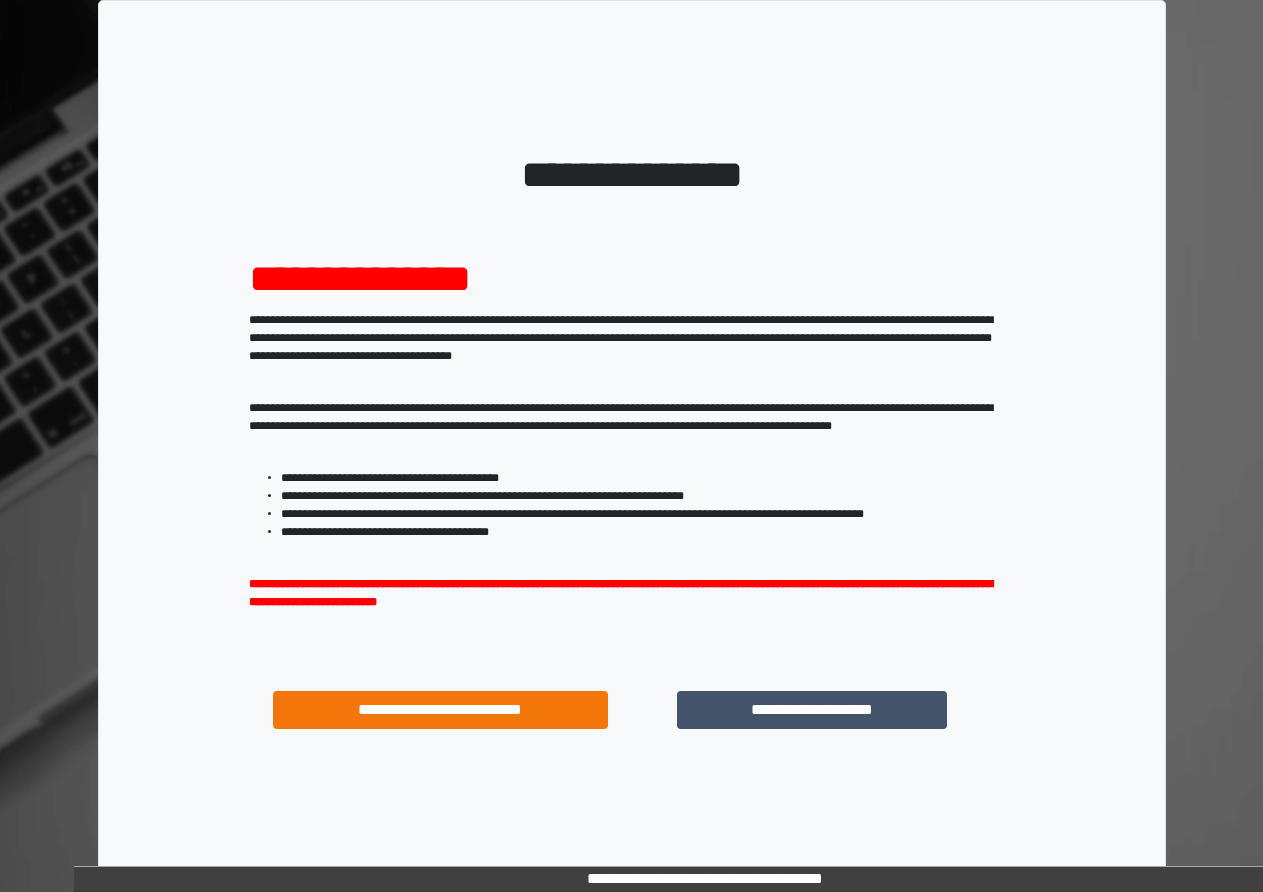 scroll, scrollTop: 0, scrollLeft: 0, axis: both 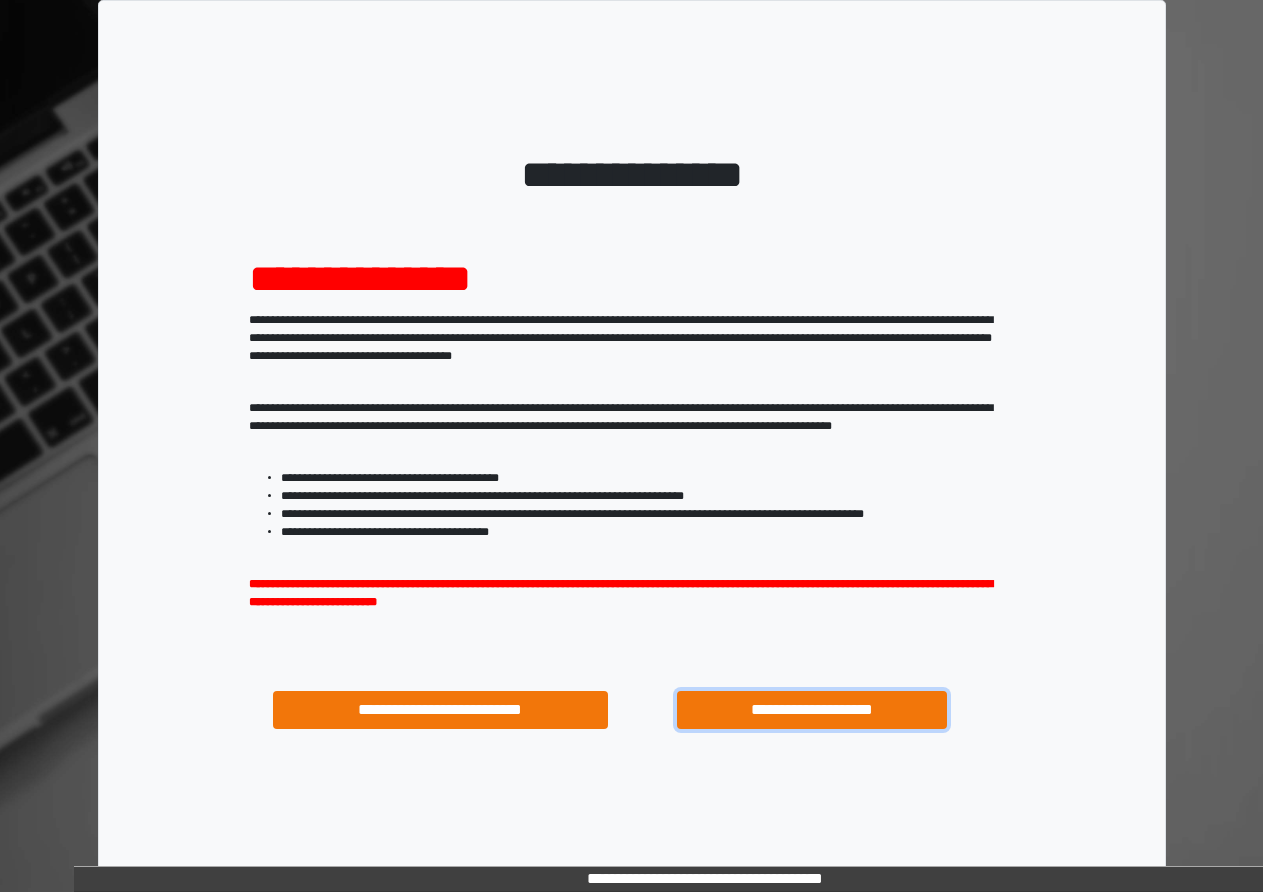 click on "**********" at bounding box center [811, 710] 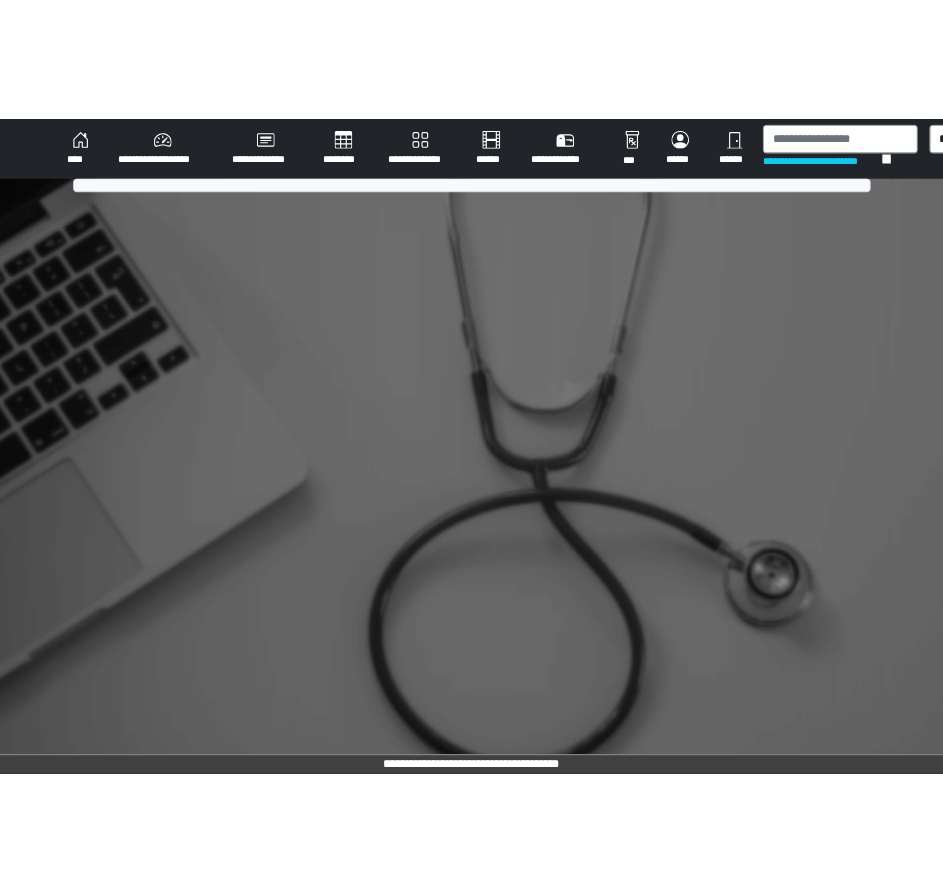 scroll, scrollTop: 0, scrollLeft: 0, axis: both 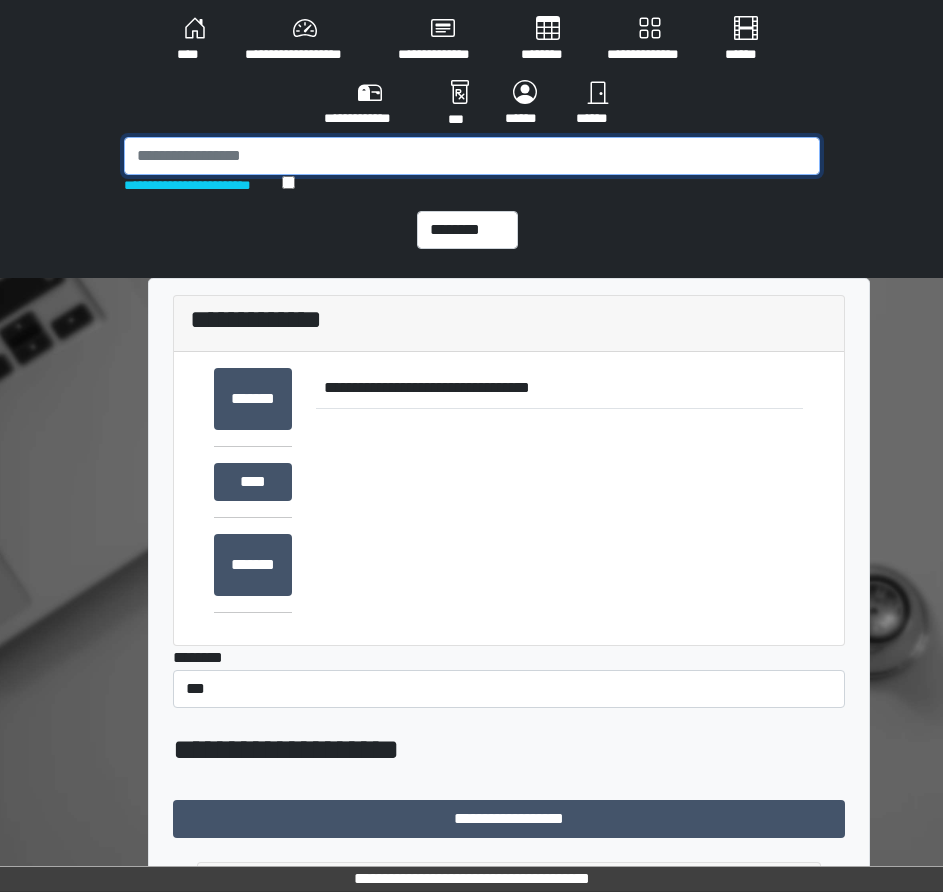 click at bounding box center (472, 156) 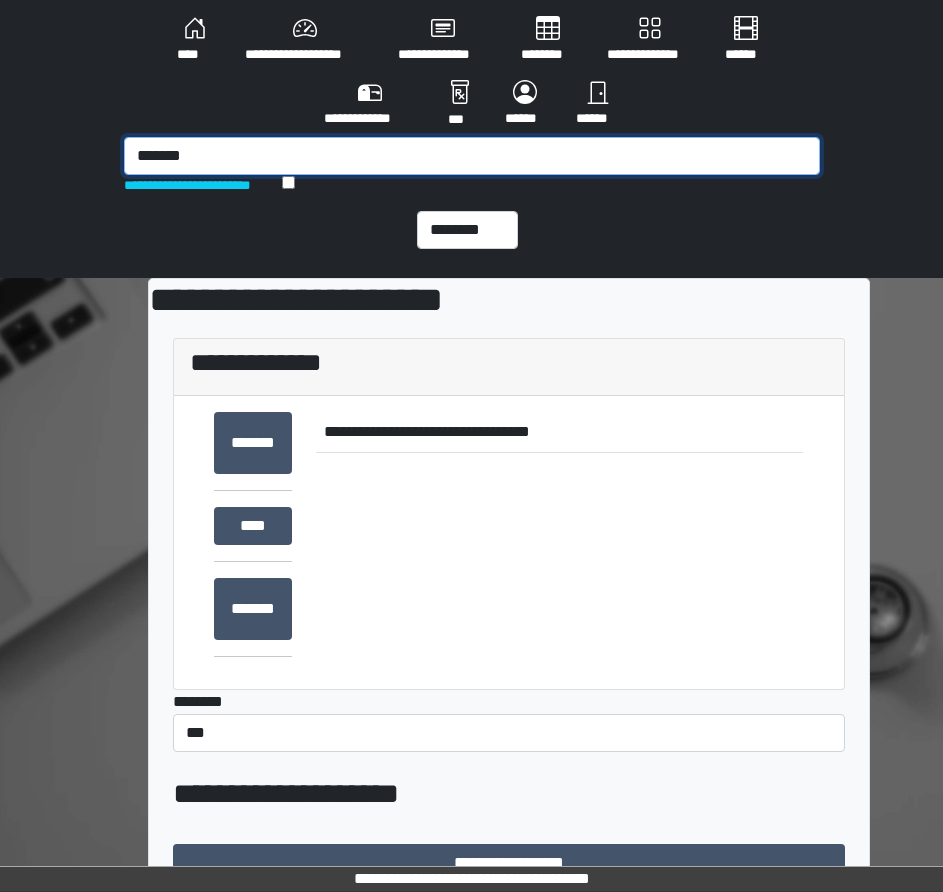 type on "*******" 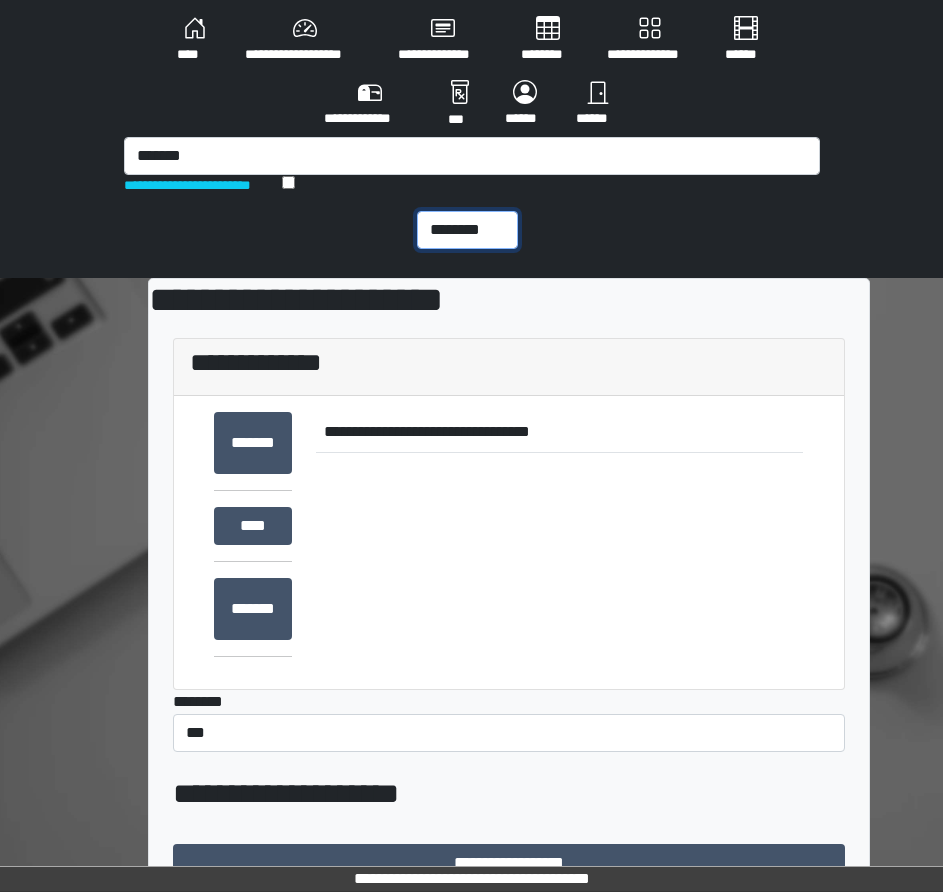 click on "******** *** ******** *** ******** ***** ***" at bounding box center [467, 230] 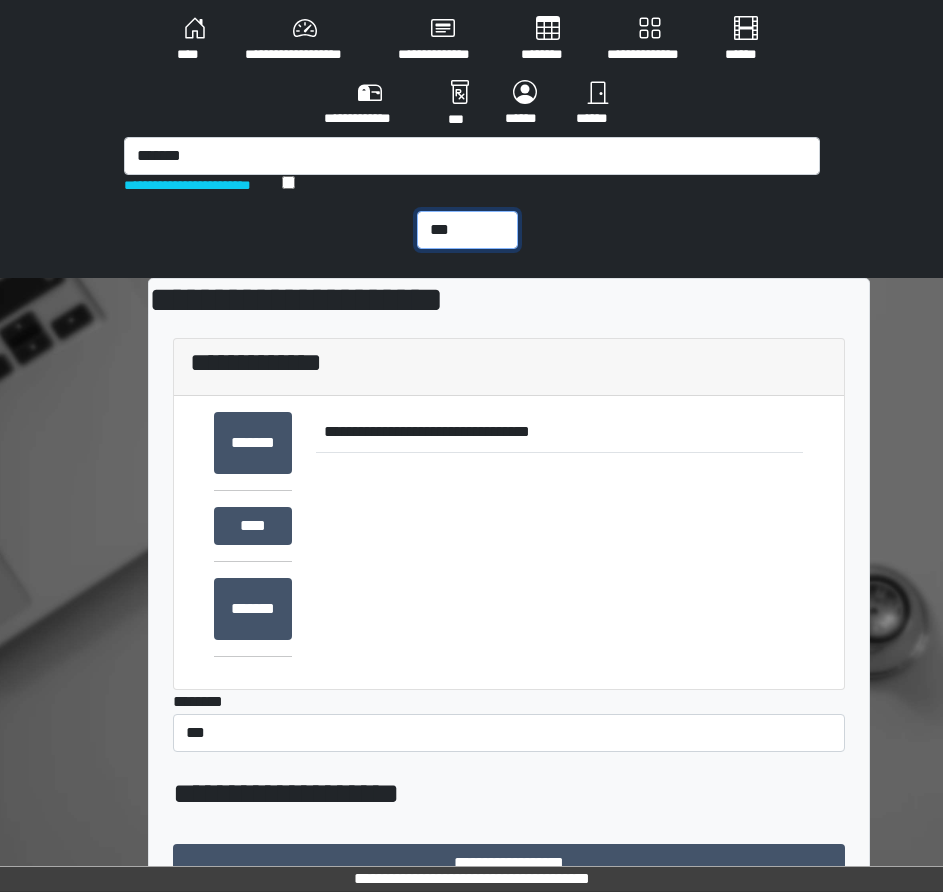click on "******** *** ******** *** ******** ***** ***" at bounding box center (467, 230) 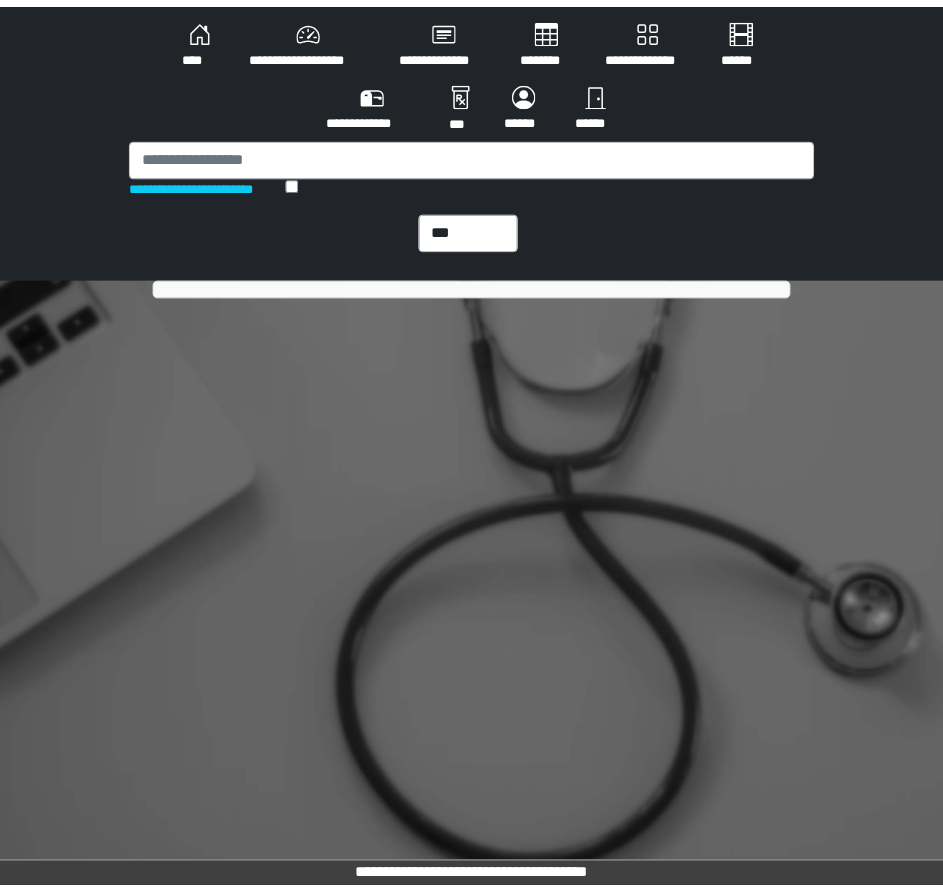 scroll, scrollTop: 0, scrollLeft: 0, axis: both 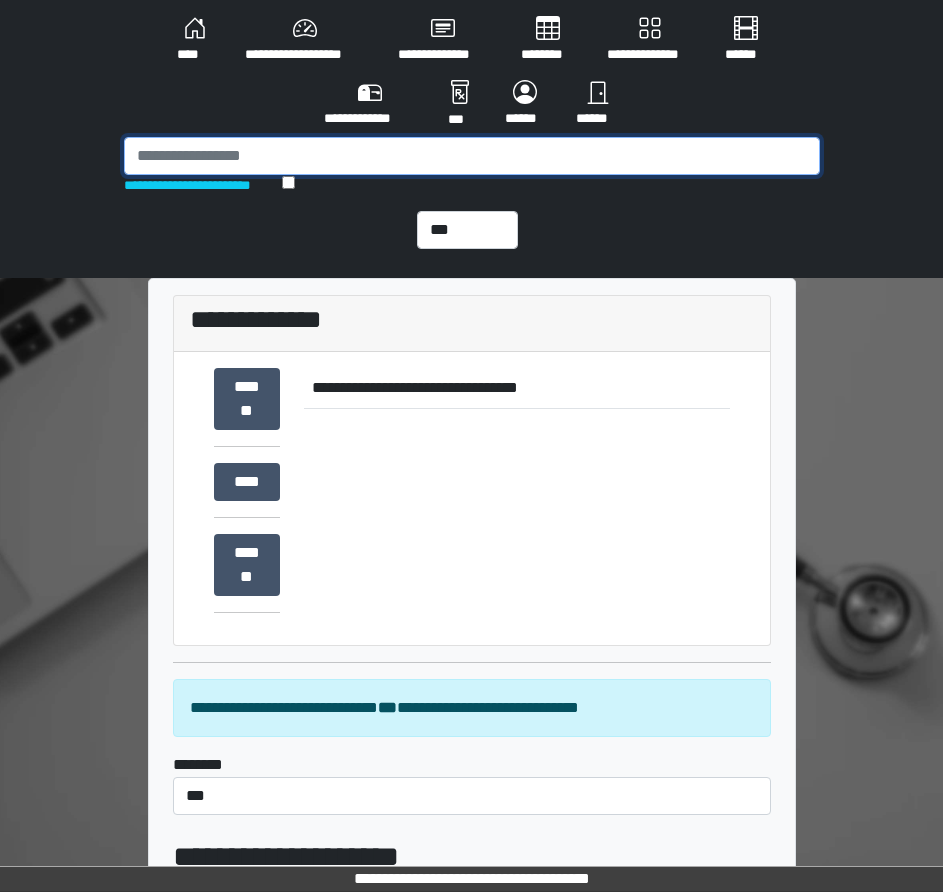 click at bounding box center (472, 156) 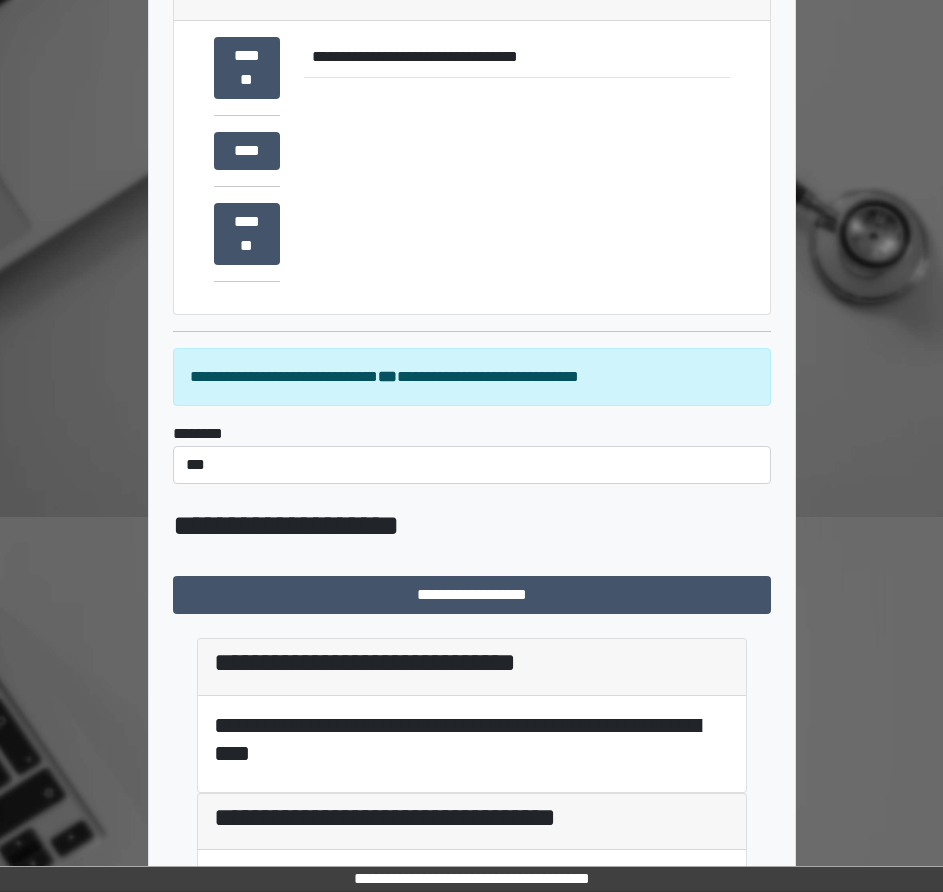 scroll, scrollTop: 0, scrollLeft: 0, axis: both 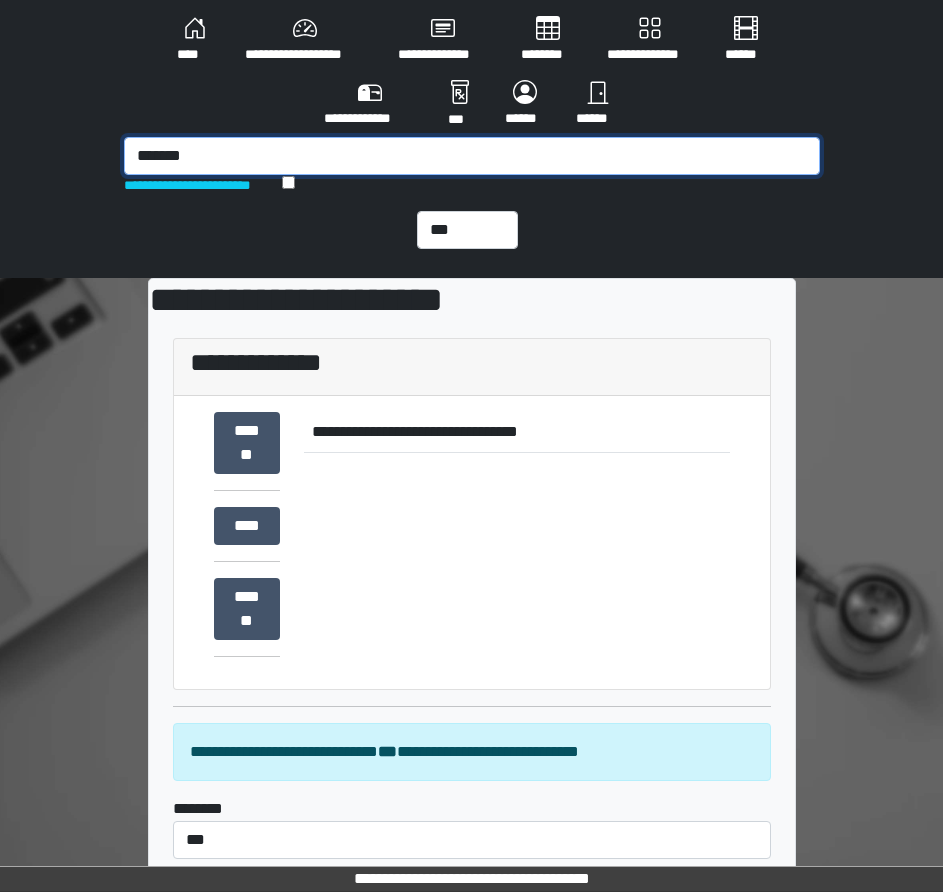 click on "*******" at bounding box center [472, 156] 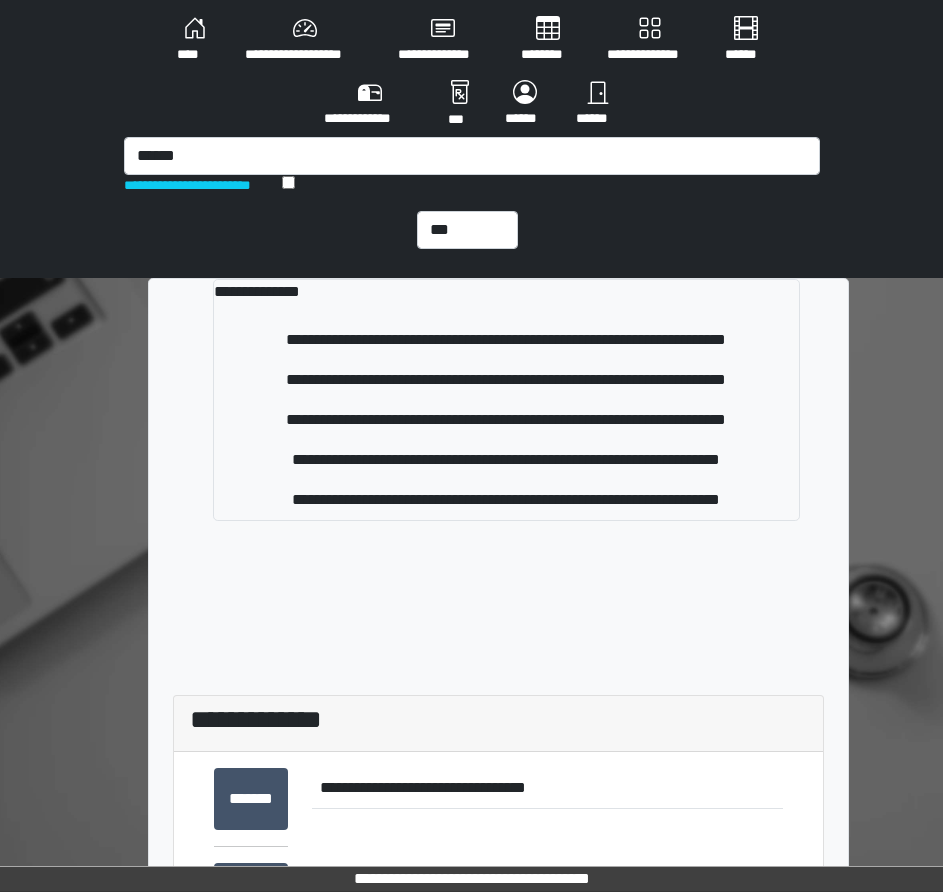 drag, startPoint x: 163, startPoint y: 135, endPoint x: 23, endPoint y: 138, distance: 140.03214 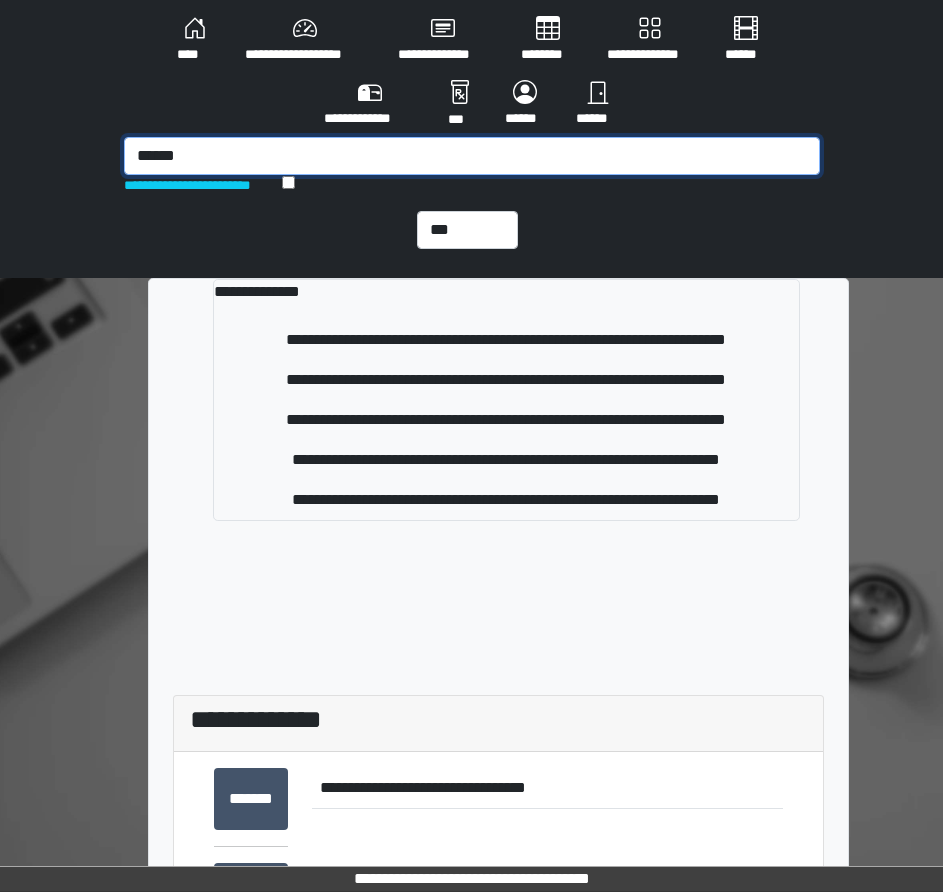 drag, startPoint x: 187, startPoint y: 150, endPoint x: 55, endPoint y: 149, distance: 132.00378 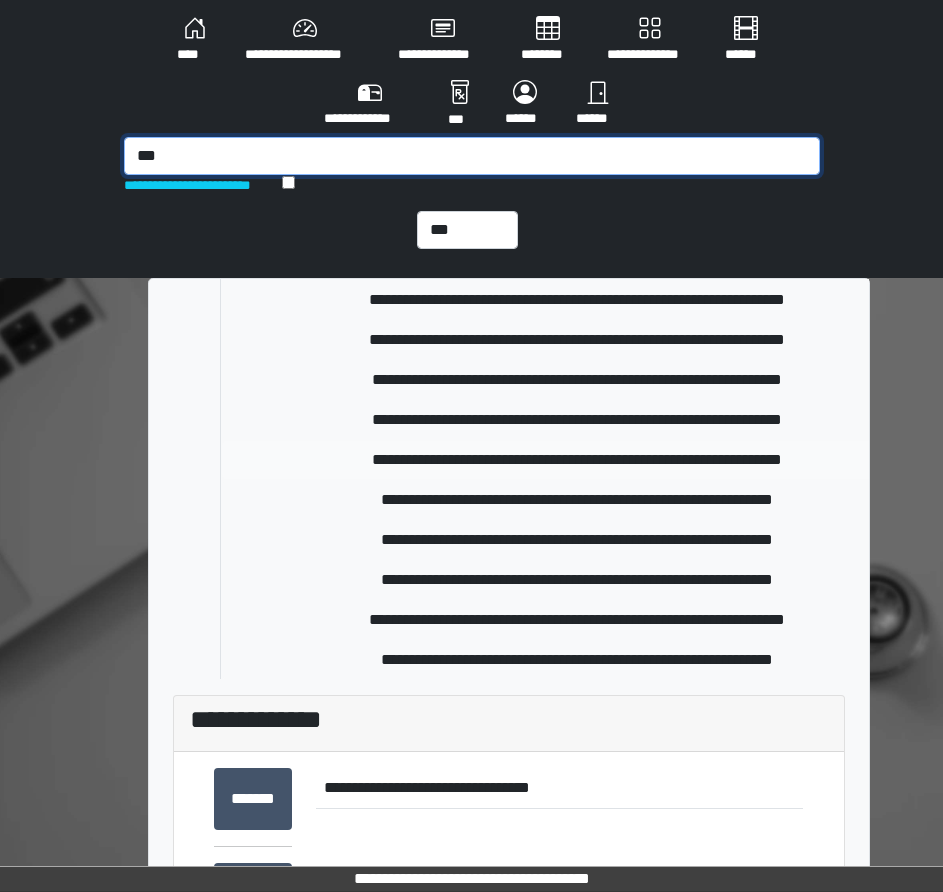 scroll, scrollTop: 1833, scrollLeft: 0, axis: vertical 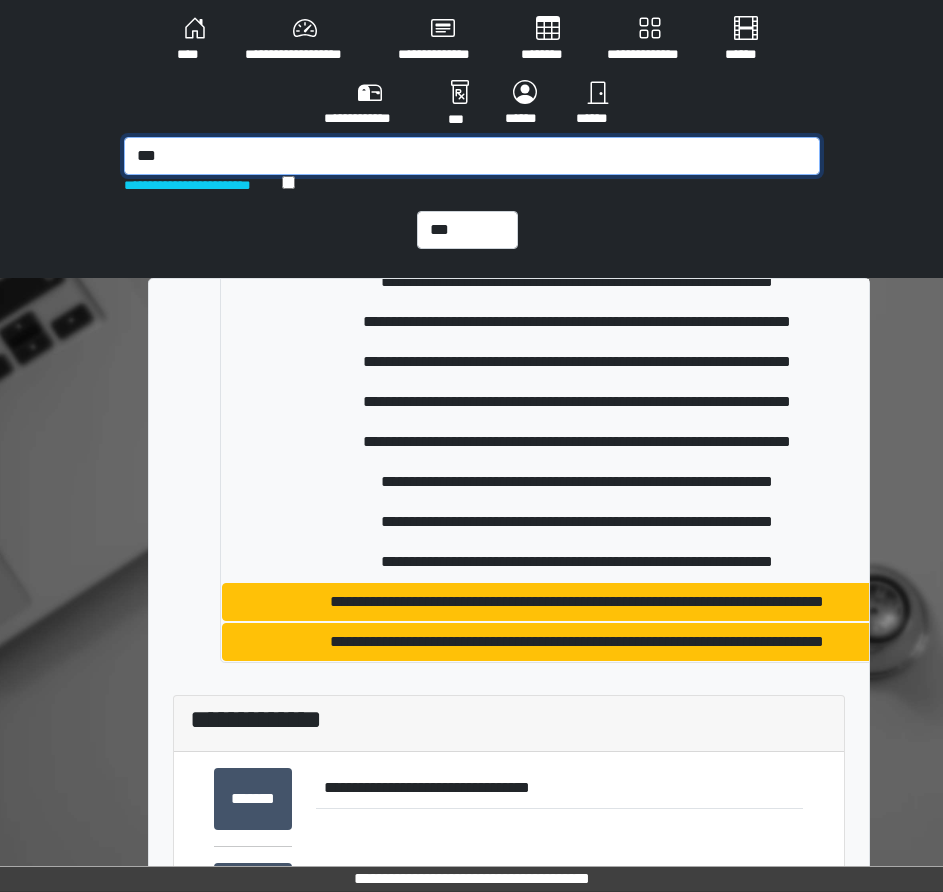 click on "***" at bounding box center [472, 156] 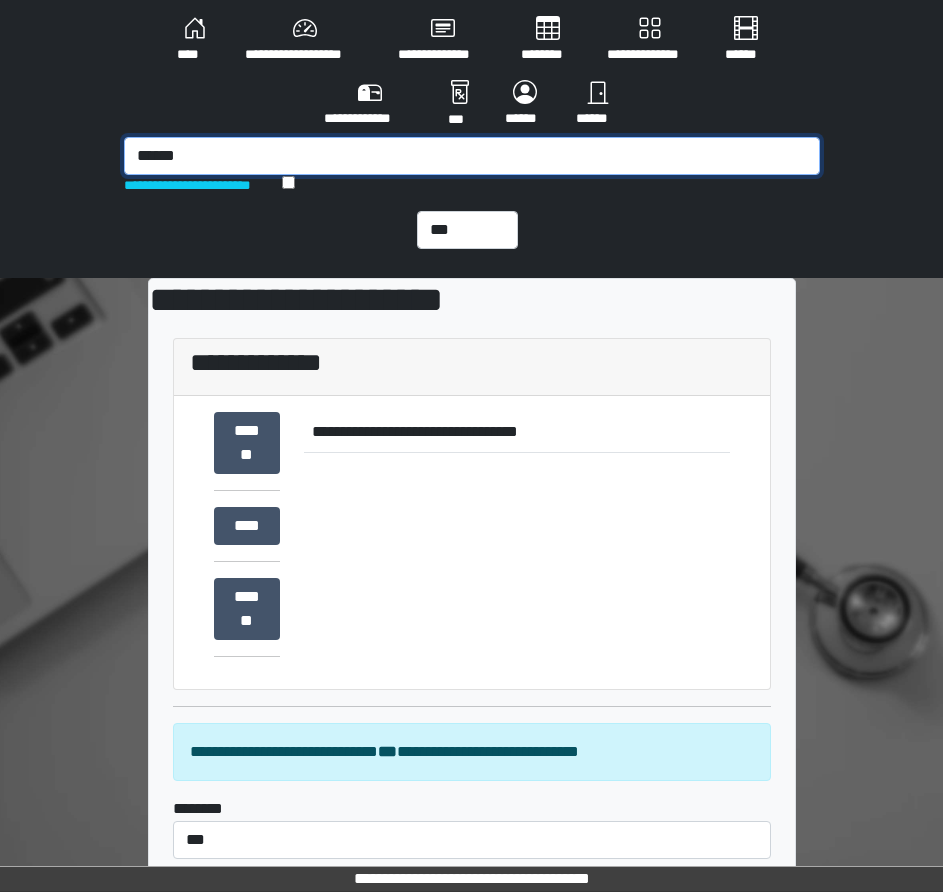 type on "******" 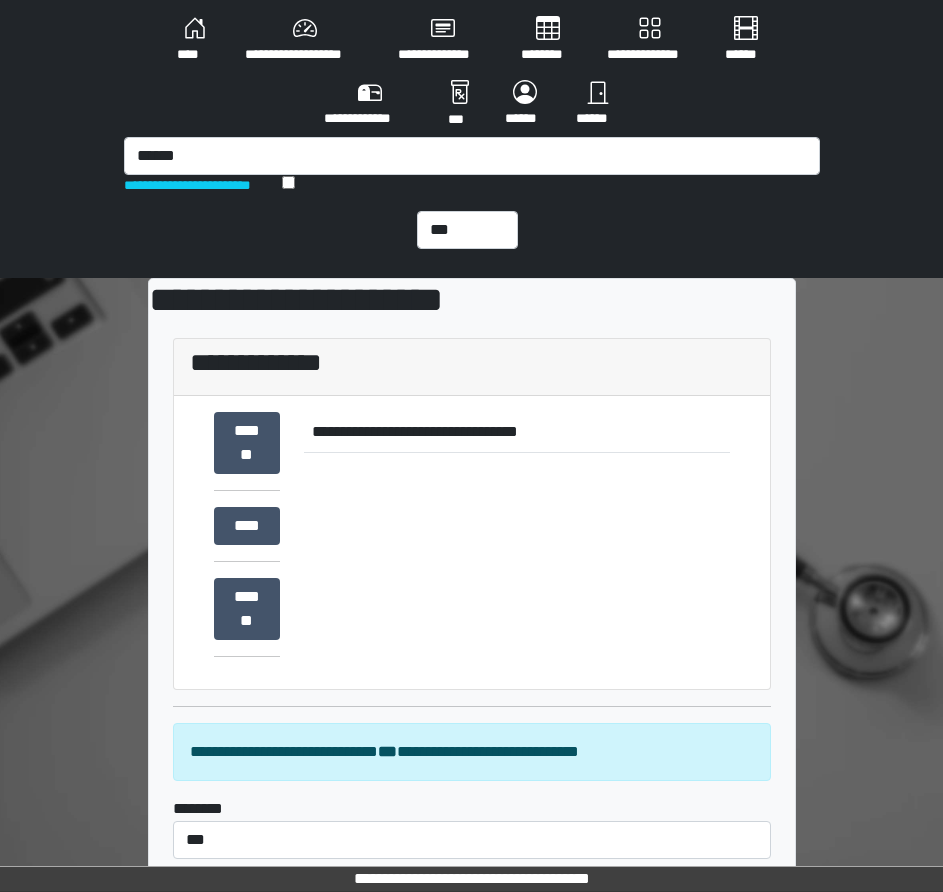 click on "**********" at bounding box center (472, 139) 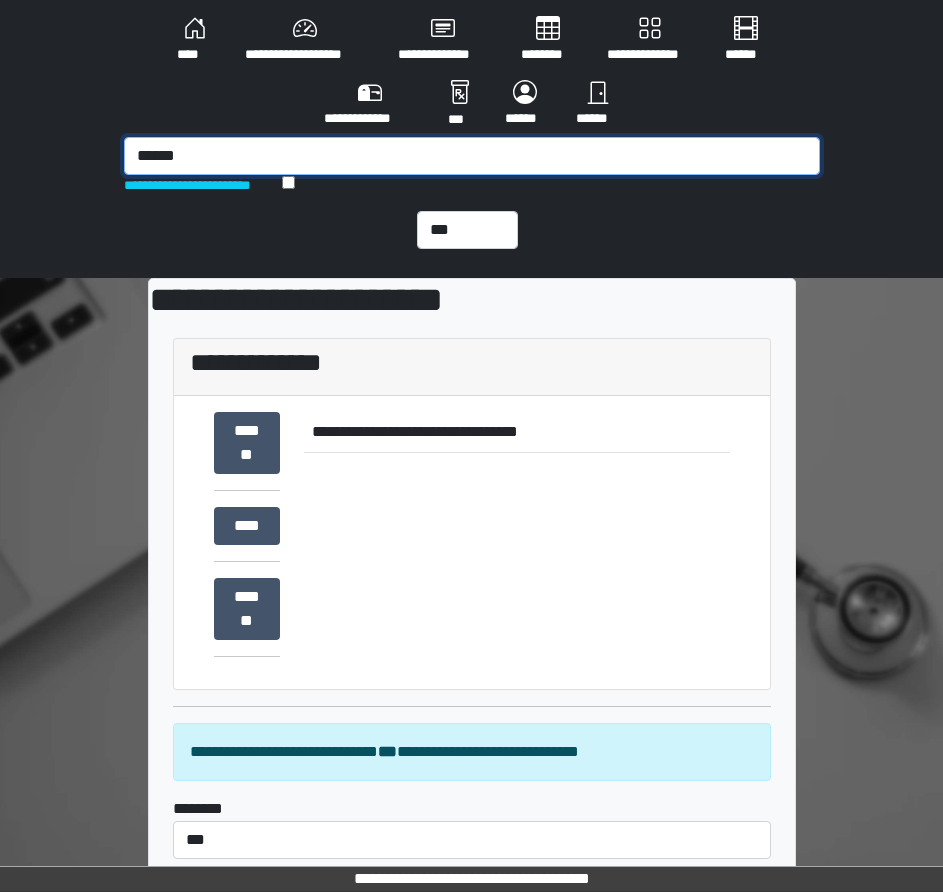 click on "******" at bounding box center [472, 156] 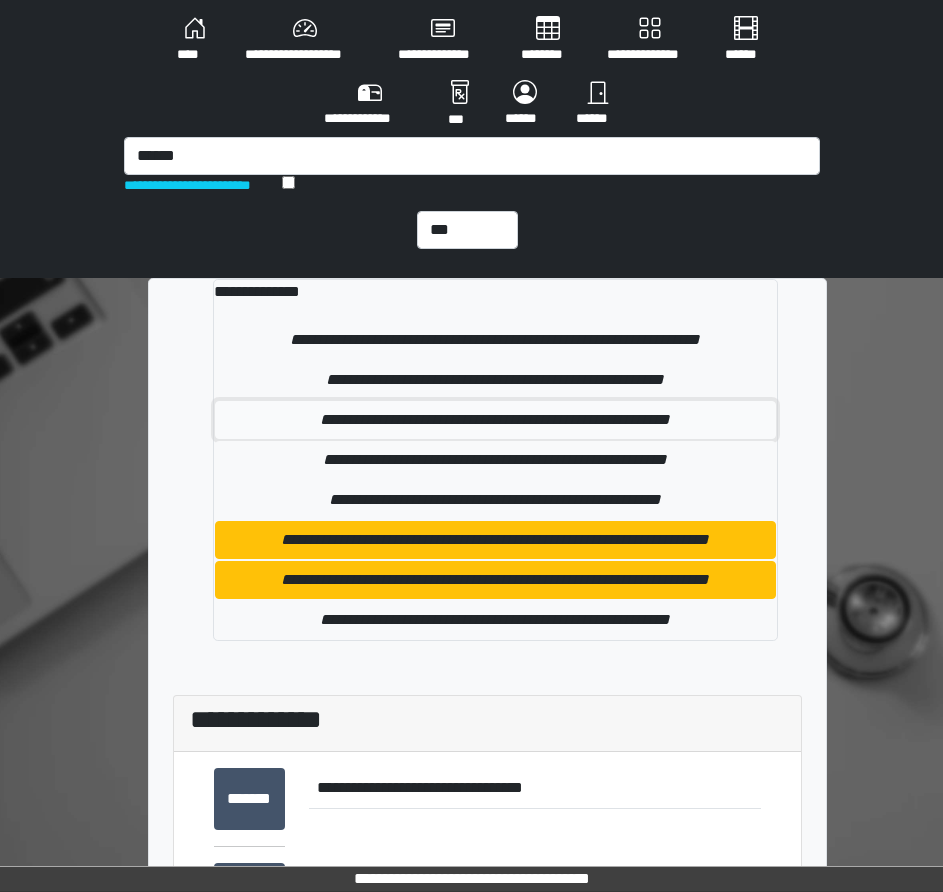 click on "**********" at bounding box center (495, 420) 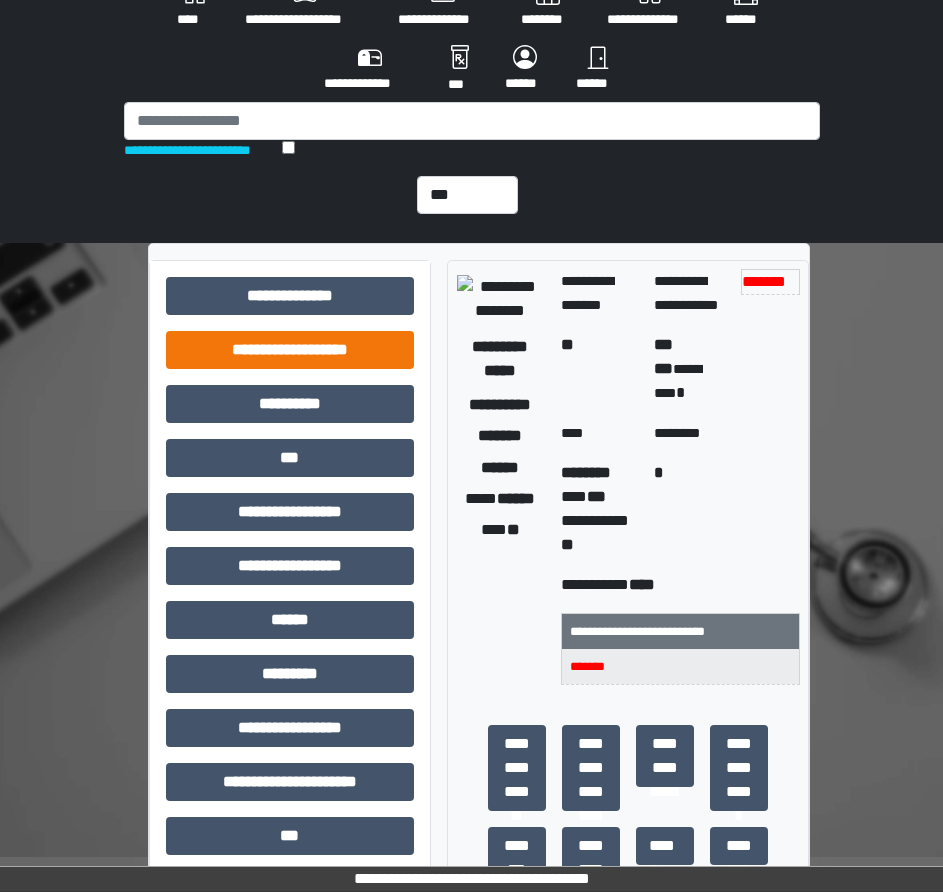 scroll, scrollTop: 0, scrollLeft: 0, axis: both 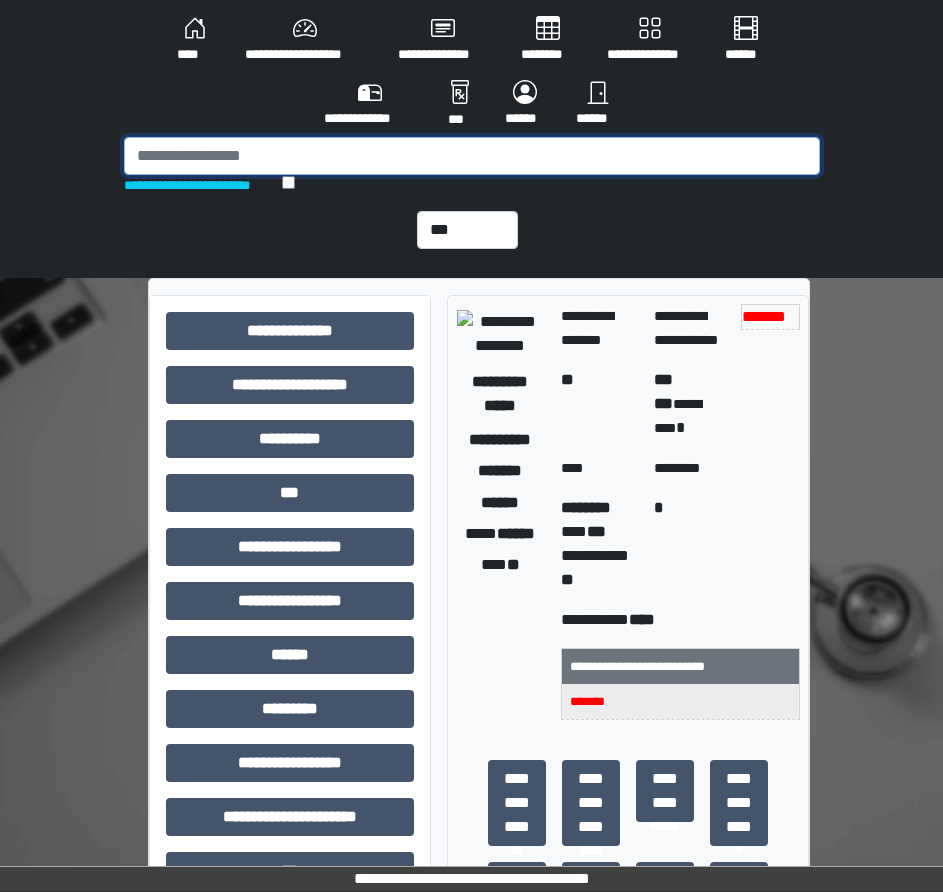 click at bounding box center [472, 156] 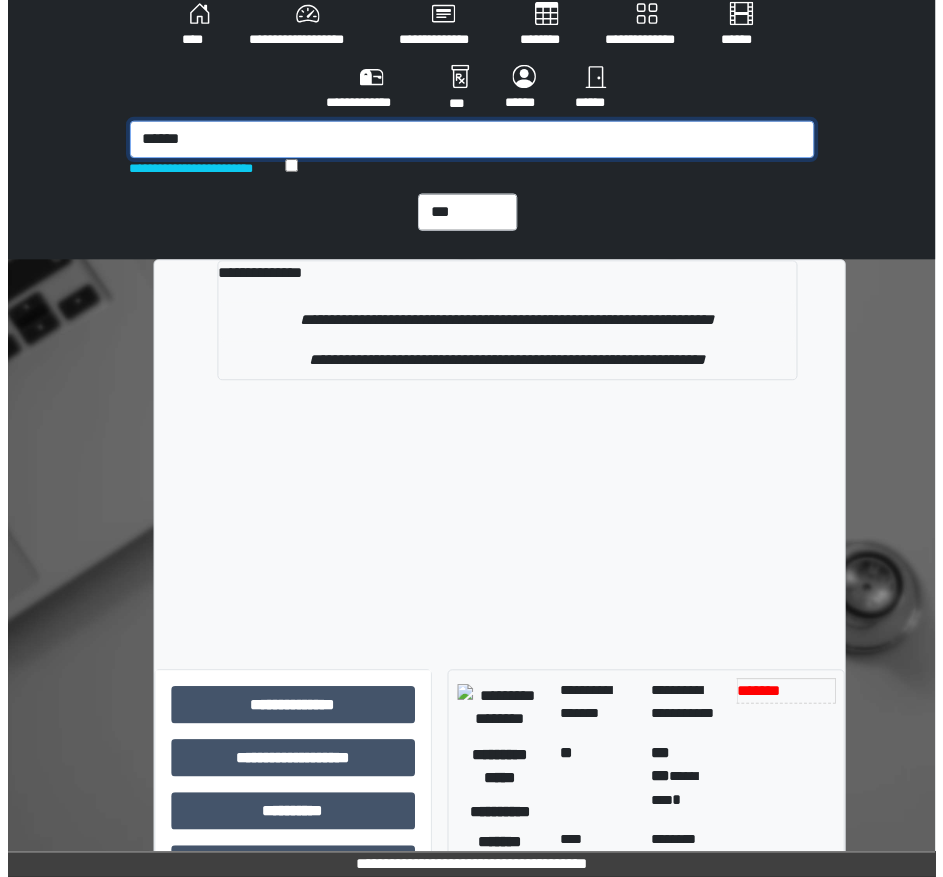 scroll, scrollTop: 100, scrollLeft: 0, axis: vertical 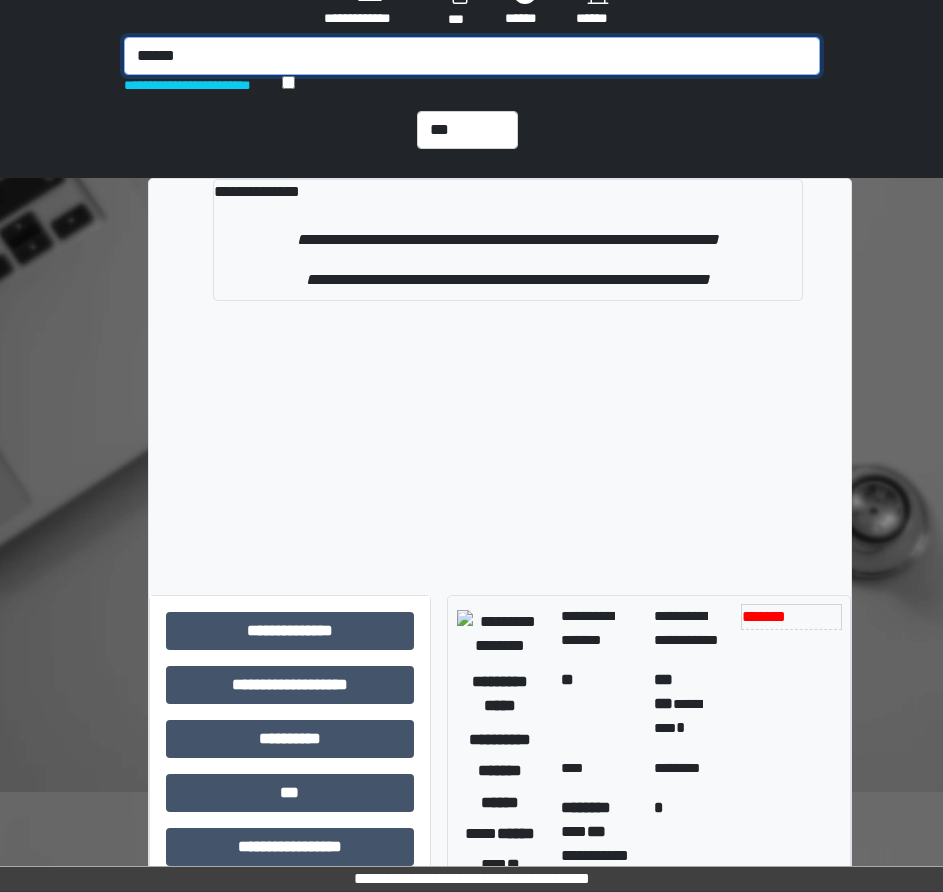 click on "******" at bounding box center (472, 56) 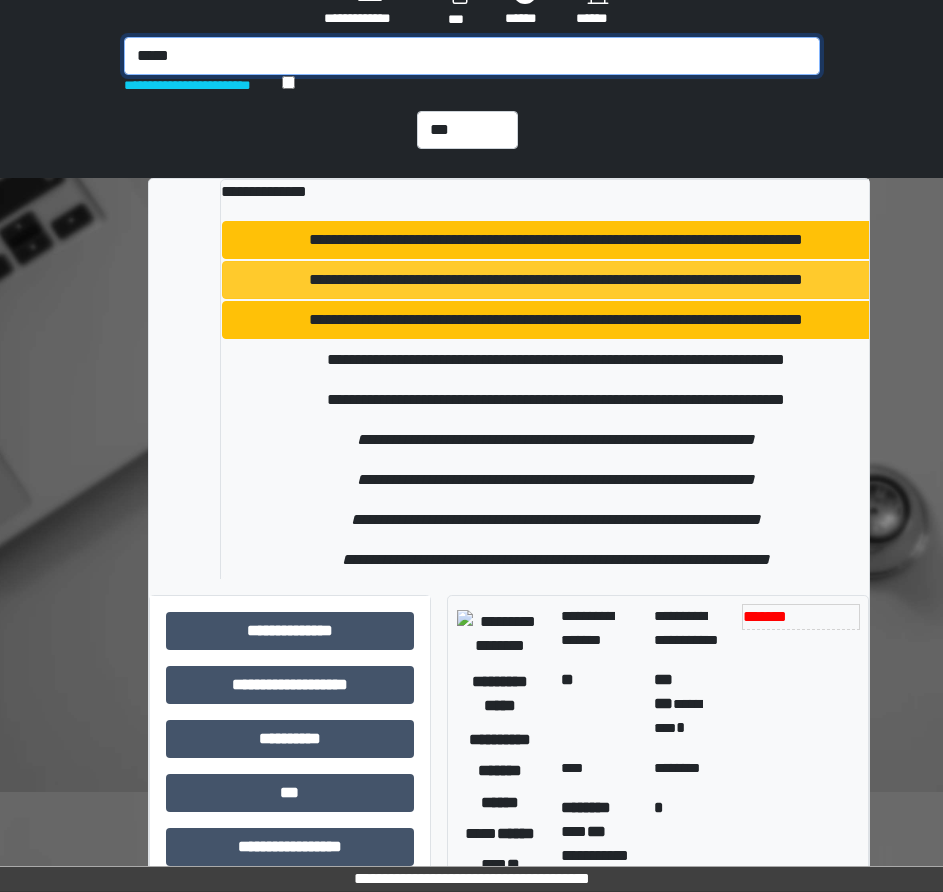 type on "*****" 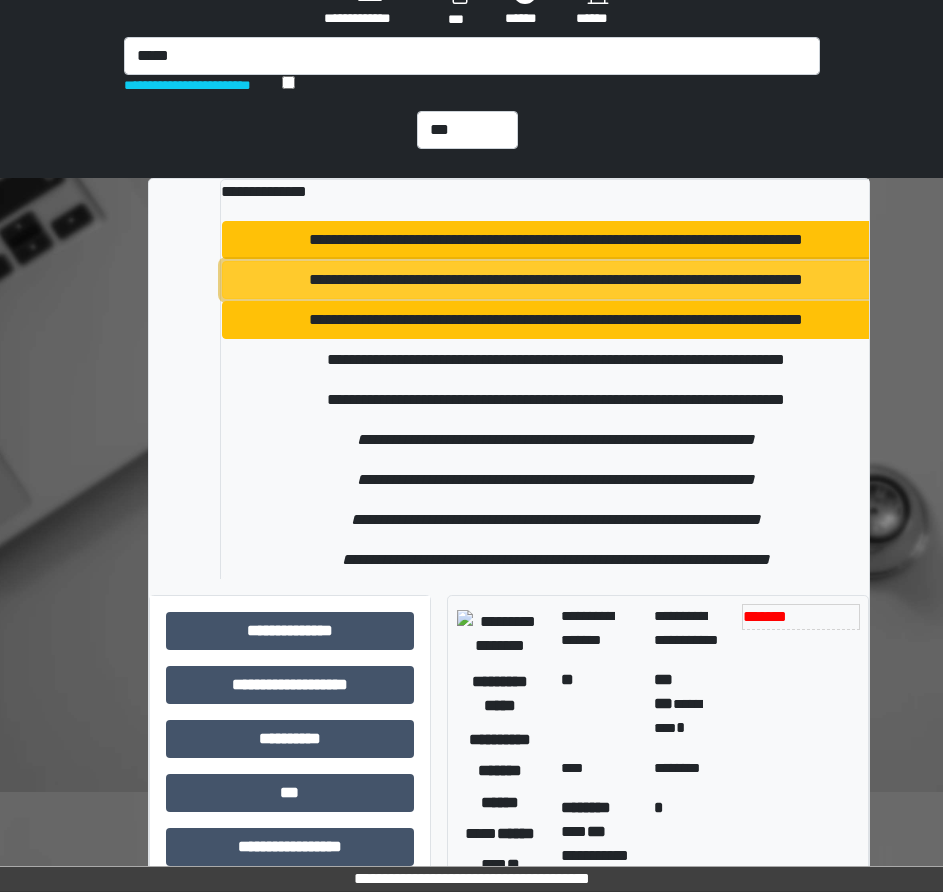 click on "**********" at bounding box center (556, 280) 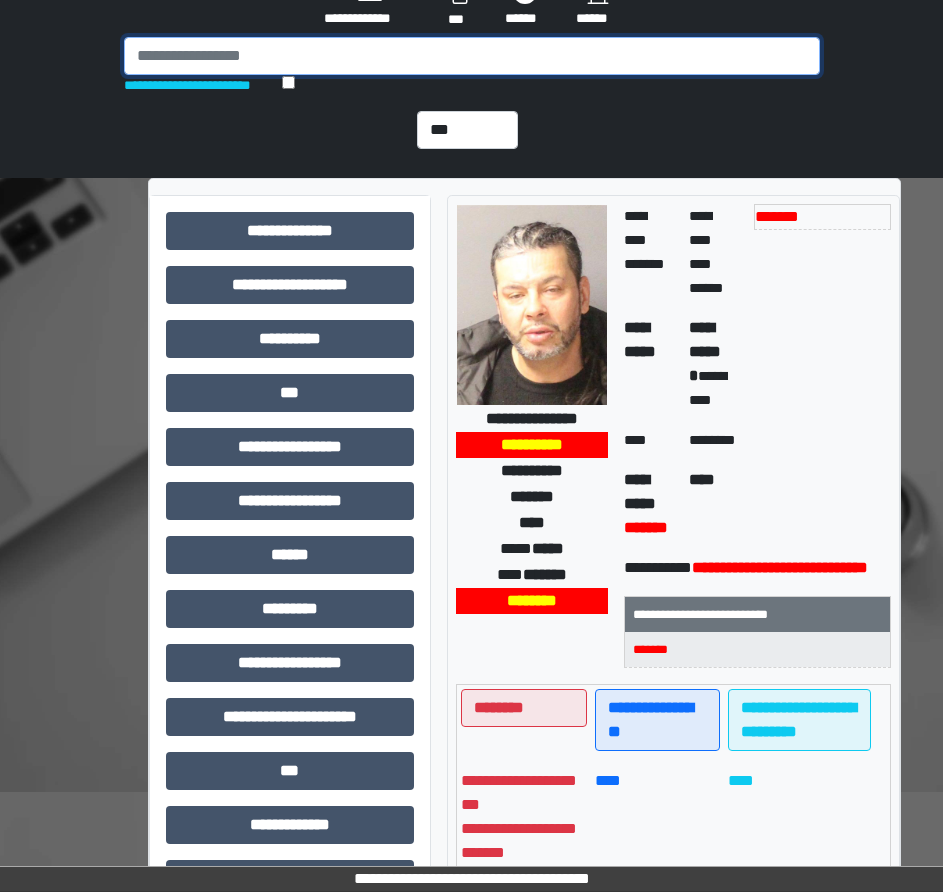 click at bounding box center (472, 56) 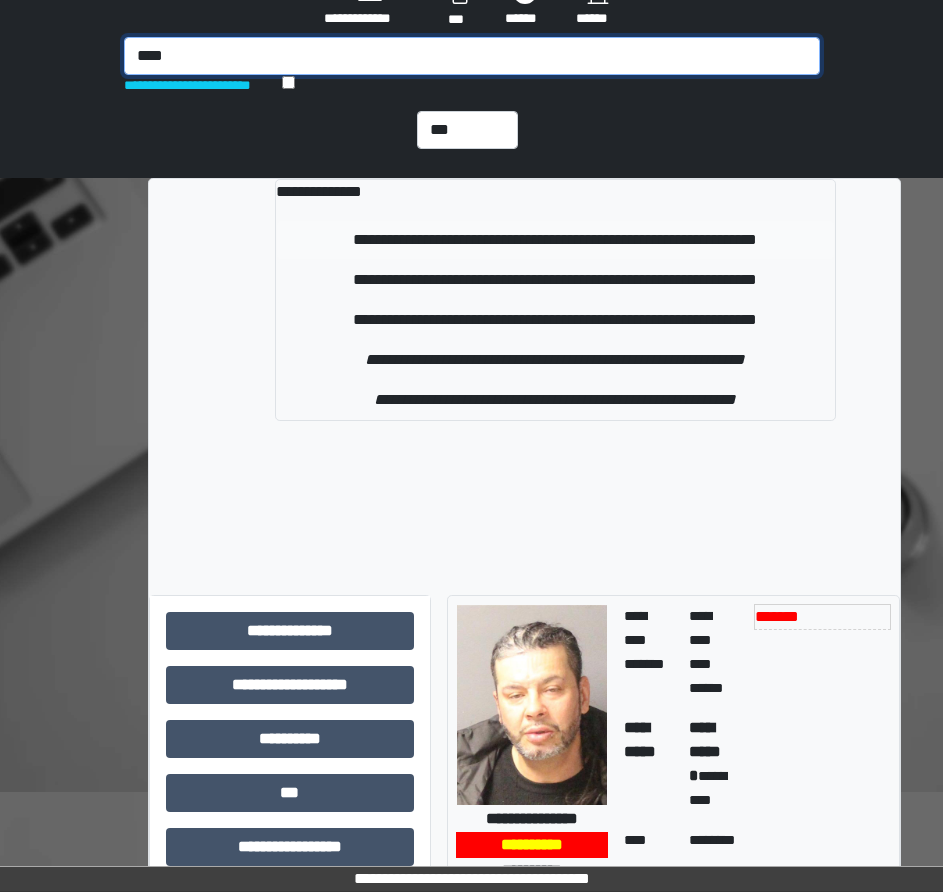 type on "****" 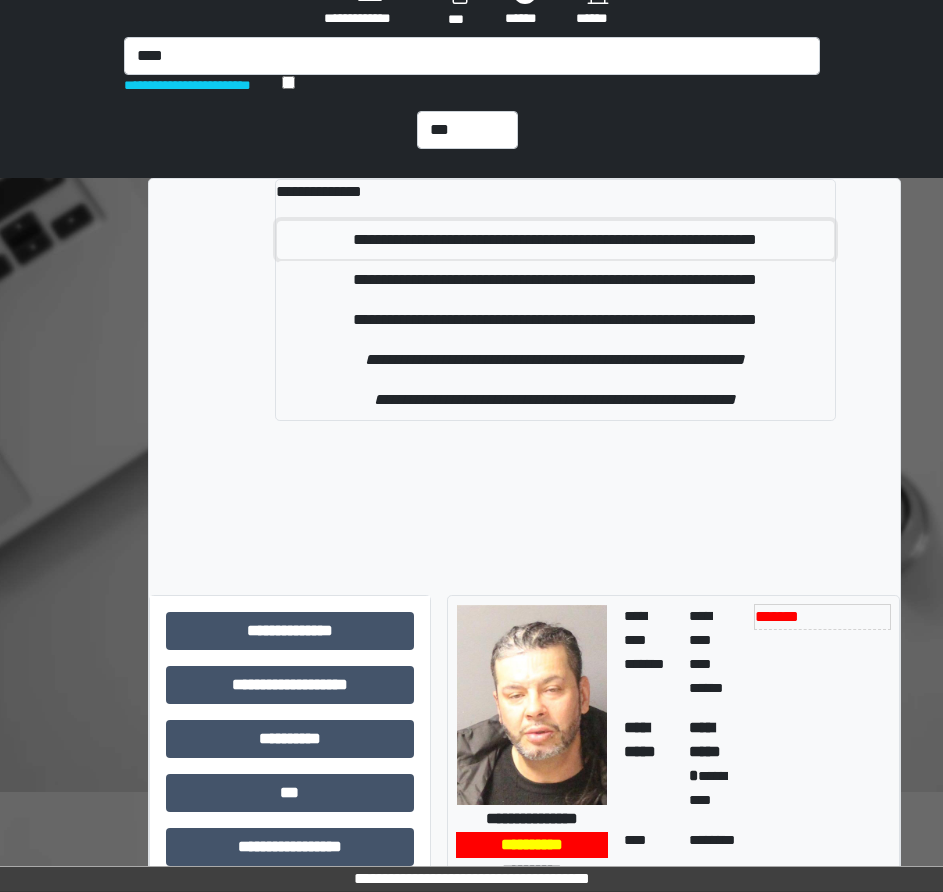 click on "**********" at bounding box center [556, 240] 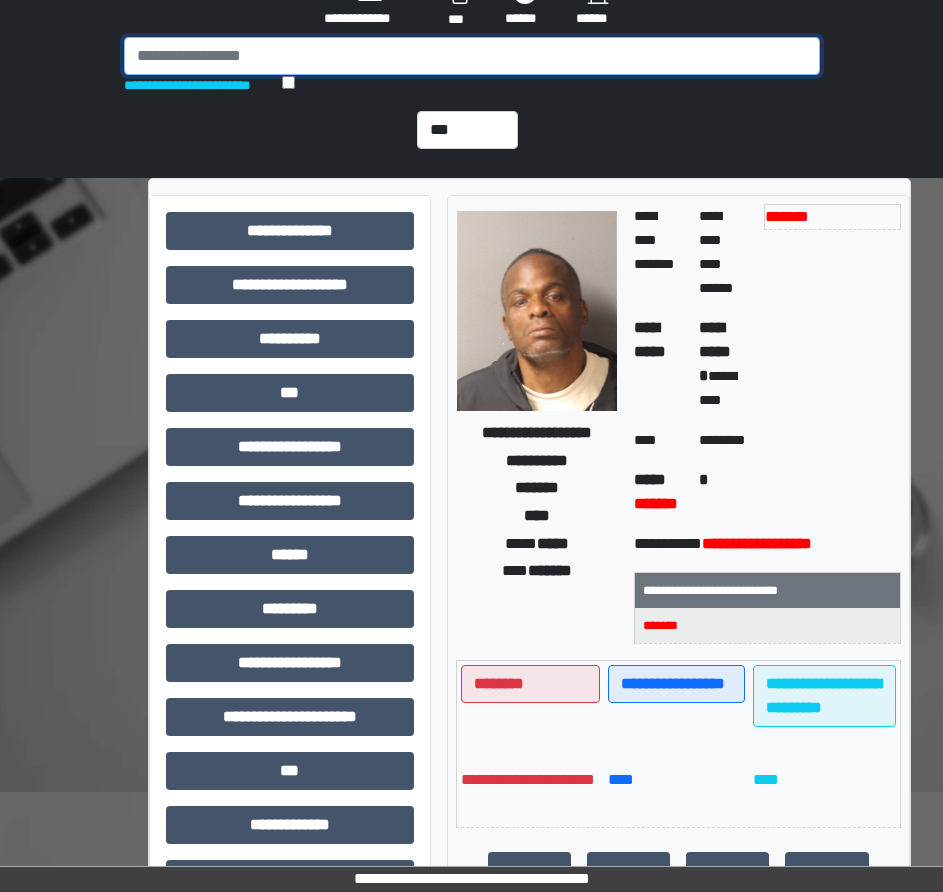 click at bounding box center [472, 56] 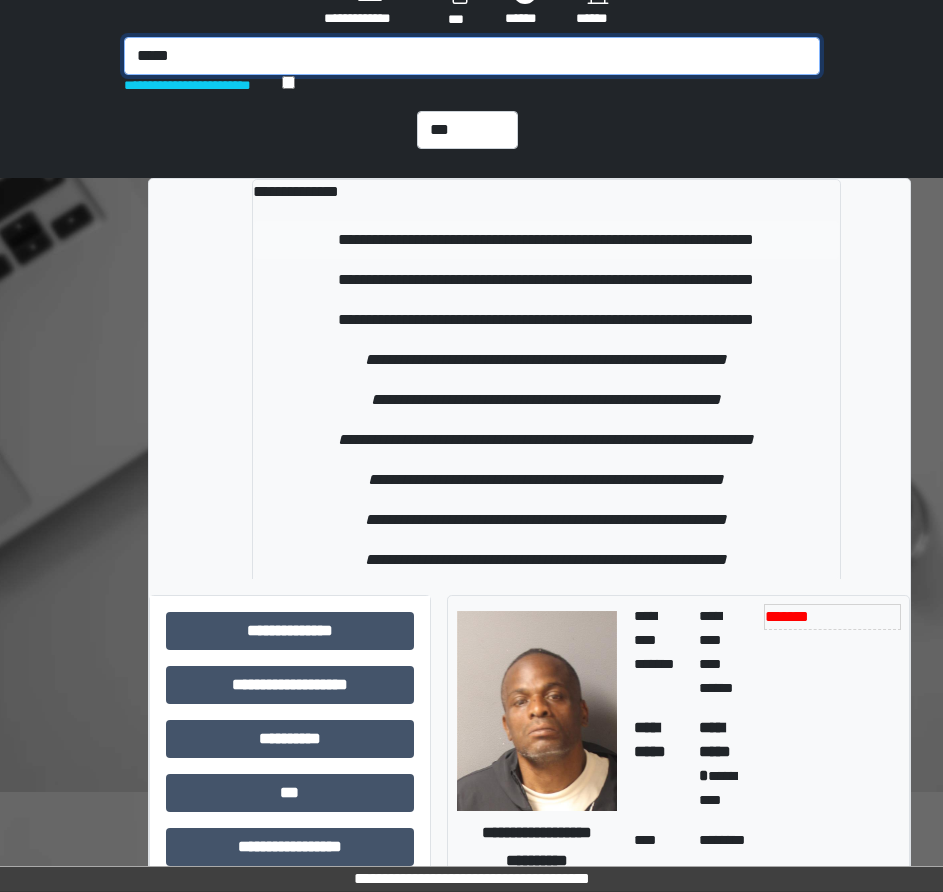 type on "*****" 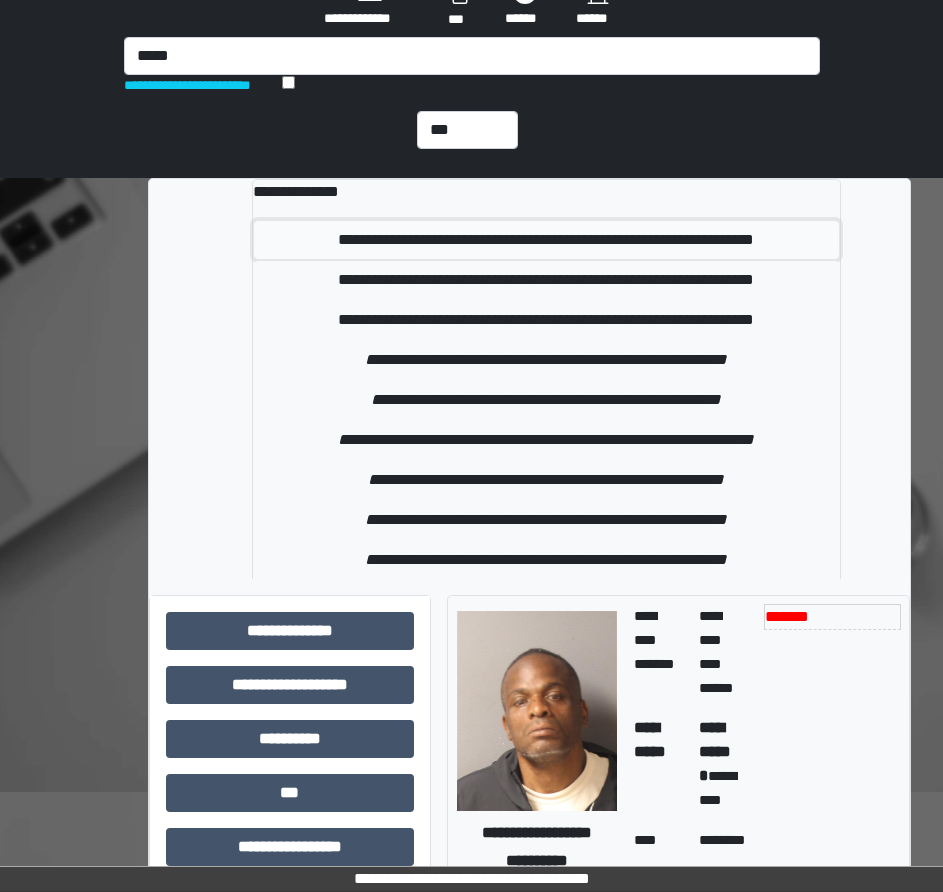 click on "**********" at bounding box center [546, 240] 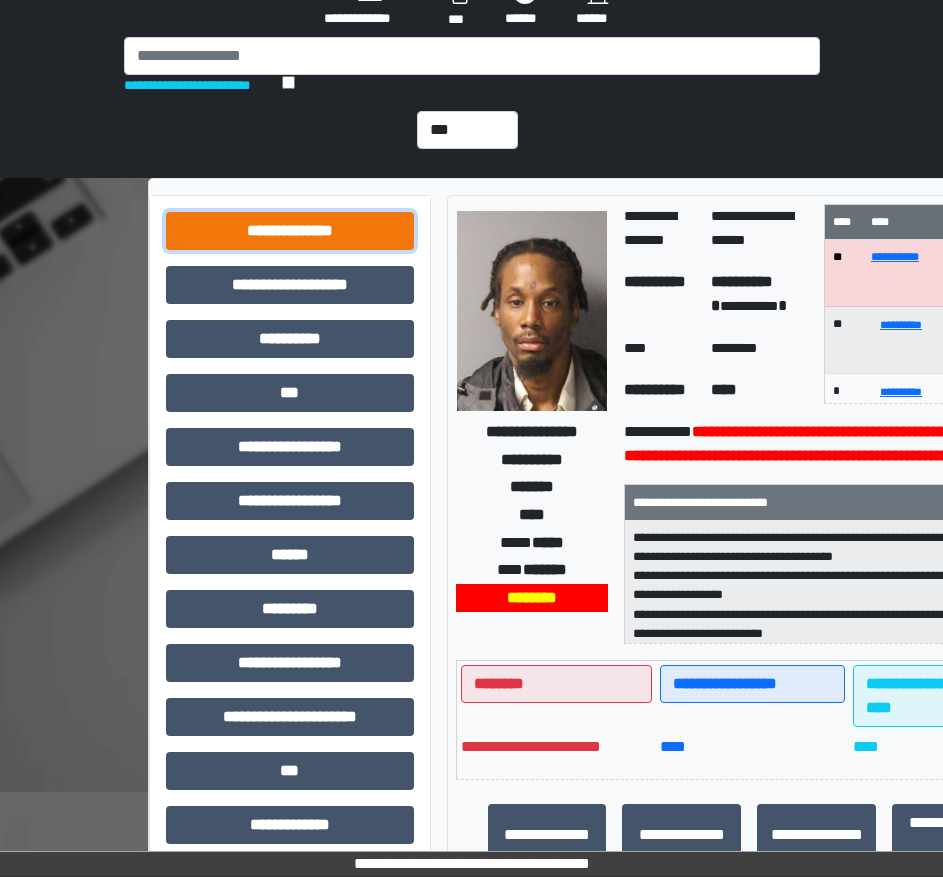 click on "**********" at bounding box center (290, 231) 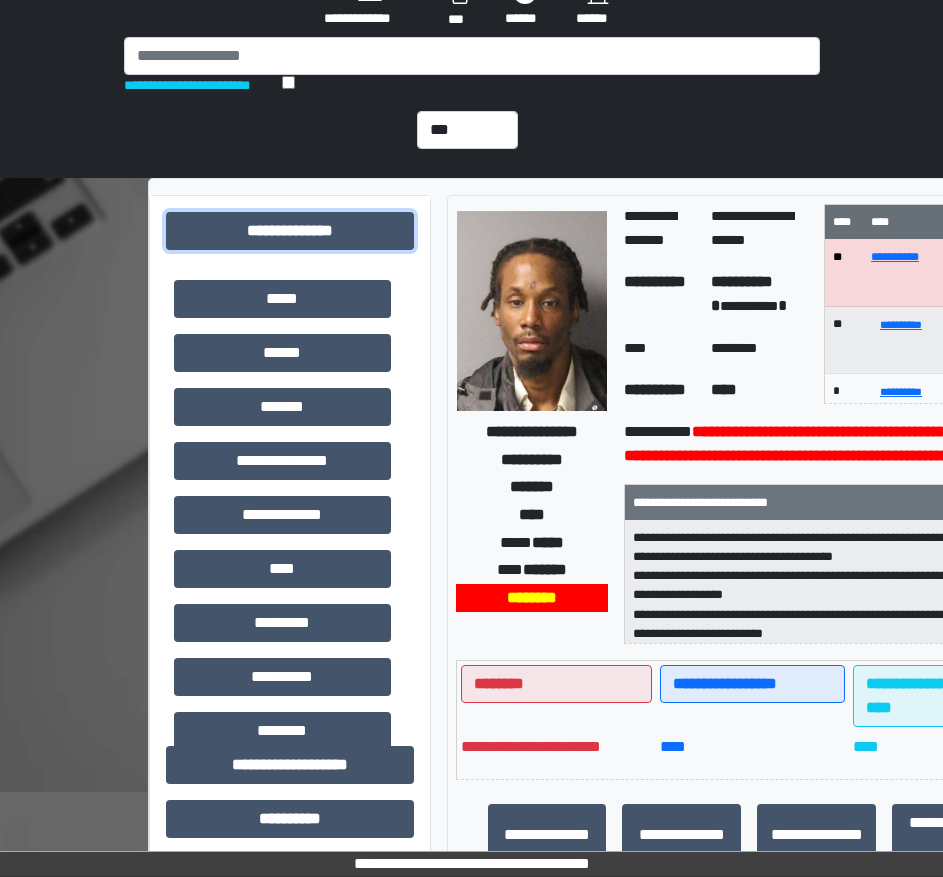scroll, scrollTop: 400, scrollLeft: 0, axis: vertical 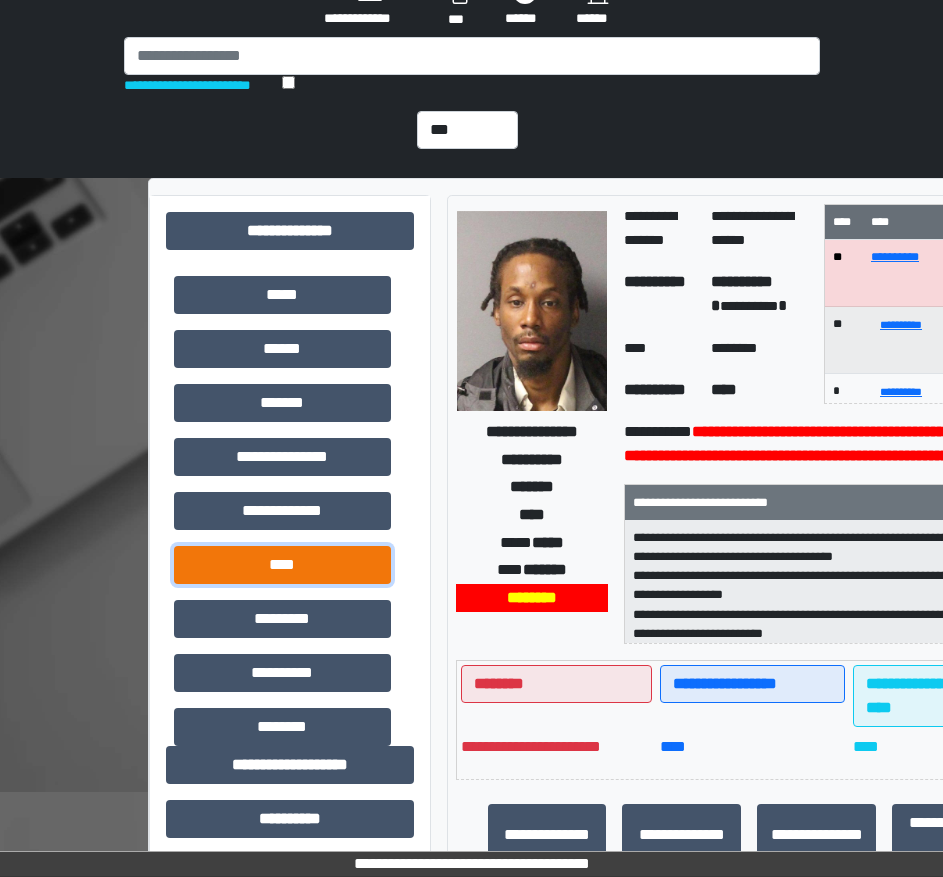 click on "****" at bounding box center (282, 565) 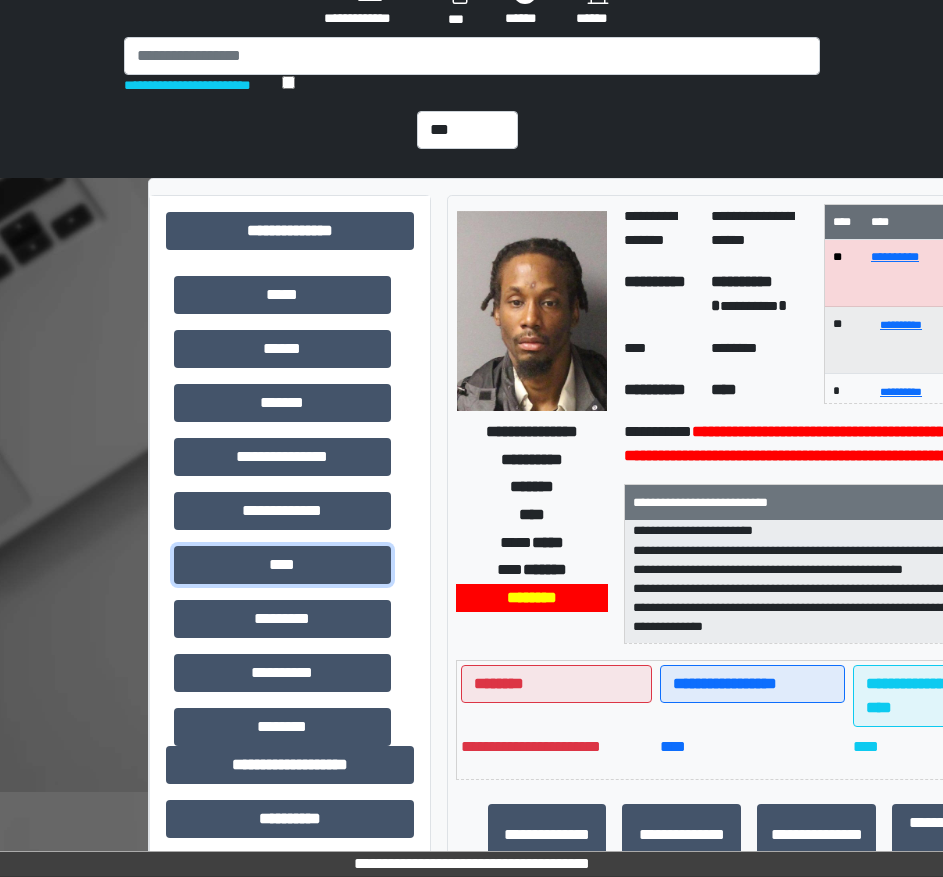 scroll, scrollTop: 198, scrollLeft: 0, axis: vertical 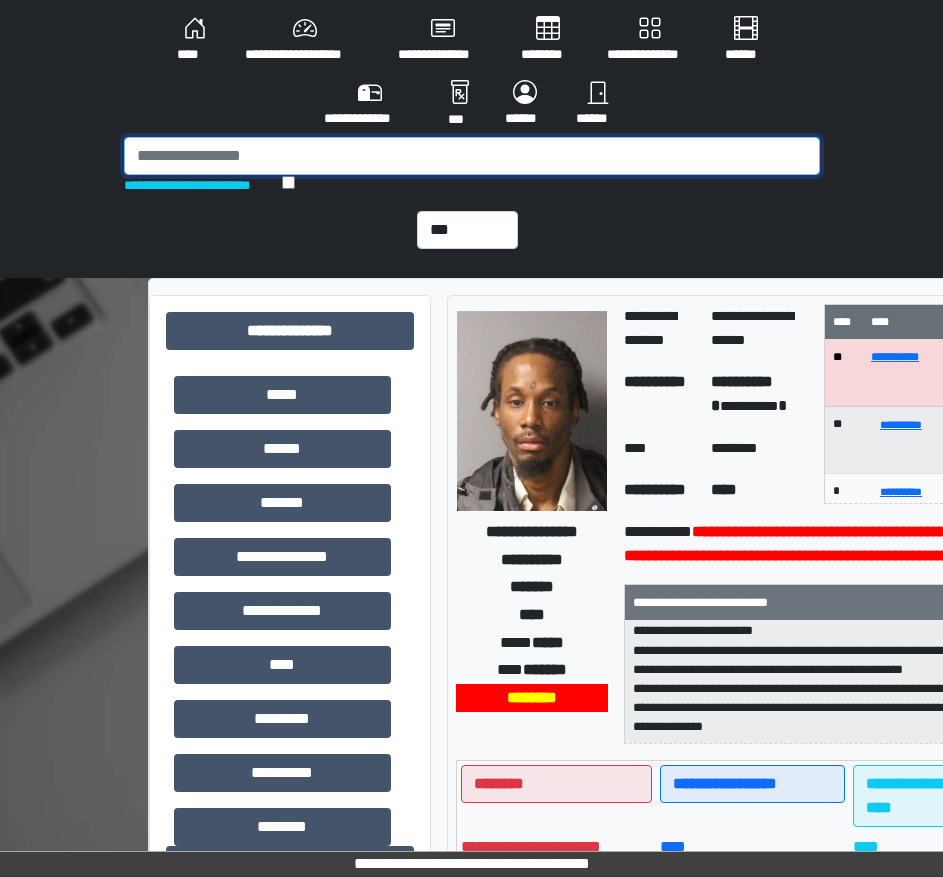 click at bounding box center [472, 156] 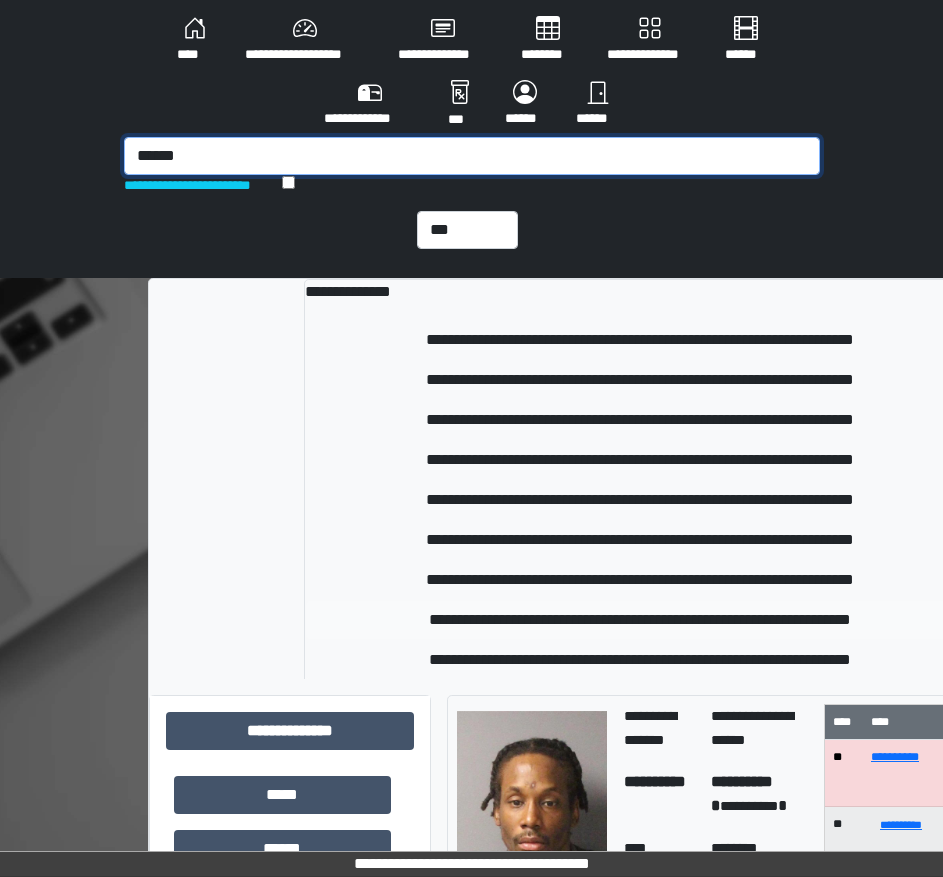 type on "******" 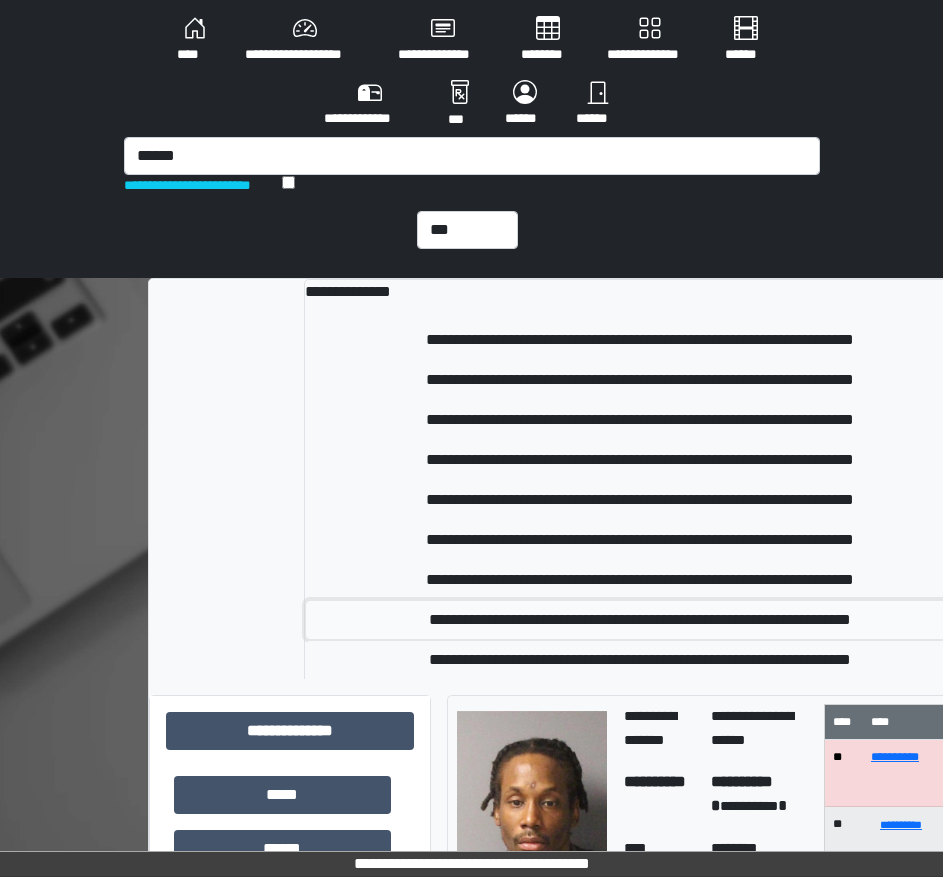 click on "**********" at bounding box center (639, 620) 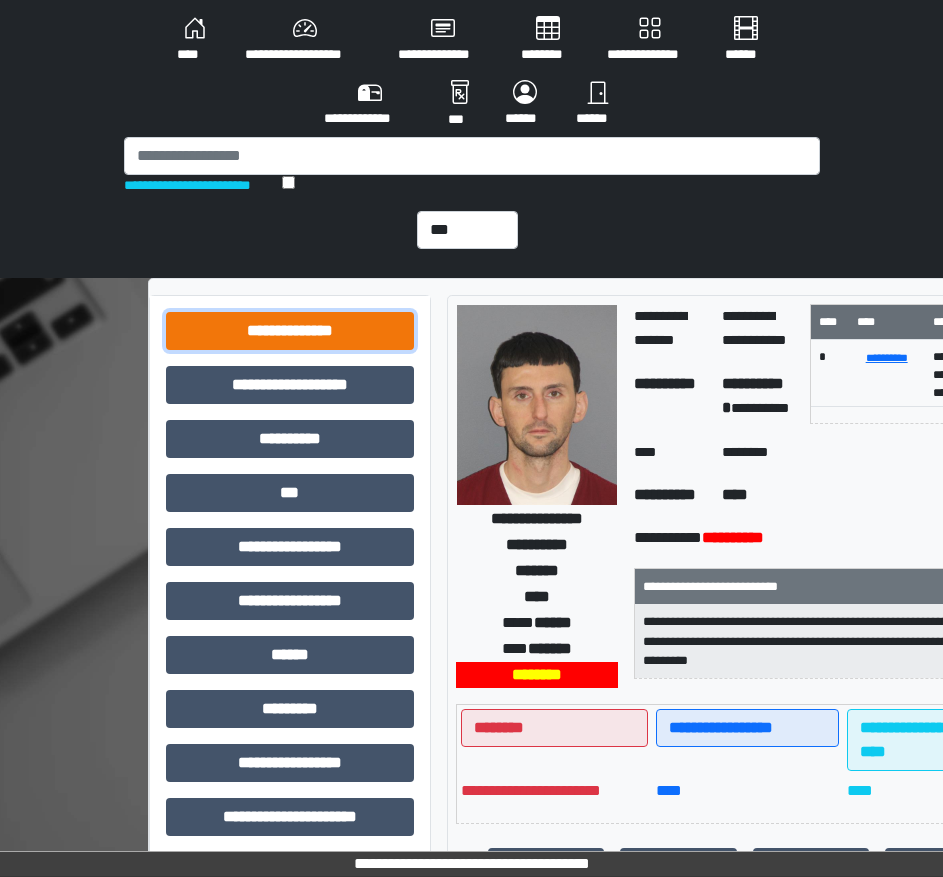 click on "**********" at bounding box center [290, 331] 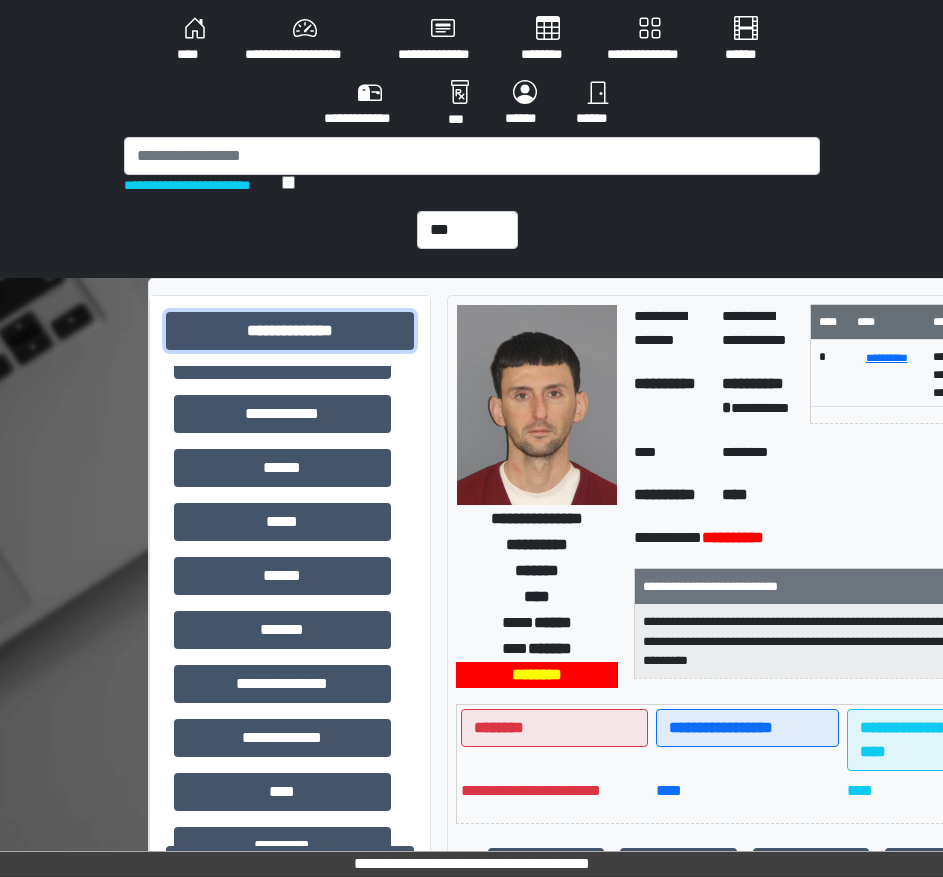 scroll, scrollTop: 300, scrollLeft: 0, axis: vertical 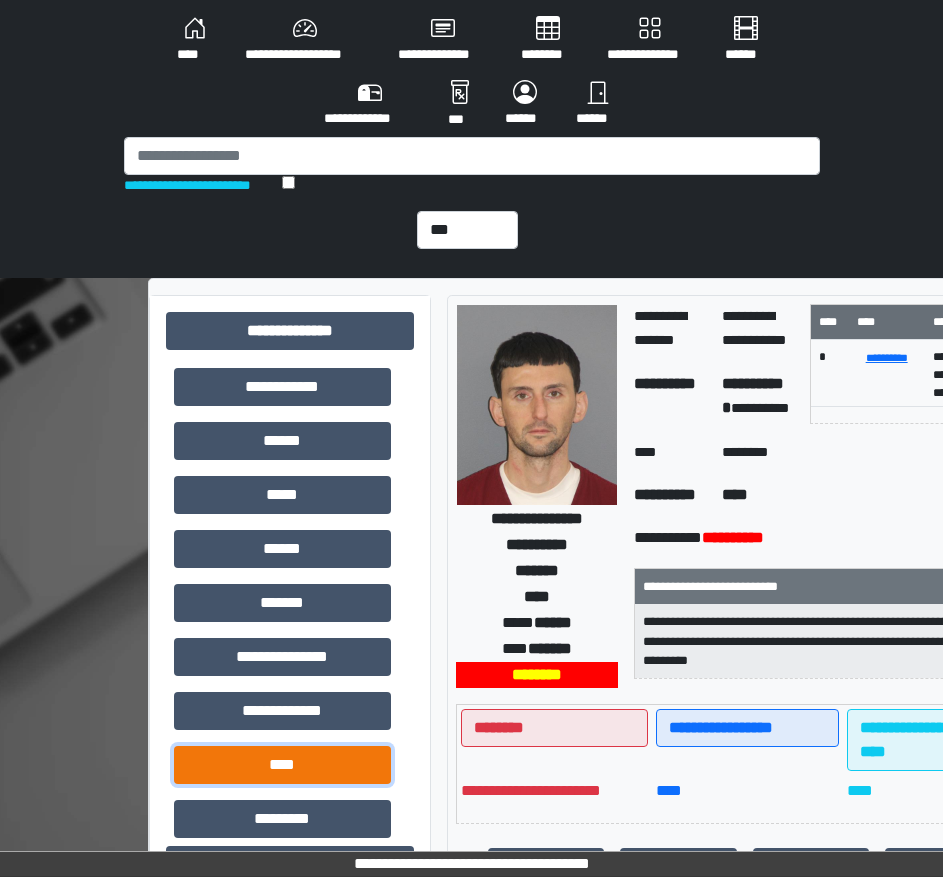 click on "****" at bounding box center [282, 765] 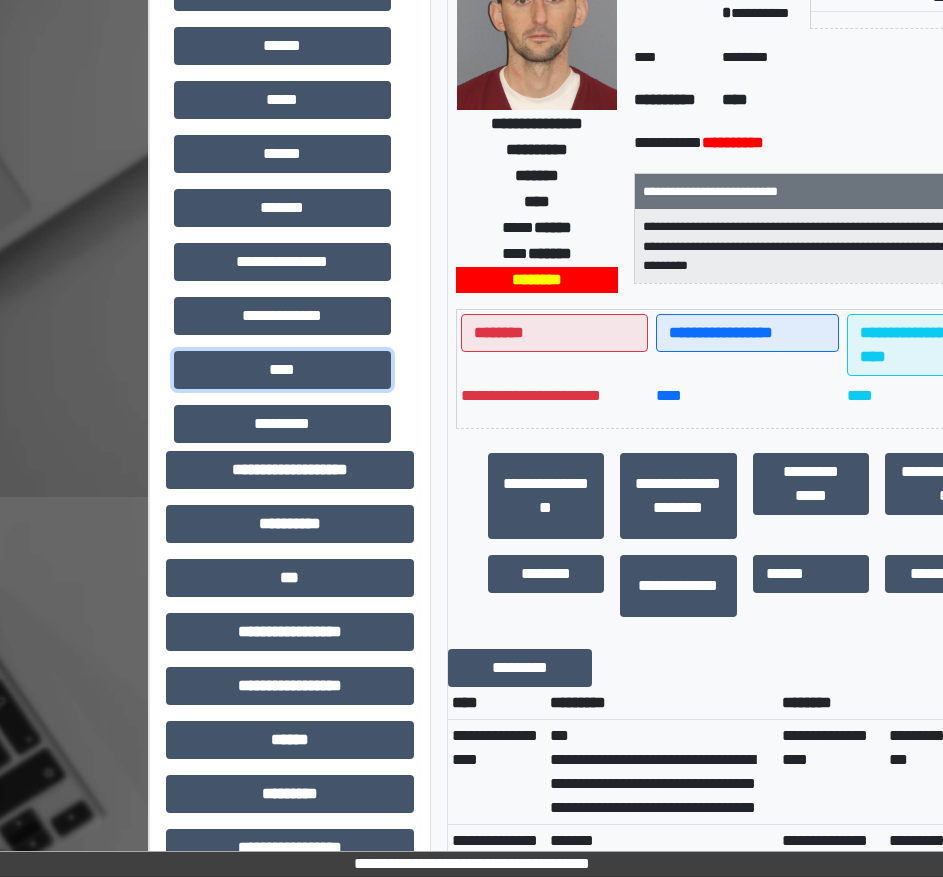 scroll, scrollTop: 400, scrollLeft: 0, axis: vertical 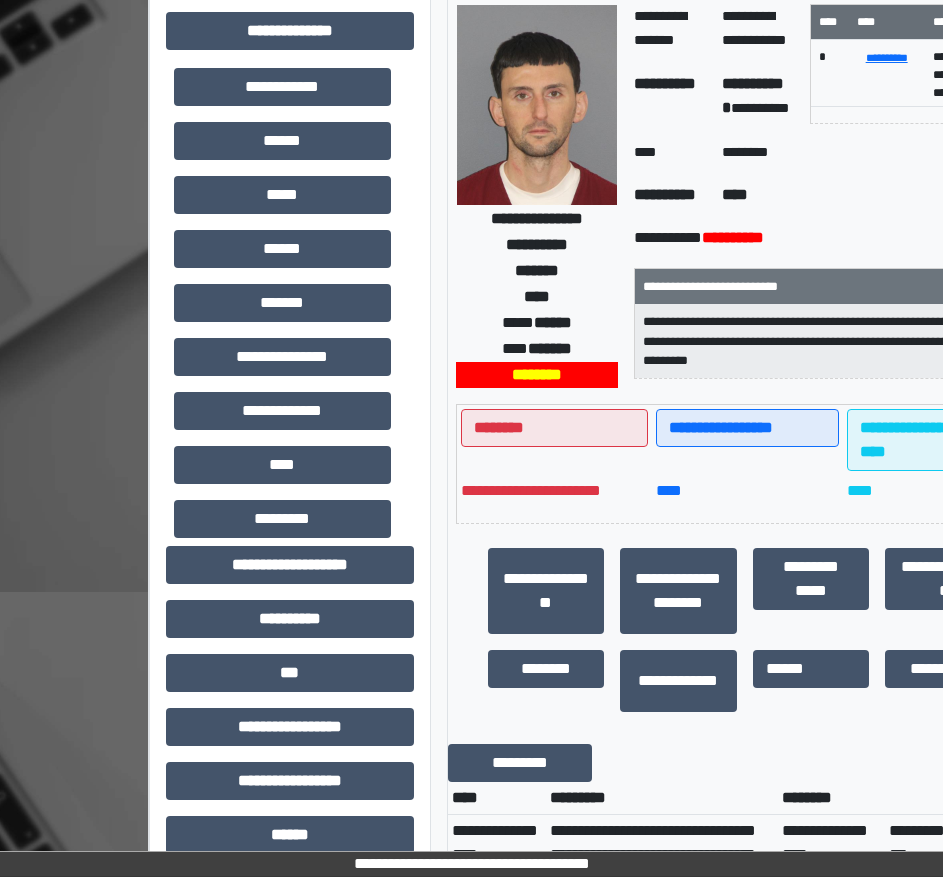 click on "**********" at bounding box center [745, 984] 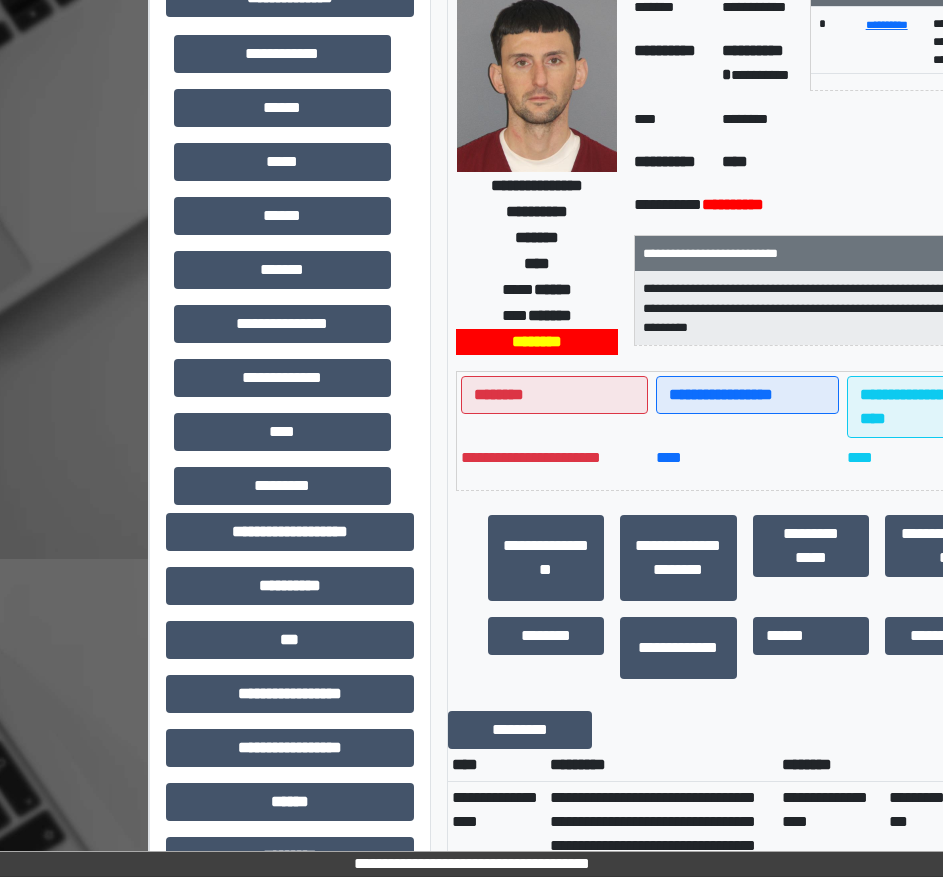 scroll, scrollTop: 400, scrollLeft: 0, axis: vertical 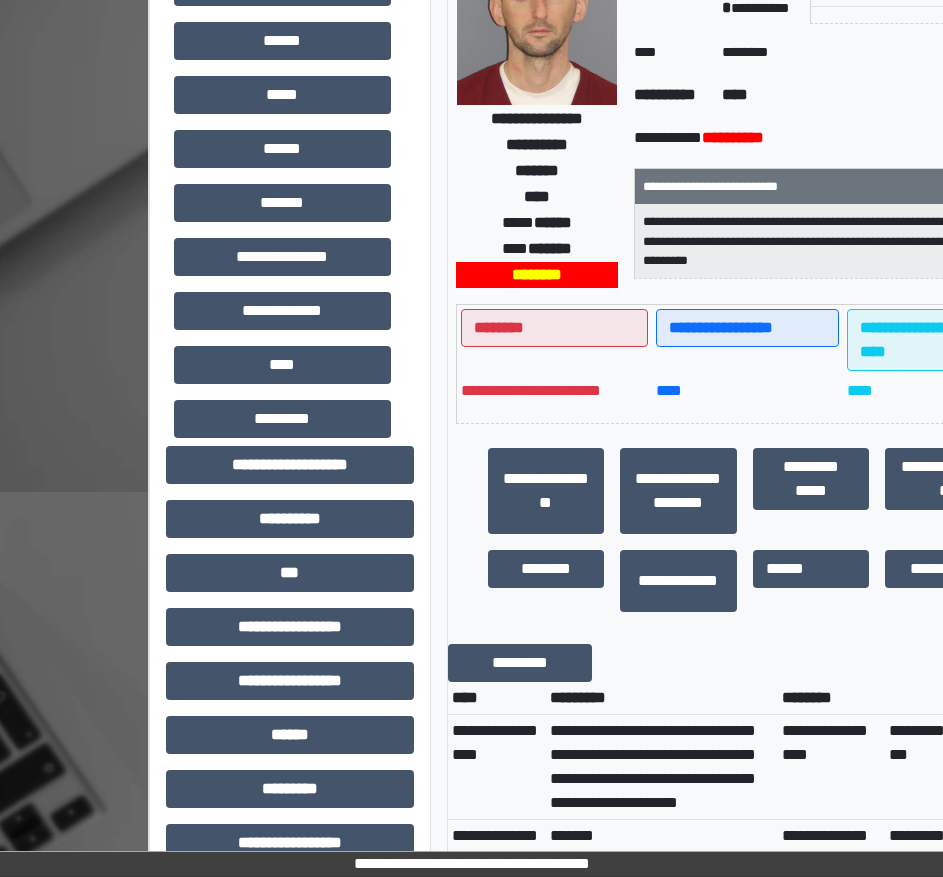 click on "*********" at bounding box center (662, 698) 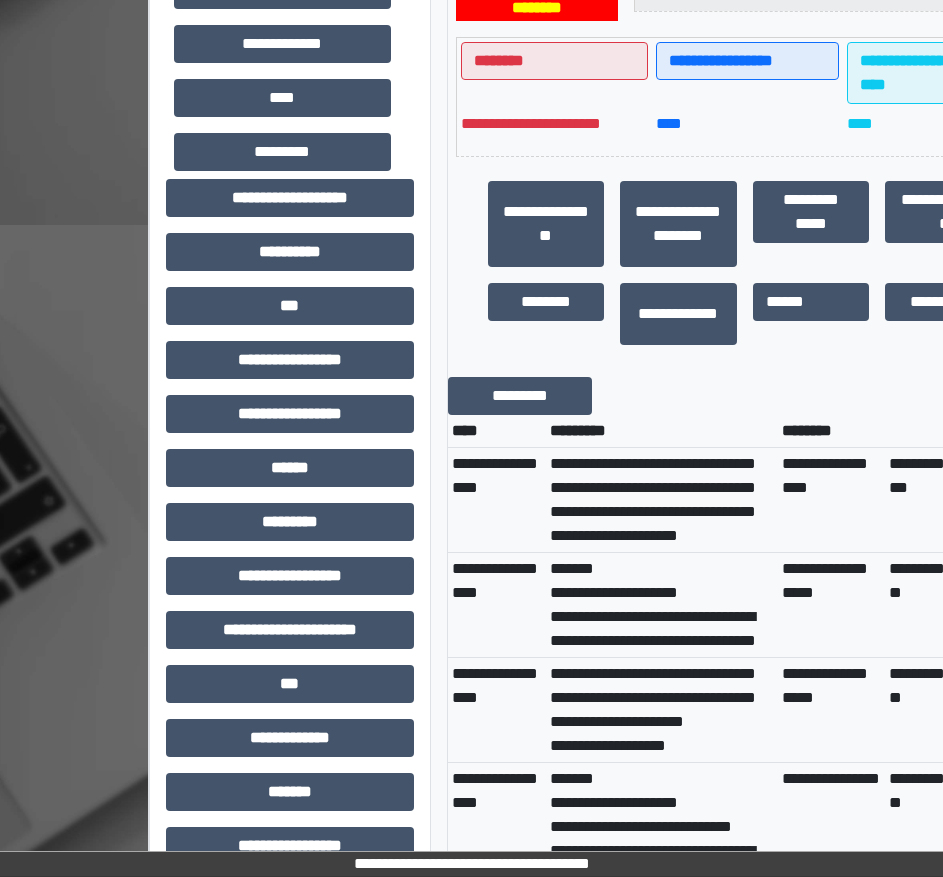 scroll, scrollTop: 700, scrollLeft: 0, axis: vertical 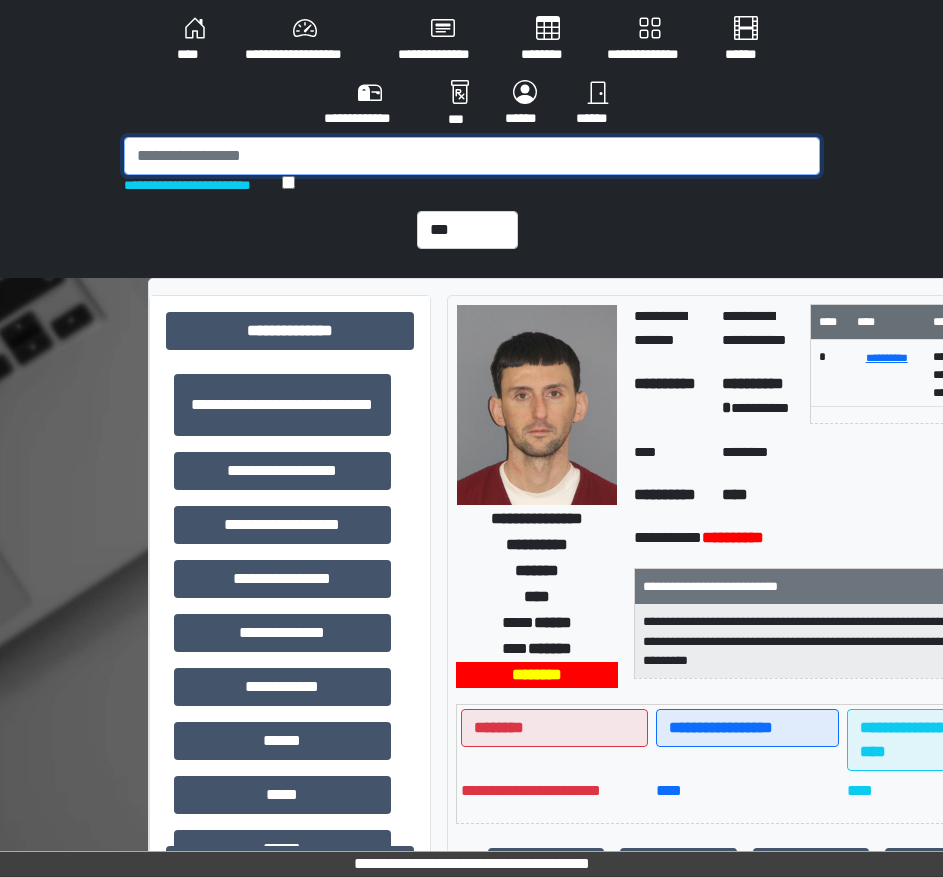 click at bounding box center (472, 156) 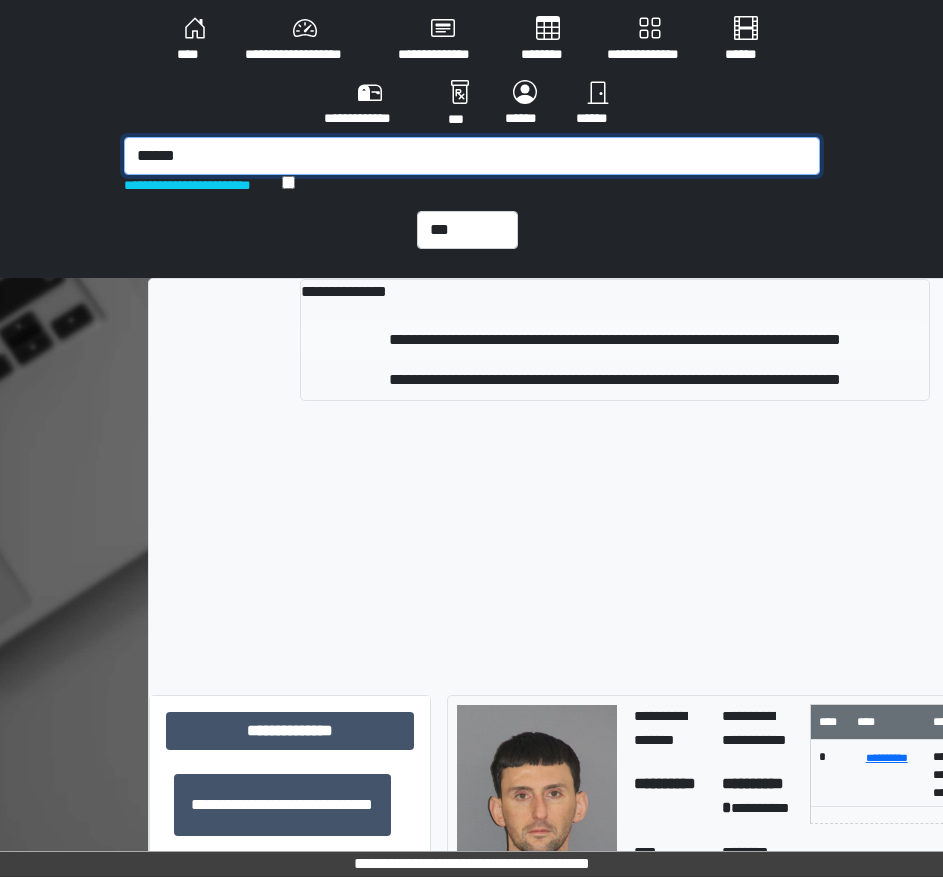 type on "******" 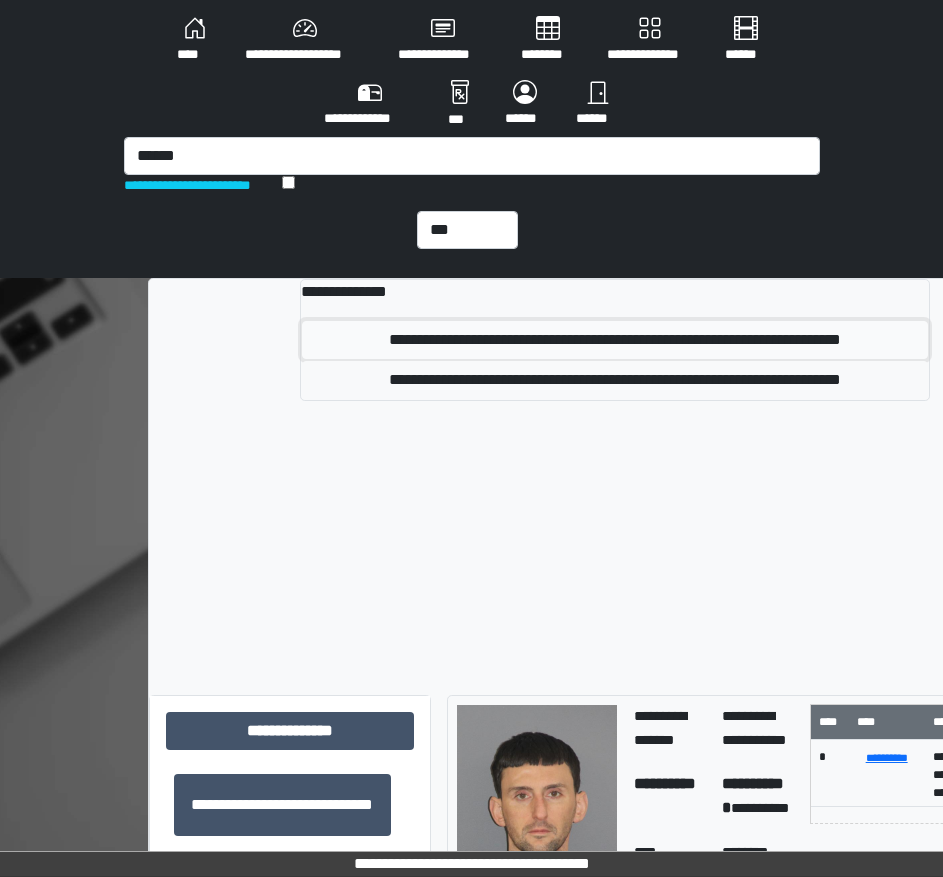 click on "**********" at bounding box center (615, 340) 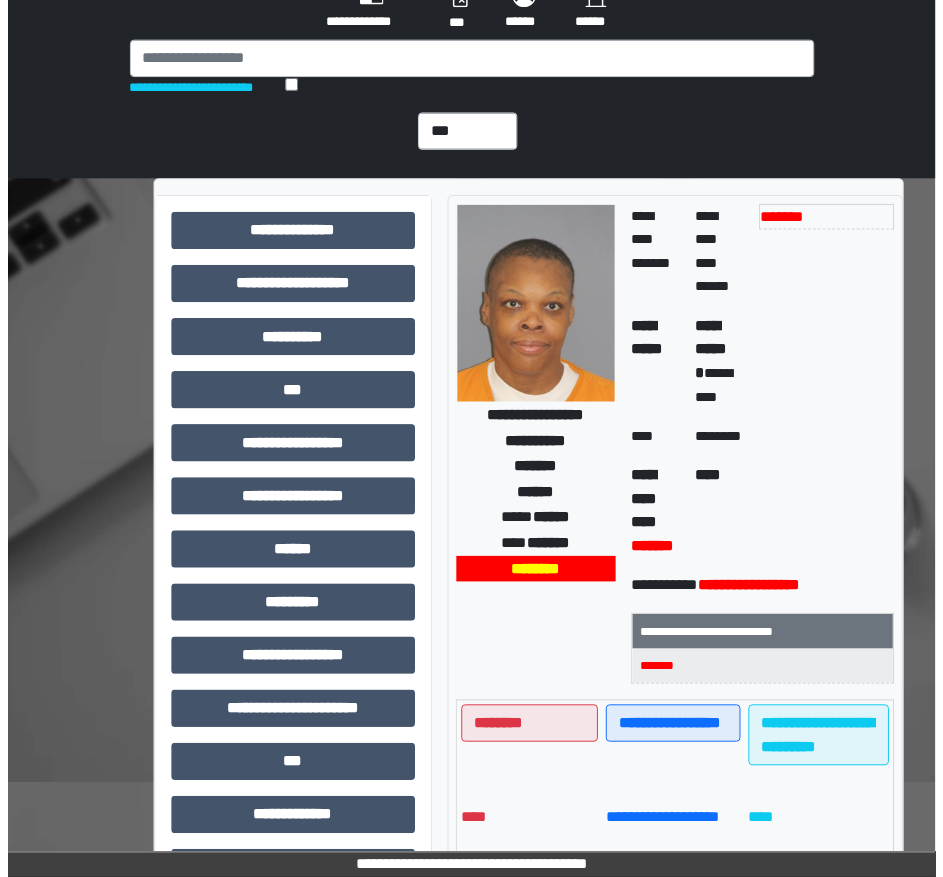 scroll, scrollTop: 0, scrollLeft: 0, axis: both 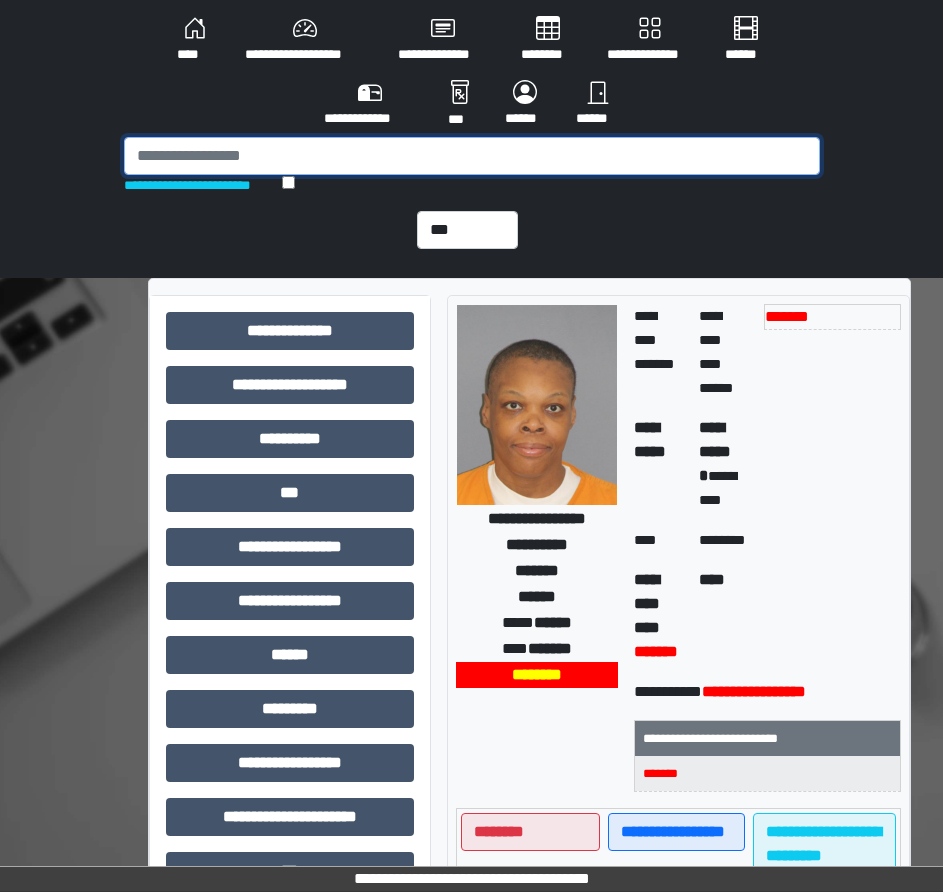click at bounding box center (472, 156) 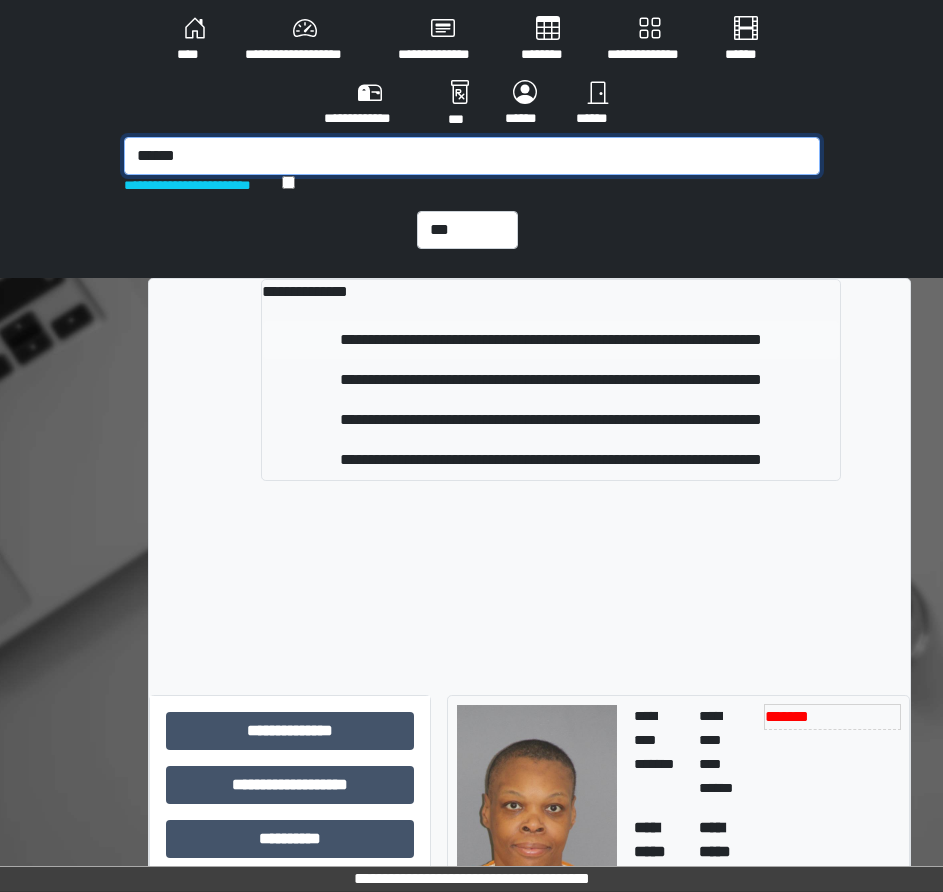 type on "******" 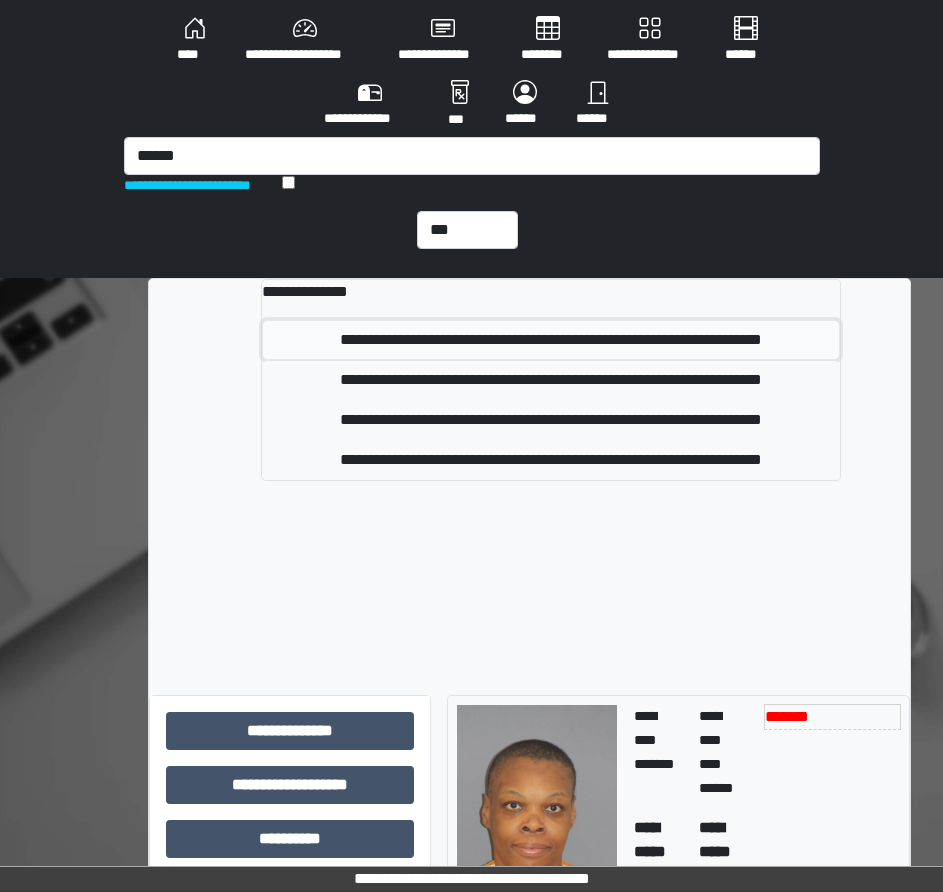 click on "**********" at bounding box center [551, 340] 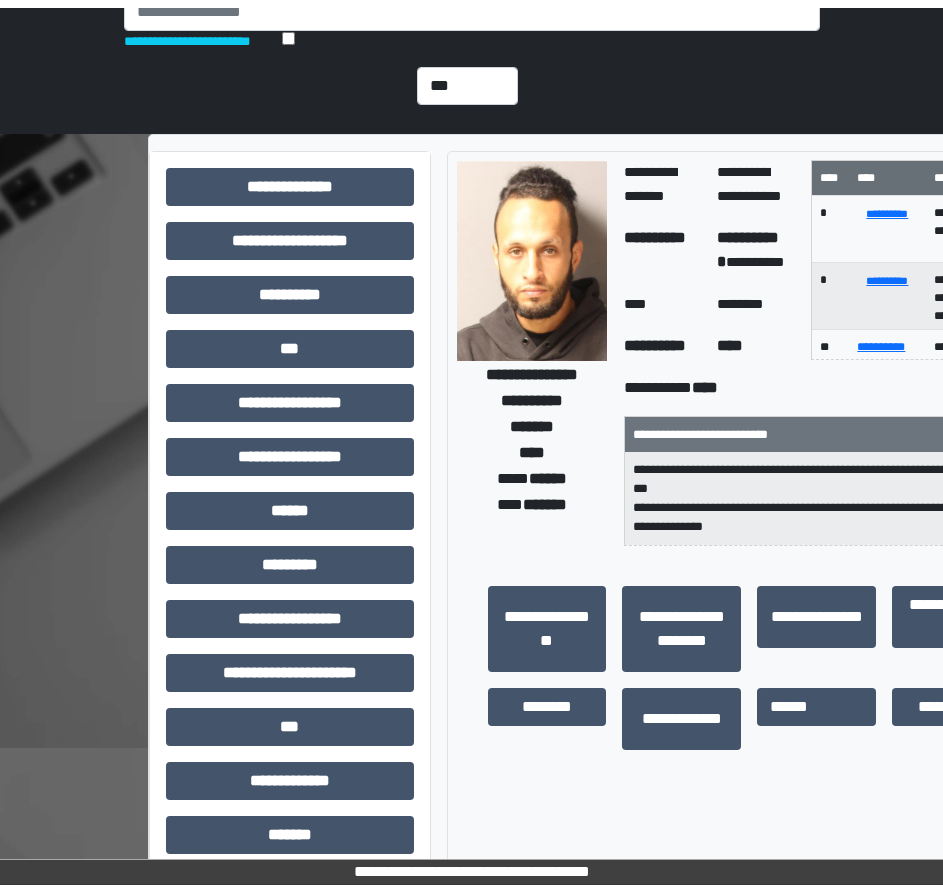 scroll, scrollTop: 100, scrollLeft: 0, axis: vertical 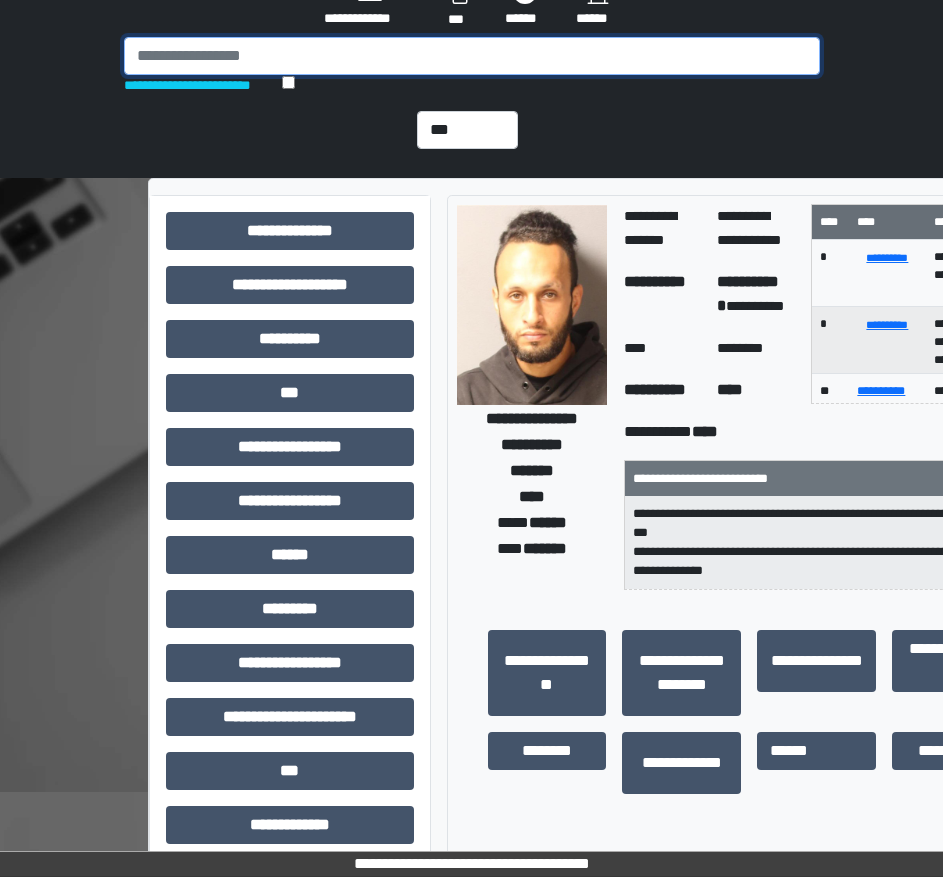 click at bounding box center [472, 56] 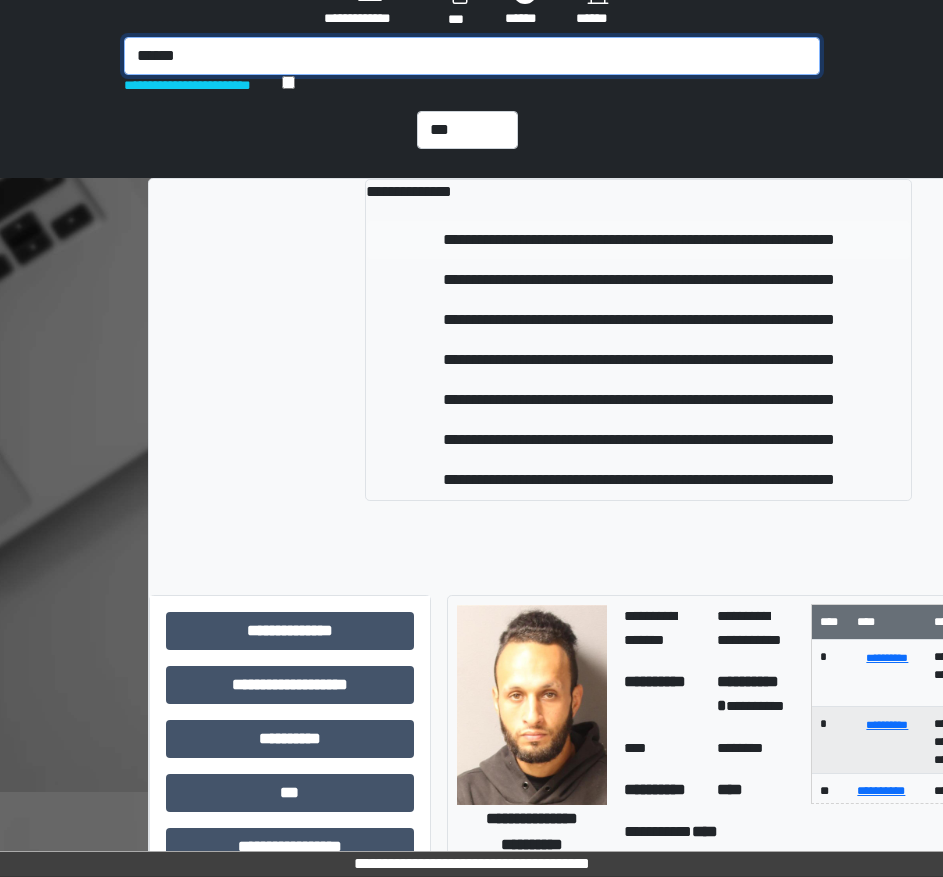 type on "******" 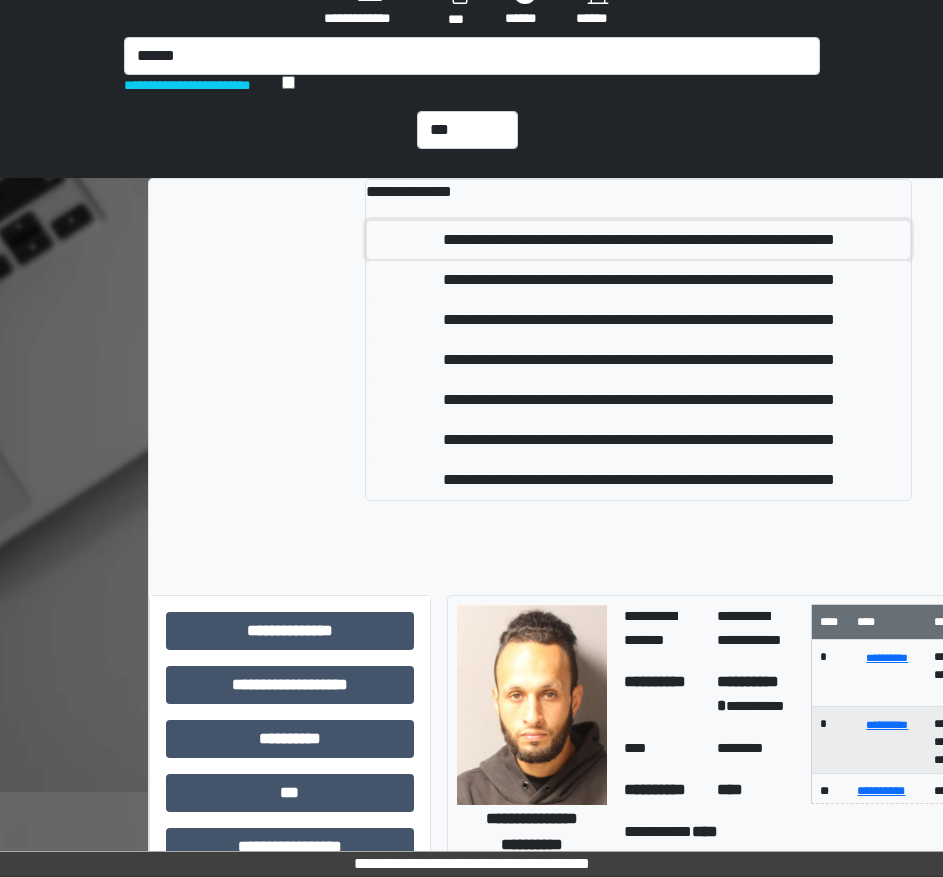 click on "**********" at bounding box center [638, 240] 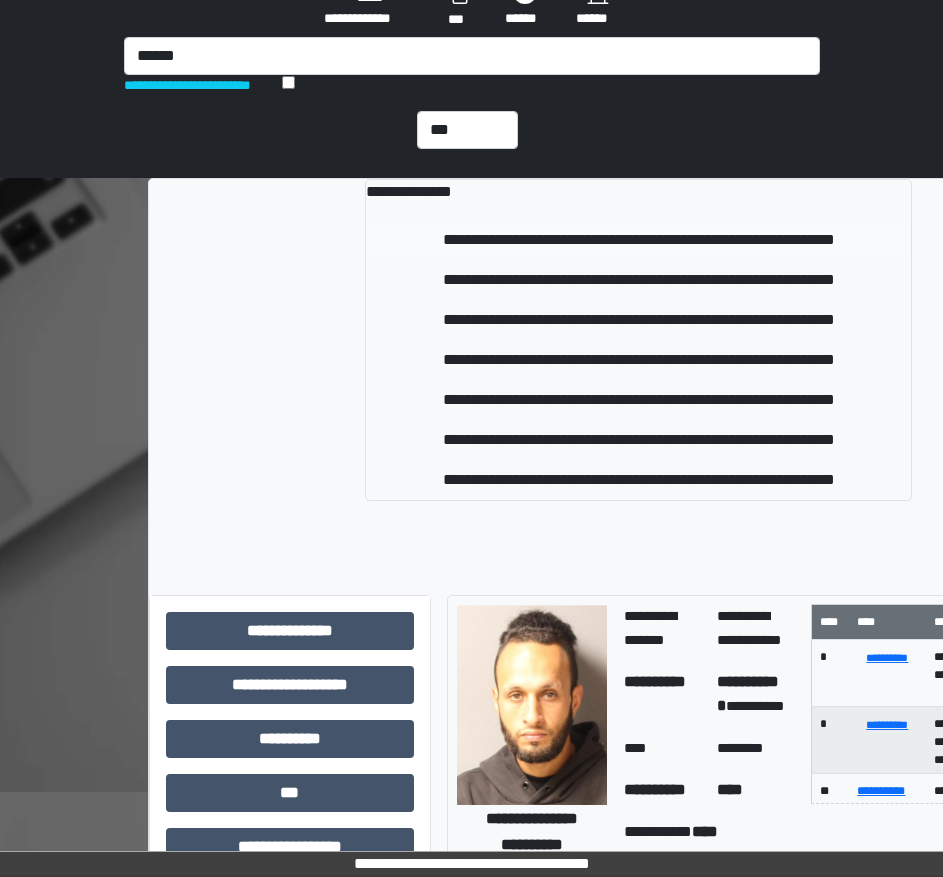 type 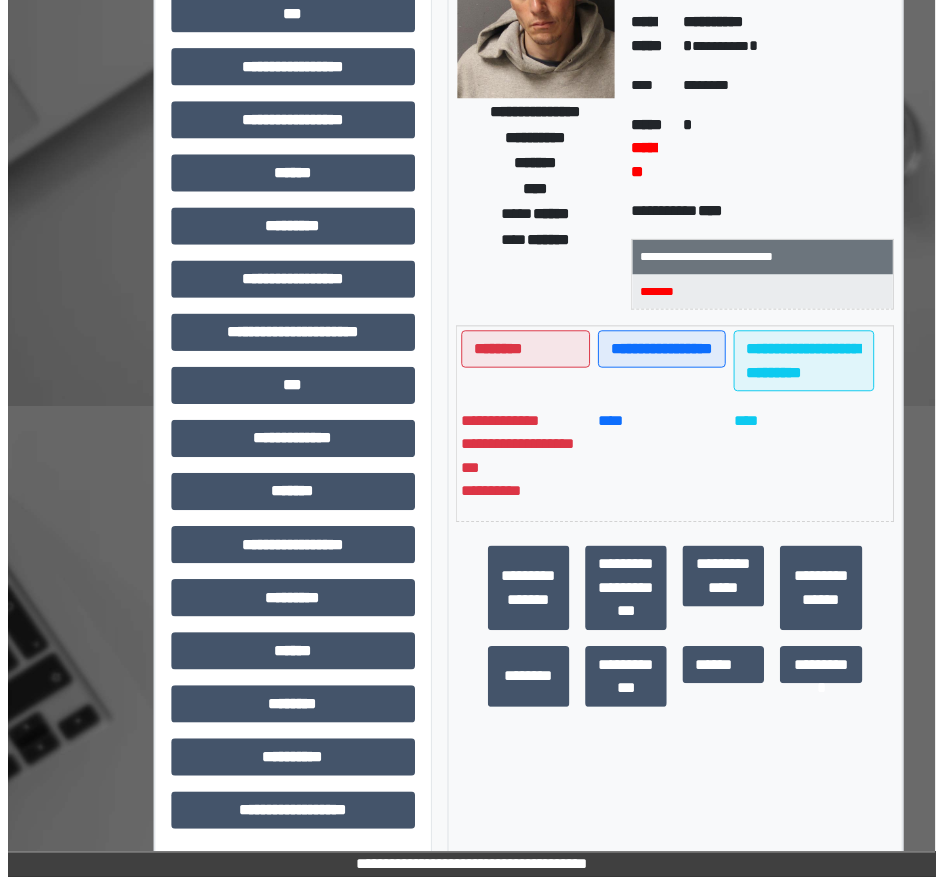 scroll, scrollTop: 480, scrollLeft: 0, axis: vertical 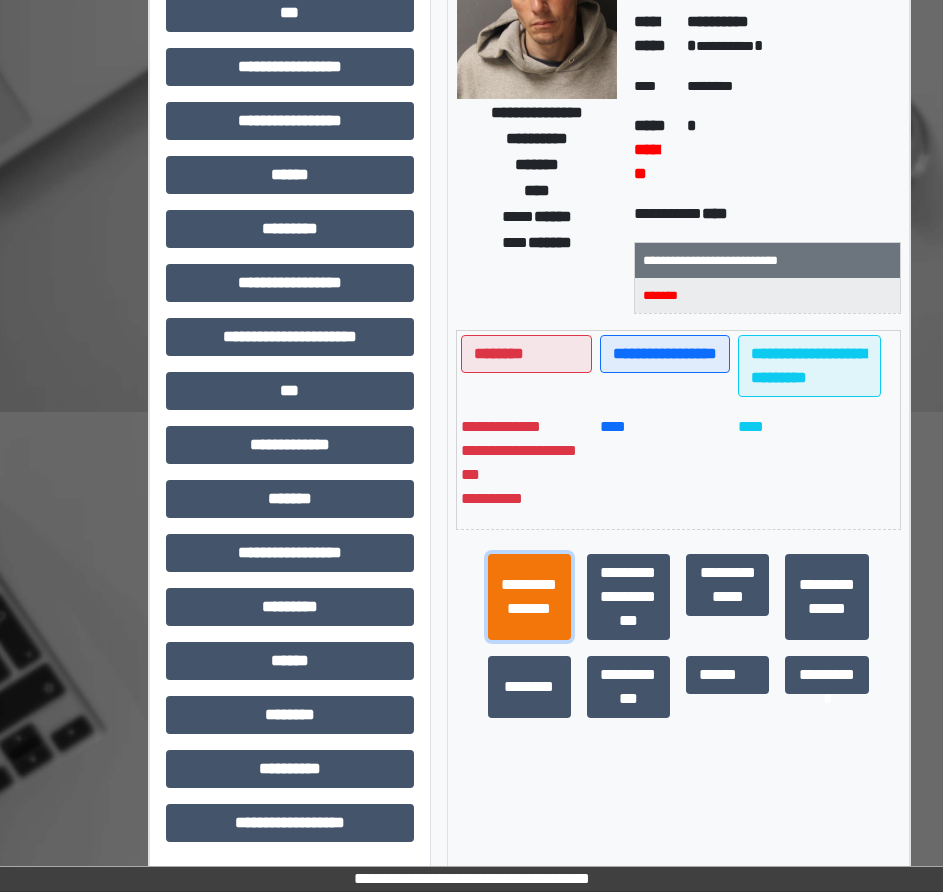 click on "**********" at bounding box center (529, 597) 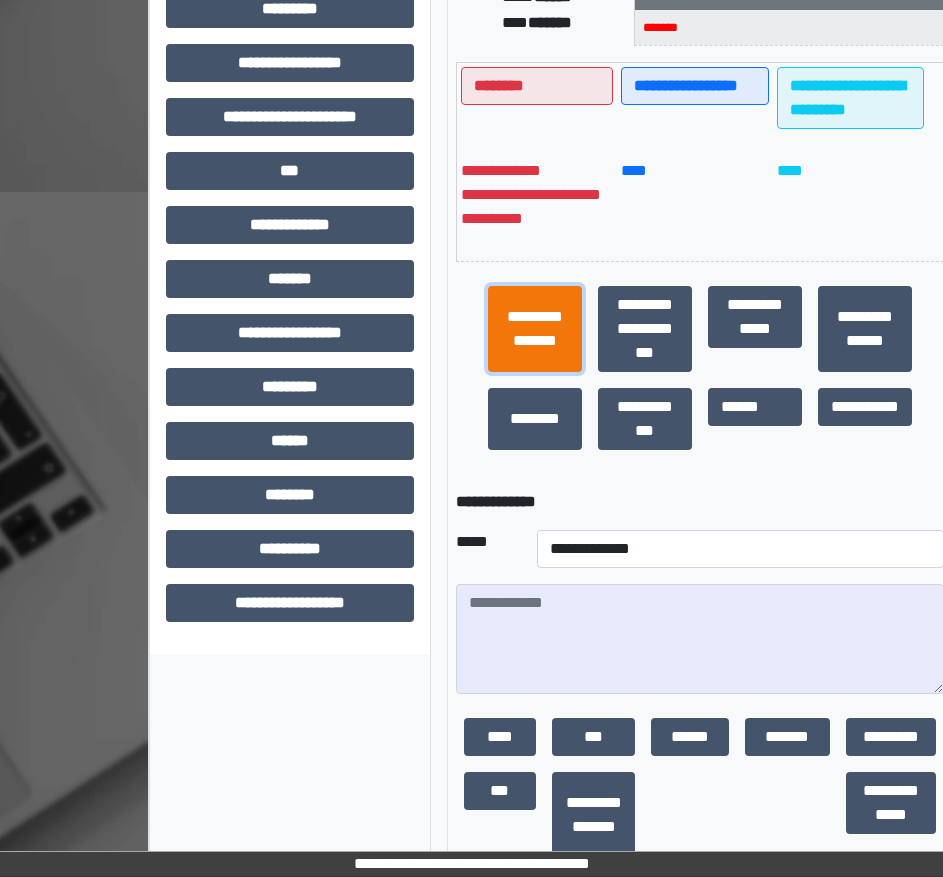 scroll, scrollTop: 780, scrollLeft: 0, axis: vertical 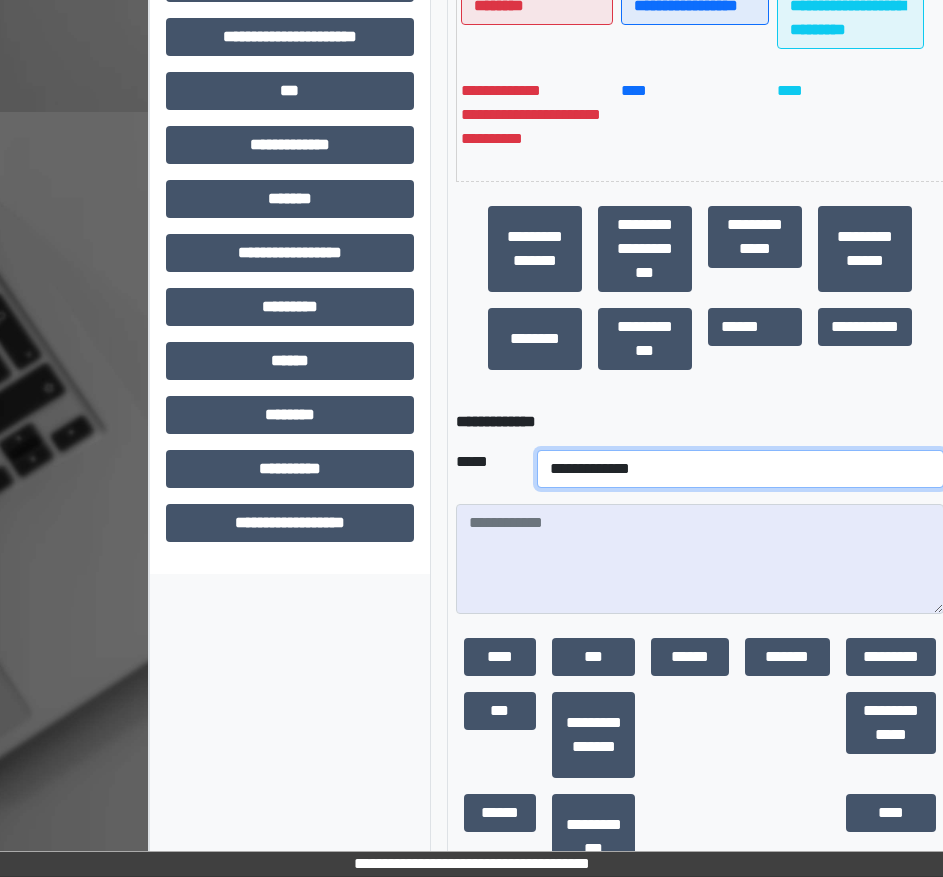 click on "**********" at bounding box center [740, 469] 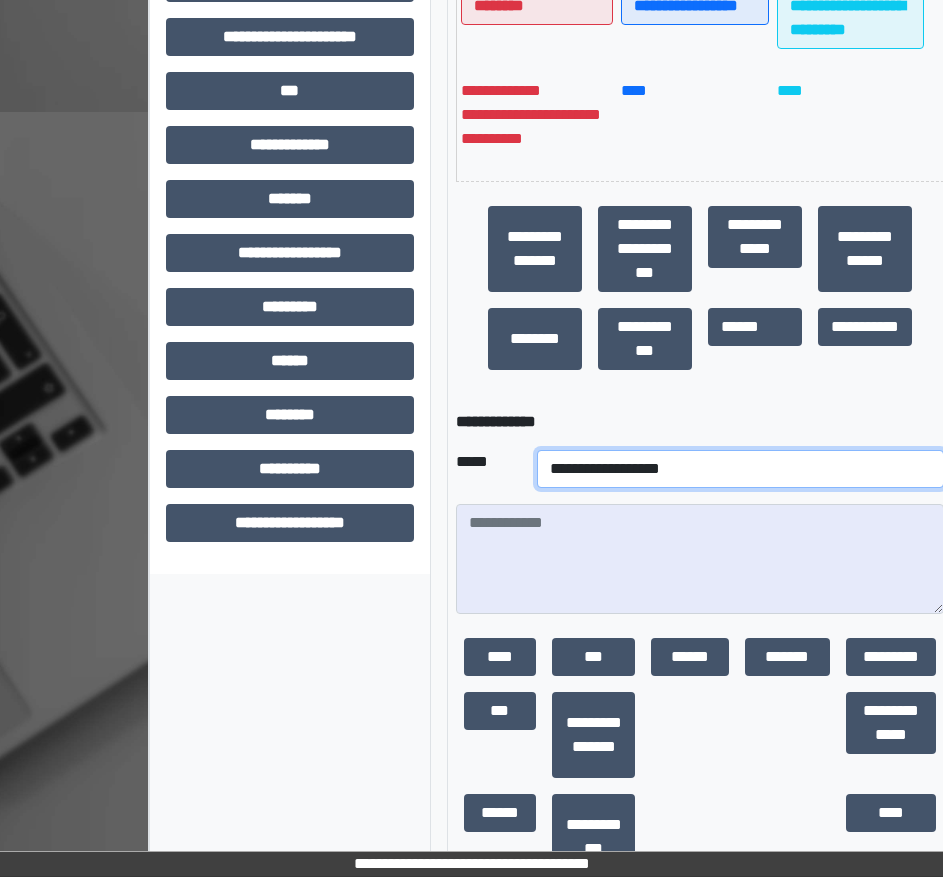 click on "**********" at bounding box center (740, 469) 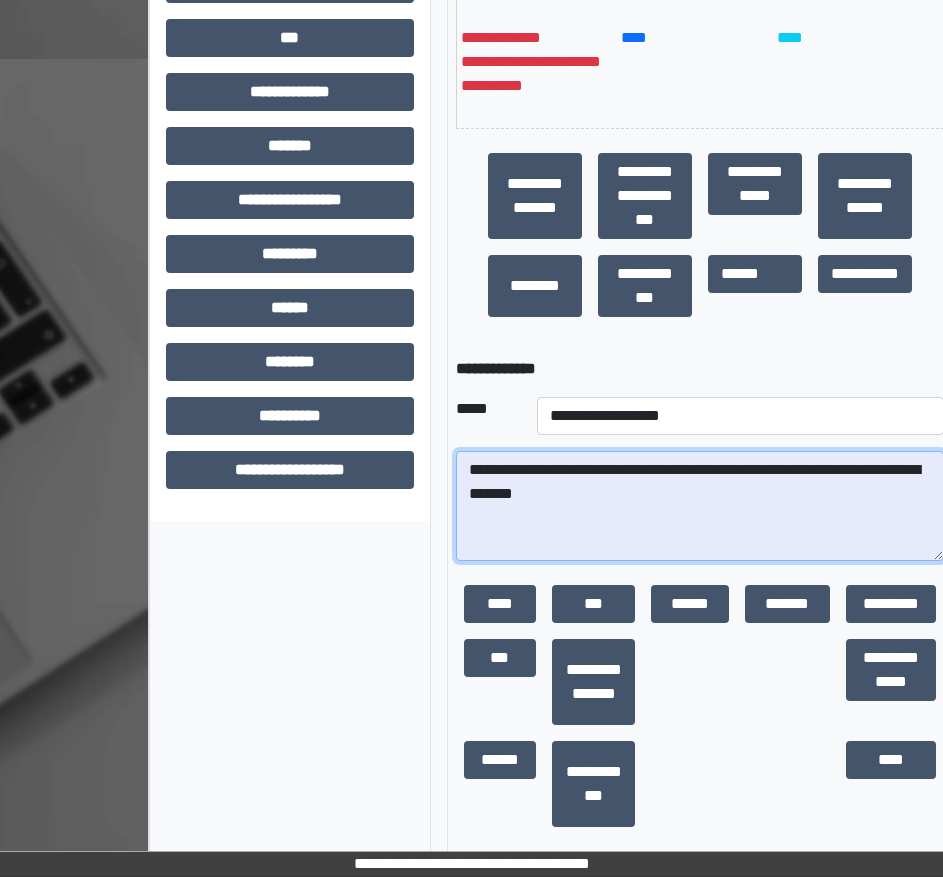 scroll, scrollTop: 841, scrollLeft: 0, axis: vertical 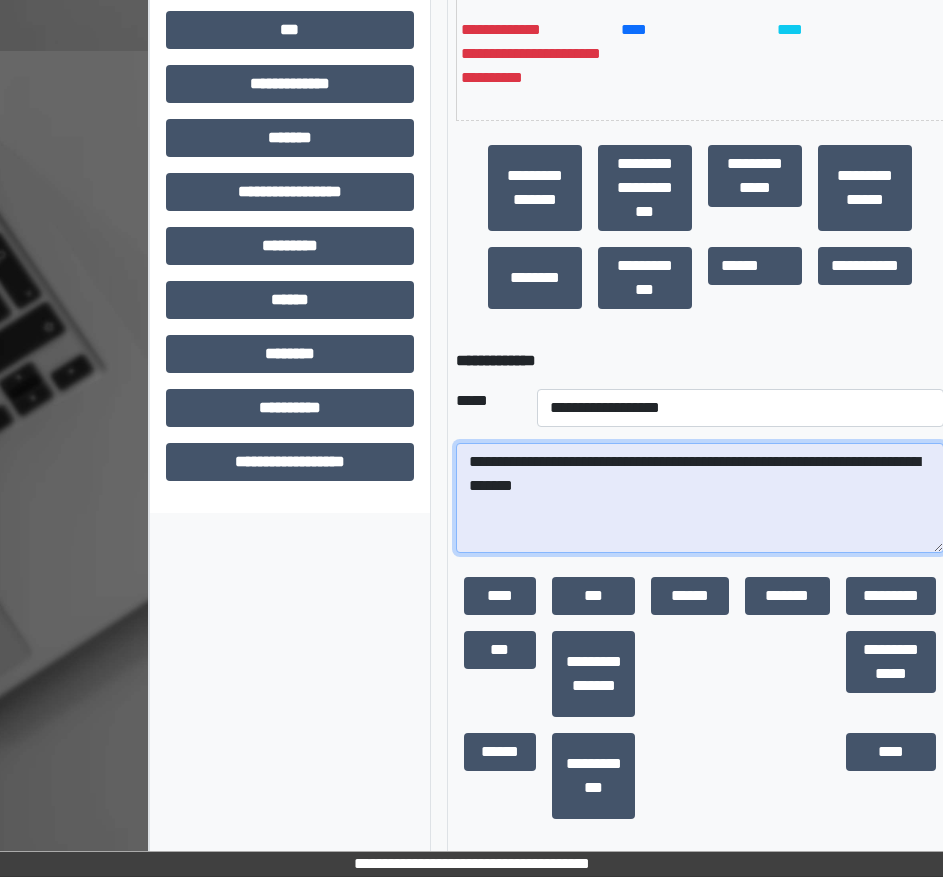 drag, startPoint x: 629, startPoint y: 481, endPoint x: 473, endPoint y: 423, distance: 166.43317 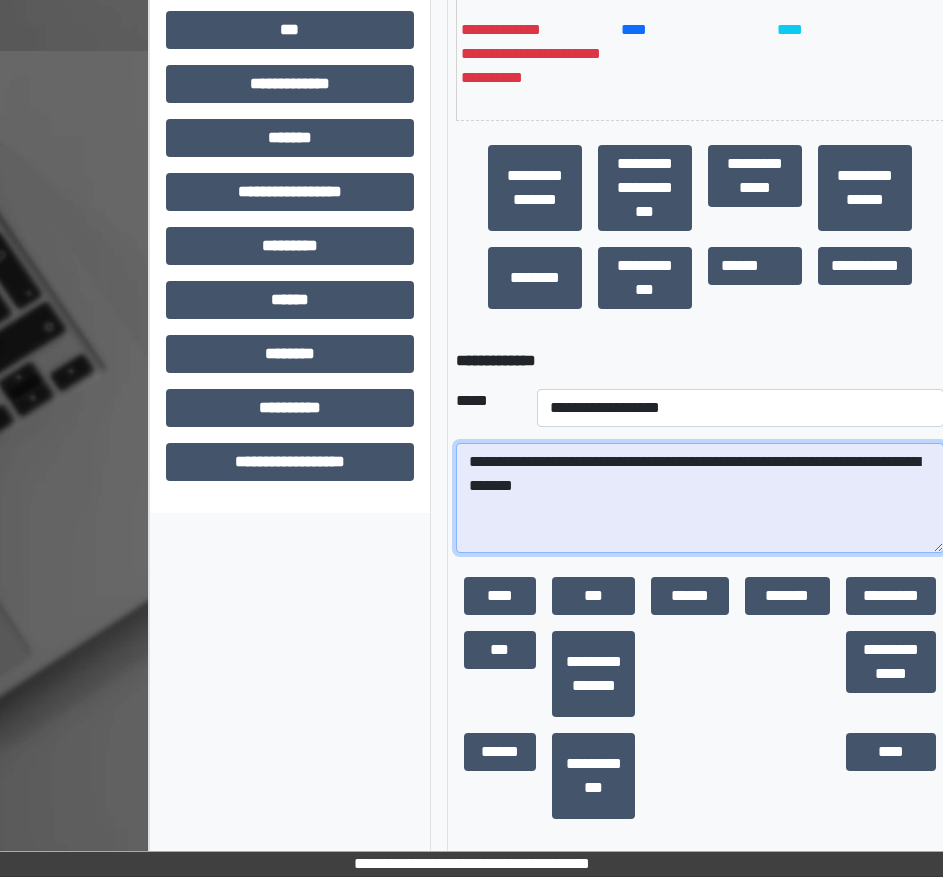 click on "**********" at bounding box center (700, 498) 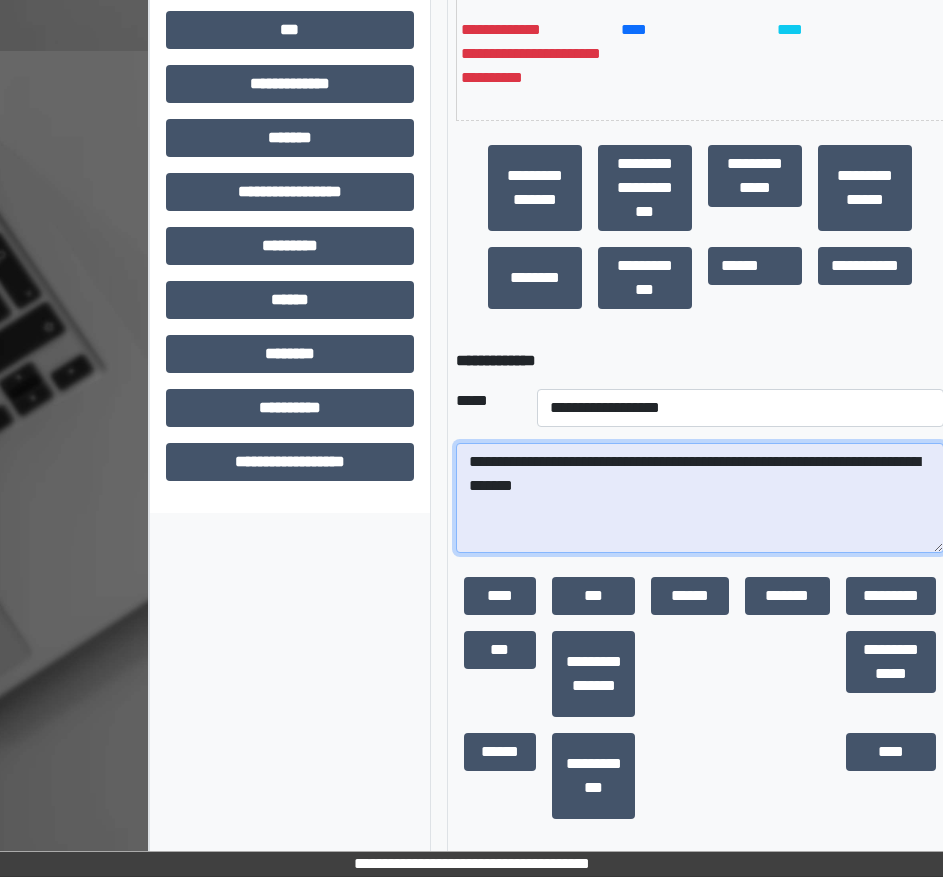 drag, startPoint x: 664, startPoint y: 483, endPoint x: 437, endPoint y: 428, distance: 233.56798 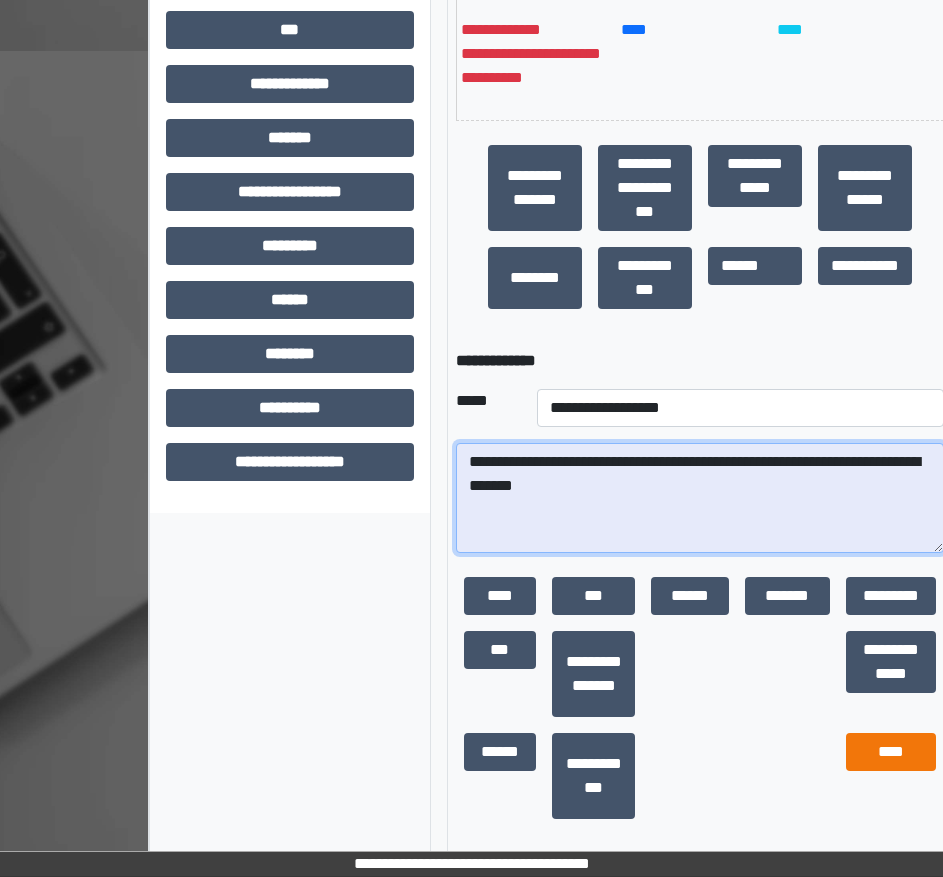 type on "**********" 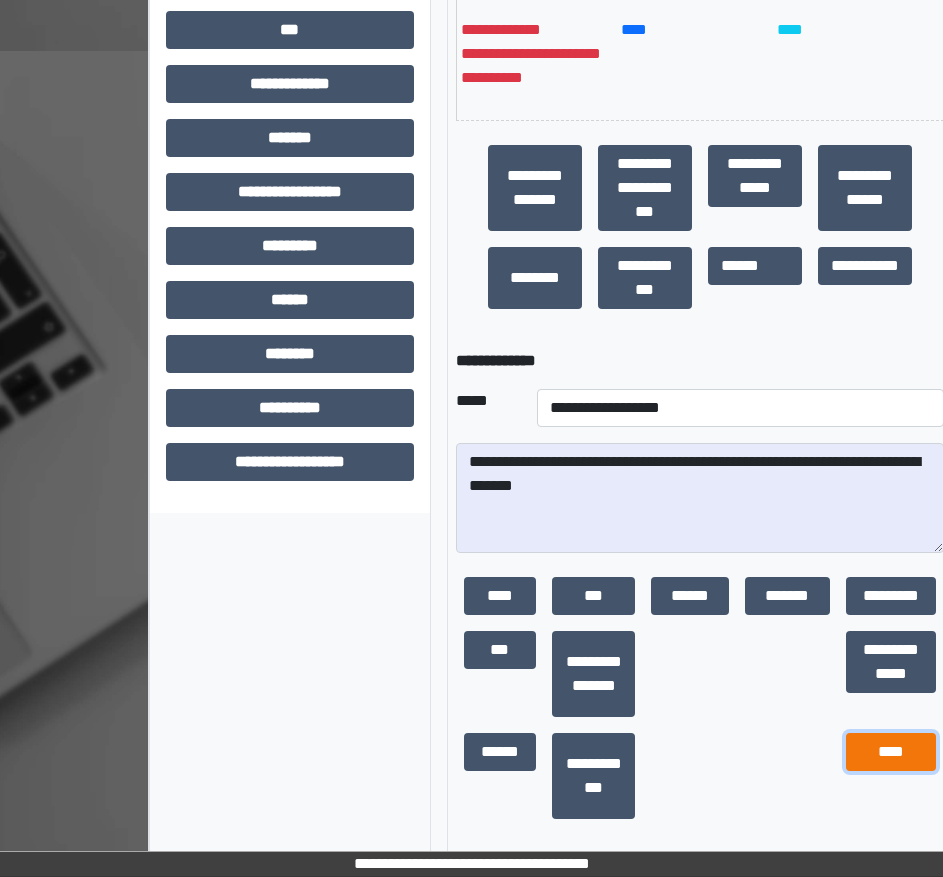 click on "****" at bounding box center (891, 752) 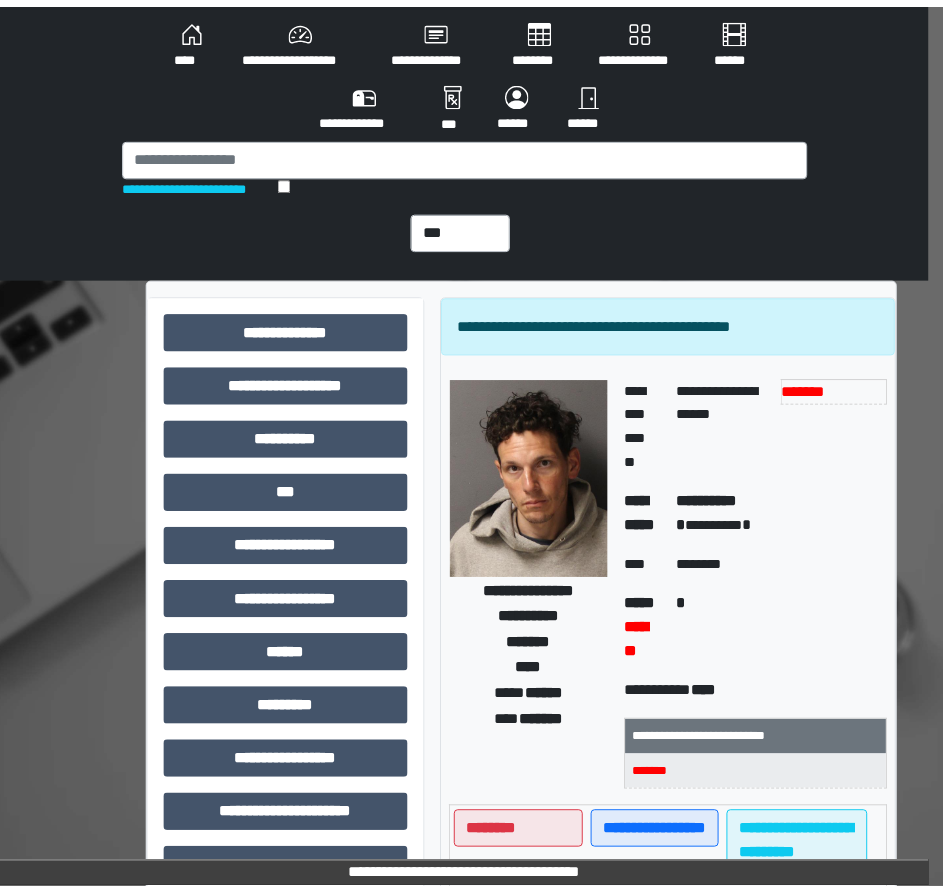 scroll, scrollTop: 0, scrollLeft: 0, axis: both 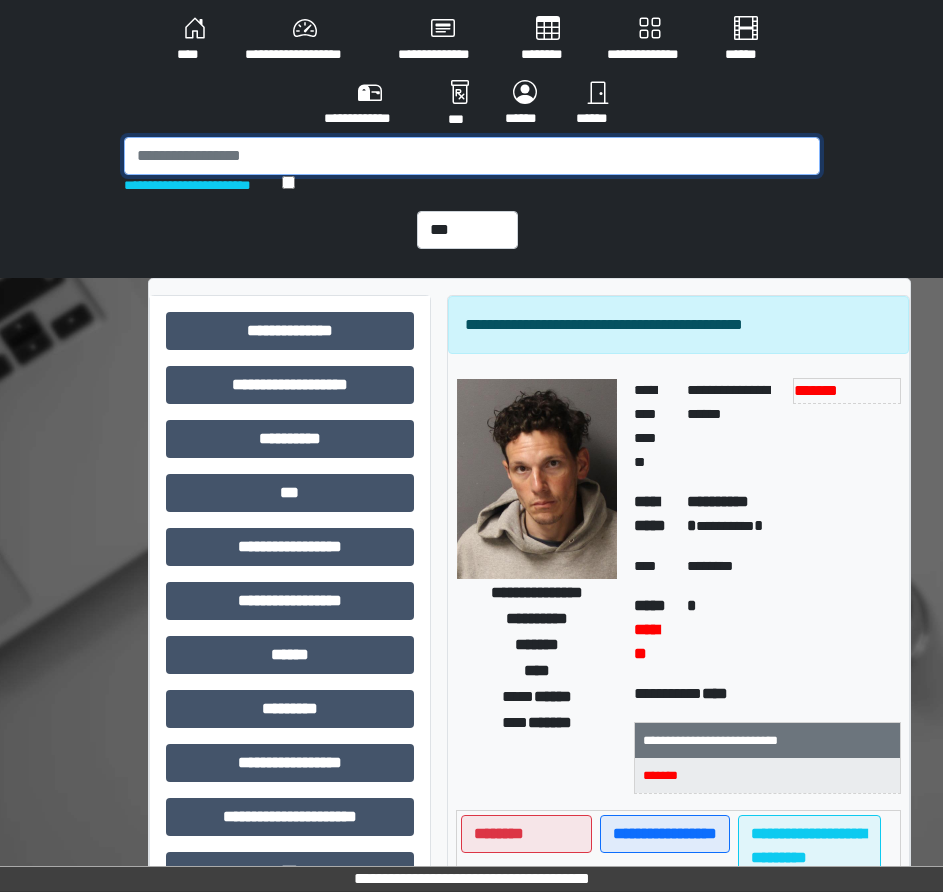 click at bounding box center [472, 156] 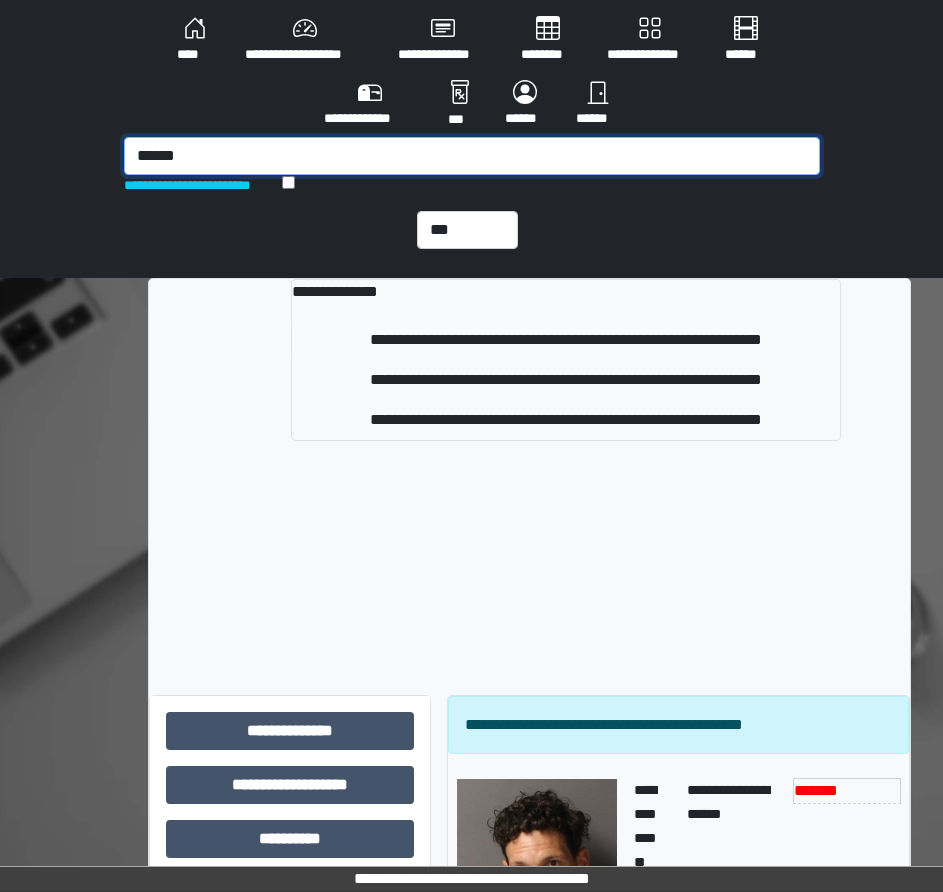 type on "******" 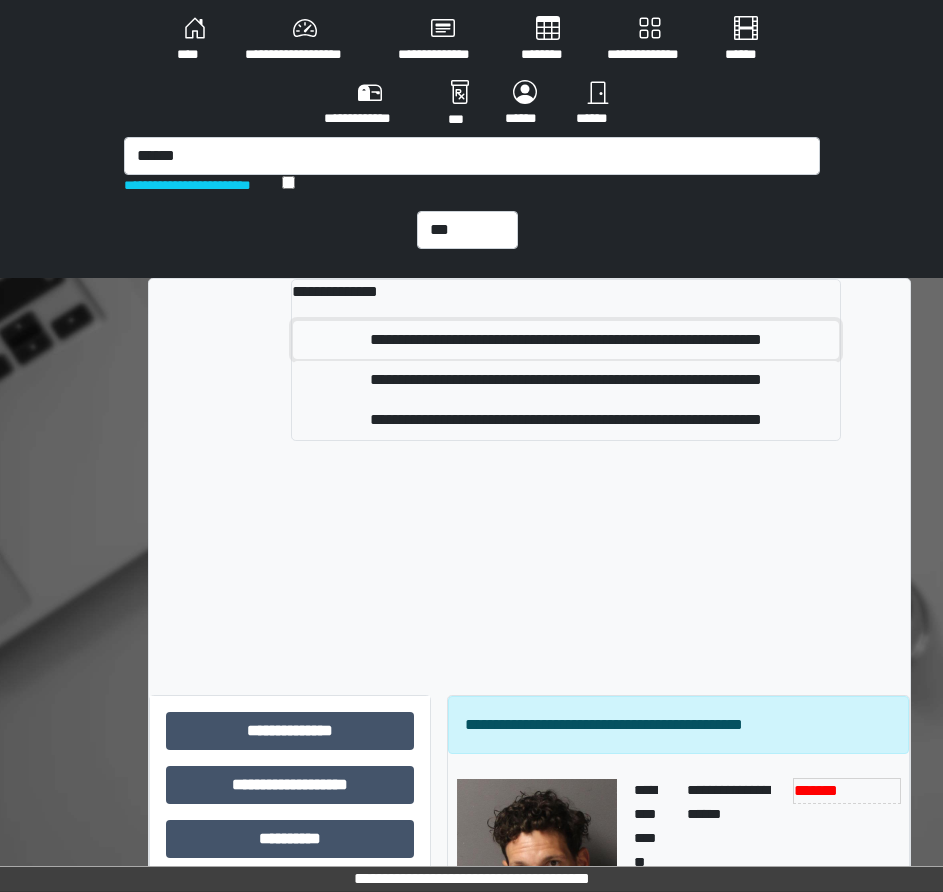 click on "**********" at bounding box center (566, 340) 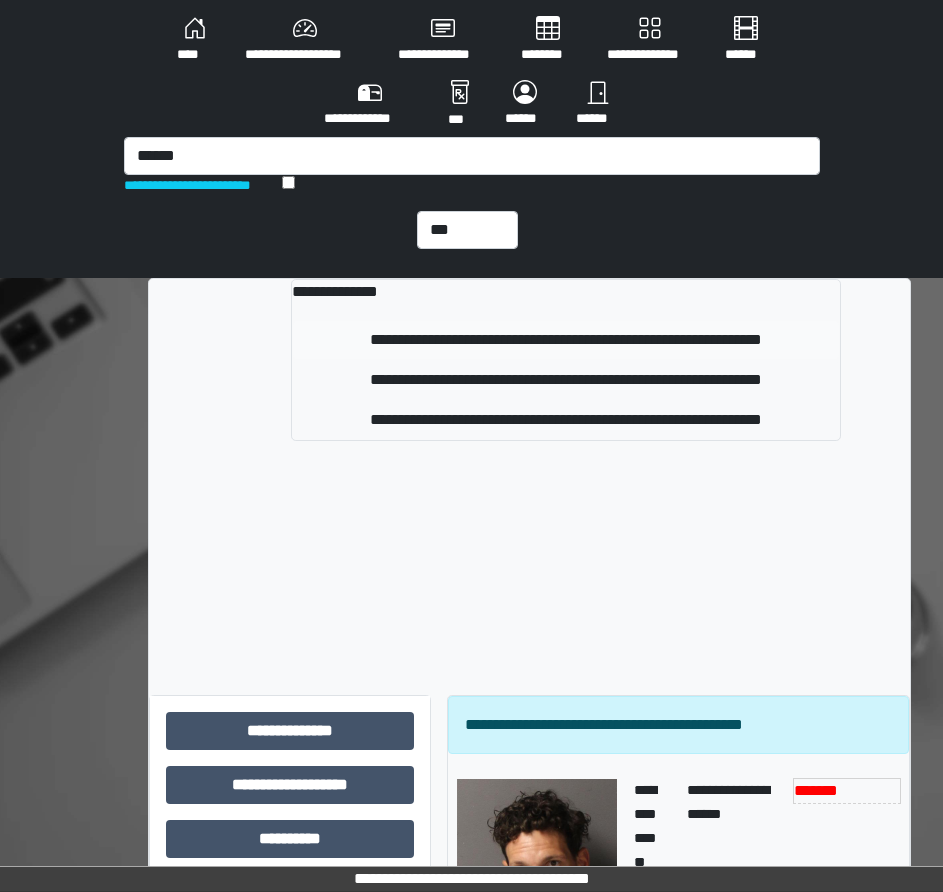 type 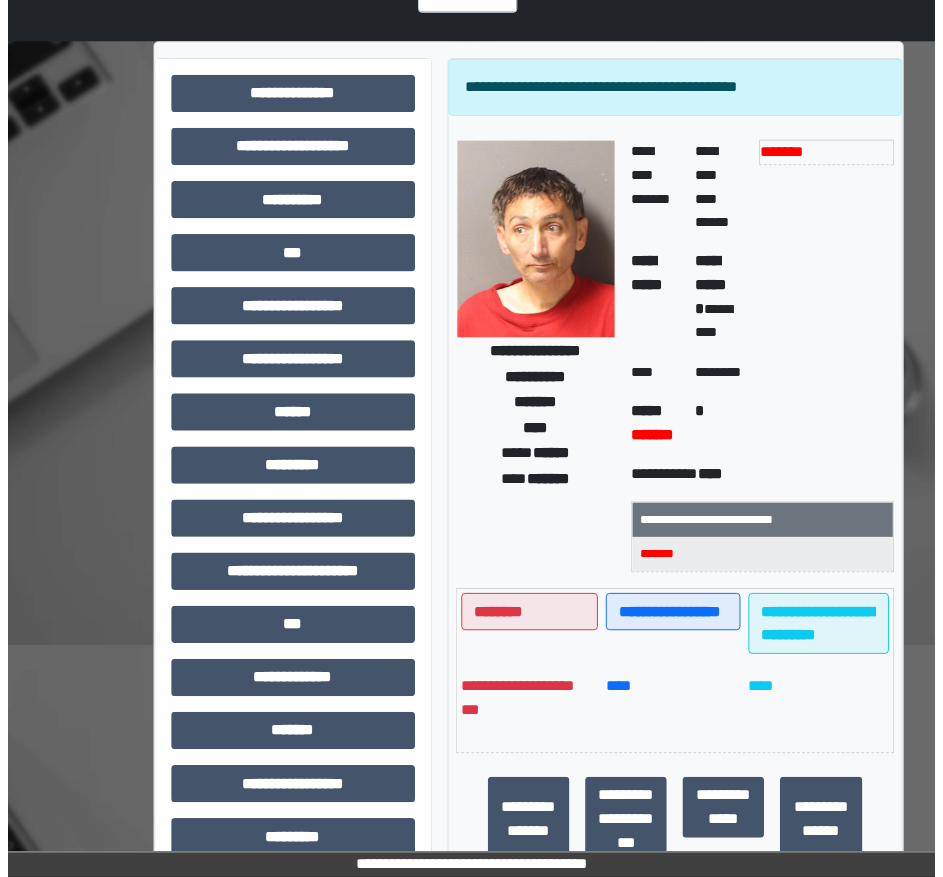 scroll, scrollTop: 300, scrollLeft: 0, axis: vertical 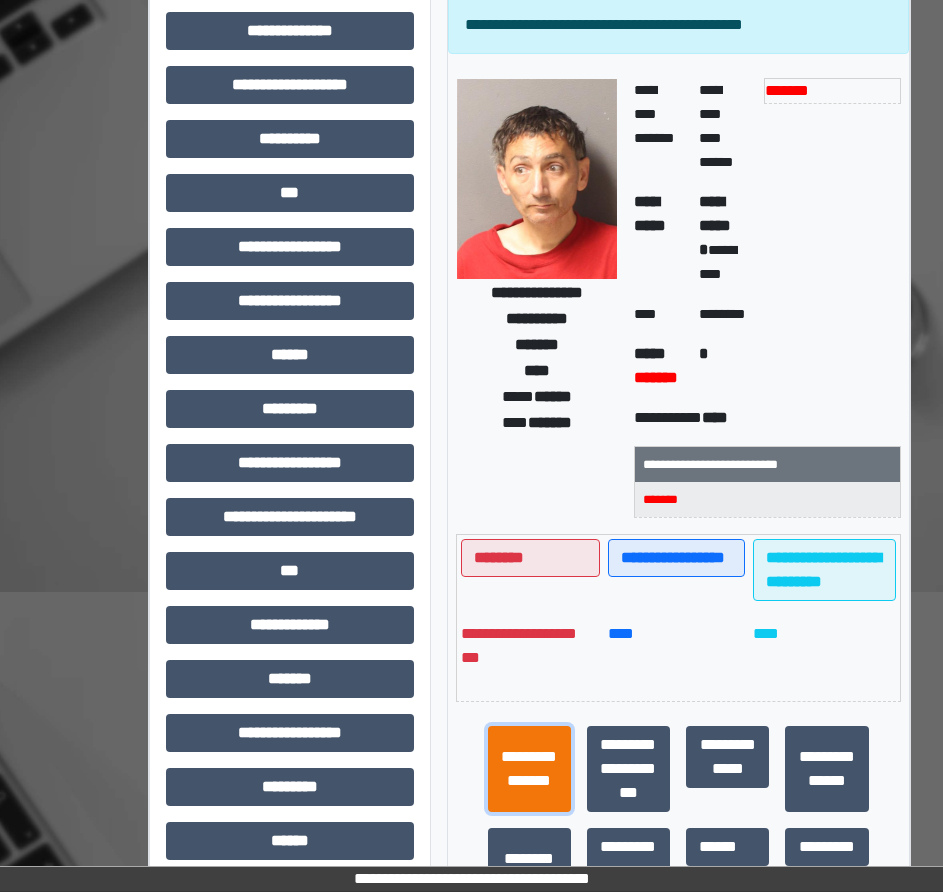 click on "**********" at bounding box center [529, 769] 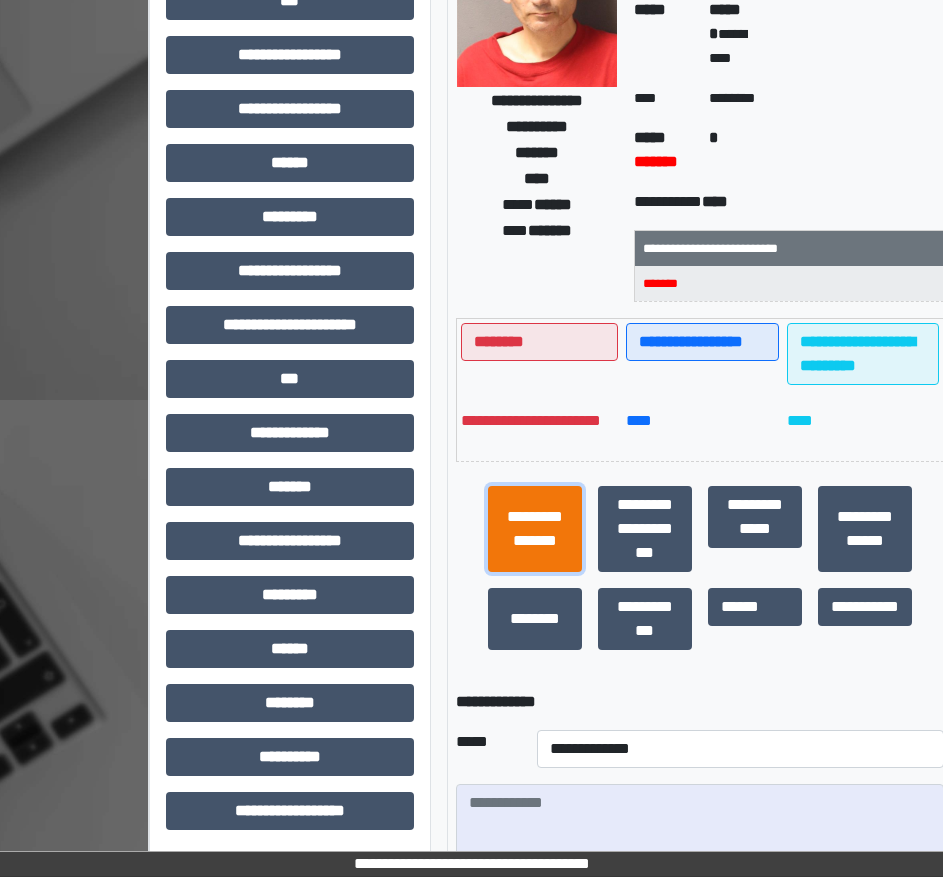 scroll, scrollTop: 500, scrollLeft: 0, axis: vertical 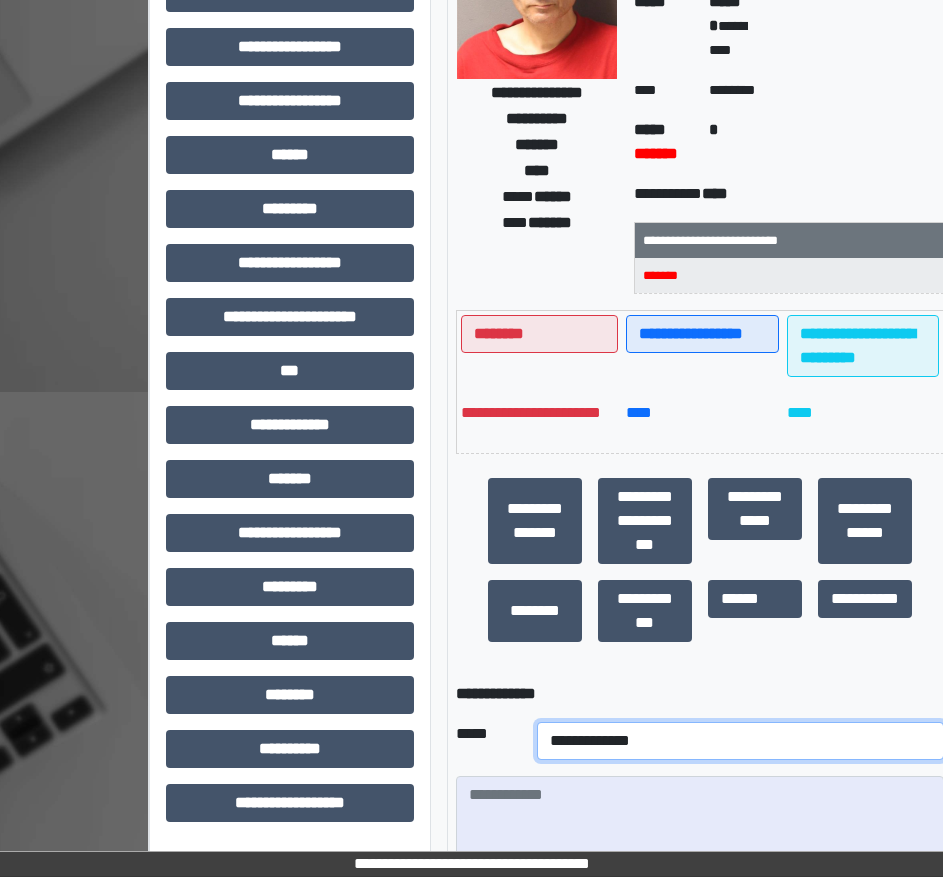 click on "**********" at bounding box center [740, 741] 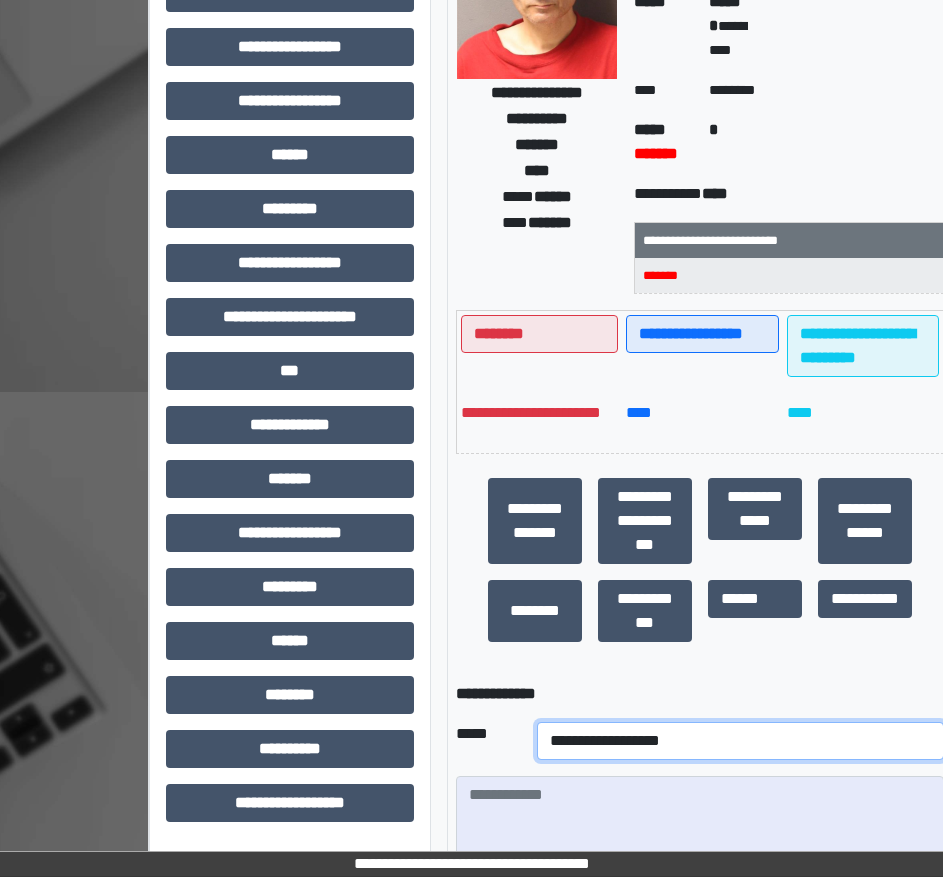 click on "**********" at bounding box center [740, 741] 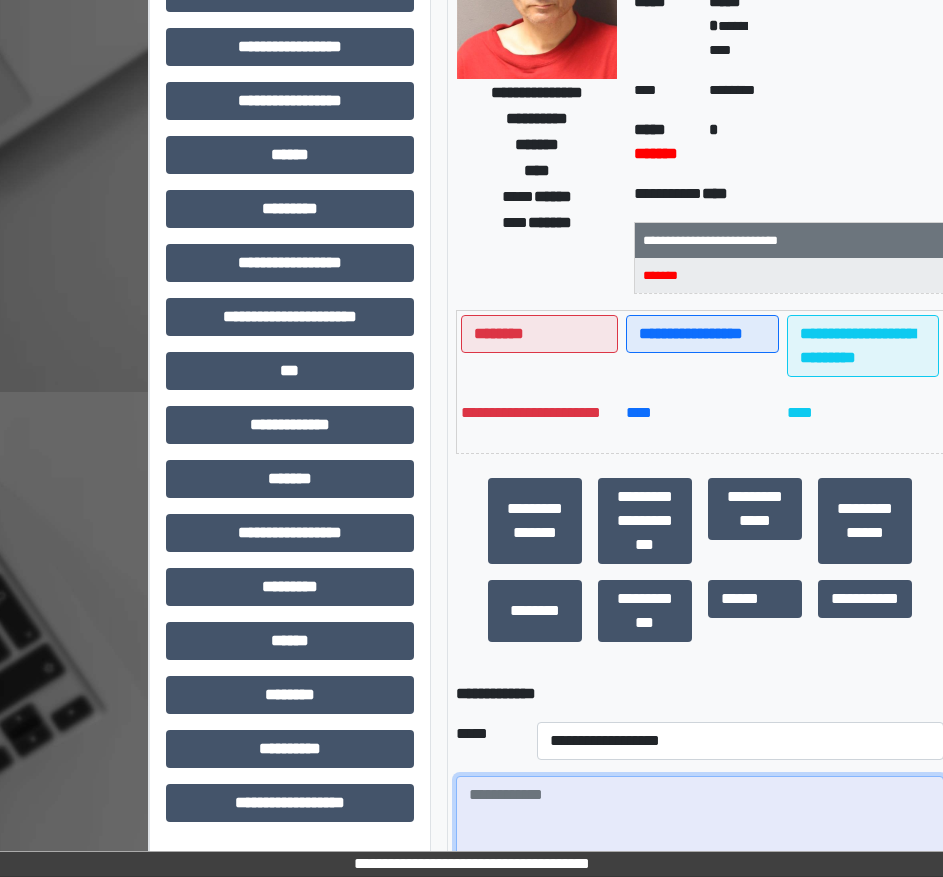 paste on "**********" 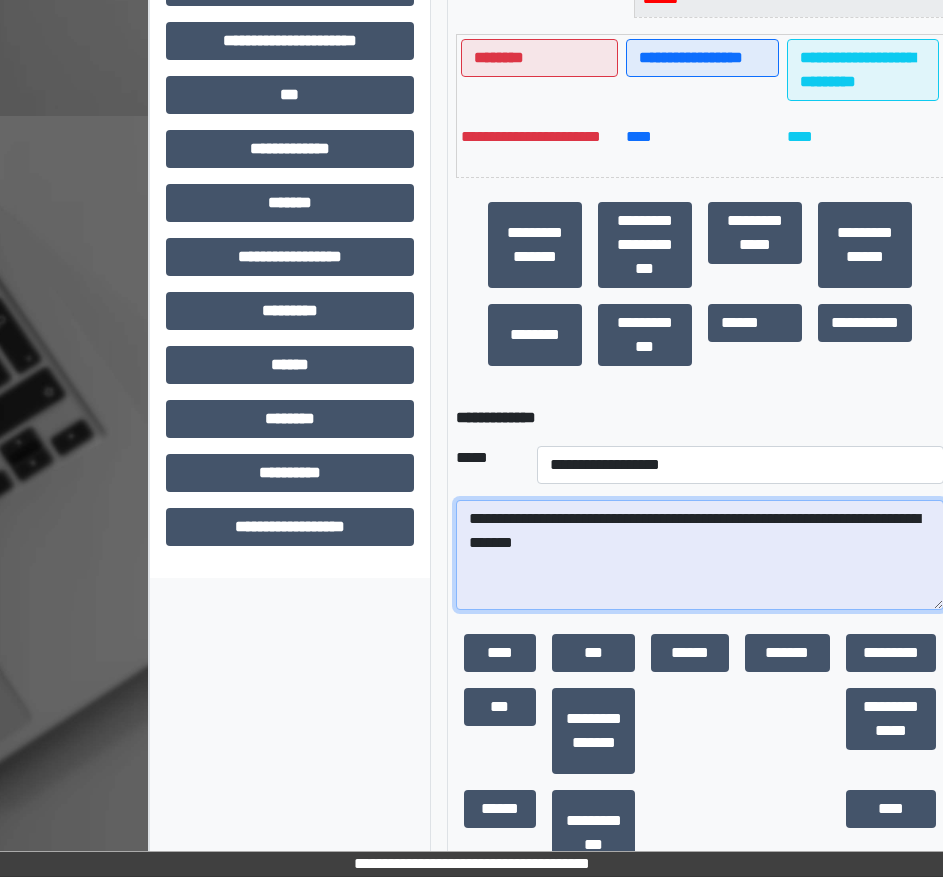 scroll, scrollTop: 785, scrollLeft: 0, axis: vertical 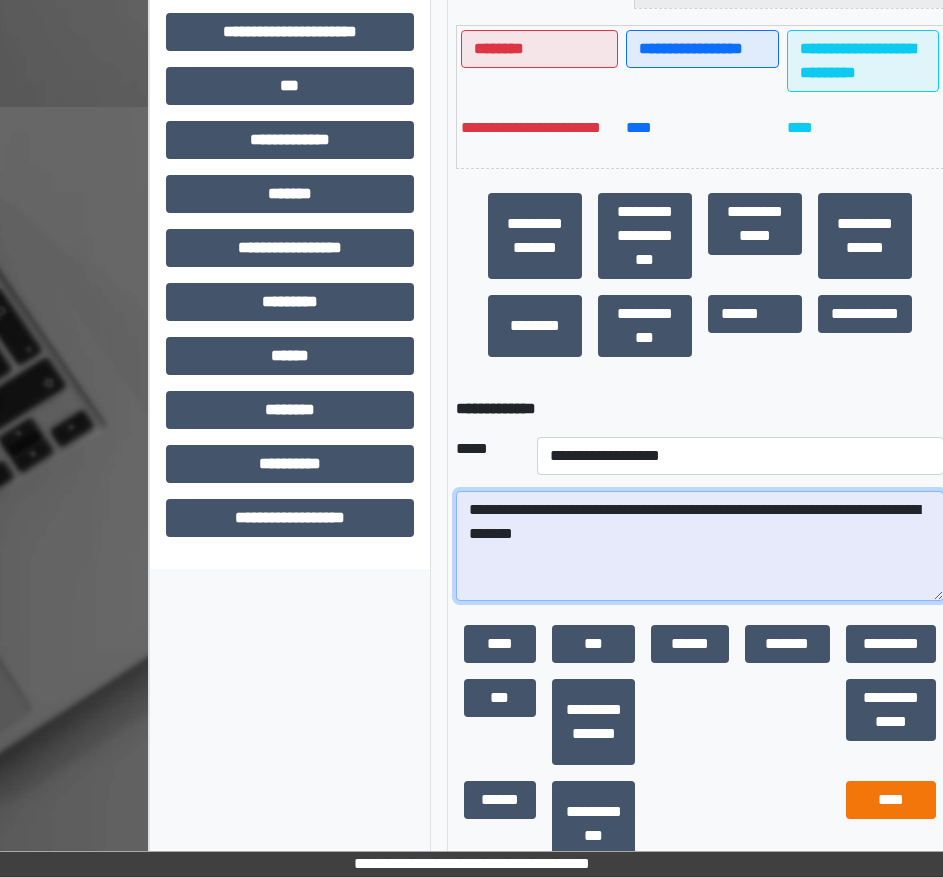 type on "**********" 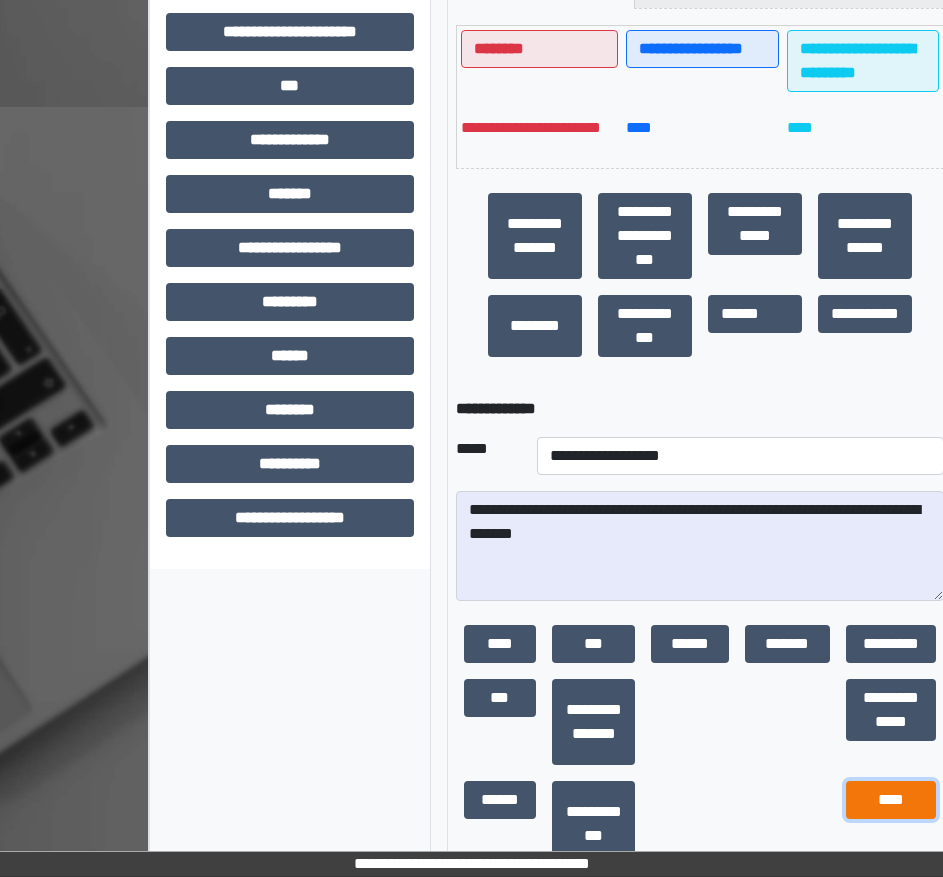 click on "****" at bounding box center (891, 800) 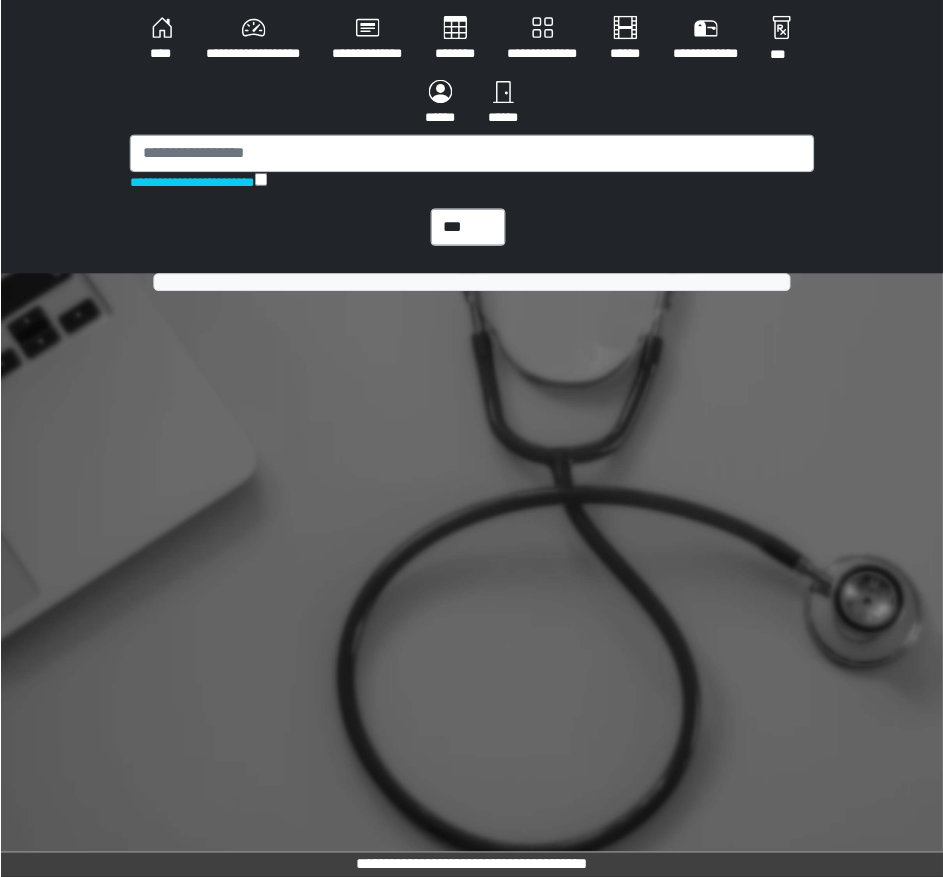 scroll, scrollTop: 0, scrollLeft: 0, axis: both 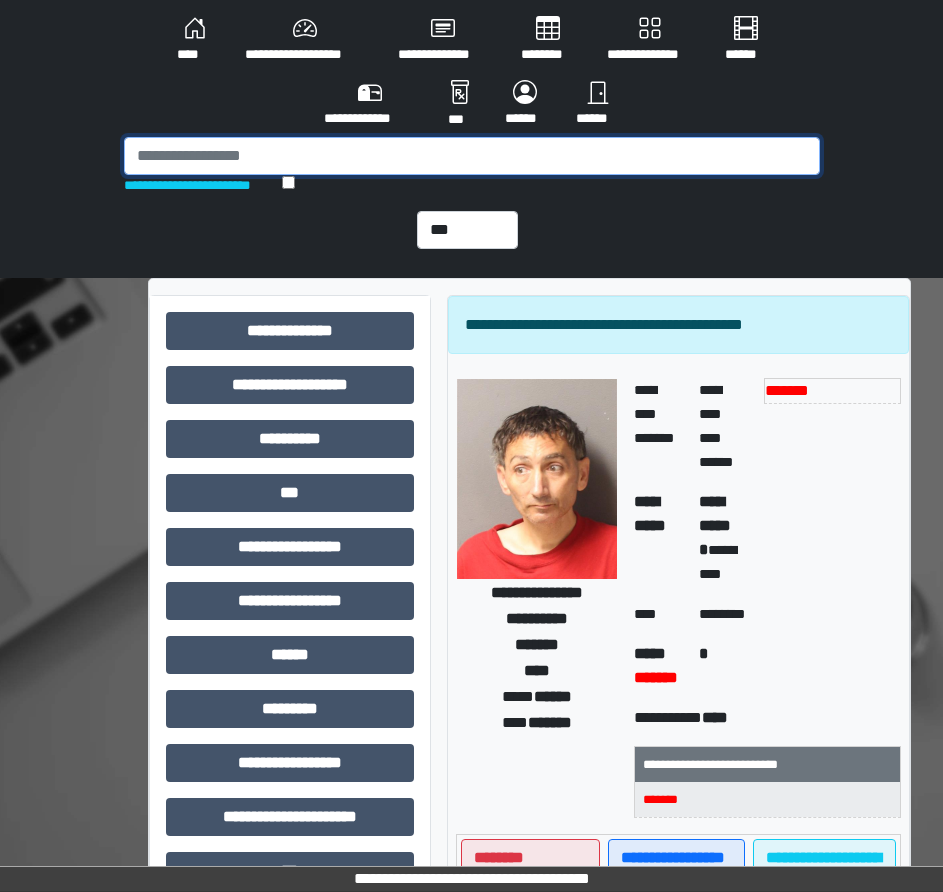 click at bounding box center (472, 156) 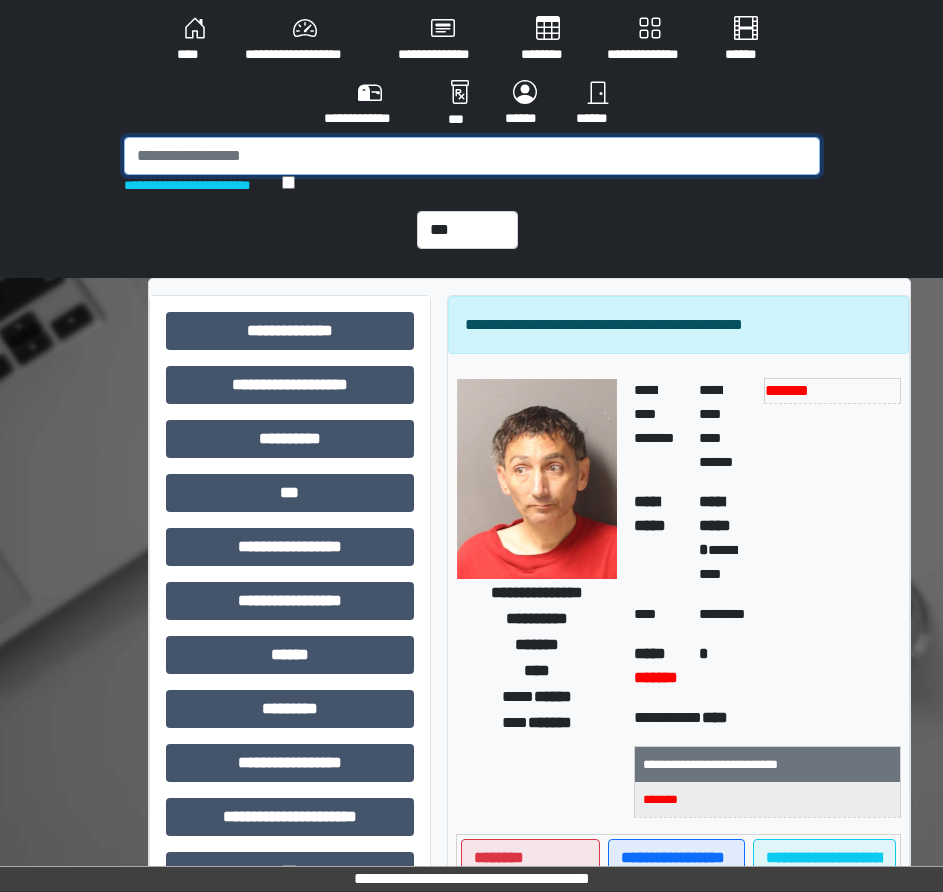click at bounding box center [472, 156] 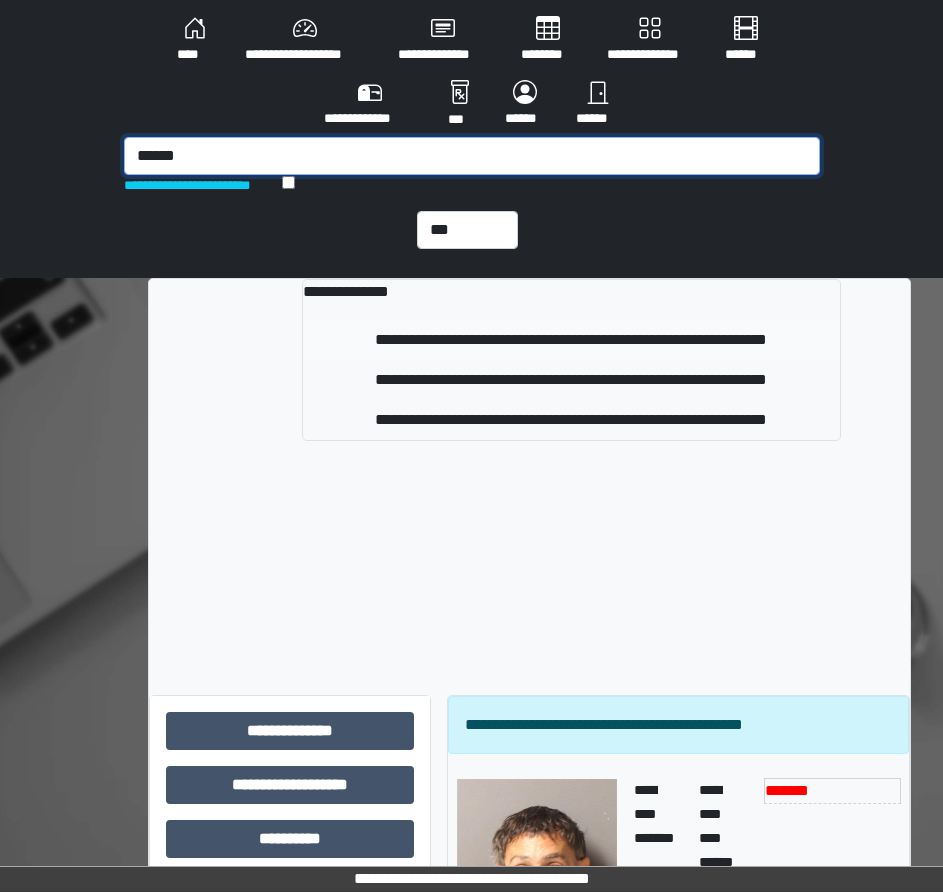type on "******" 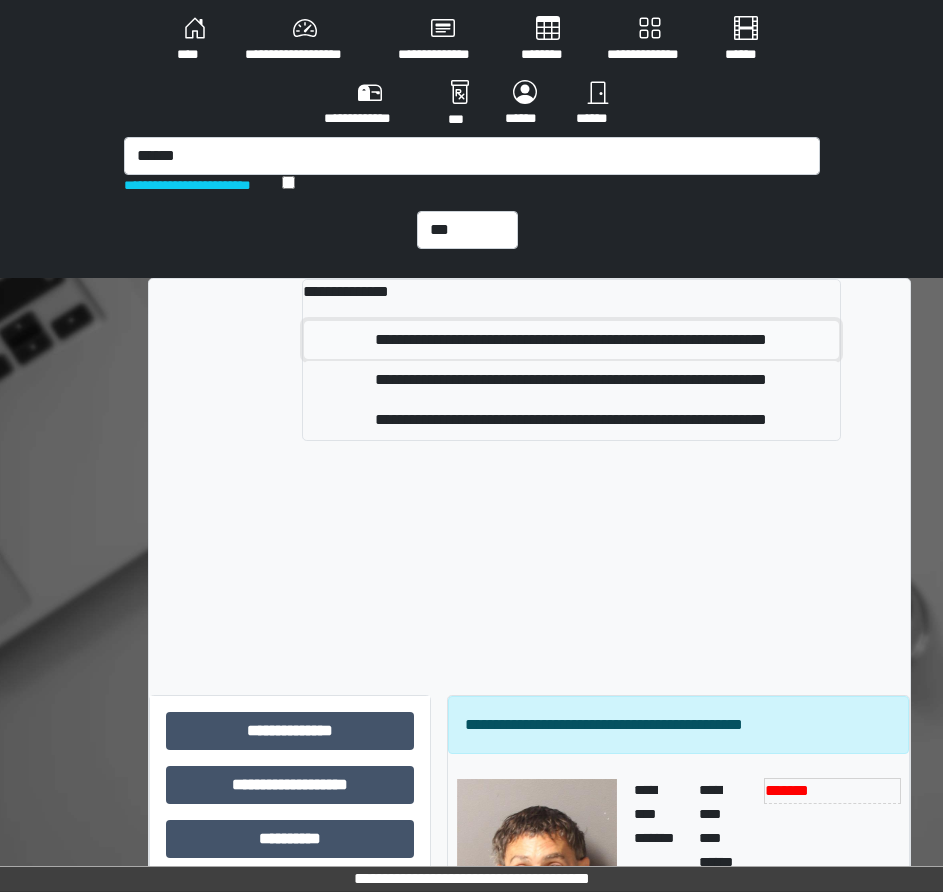 click on "**********" at bounding box center [571, 340] 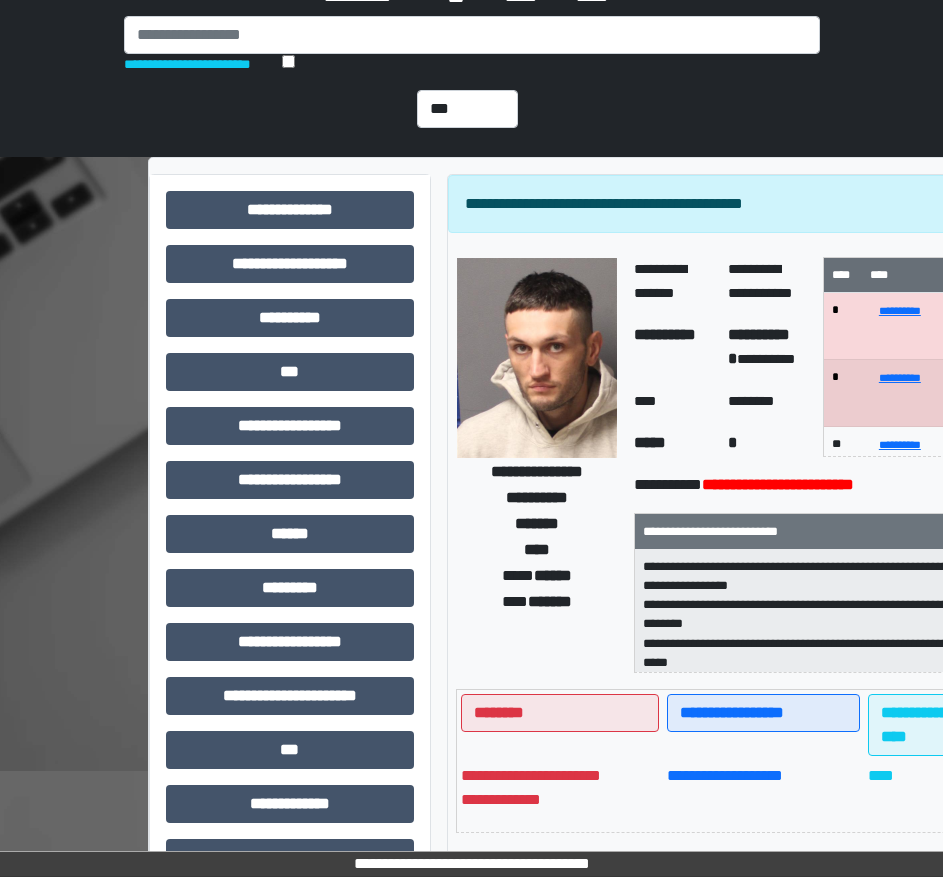 scroll, scrollTop: 0, scrollLeft: 0, axis: both 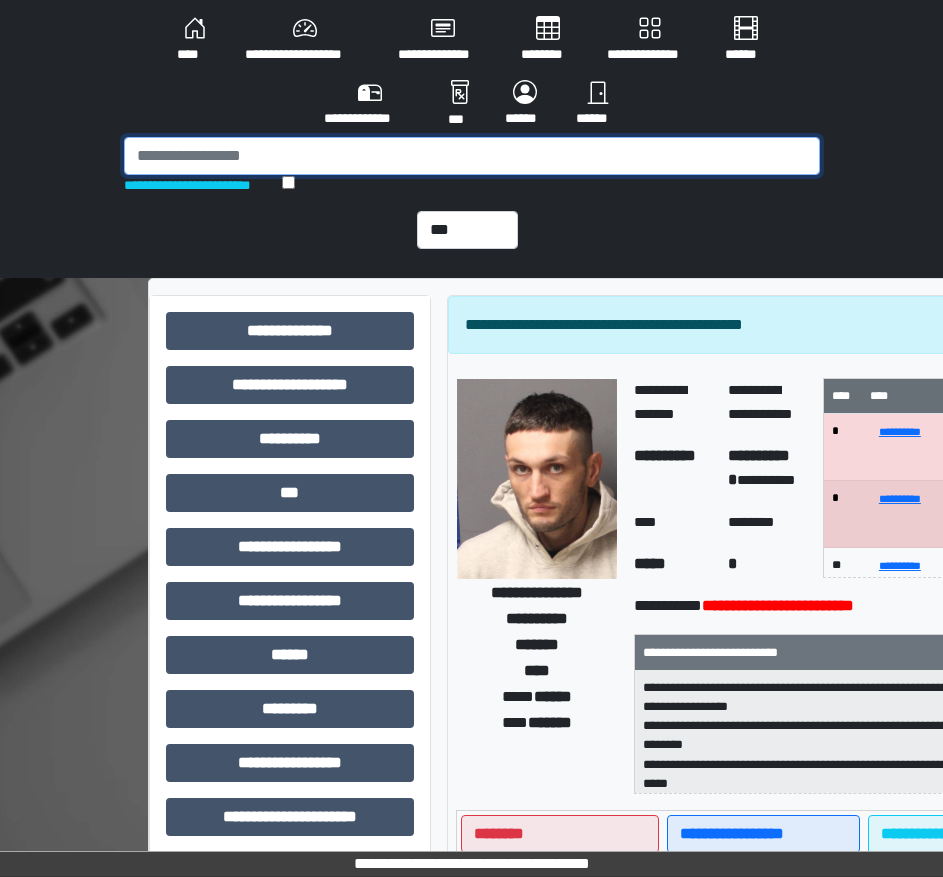 click at bounding box center [472, 156] 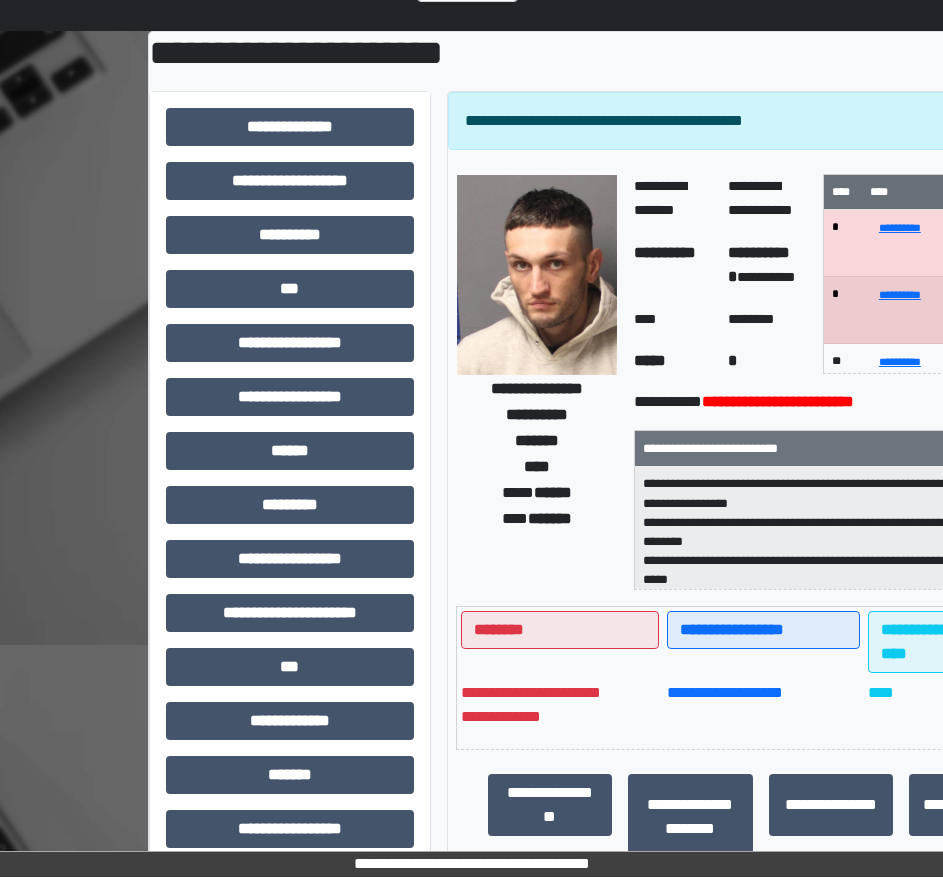 scroll, scrollTop: 300, scrollLeft: 0, axis: vertical 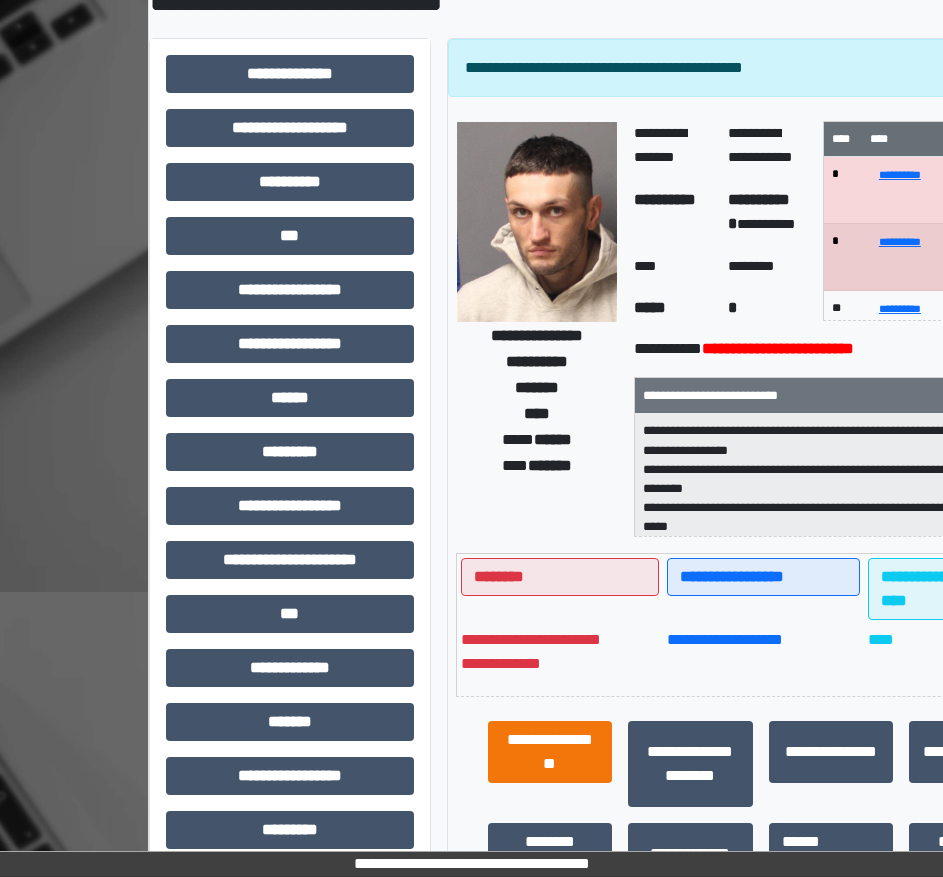 type on "*******" 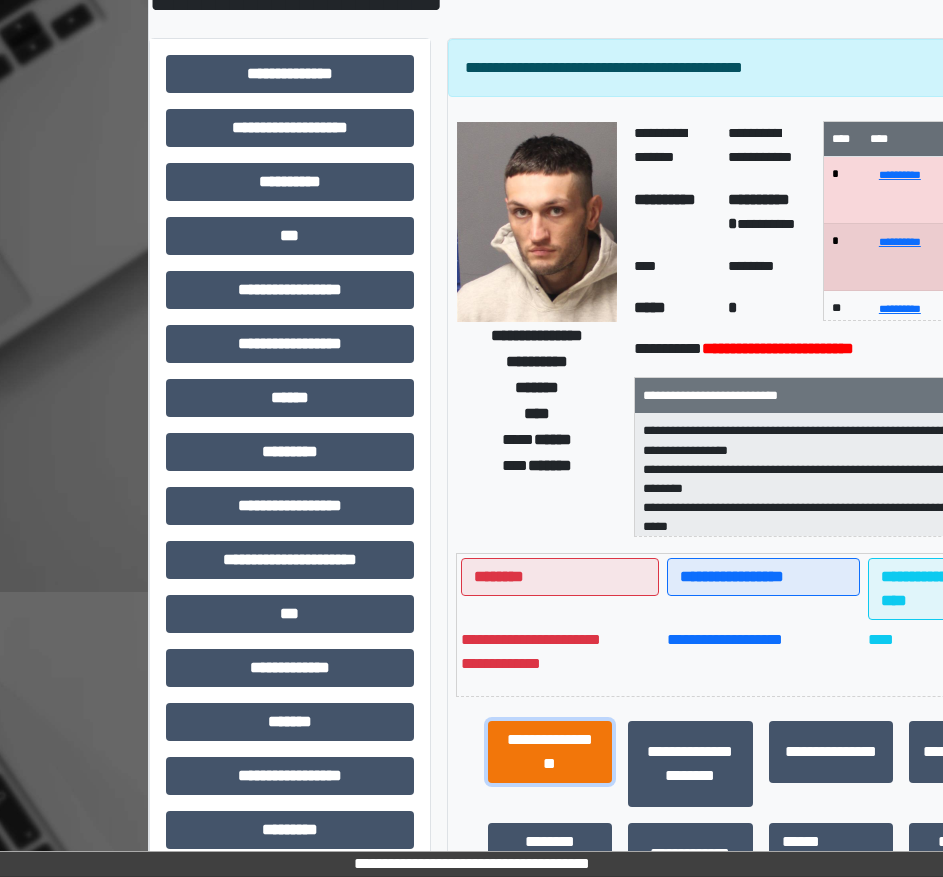 click on "**********" at bounding box center (550, 752) 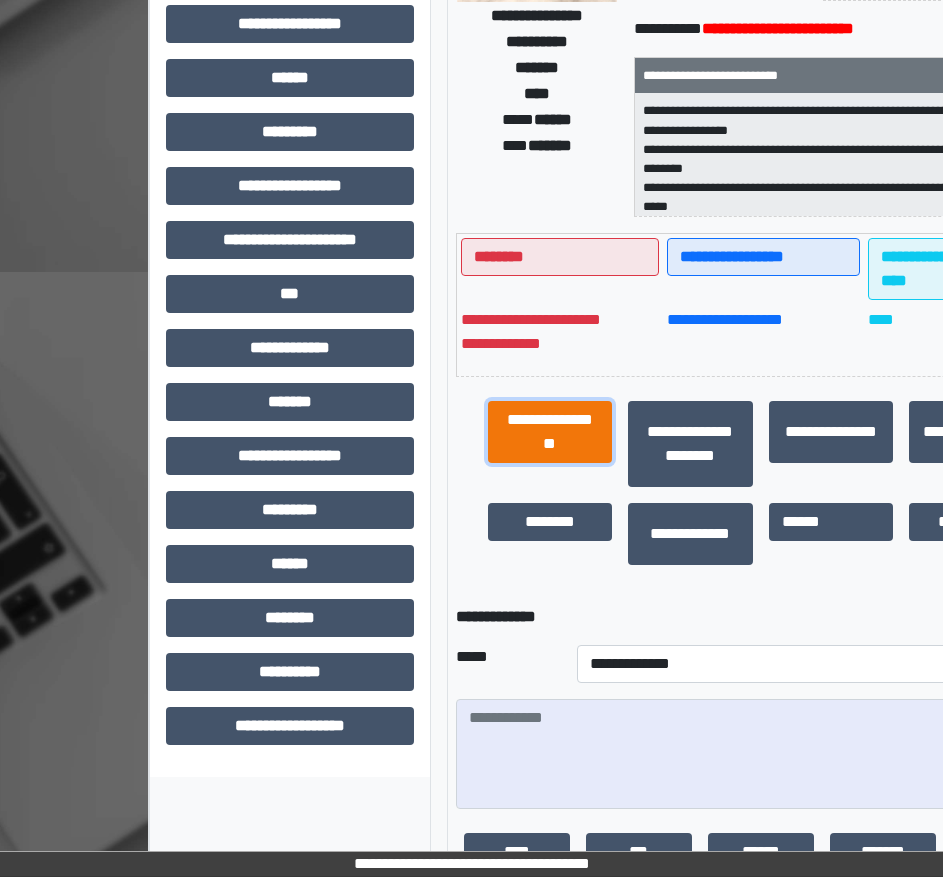 scroll, scrollTop: 700, scrollLeft: 0, axis: vertical 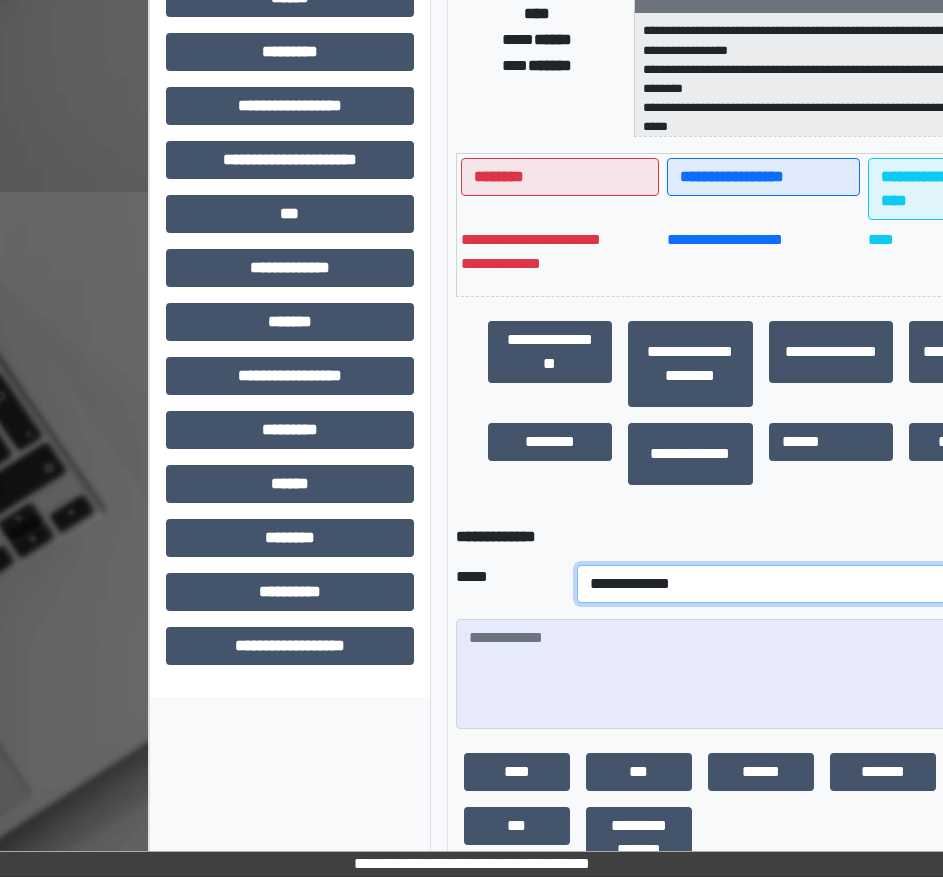 click on "**********" at bounding box center [821, 584] 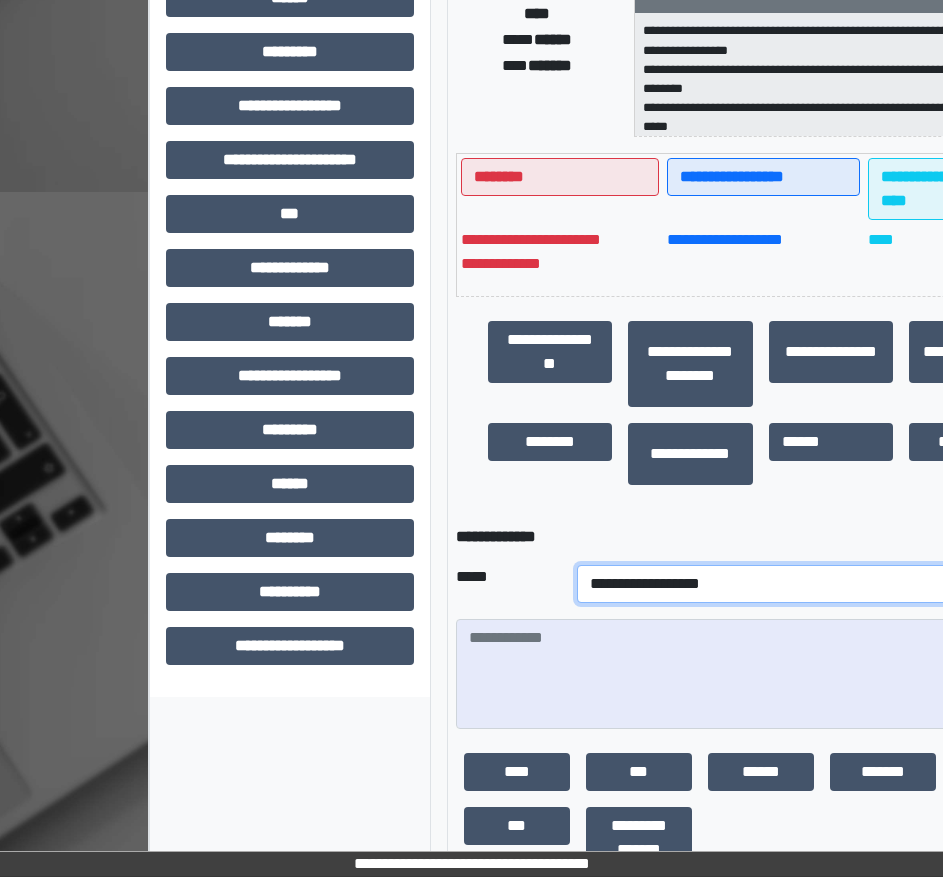 click on "**********" at bounding box center (821, 584) 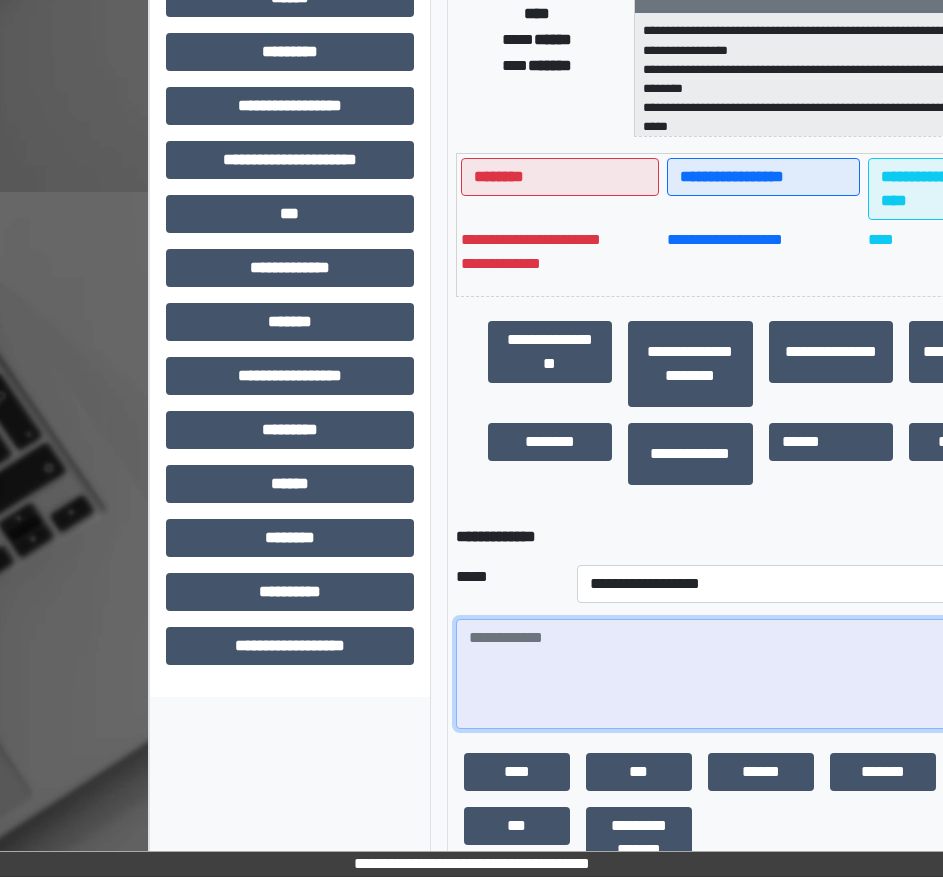 paste on "**********" 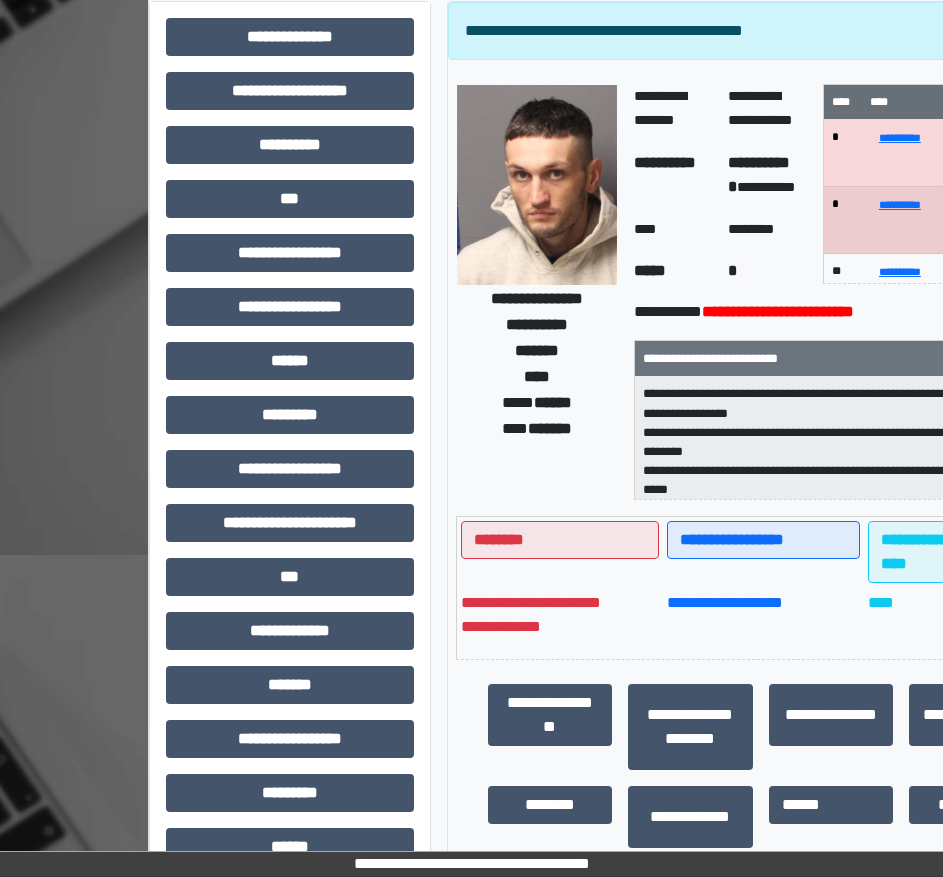 scroll, scrollTop: 836, scrollLeft: 0, axis: vertical 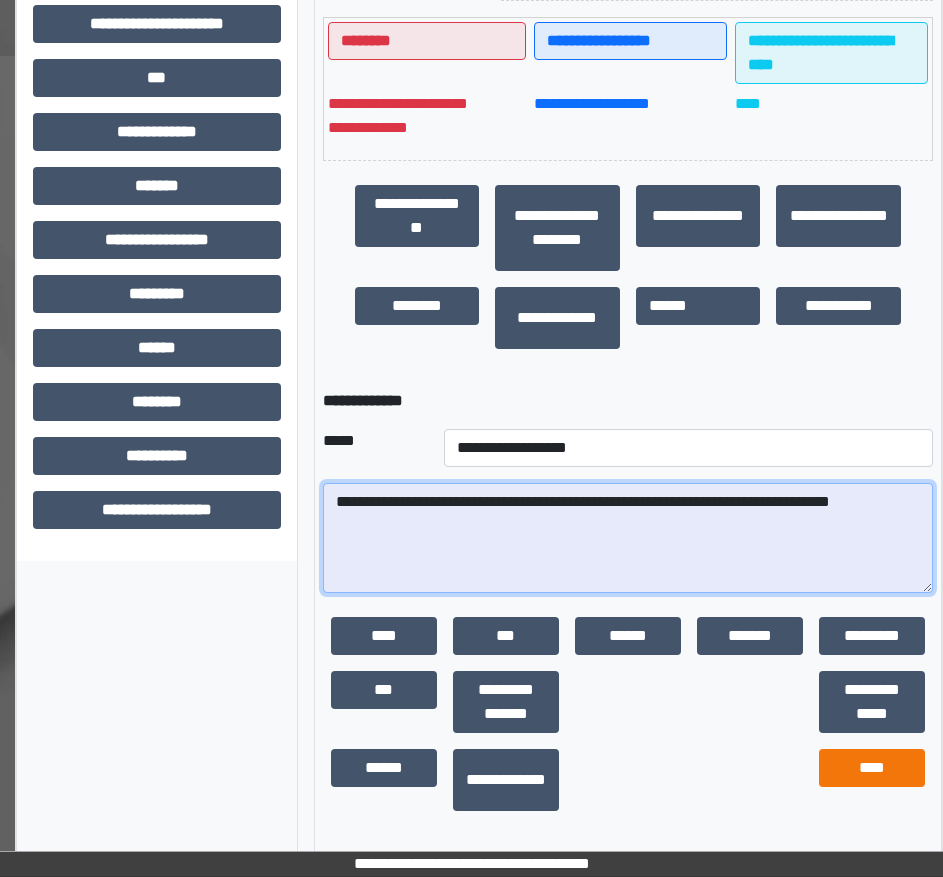 type on "**********" 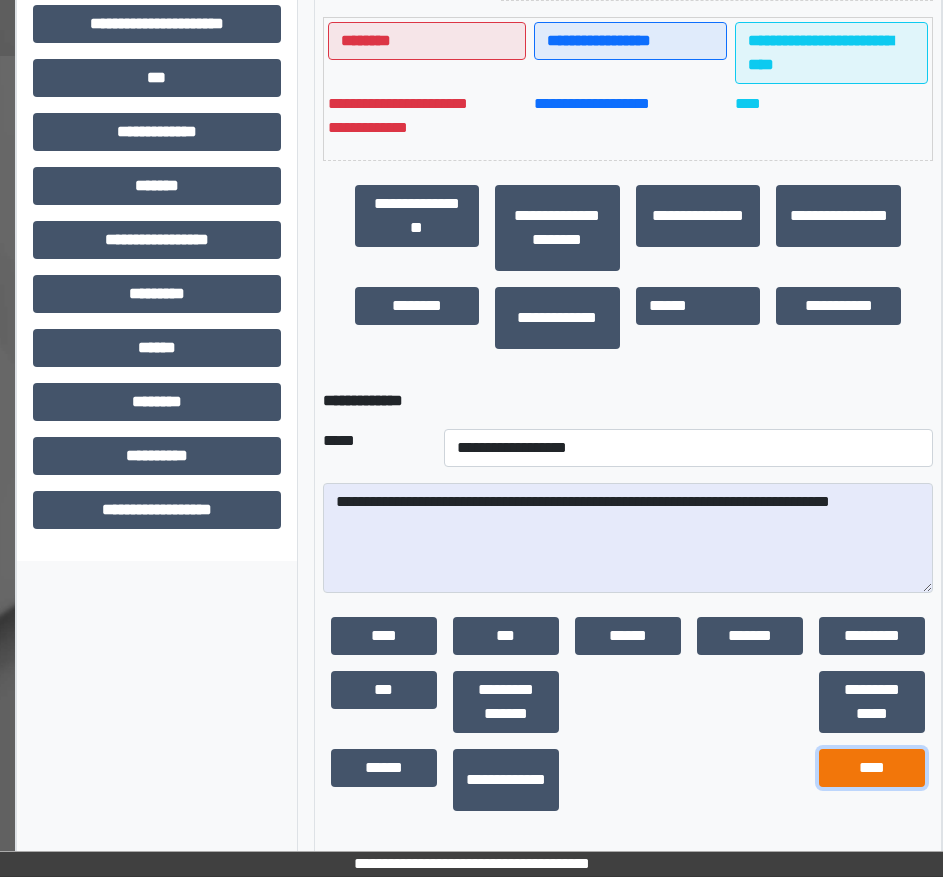 click on "****" at bounding box center [872, 768] 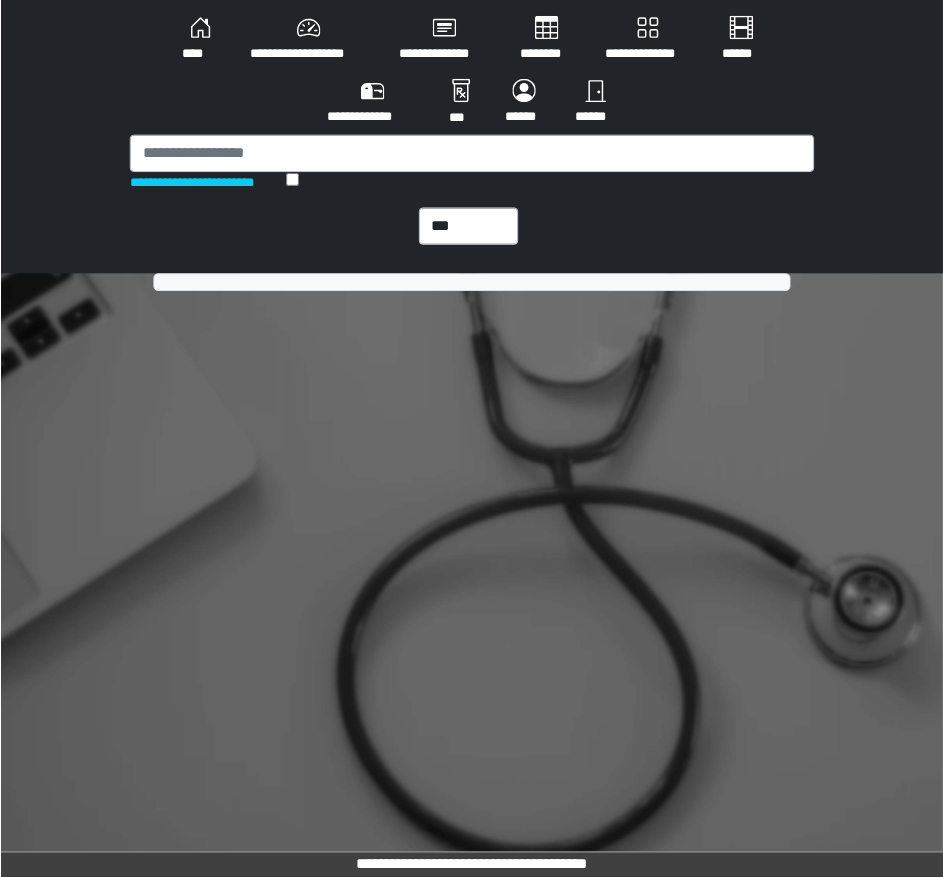 scroll, scrollTop: 0, scrollLeft: 0, axis: both 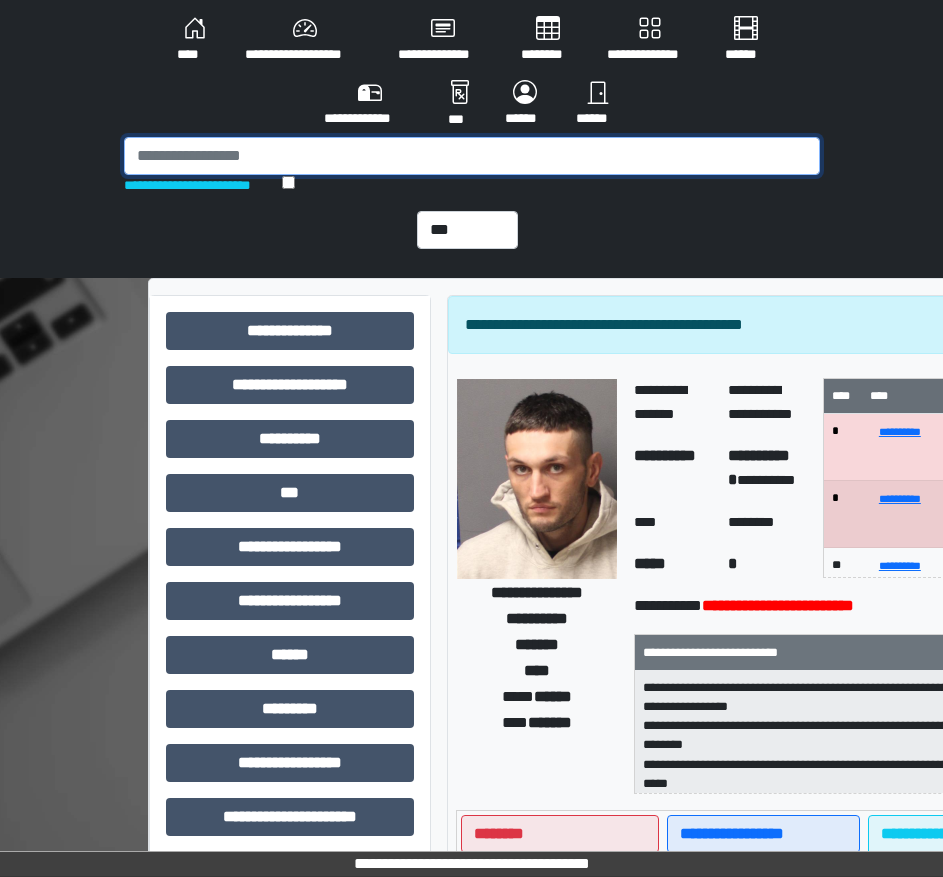 click at bounding box center [472, 156] 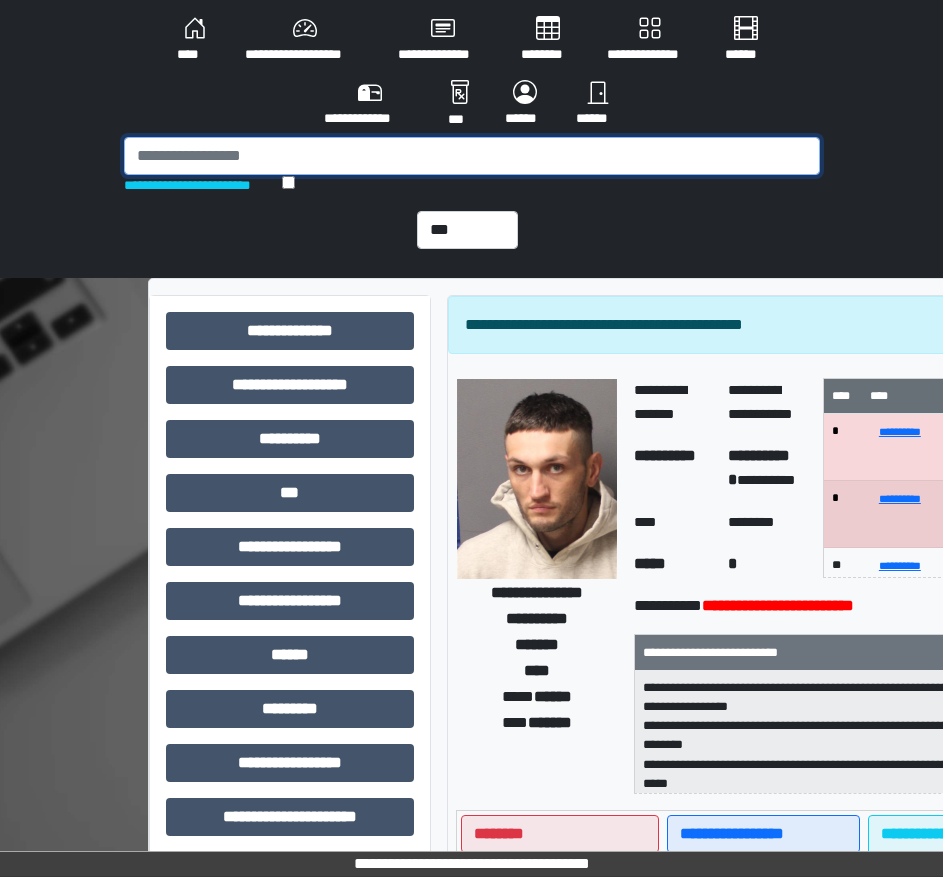click at bounding box center (472, 156) 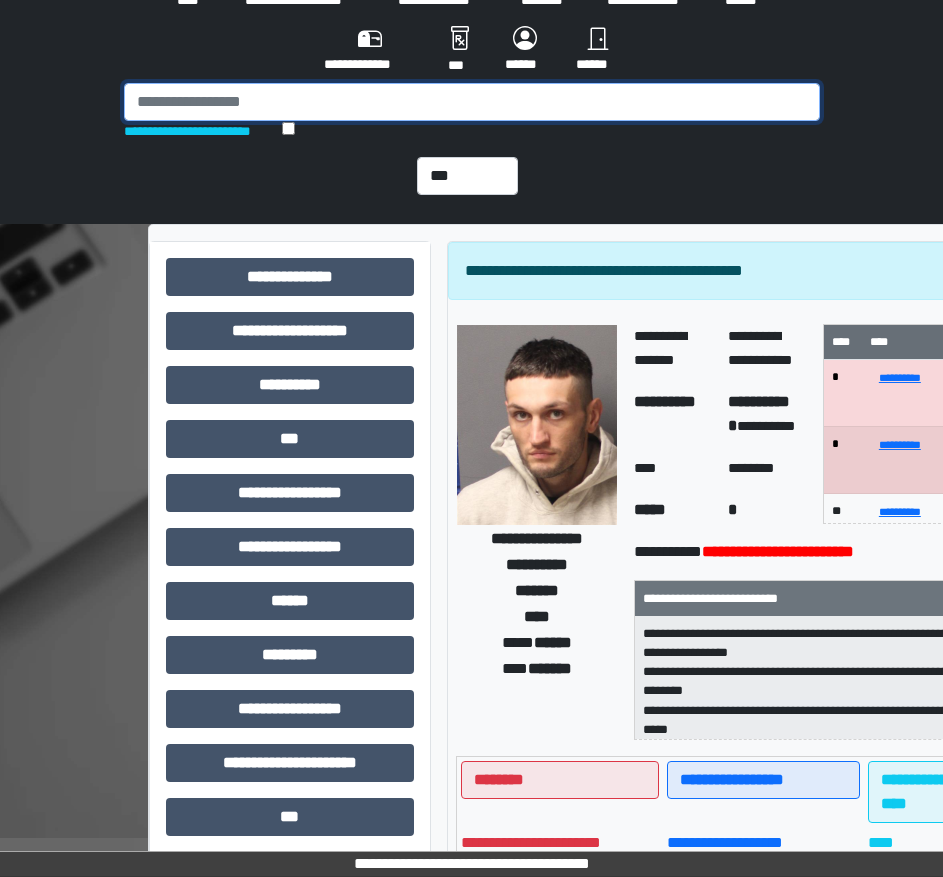 scroll, scrollTop: 100, scrollLeft: 0, axis: vertical 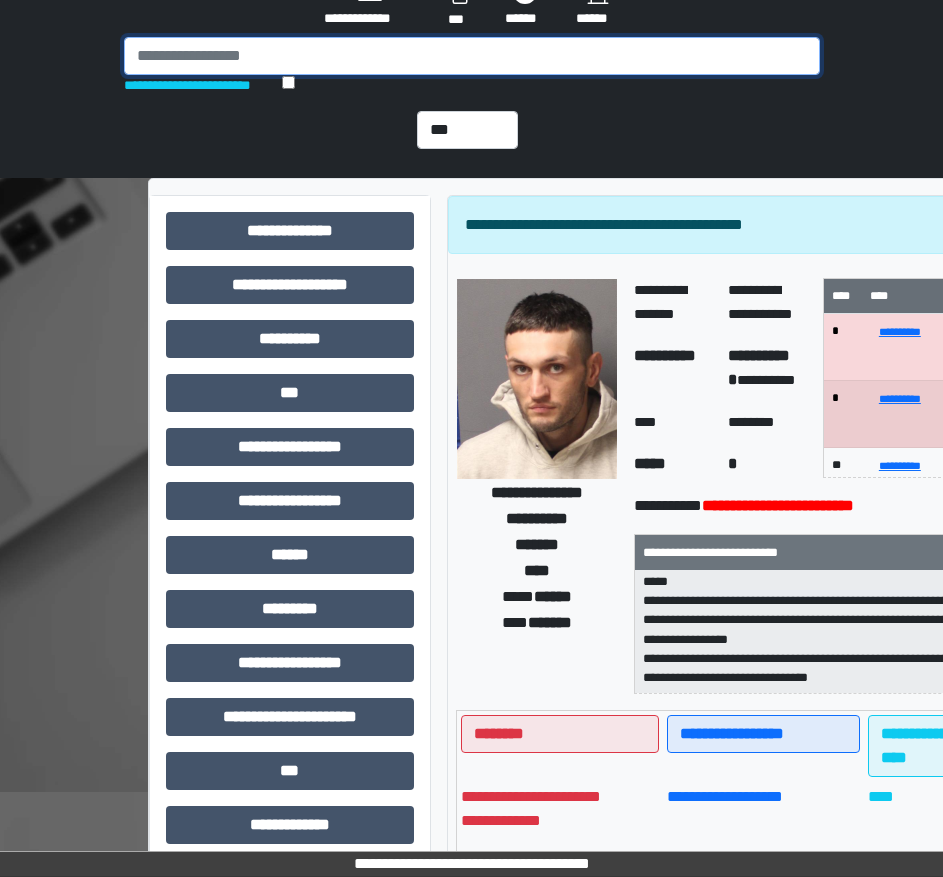 click at bounding box center [472, 56] 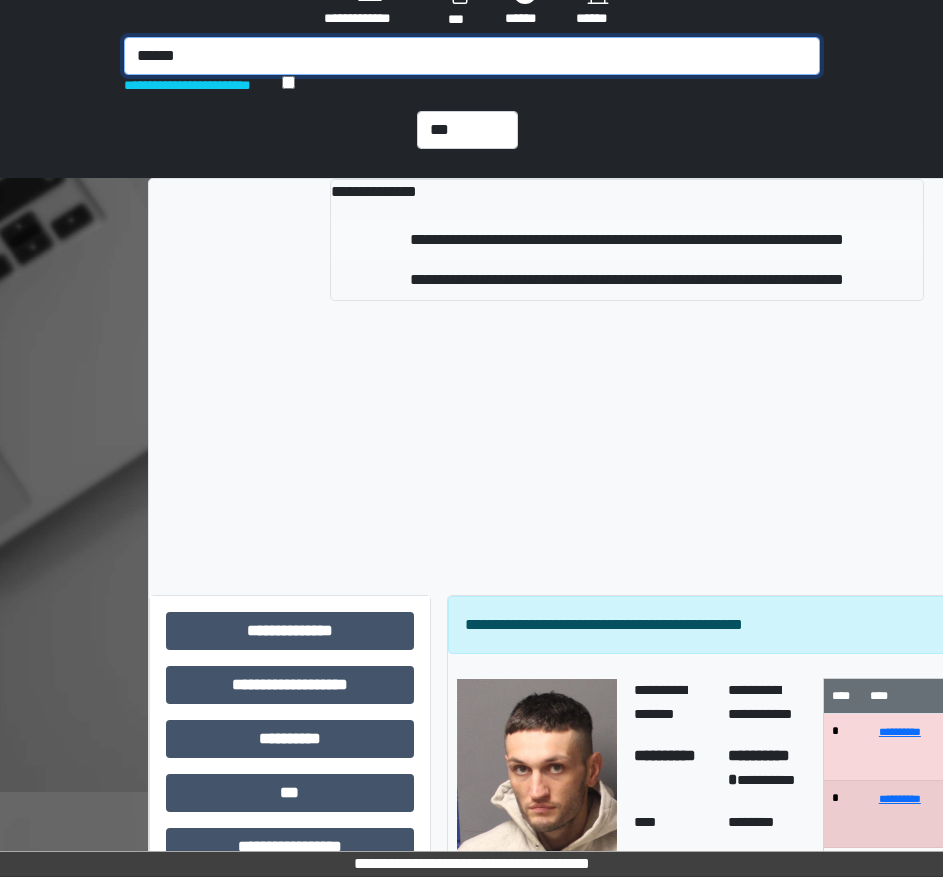 type on "******" 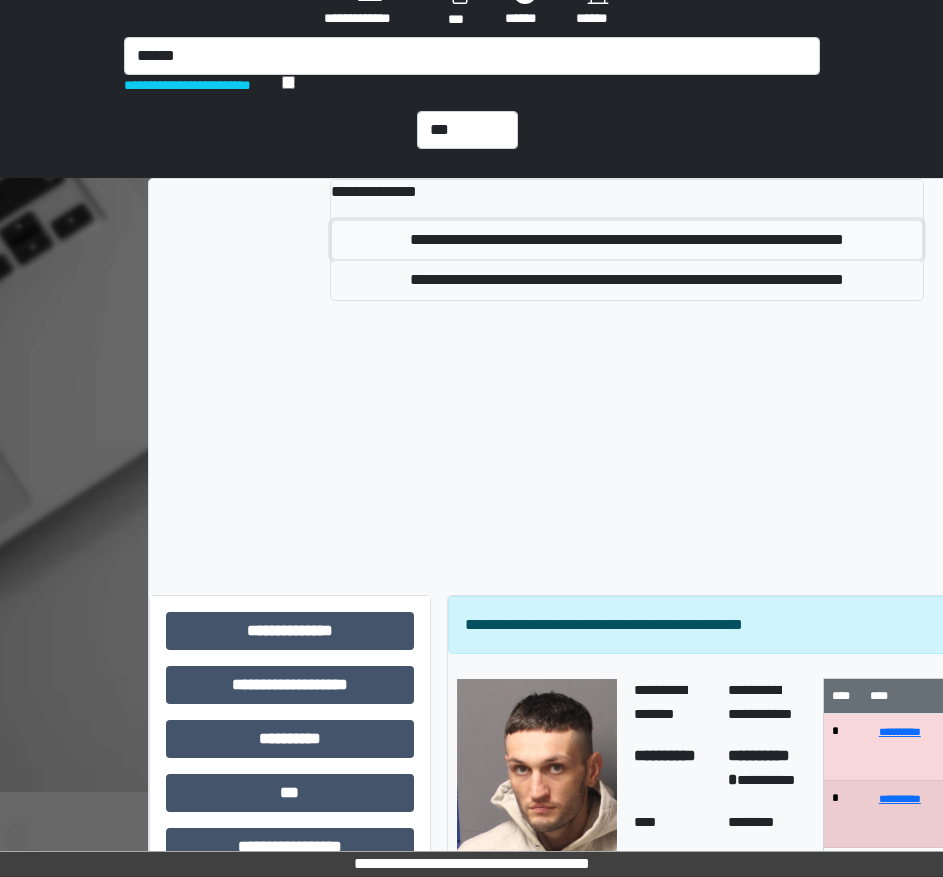 click on "**********" at bounding box center (627, 240) 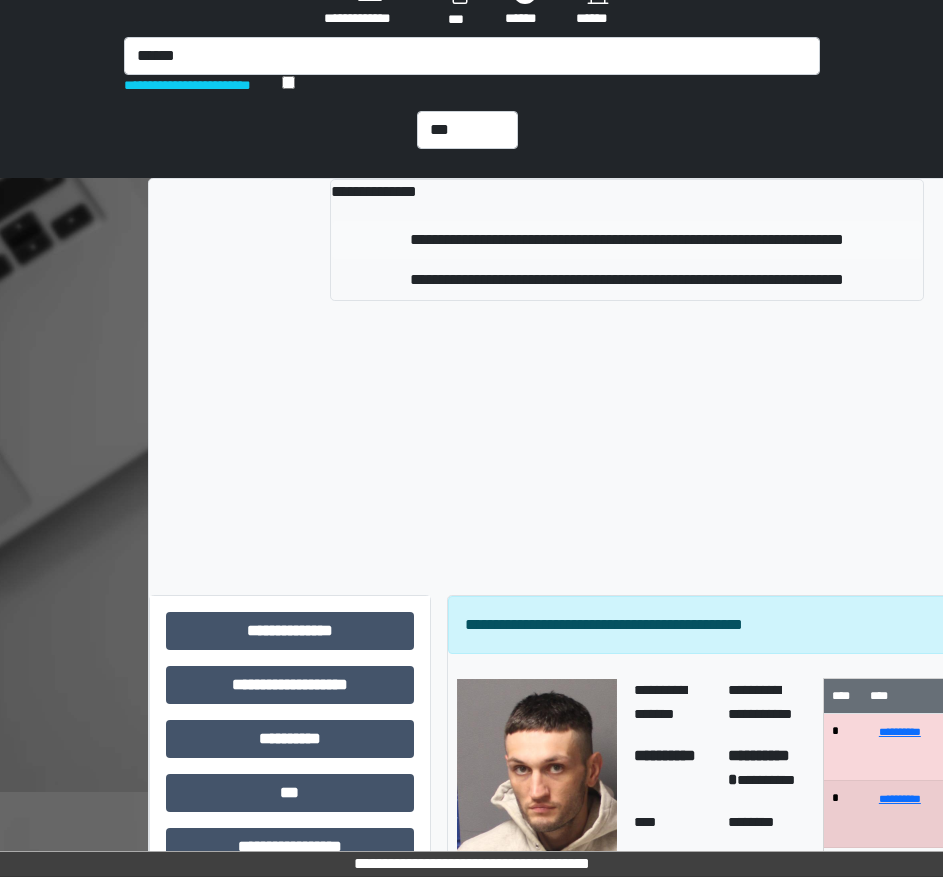 type 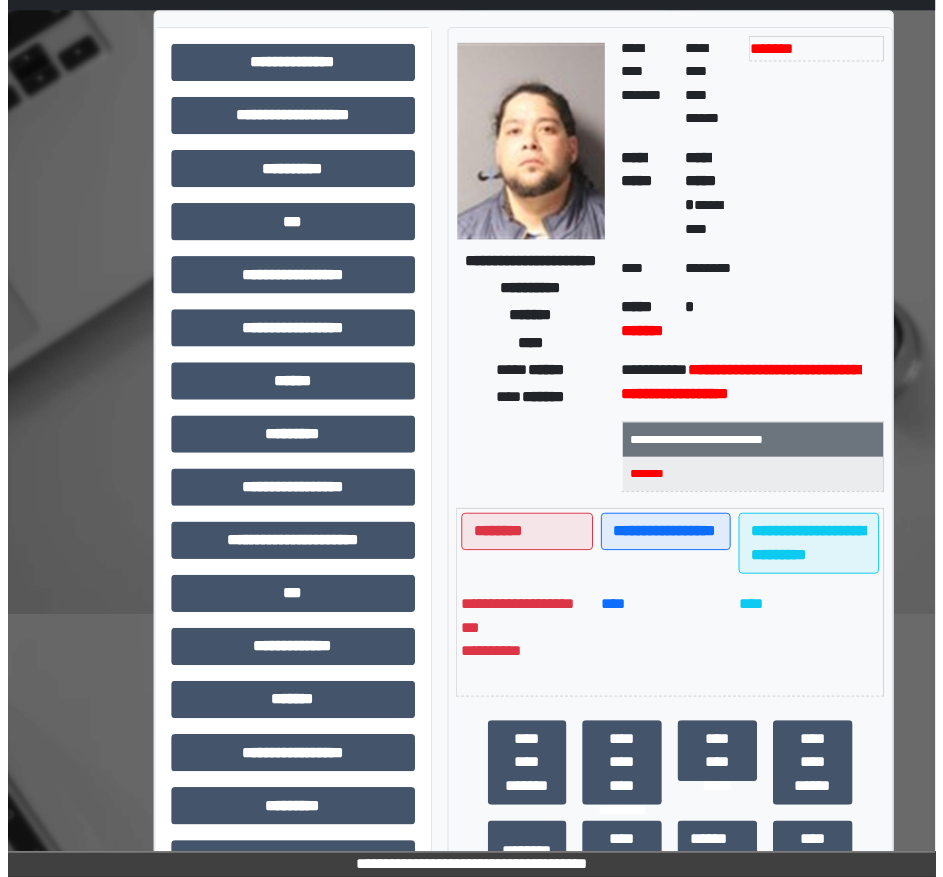 scroll, scrollTop: 300, scrollLeft: 0, axis: vertical 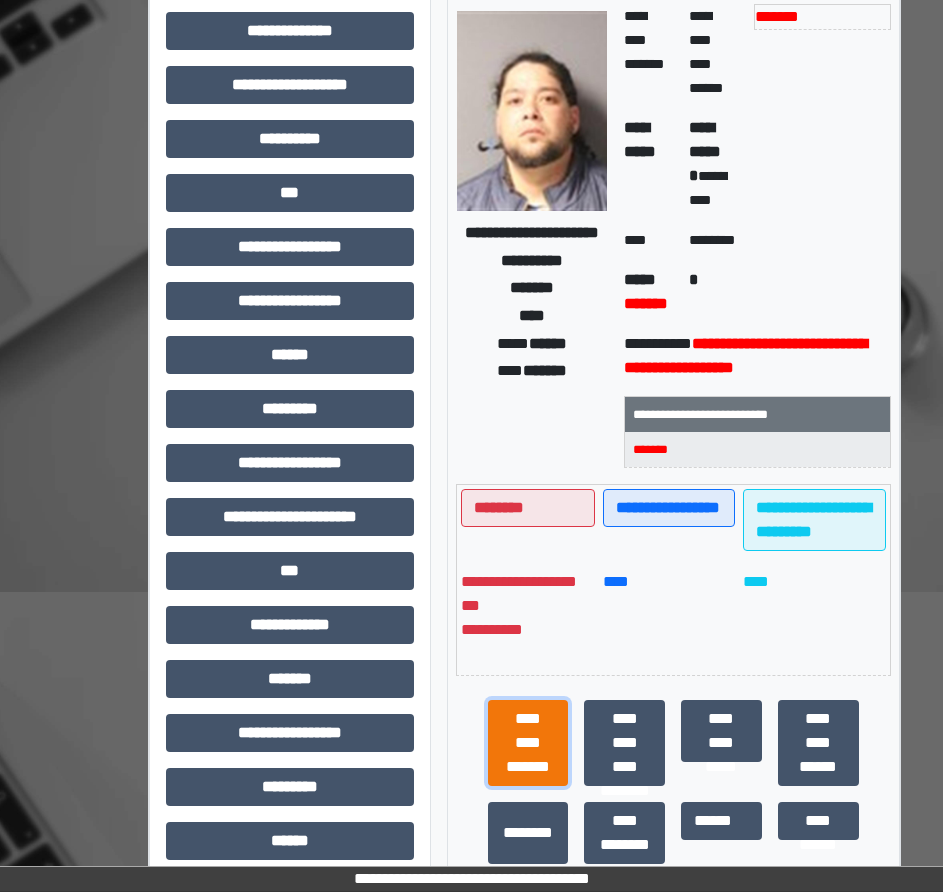 click on "**********" at bounding box center [528, 743] 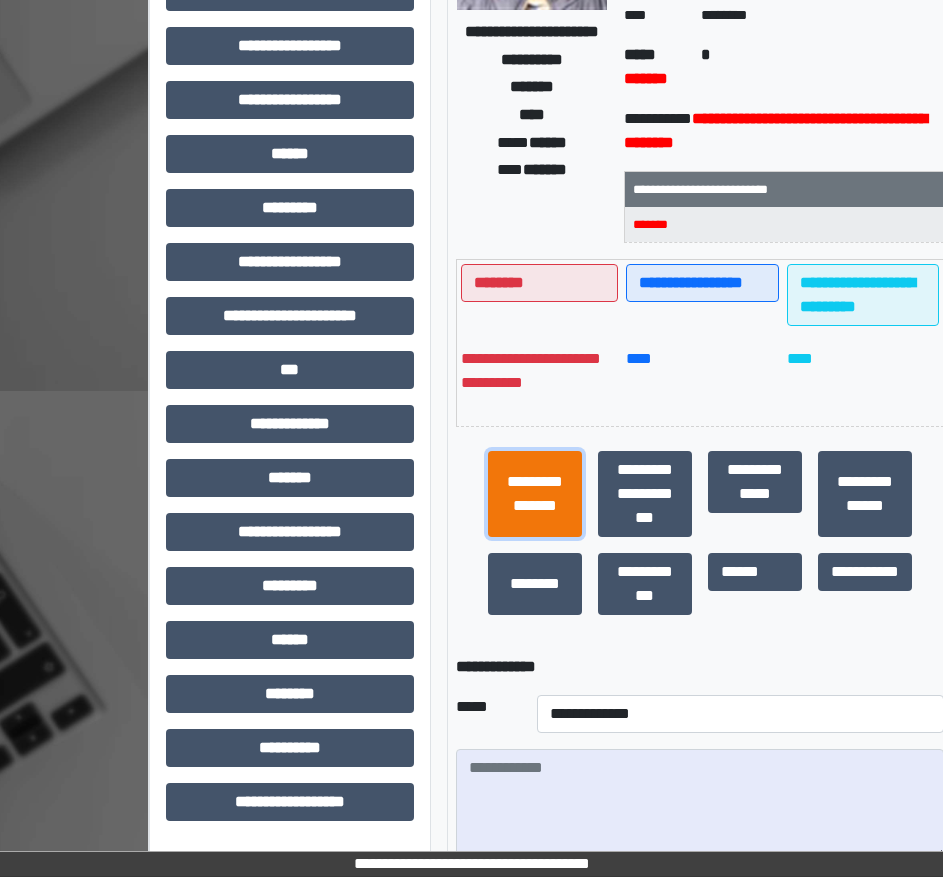 scroll, scrollTop: 600, scrollLeft: 0, axis: vertical 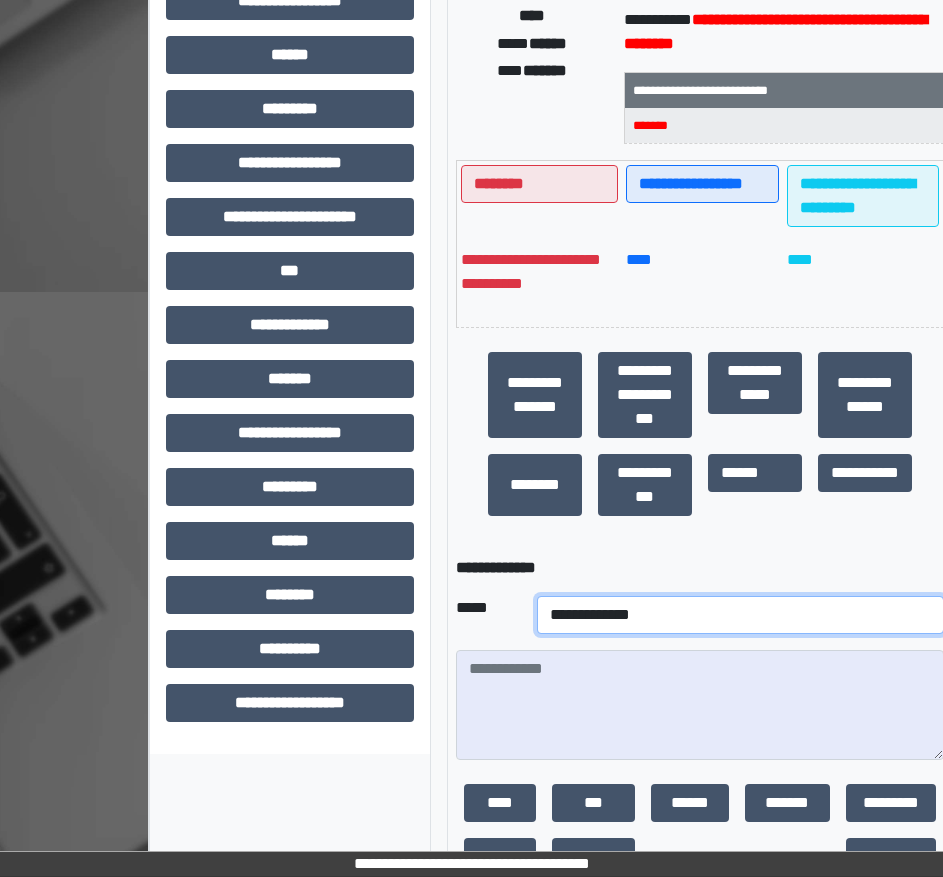 click on "**********" at bounding box center (740, 615) 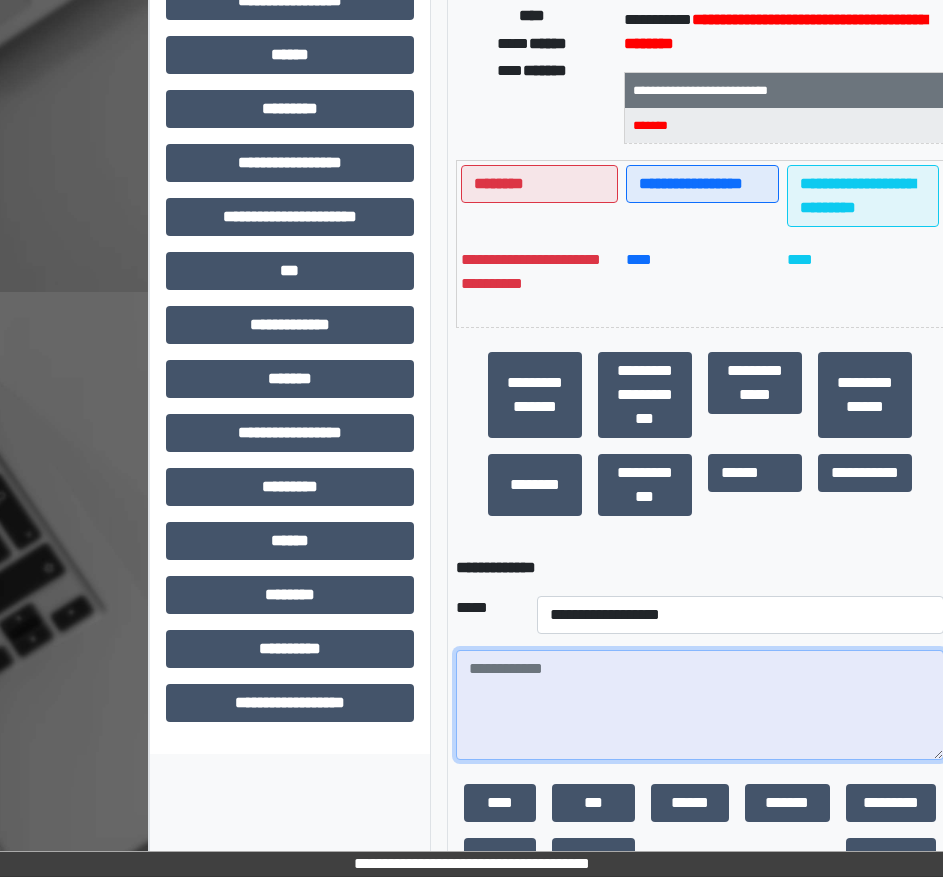 paste on "**********" 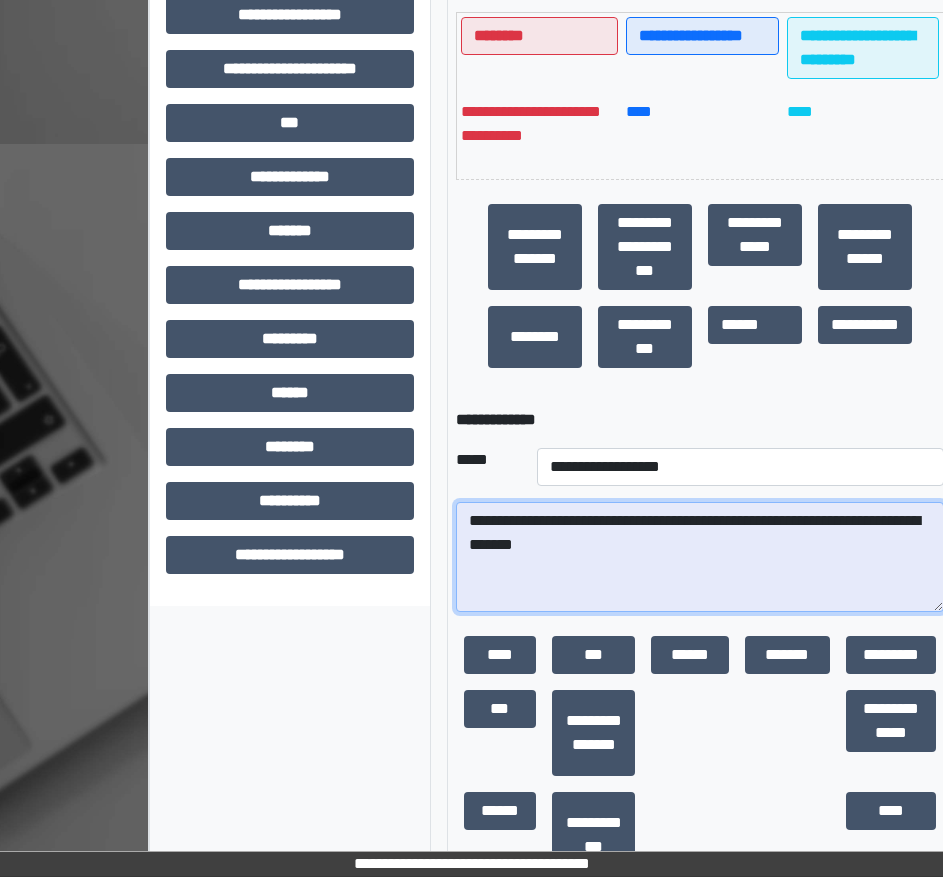 scroll, scrollTop: 759, scrollLeft: 0, axis: vertical 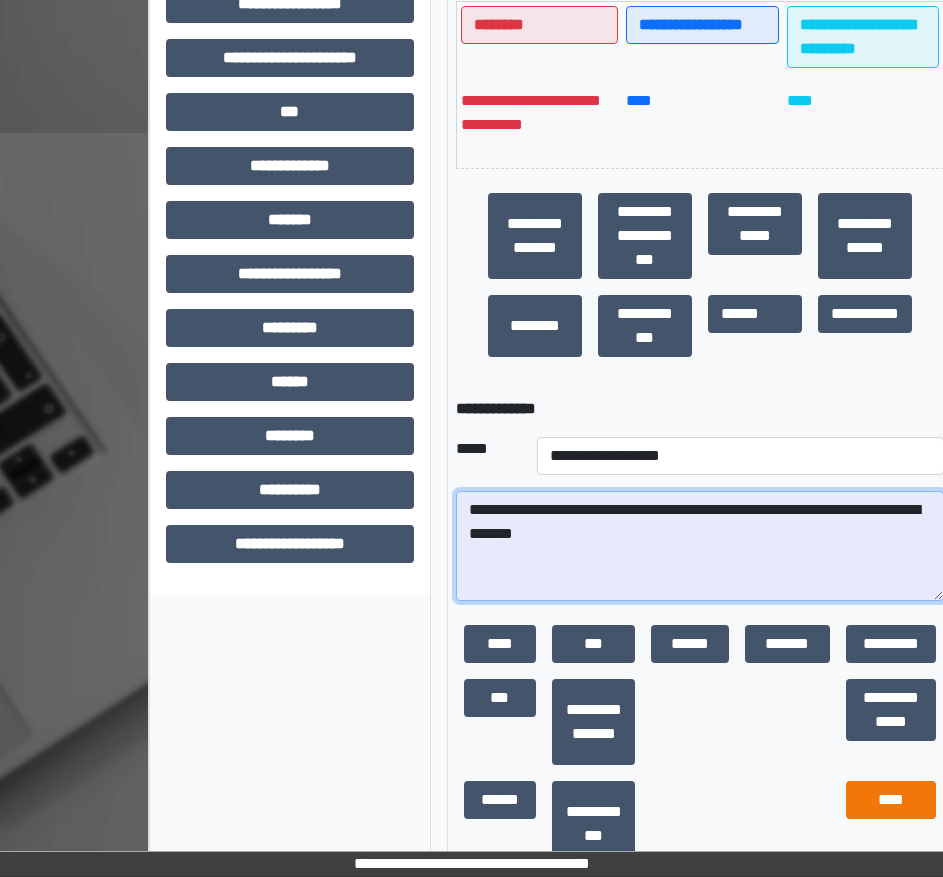 type on "**********" 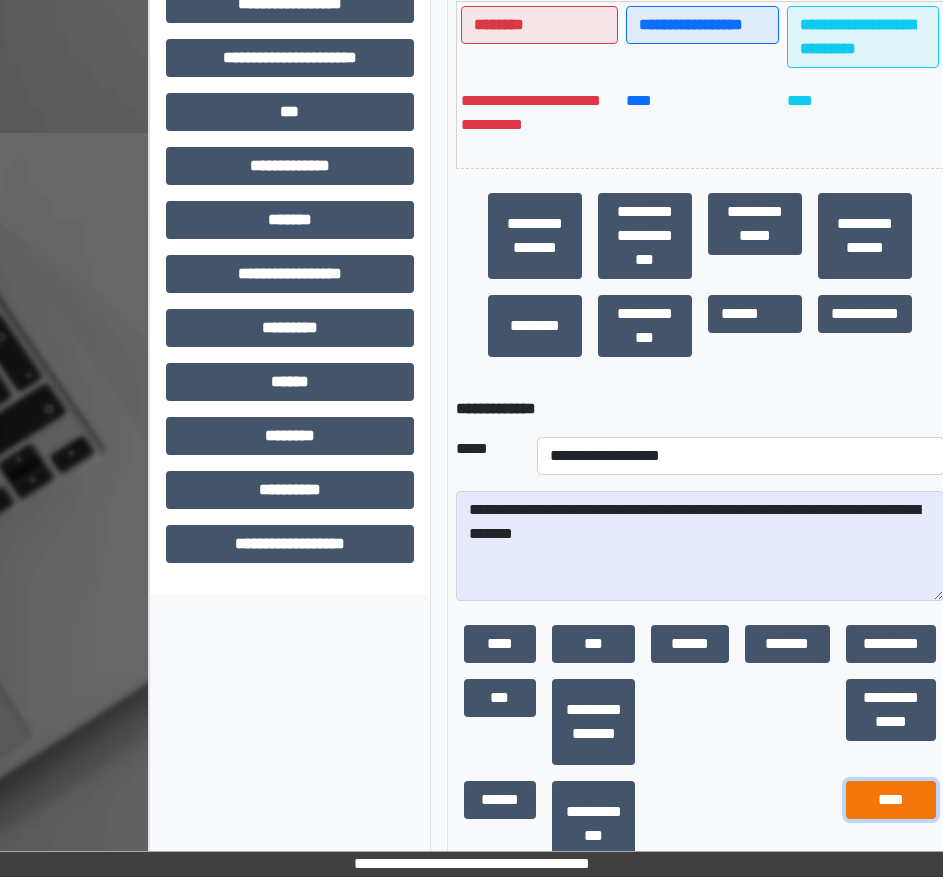 click on "****" at bounding box center [891, 800] 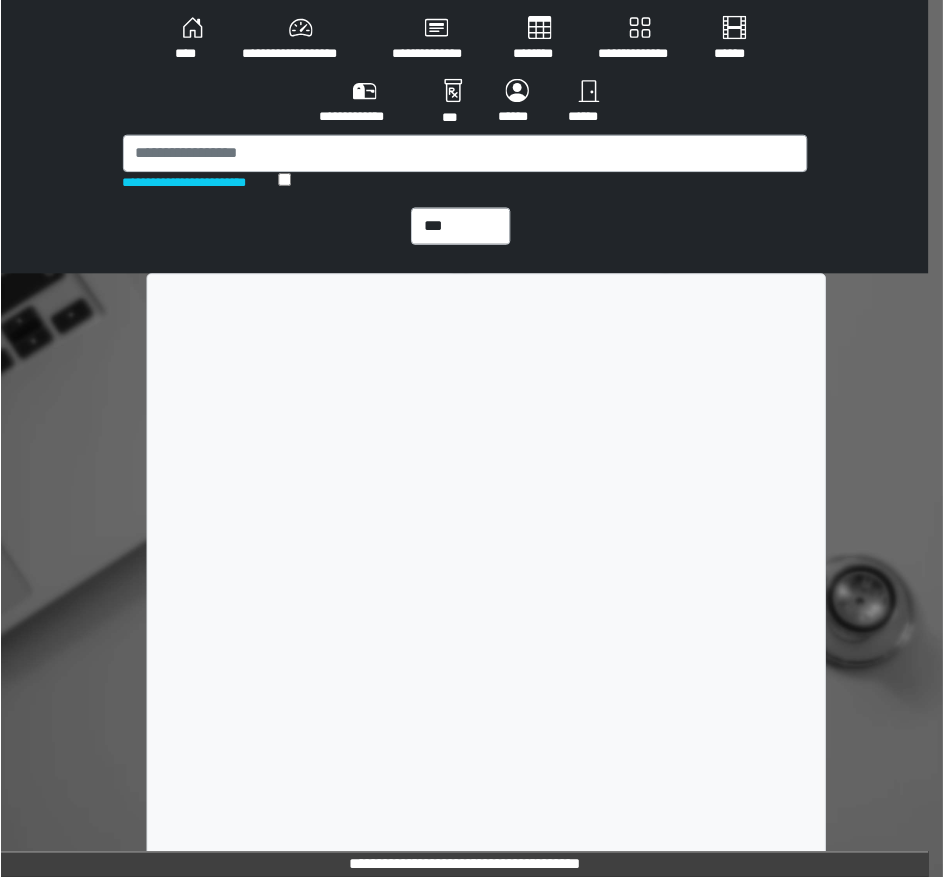 scroll, scrollTop: 0, scrollLeft: 0, axis: both 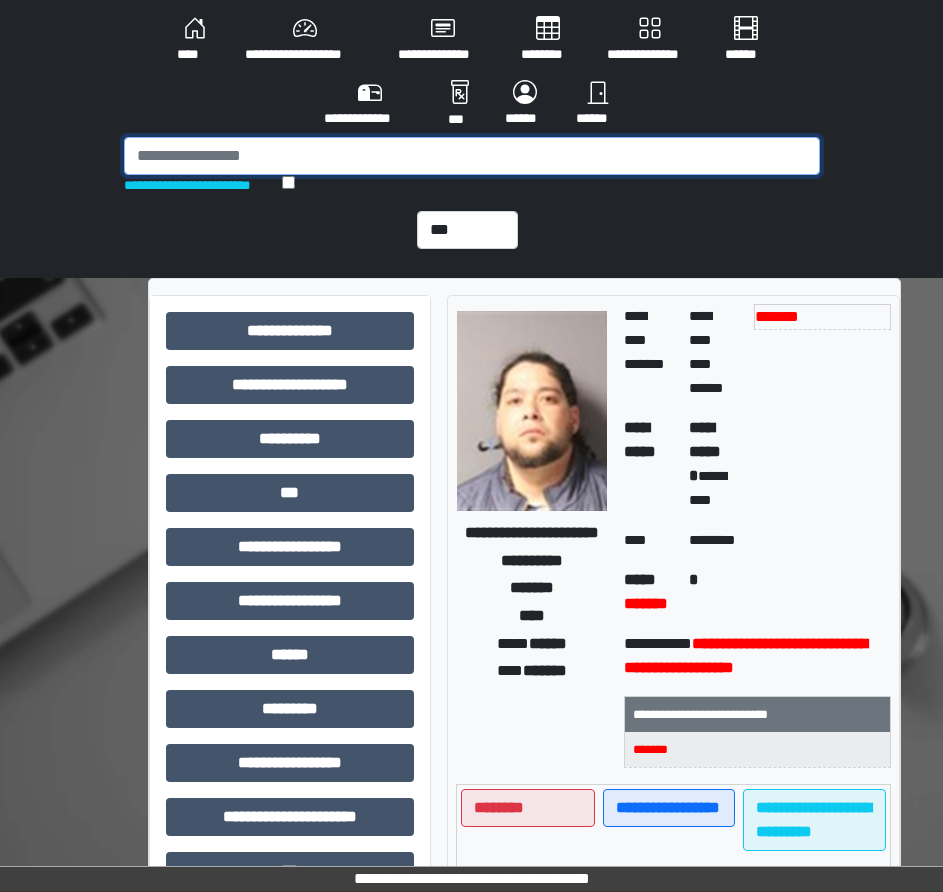 click at bounding box center (472, 156) 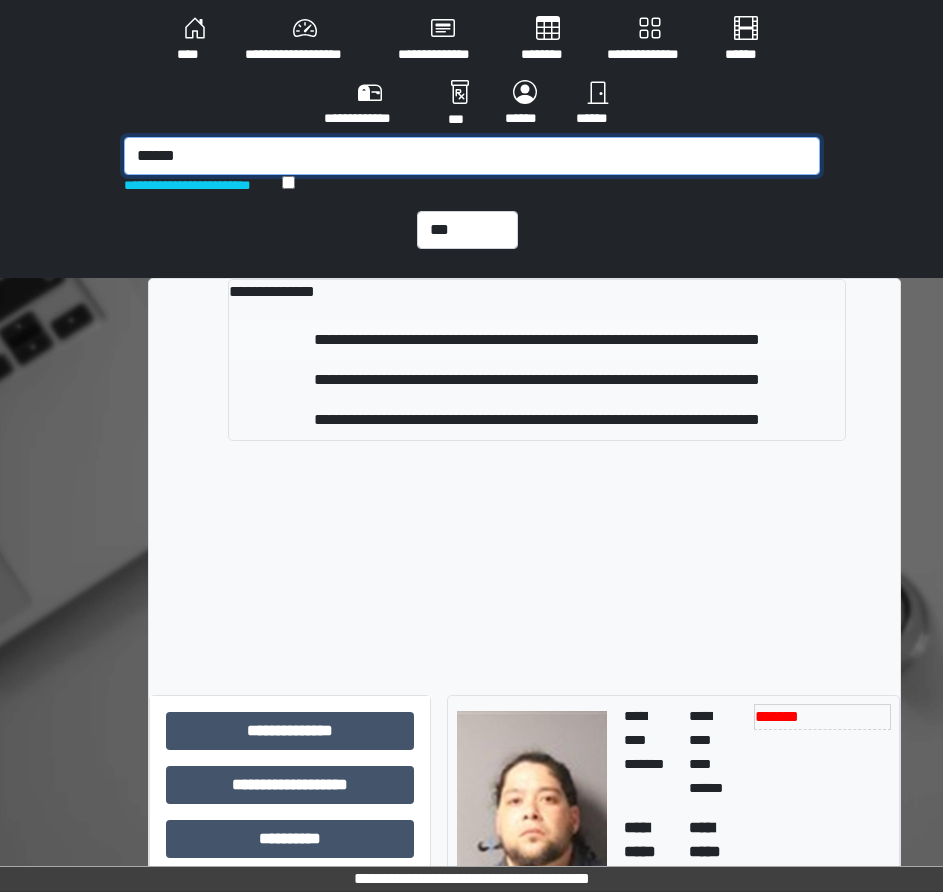 type on "******" 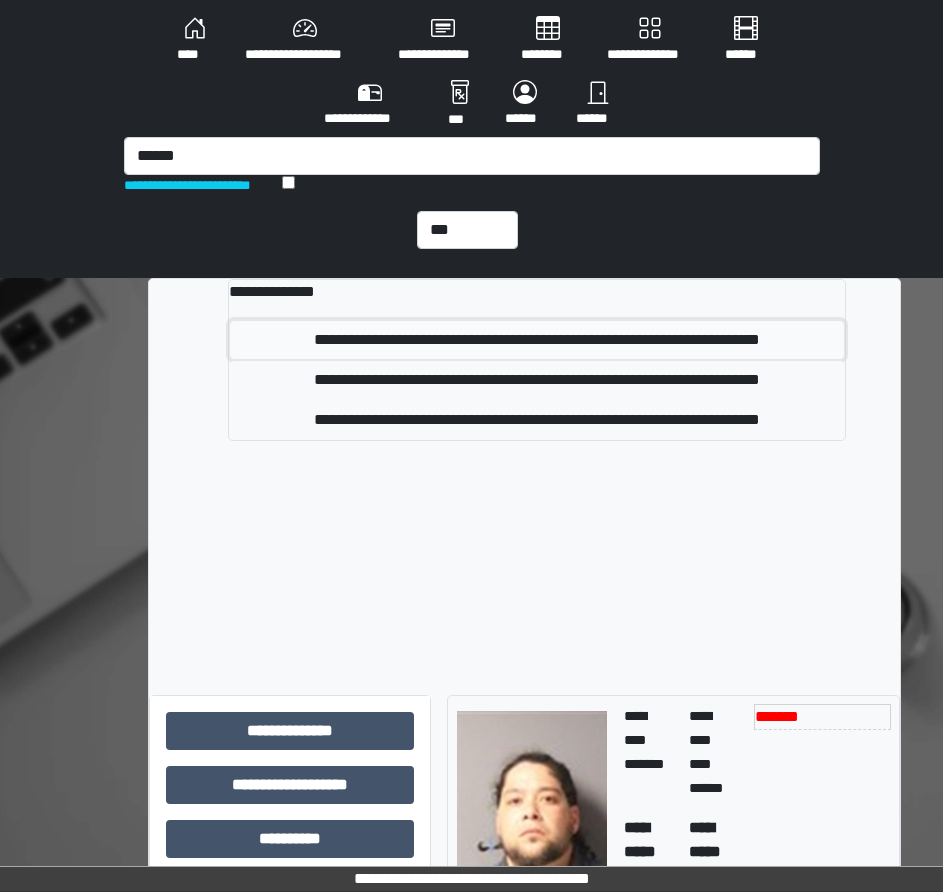 click on "**********" at bounding box center (537, 340) 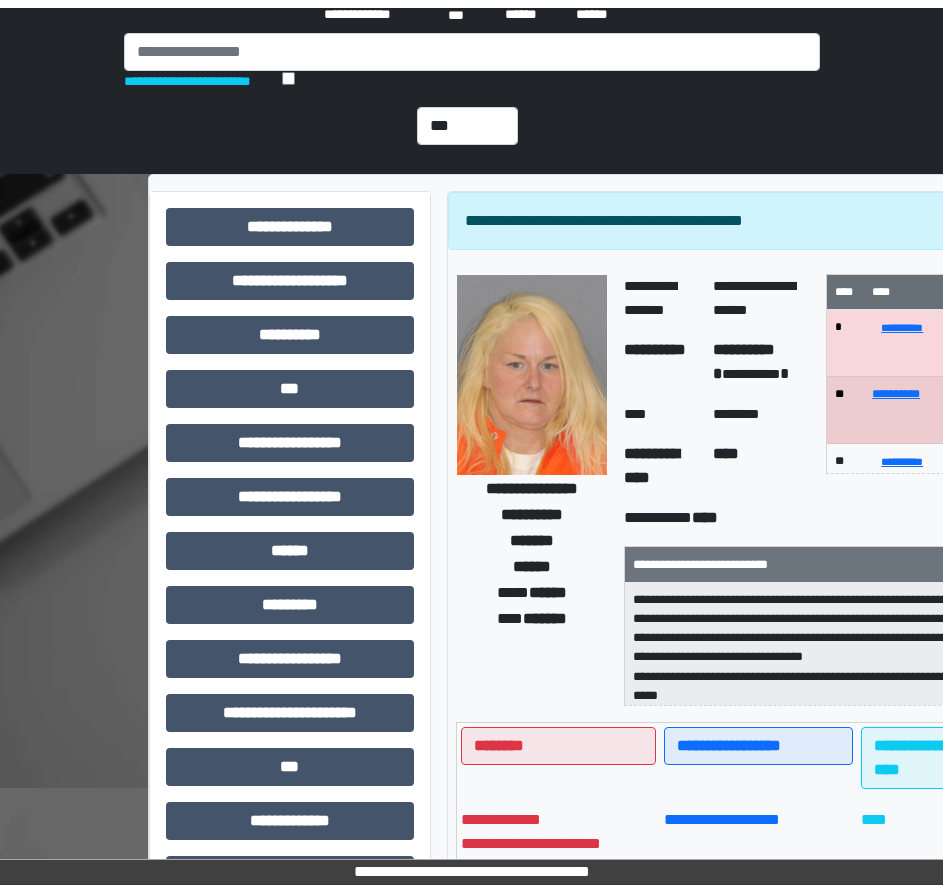 scroll, scrollTop: 0, scrollLeft: 0, axis: both 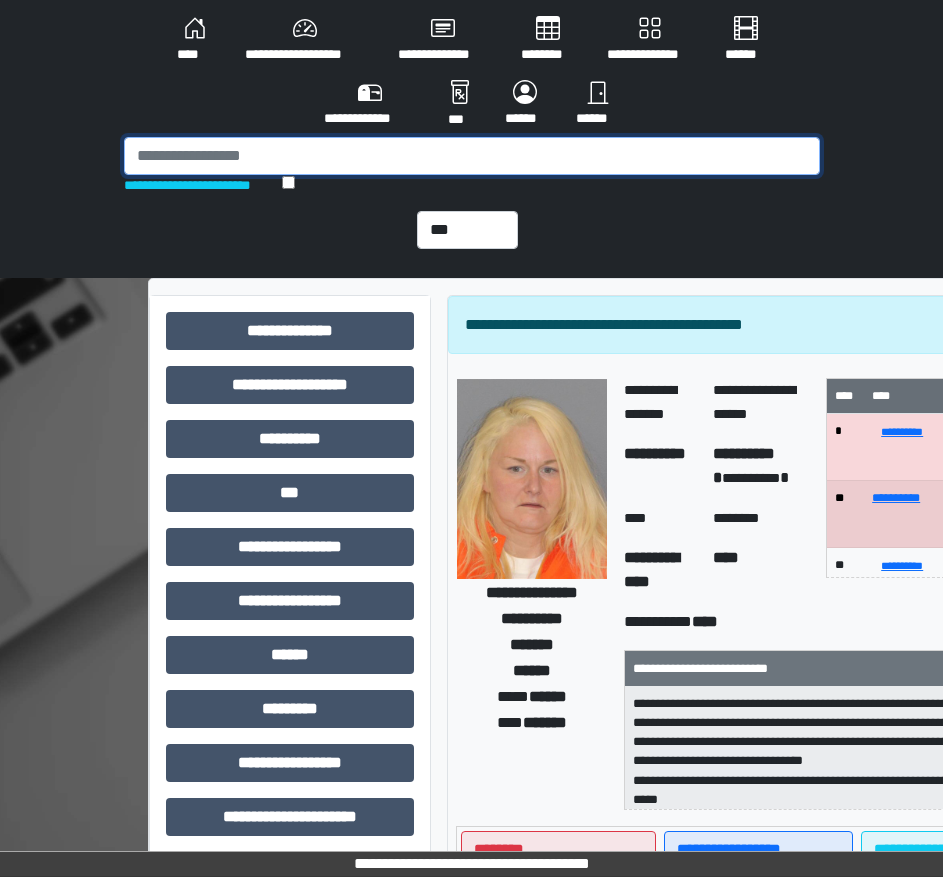 click at bounding box center [472, 156] 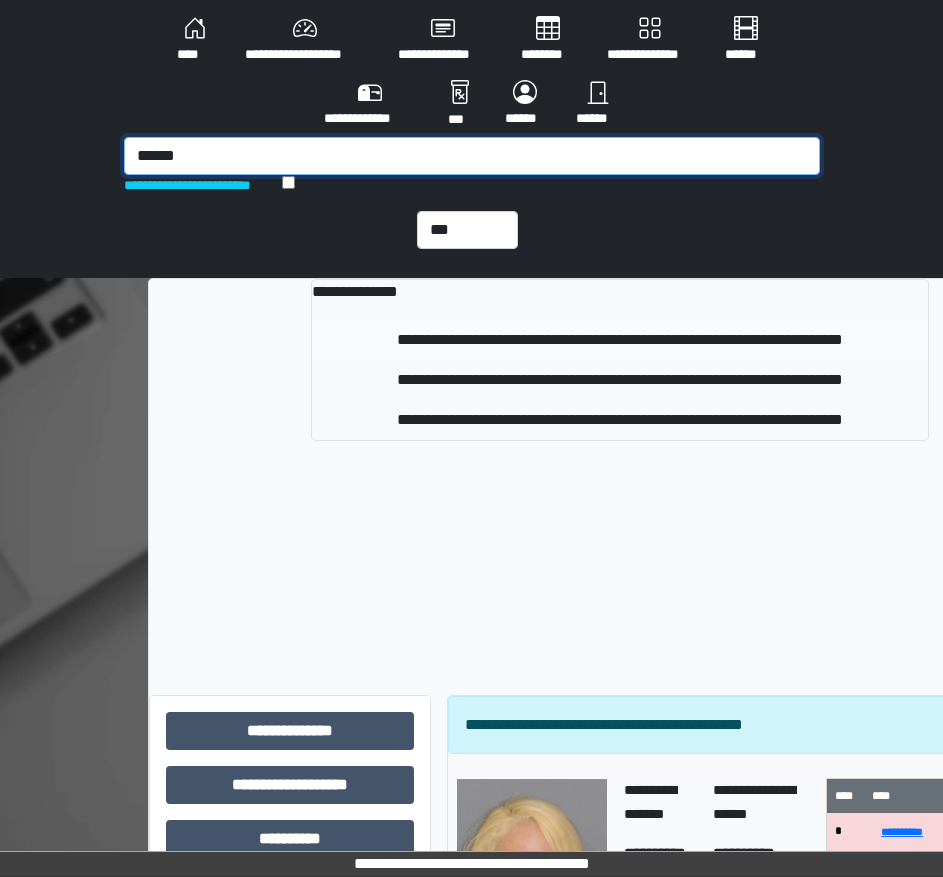 type on "******" 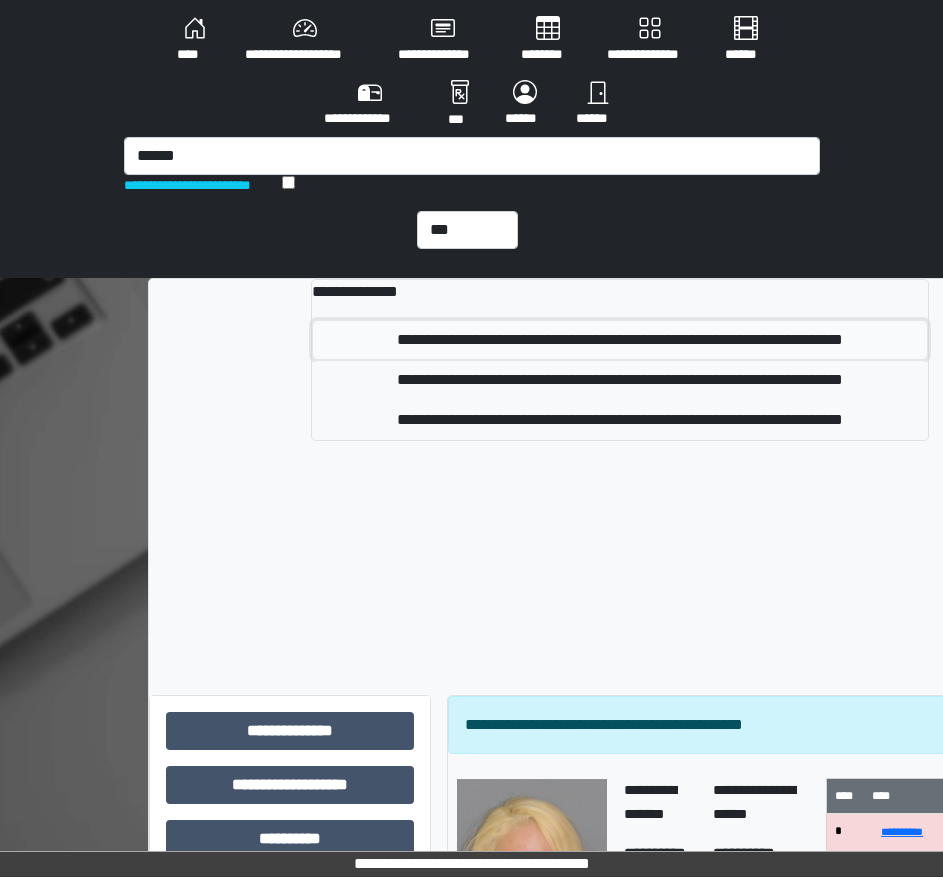 click on "**********" at bounding box center (620, 340) 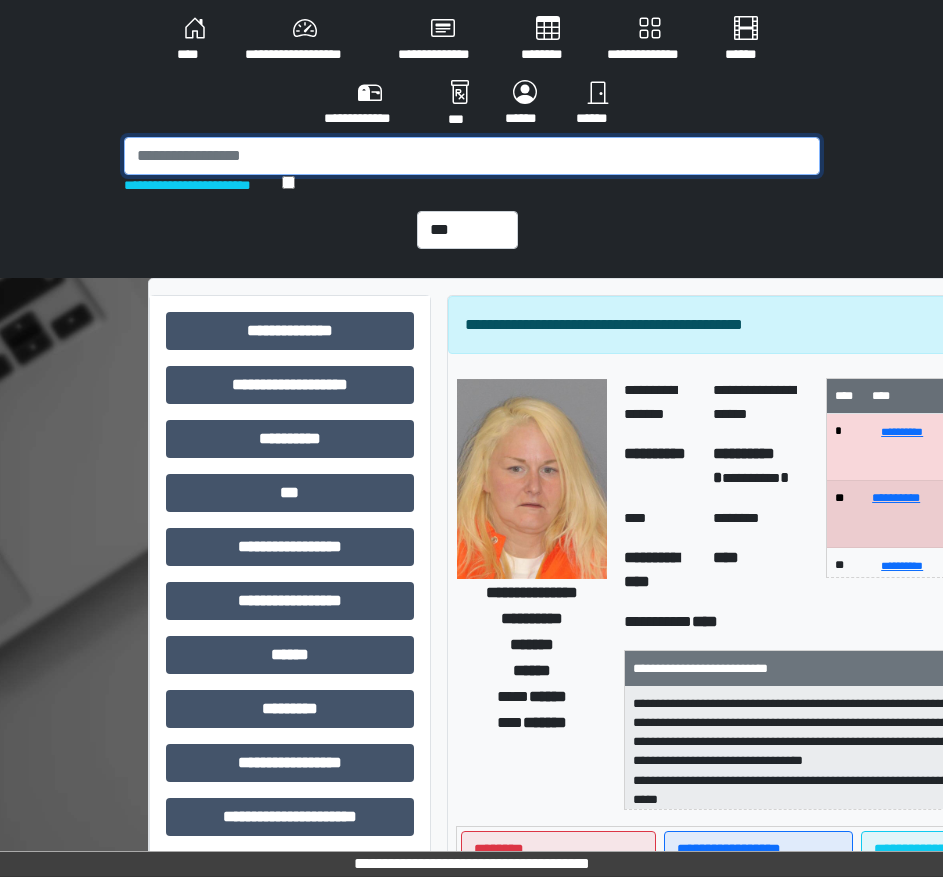 click at bounding box center (472, 156) 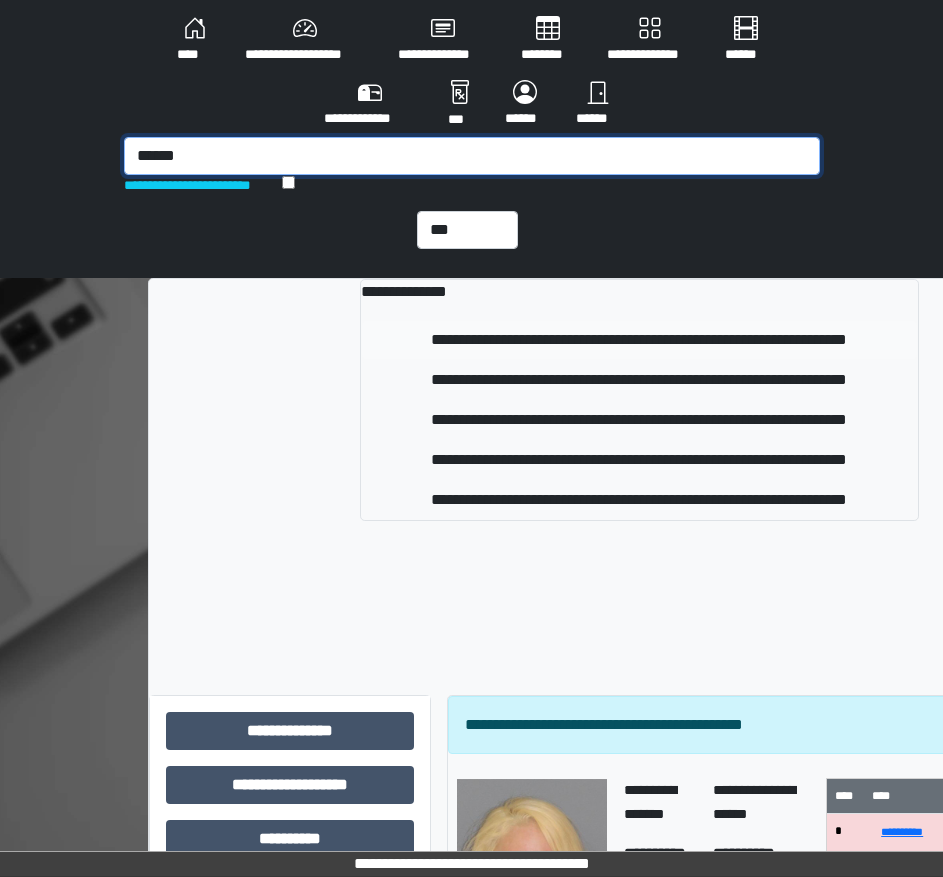 type on "******" 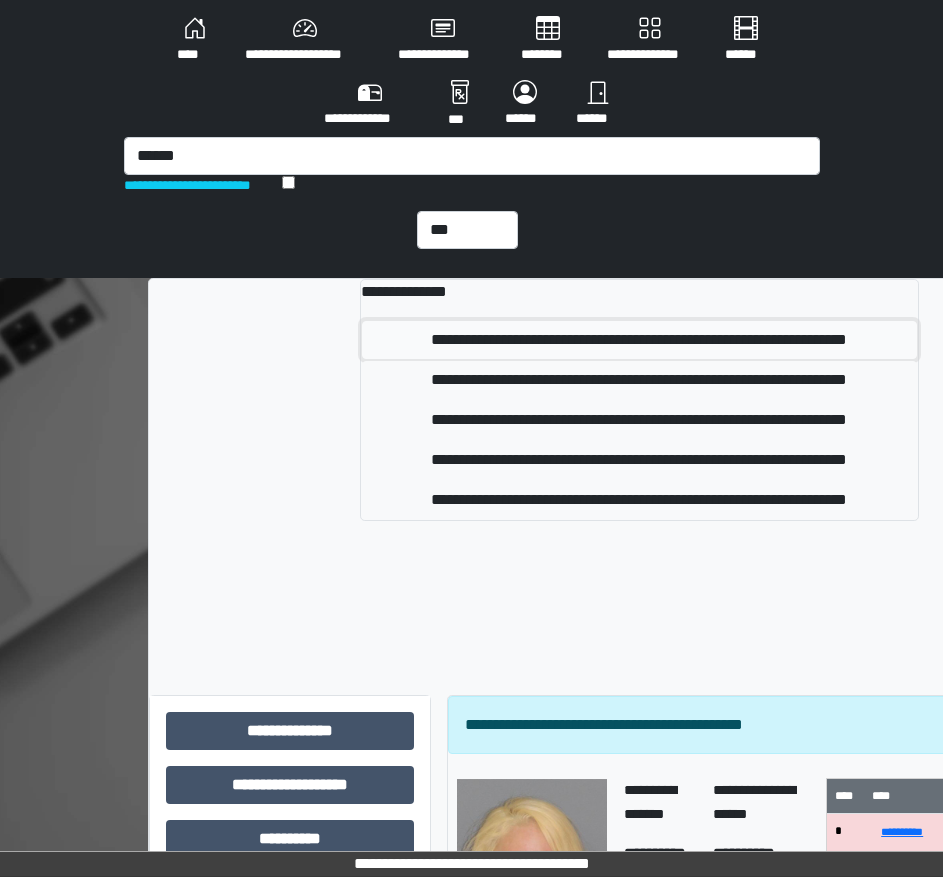 click on "**********" at bounding box center [639, 340] 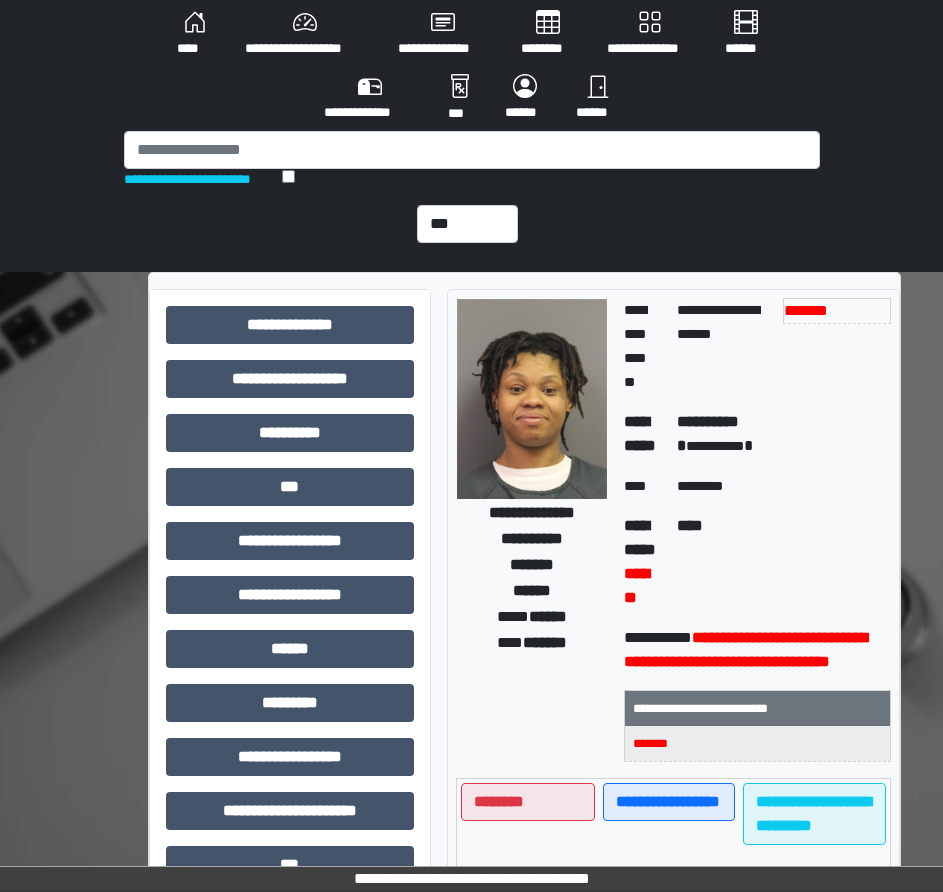 scroll, scrollTop: 0, scrollLeft: 0, axis: both 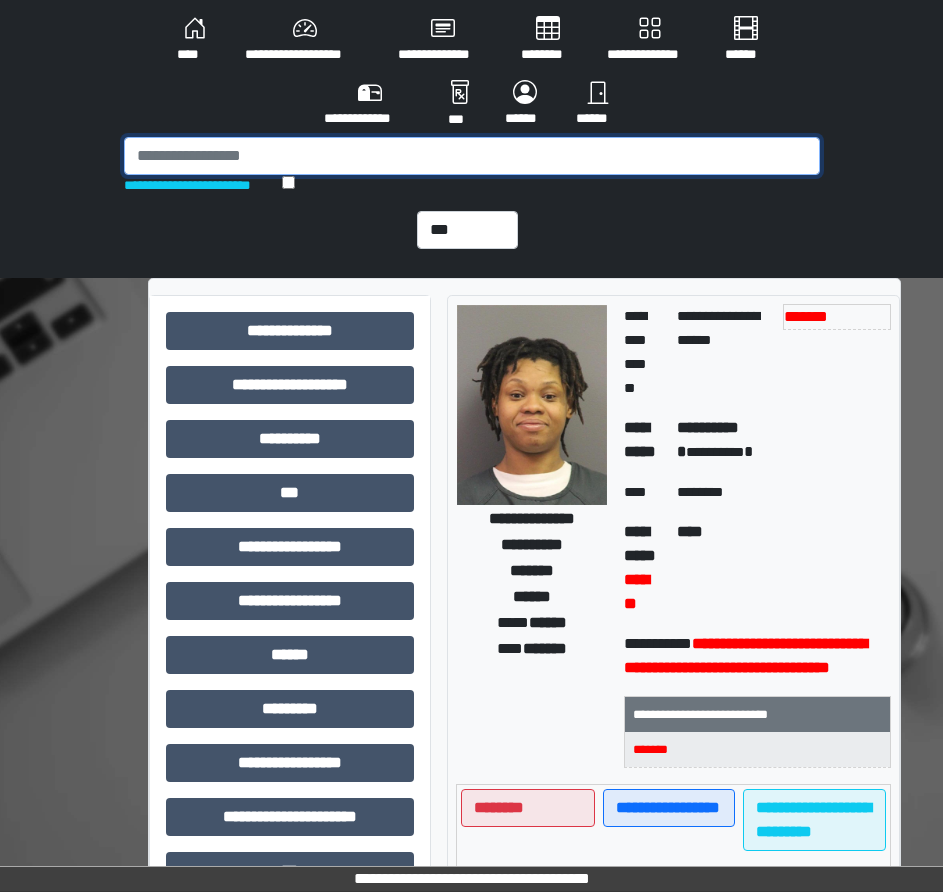 click at bounding box center [472, 156] 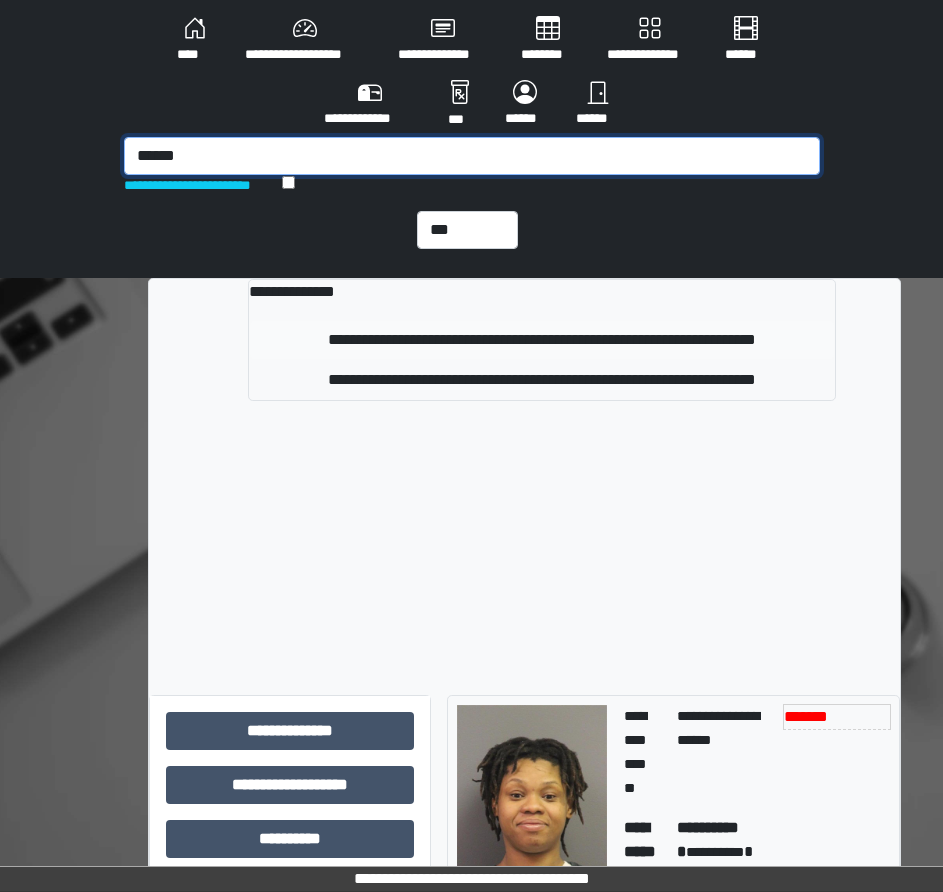 type on "******" 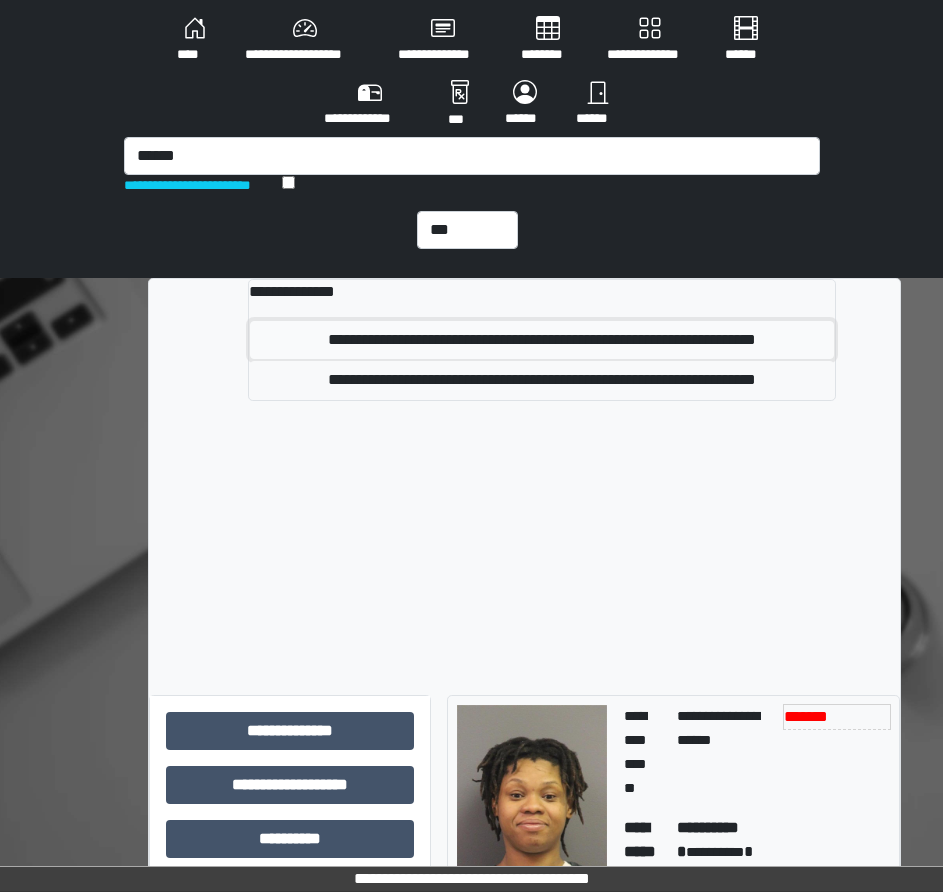 click on "**********" at bounding box center (542, 340) 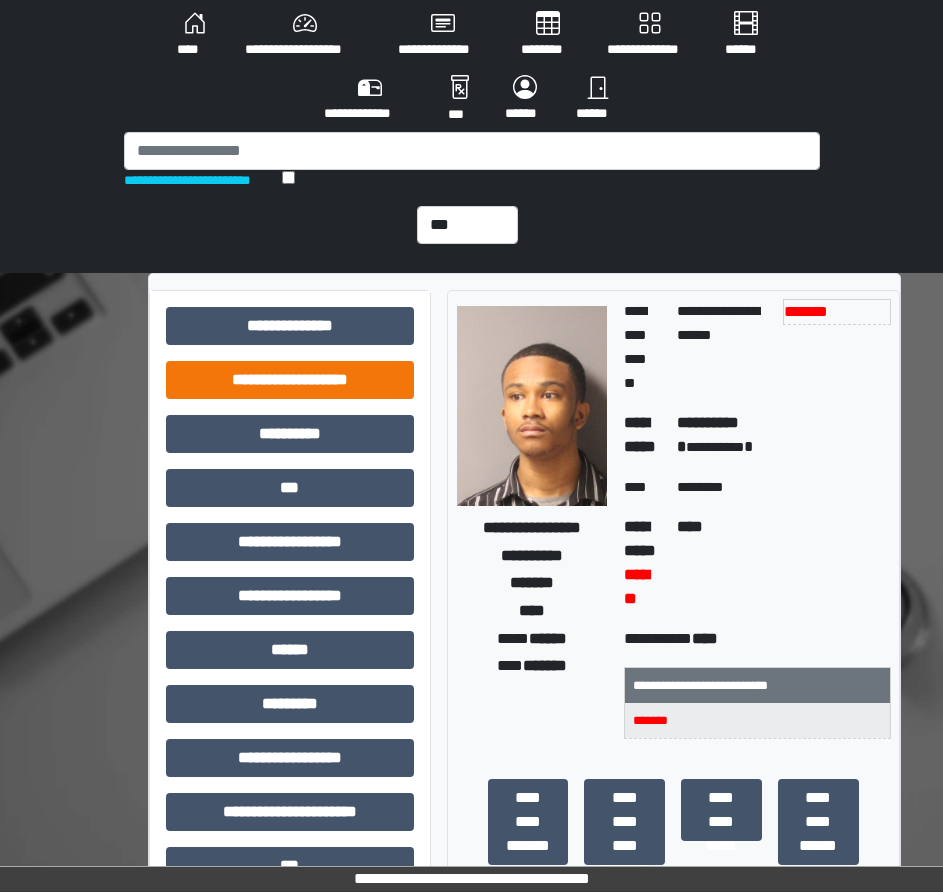 scroll, scrollTop: 0, scrollLeft: 0, axis: both 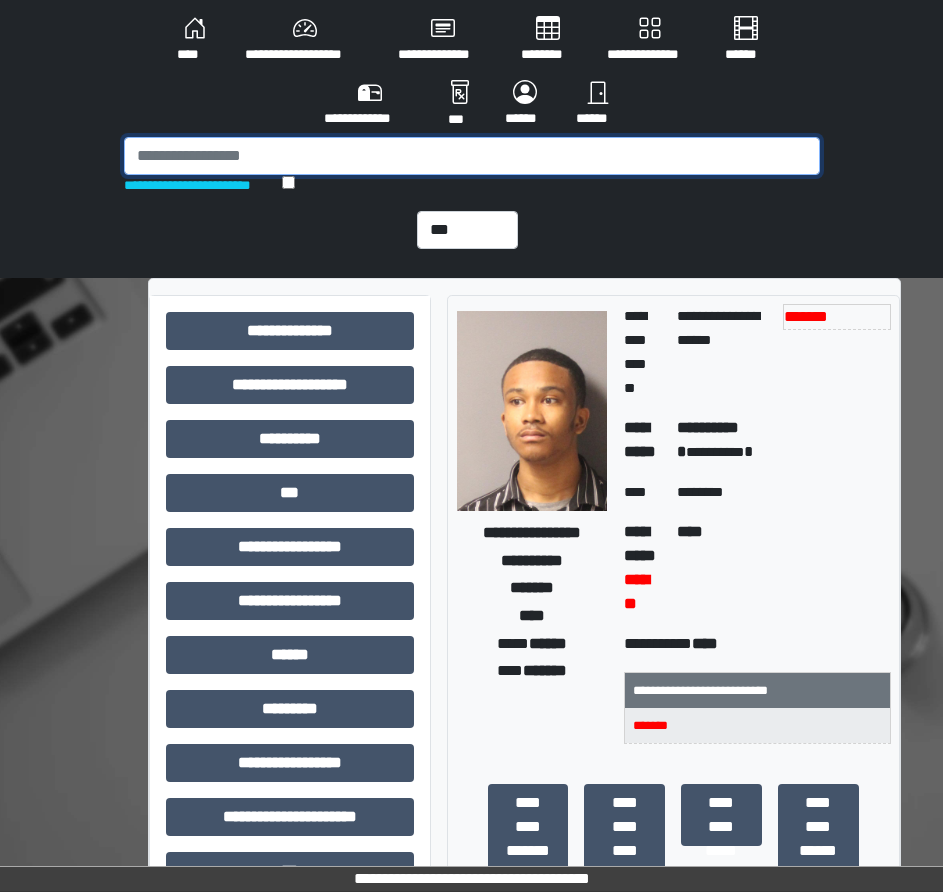 click at bounding box center [472, 156] 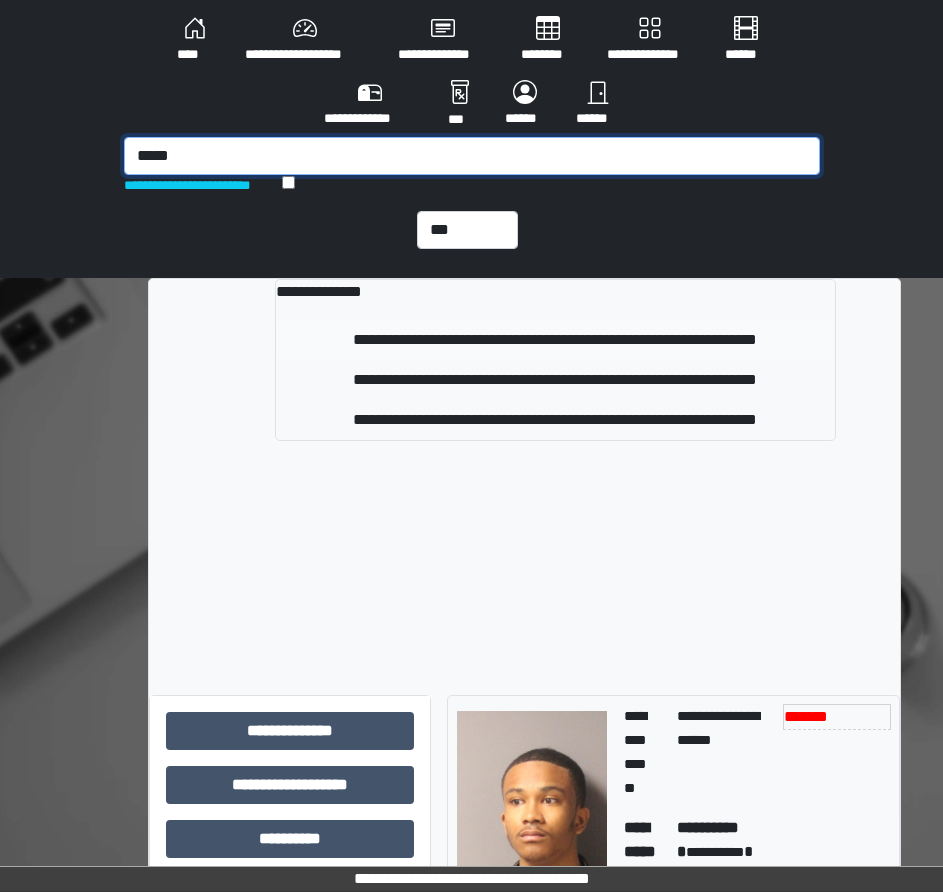 type on "*****" 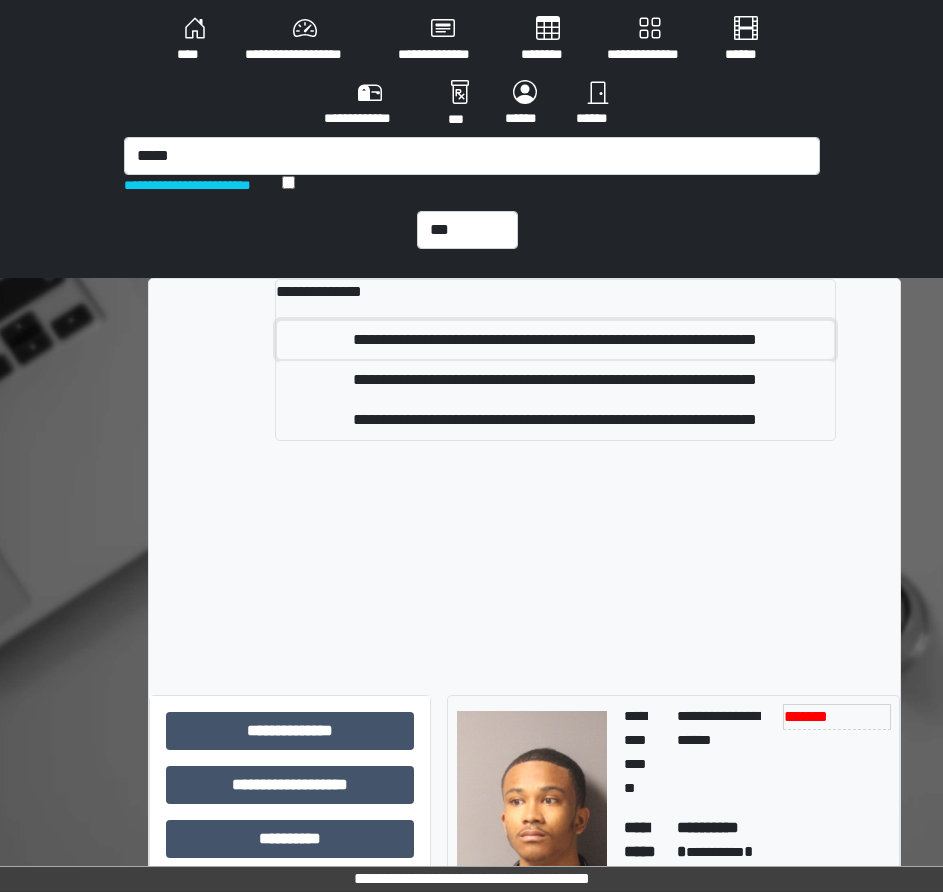 click on "**********" at bounding box center [556, 340] 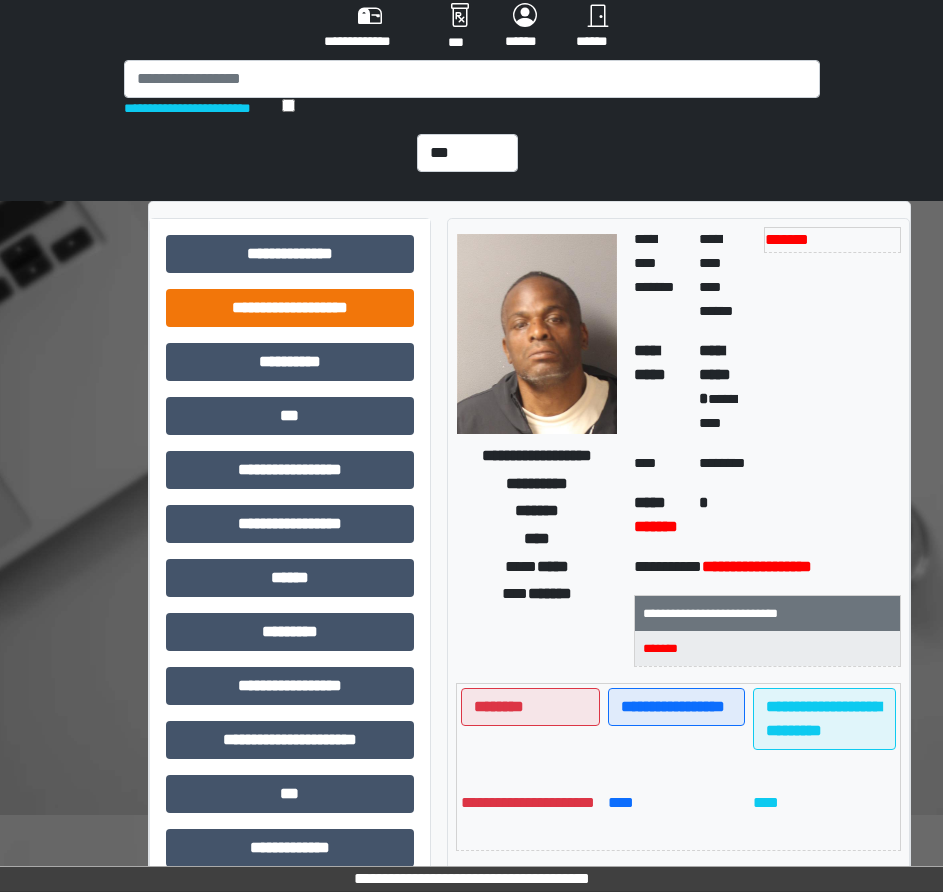 scroll, scrollTop: 100, scrollLeft: 0, axis: vertical 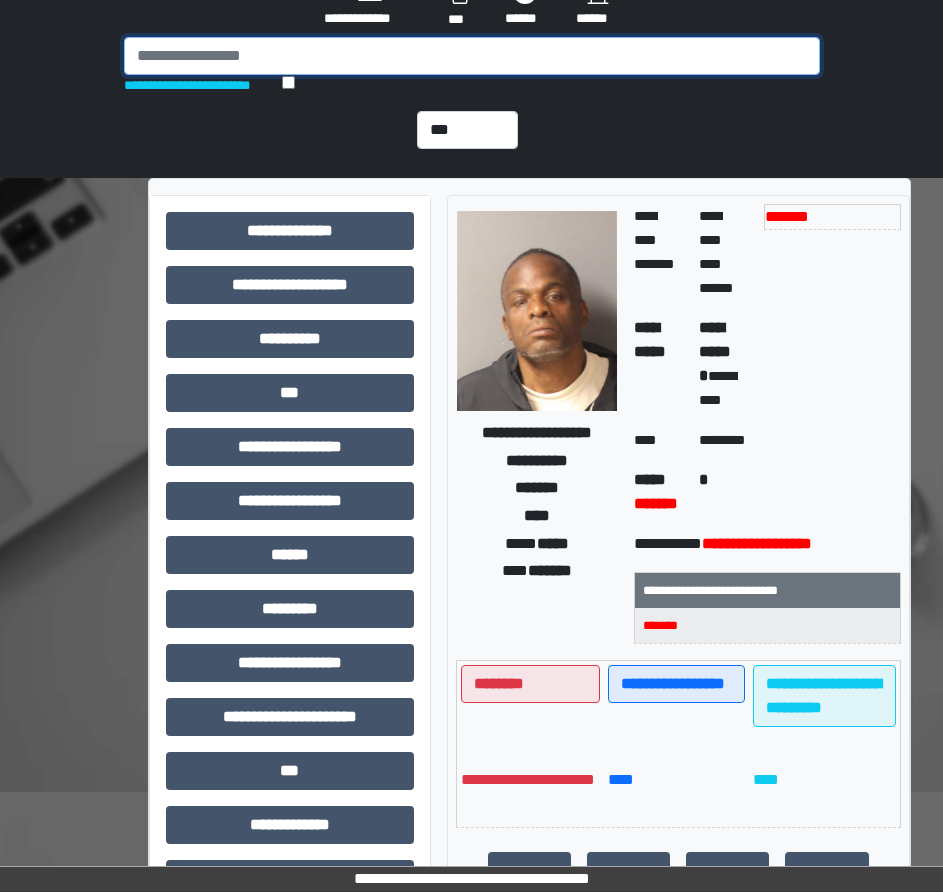 click at bounding box center [472, 56] 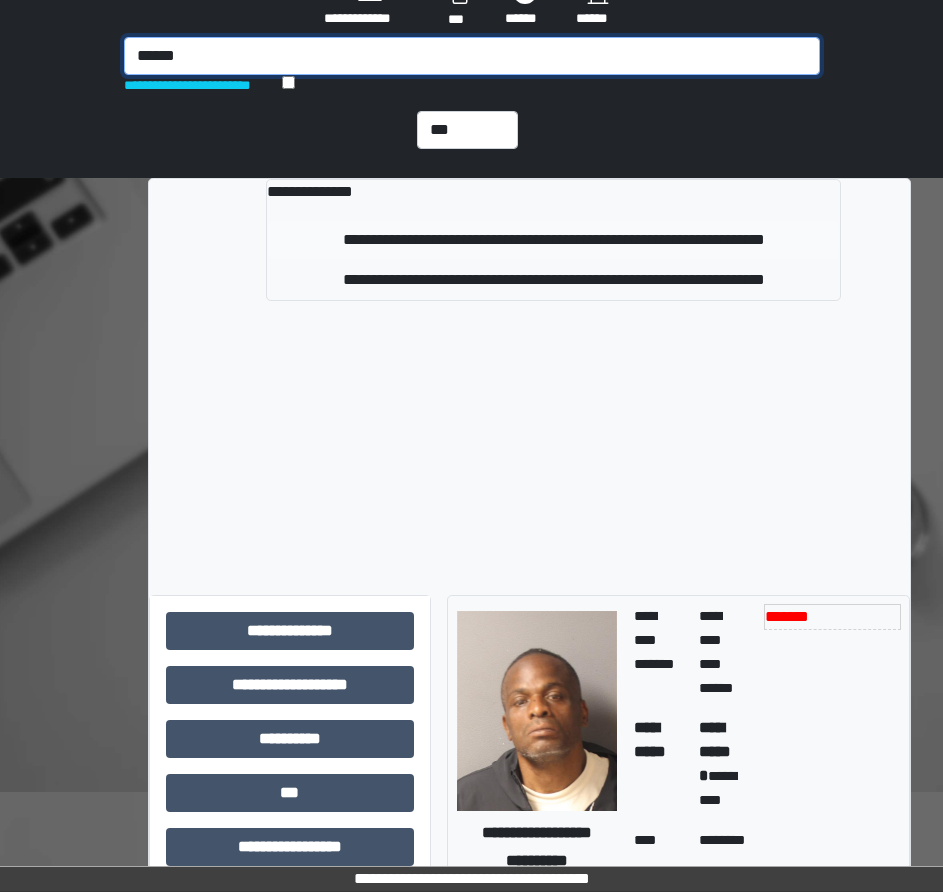type on "******" 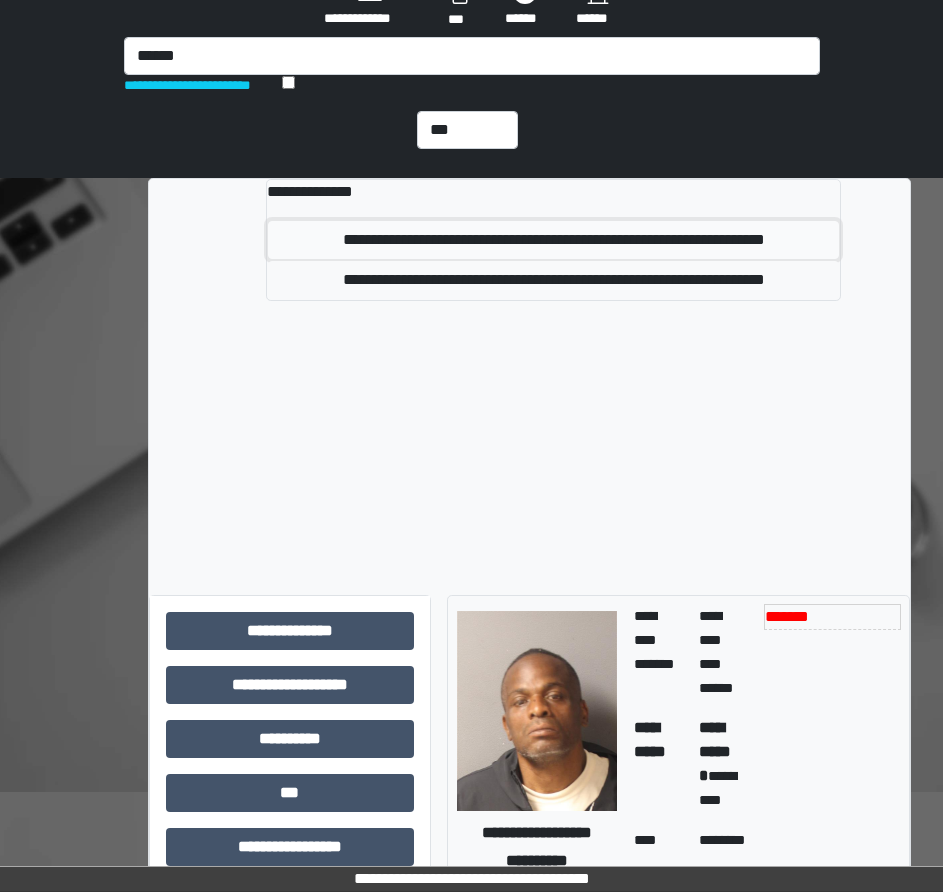 click on "**********" at bounding box center (553, 240) 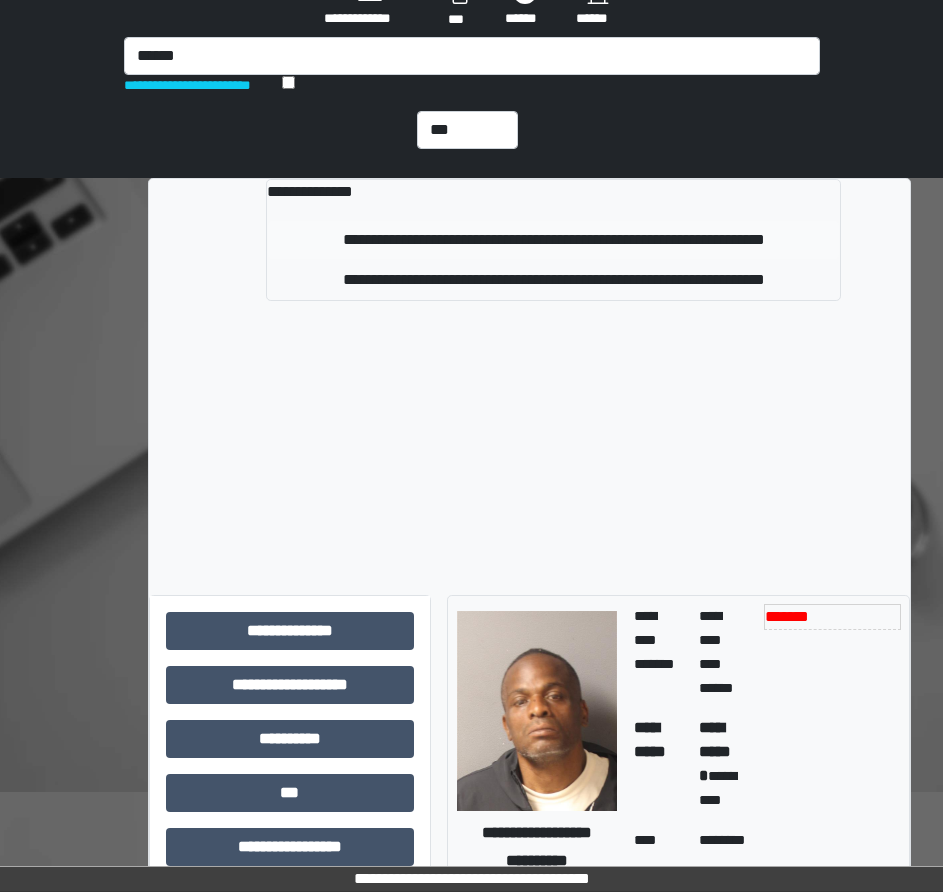type 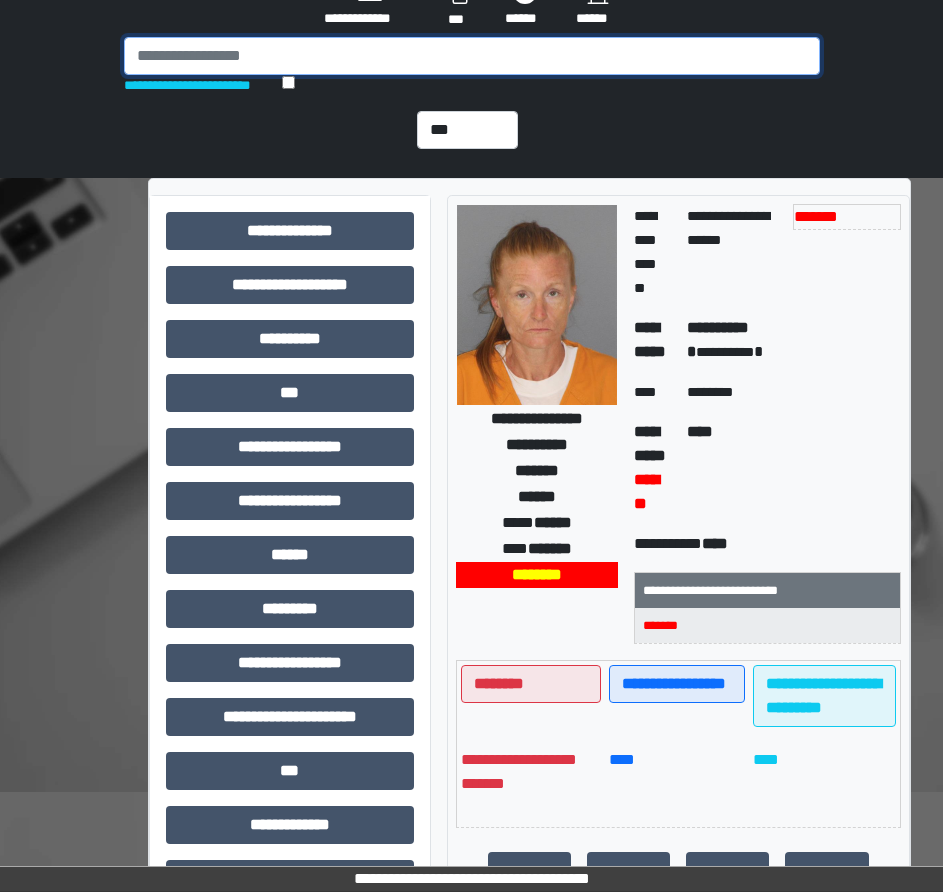 drag, startPoint x: 507, startPoint y: 50, endPoint x: 613, endPoint y: 314, distance: 284.4855 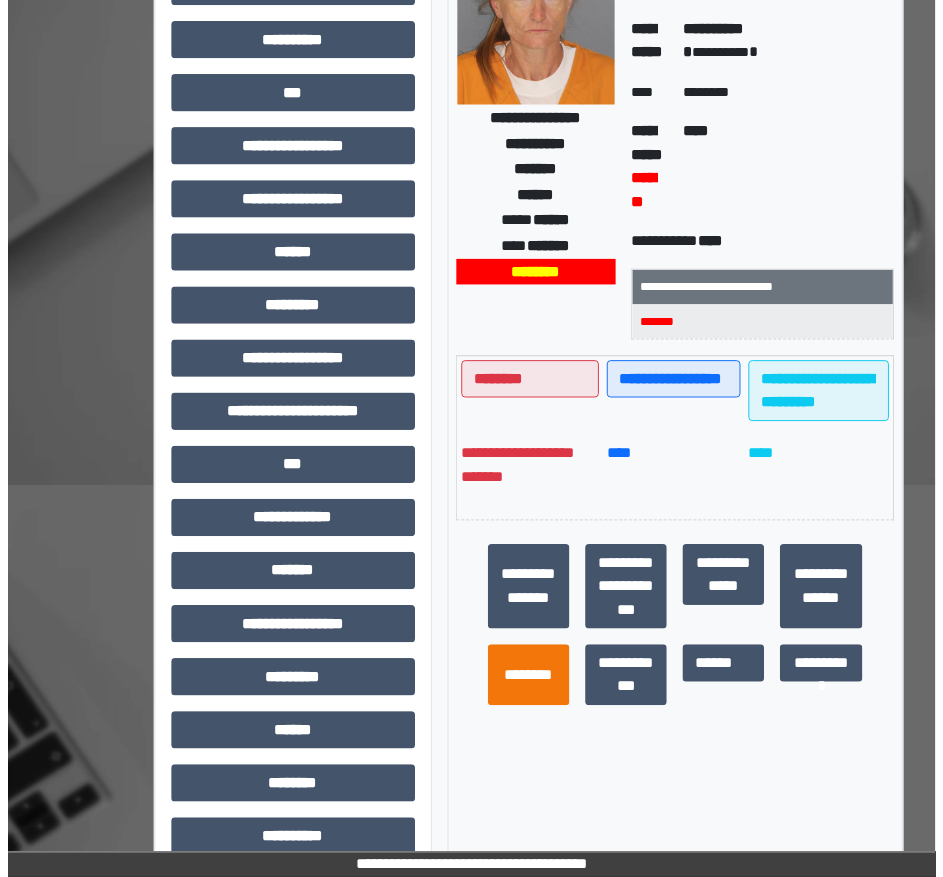scroll, scrollTop: 400, scrollLeft: 0, axis: vertical 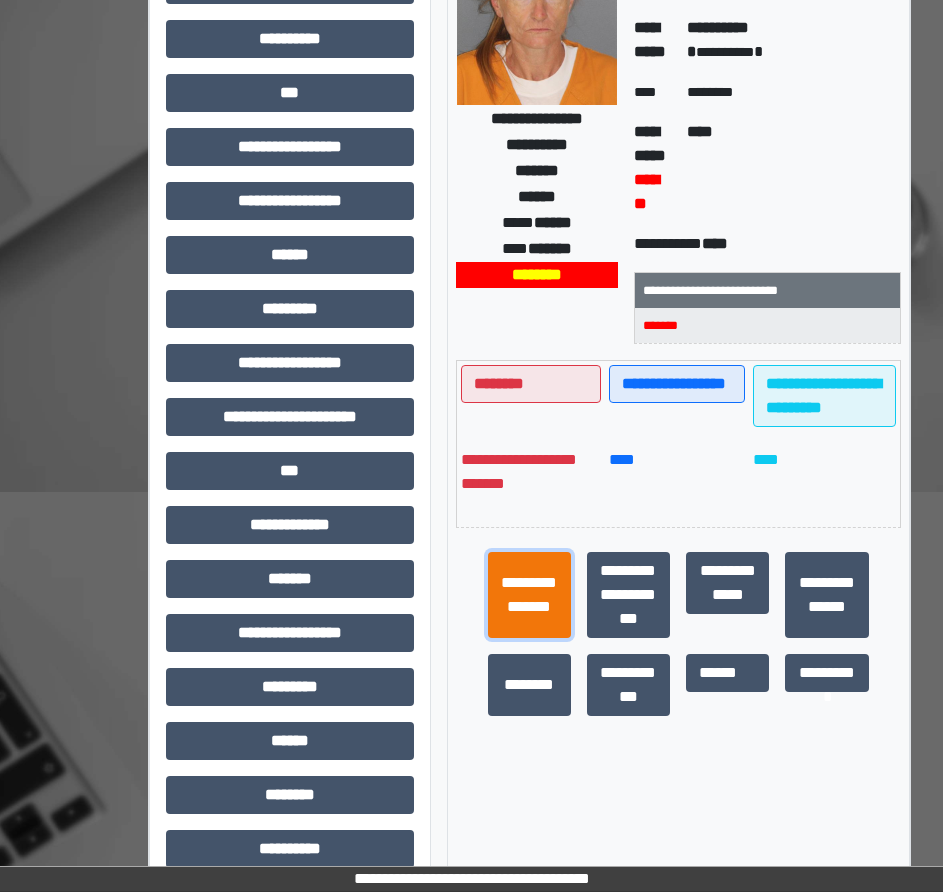 click on "**********" at bounding box center [529, 595] 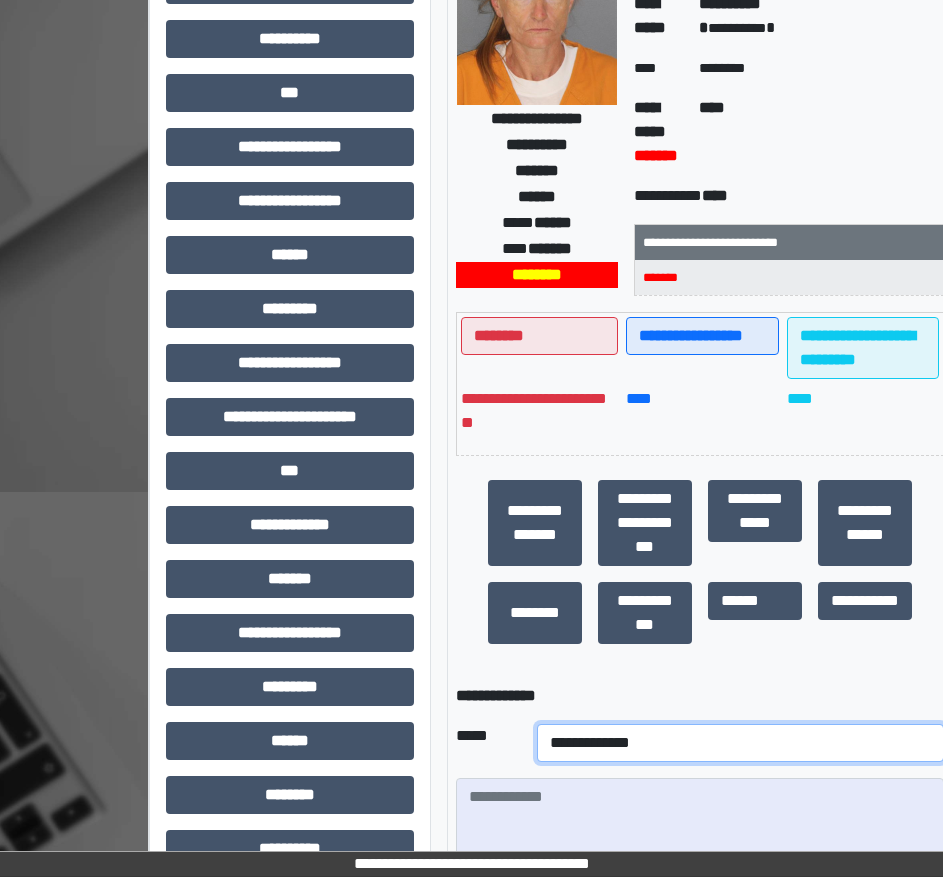 click on "**********" at bounding box center [740, 743] 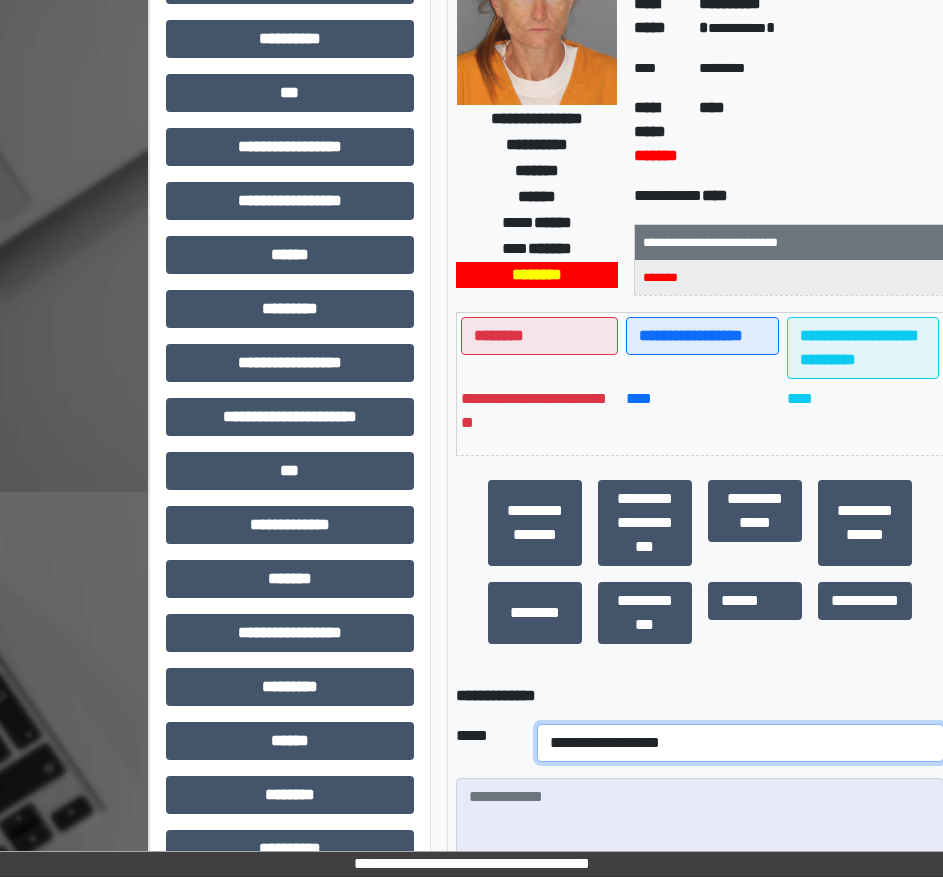 click on "**********" at bounding box center [740, 743] 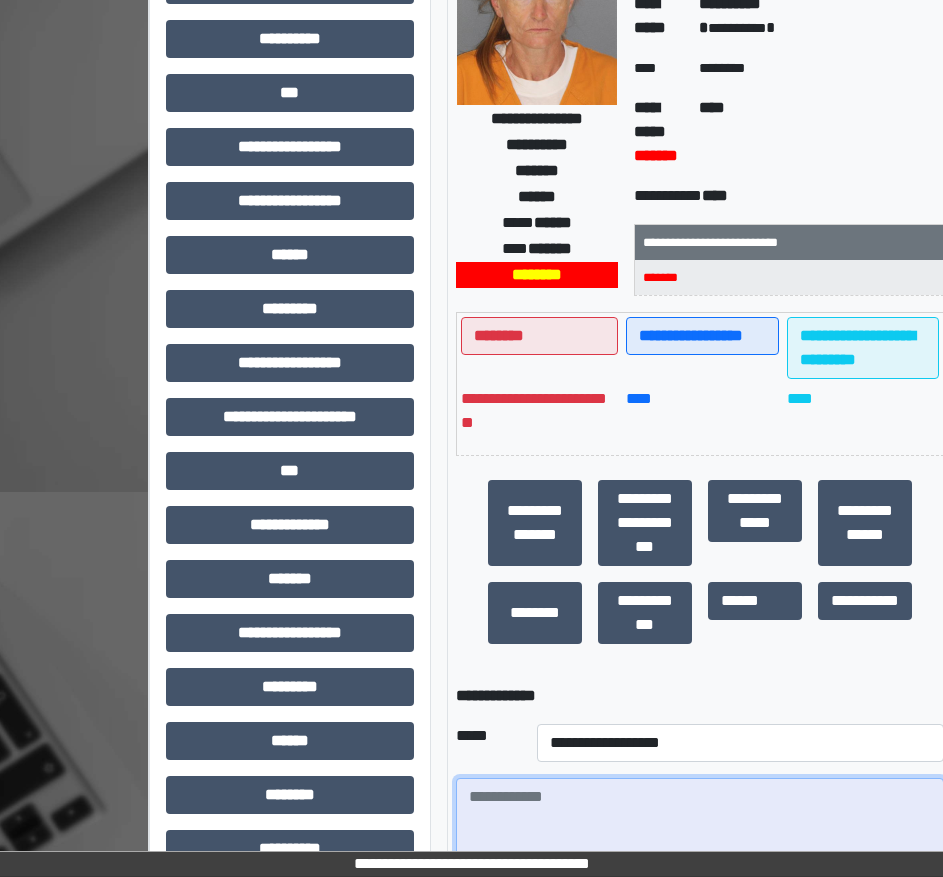 paste on "**********" 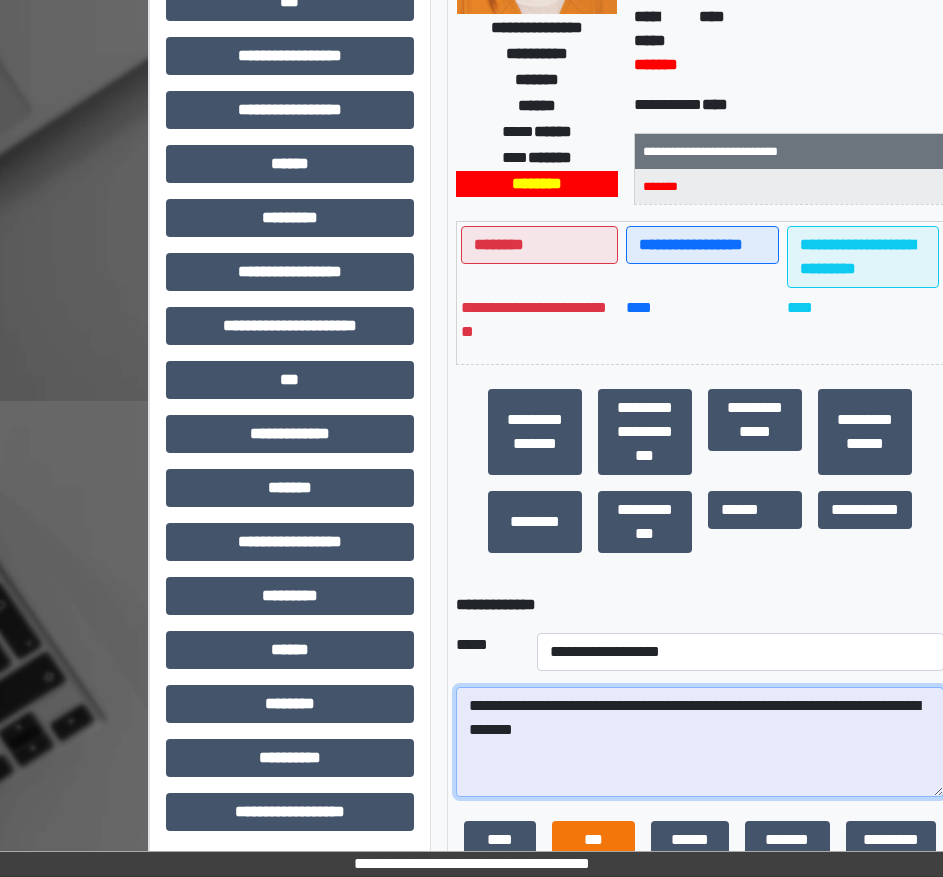 scroll, scrollTop: 735, scrollLeft: 0, axis: vertical 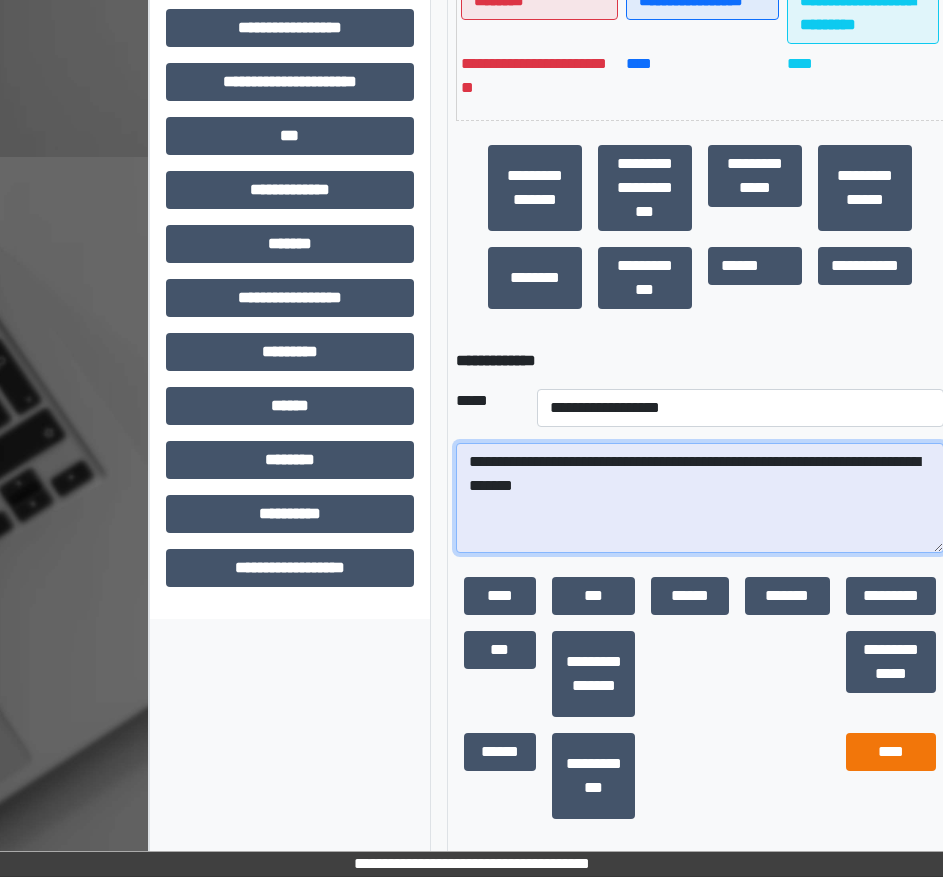 type on "**********" 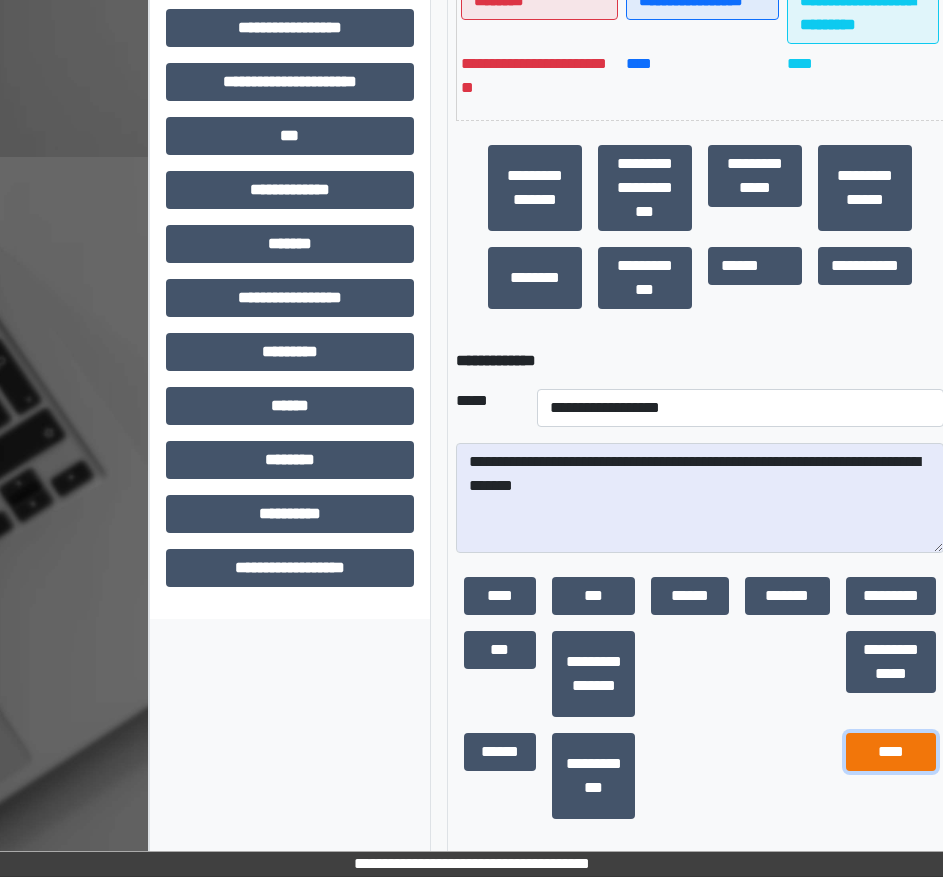 click on "****" at bounding box center (891, 752) 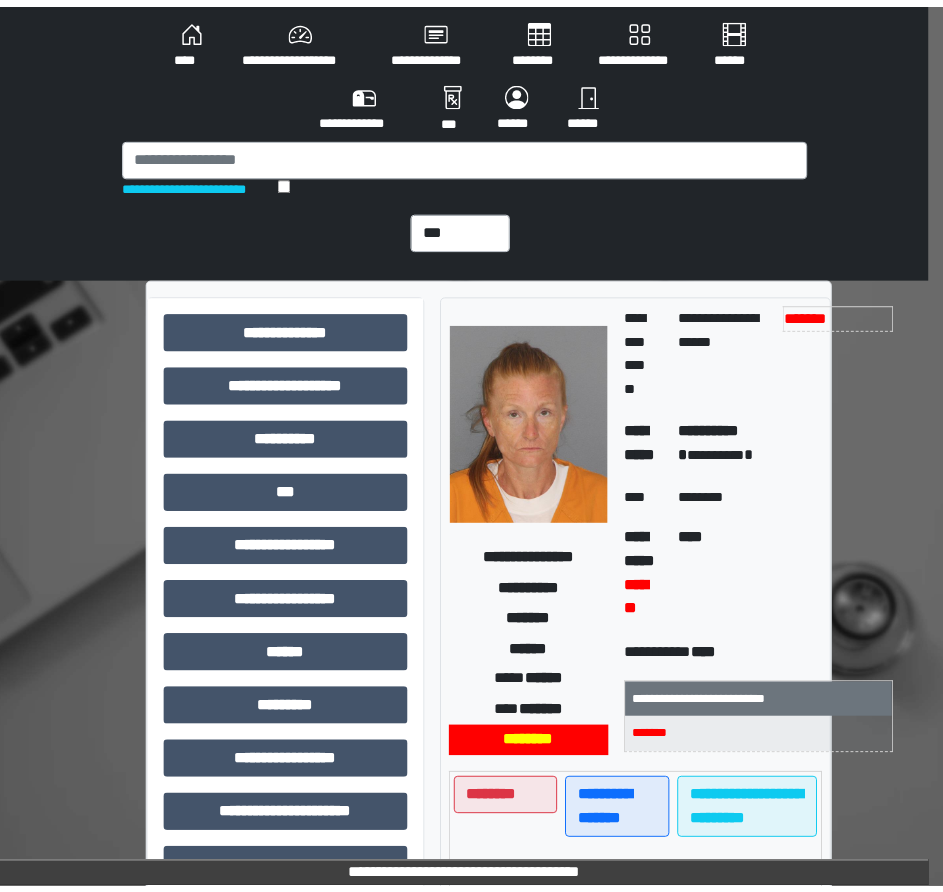 scroll, scrollTop: 0, scrollLeft: 0, axis: both 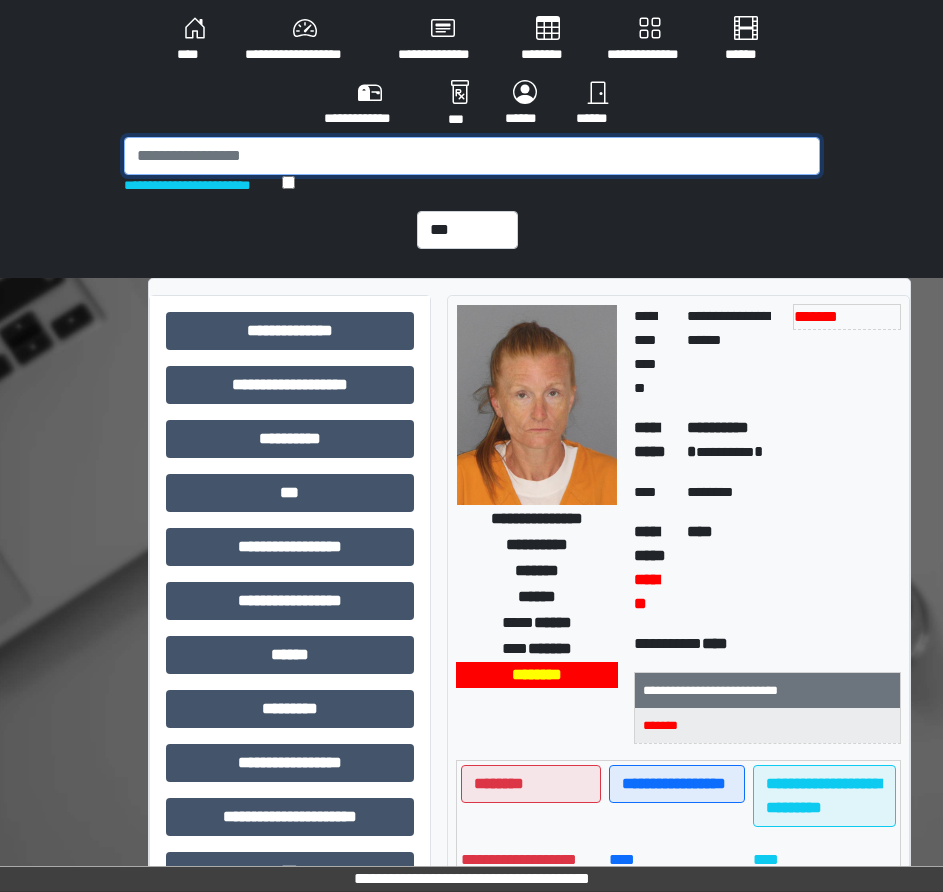 click at bounding box center [472, 156] 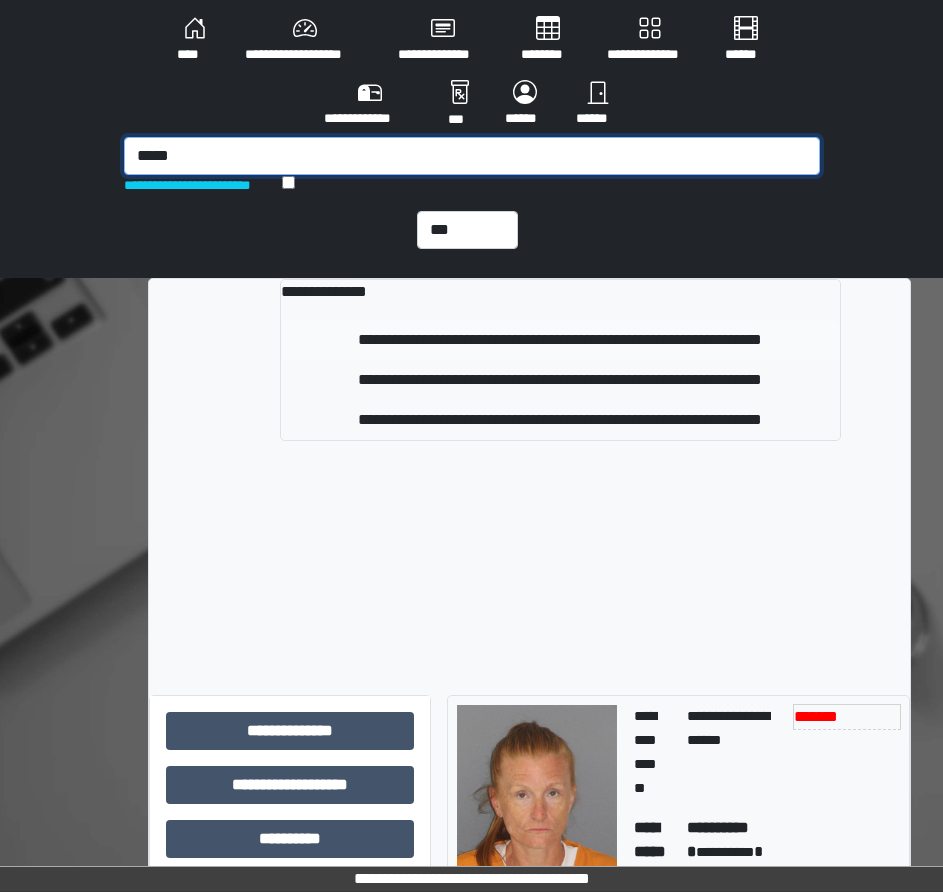 type on "*****" 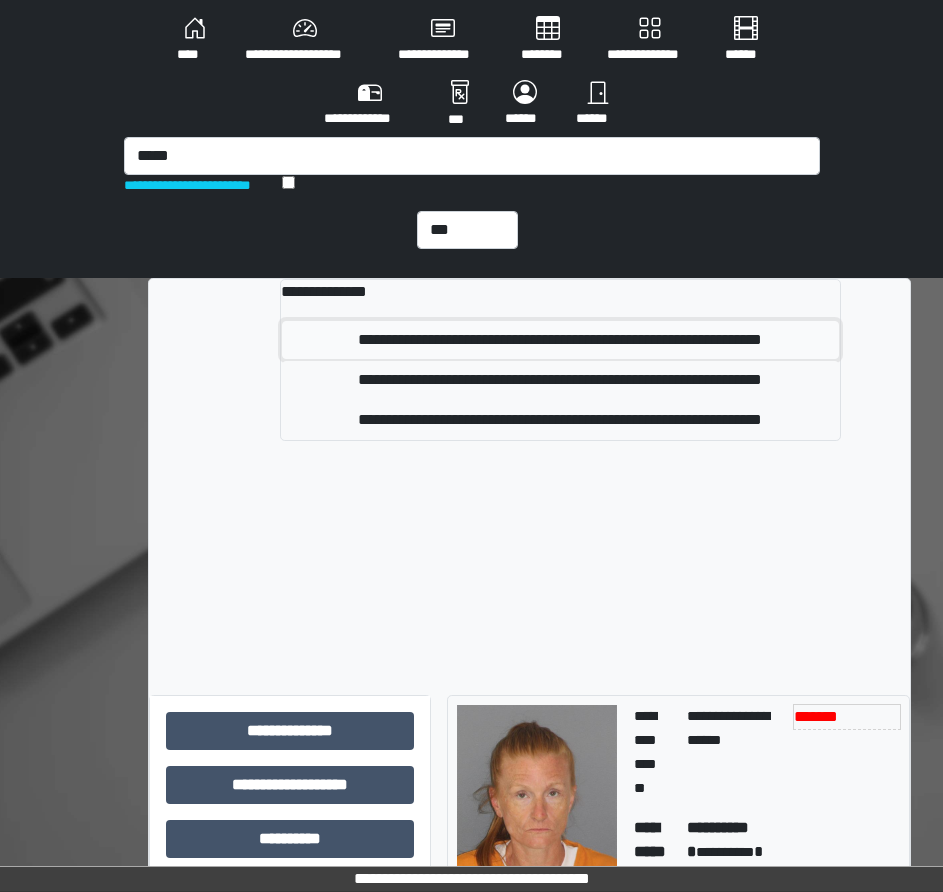 click on "**********" at bounding box center (561, 340) 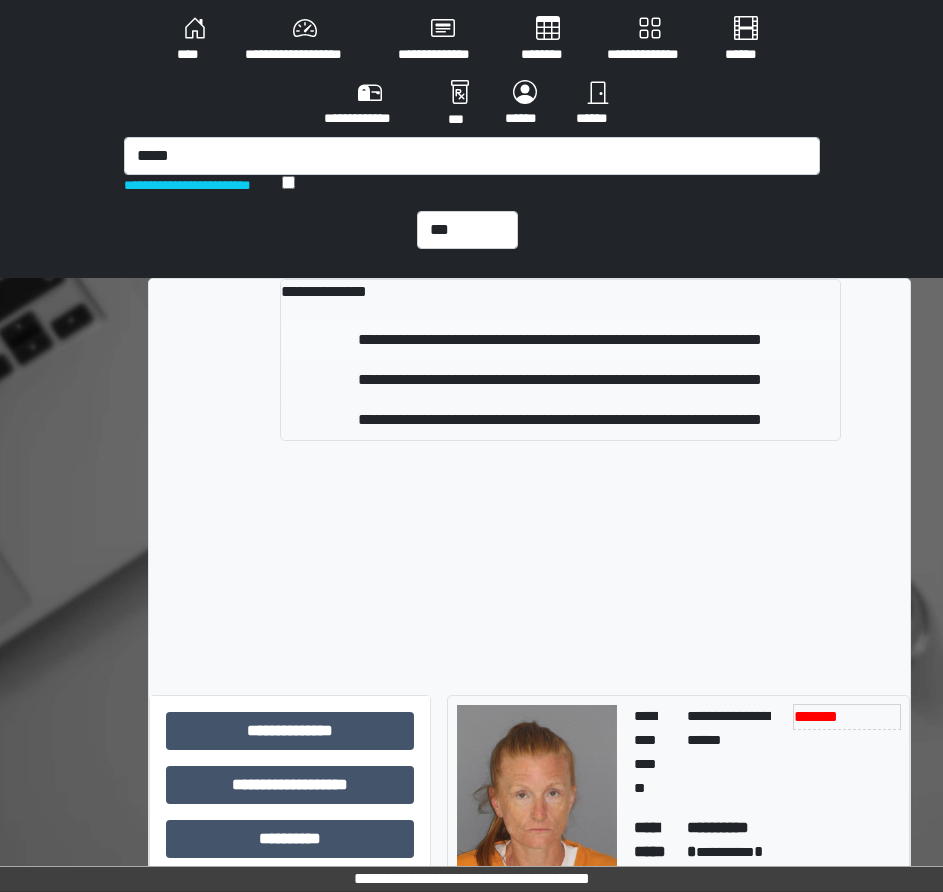 type 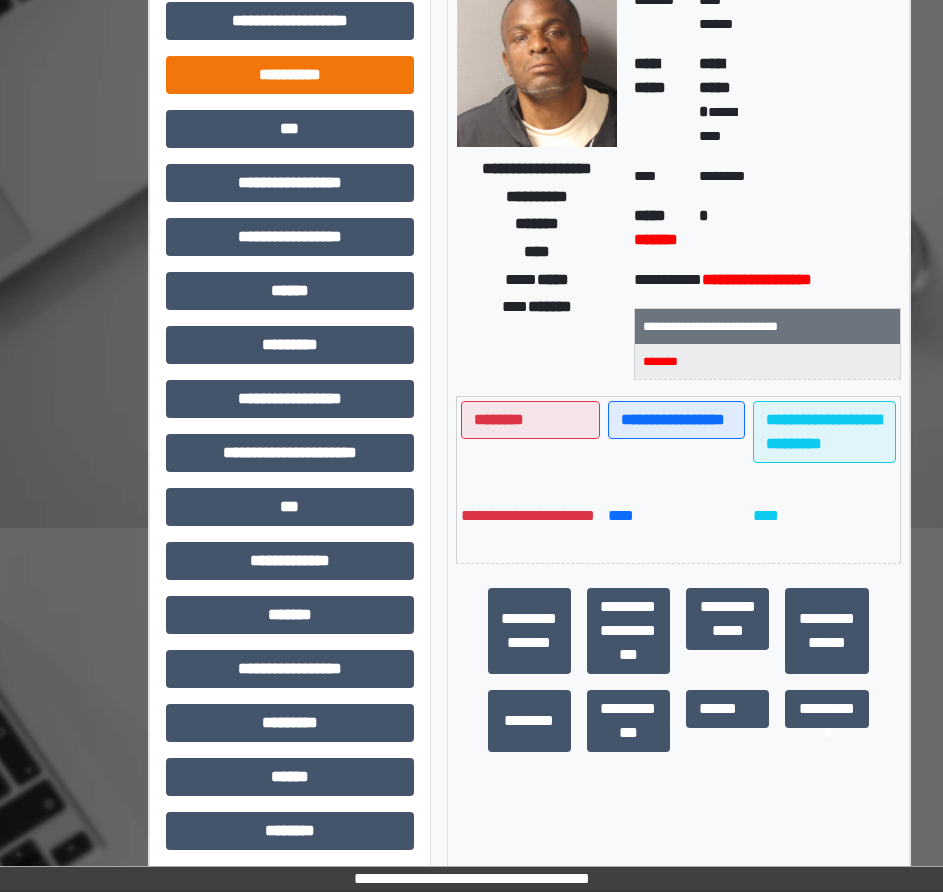 scroll, scrollTop: 180, scrollLeft: 0, axis: vertical 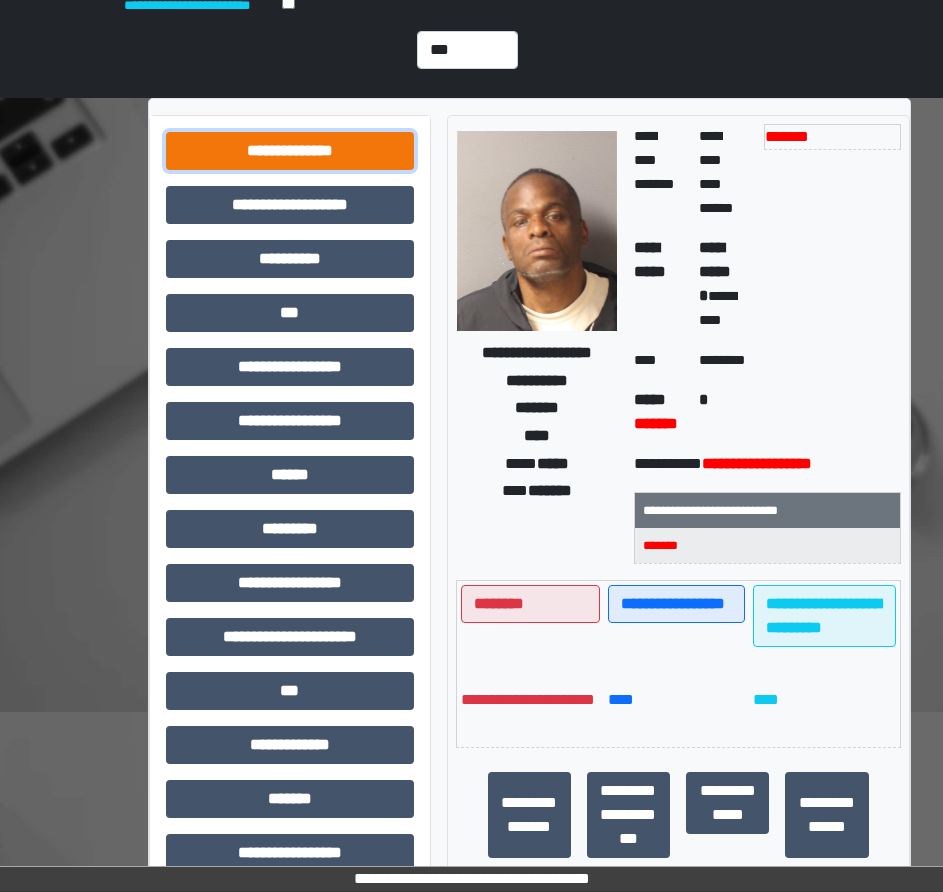 click on "**********" at bounding box center (290, 151) 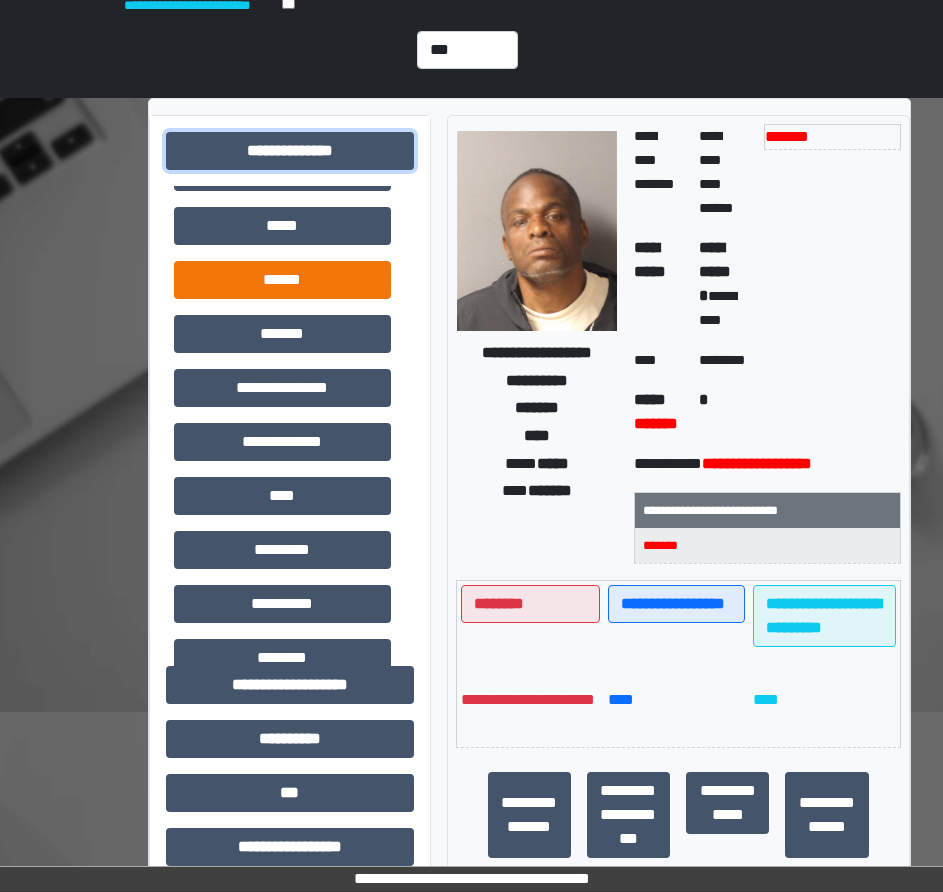 scroll, scrollTop: 400, scrollLeft: 0, axis: vertical 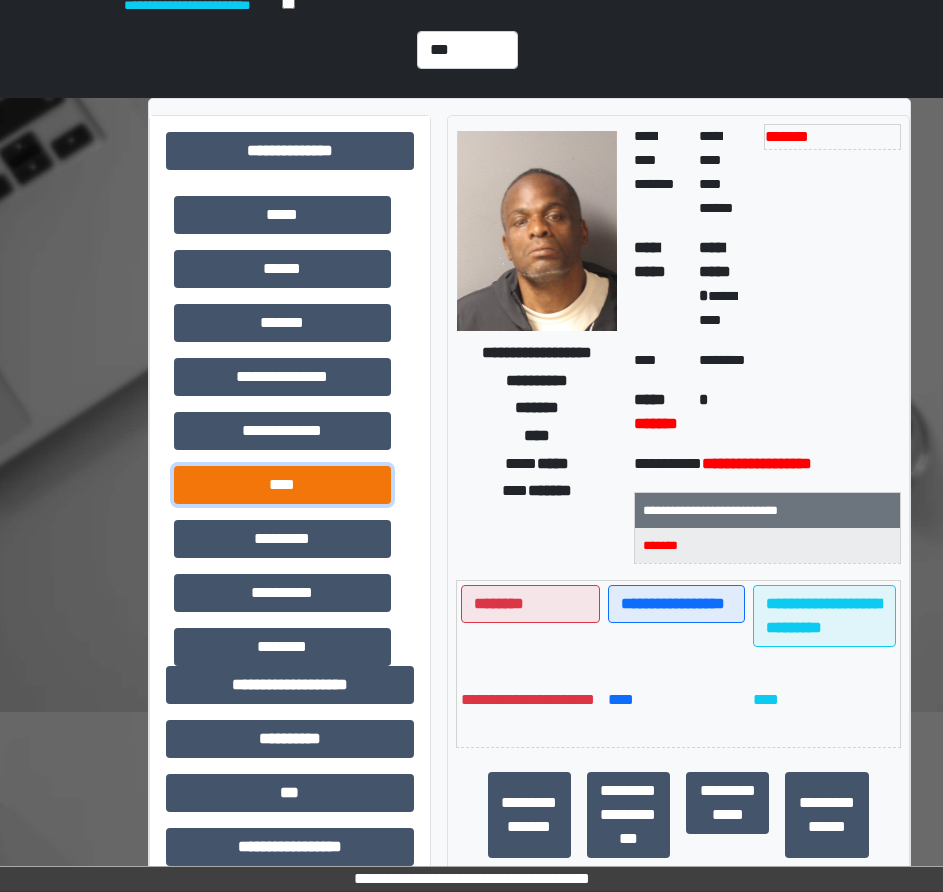 click on "****" at bounding box center [282, 485] 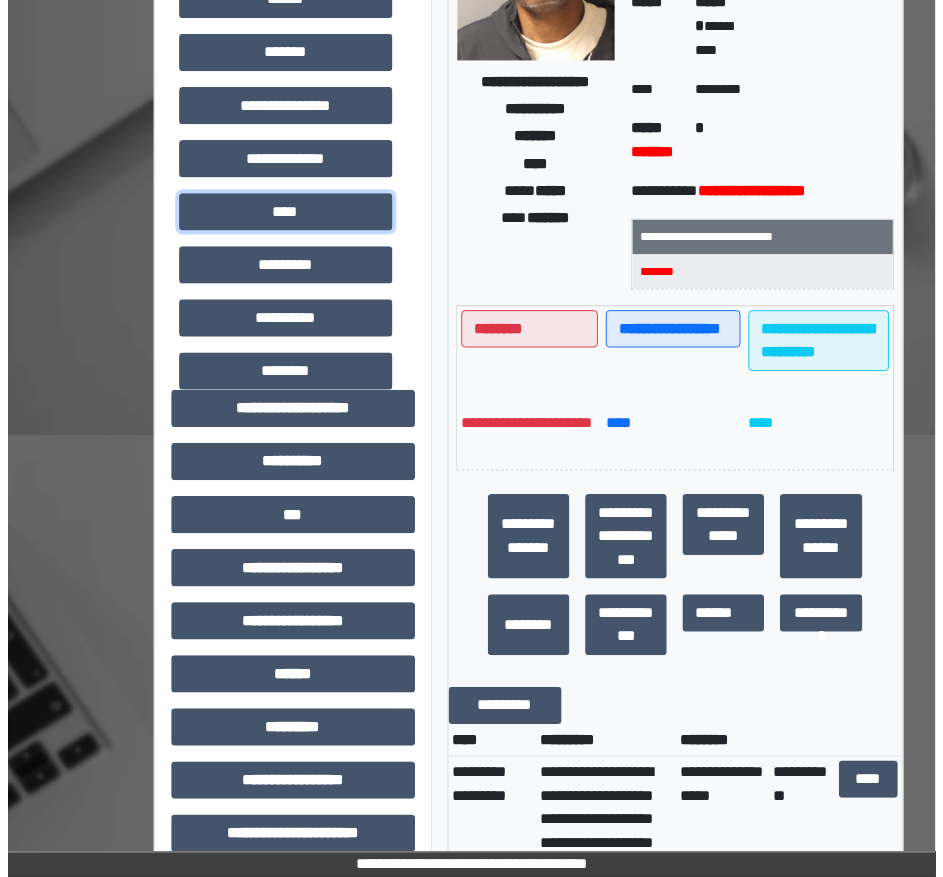 scroll, scrollTop: 480, scrollLeft: 0, axis: vertical 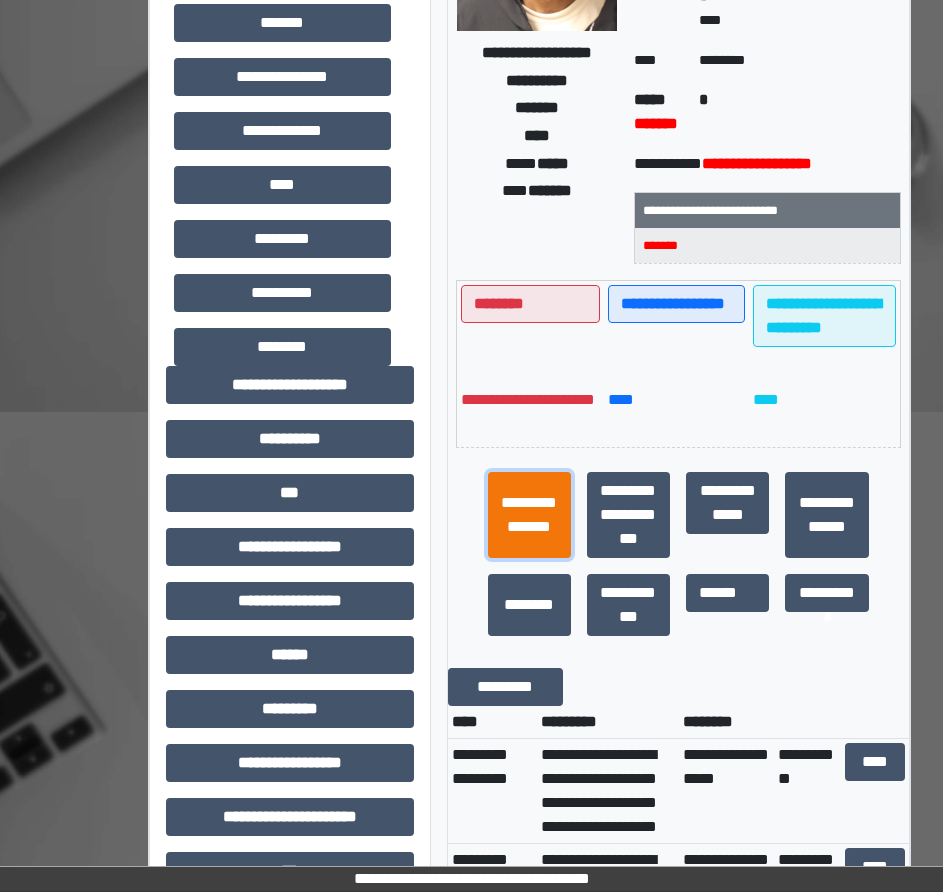 click on "**********" at bounding box center (529, 515) 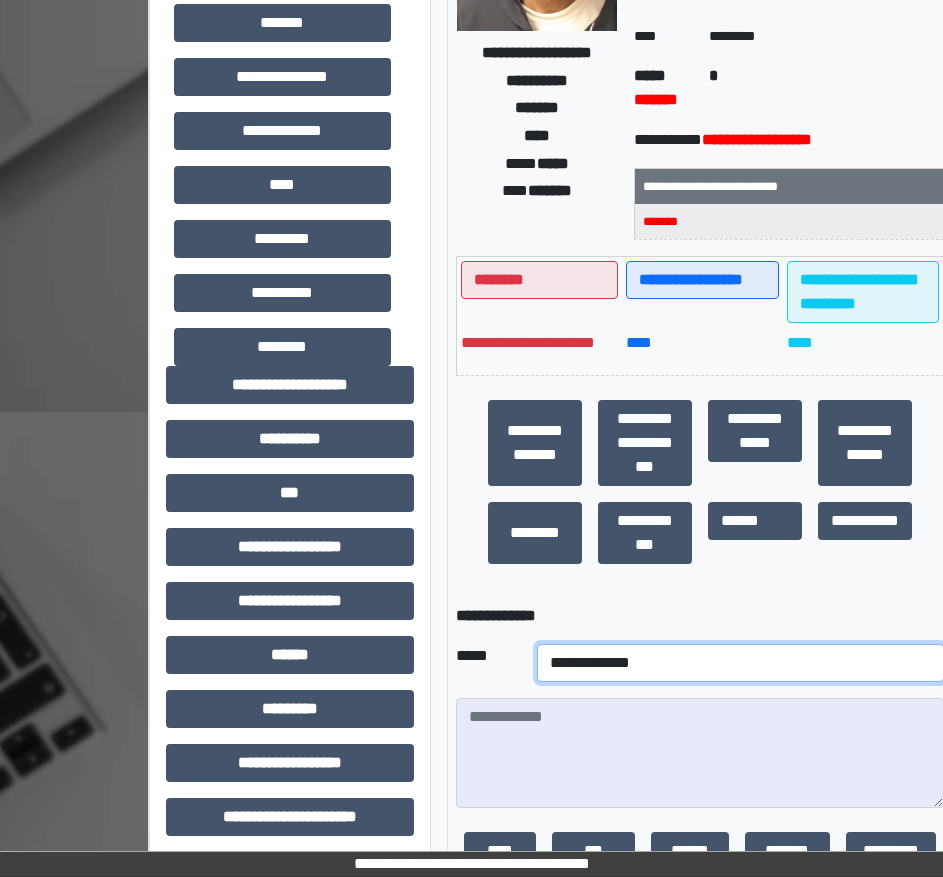 click on "**********" at bounding box center (740, 663) 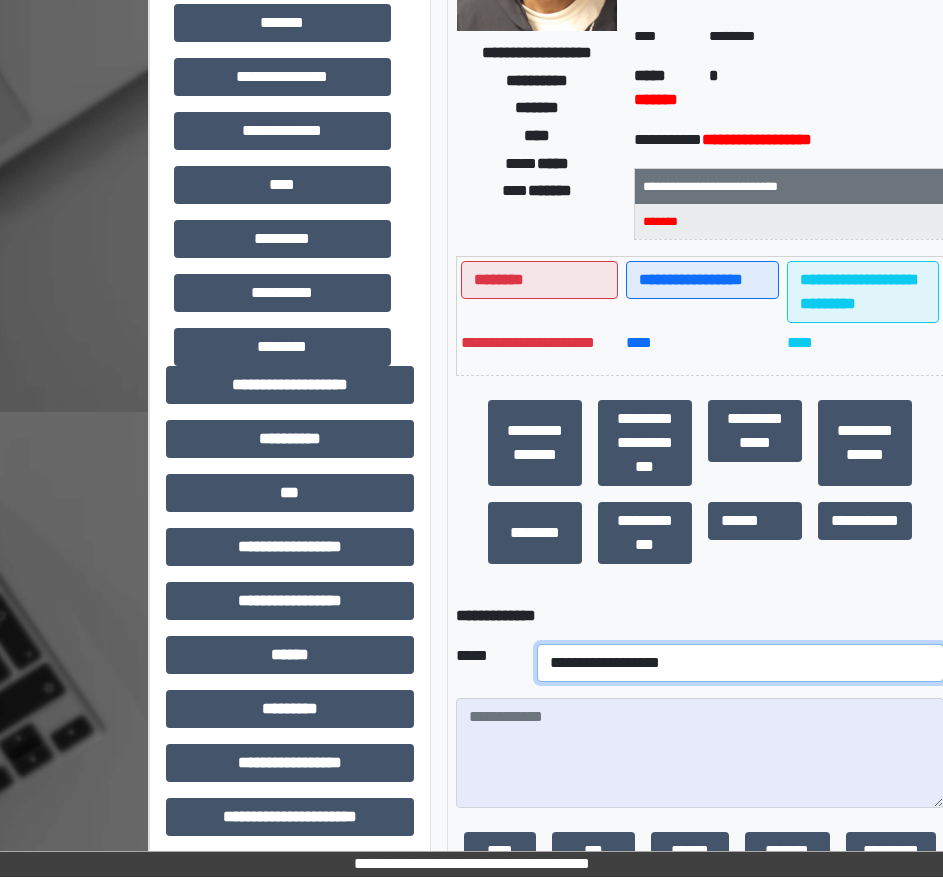 click on "**********" at bounding box center (740, 663) 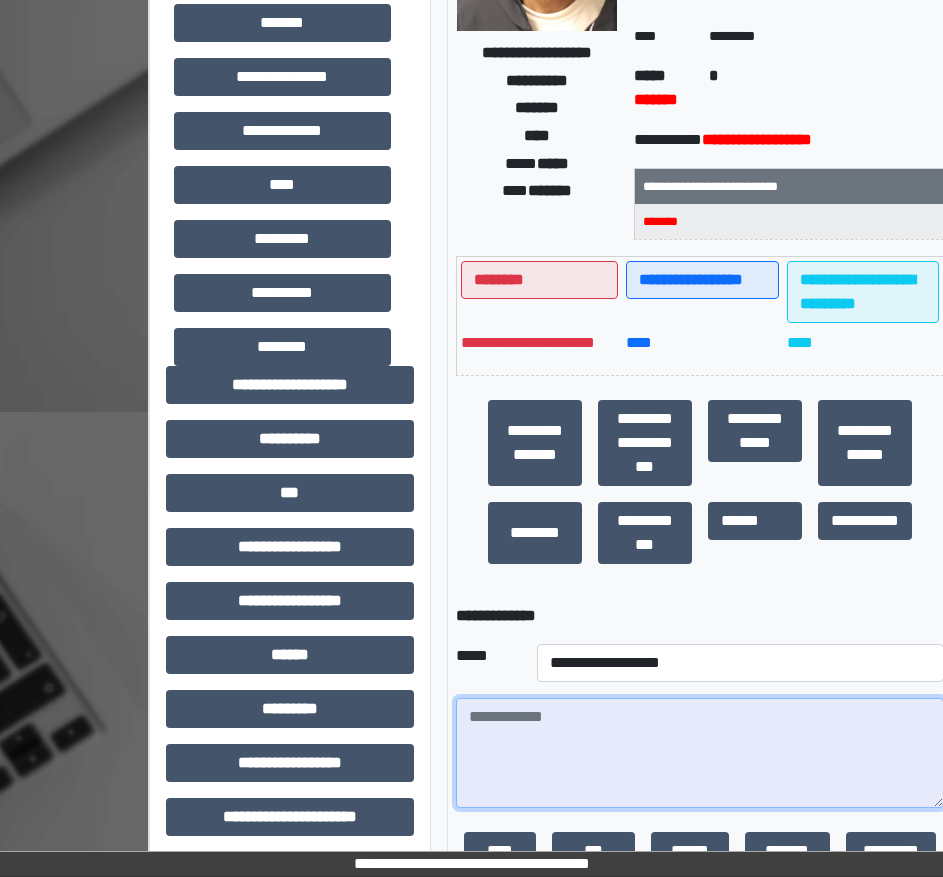 paste on "**********" 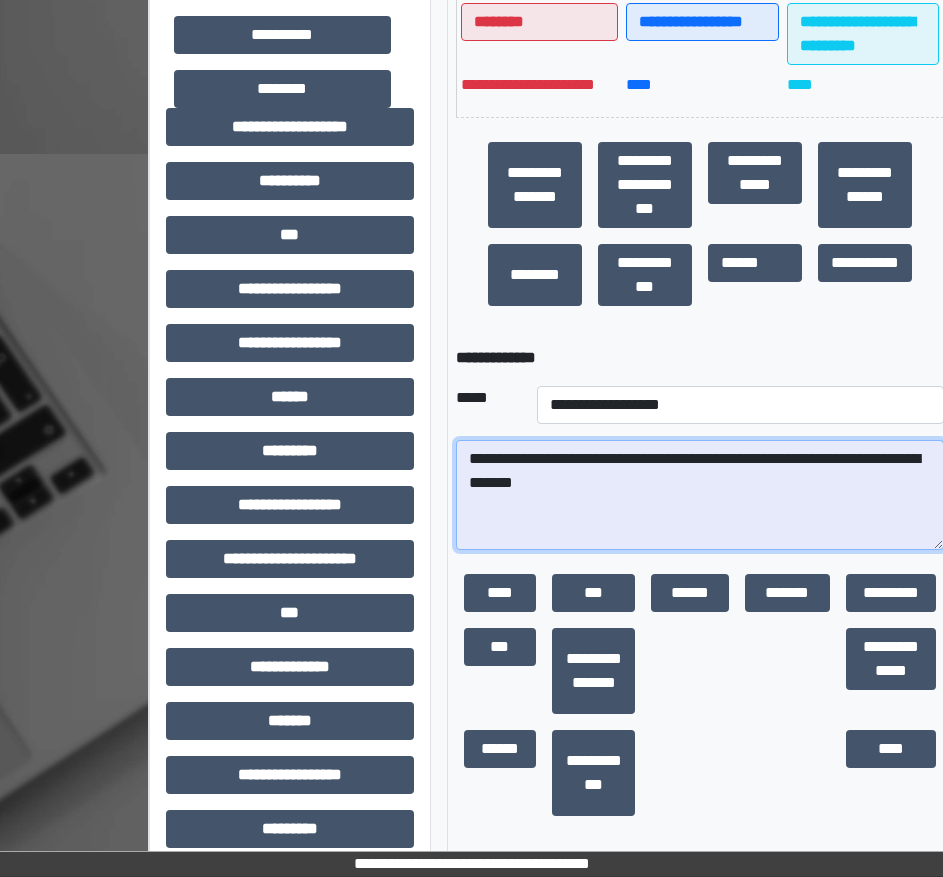 scroll, scrollTop: 780, scrollLeft: 0, axis: vertical 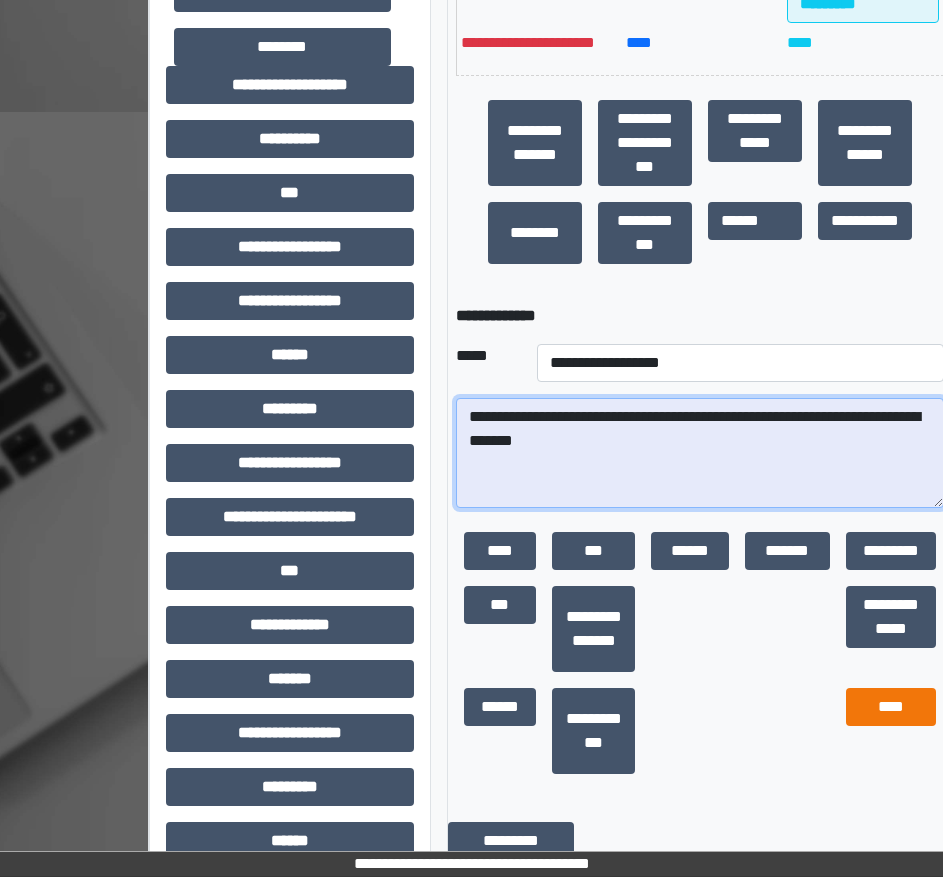 type on "**********" 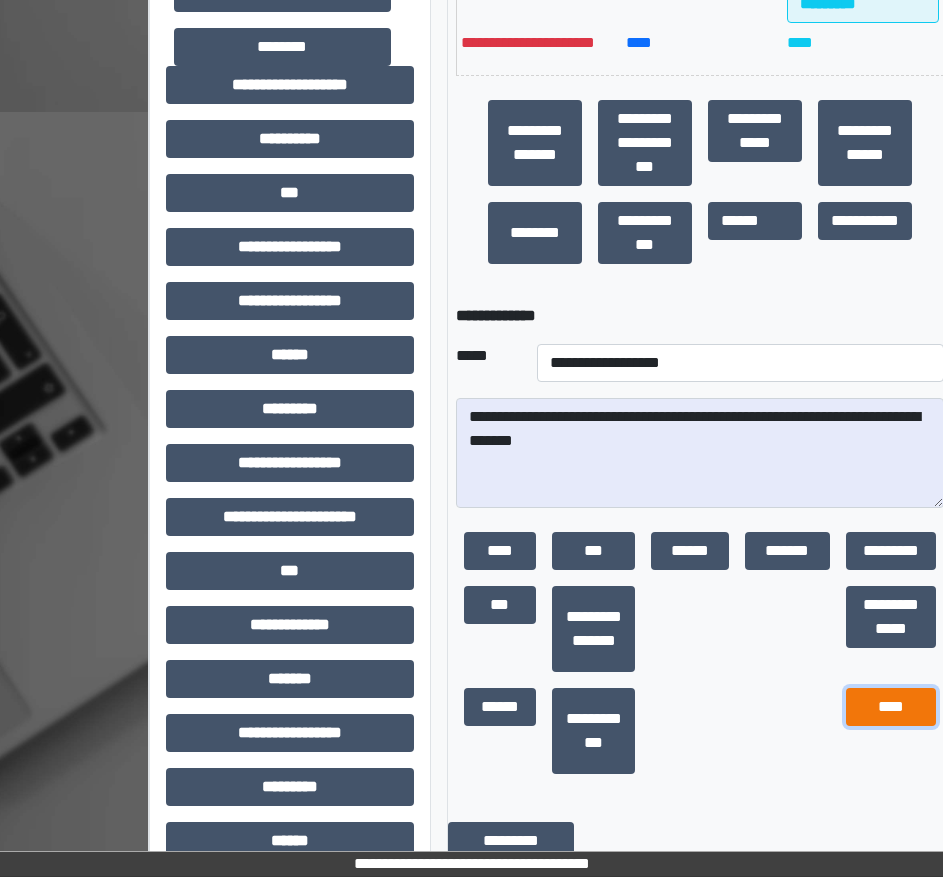 click on "****" at bounding box center (891, 707) 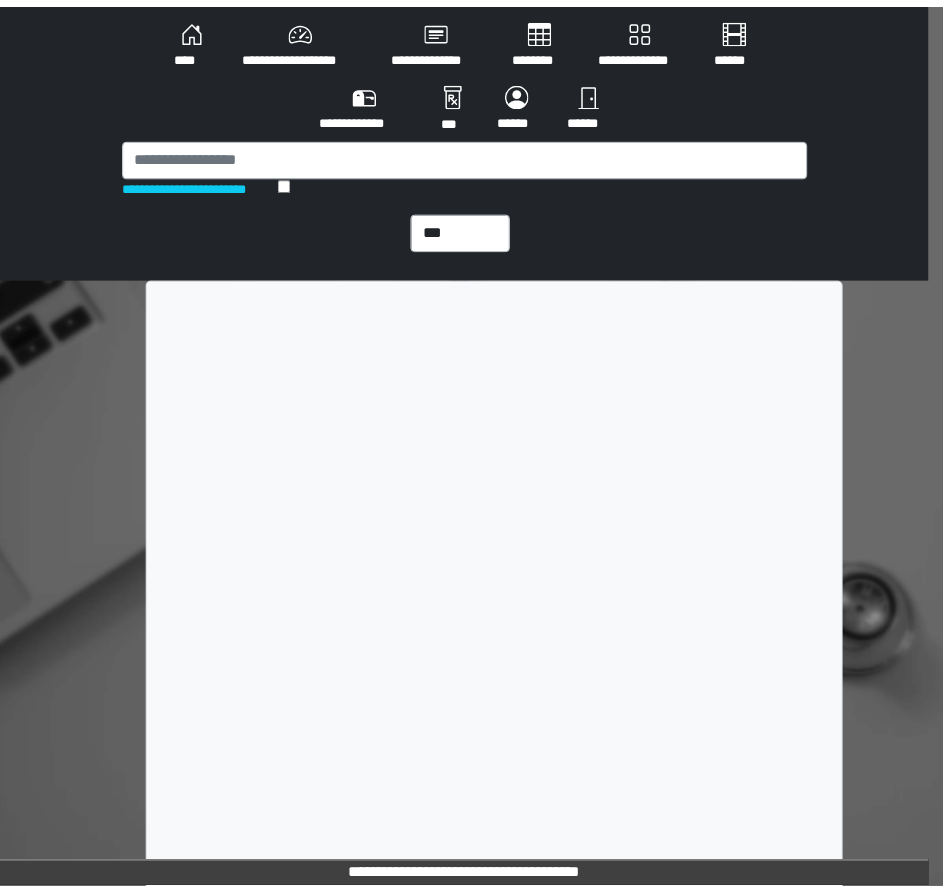 scroll, scrollTop: 0, scrollLeft: 0, axis: both 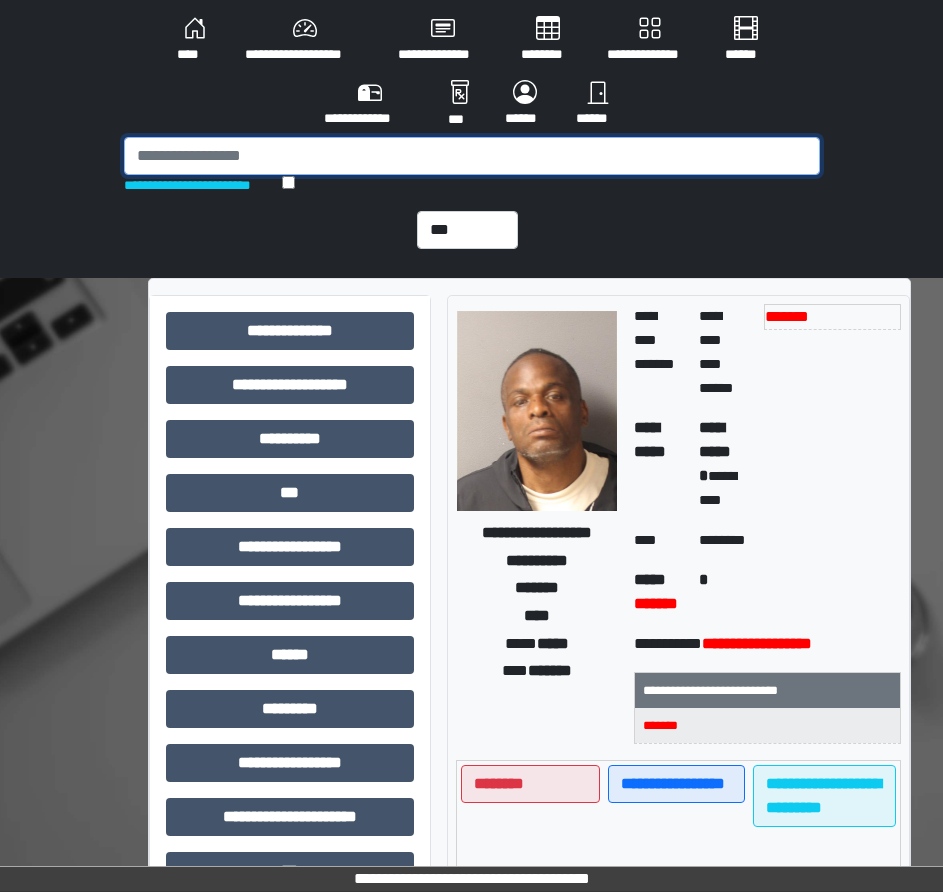 click at bounding box center [472, 156] 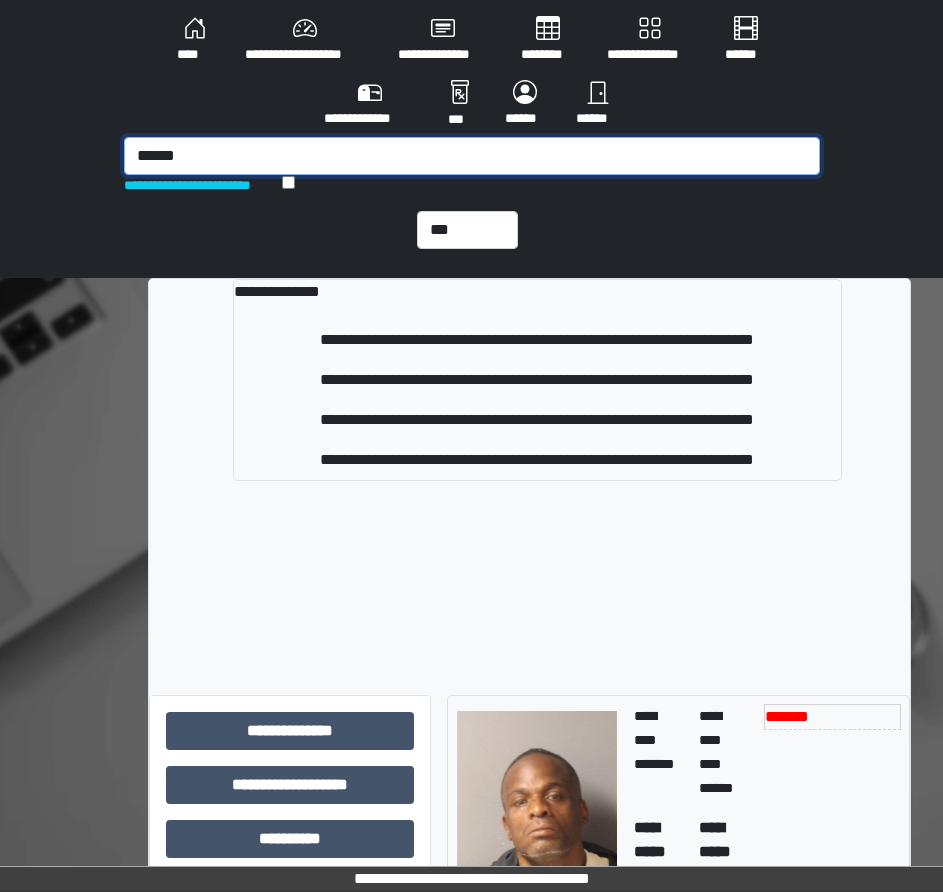 type on "******" 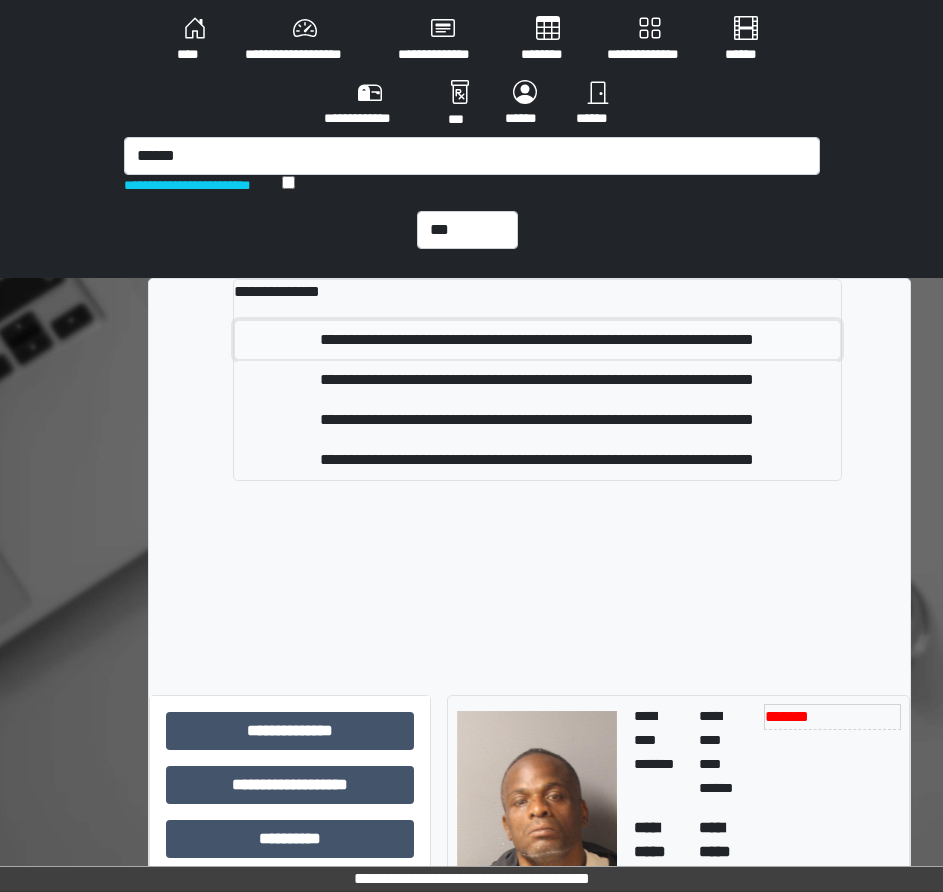 click on "**********" at bounding box center [537, 340] 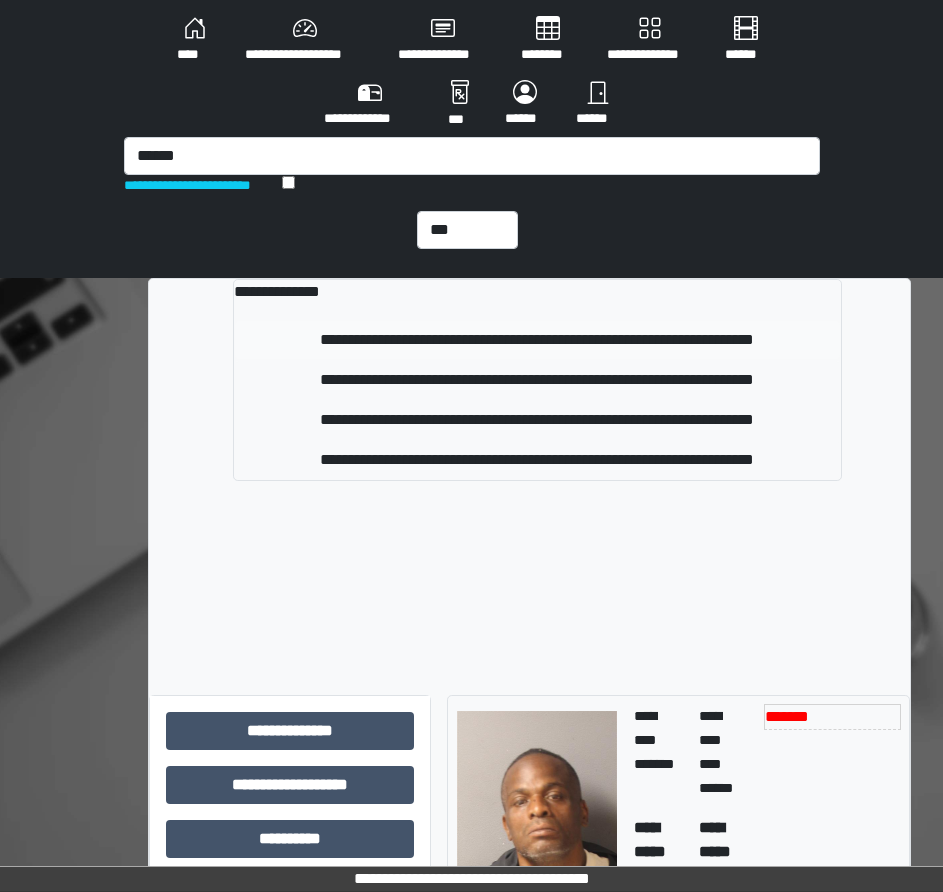 type 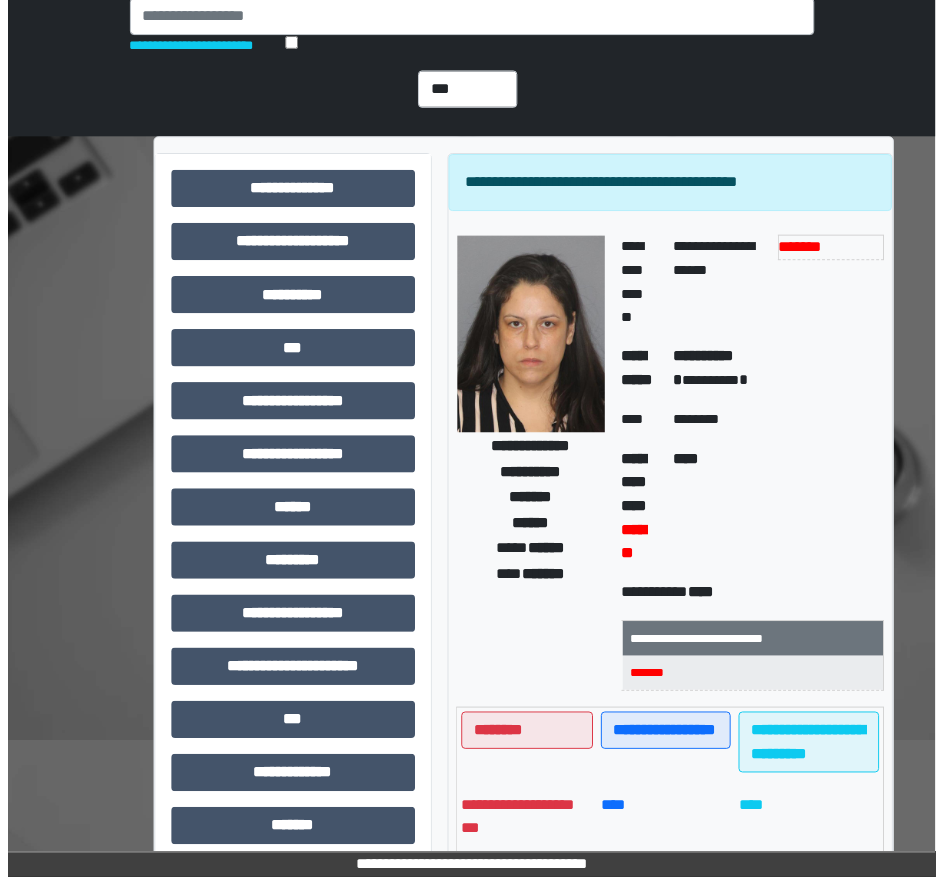 scroll, scrollTop: 200, scrollLeft: 0, axis: vertical 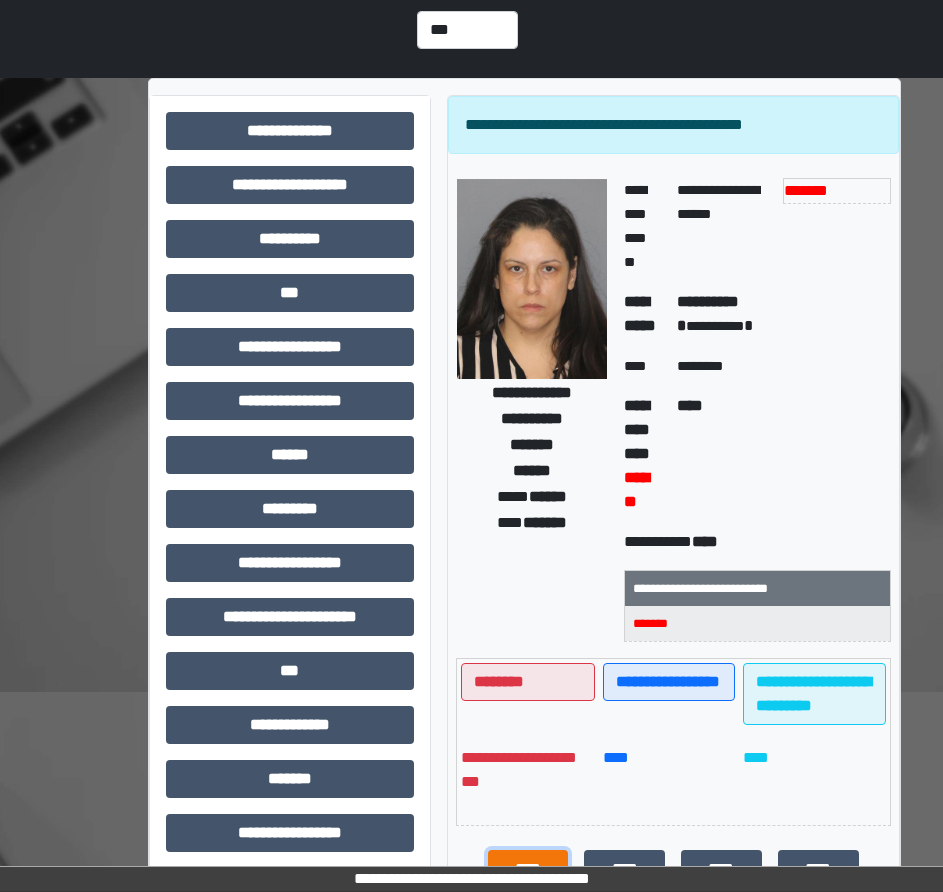 click on "**********" at bounding box center [528, 893] 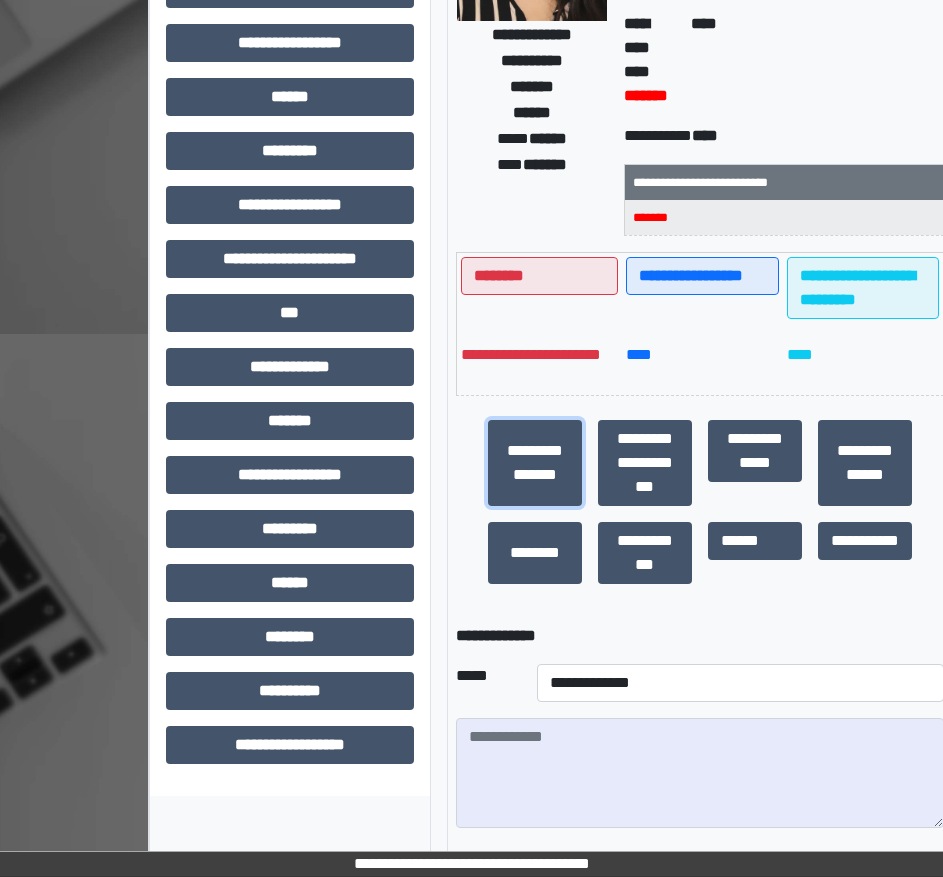 scroll, scrollTop: 600, scrollLeft: 0, axis: vertical 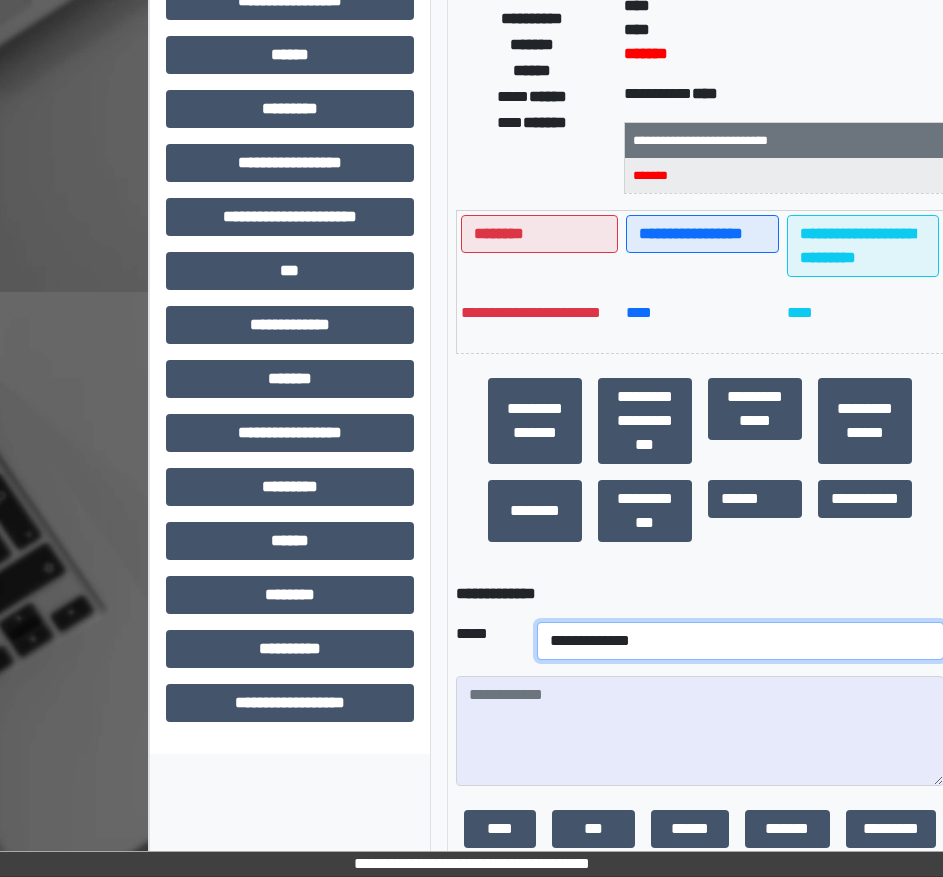 click on "**********" at bounding box center (740, 641) 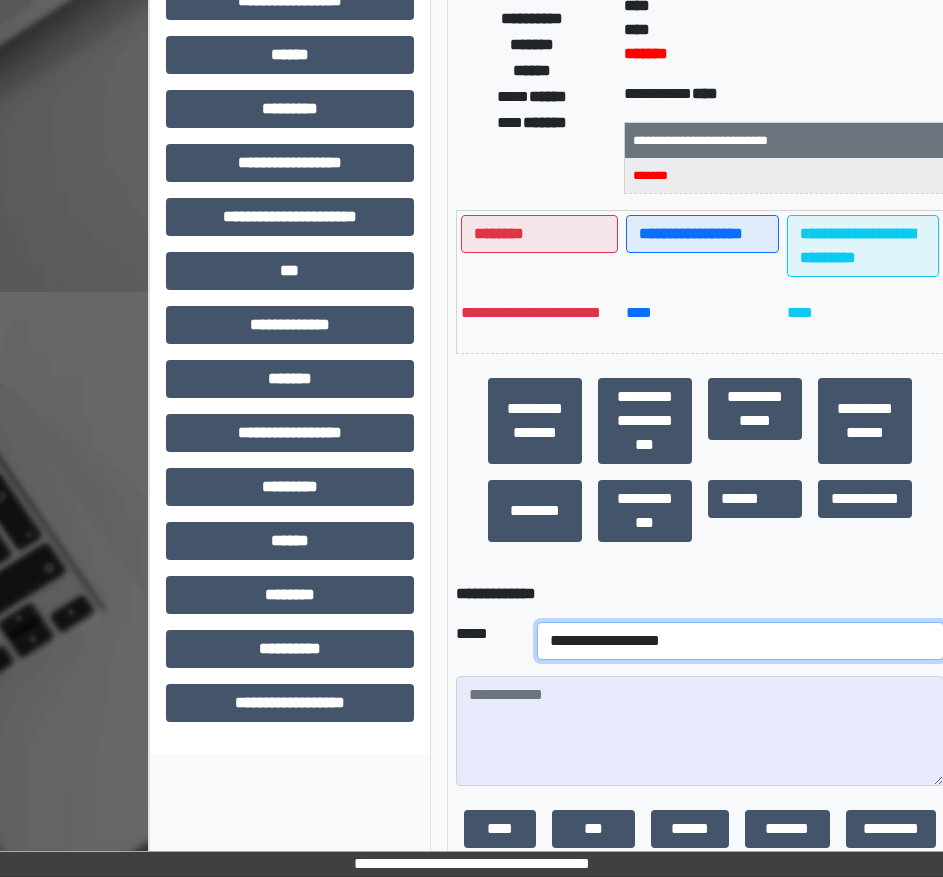 click on "**********" at bounding box center (740, 641) 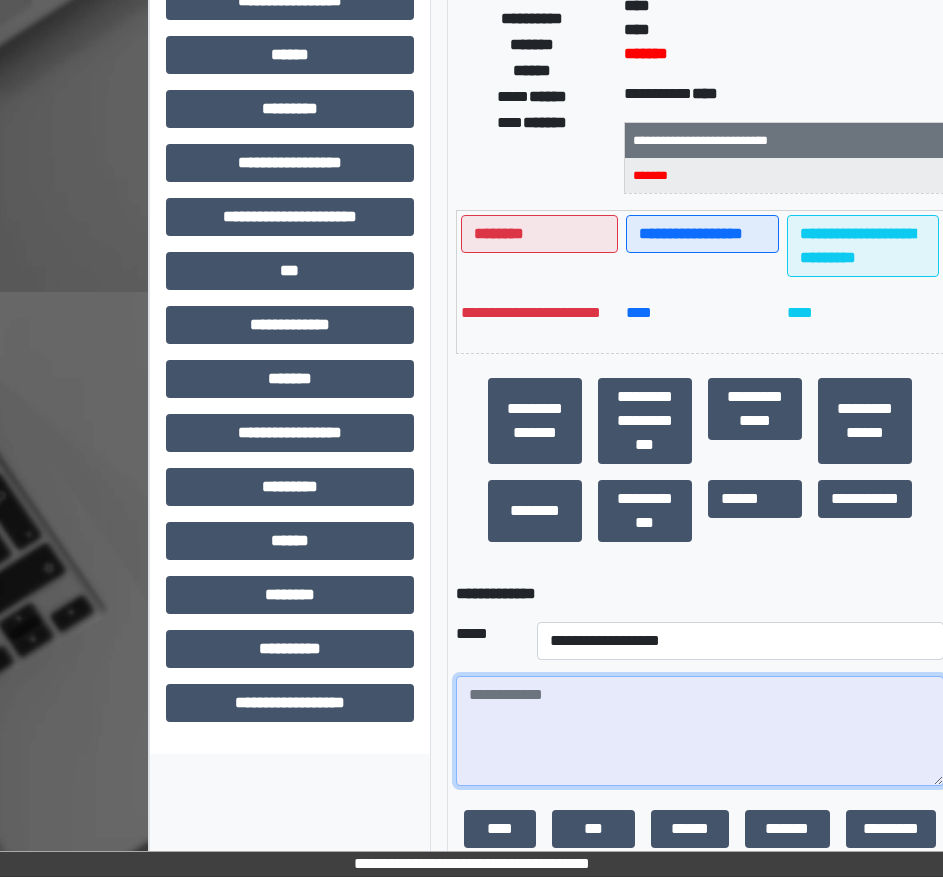 paste on "**********" 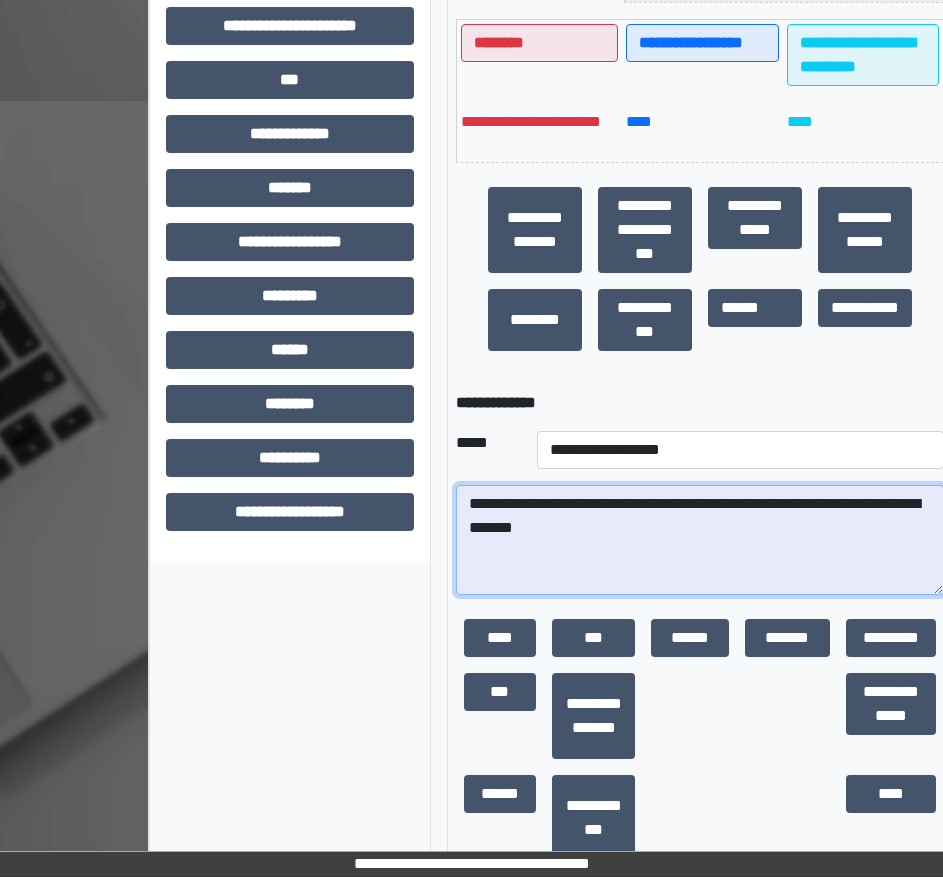 scroll, scrollTop: 793, scrollLeft: 0, axis: vertical 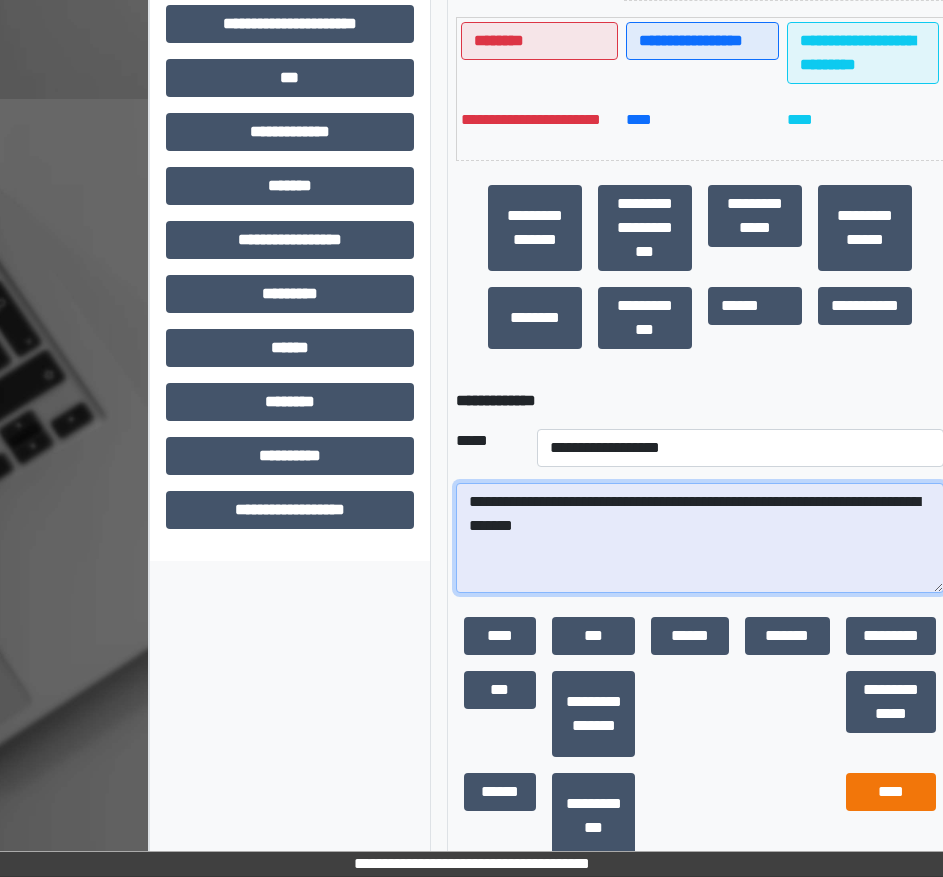 type on "**********" 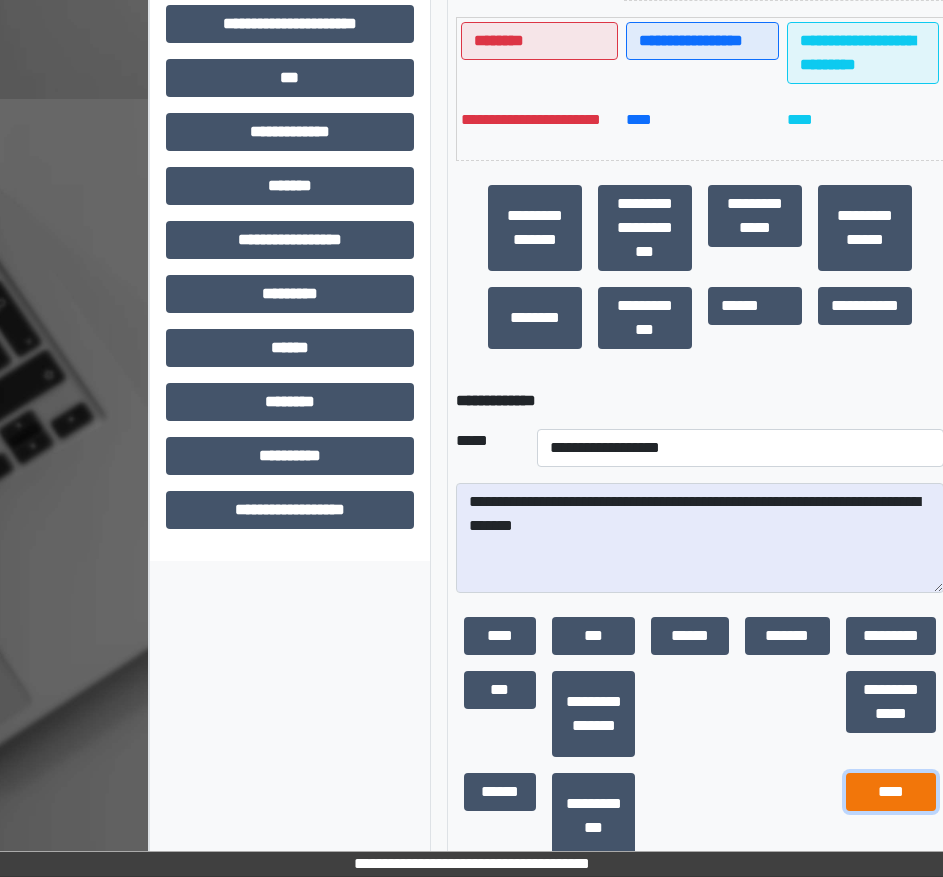 click on "****" at bounding box center [891, 792] 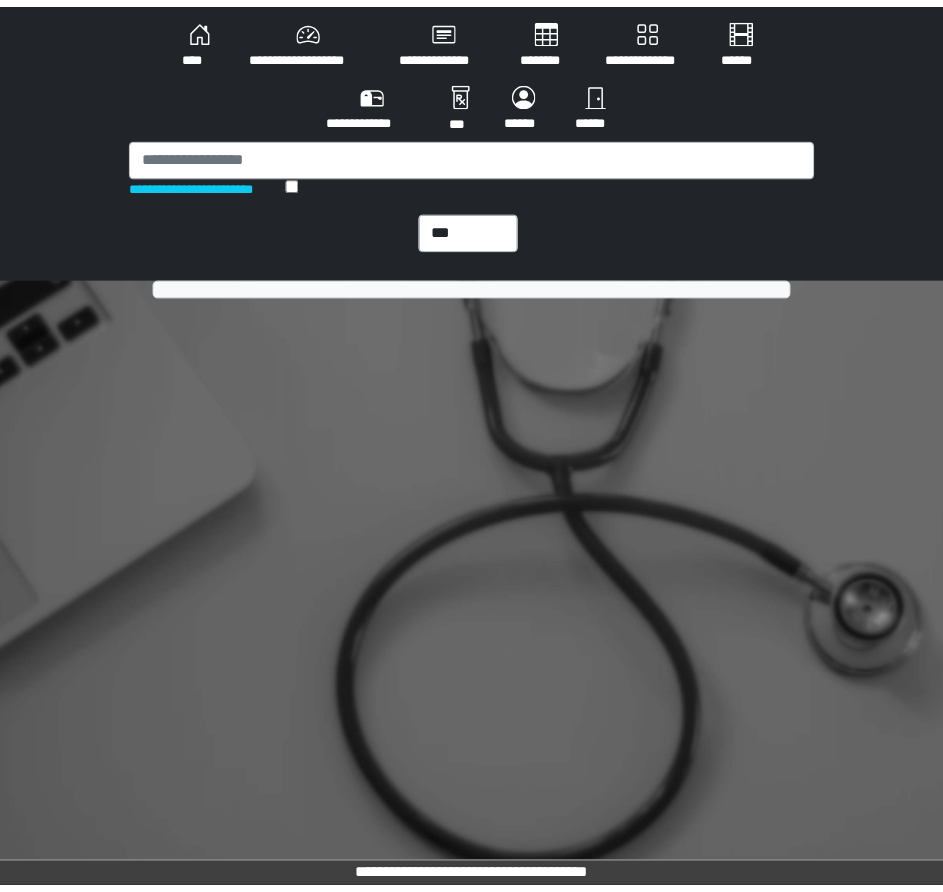scroll, scrollTop: 0, scrollLeft: 0, axis: both 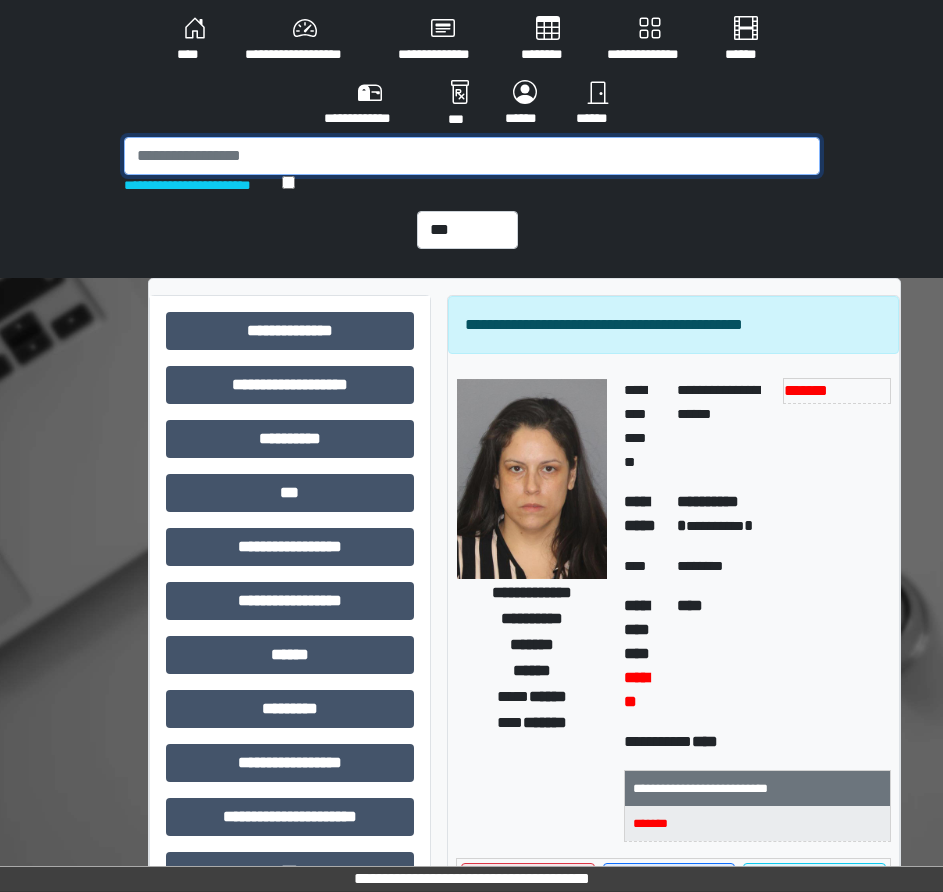 click at bounding box center [472, 156] 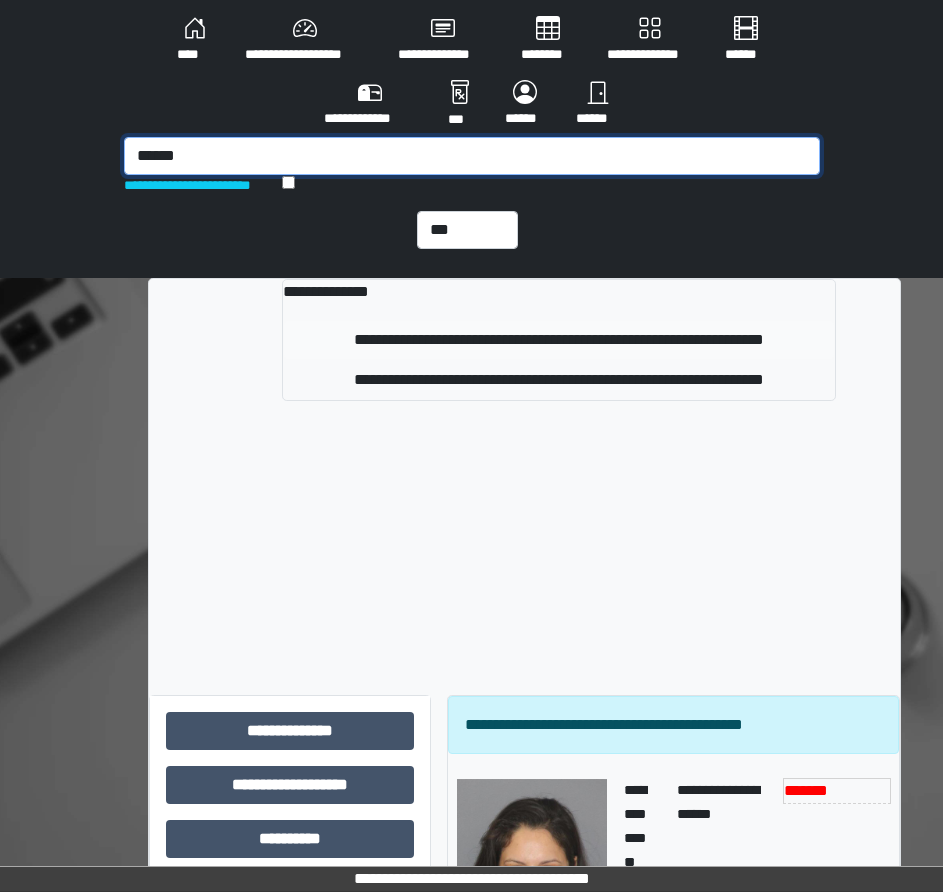 type on "******" 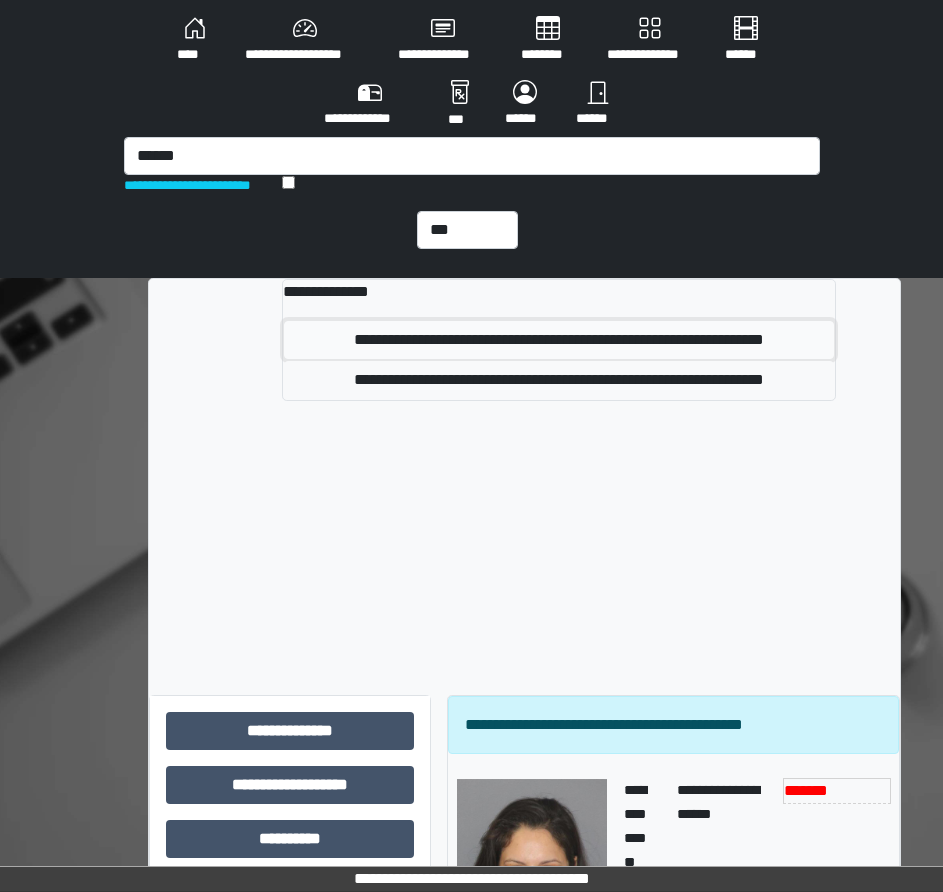 click on "**********" at bounding box center [559, 340] 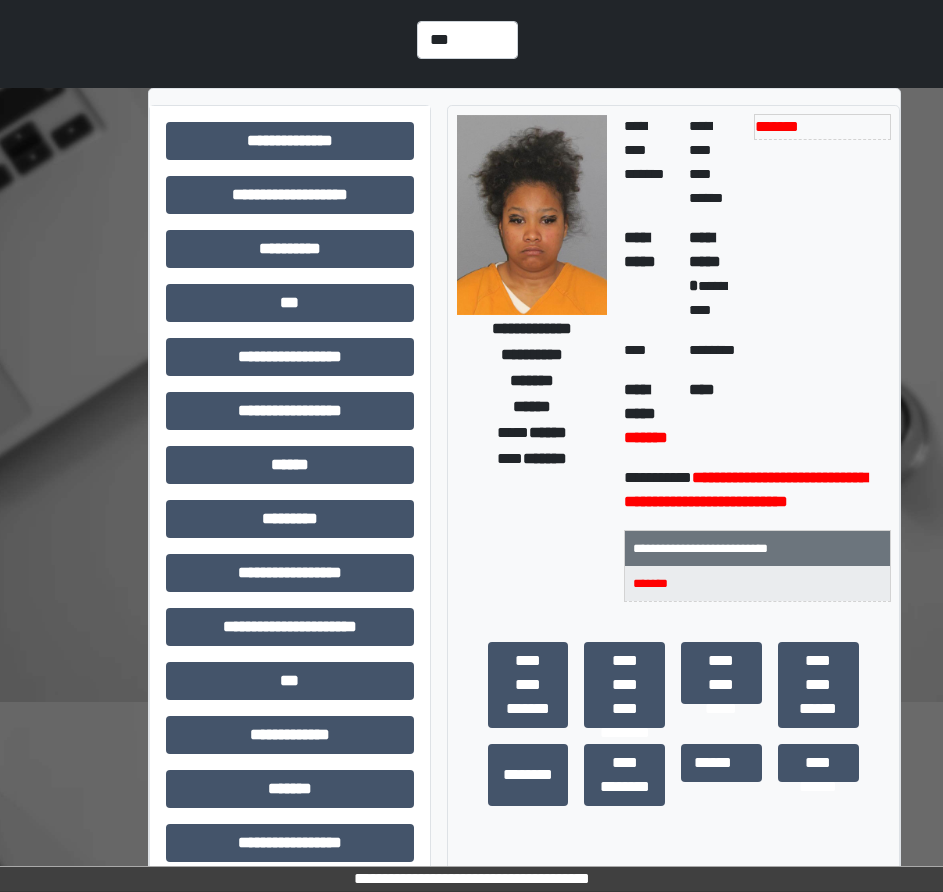 scroll, scrollTop: 0, scrollLeft: 0, axis: both 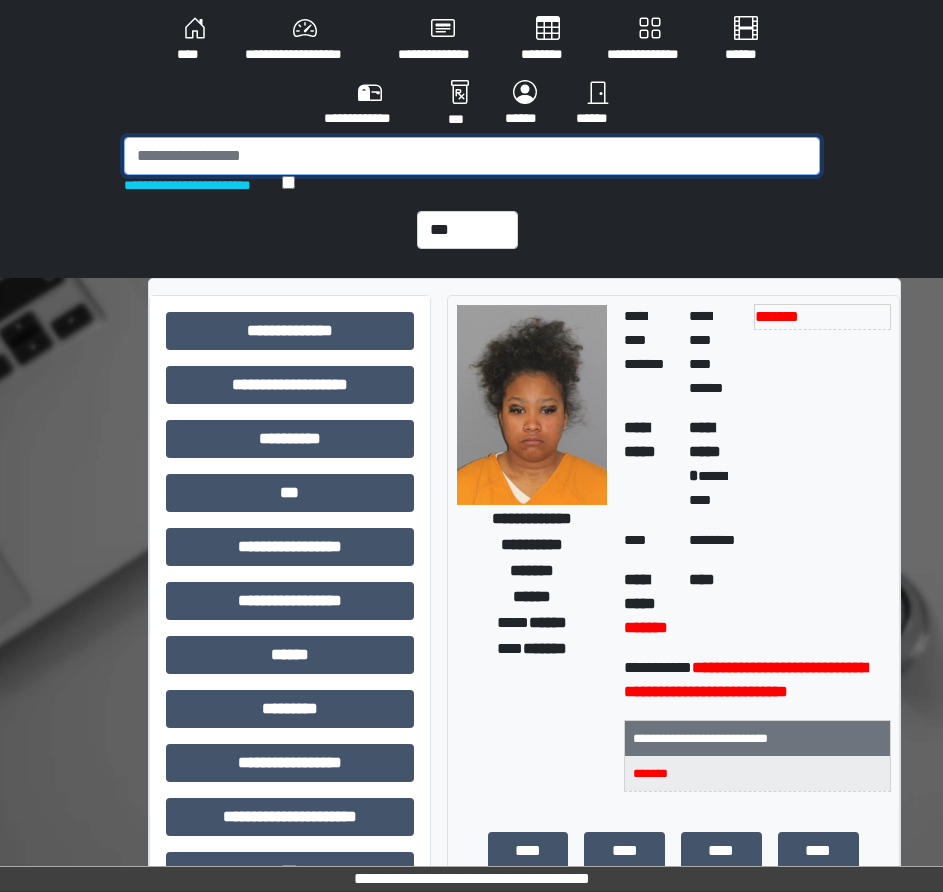 click at bounding box center (472, 156) 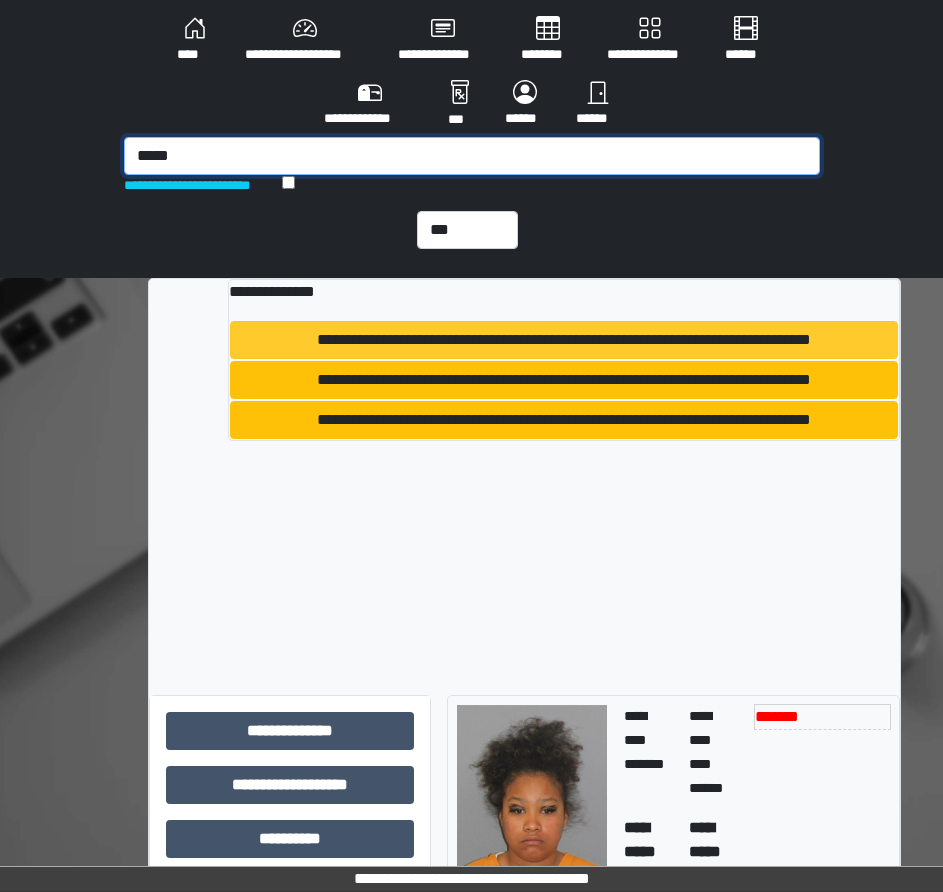 type on "*****" 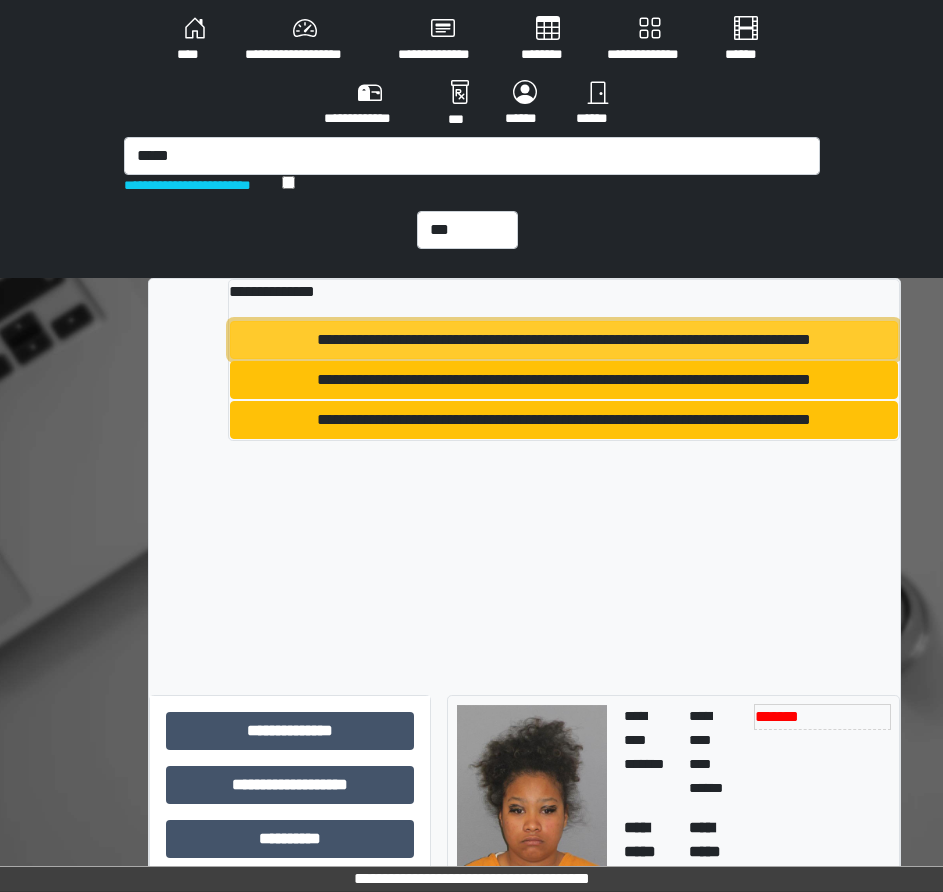 click on "**********" at bounding box center [564, 340] 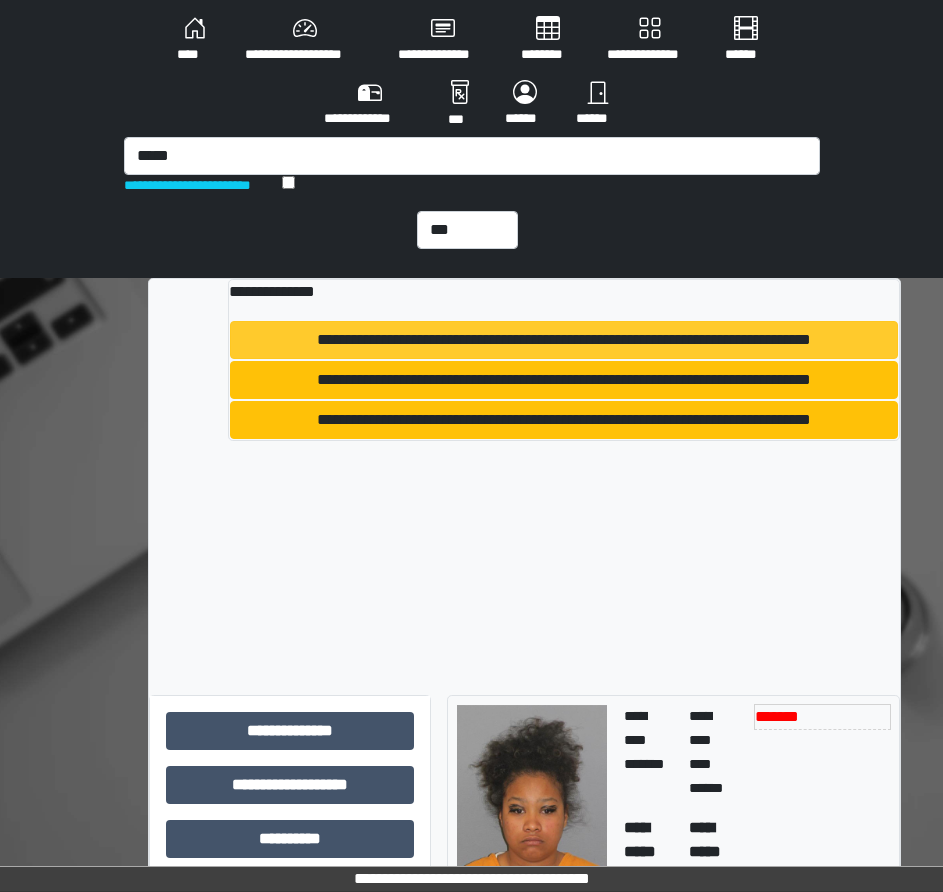 type 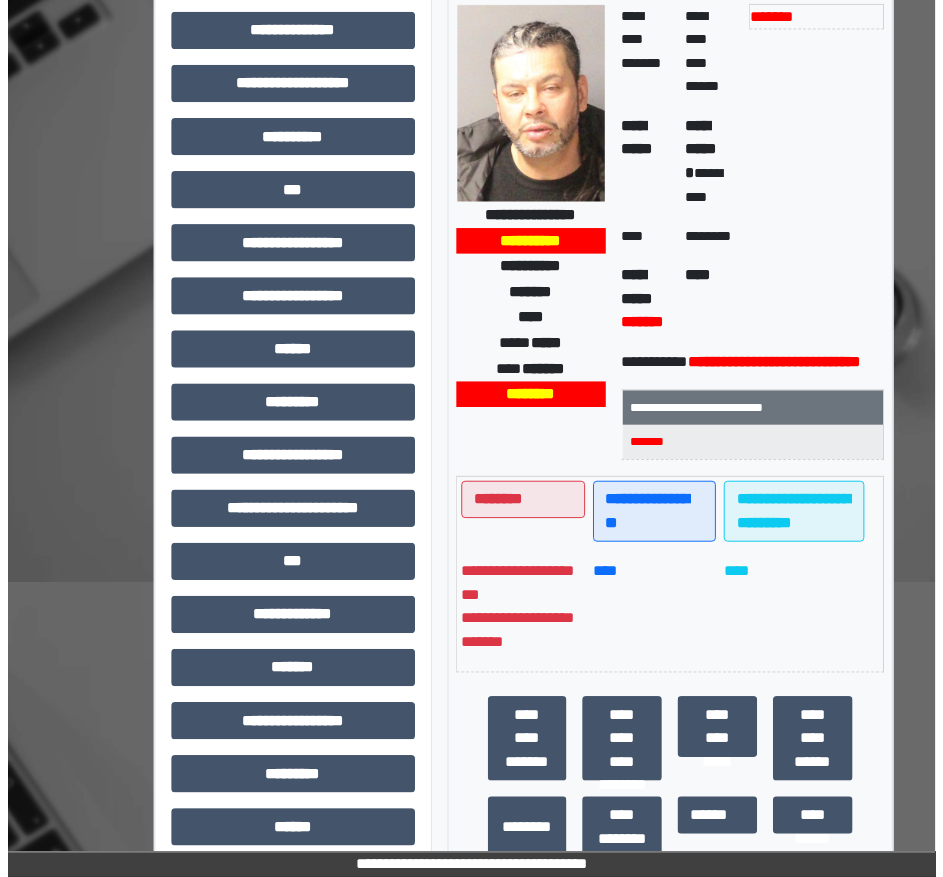 scroll, scrollTop: 400, scrollLeft: 0, axis: vertical 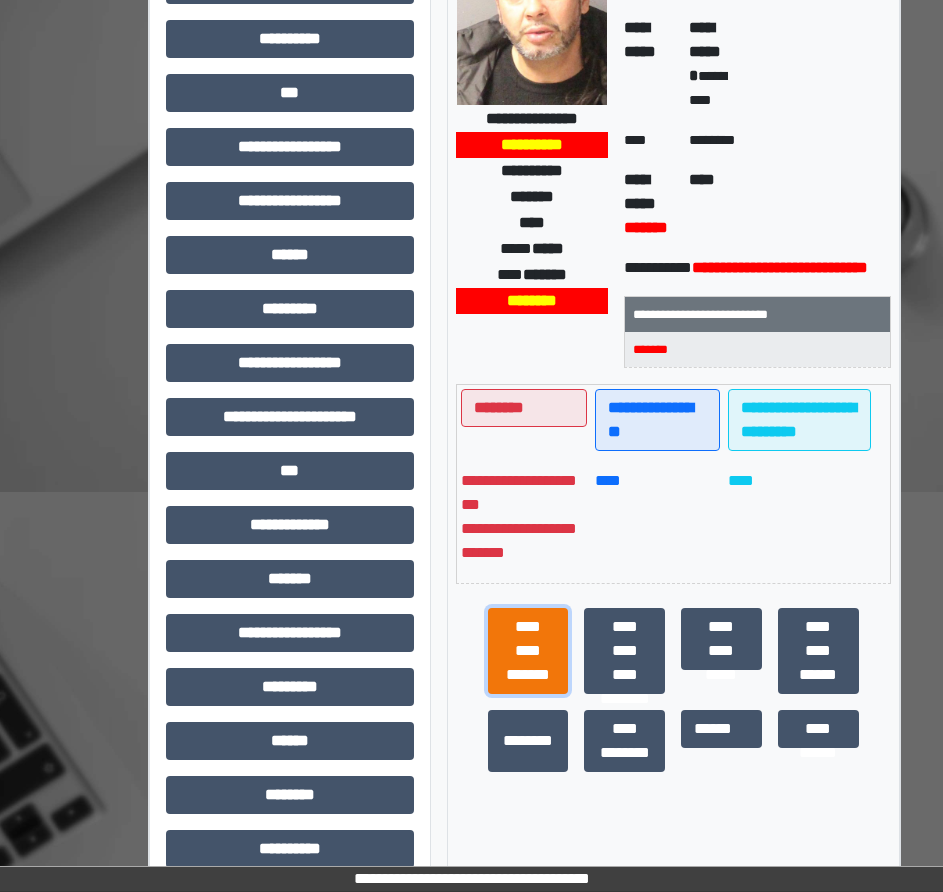 click on "**********" at bounding box center (528, 651) 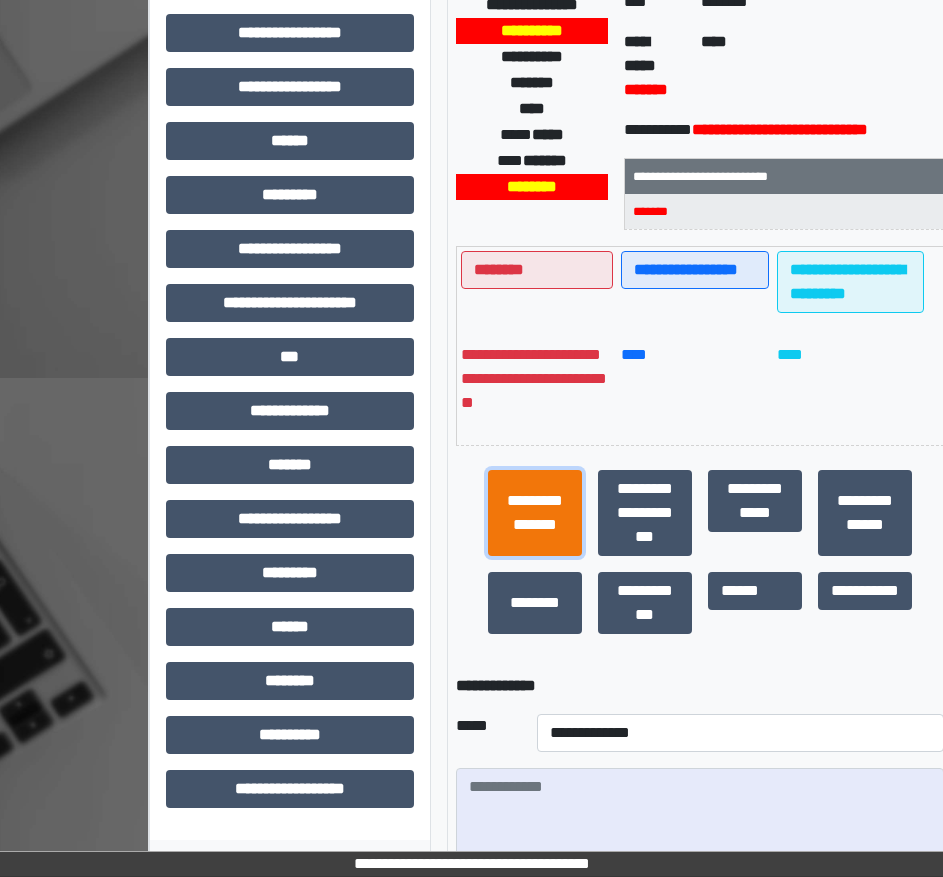 scroll, scrollTop: 600, scrollLeft: 0, axis: vertical 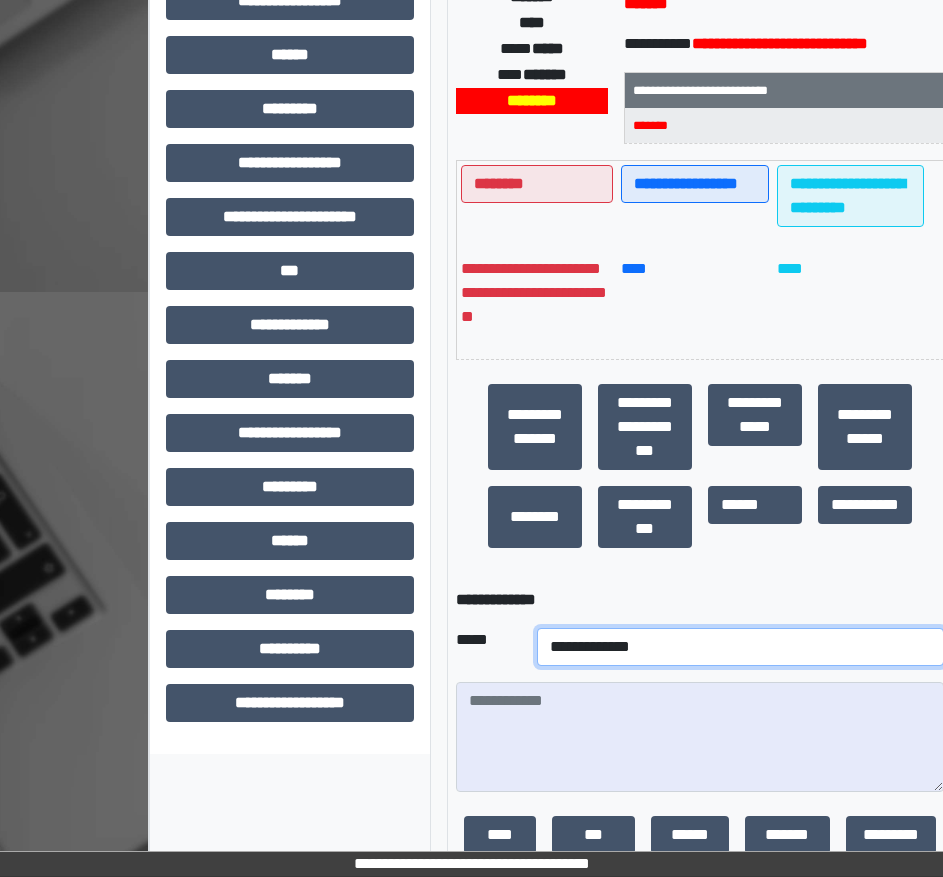 click on "**********" at bounding box center [740, 647] 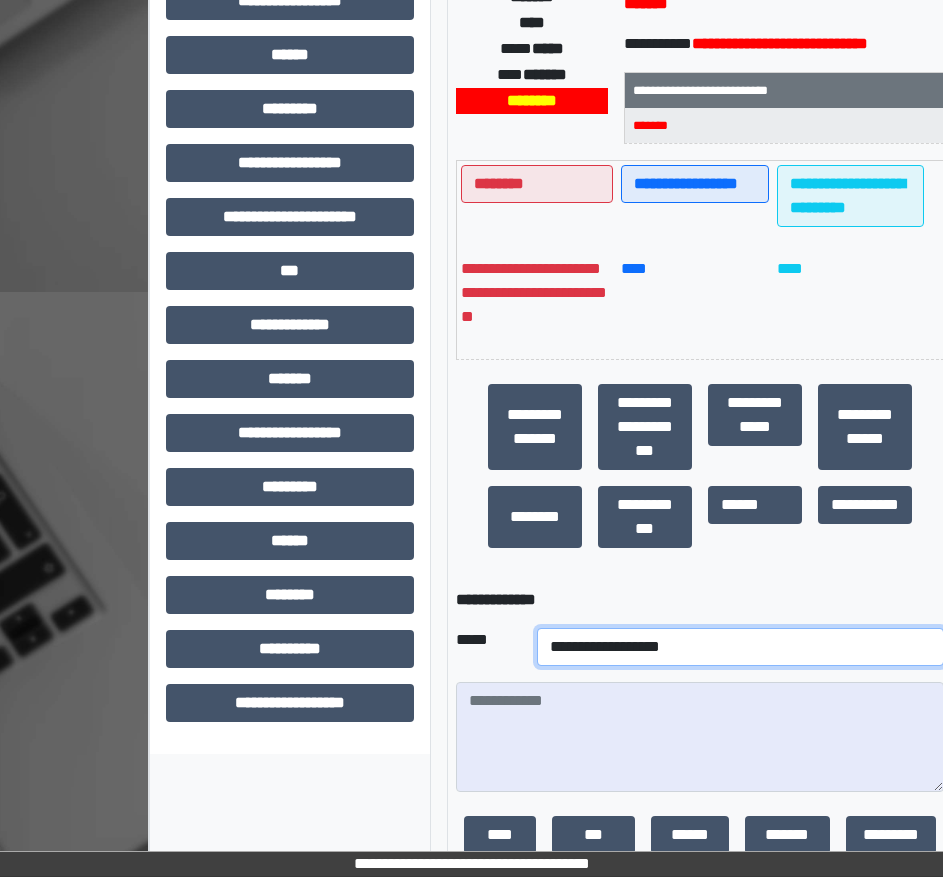 click on "**********" at bounding box center [740, 647] 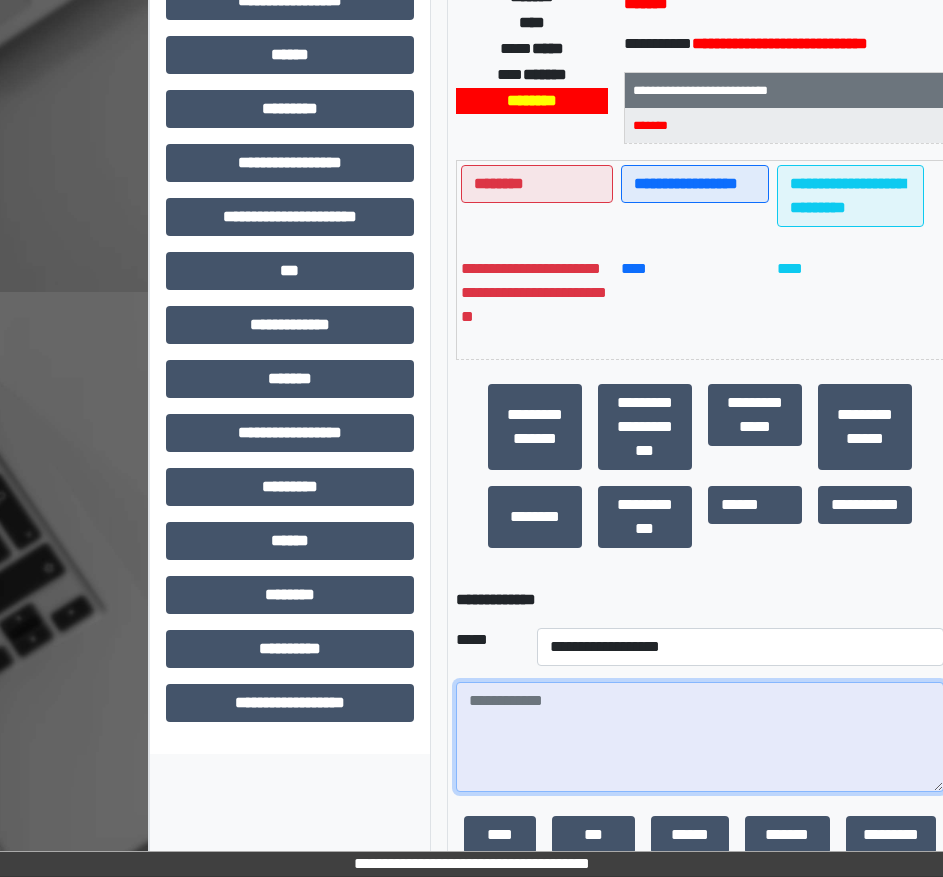 paste on "**********" 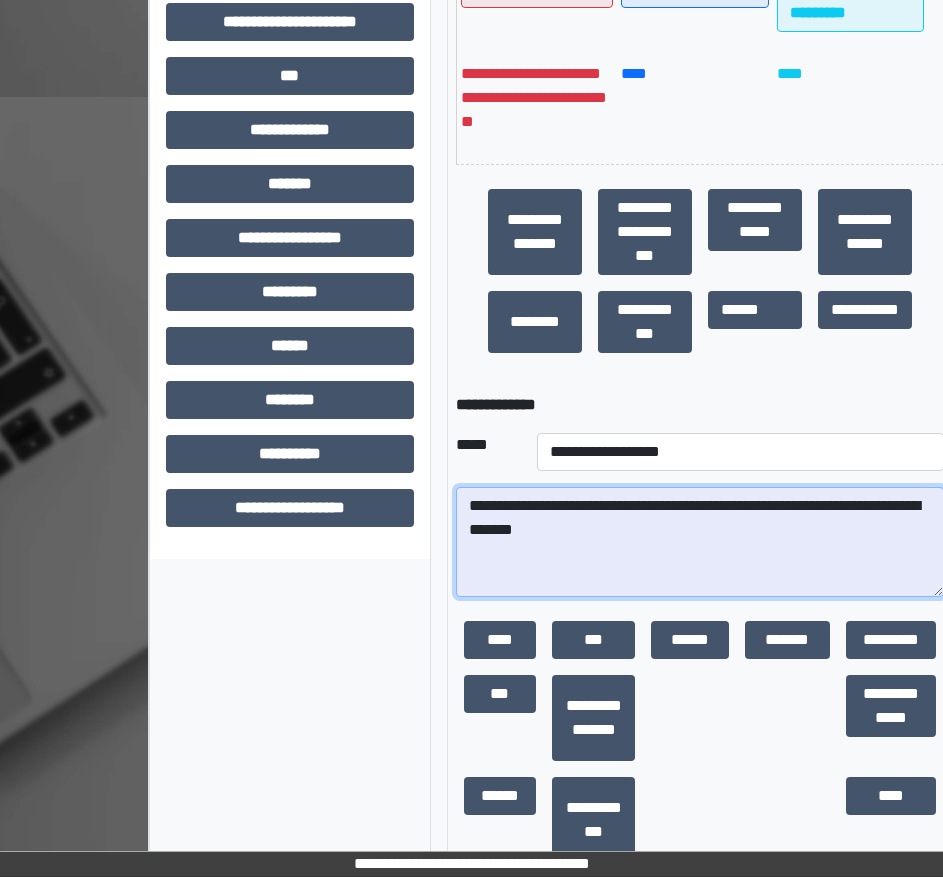 scroll, scrollTop: 817, scrollLeft: 0, axis: vertical 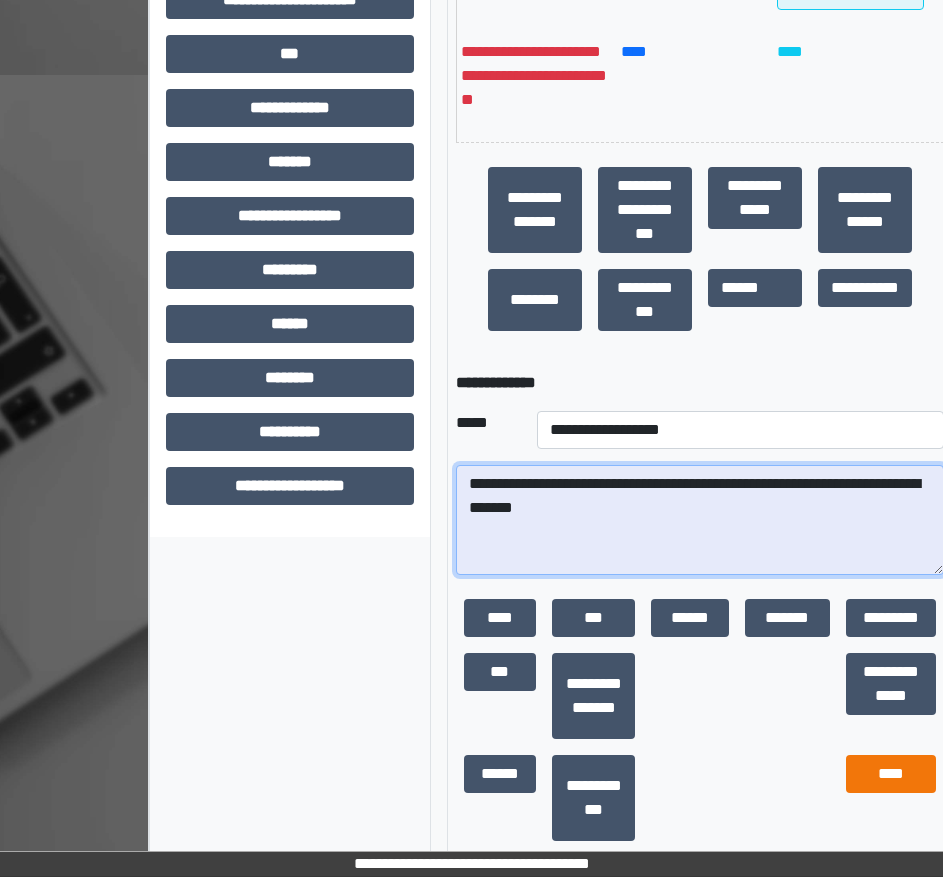 type on "**********" 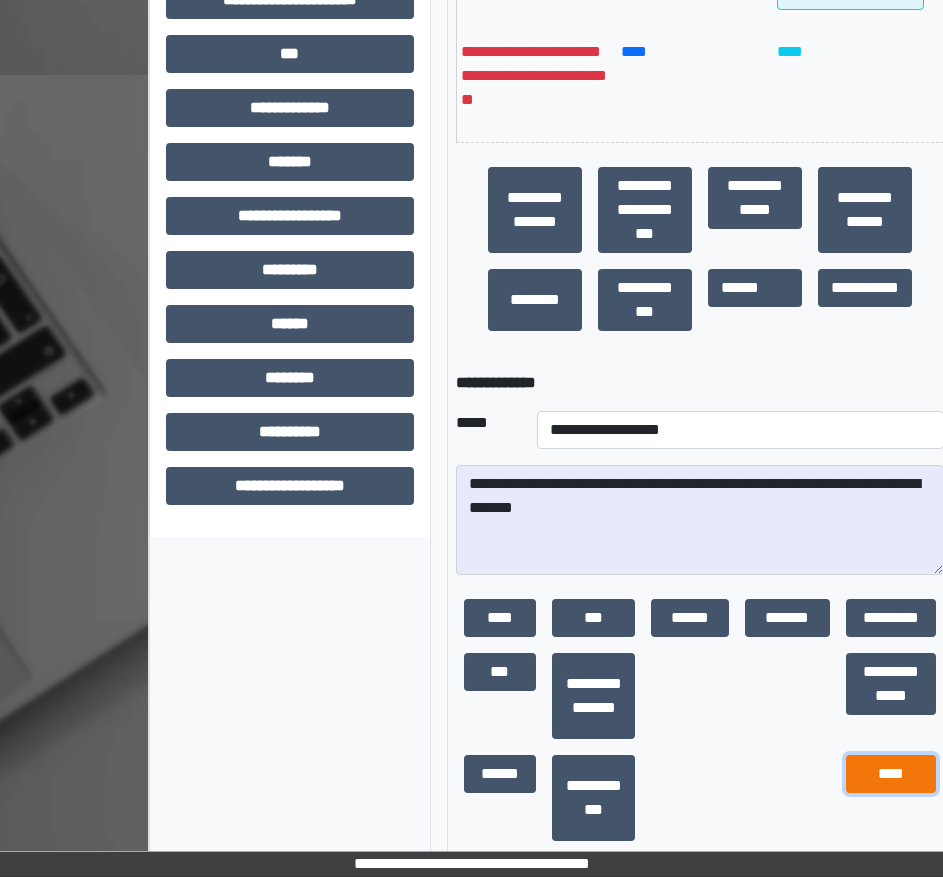 click on "****" at bounding box center (891, 774) 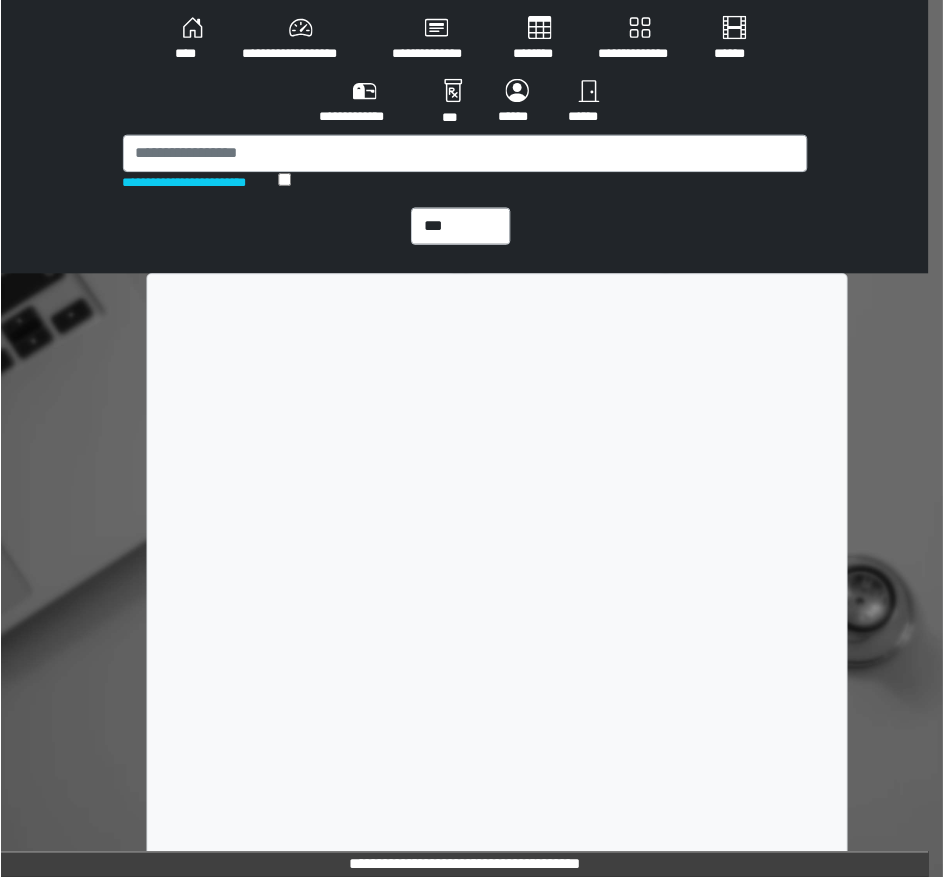 scroll, scrollTop: 0, scrollLeft: 0, axis: both 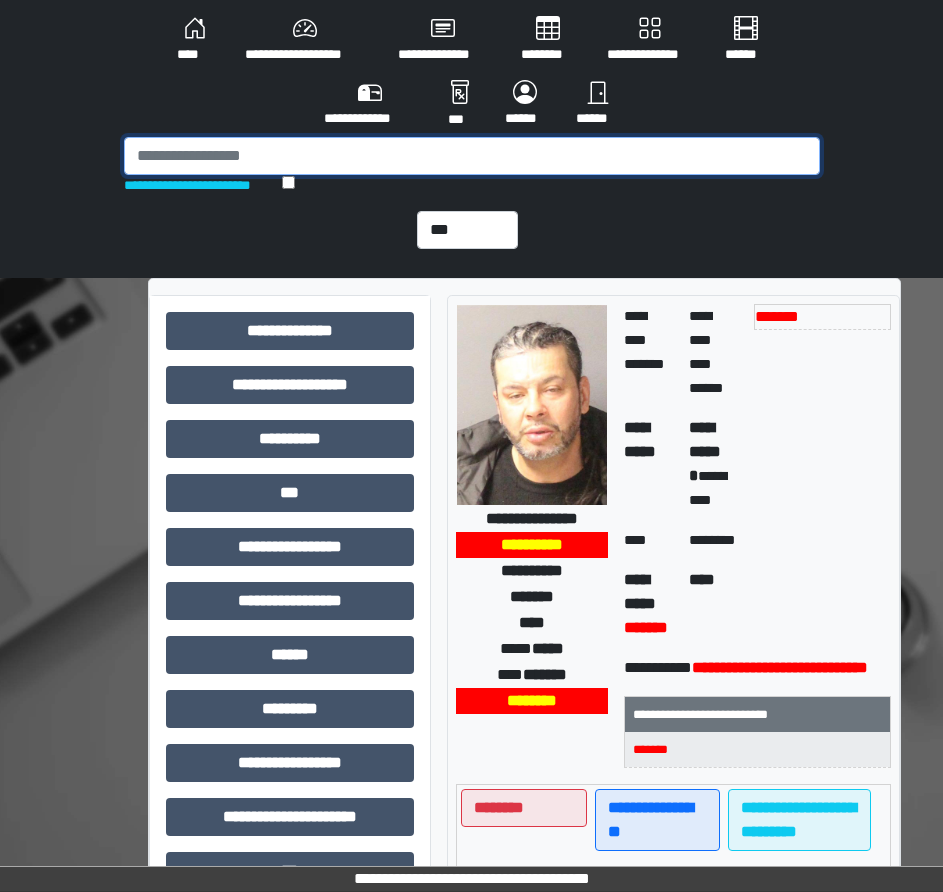 click at bounding box center (472, 156) 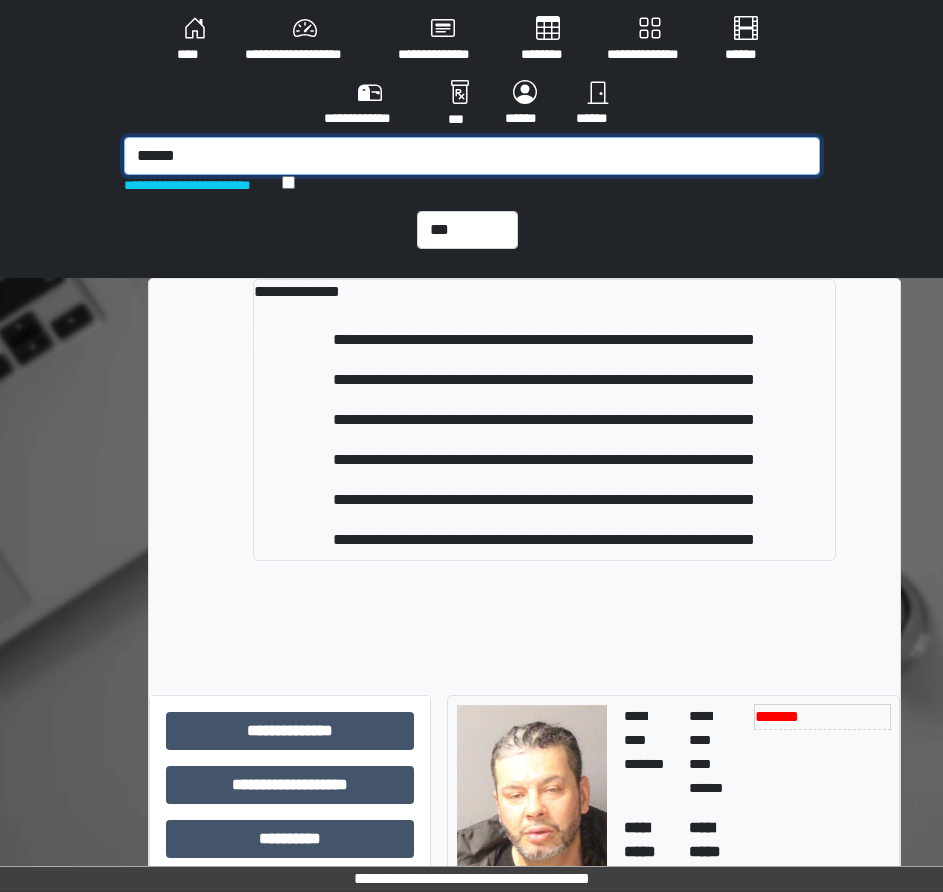 type on "******" 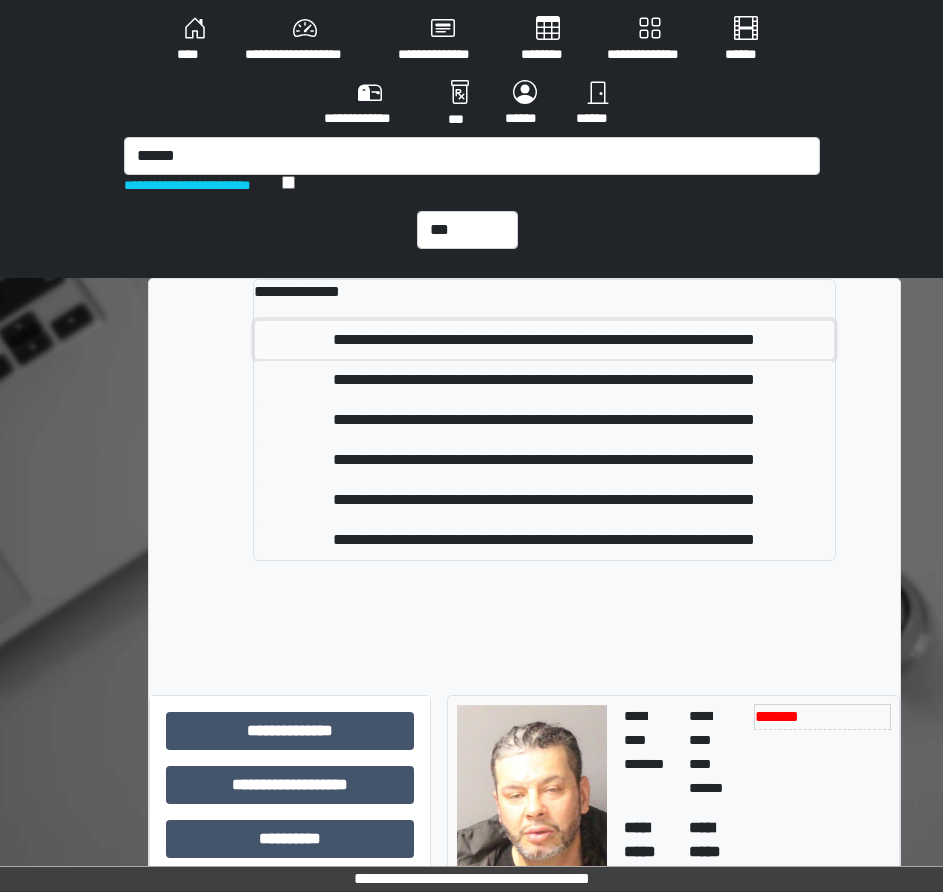 click on "**********" at bounding box center [544, 340] 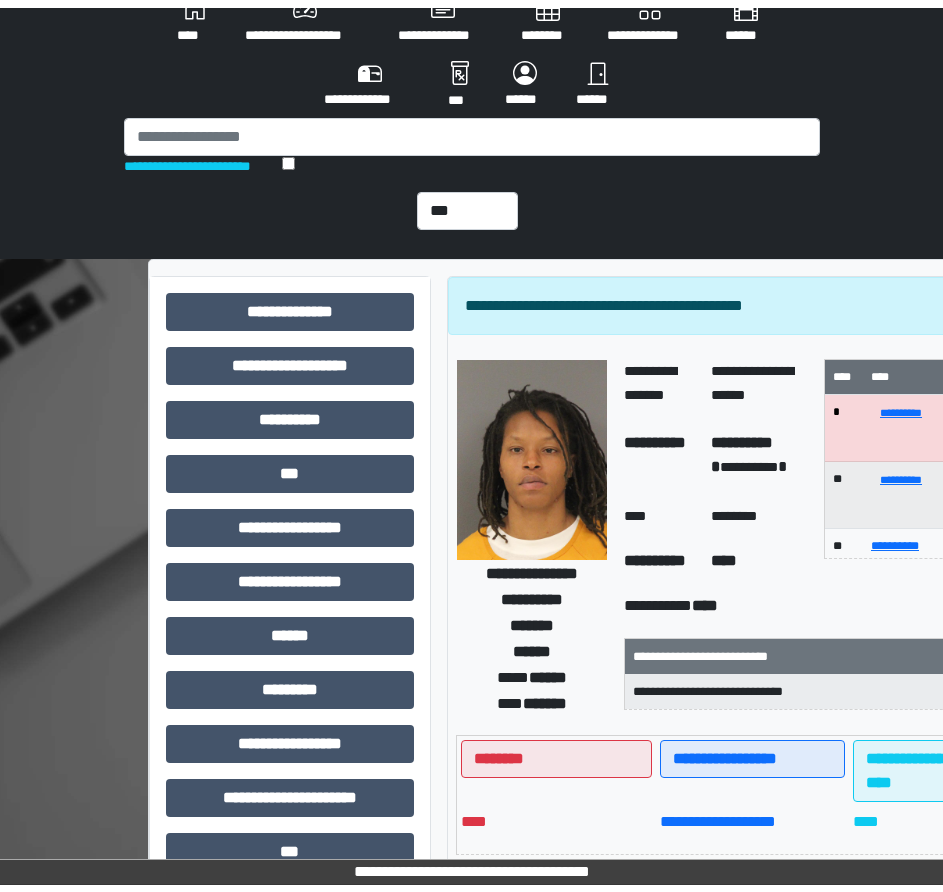 scroll, scrollTop: 0, scrollLeft: 0, axis: both 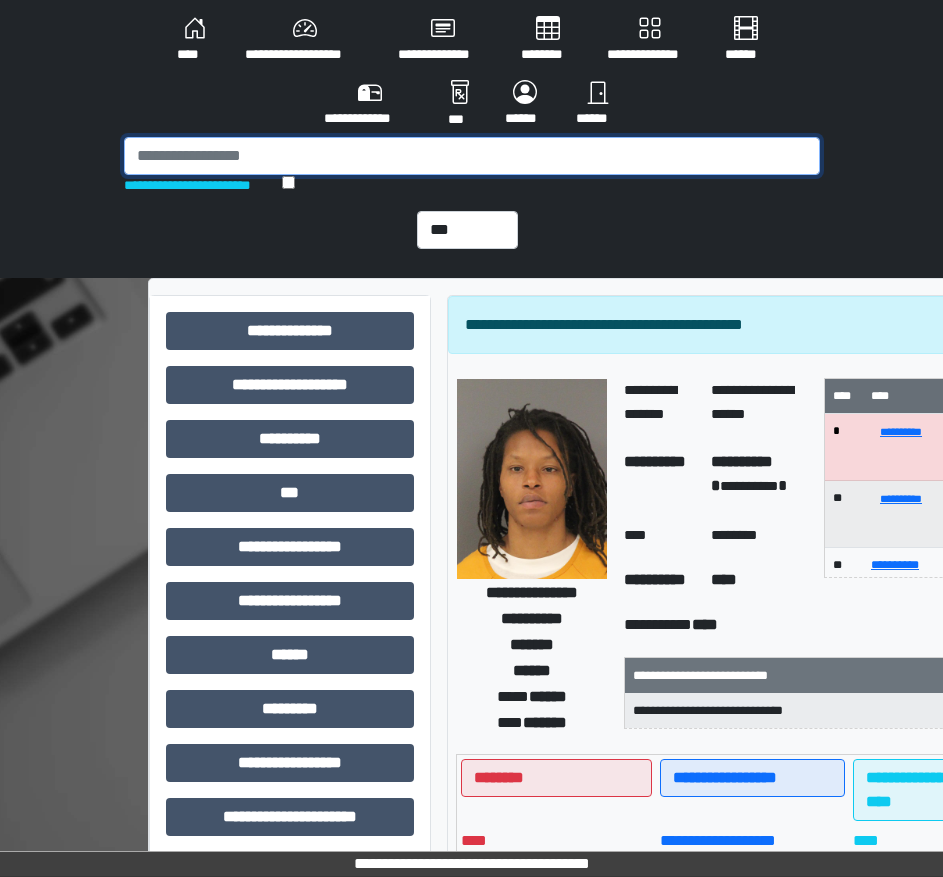 click at bounding box center [472, 156] 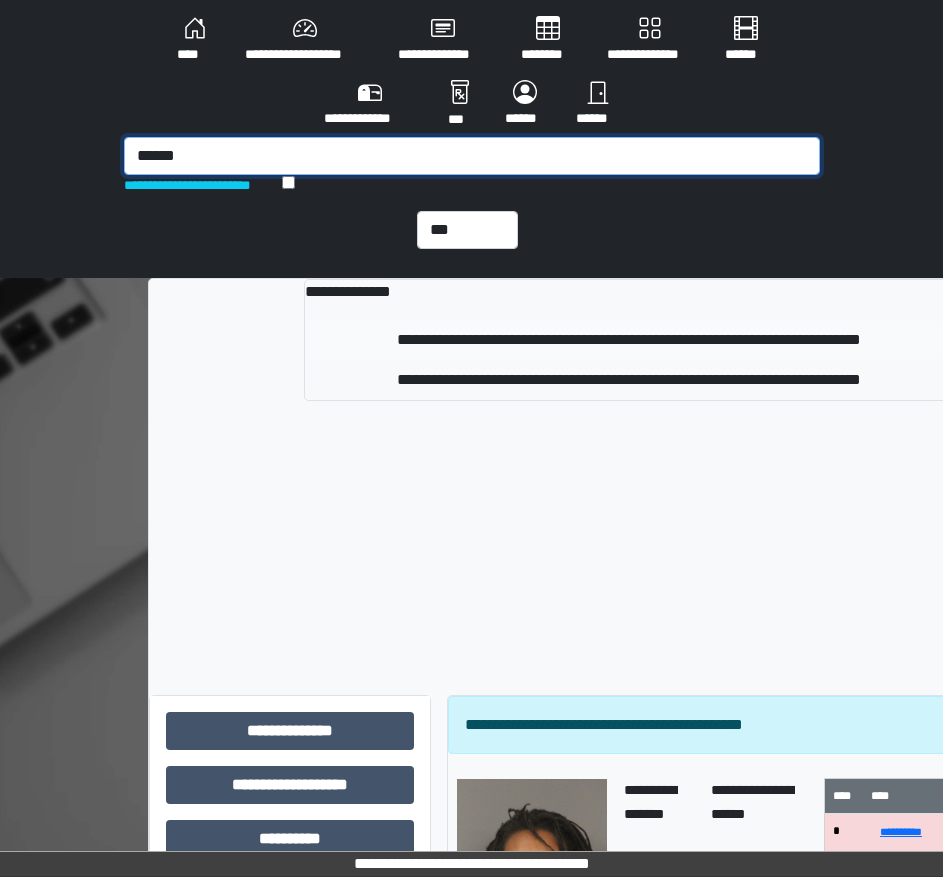 type on "******" 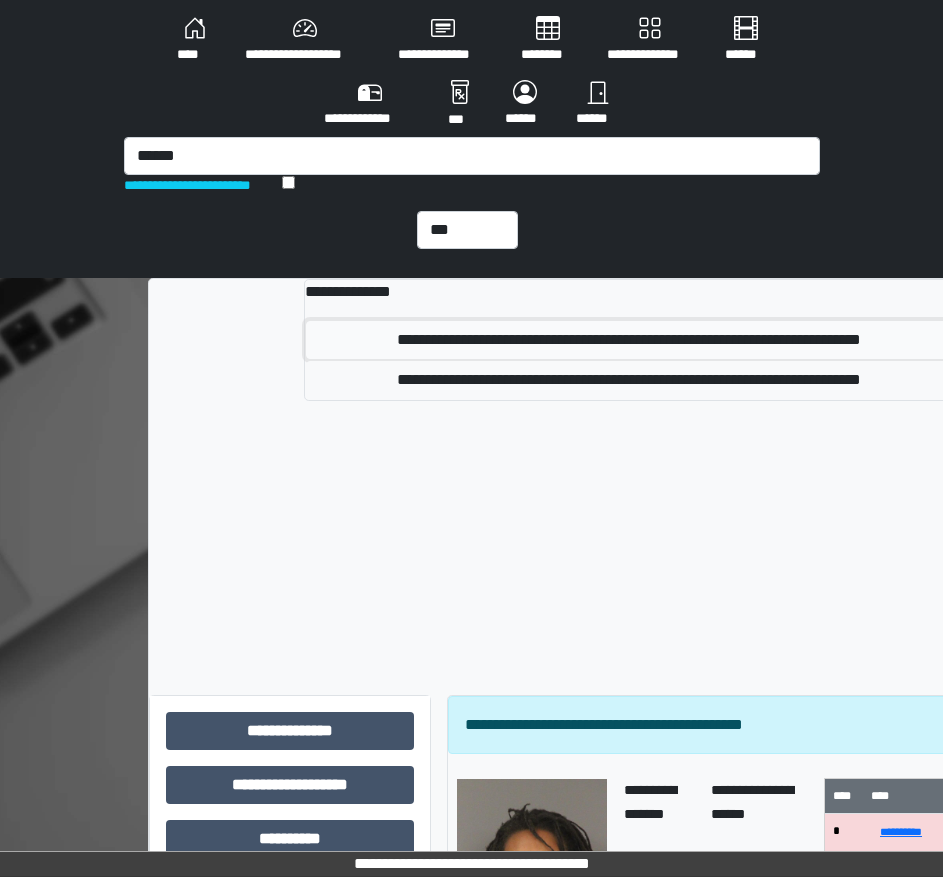 click on "**********" at bounding box center [628, 340] 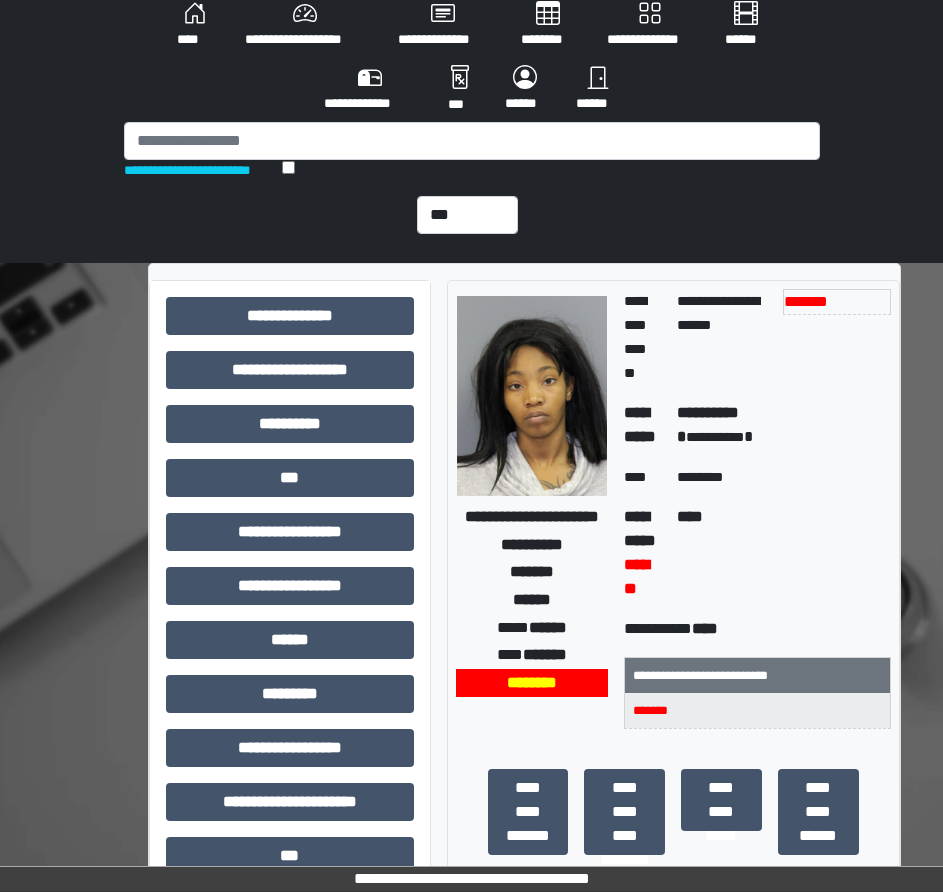scroll, scrollTop: 0, scrollLeft: 0, axis: both 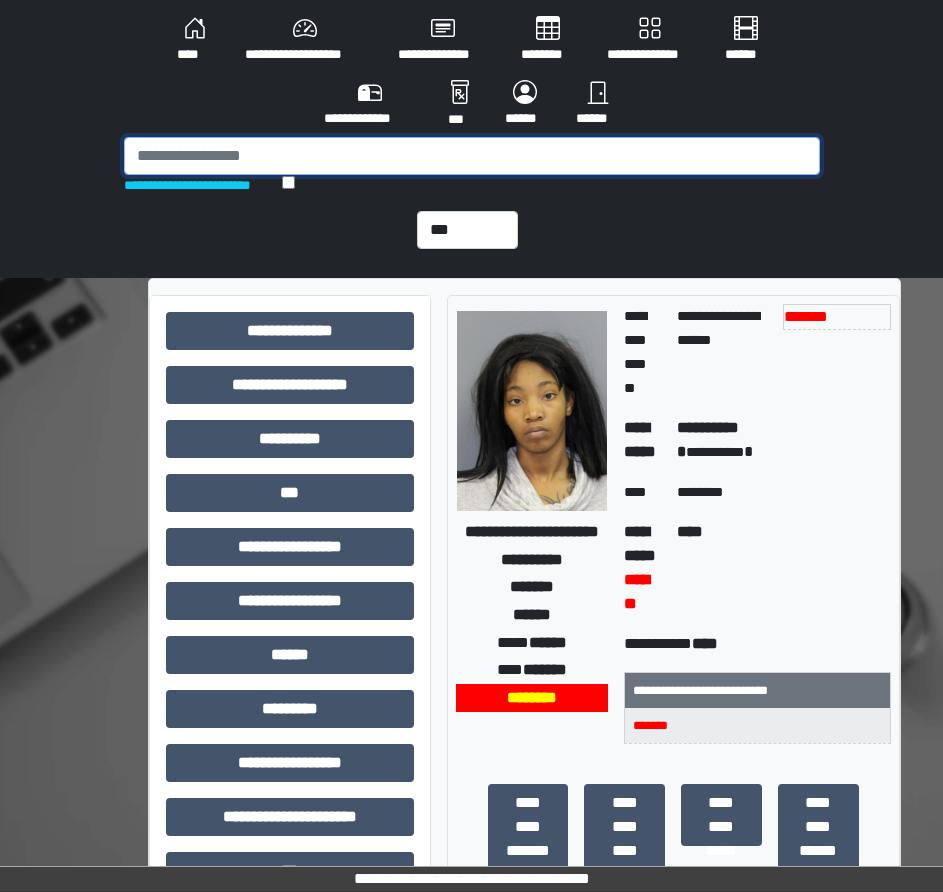click at bounding box center (472, 156) 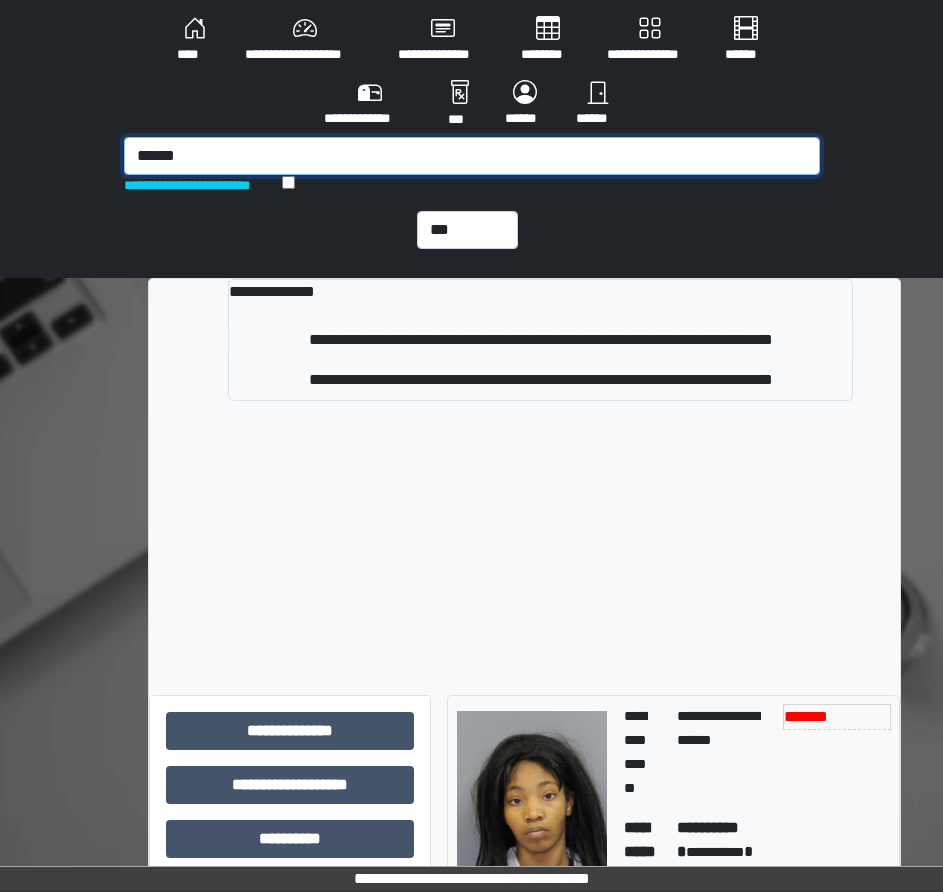 type on "******" 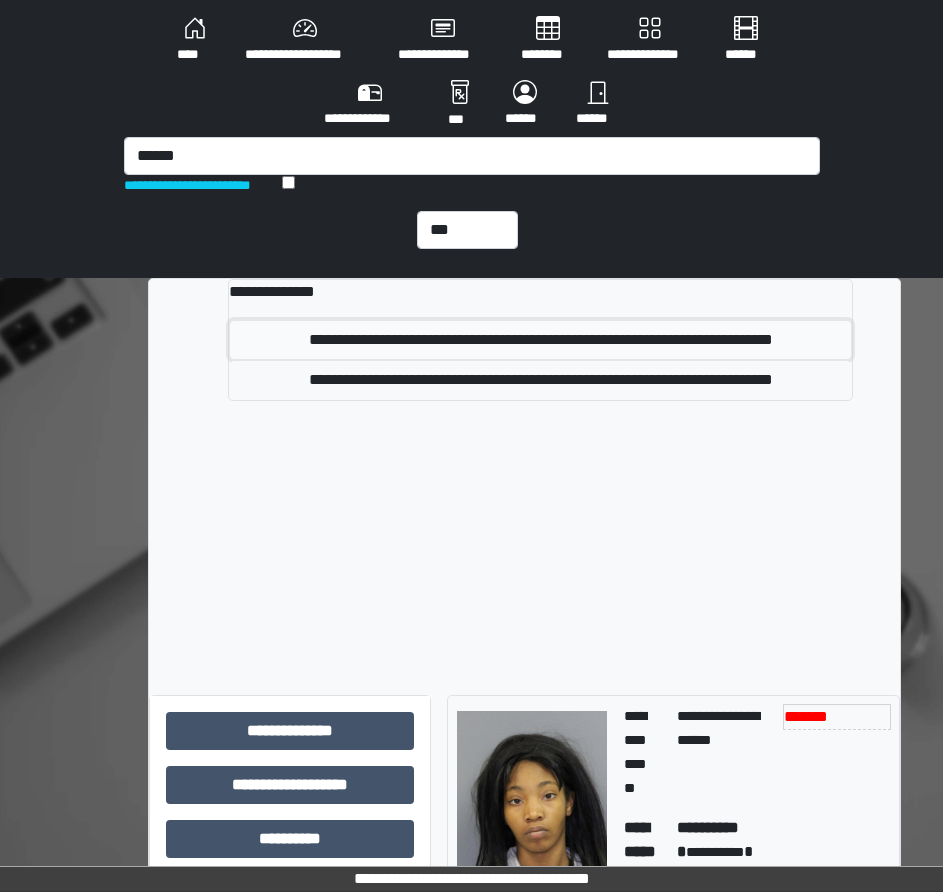 click on "**********" at bounding box center [540, 340] 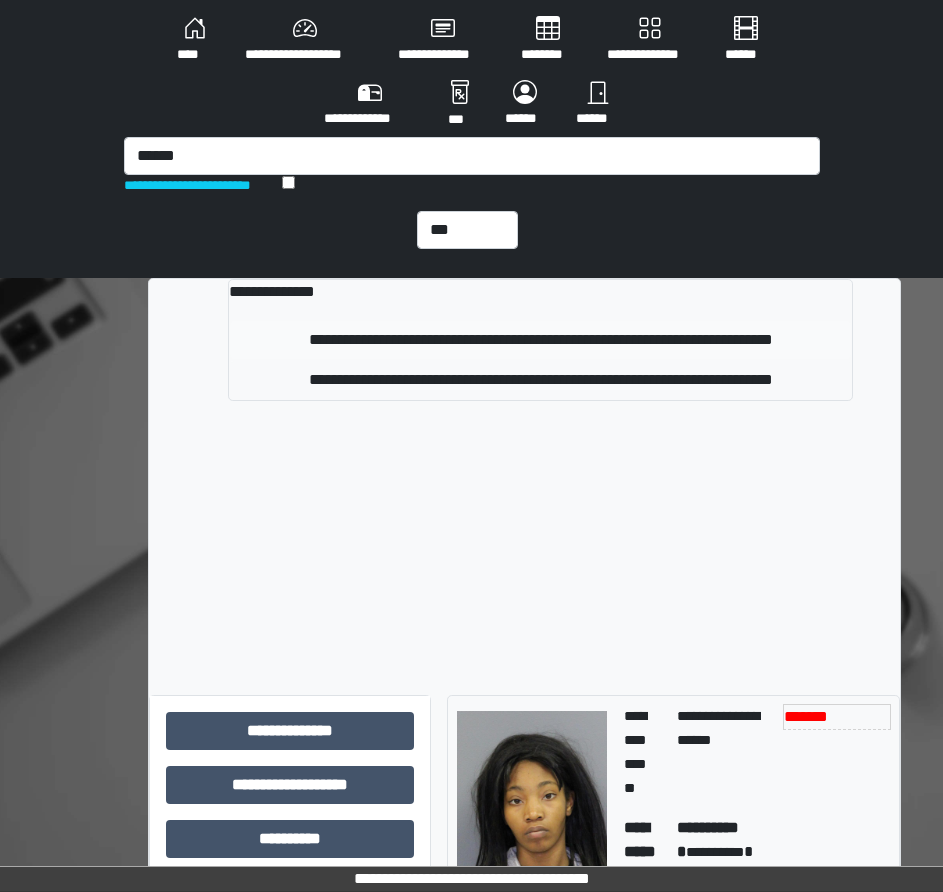 type 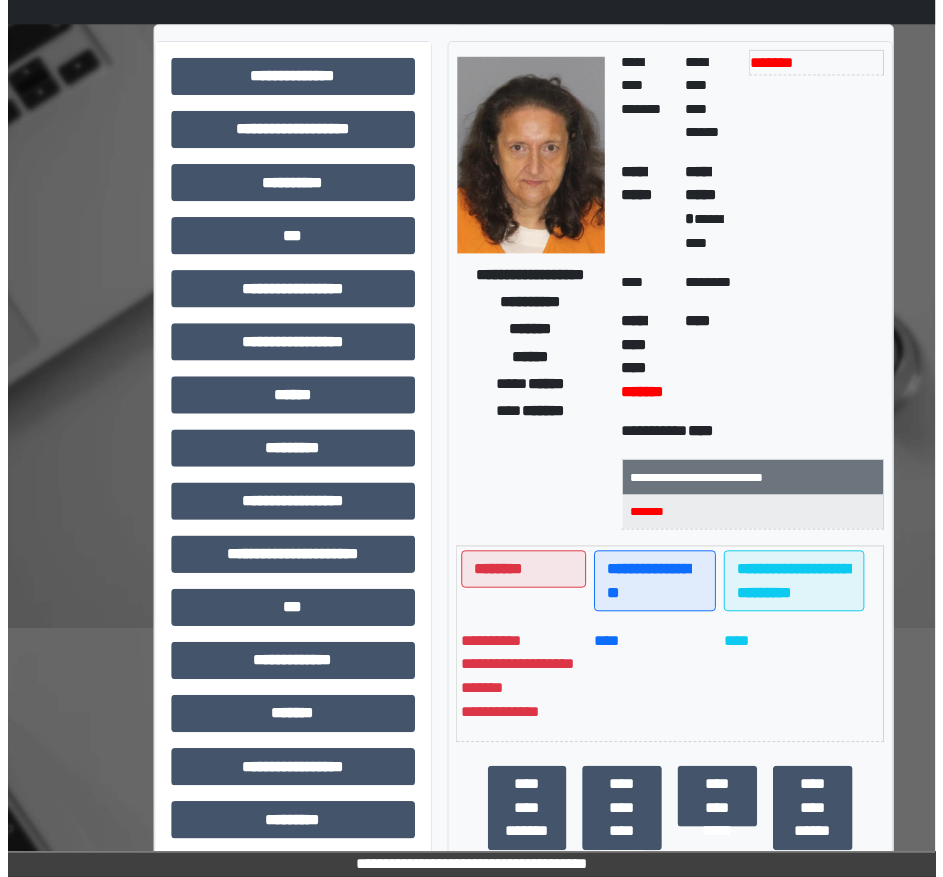 scroll, scrollTop: 400, scrollLeft: 0, axis: vertical 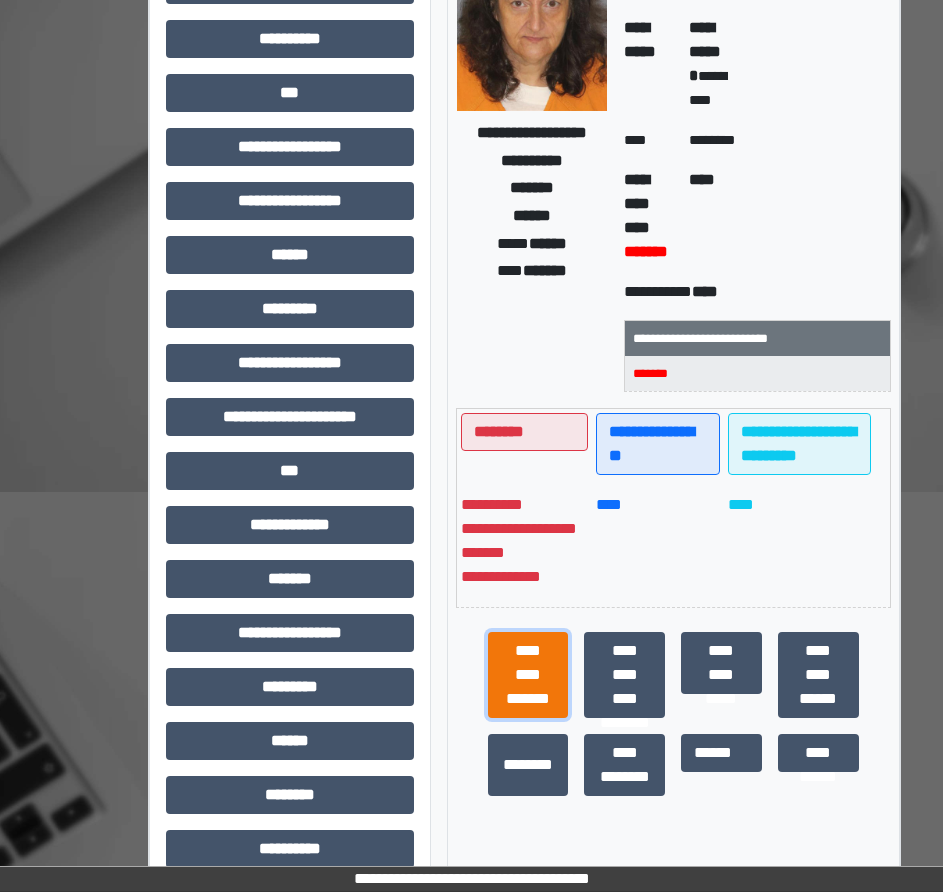 click on "**********" at bounding box center (528, 675) 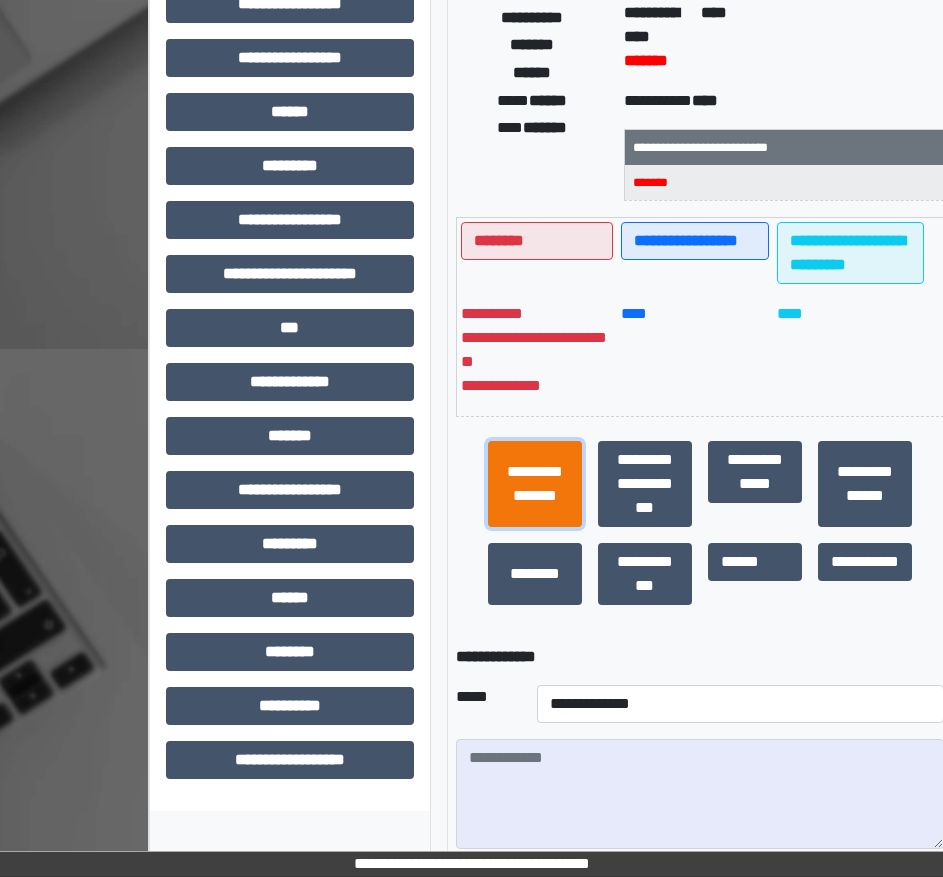 scroll, scrollTop: 600, scrollLeft: 0, axis: vertical 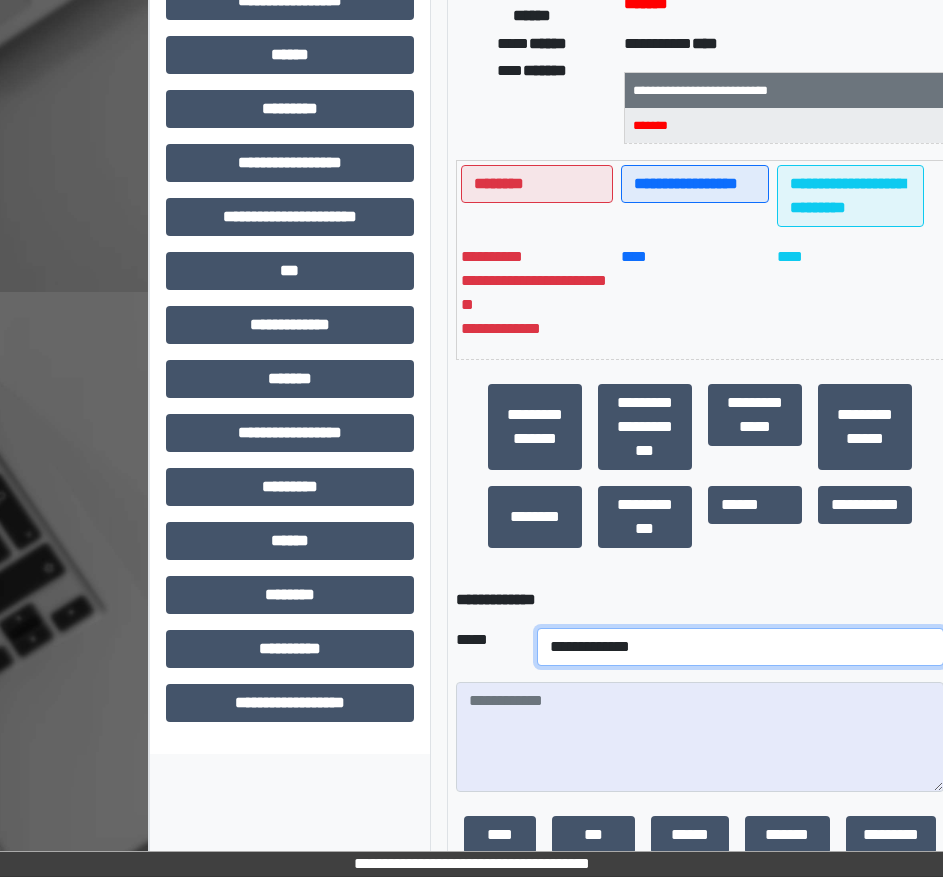 click on "**********" at bounding box center [740, 647] 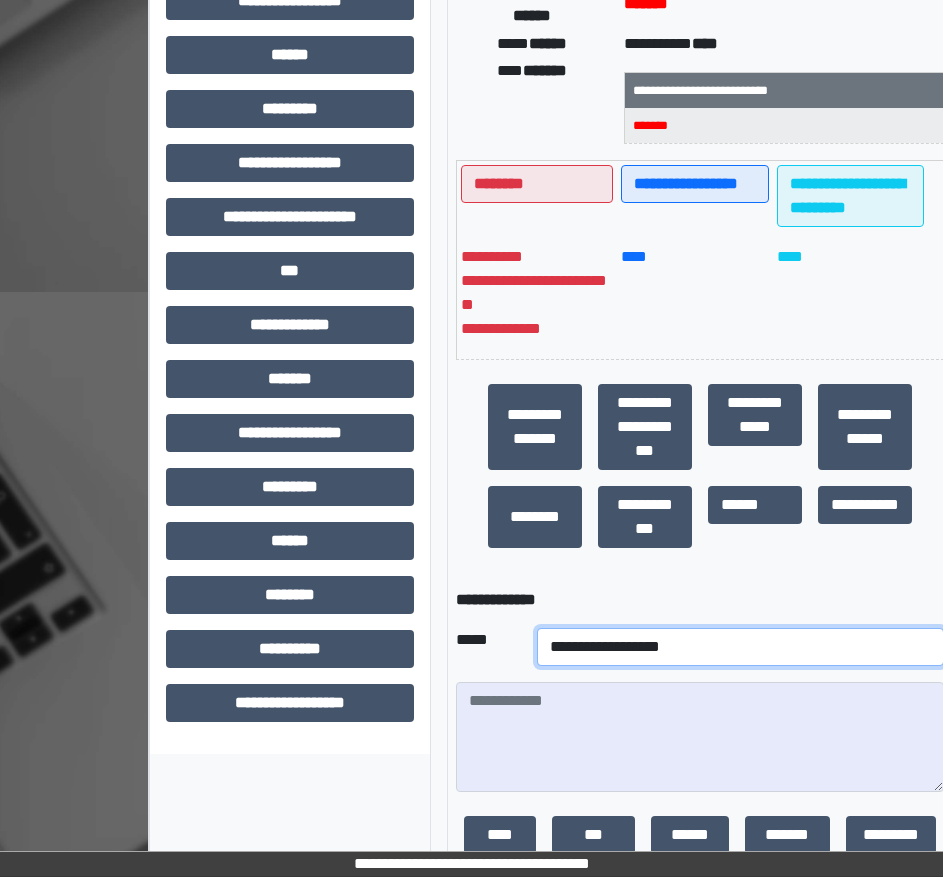 click on "**********" at bounding box center [740, 647] 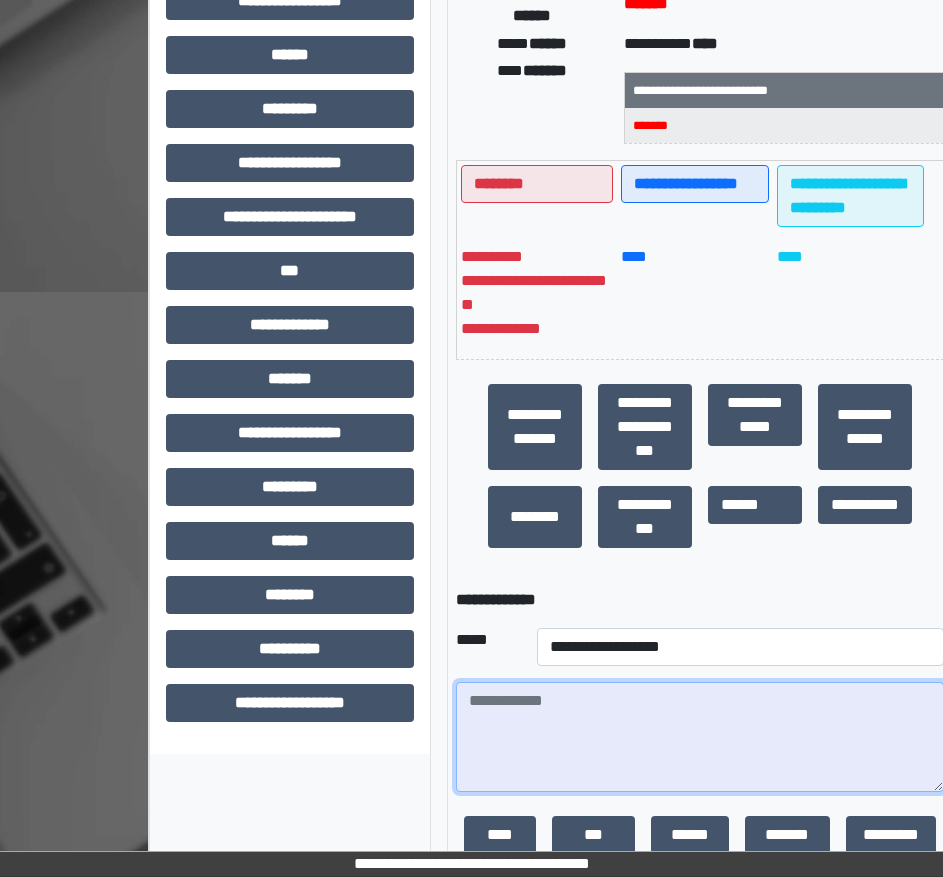 paste on "**********" 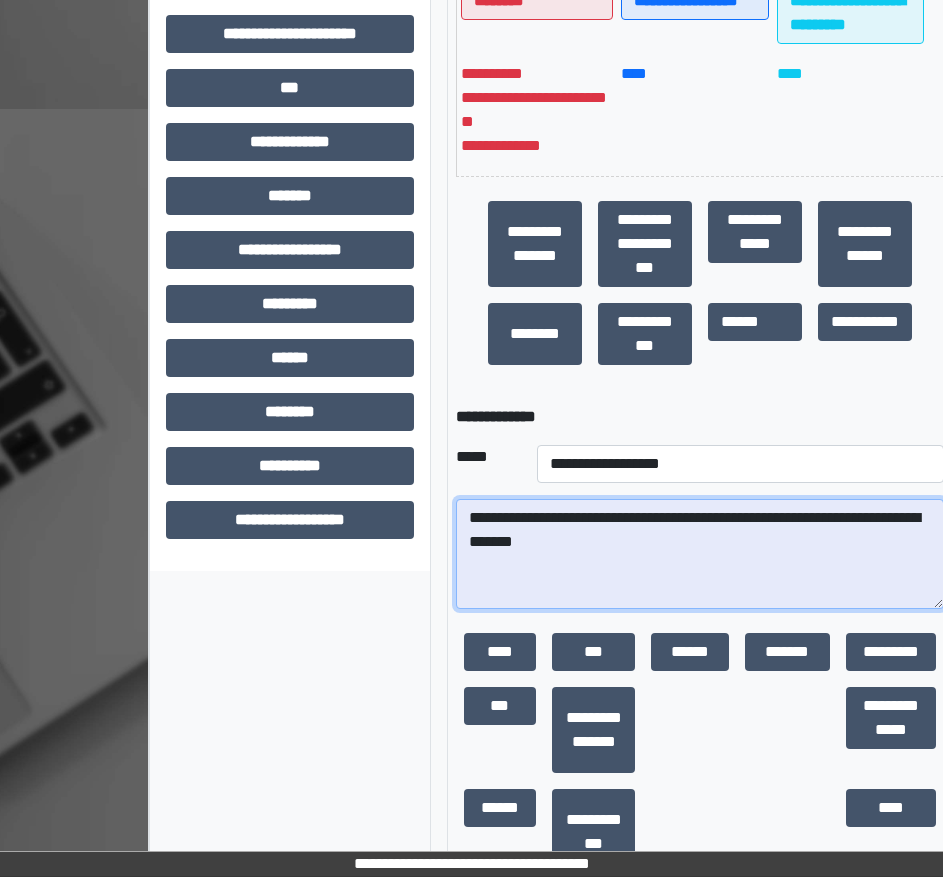 scroll, scrollTop: 791, scrollLeft: 0, axis: vertical 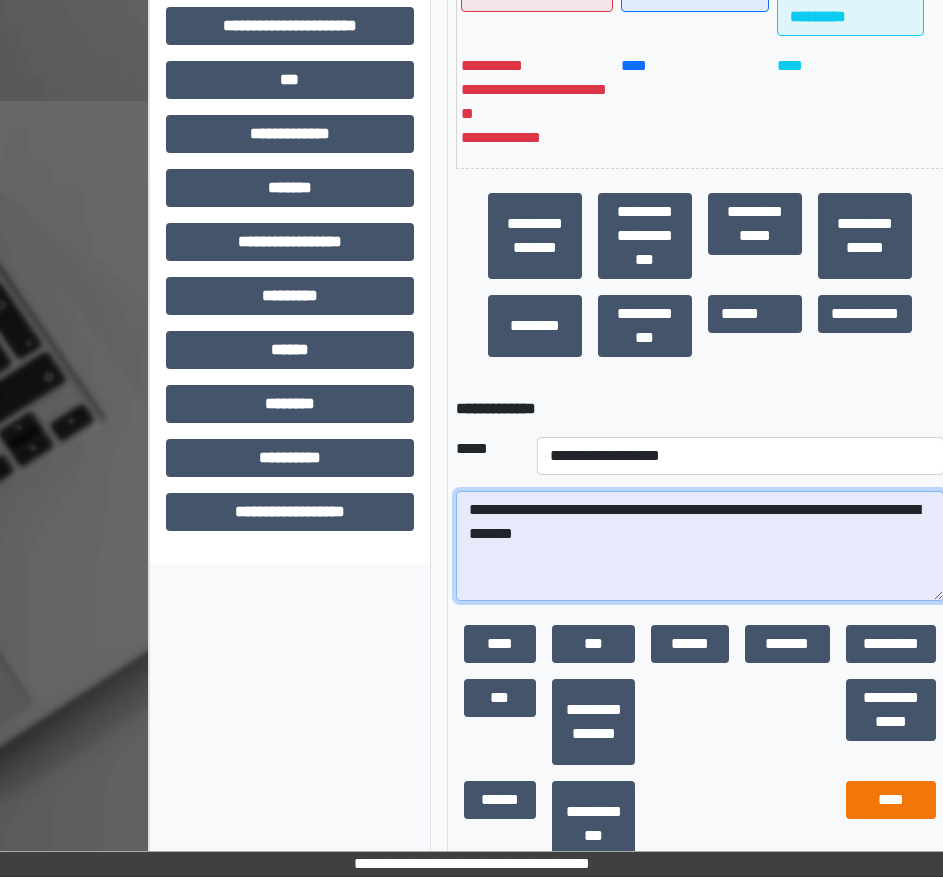 type on "**********" 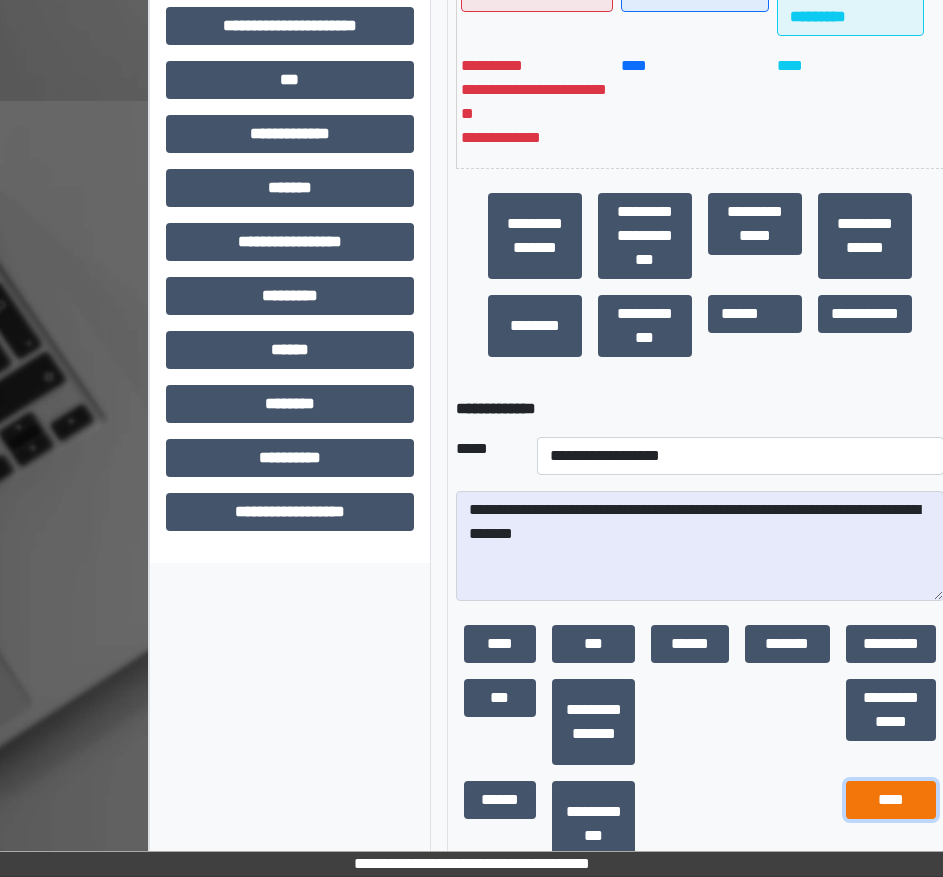 click on "****" at bounding box center [891, 800] 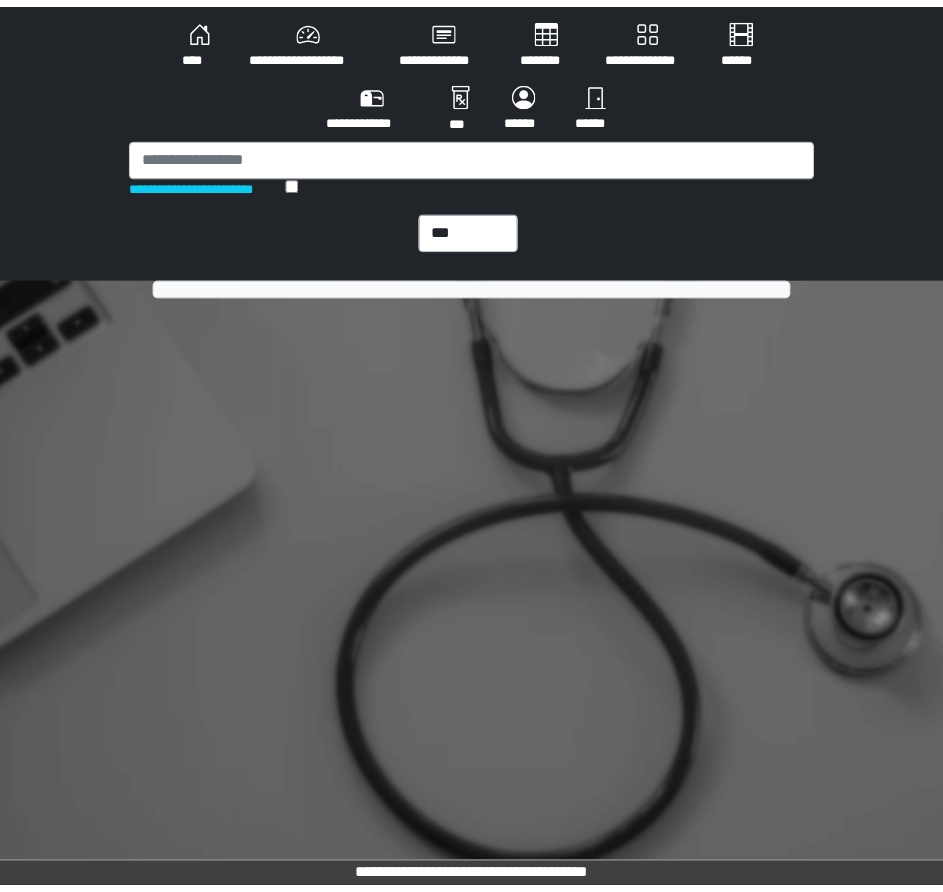scroll, scrollTop: 0, scrollLeft: 0, axis: both 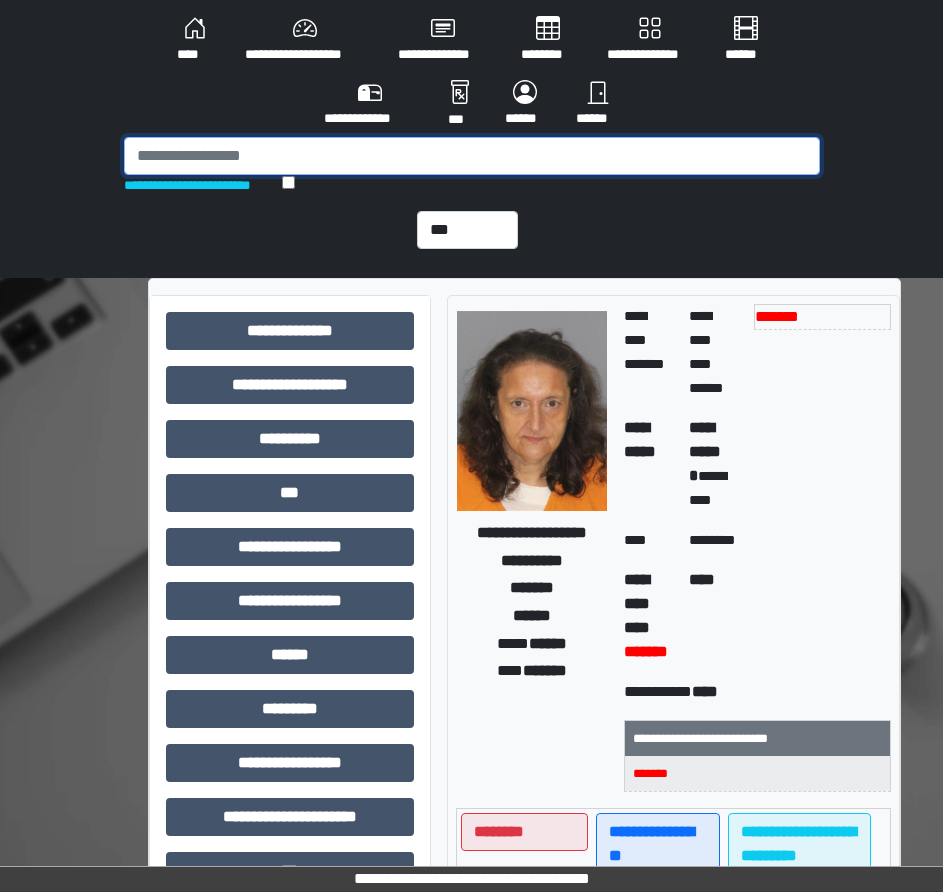 click at bounding box center [472, 156] 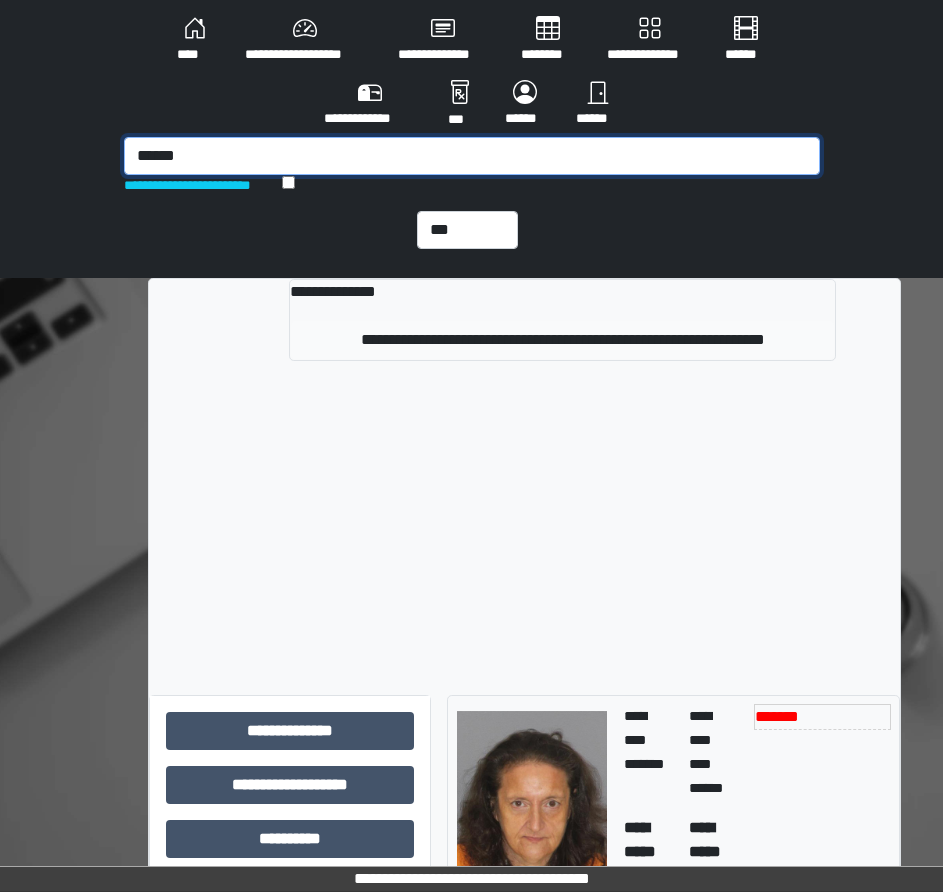 type on "******" 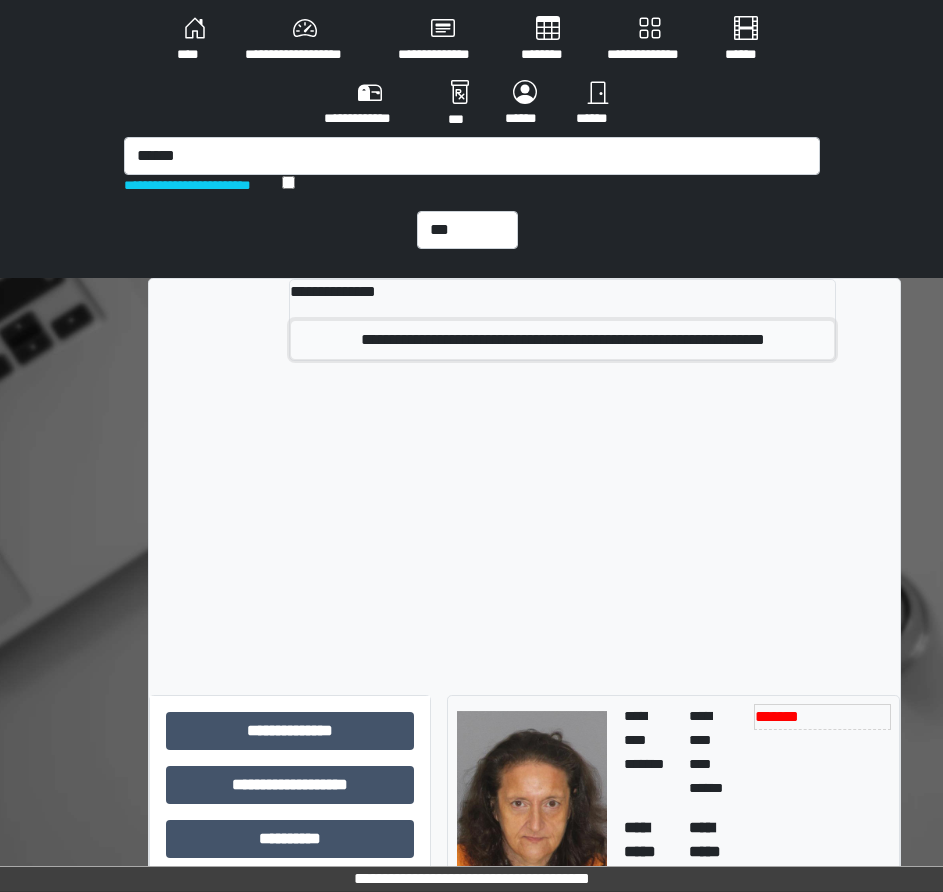 click on "**********" at bounding box center (562, 340) 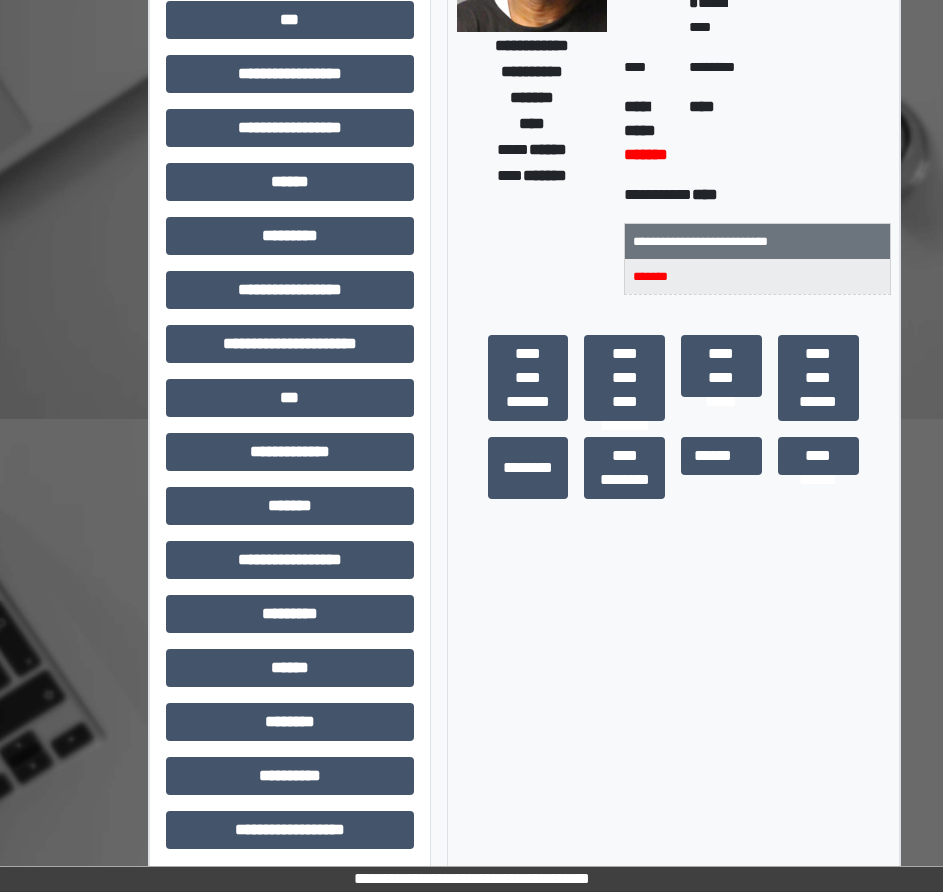 scroll, scrollTop: 80, scrollLeft: 0, axis: vertical 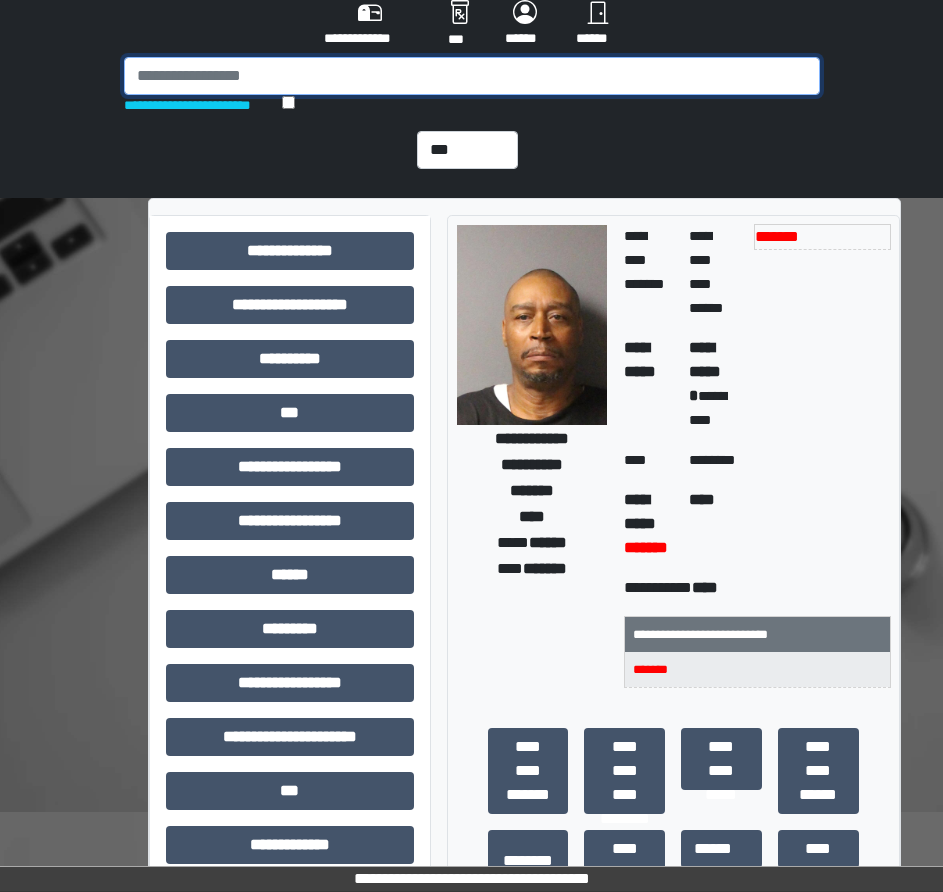 click at bounding box center [472, 76] 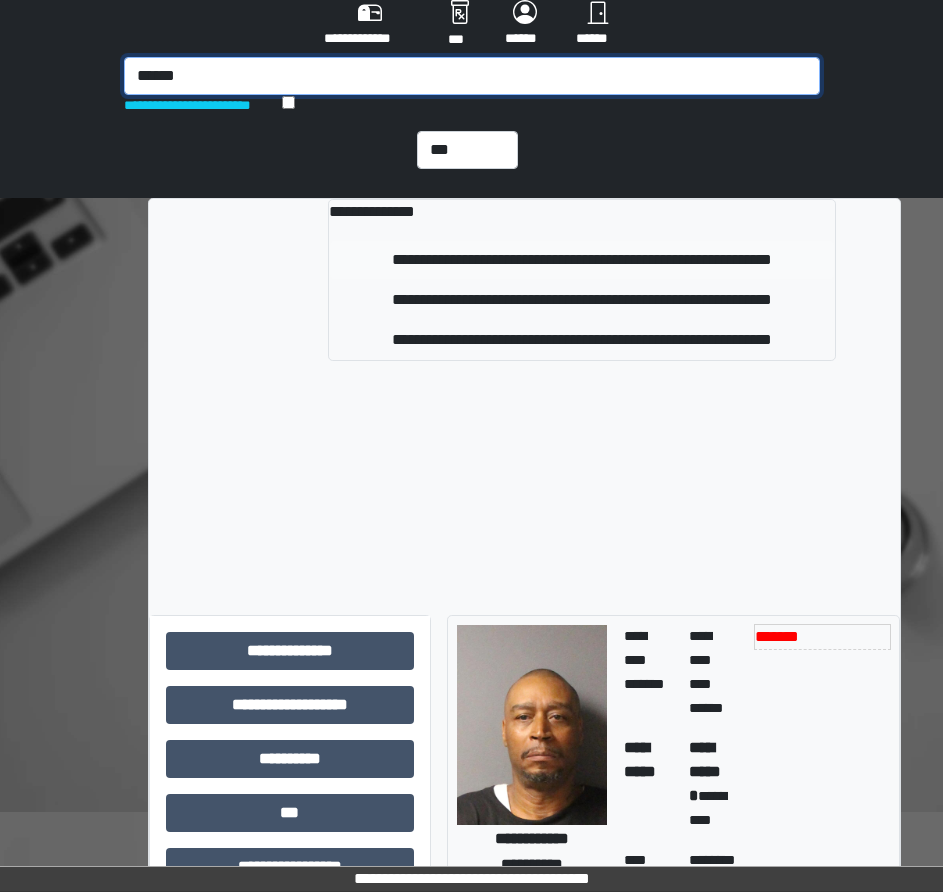 type on "******" 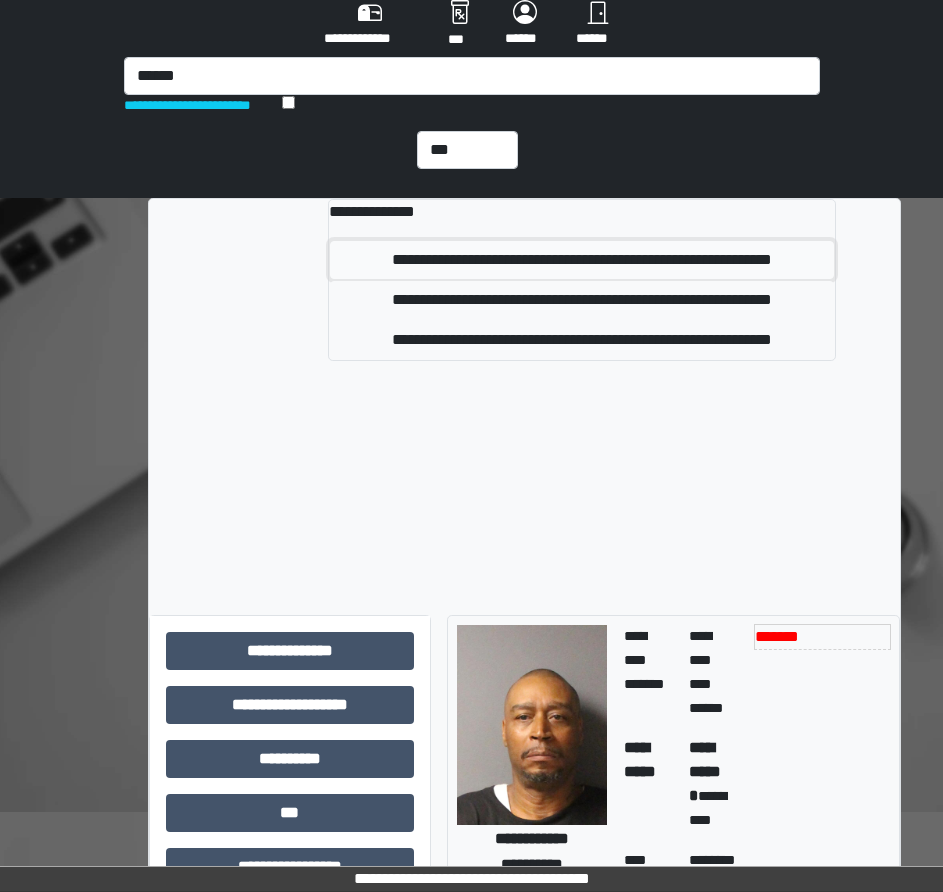 click on "**********" at bounding box center (582, 260) 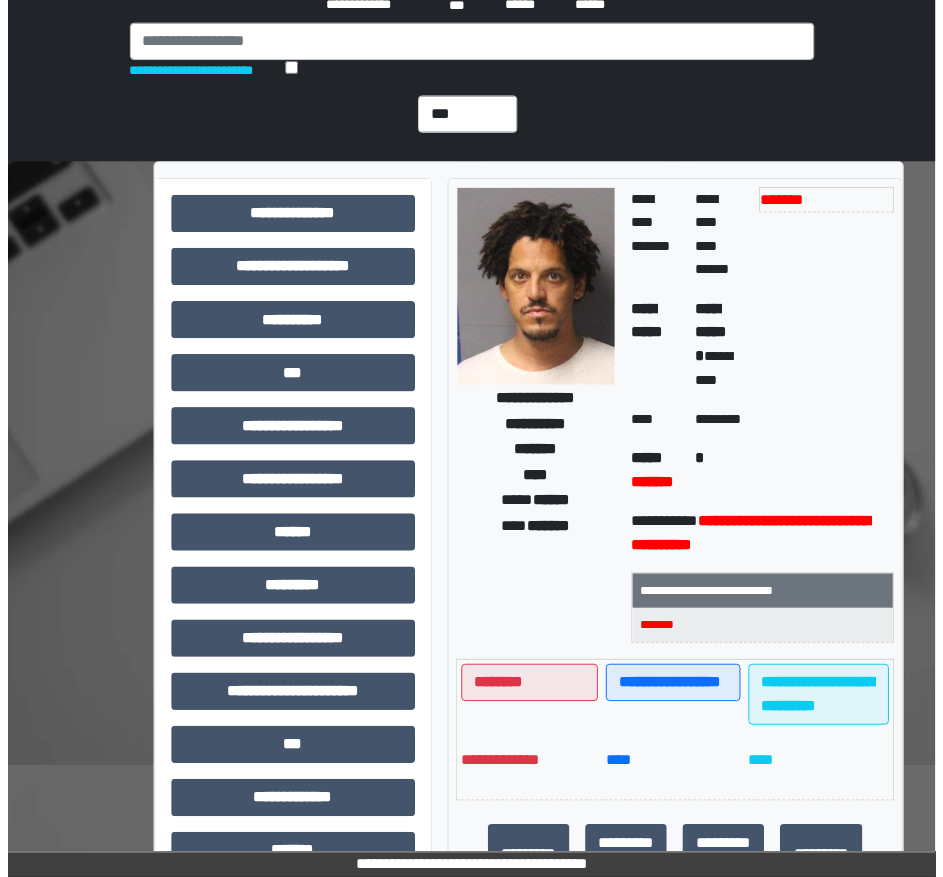 scroll, scrollTop: 80, scrollLeft: 0, axis: vertical 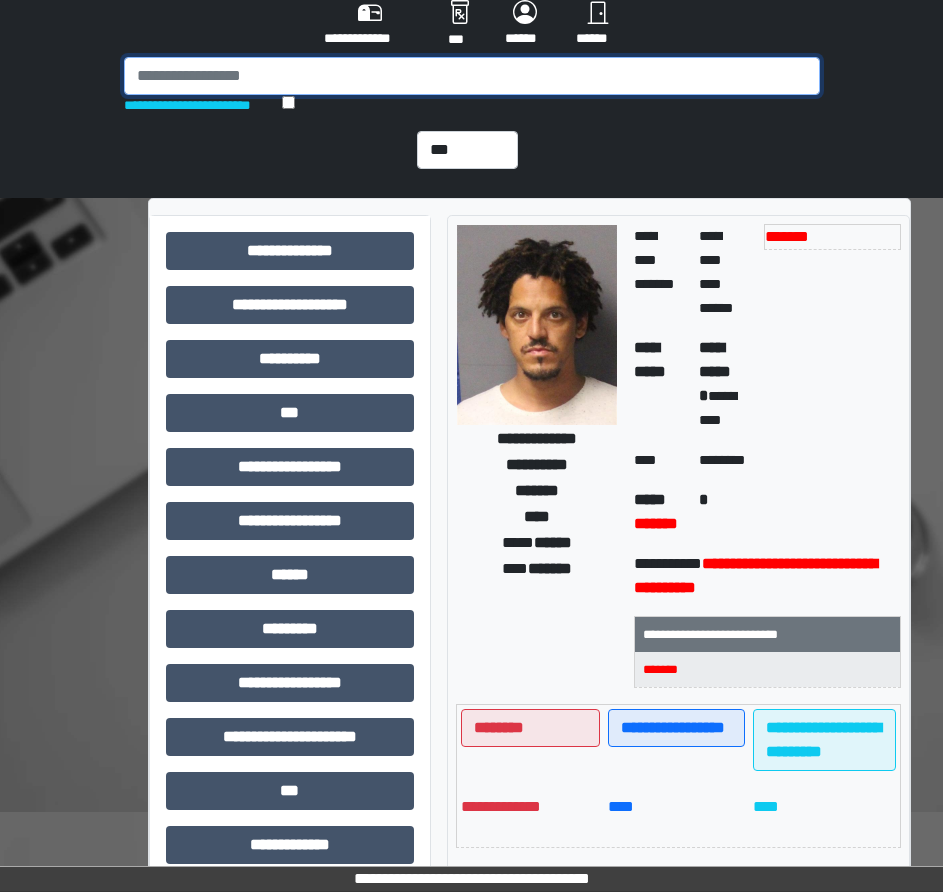 click at bounding box center (472, 76) 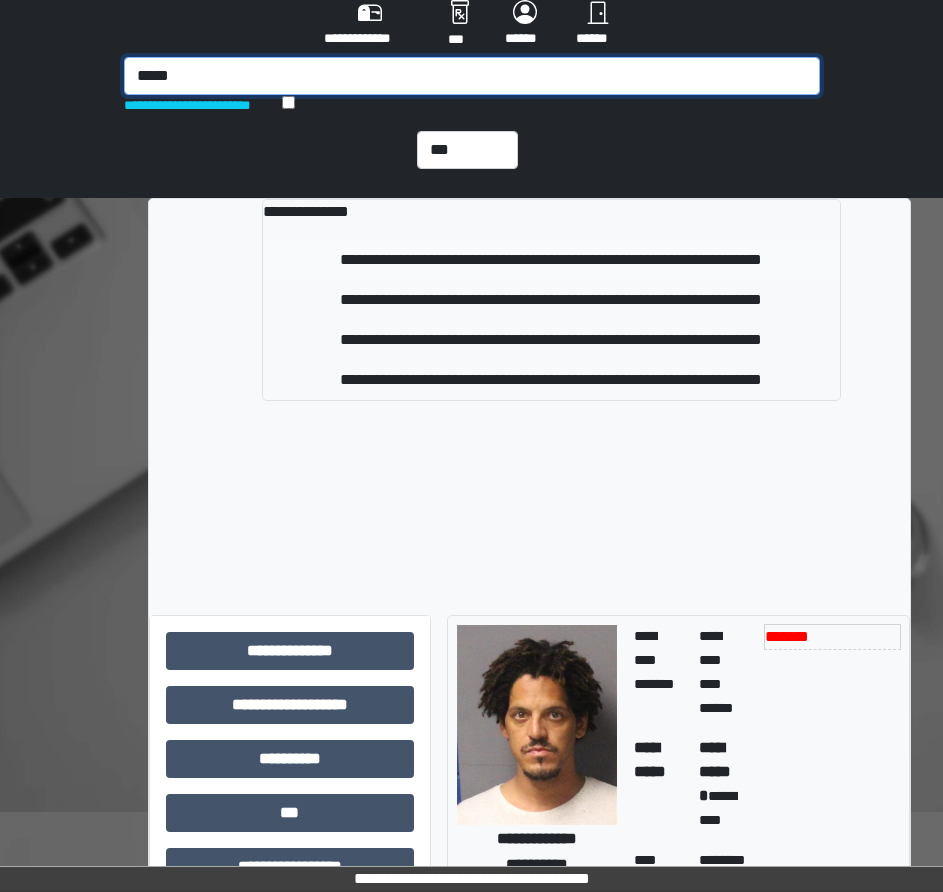 type on "*****" 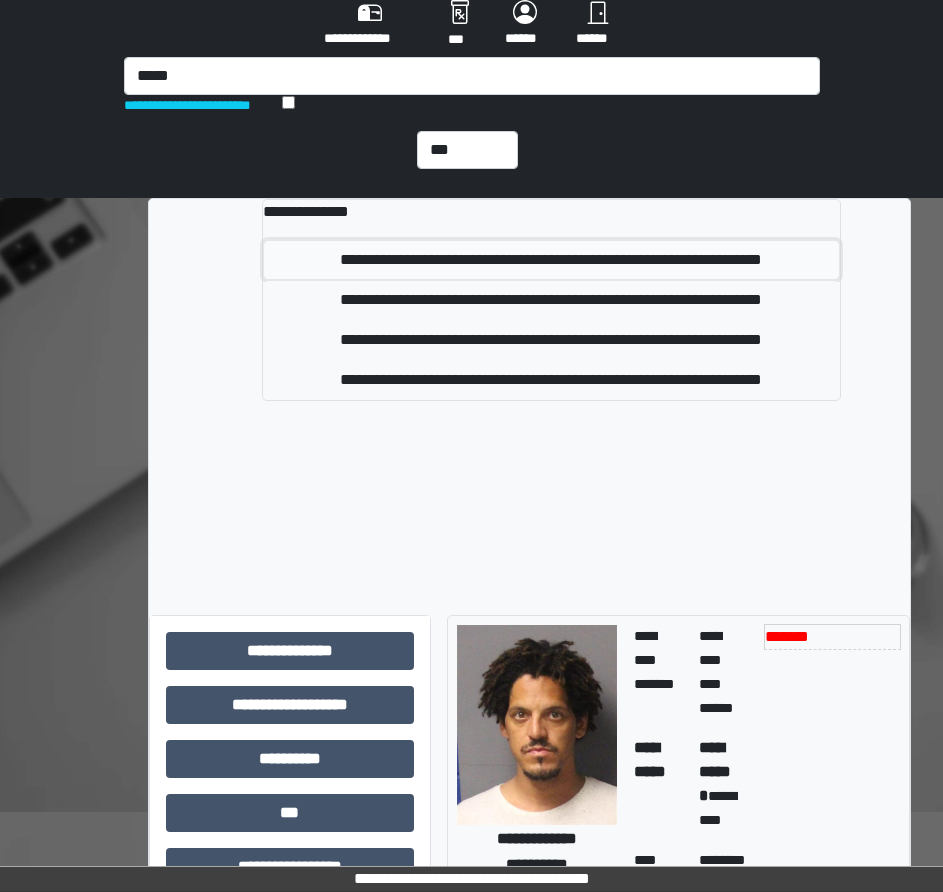 click on "**********" at bounding box center [551, 260] 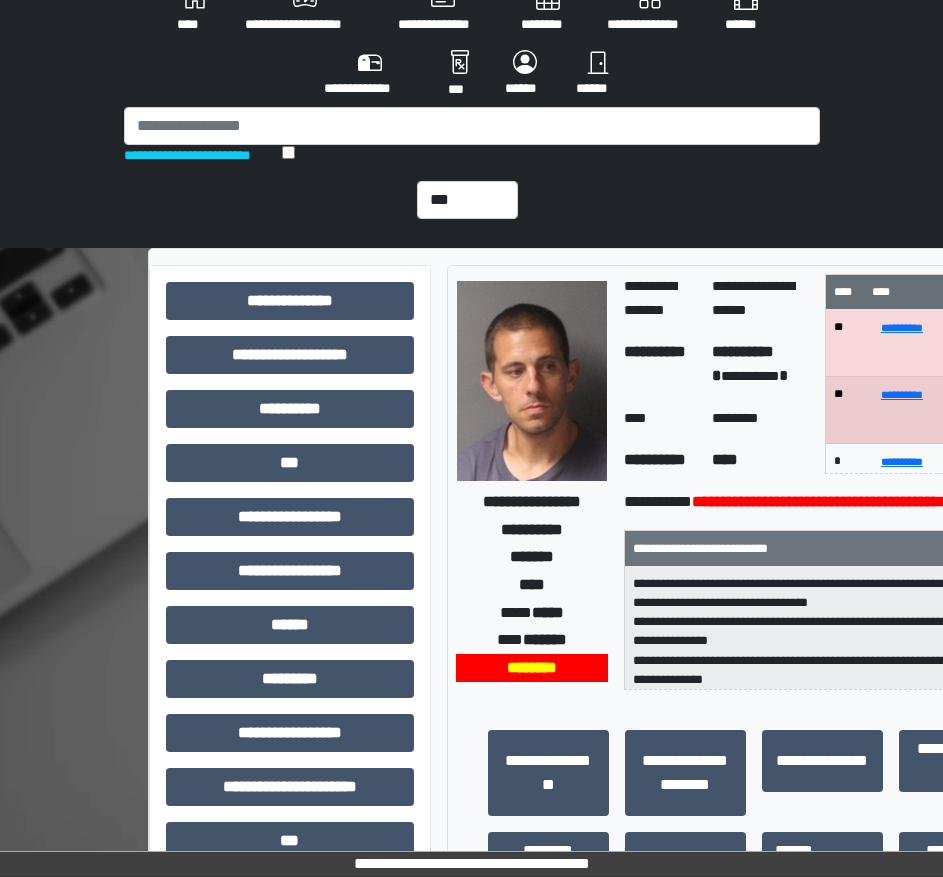 scroll, scrollTop: 0, scrollLeft: 0, axis: both 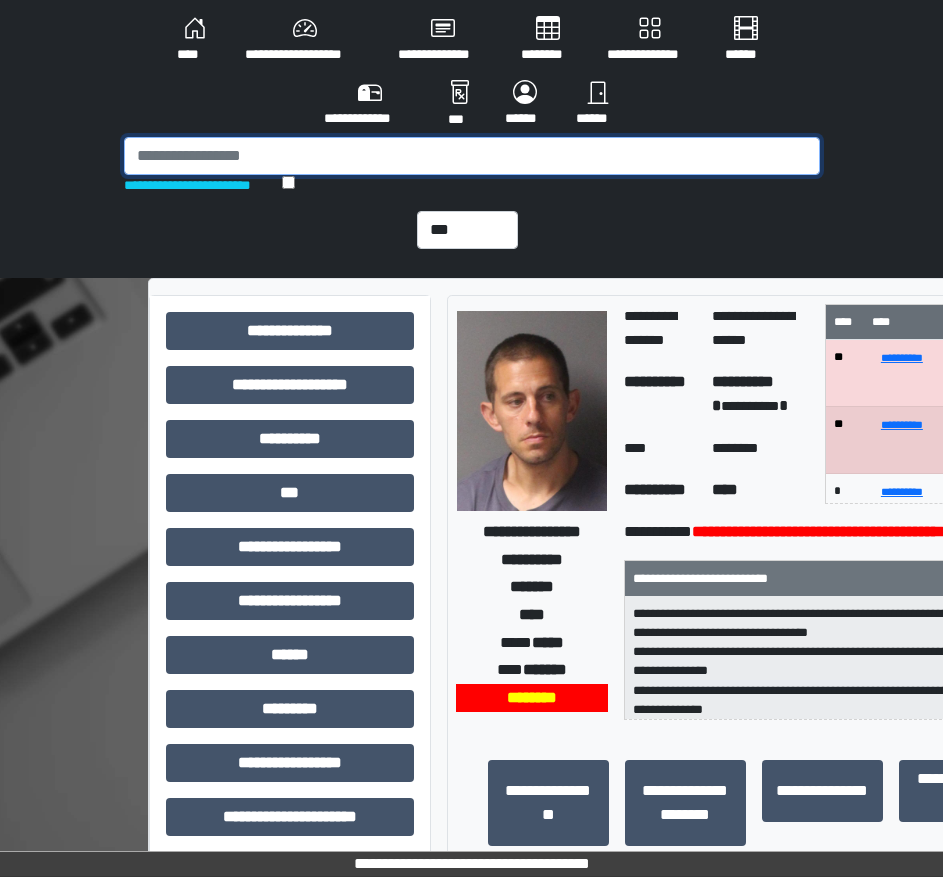 click at bounding box center [472, 156] 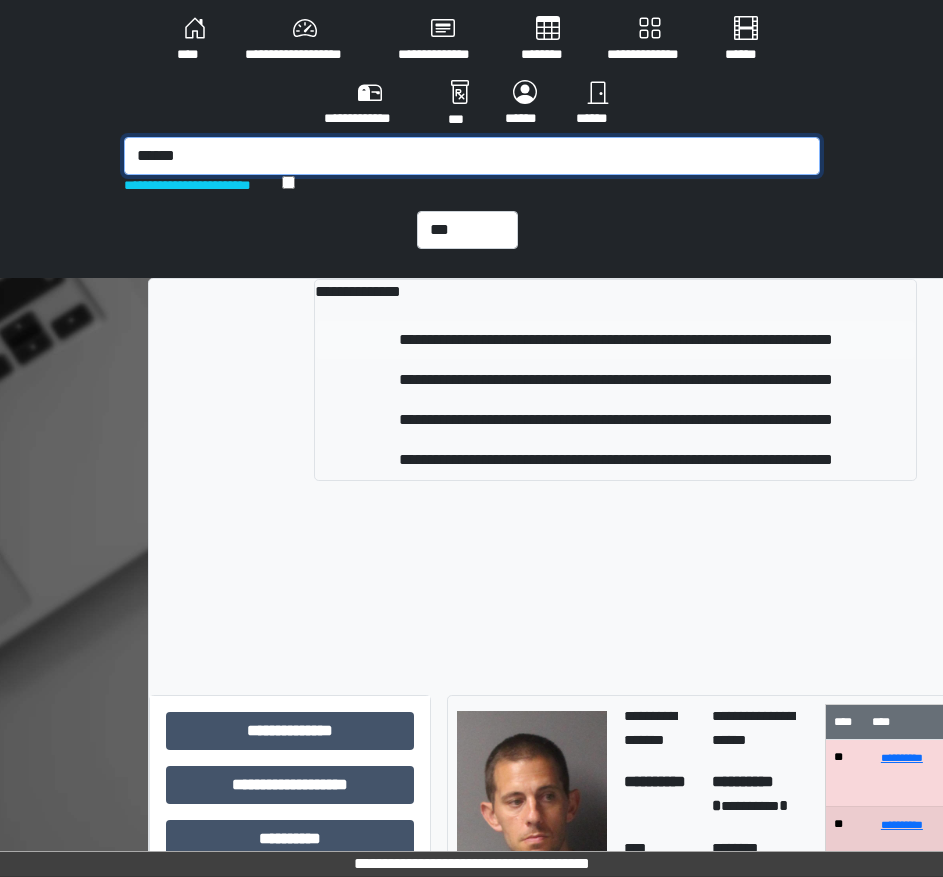 type on "******" 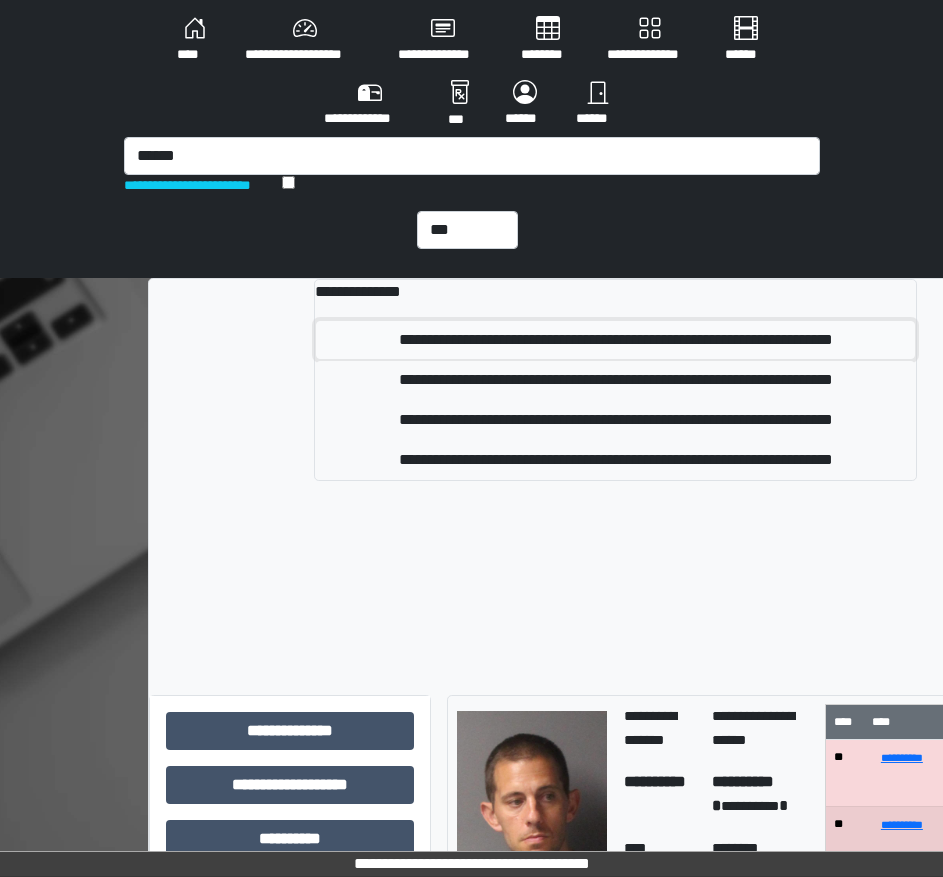 click on "**********" at bounding box center [615, 340] 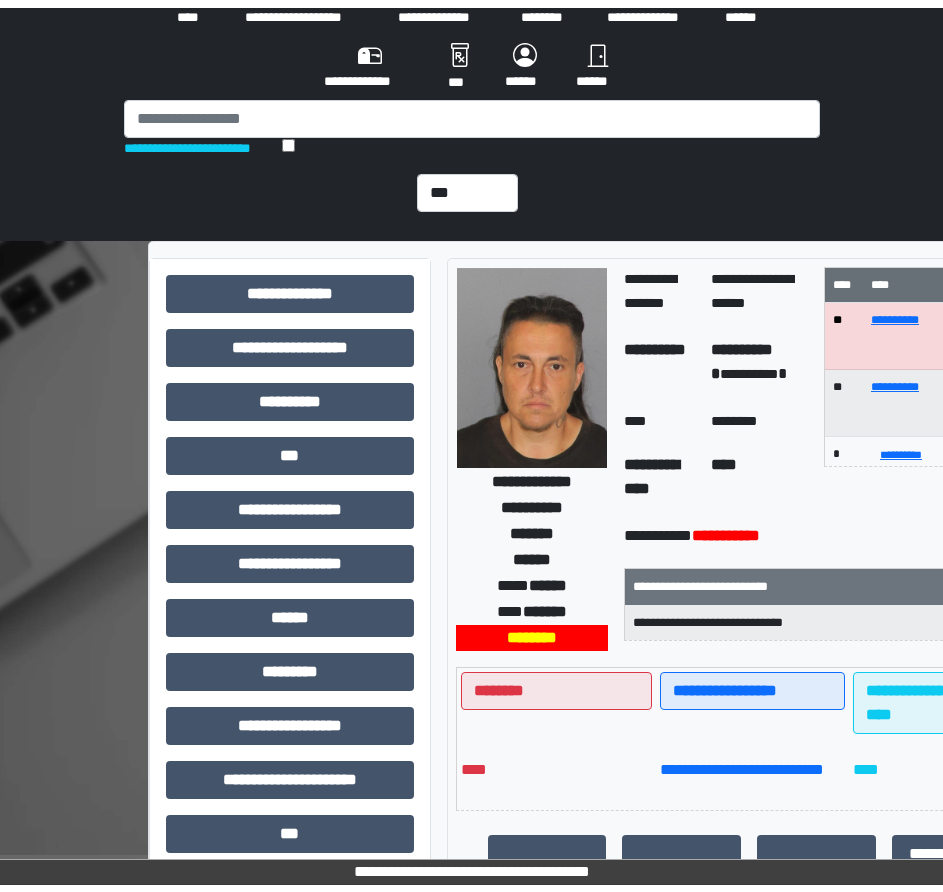 scroll, scrollTop: 0, scrollLeft: 0, axis: both 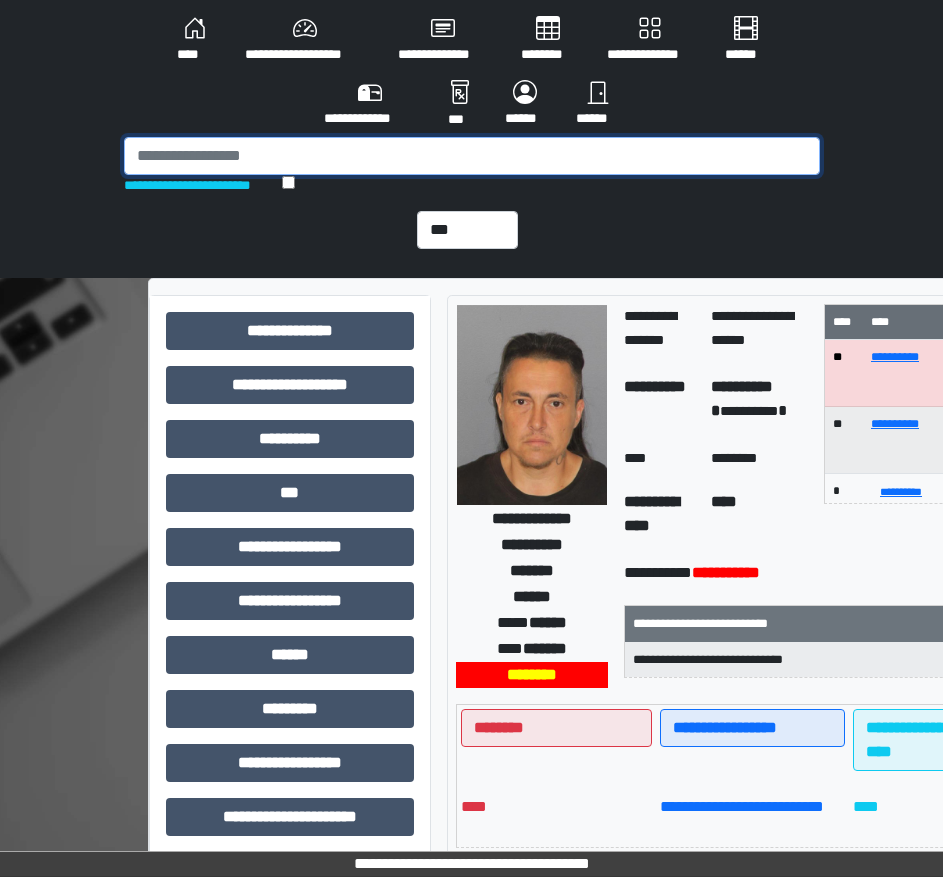 click at bounding box center [472, 156] 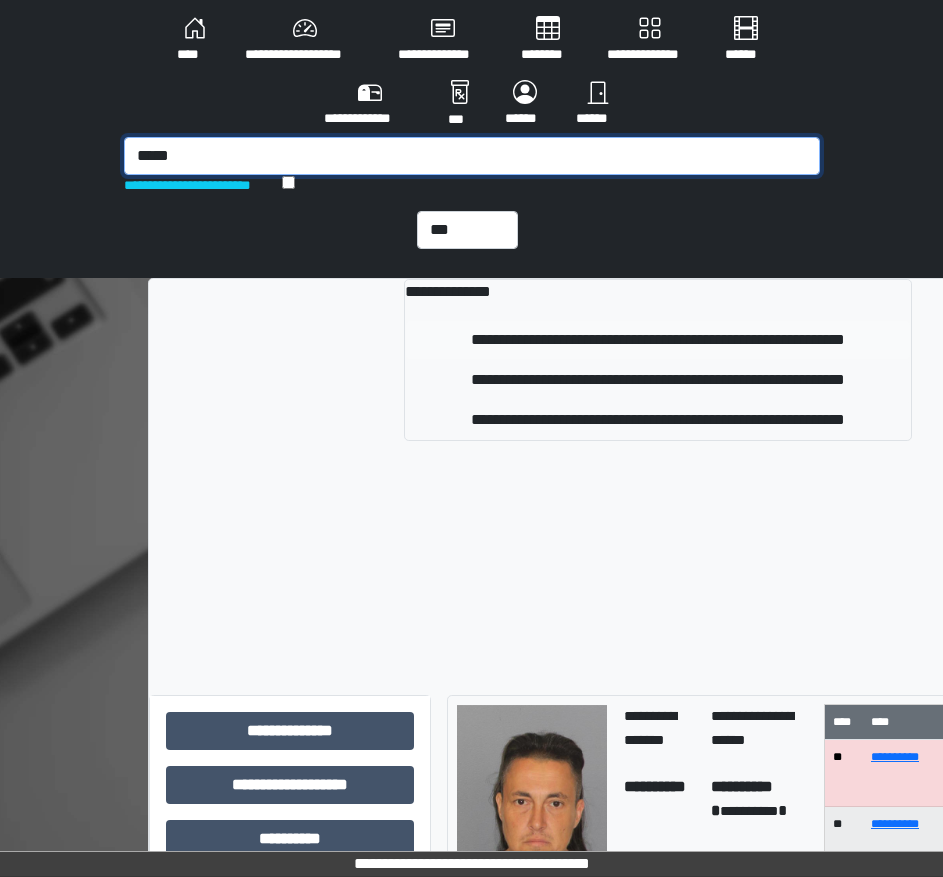 type on "*****" 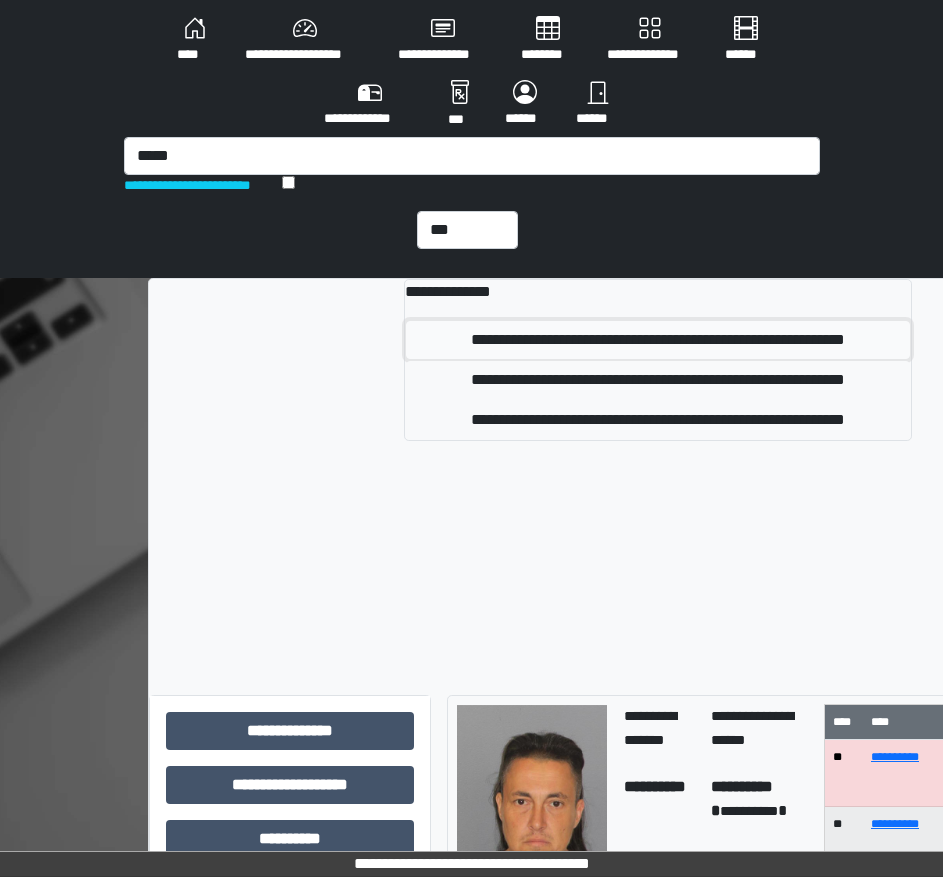 click on "**********" at bounding box center (658, 340) 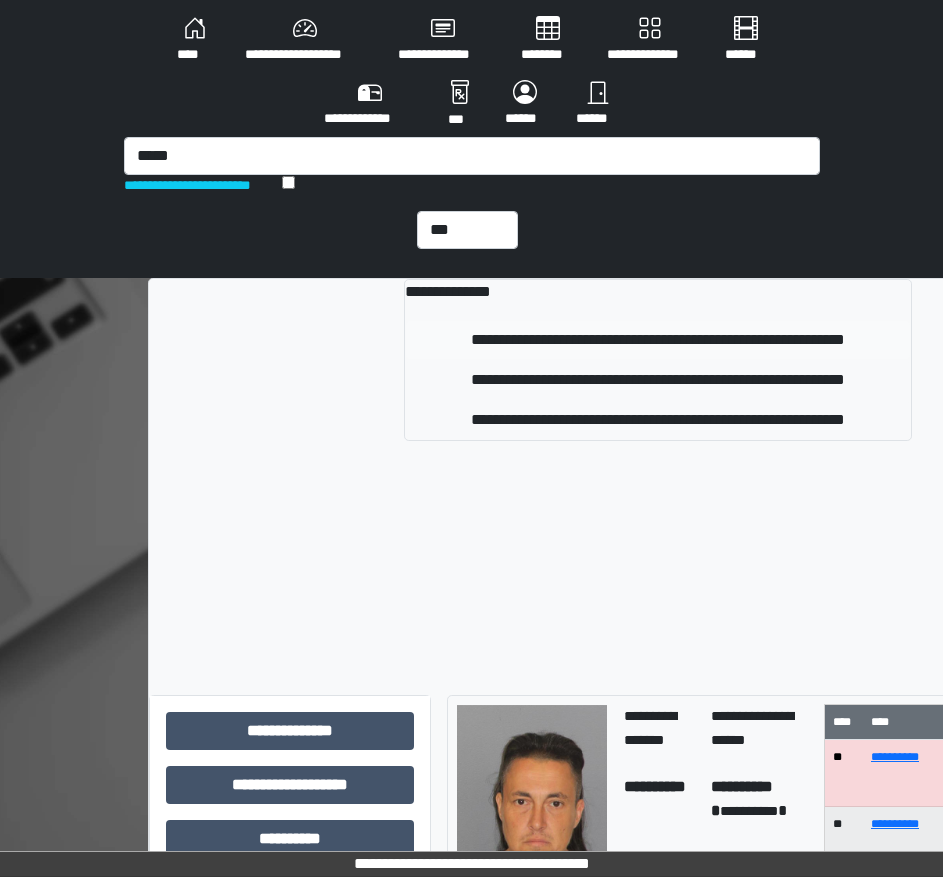 type 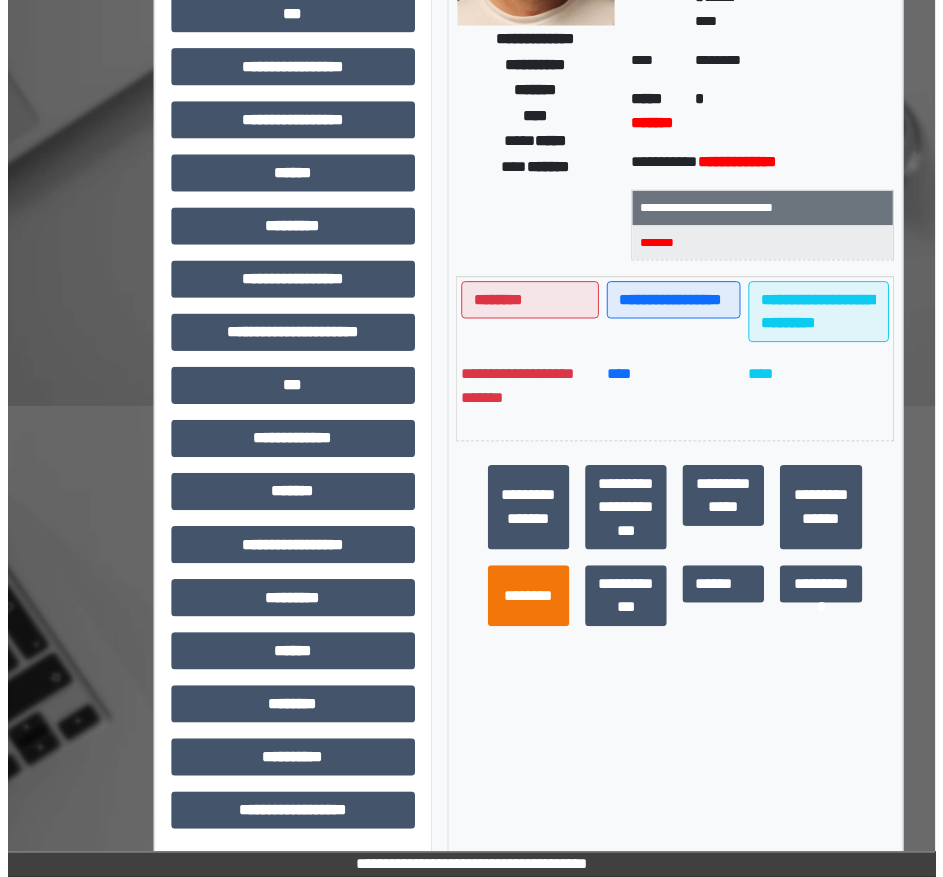 scroll, scrollTop: 480, scrollLeft: 0, axis: vertical 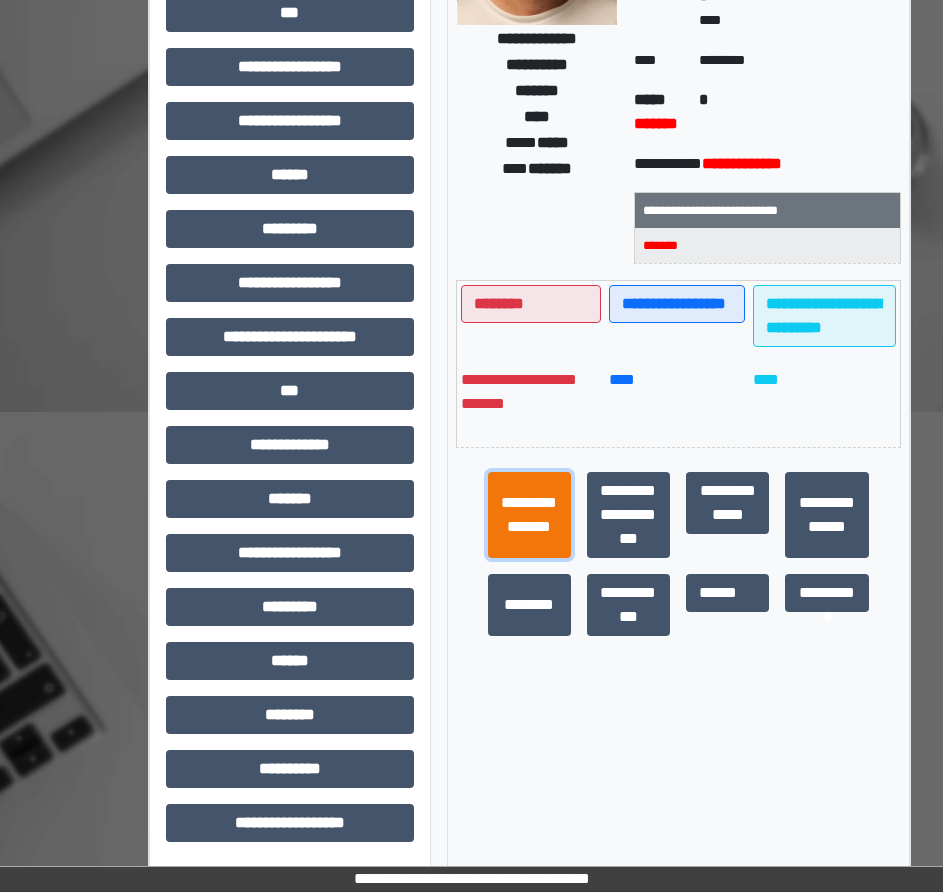click on "**********" at bounding box center (529, 515) 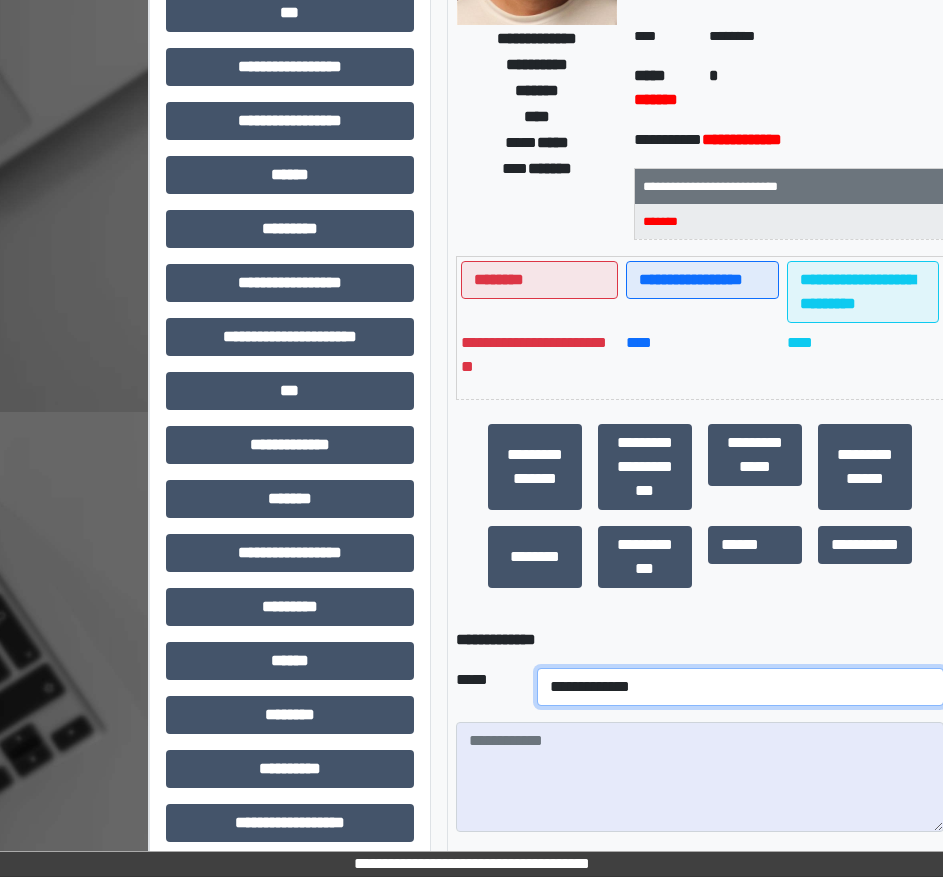 click on "**********" at bounding box center [740, 687] 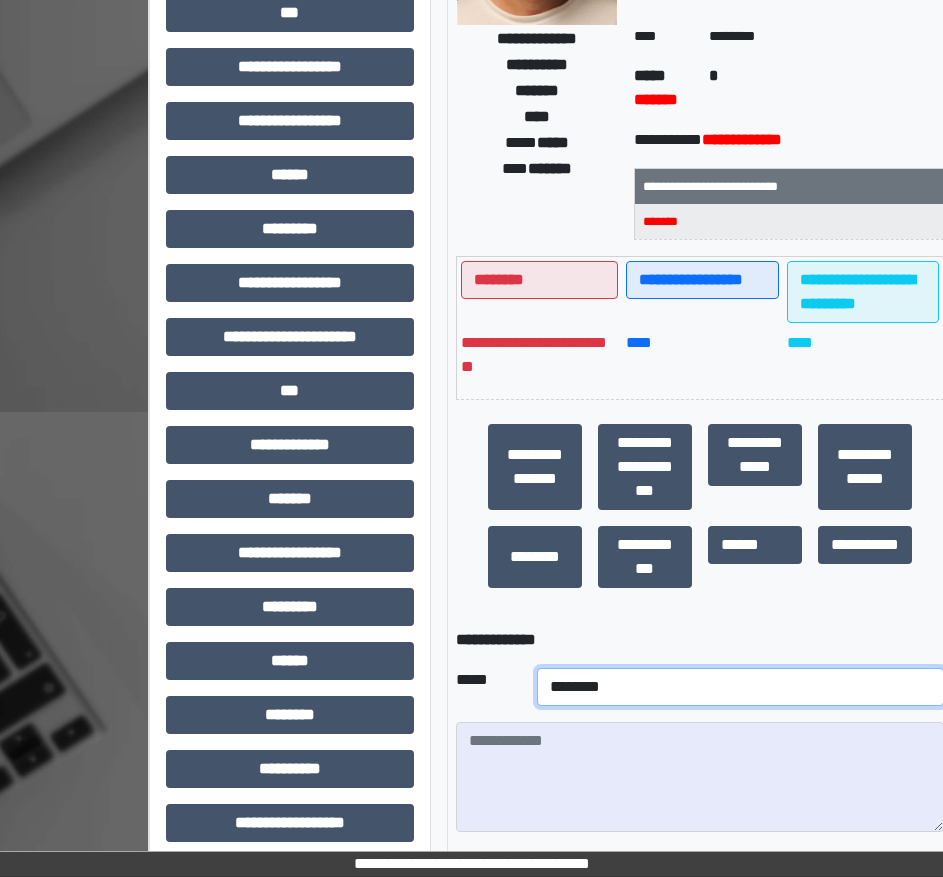 select on "***" 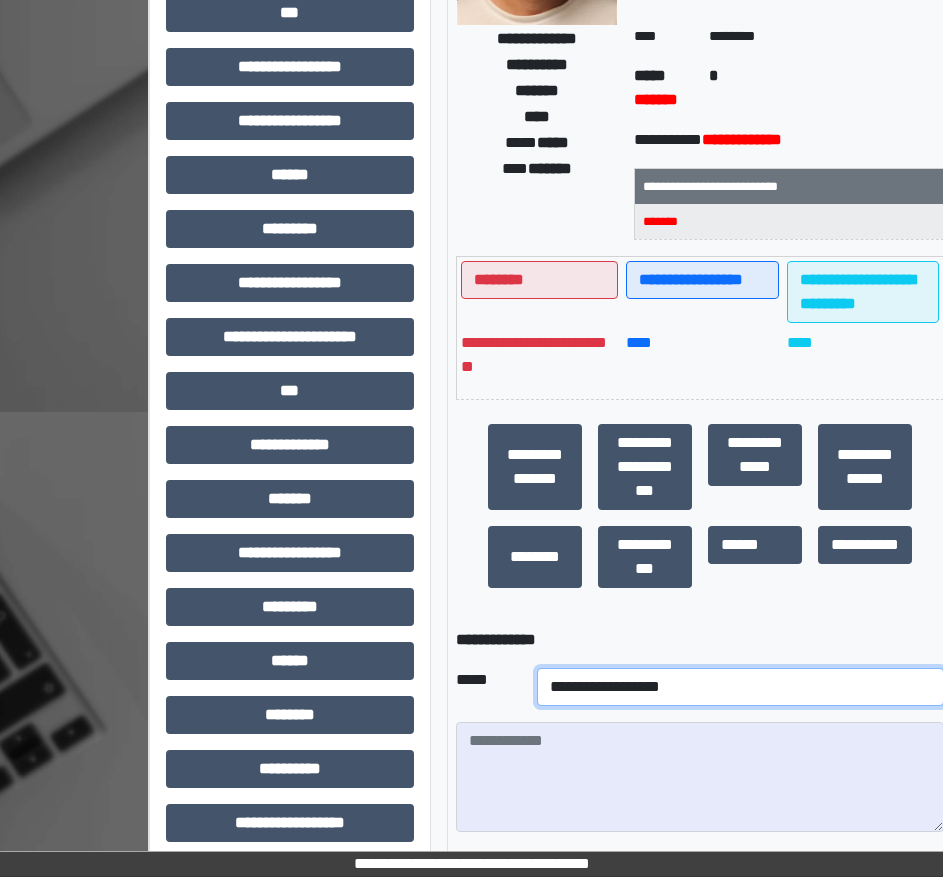 click on "**********" at bounding box center (740, 687) 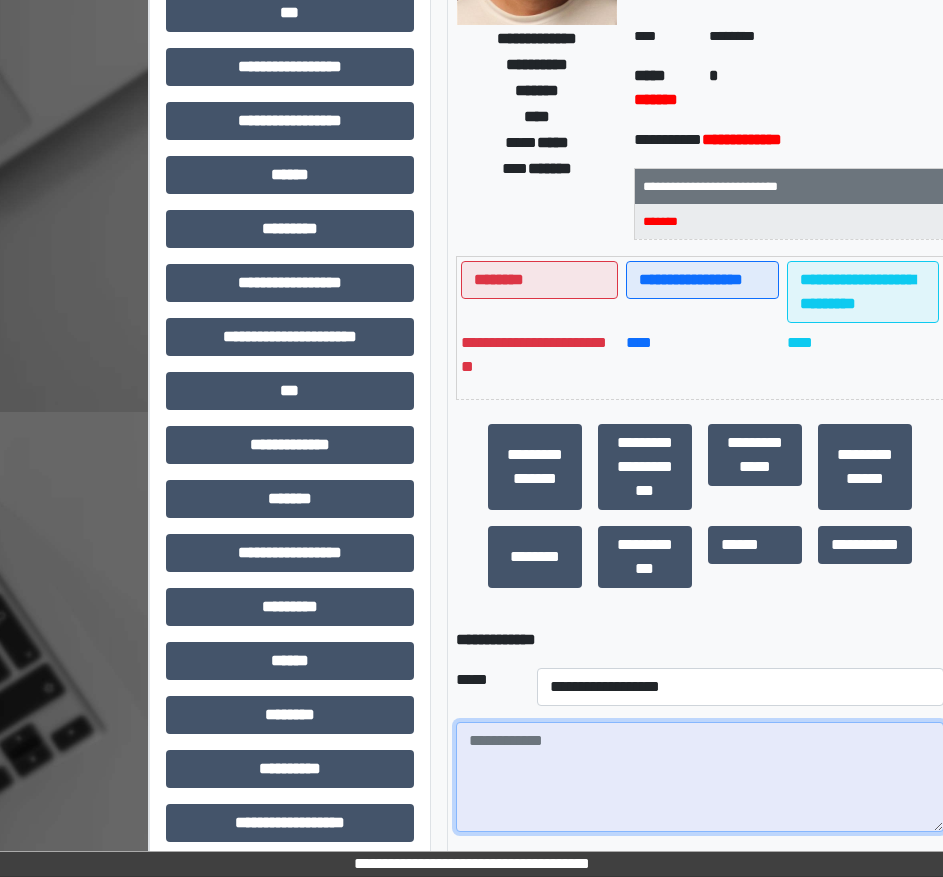 paste on "**********" 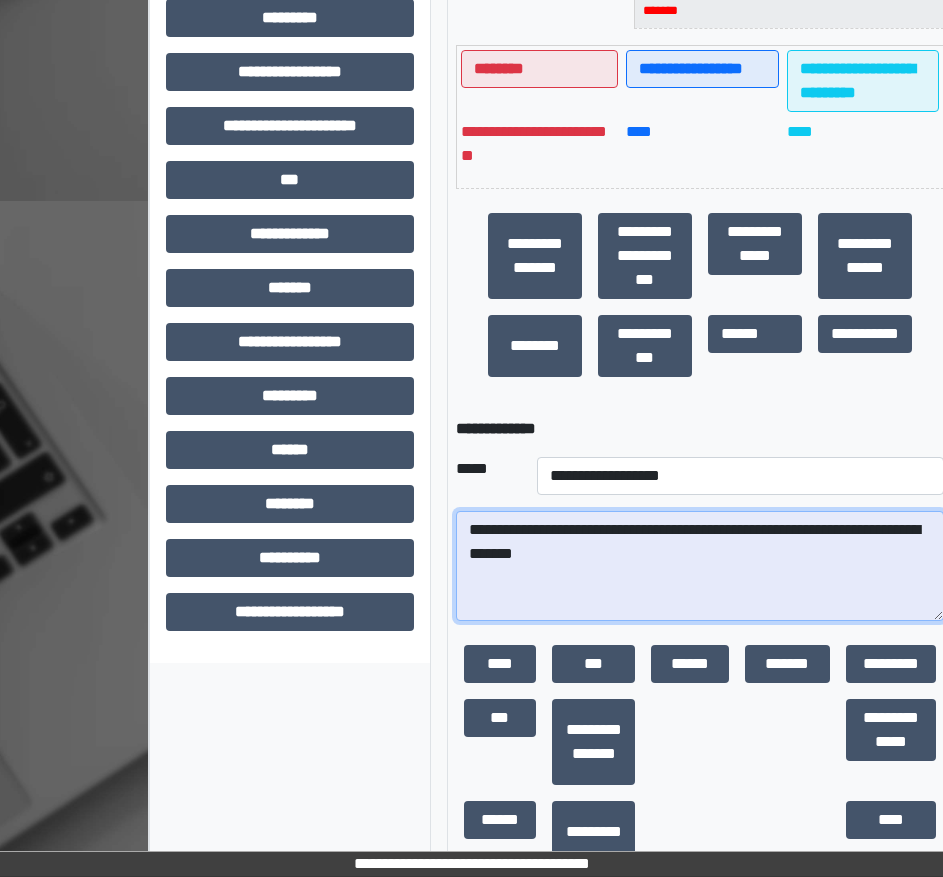 scroll, scrollTop: 711, scrollLeft: 0, axis: vertical 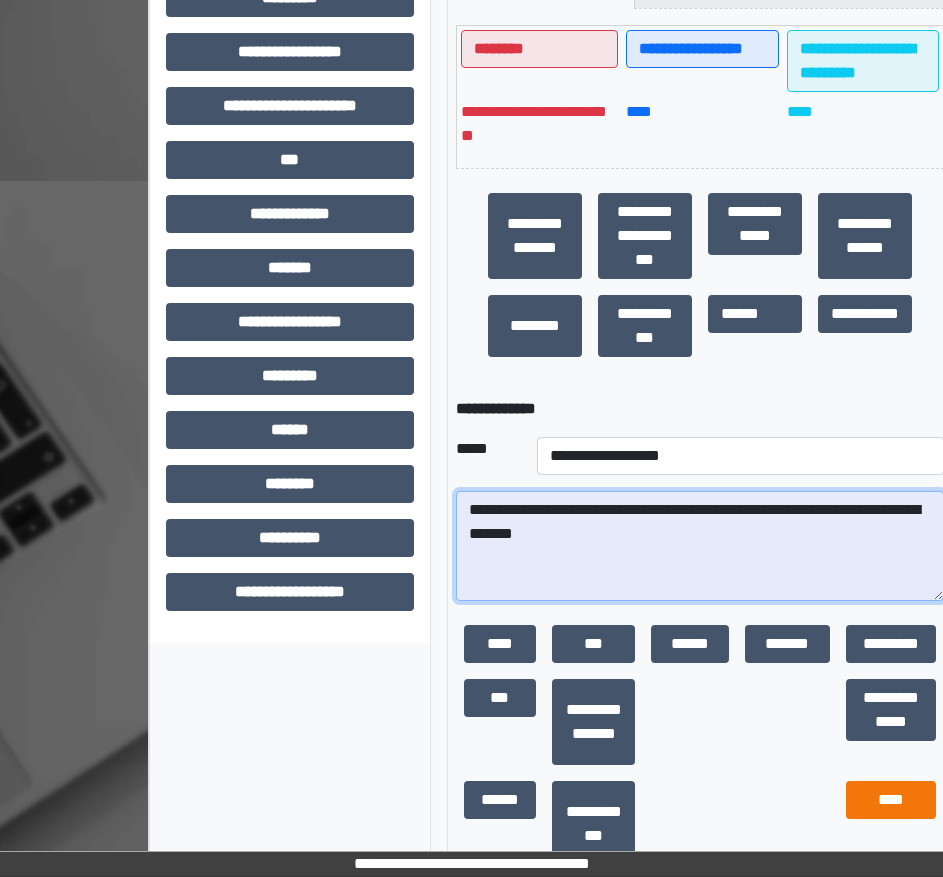 type on "**********" 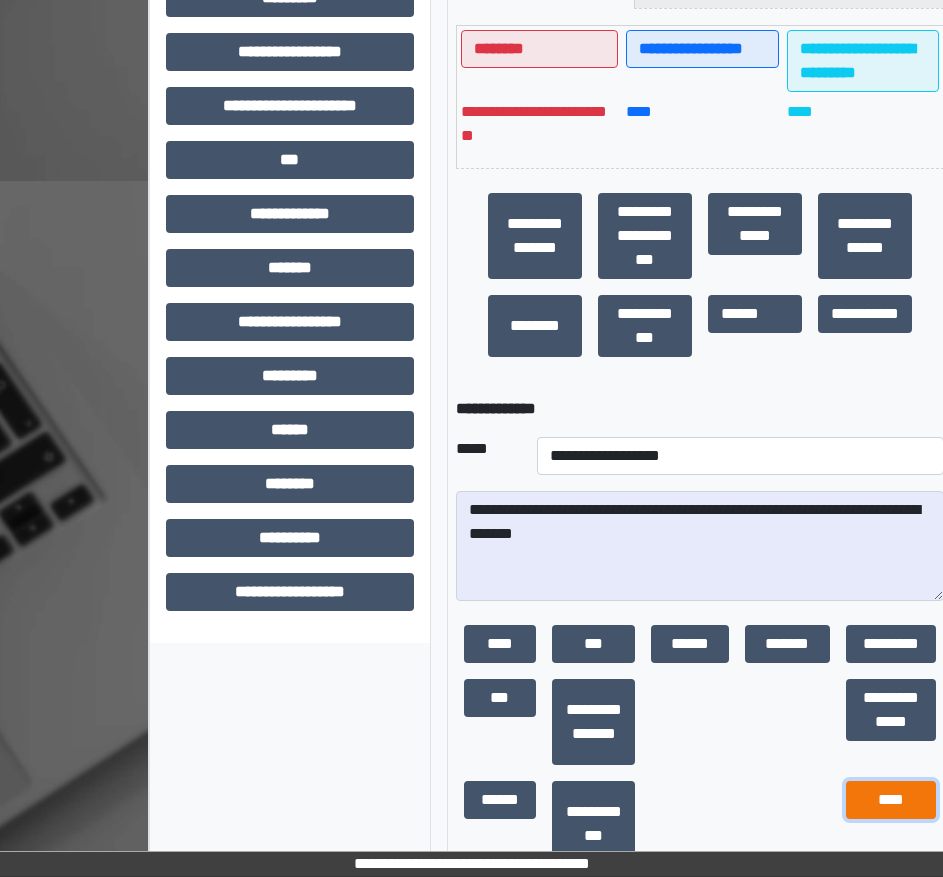 click on "****" at bounding box center (891, 800) 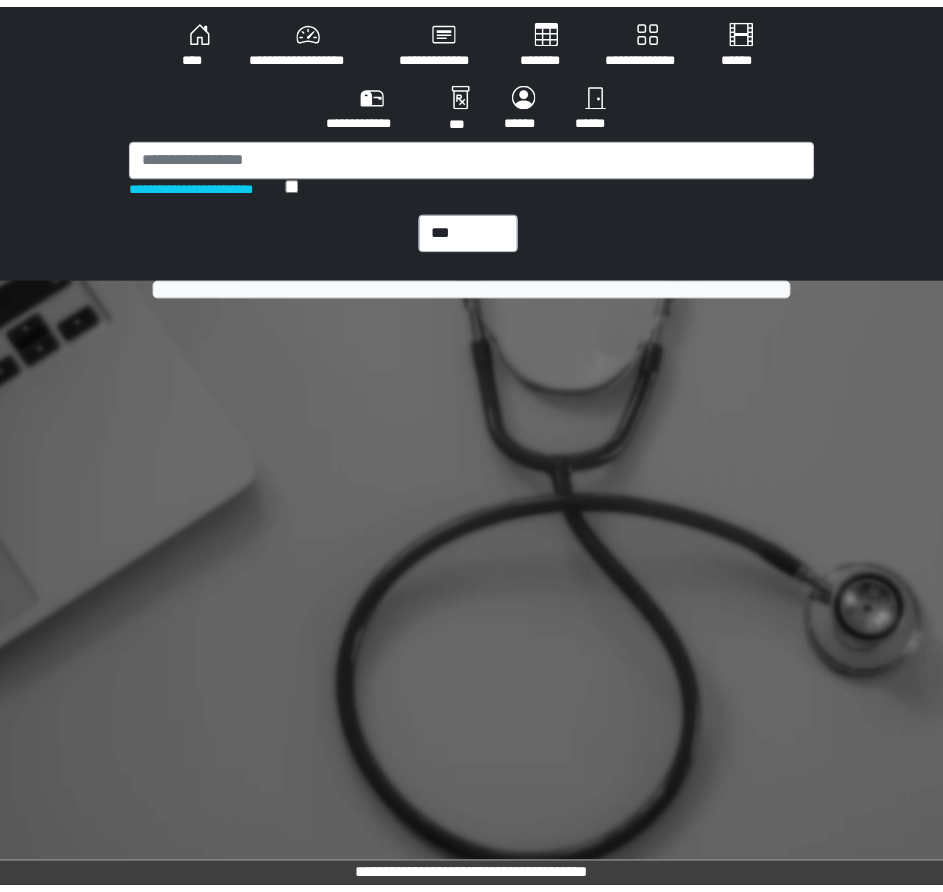 scroll, scrollTop: 0, scrollLeft: 0, axis: both 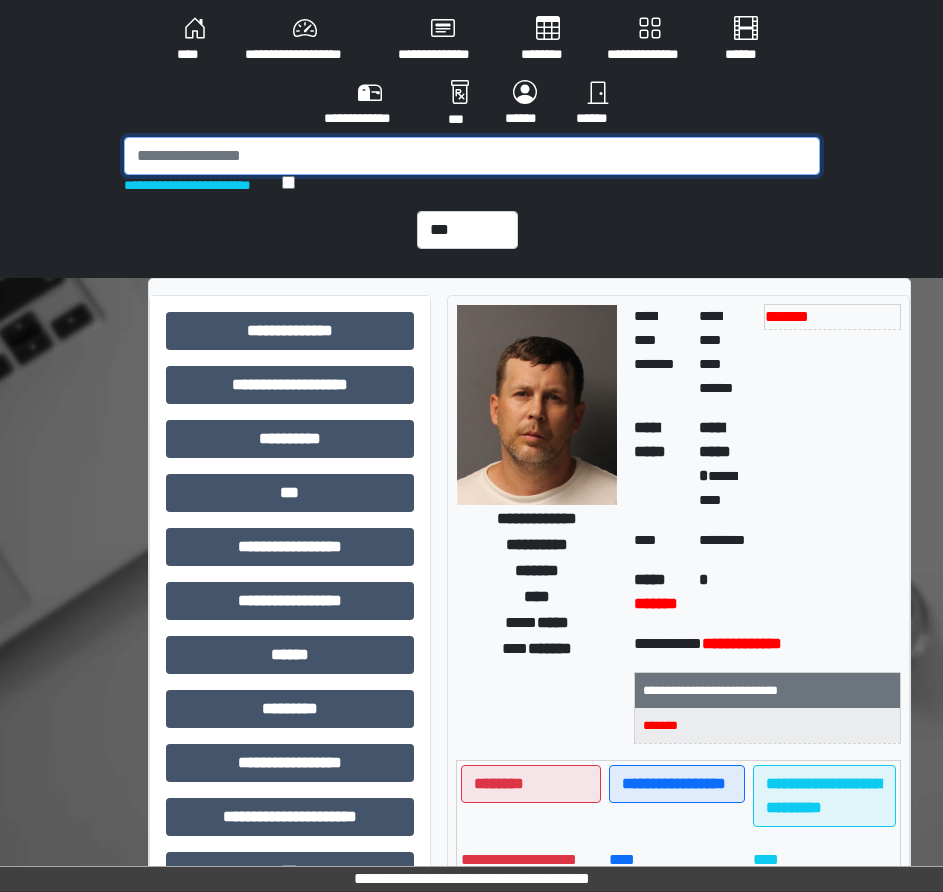 click at bounding box center (472, 156) 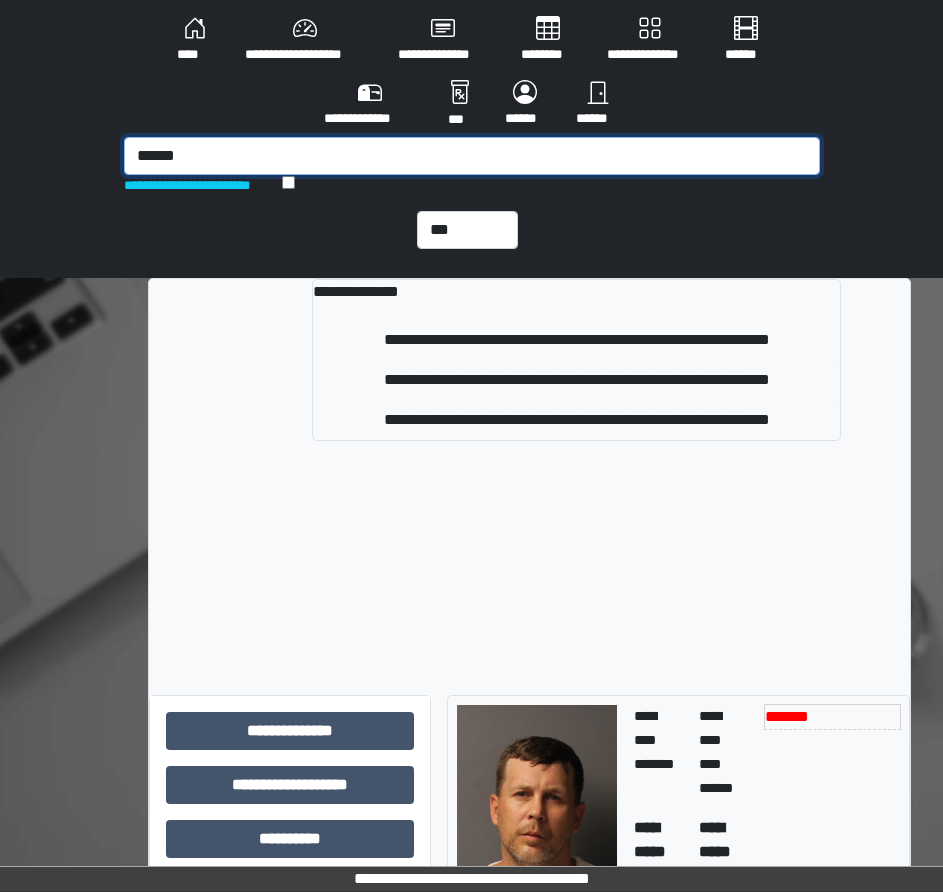 type on "******" 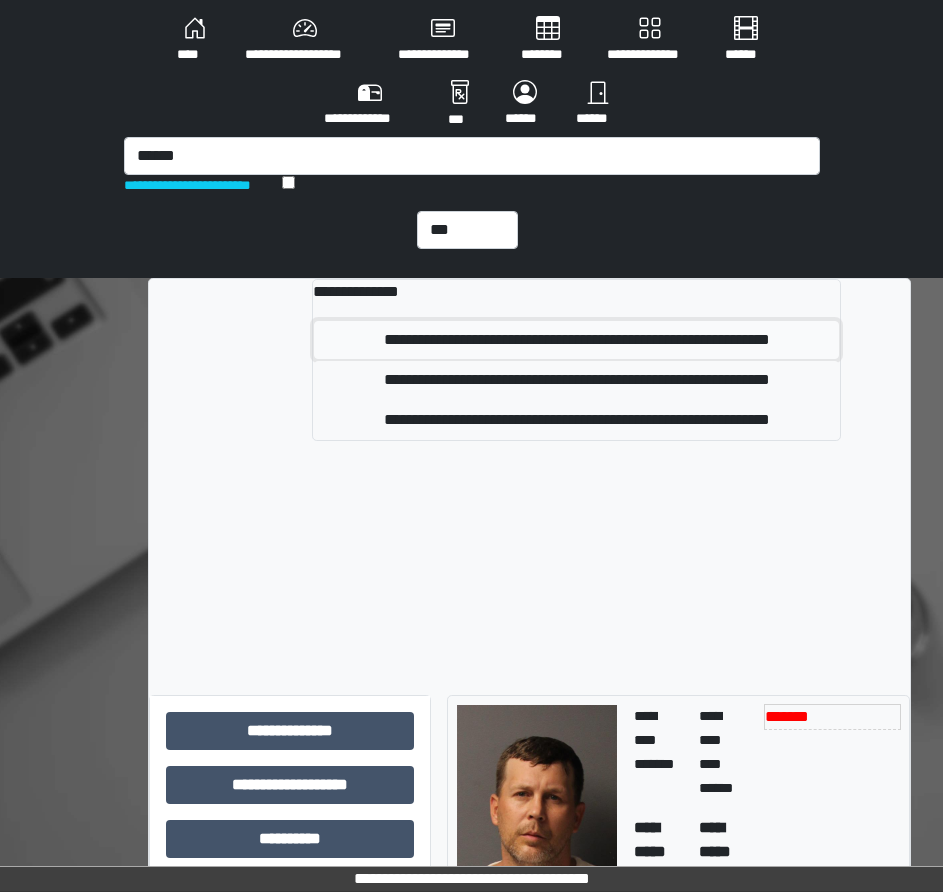 click on "**********" at bounding box center (576, 340) 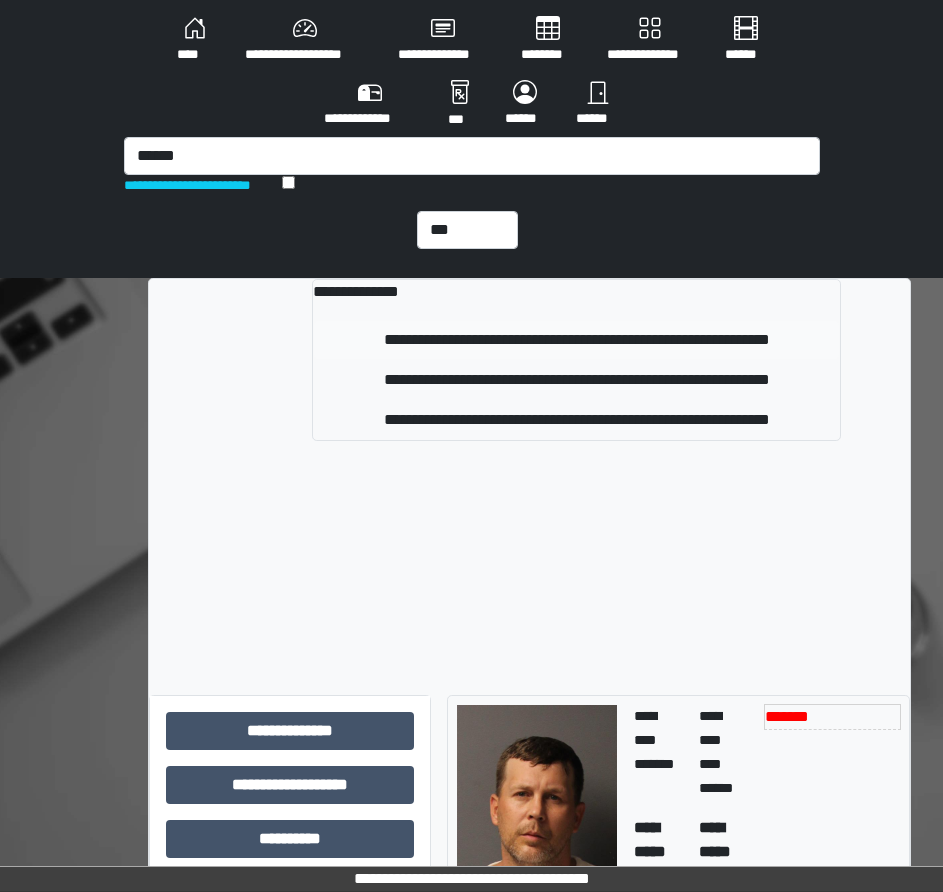 type 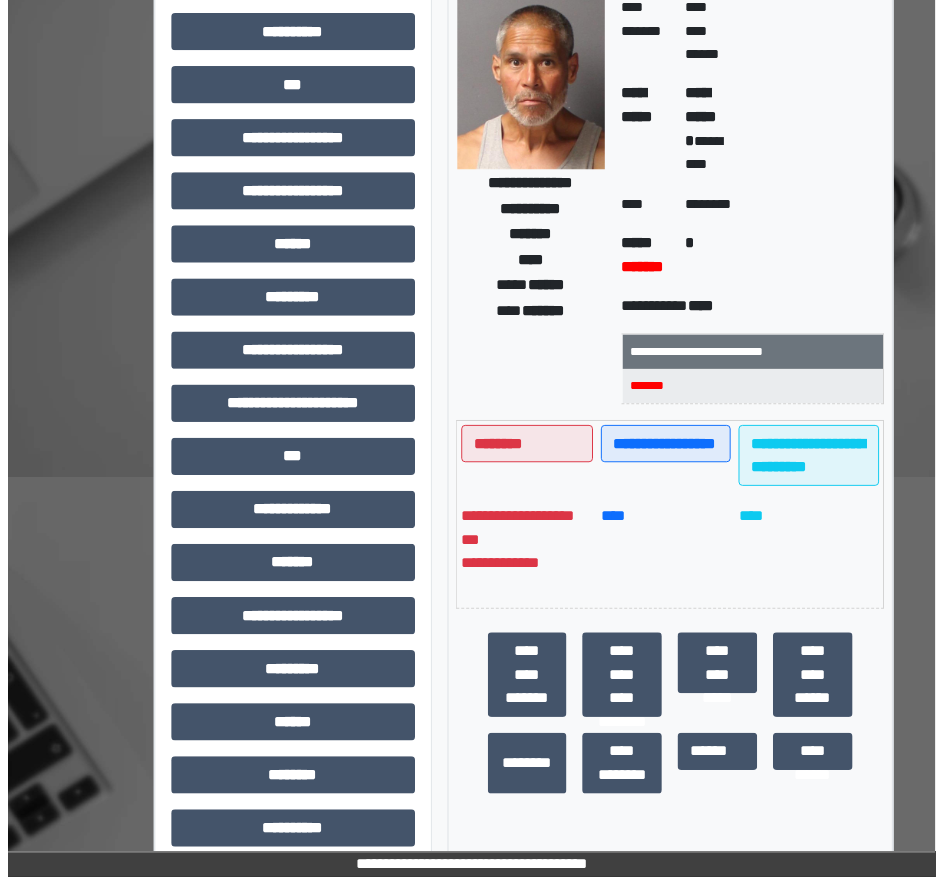 scroll, scrollTop: 480, scrollLeft: 0, axis: vertical 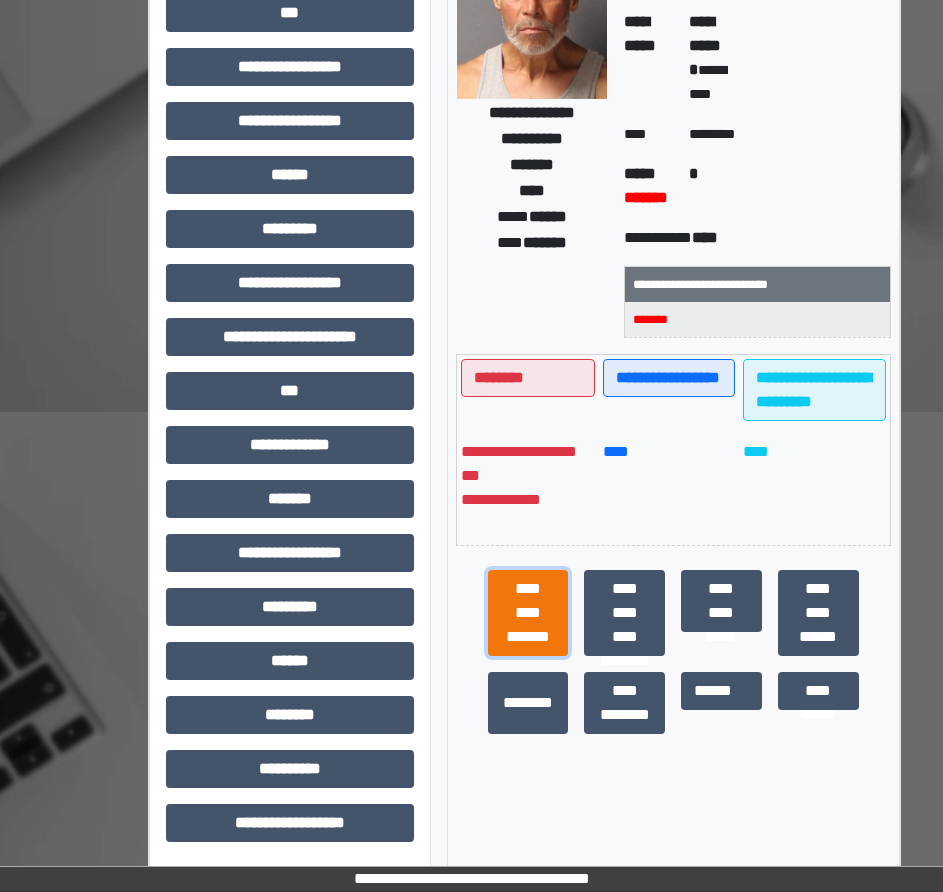 click on "**********" at bounding box center [528, 613] 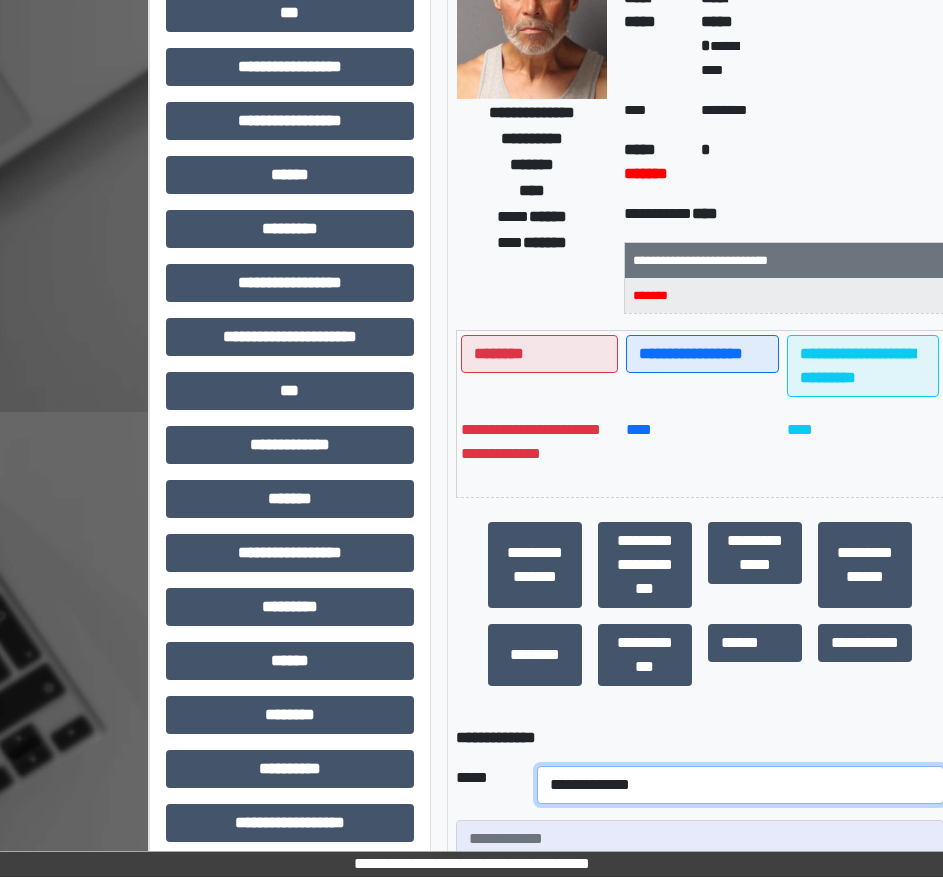click on "**********" at bounding box center [740, 785] 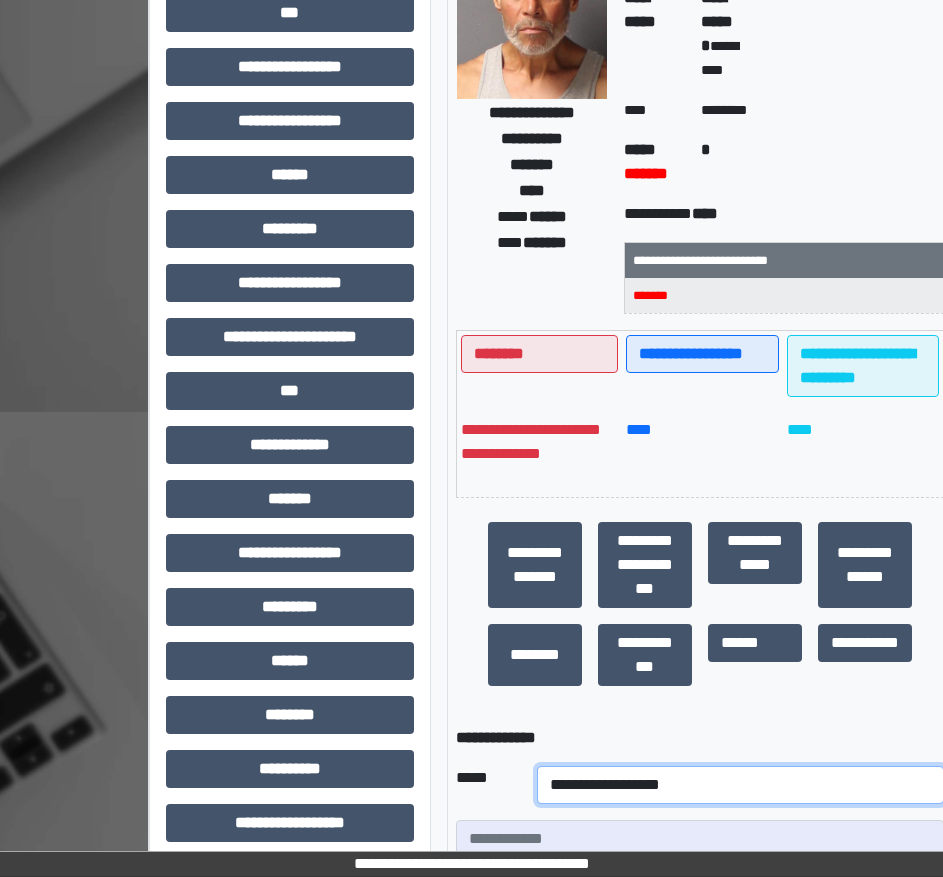 click on "**********" at bounding box center [740, 785] 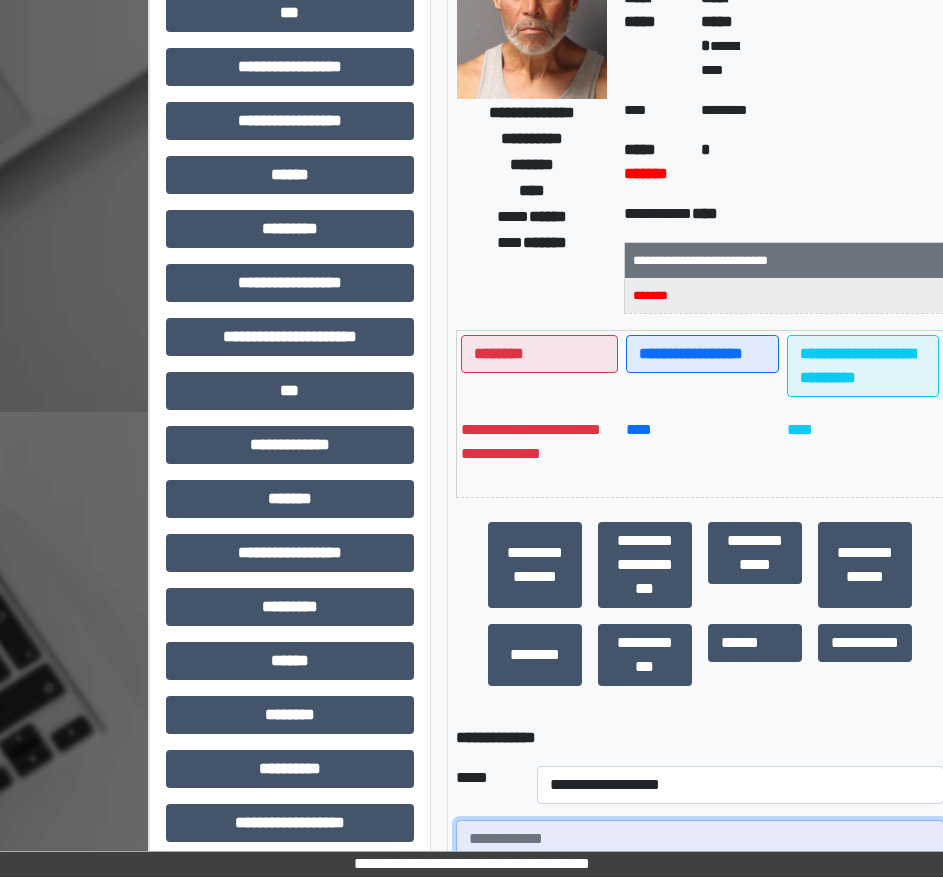 paste on "**********" 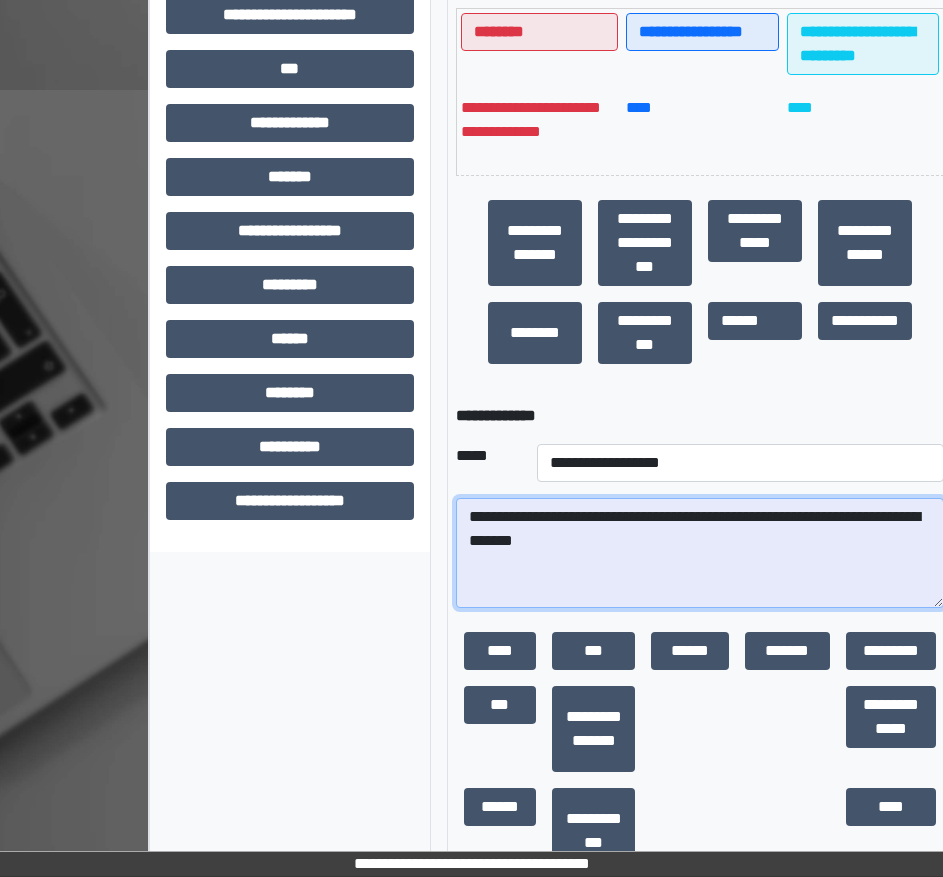 scroll, scrollTop: 809, scrollLeft: 0, axis: vertical 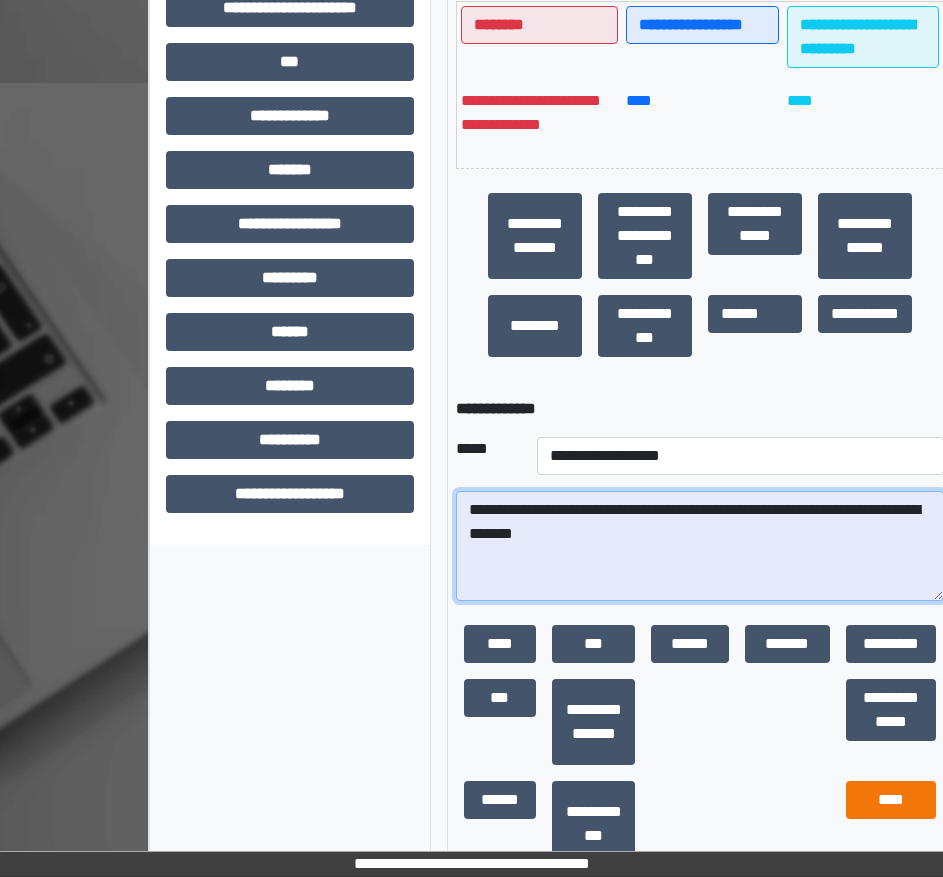 type on "**********" 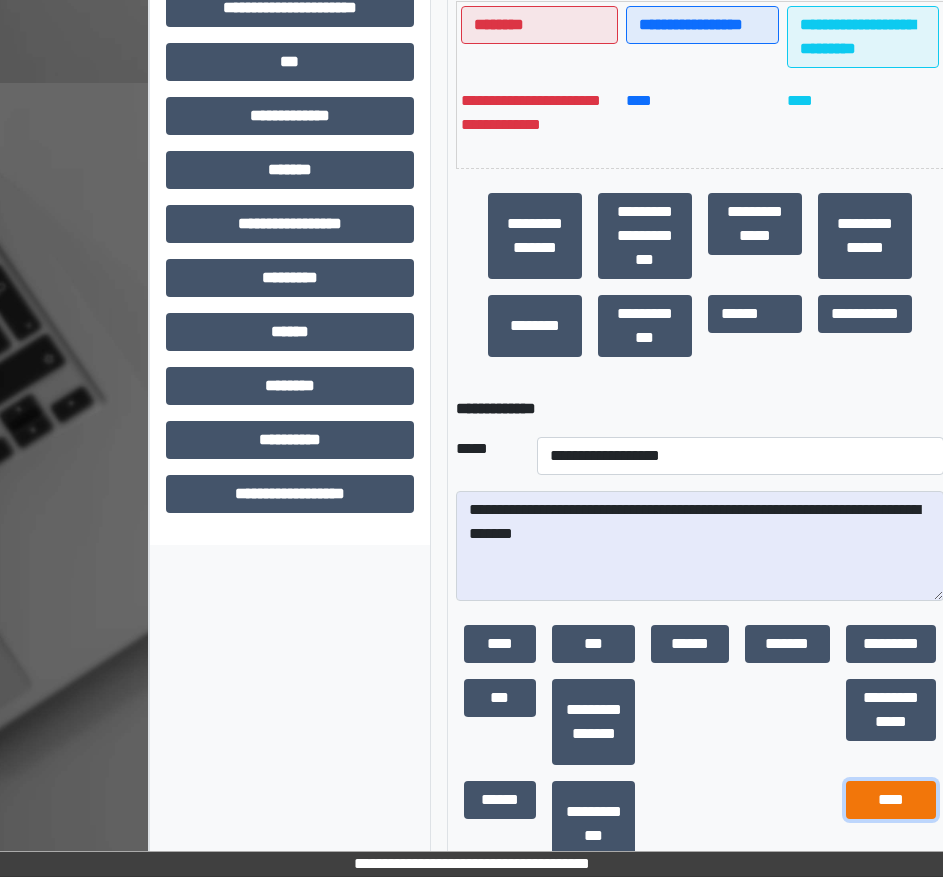 click on "****" at bounding box center (891, 800) 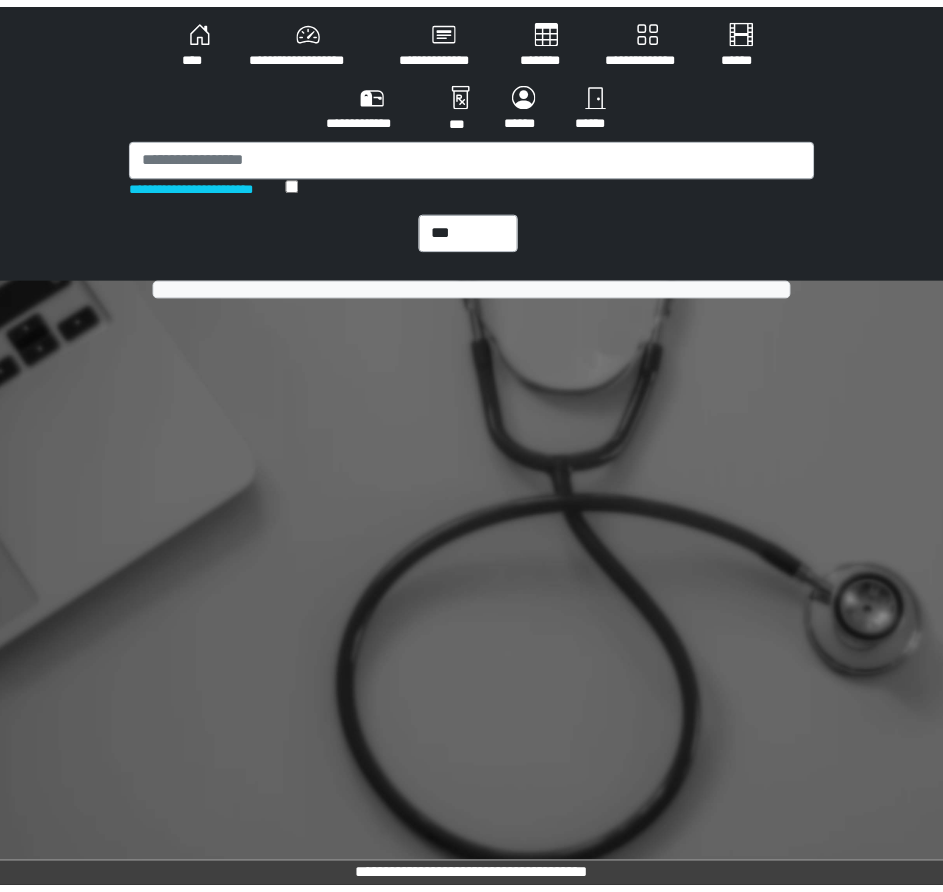 scroll, scrollTop: 0, scrollLeft: 0, axis: both 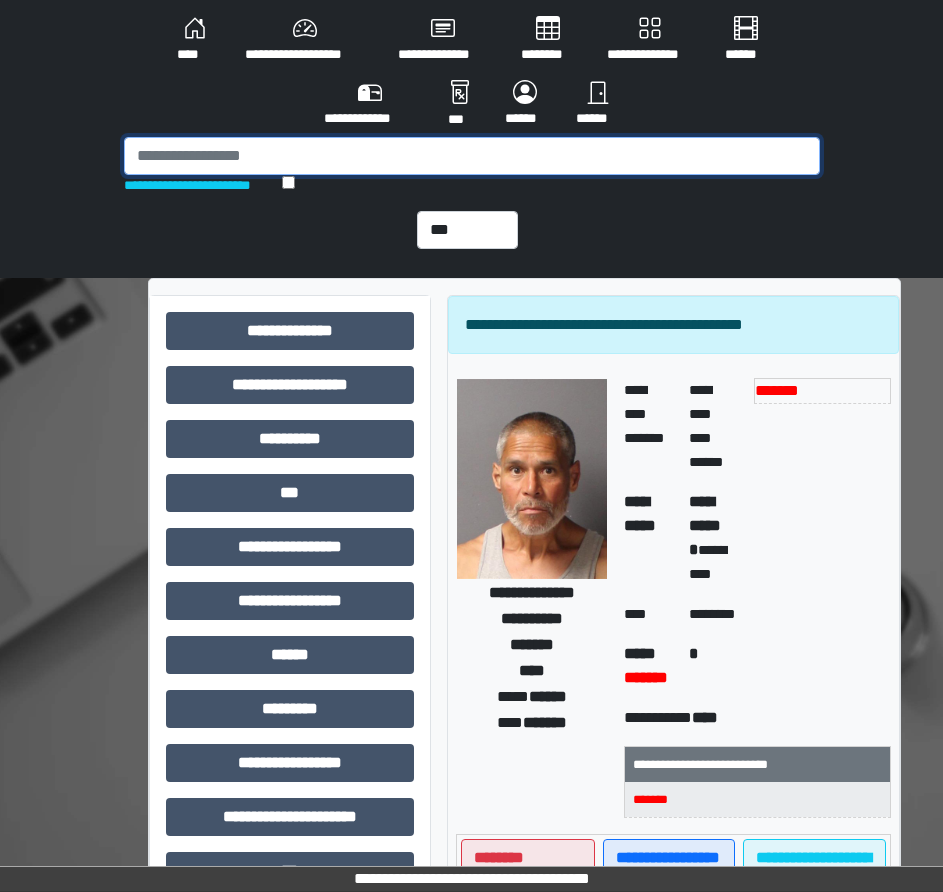 click at bounding box center [472, 156] 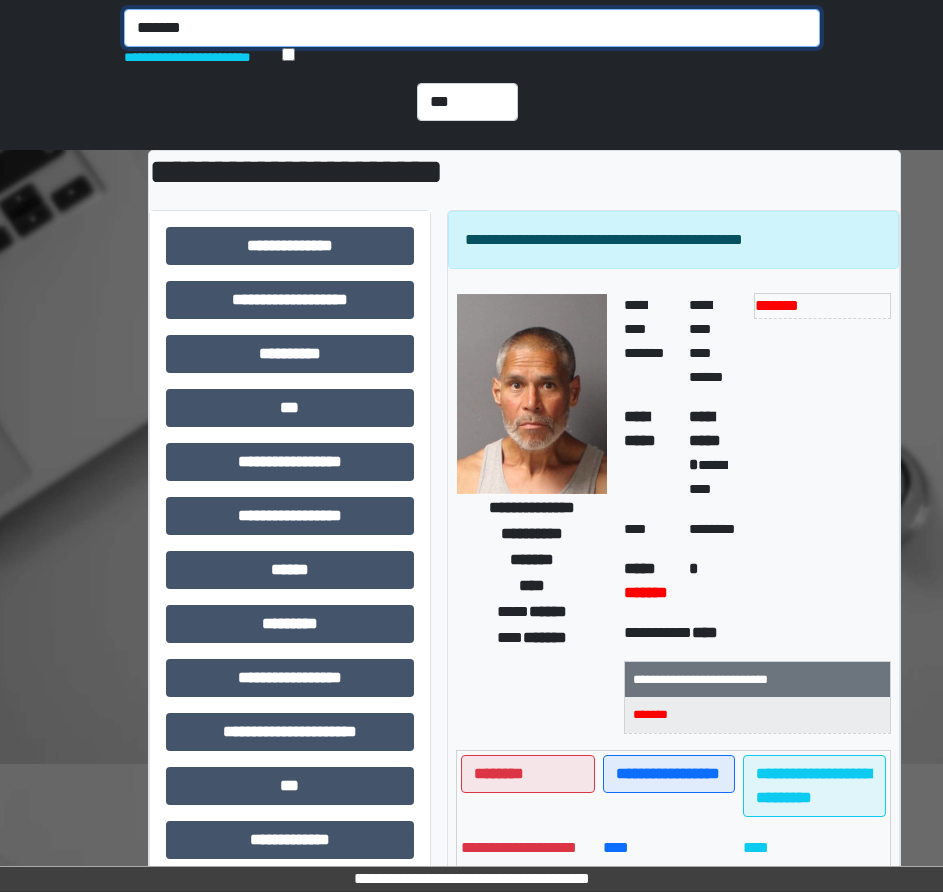 scroll, scrollTop: 0, scrollLeft: 0, axis: both 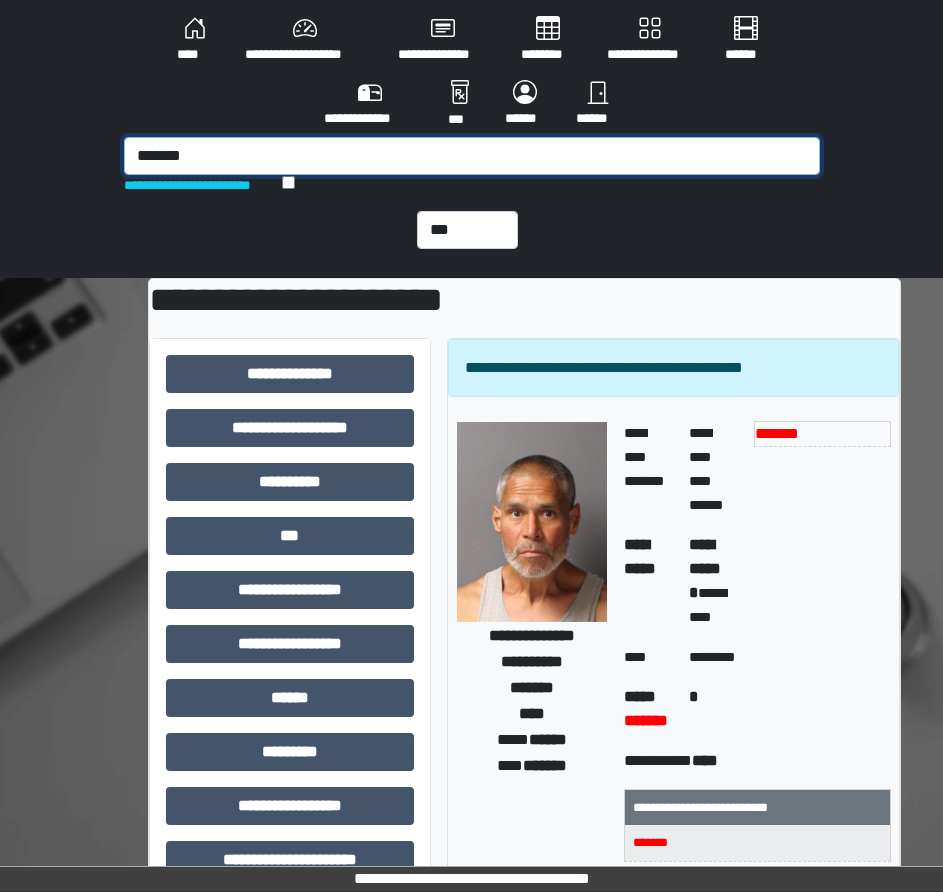 click on "*******" at bounding box center [472, 156] 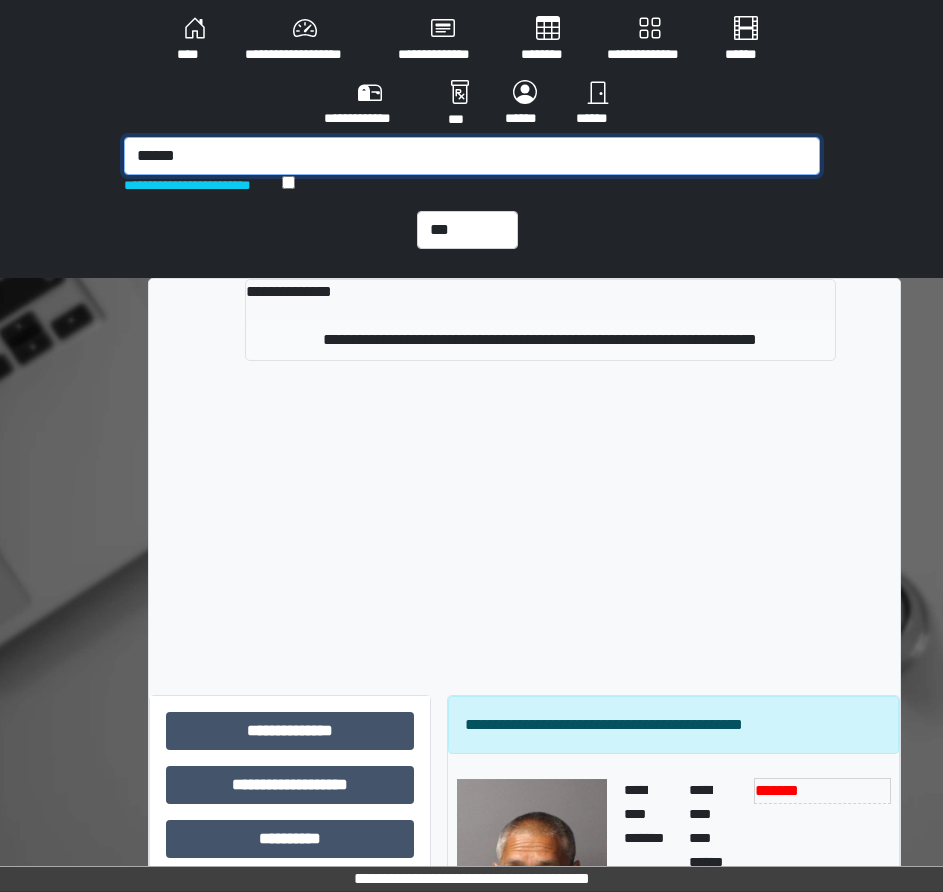 type on "******" 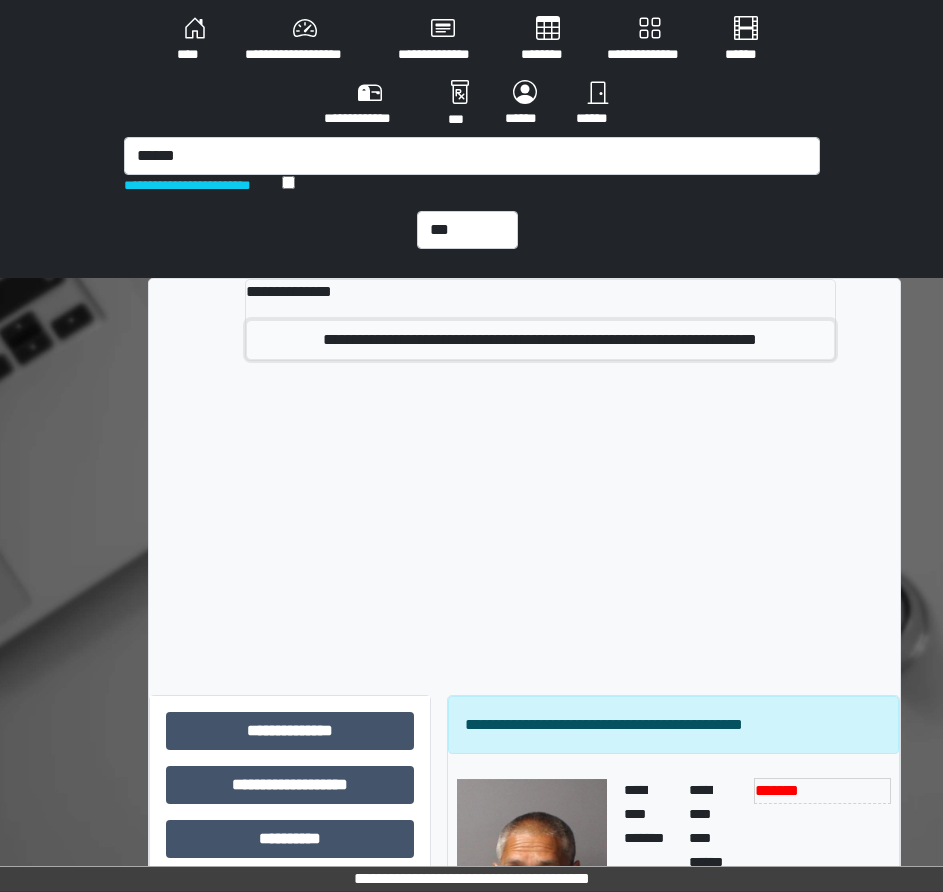 click on "**********" at bounding box center (540, 340) 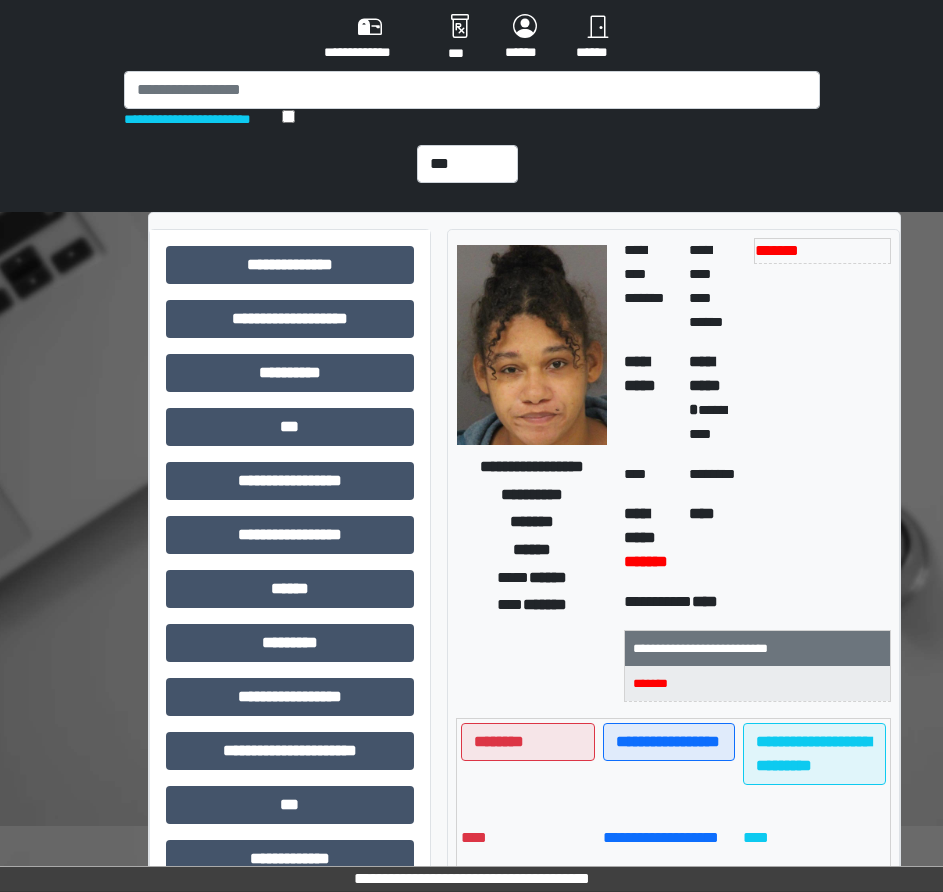 scroll, scrollTop: 100, scrollLeft: 0, axis: vertical 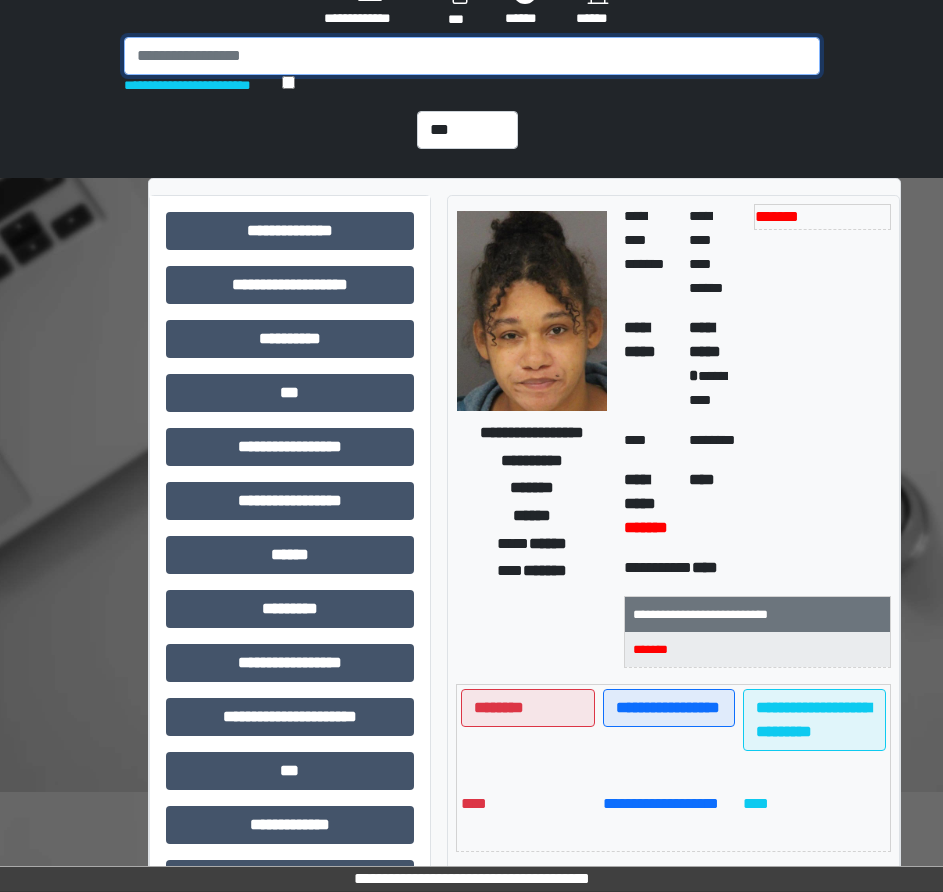 click at bounding box center (472, 56) 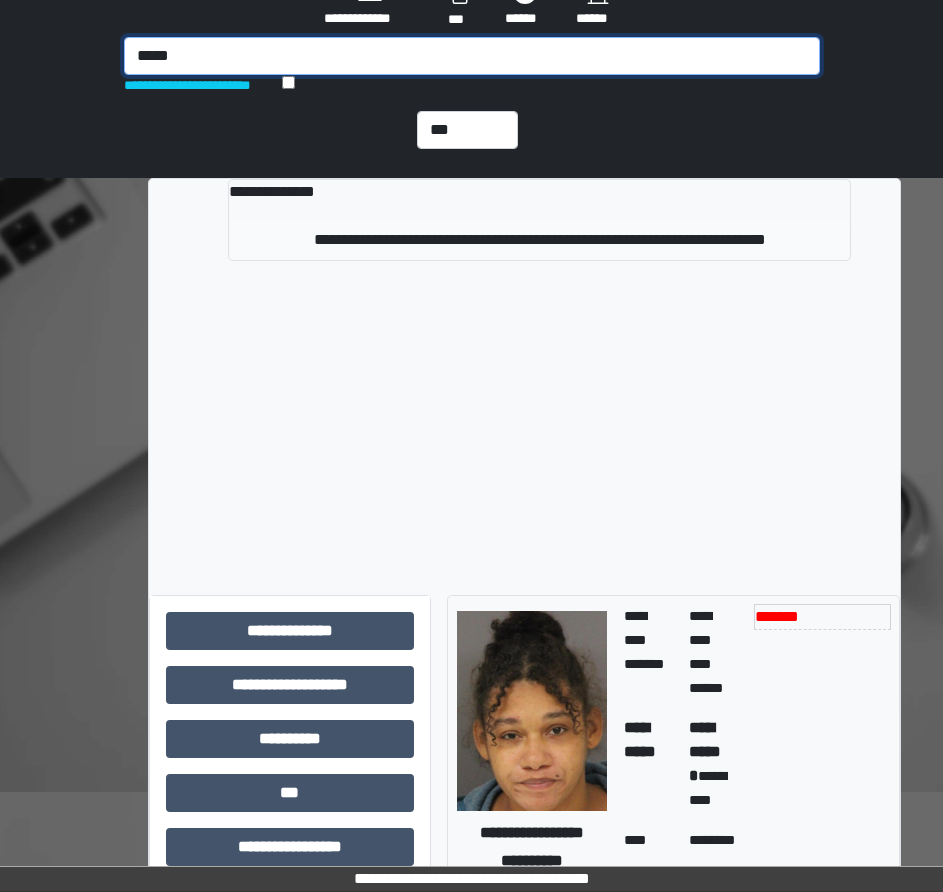 type on "*****" 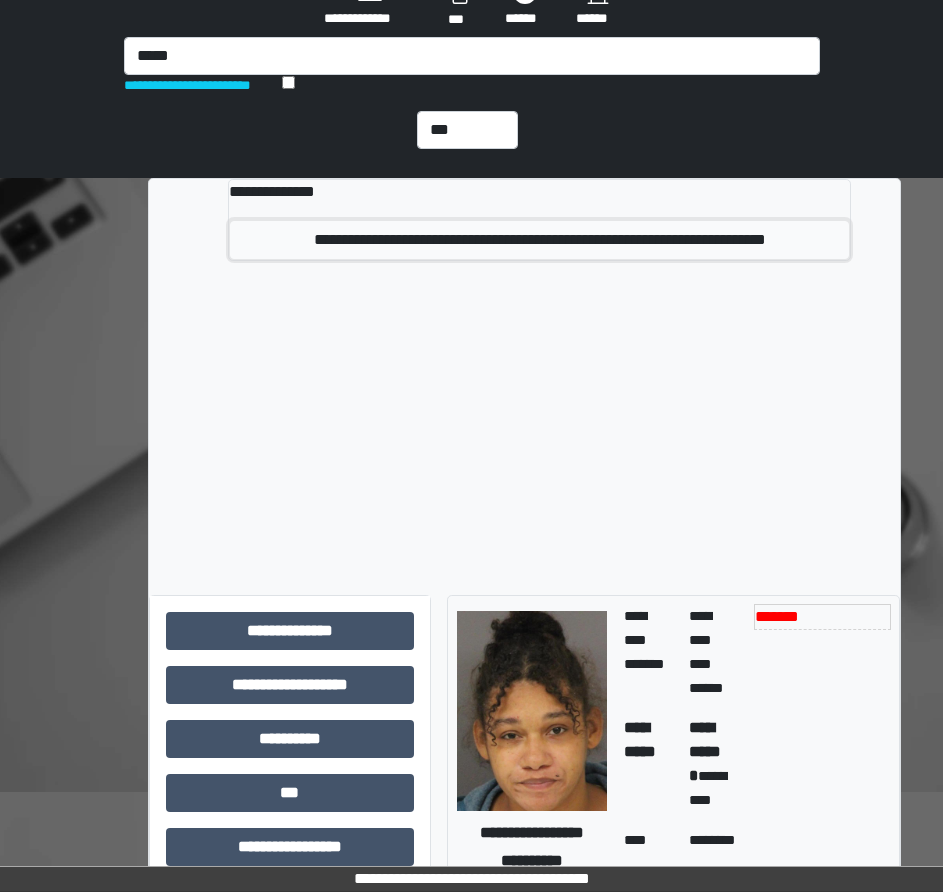 click on "**********" at bounding box center (539, 240) 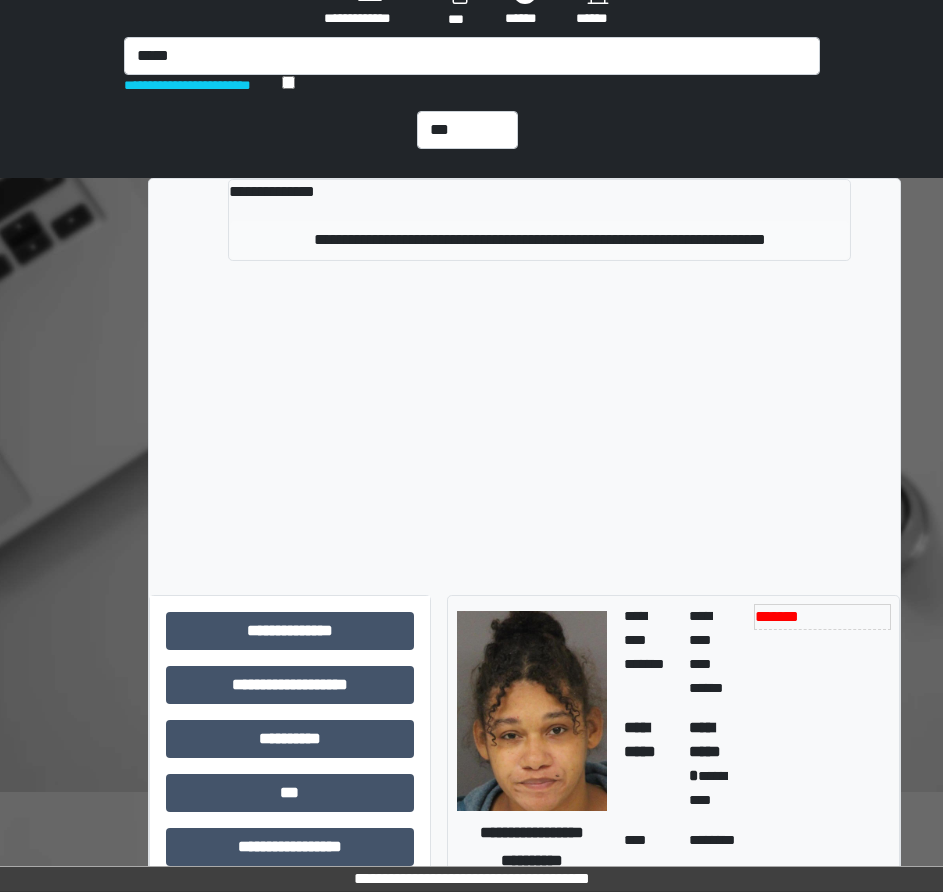 type 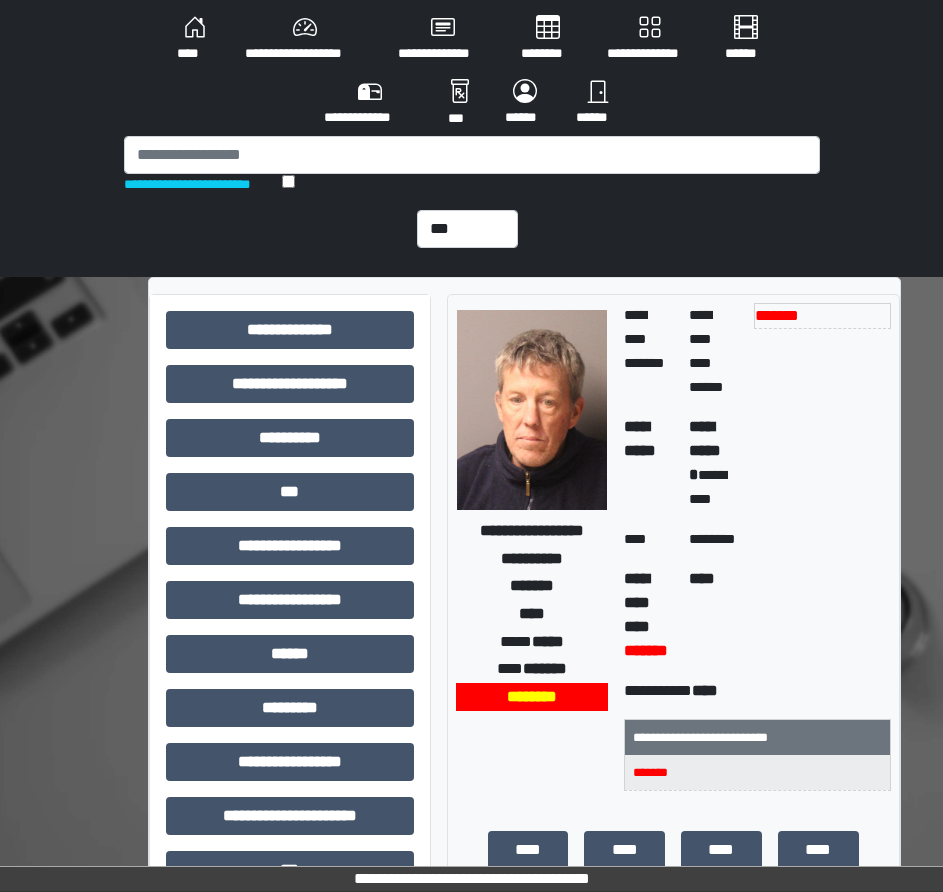 scroll, scrollTop: 0, scrollLeft: 0, axis: both 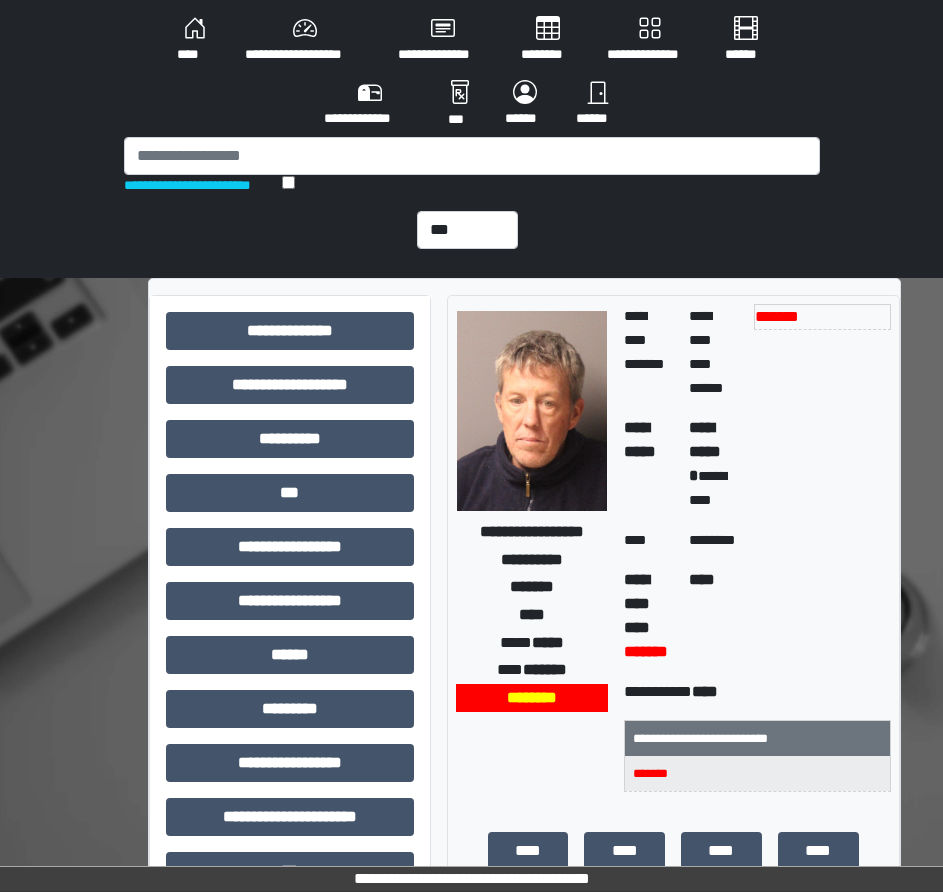 click on "**********" at bounding box center (305, 40) 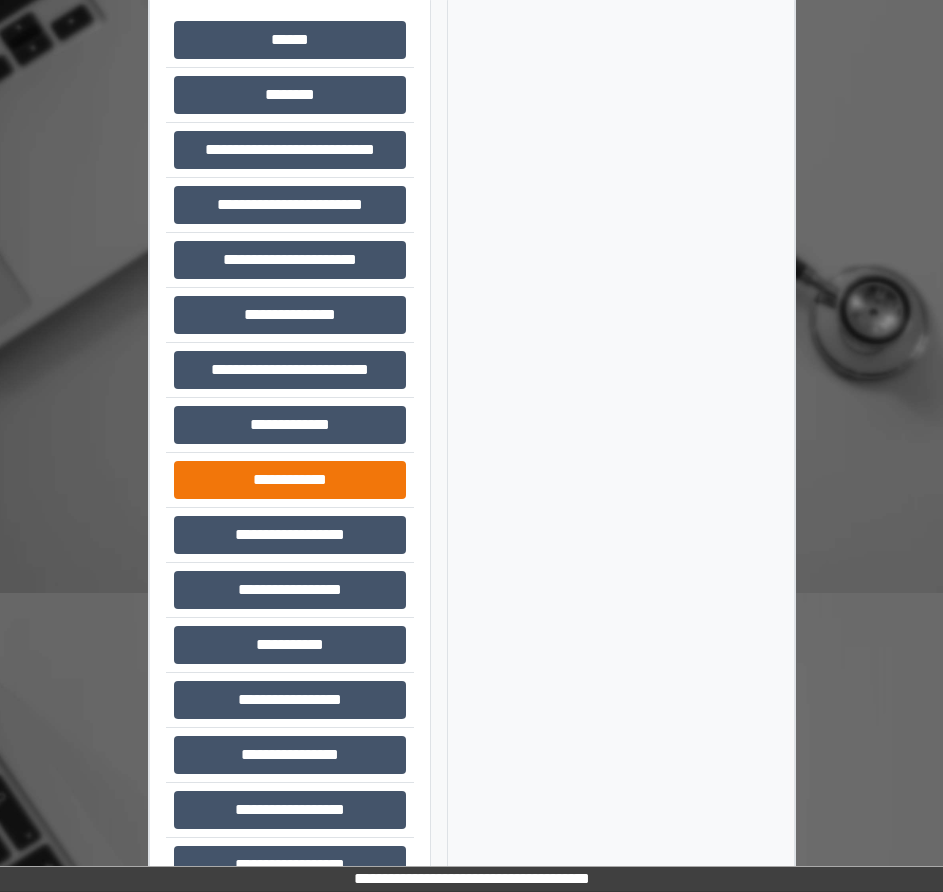 scroll, scrollTop: 350, scrollLeft: 0, axis: vertical 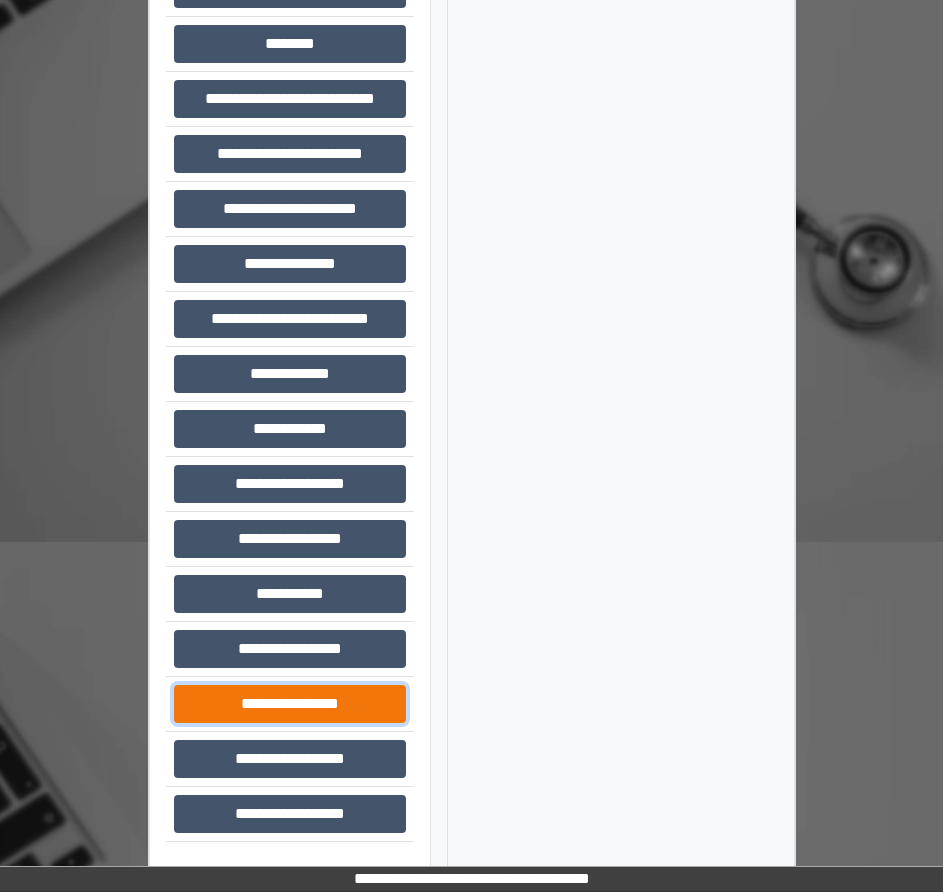 click on "**********" at bounding box center (290, 704) 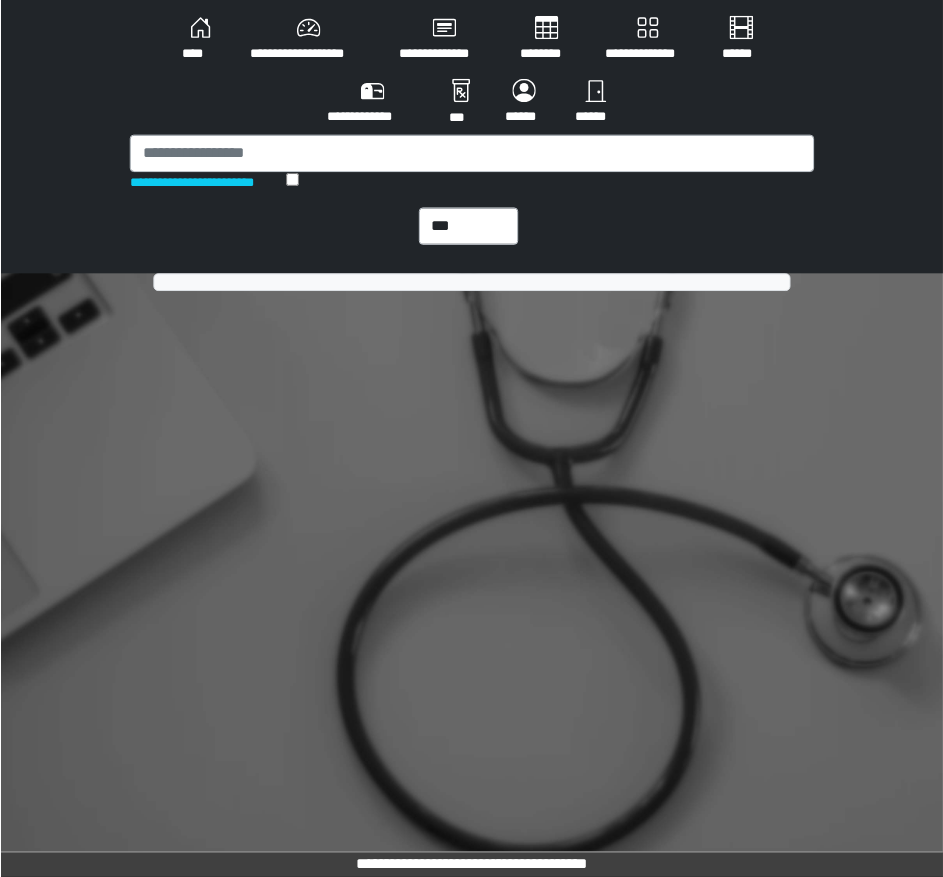scroll, scrollTop: 0, scrollLeft: 0, axis: both 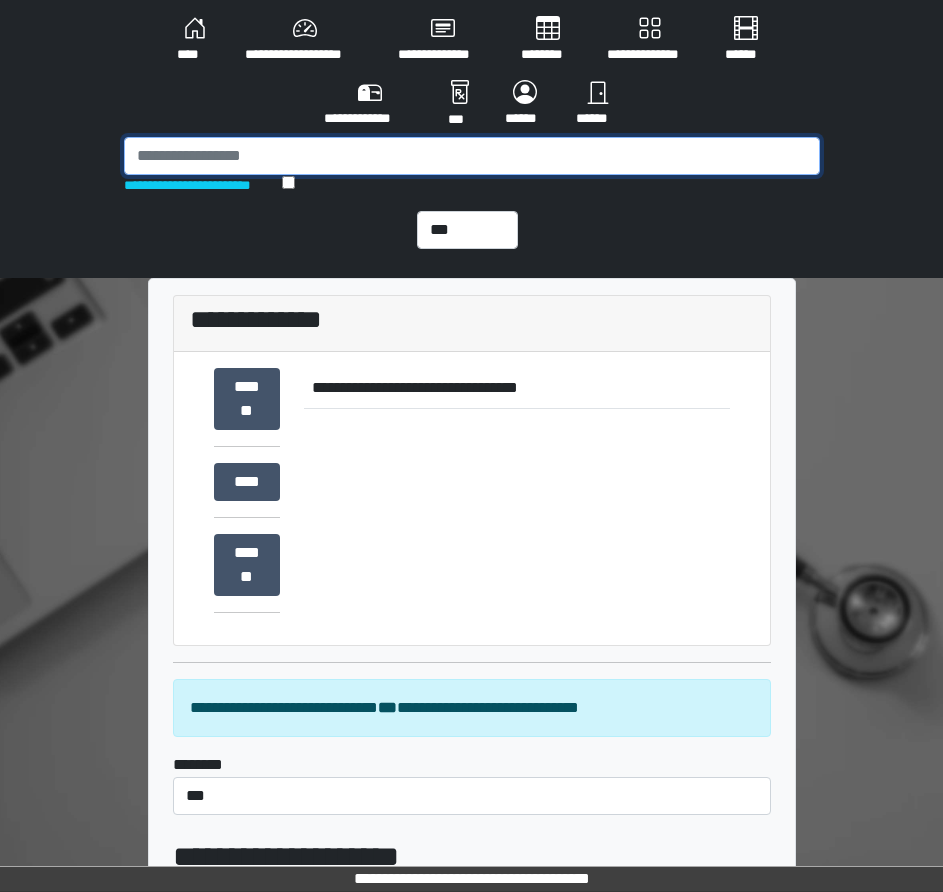 click at bounding box center (472, 156) 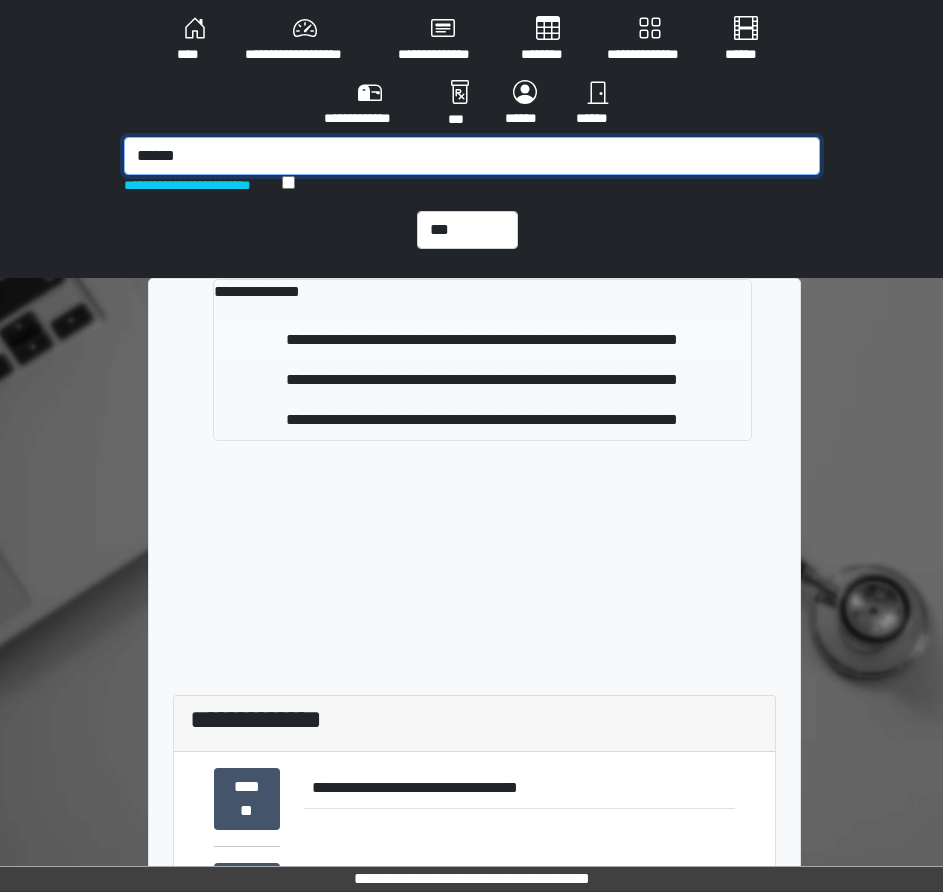 type on "******" 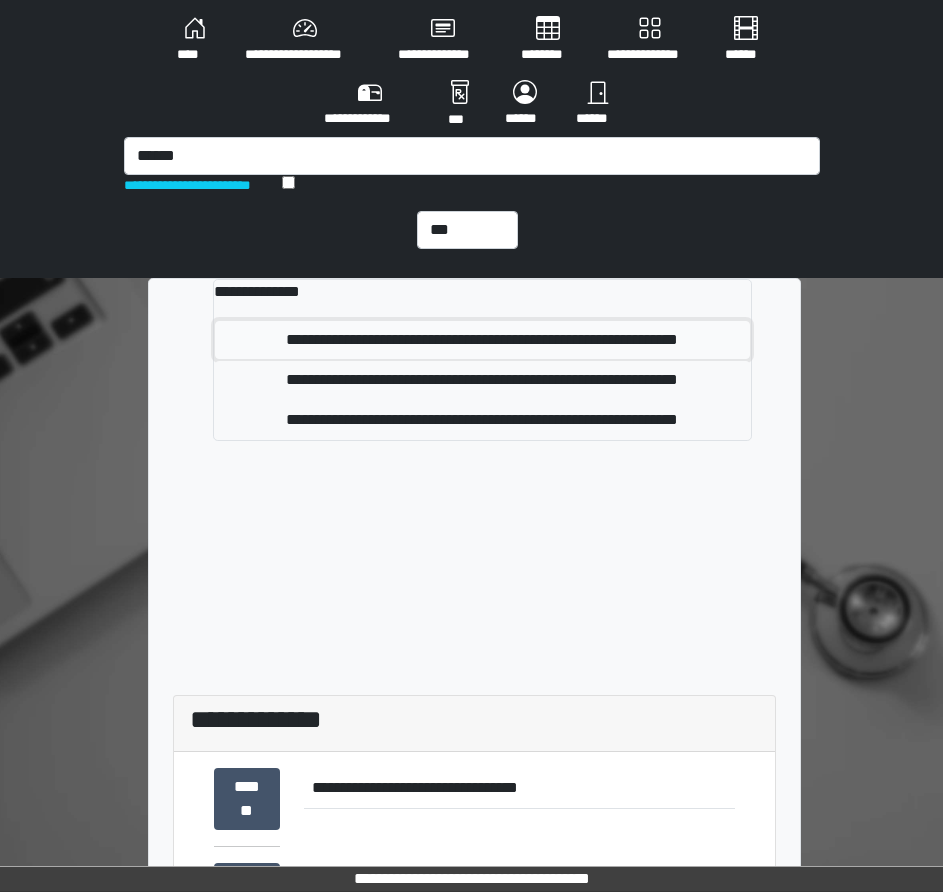 click on "**********" at bounding box center [482, 340] 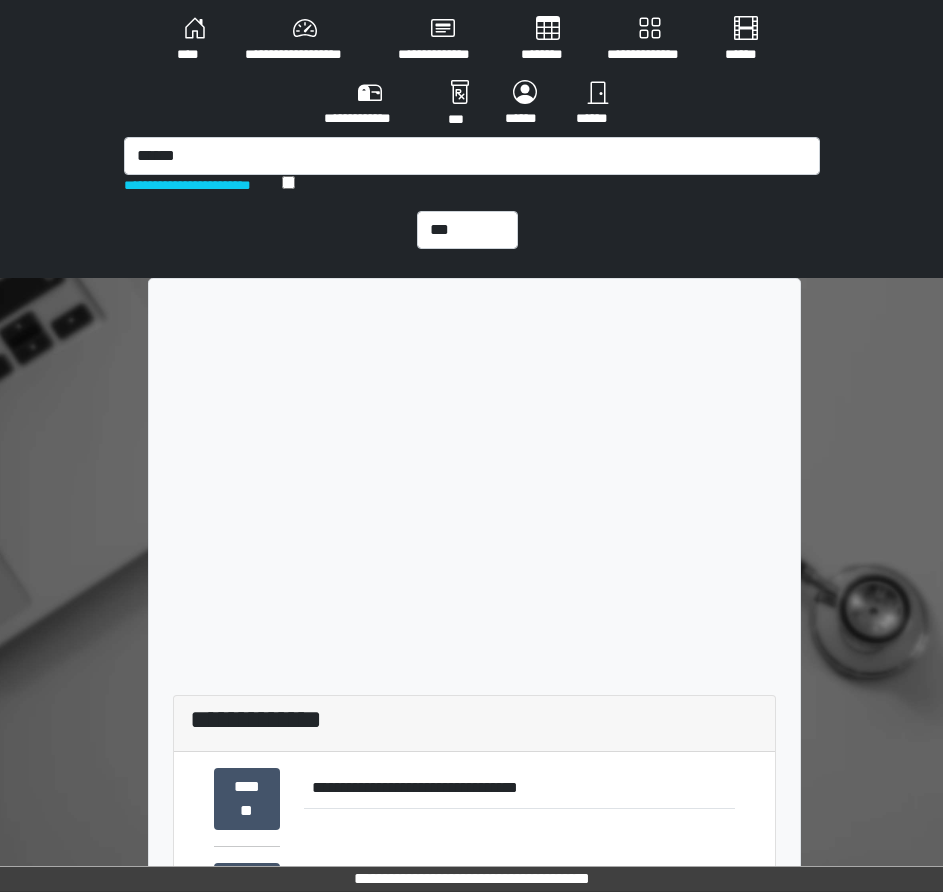 type 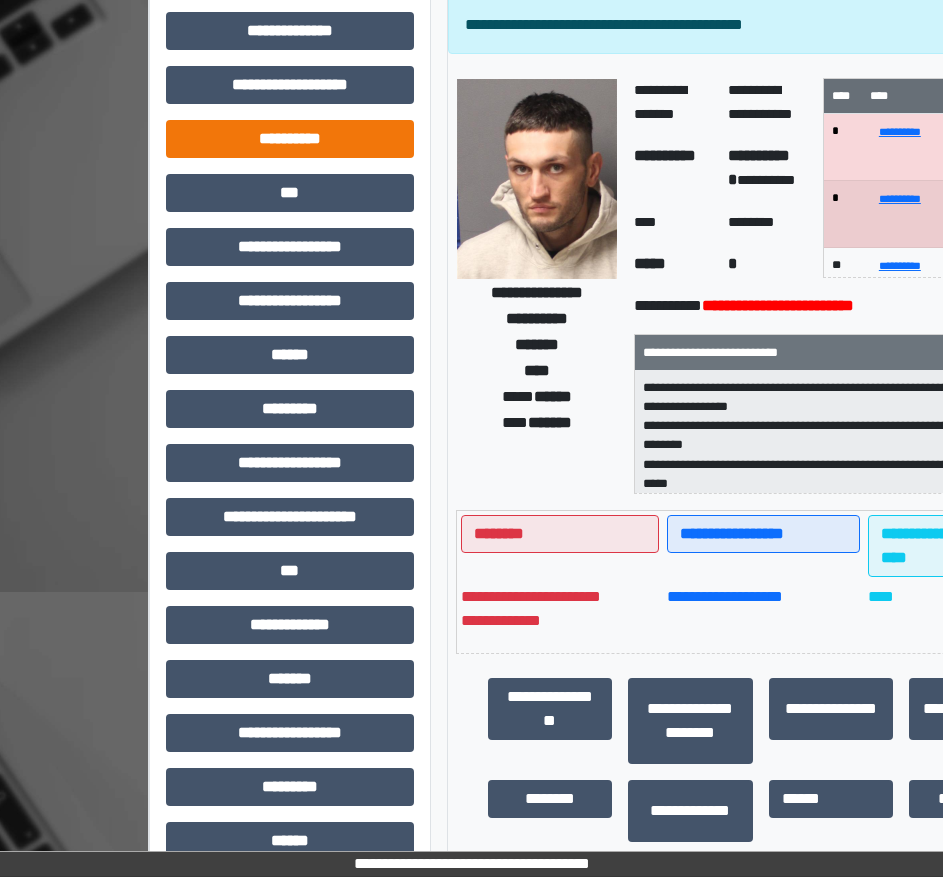 scroll, scrollTop: 200, scrollLeft: 0, axis: vertical 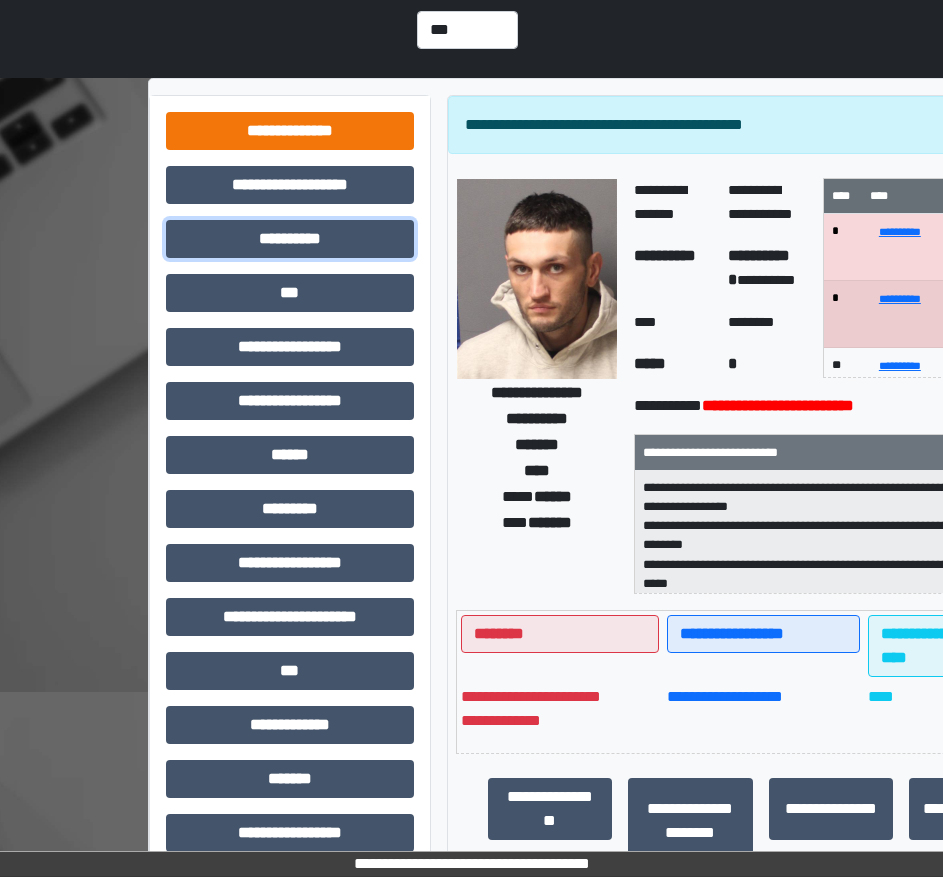drag, startPoint x: 288, startPoint y: 233, endPoint x: 289, endPoint y: 136, distance: 97.00516 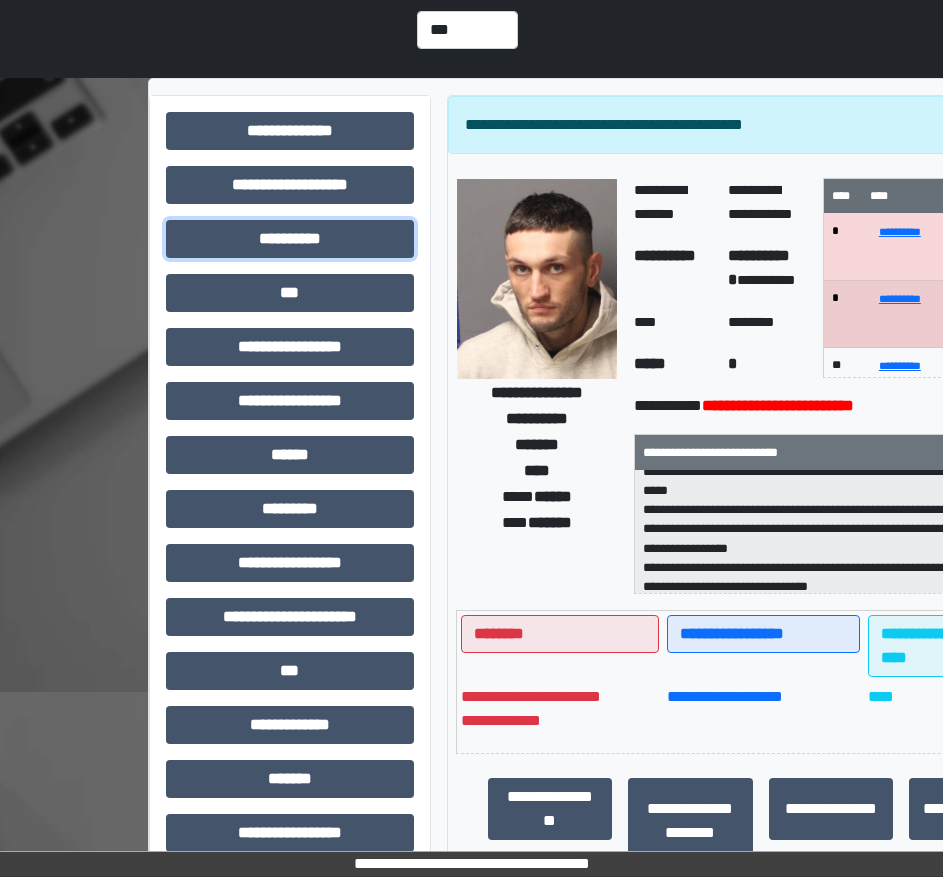 scroll, scrollTop: 140, scrollLeft: 0, axis: vertical 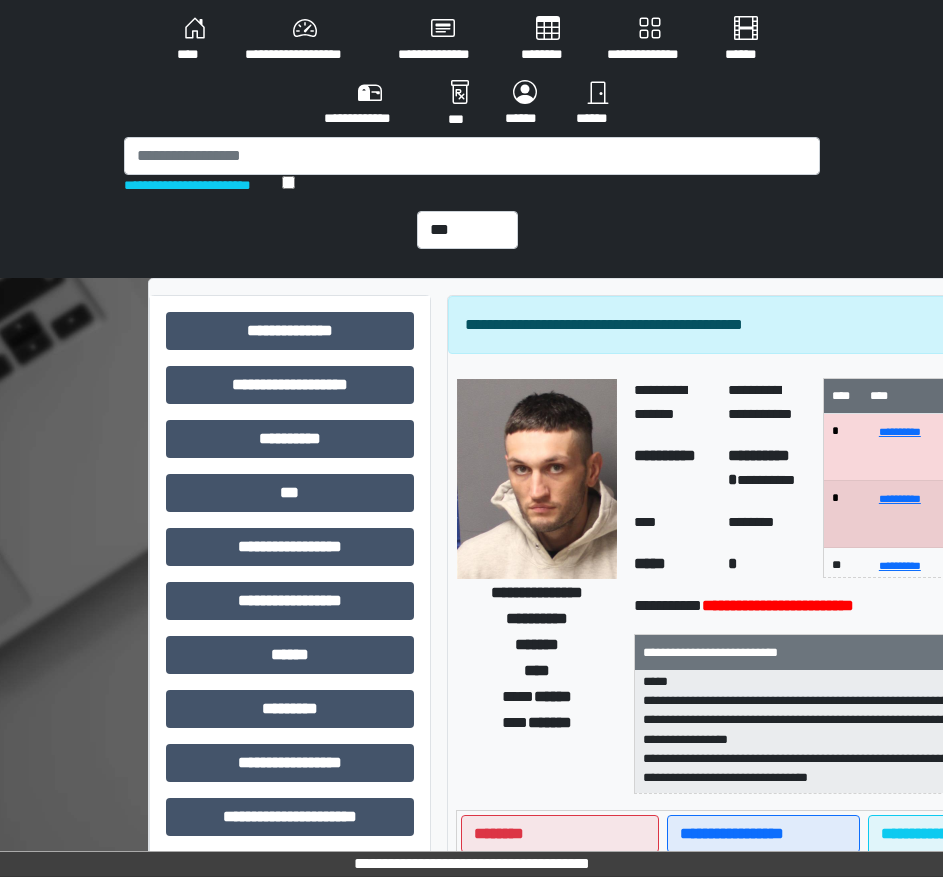 click on "**********" at bounding box center (305, 40) 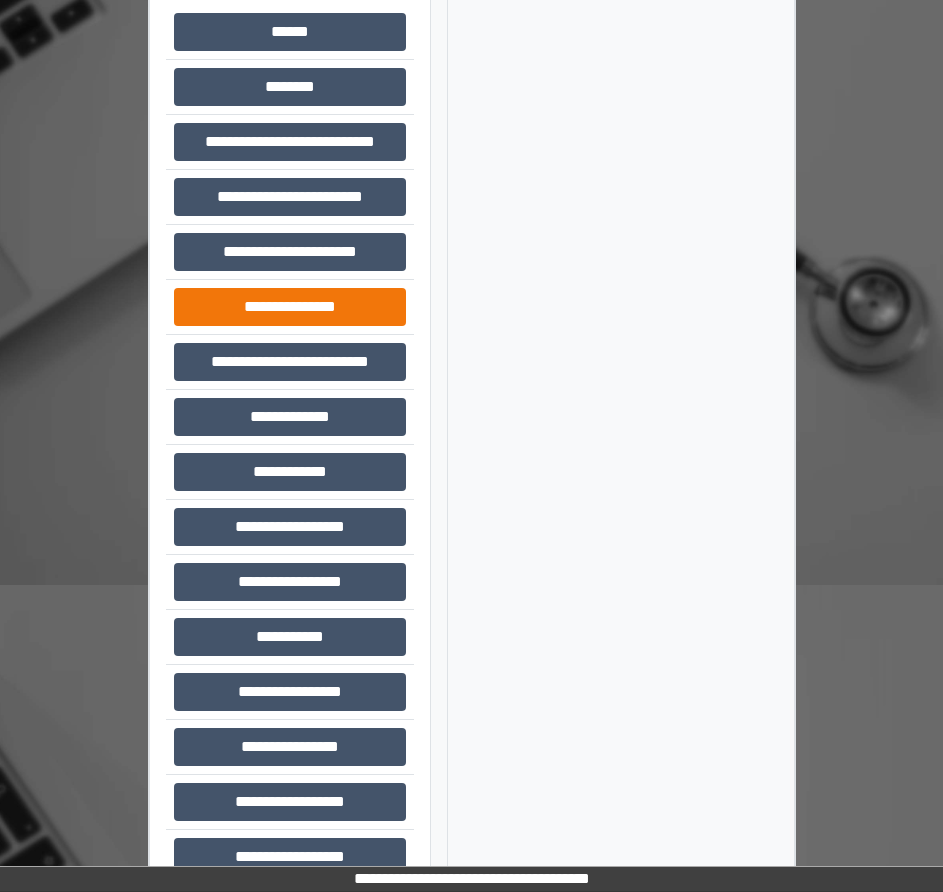 scroll, scrollTop: 350, scrollLeft: 0, axis: vertical 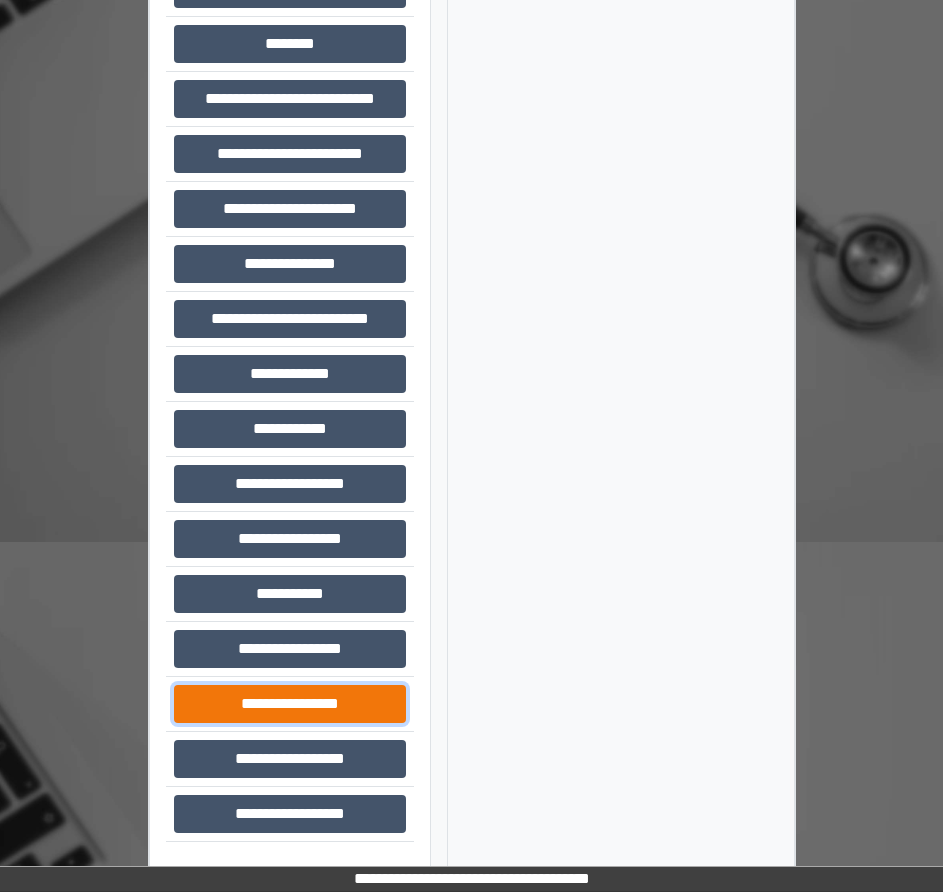 click on "**********" at bounding box center (290, 704) 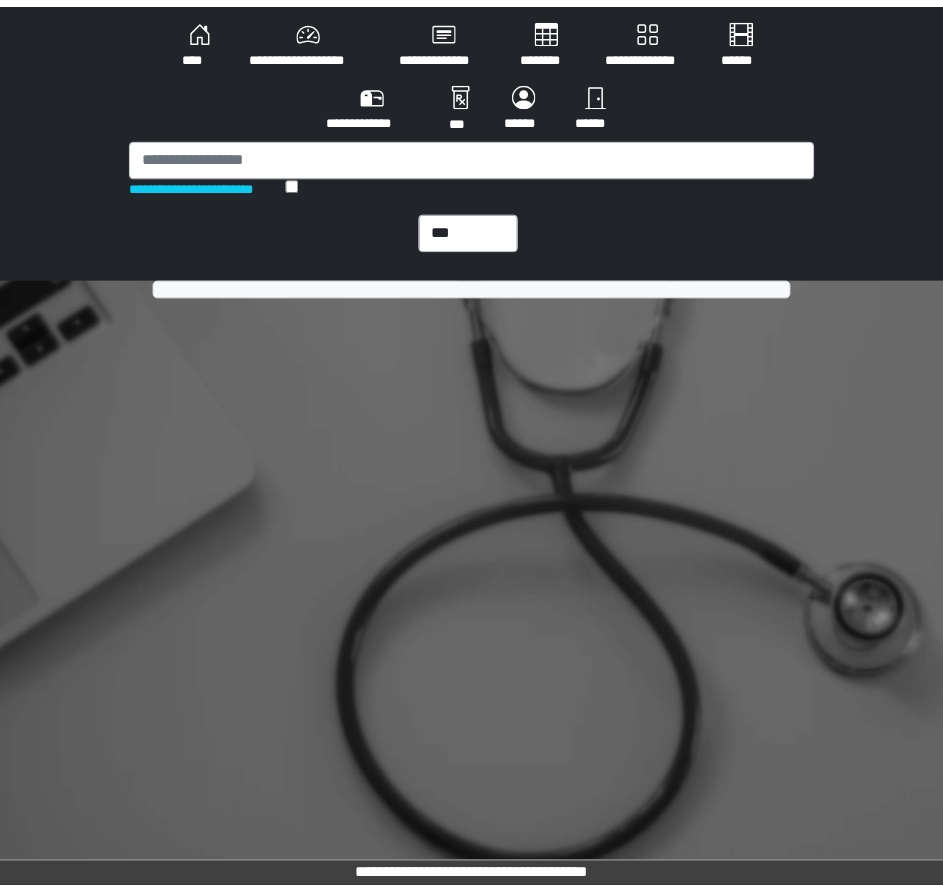 scroll, scrollTop: 0, scrollLeft: 0, axis: both 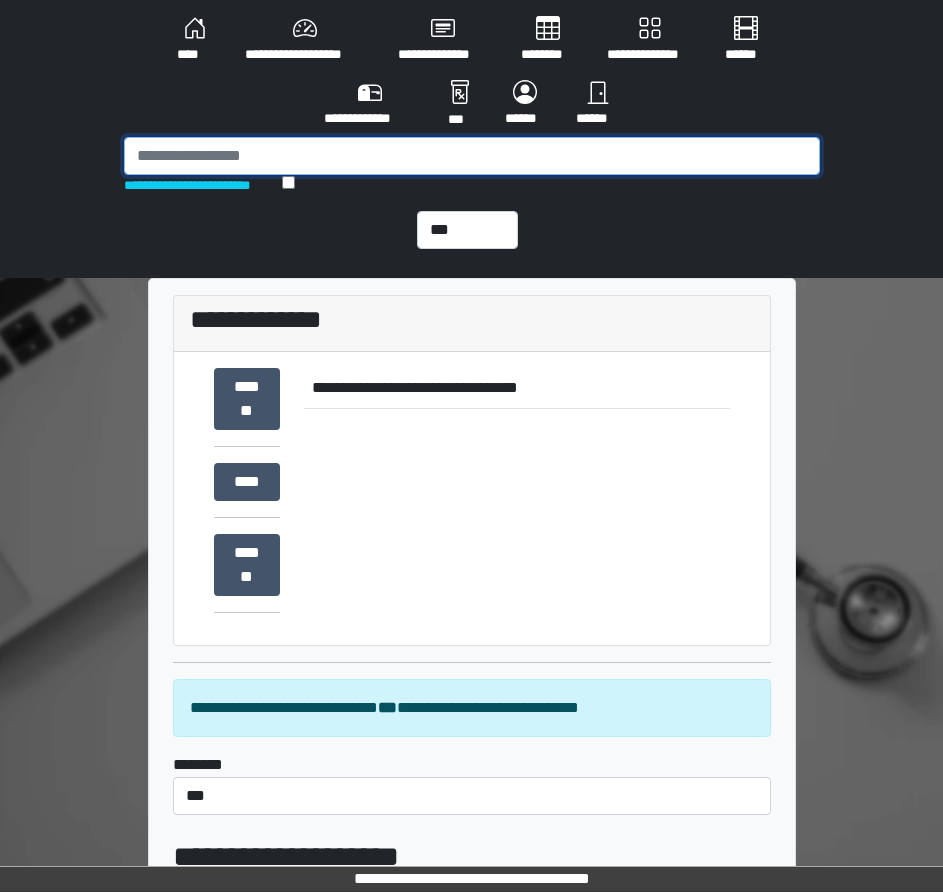 click at bounding box center (472, 156) 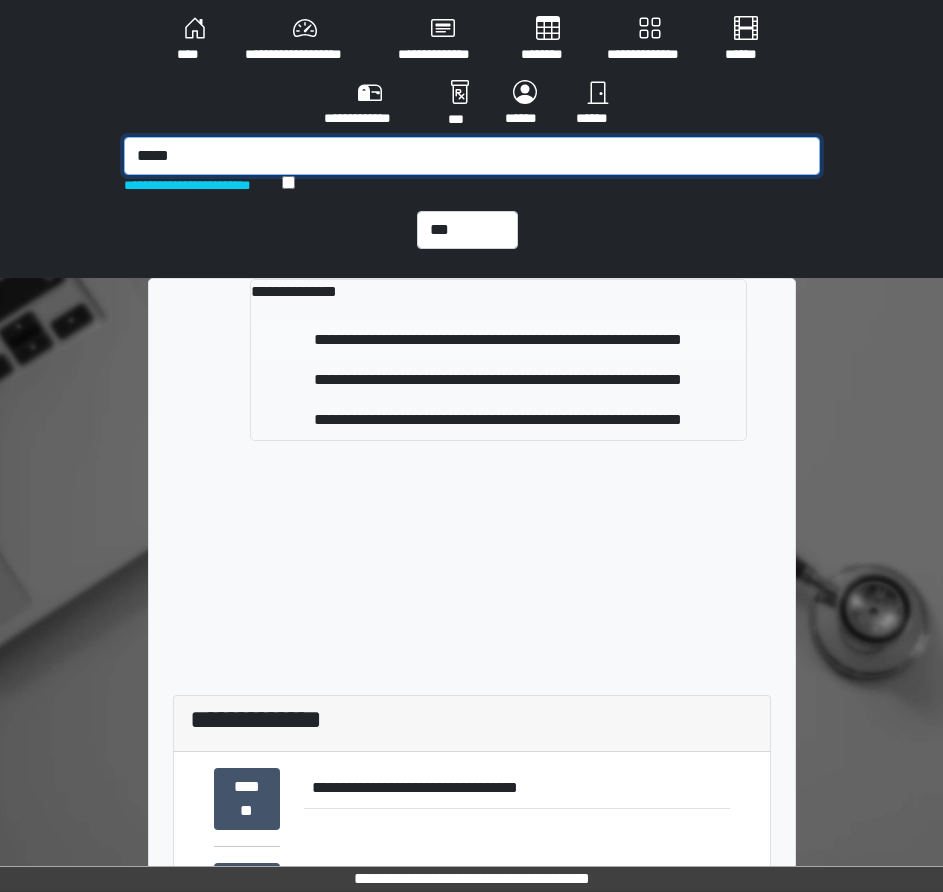 type on "*****" 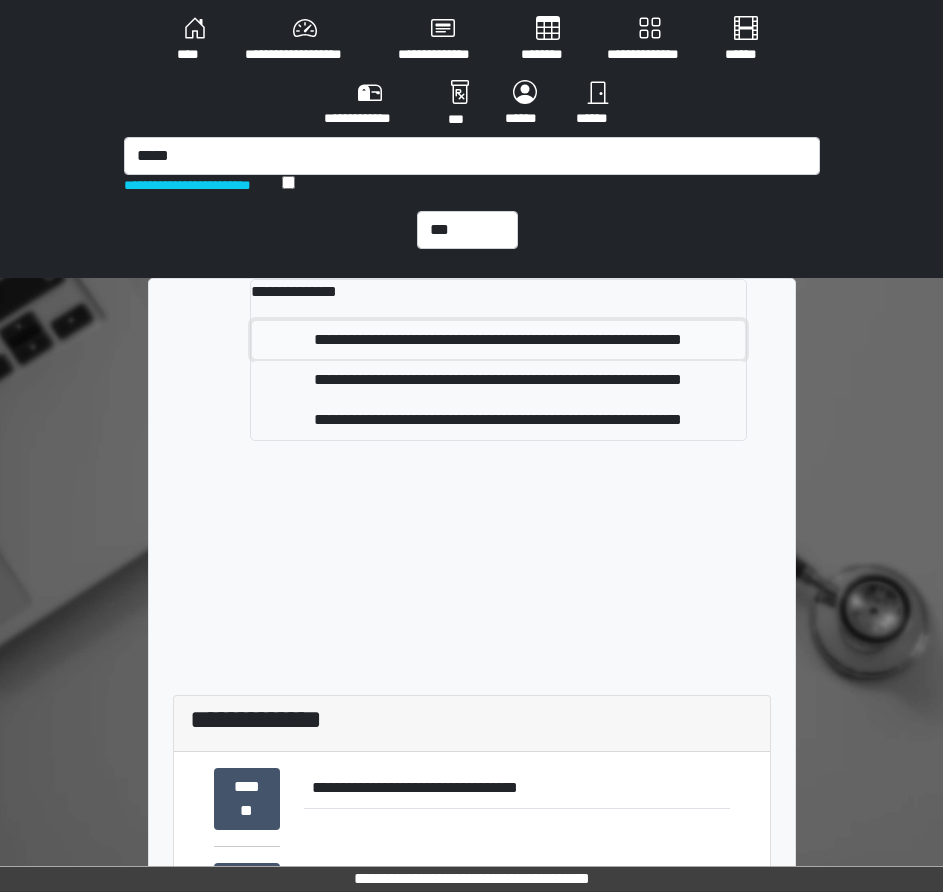 click on "**********" at bounding box center (498, 340) 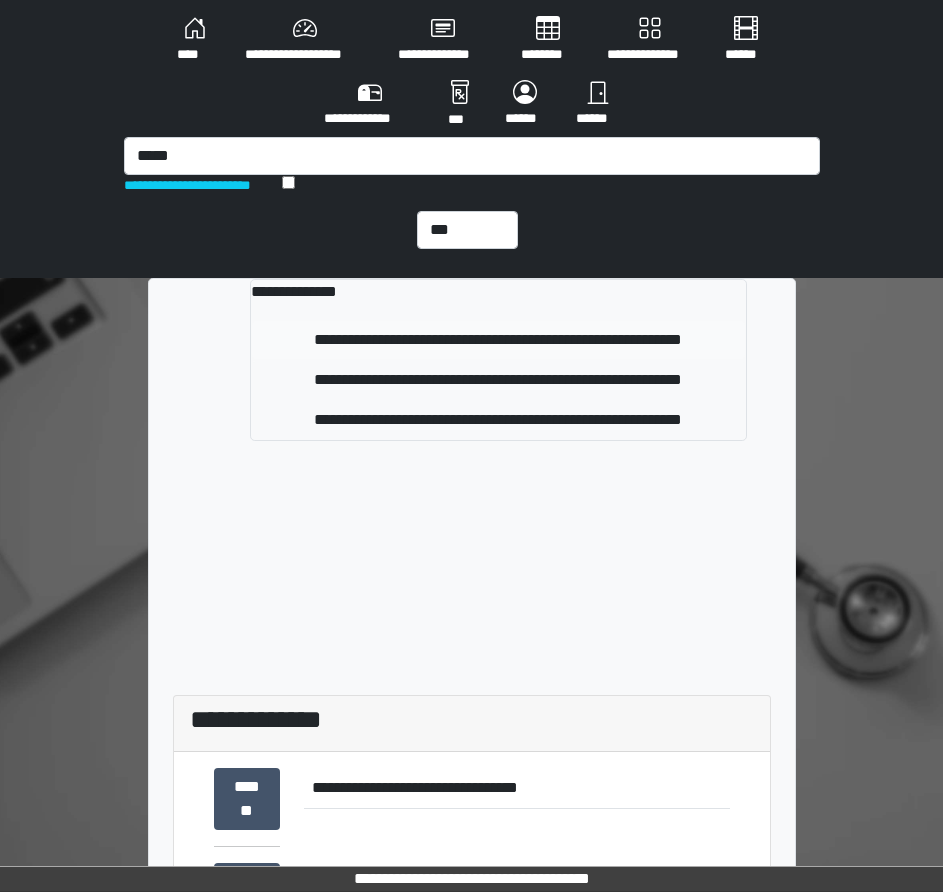 type 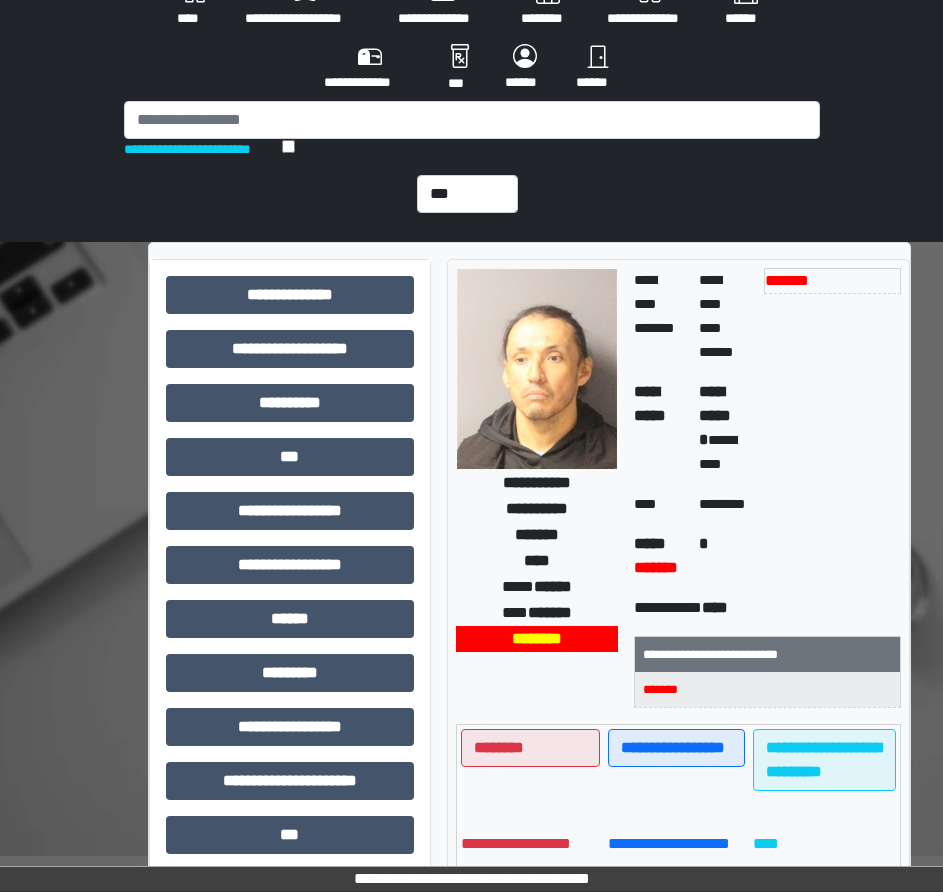 scroll, scrollTop: 0, scrollLeft: 0, axis: both 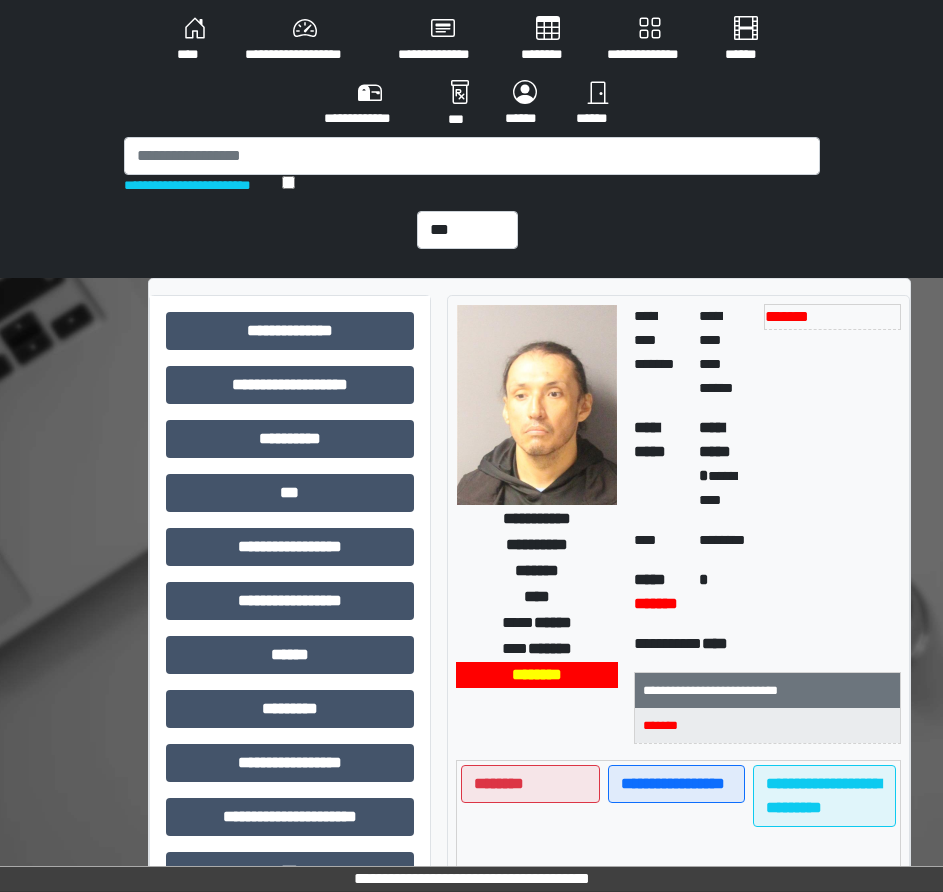 click on "**********" at bounding box center (305, 40) 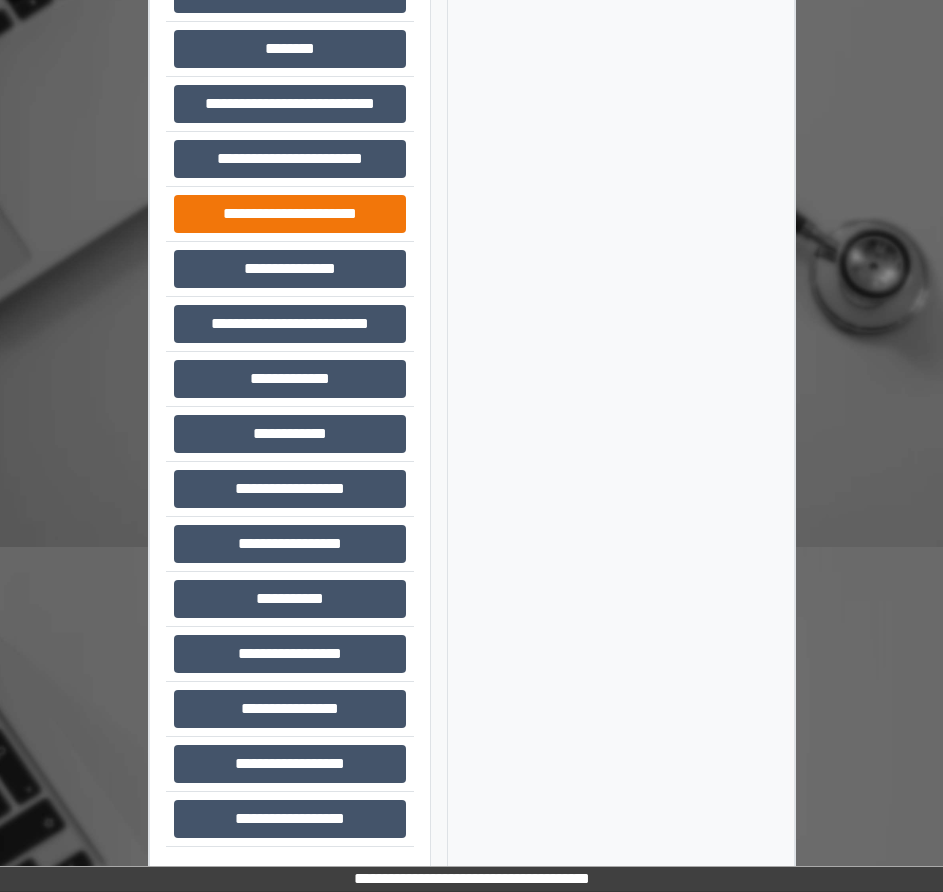 scroll, scrollTop: 350, scrollLeft: 0, axis: vertical 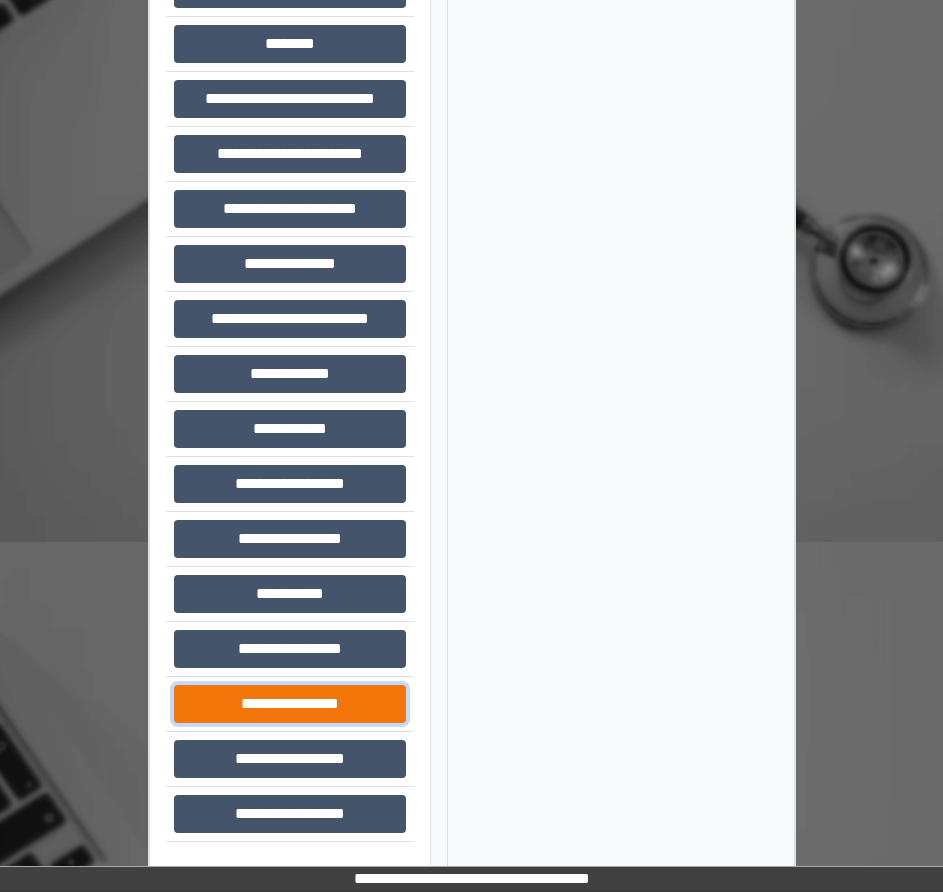 click on "**********" at bounding box center (290, 704) 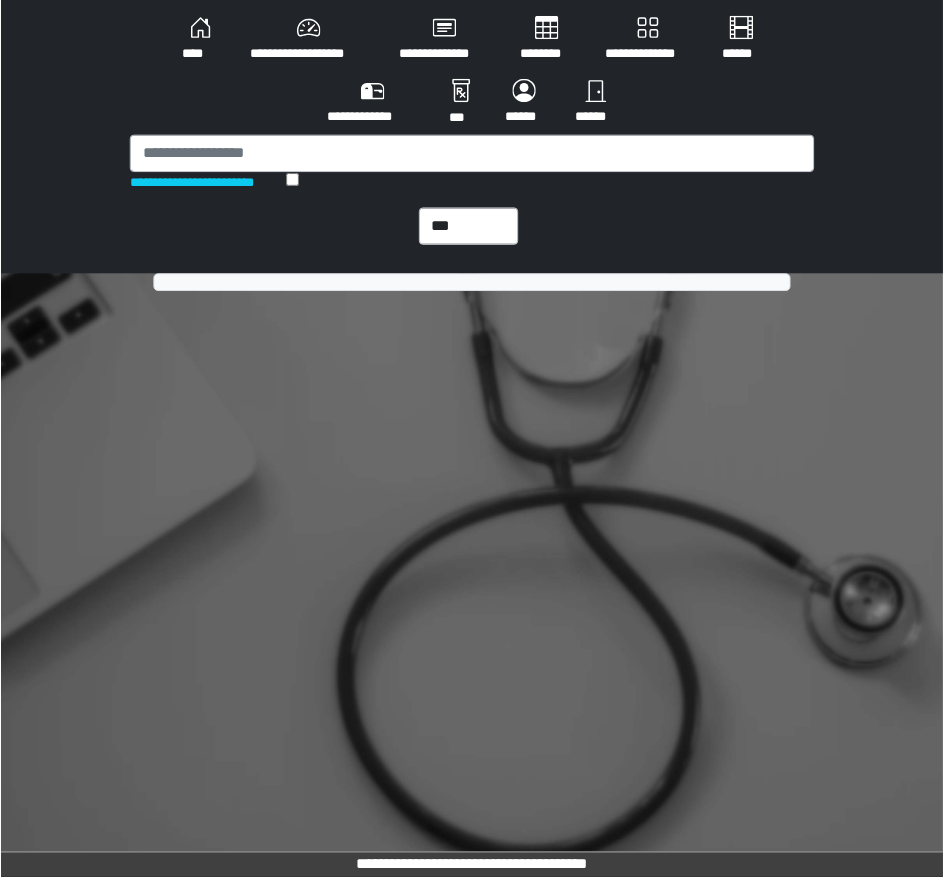 scroll, scrollTop: 0, scrollLeft: 0, axis: both 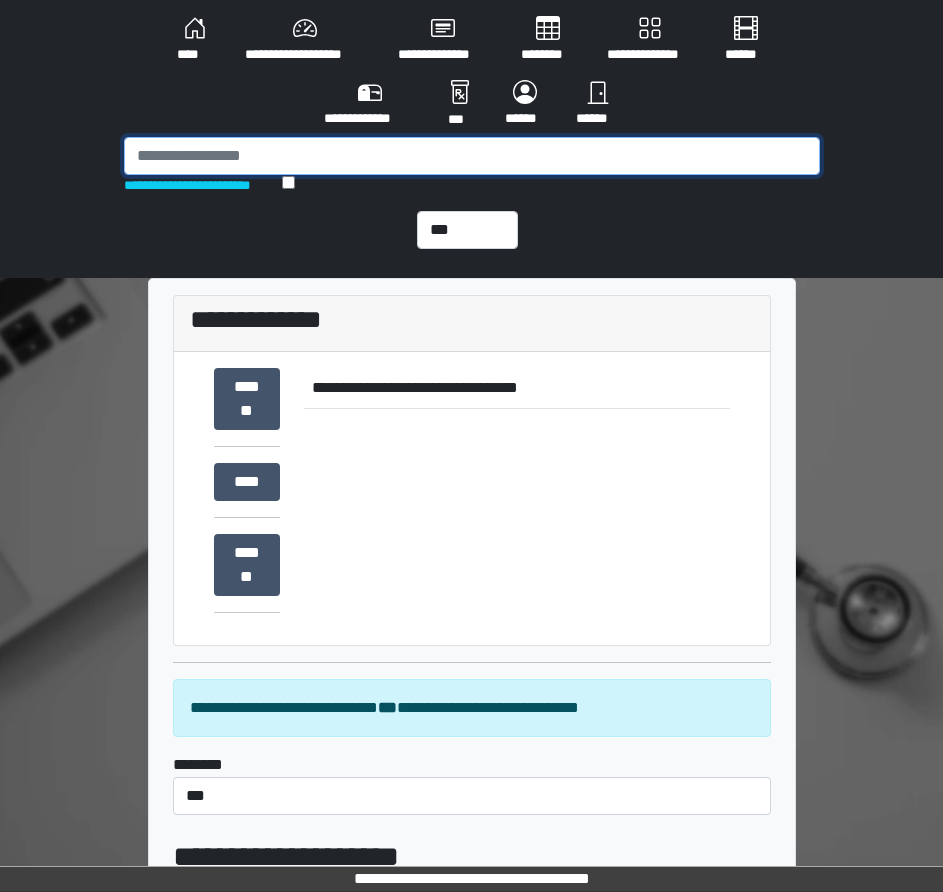 click at bounding box center [472, 156] 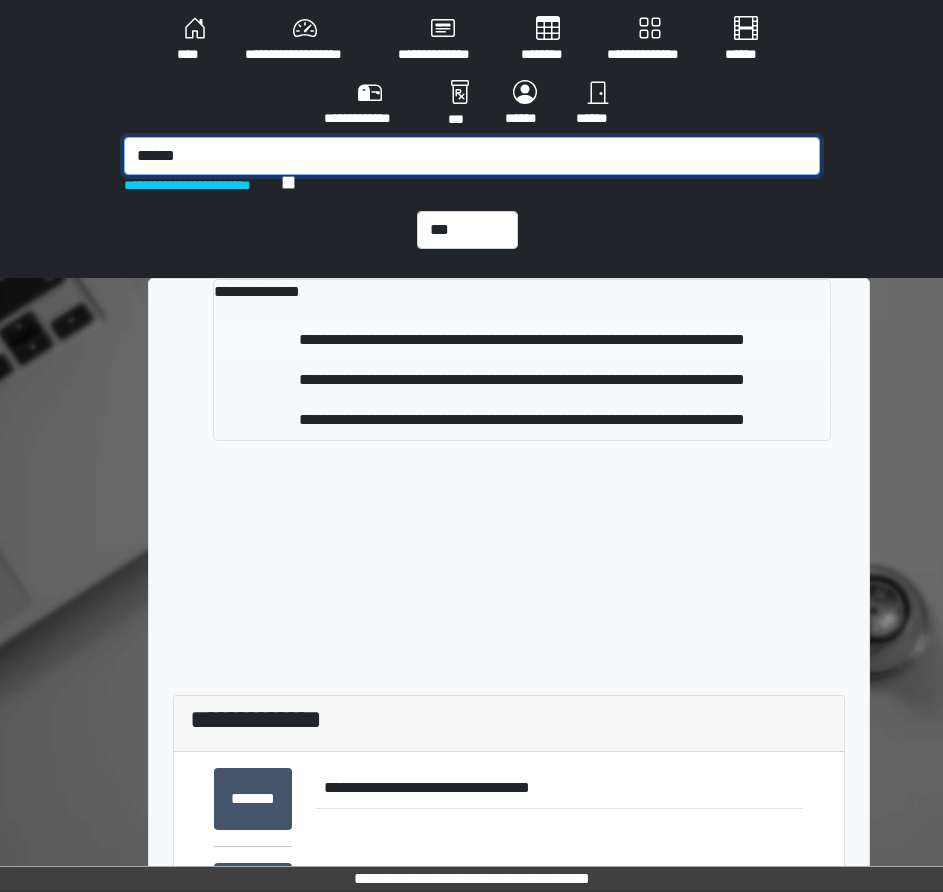 type on "******" 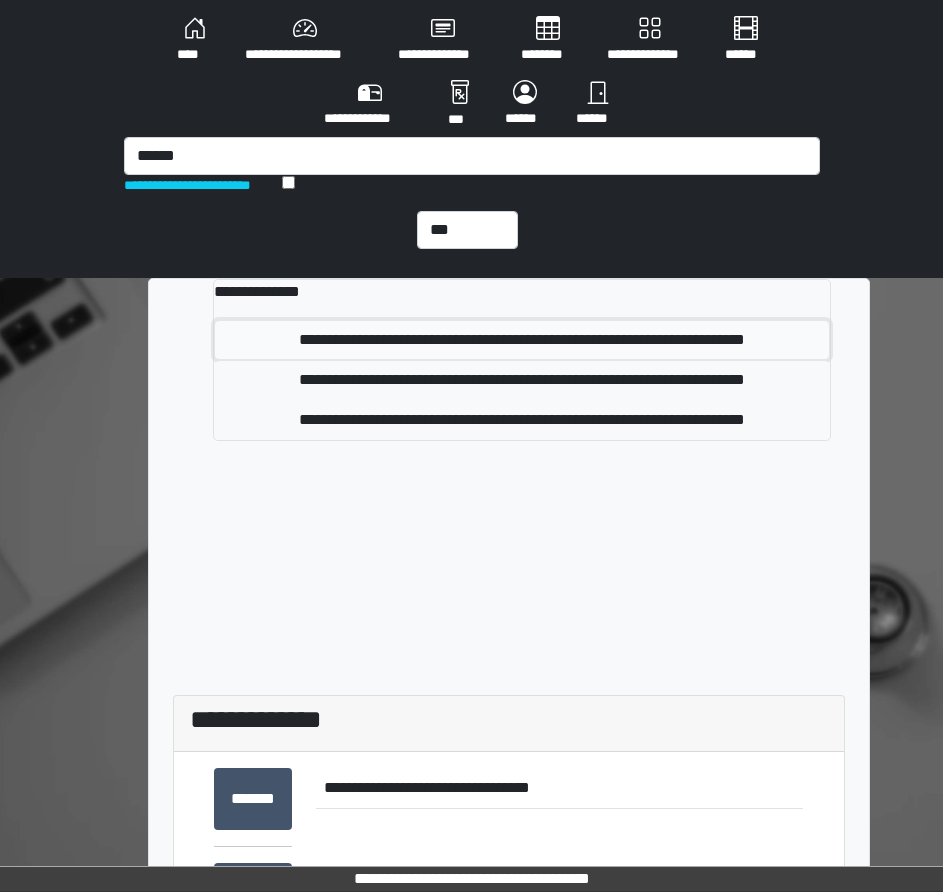 click on "**********" at bounding box center (522, 340) 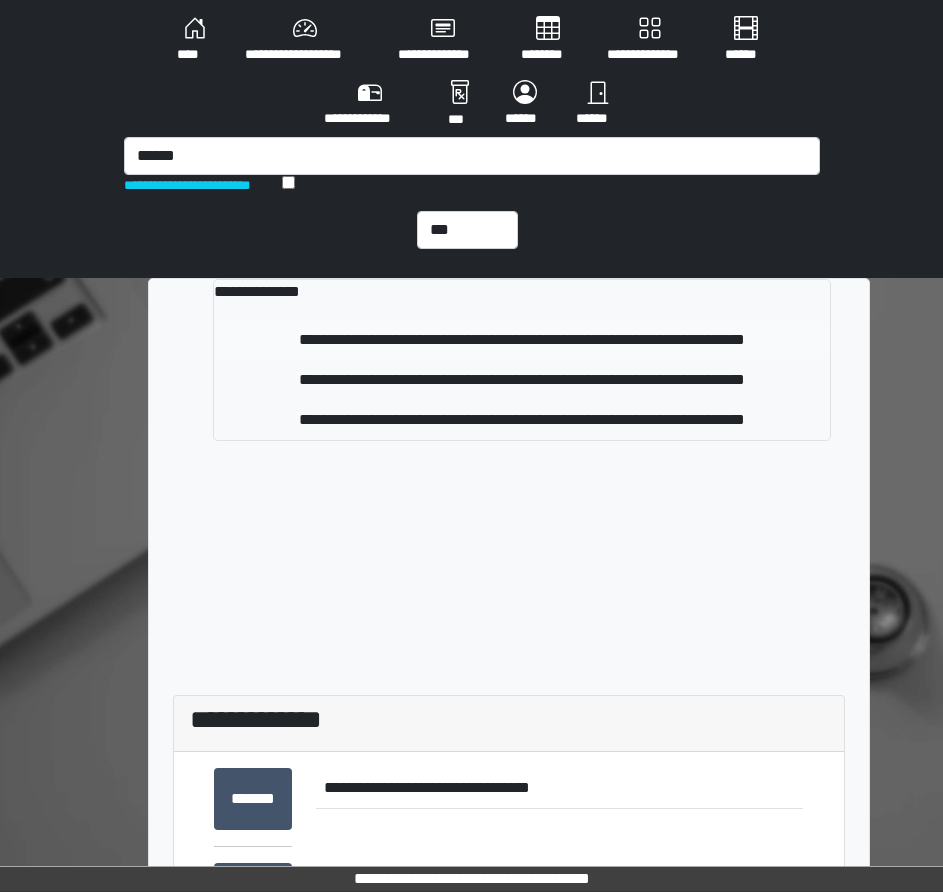 type 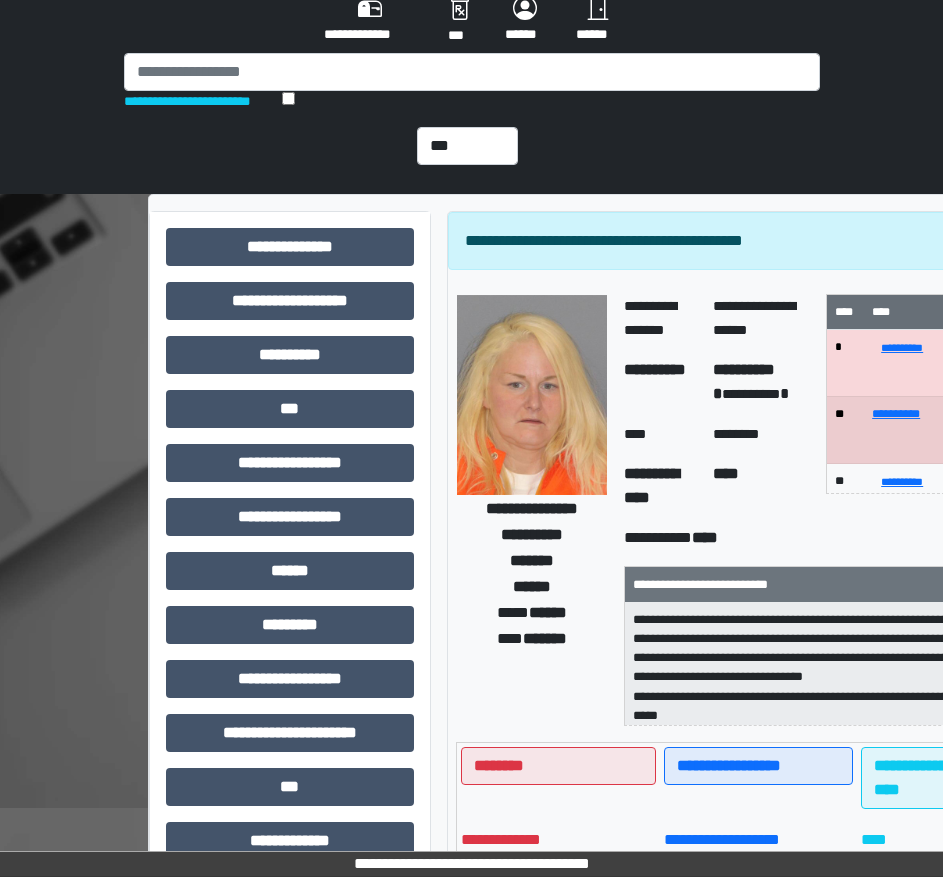 scroll, scrollTop: 200, scrollLeft: 0, axis: vertical 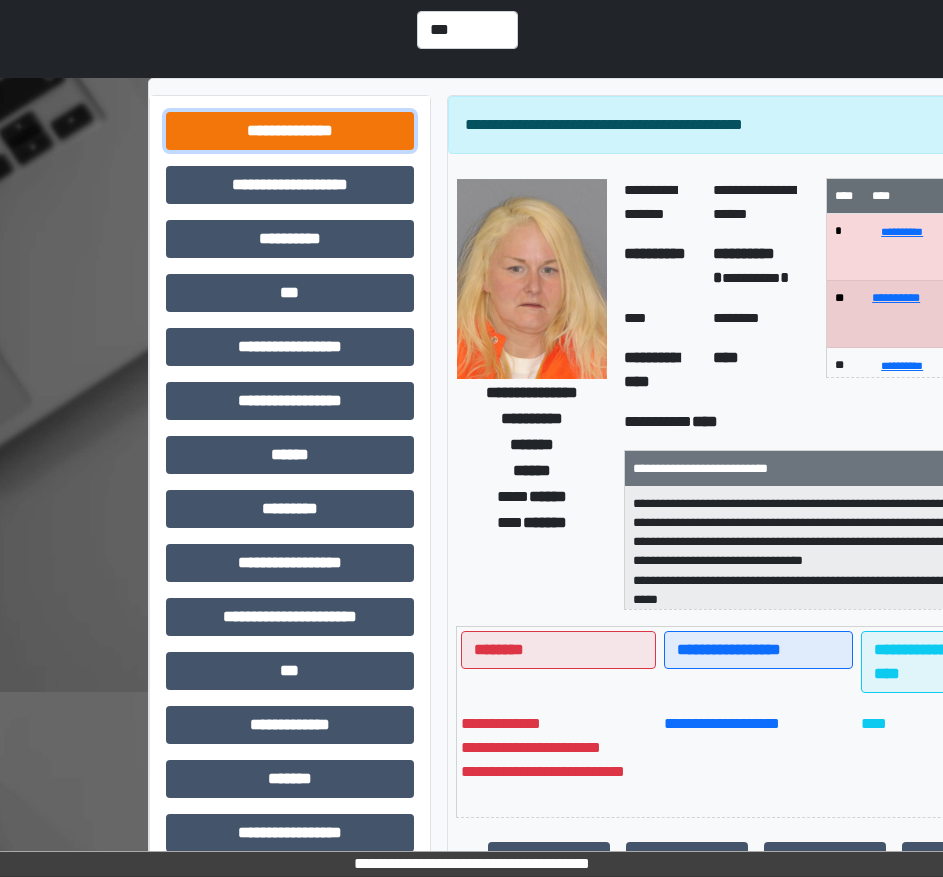 click on "**********" at bounding box center (290, 131) 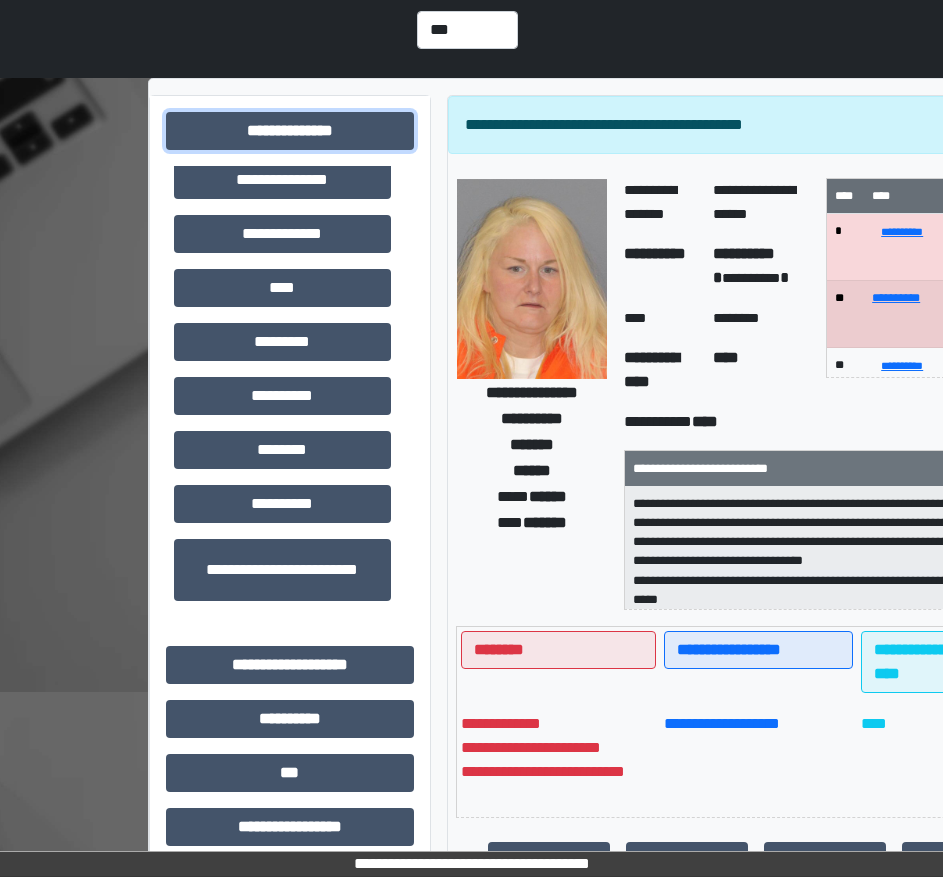 scroll, scrollTop: 580, scrollLeft: 0, axis: vertical 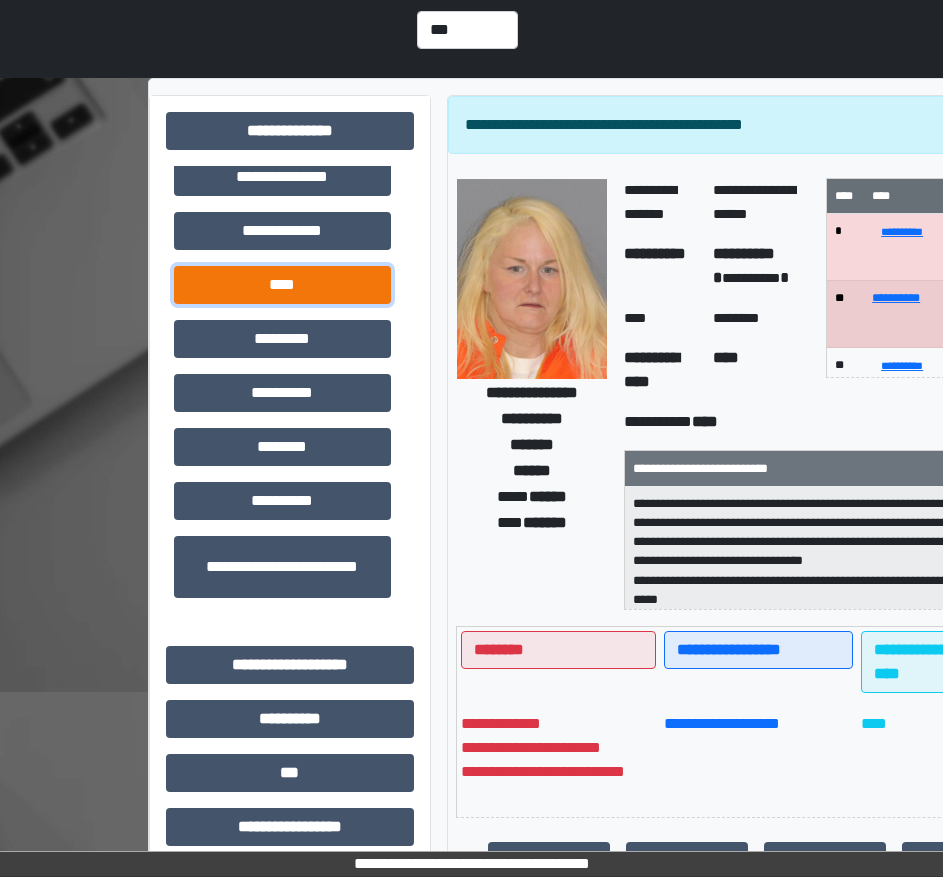 click on "****" at bounding box center (282, 285) 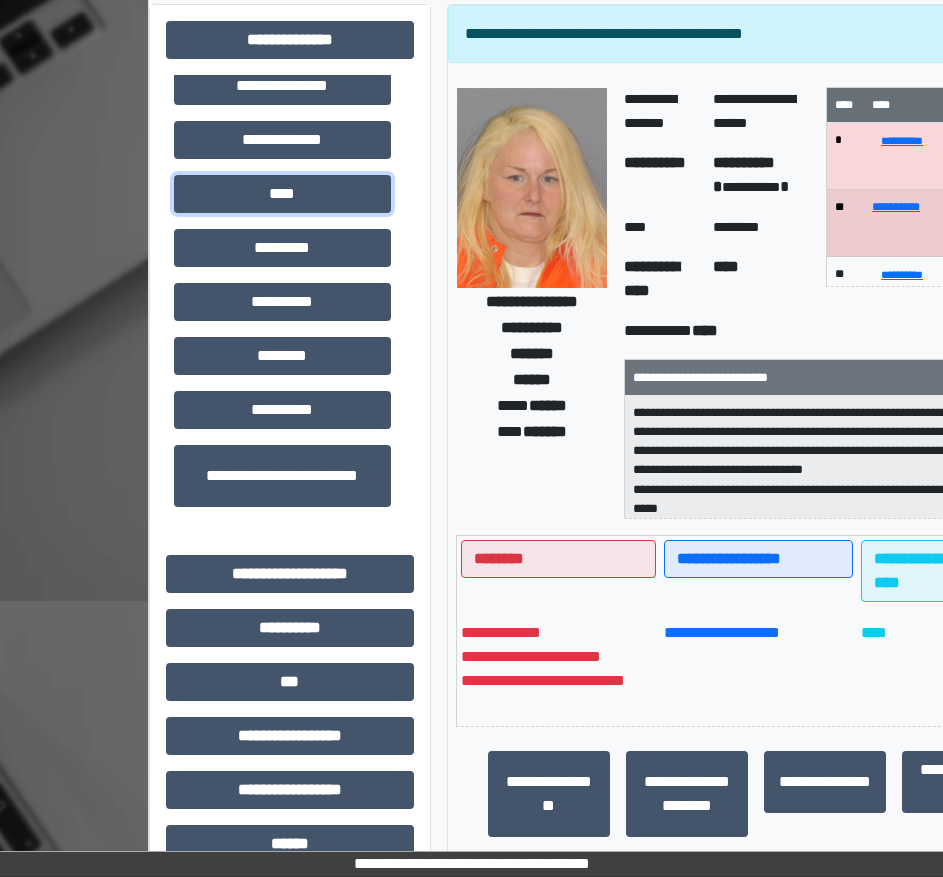 scroll, scrollTop: 300, scrollLeft: 0, axis: vertical 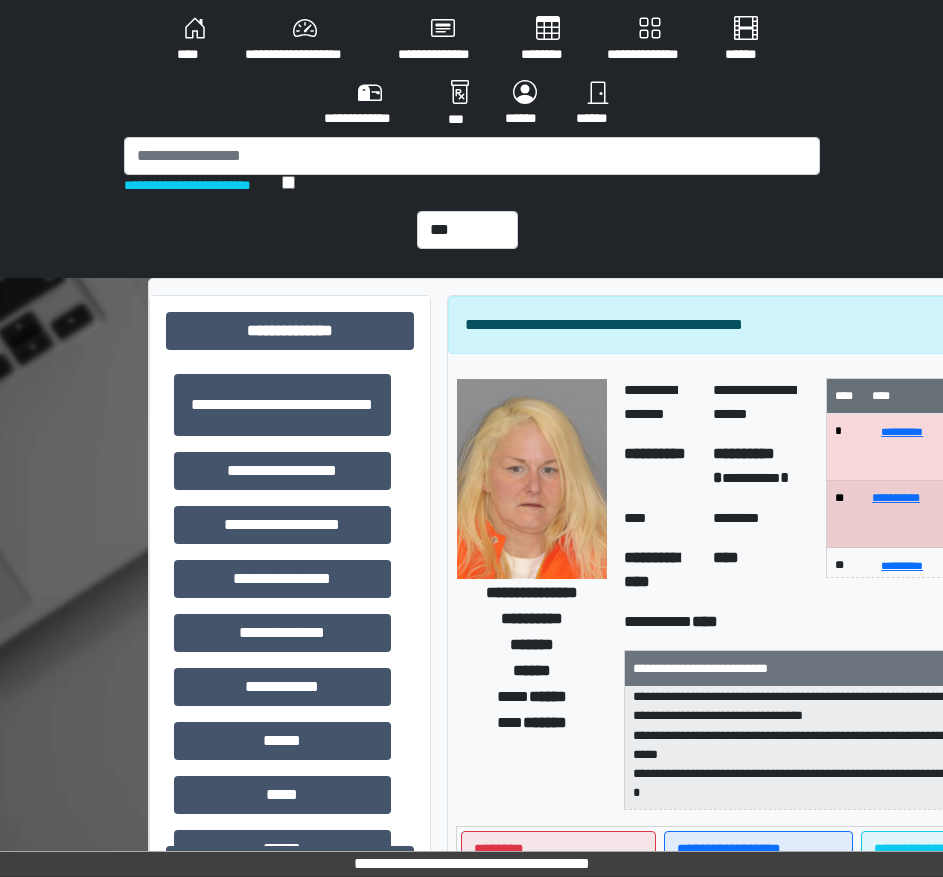 click on "**********" at bounding box center [305, 40] 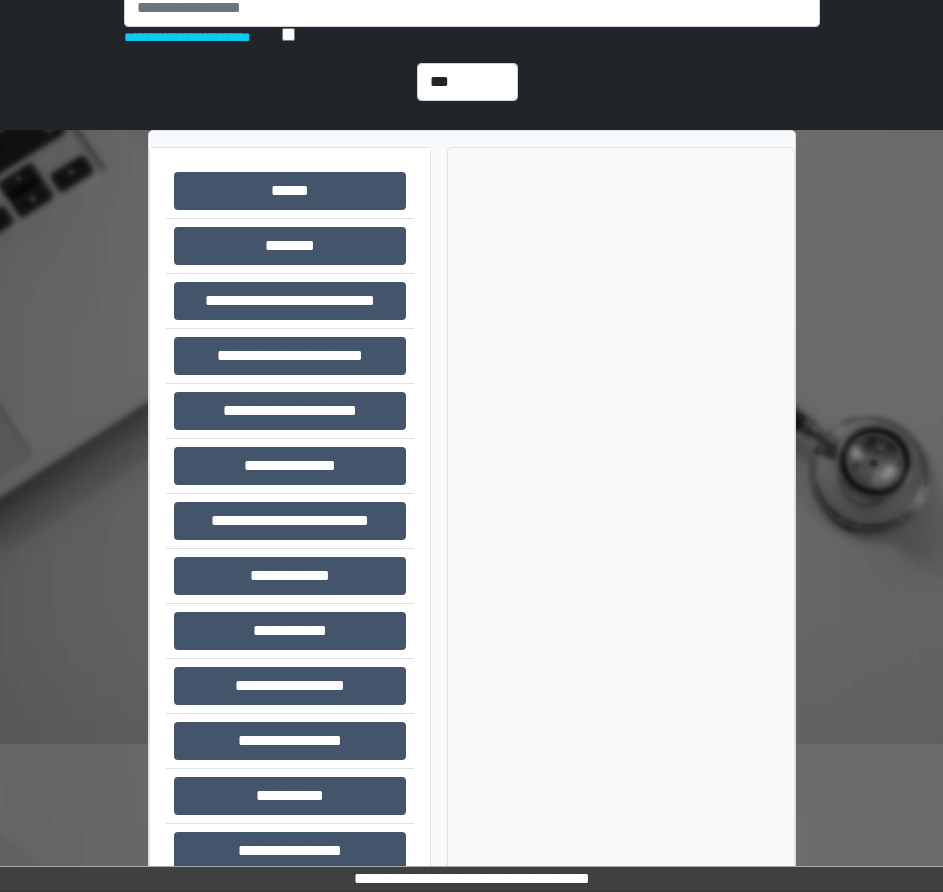 scroll, scrollTop: 350, scrollLeft: 0, axis: vertical 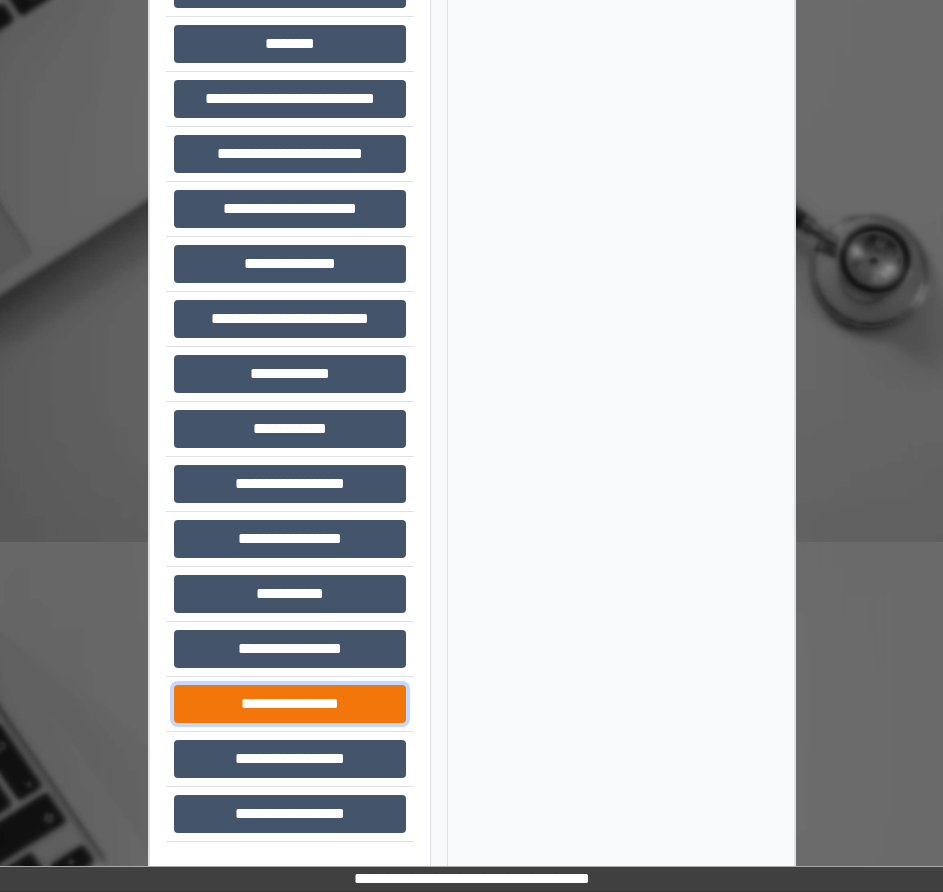 click on "**********" at bounding box center [290, 704] 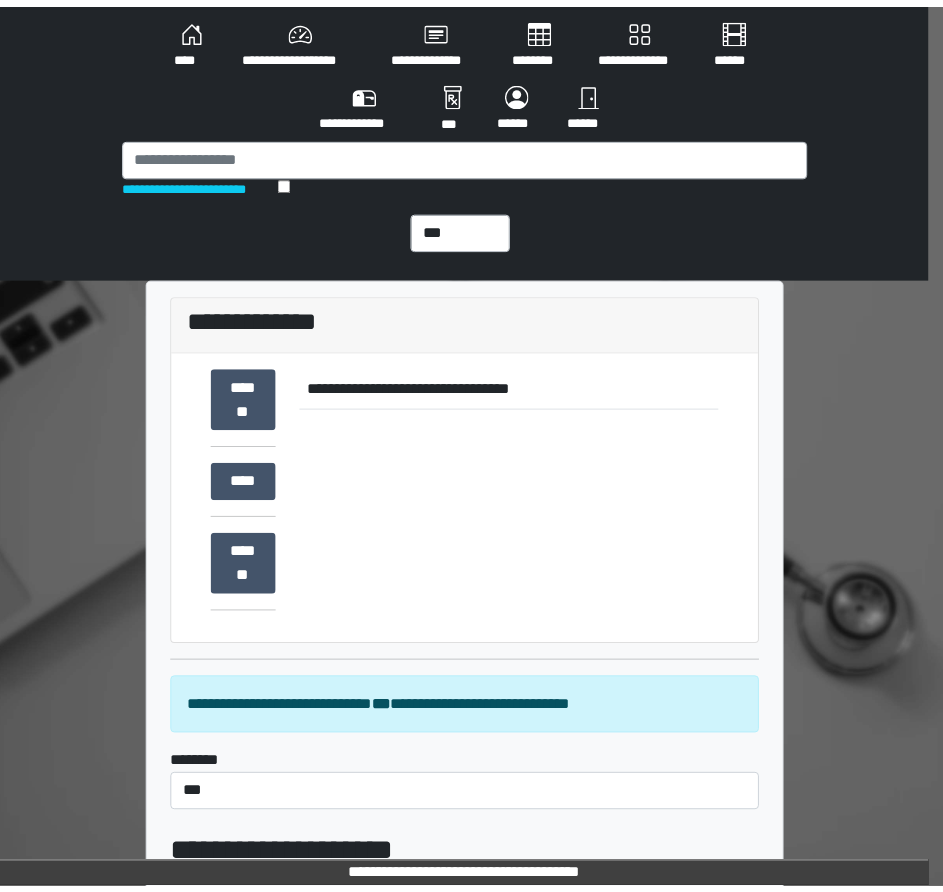 scroll, scrollTop: 0, scrollLeft: 0, axis: both 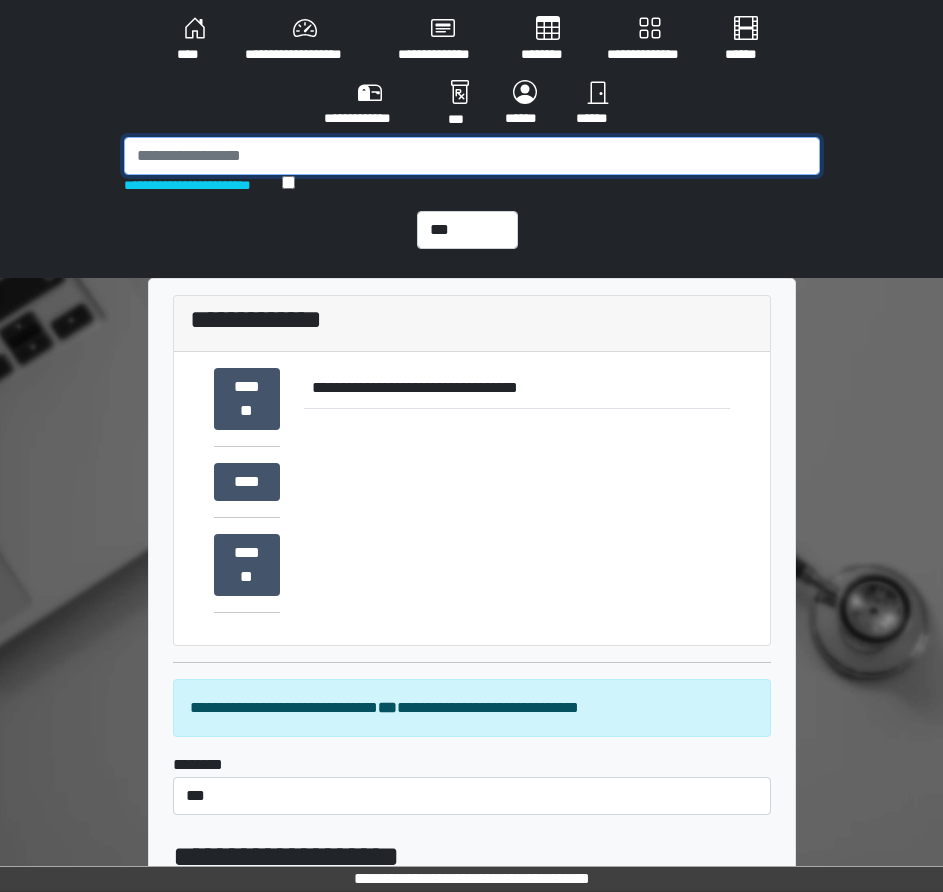 click at bounding box center [472, 156] 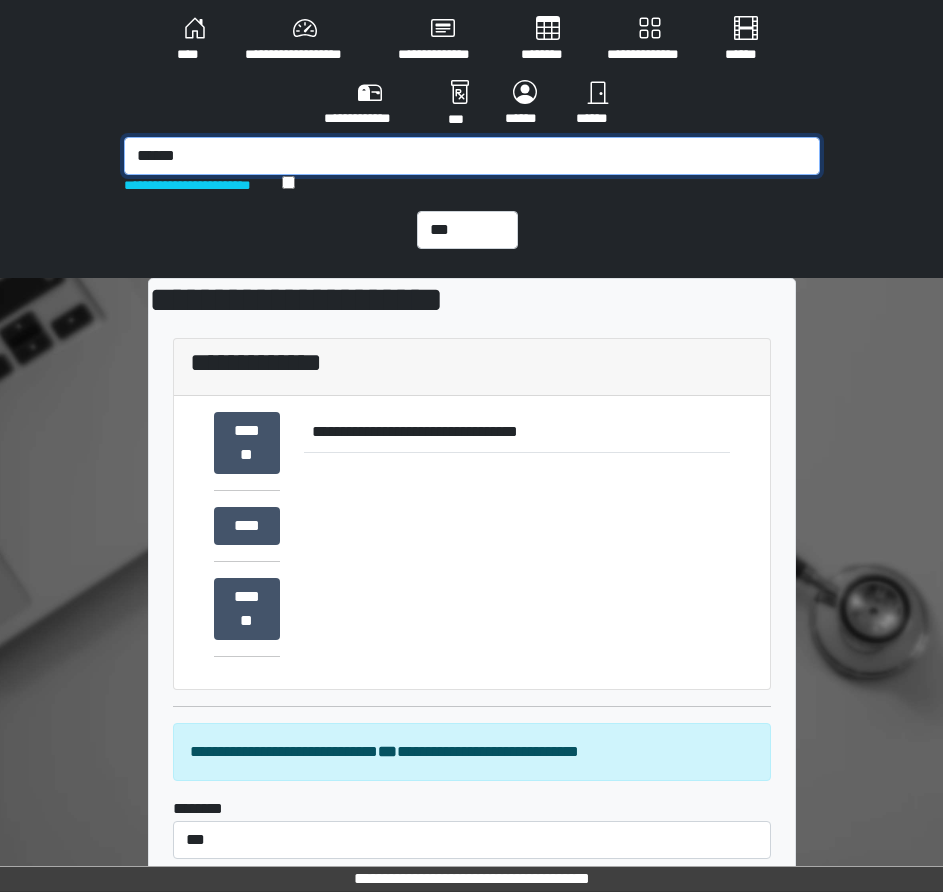 type on "******" 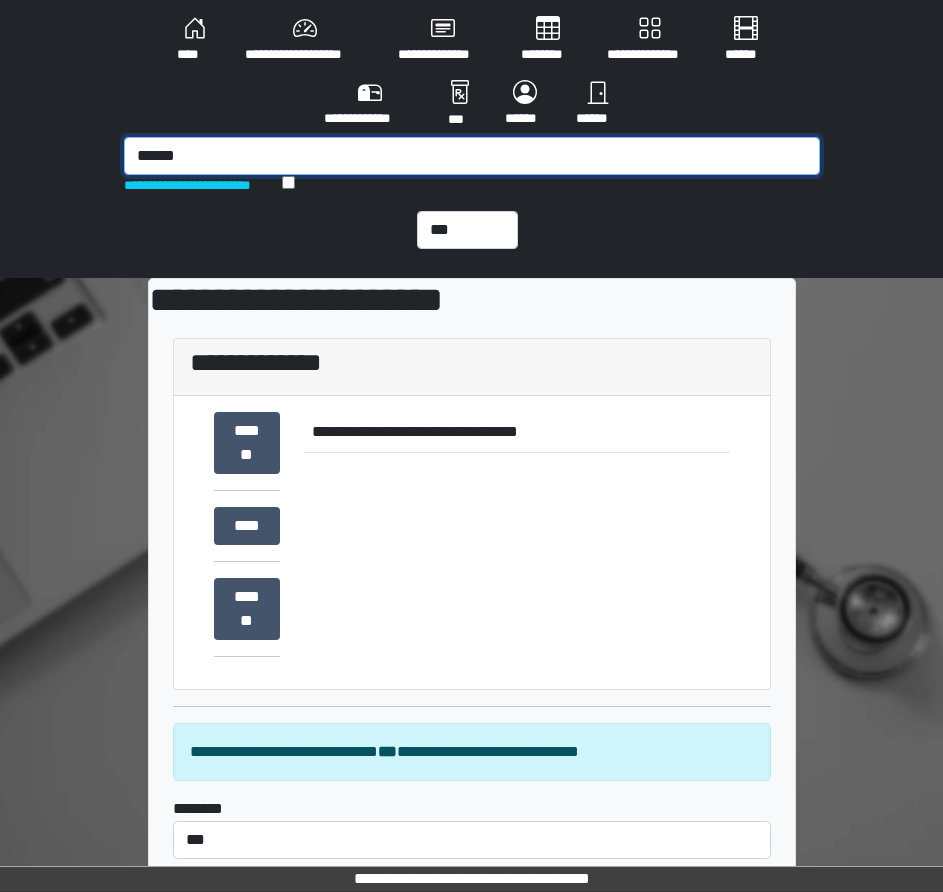 click on "******" at bounding box center [472, 156] 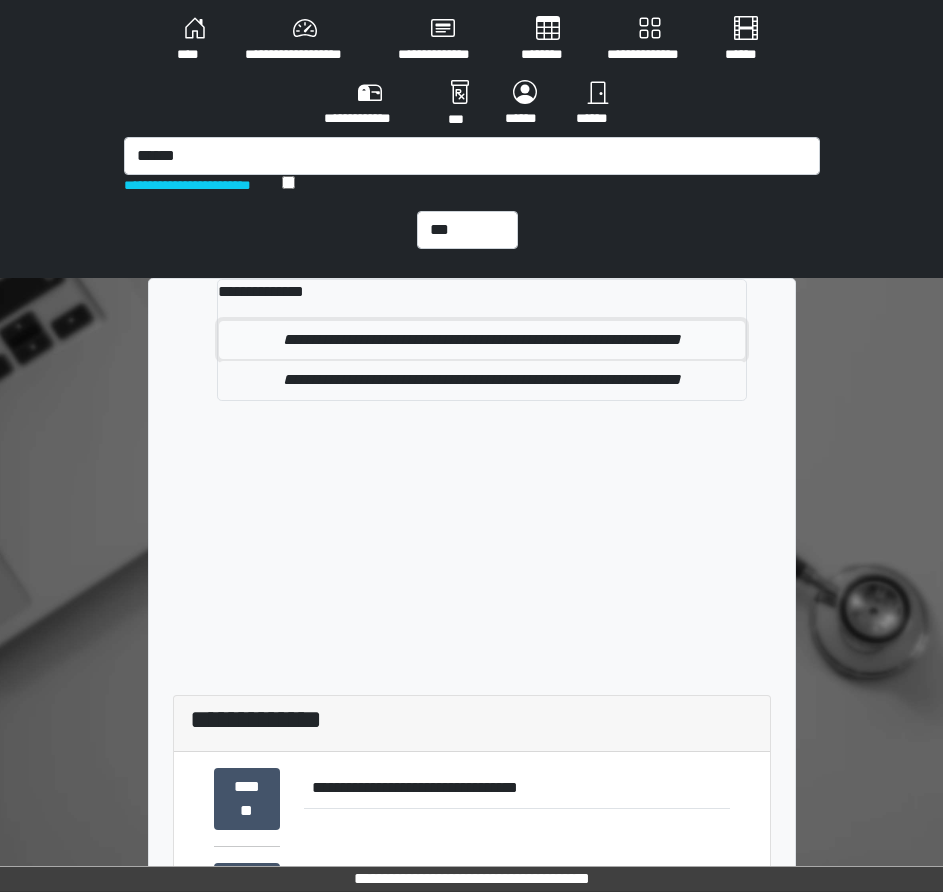 click on "**********" at bounding box center [481, 340] 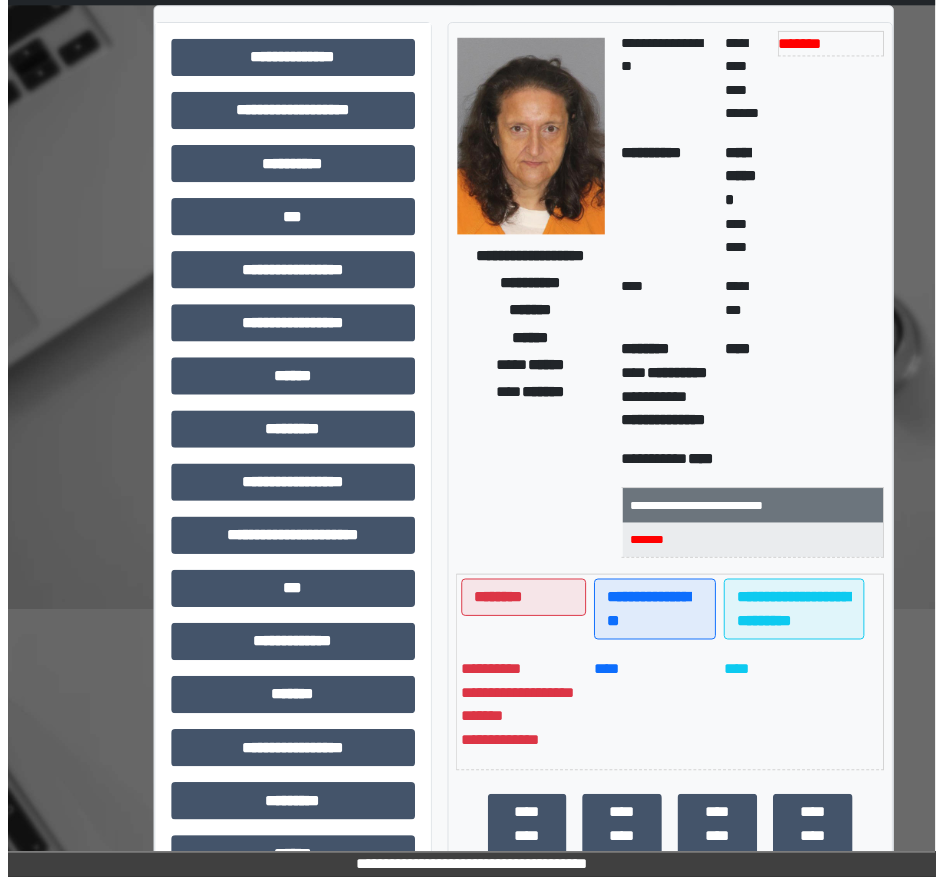 scroll, scrollTop: 300, scrollLeft: 0, axis: vertical 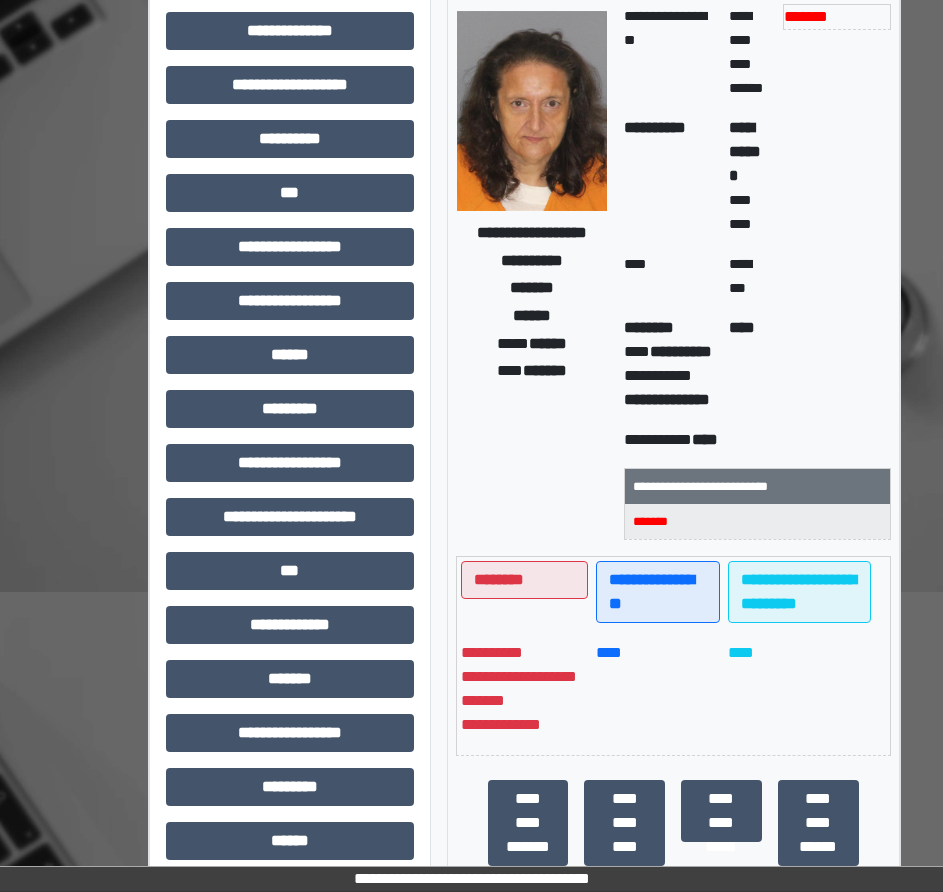 click on "********" at bounding box center [528, 913] 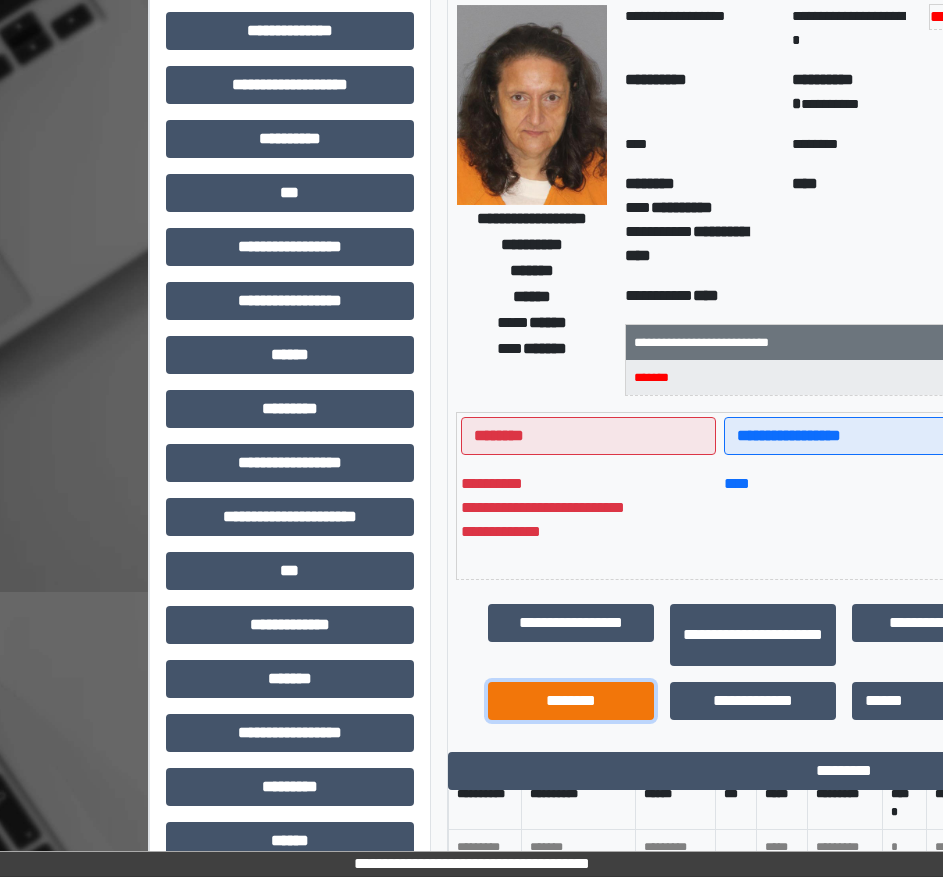 scroll, scrollTop: 45, scrollLeft: 0, axis: vertical 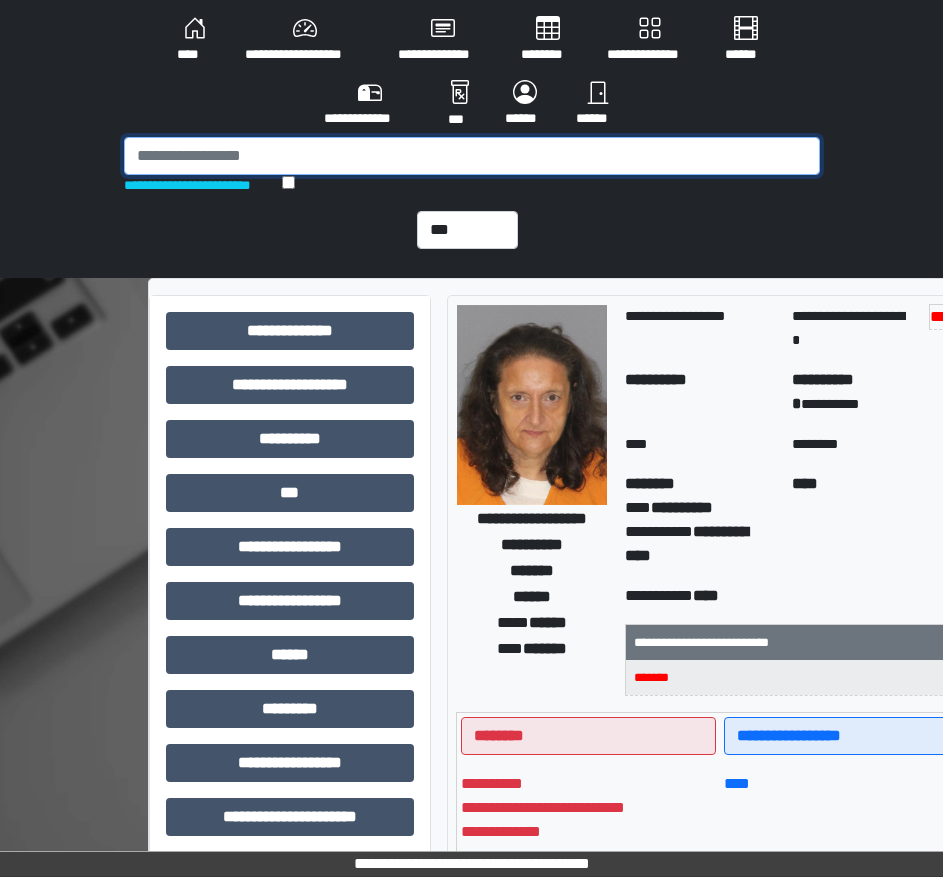 click at bounding box center [472, 156] 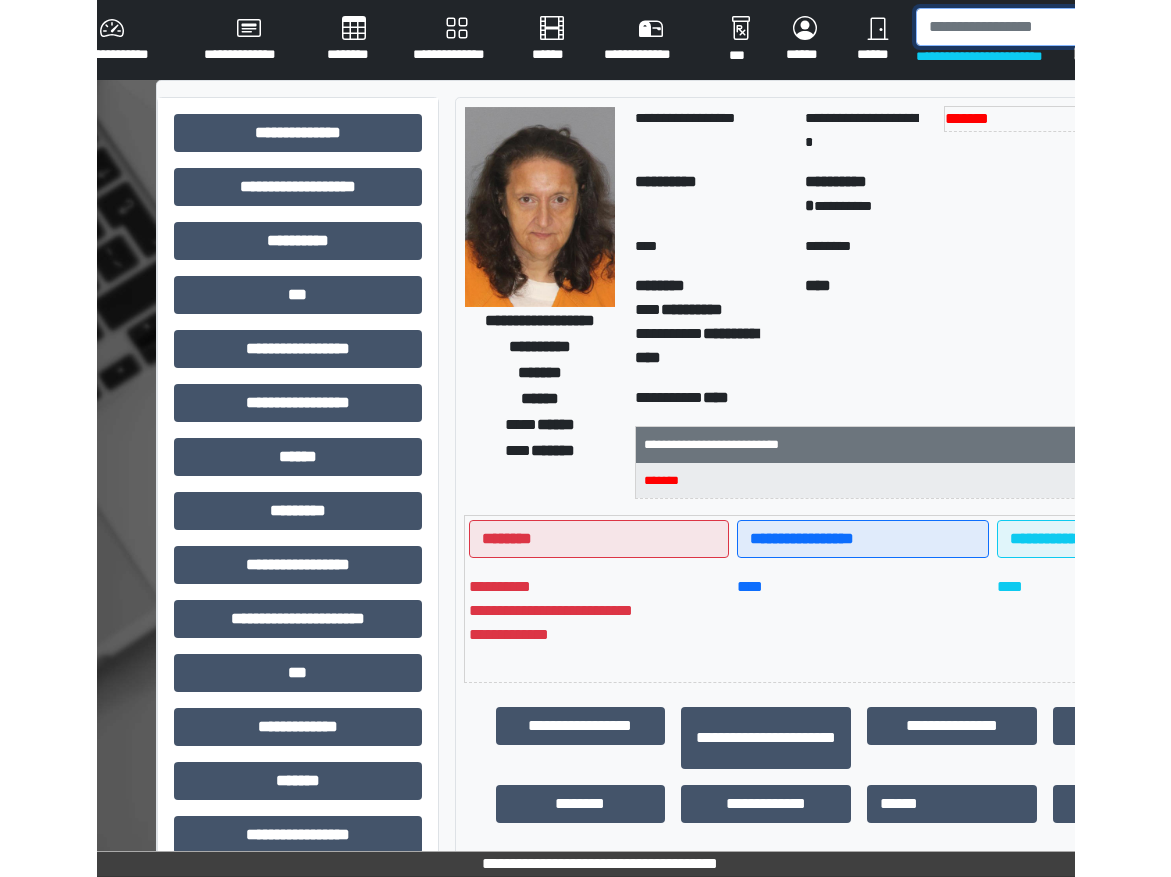 scroll, scrollTop: 30, scrollLeft: 0, axis: vertical 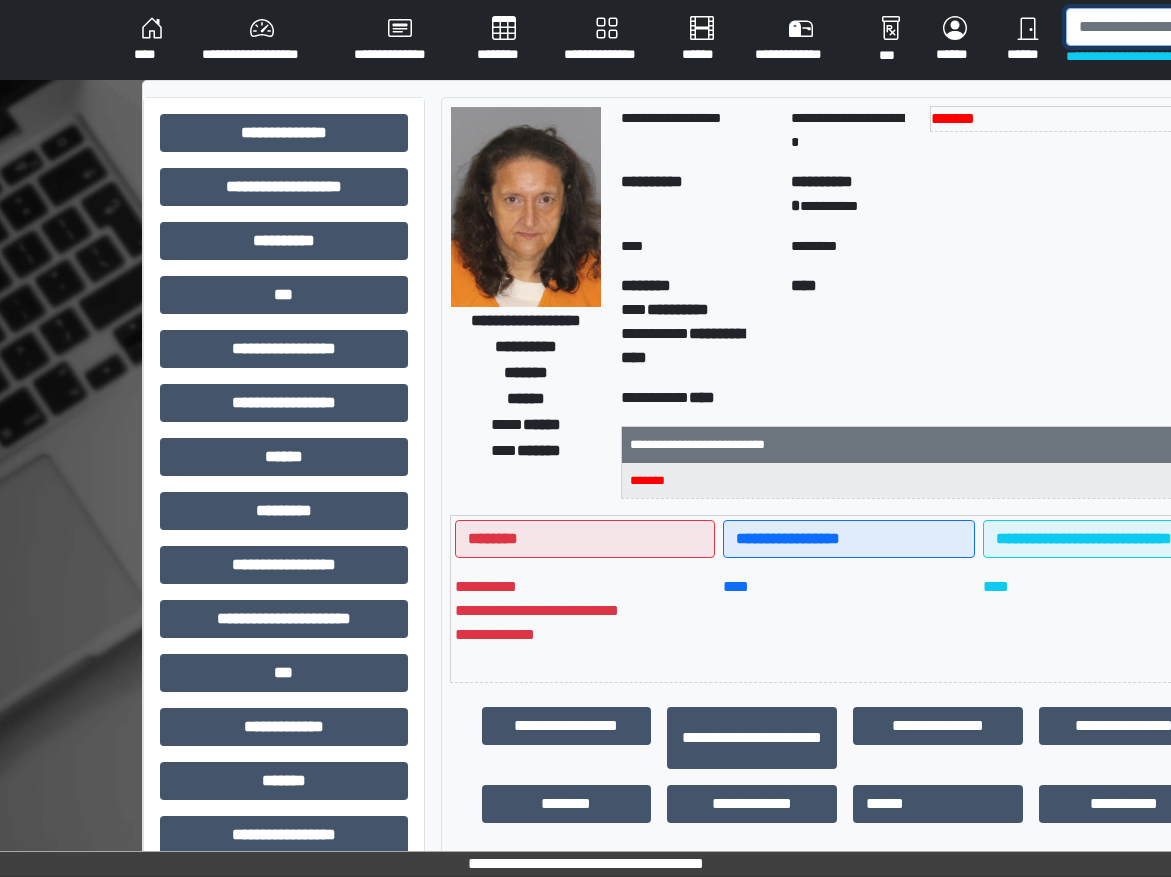 click at bounding box center (1169, 27) 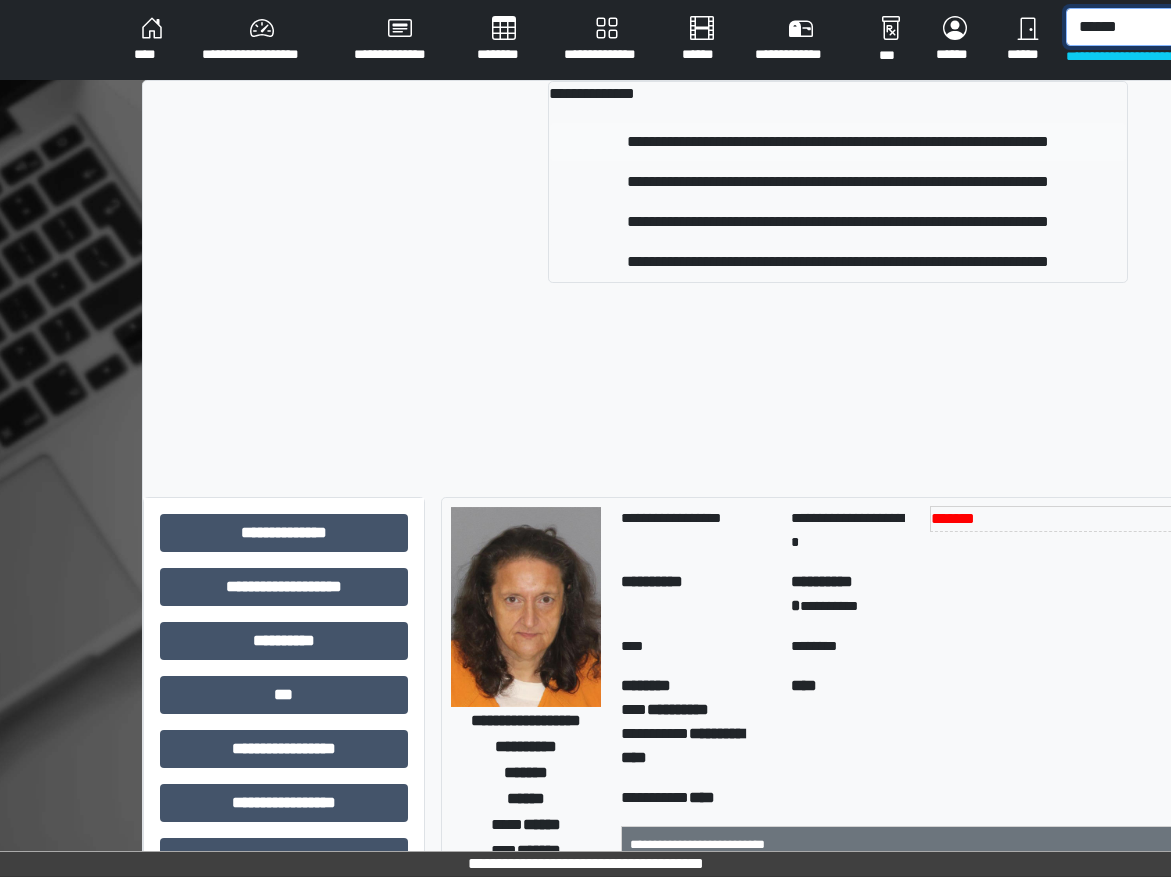 type on "******" 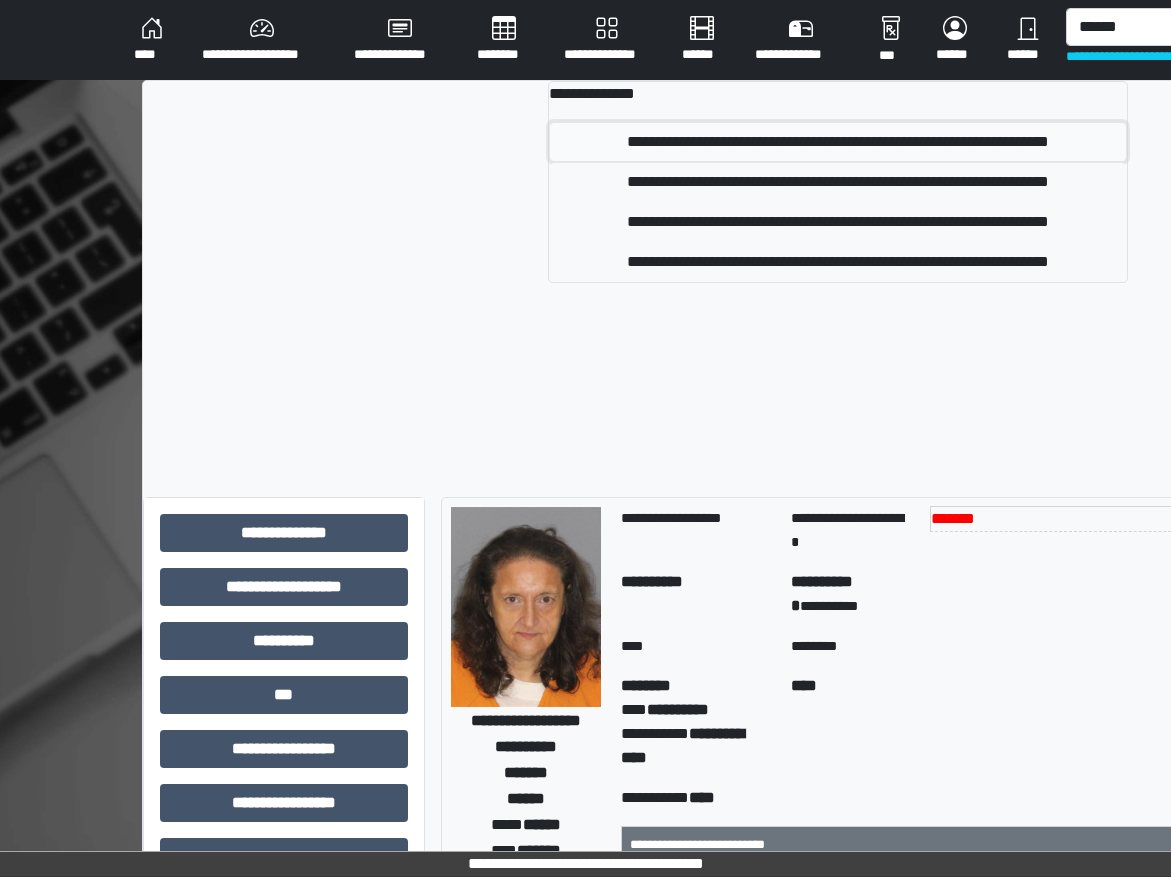 click on "**********" at bounding box center [838, 142] 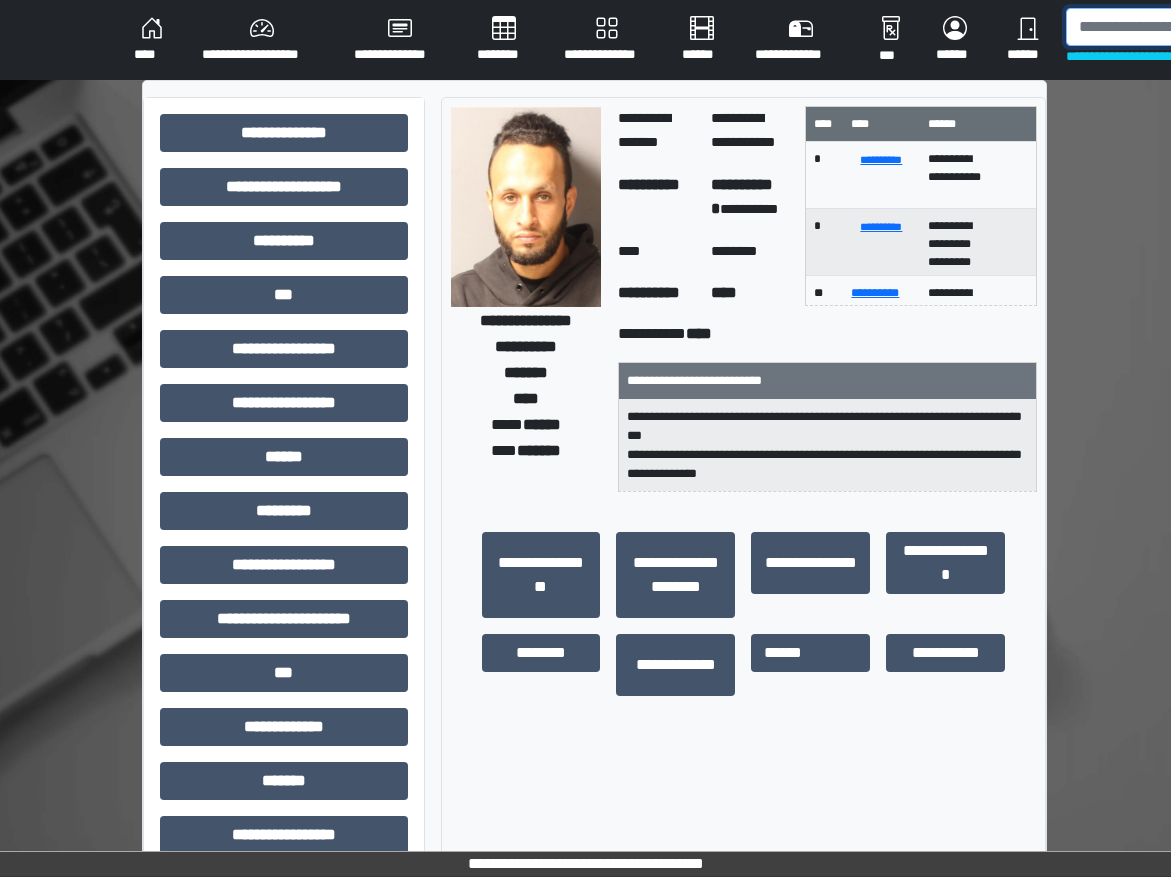 click at bounding box center (1169, 27) 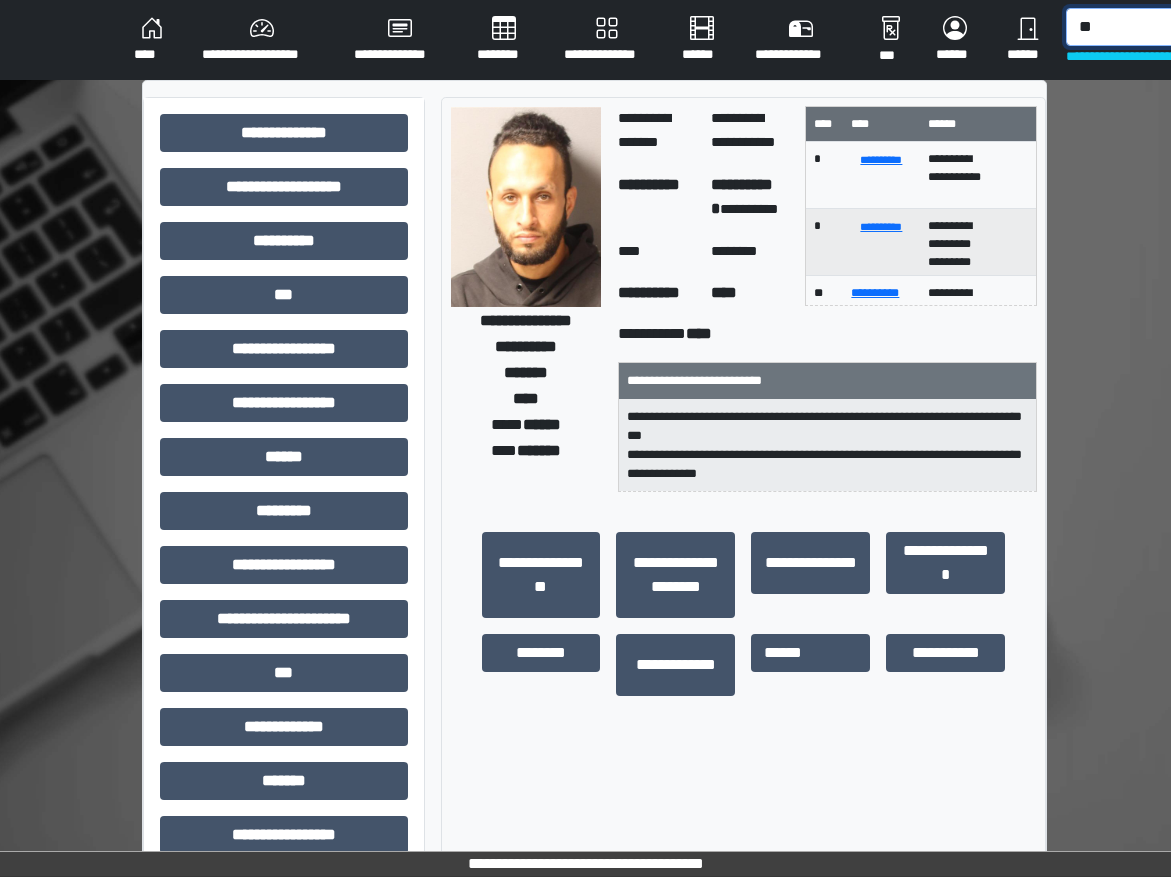 type on "*" 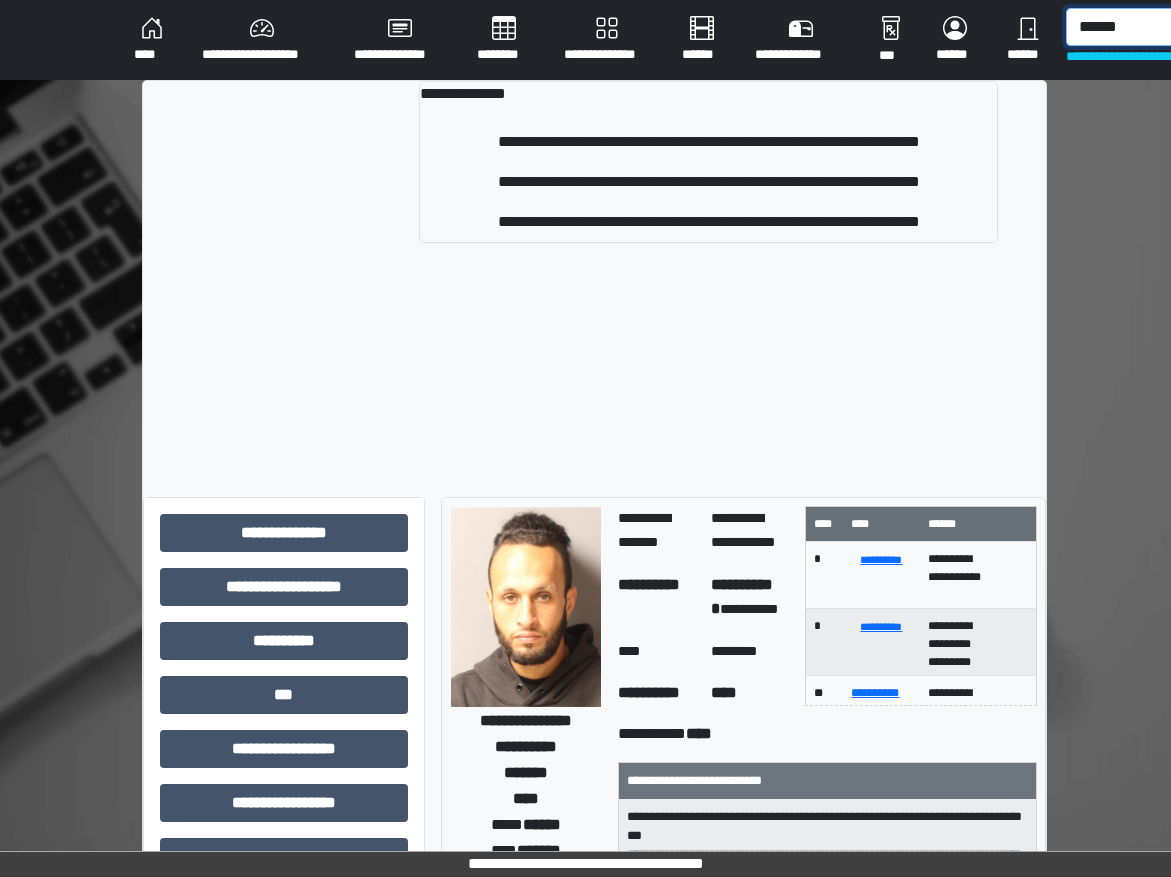 type on "******" 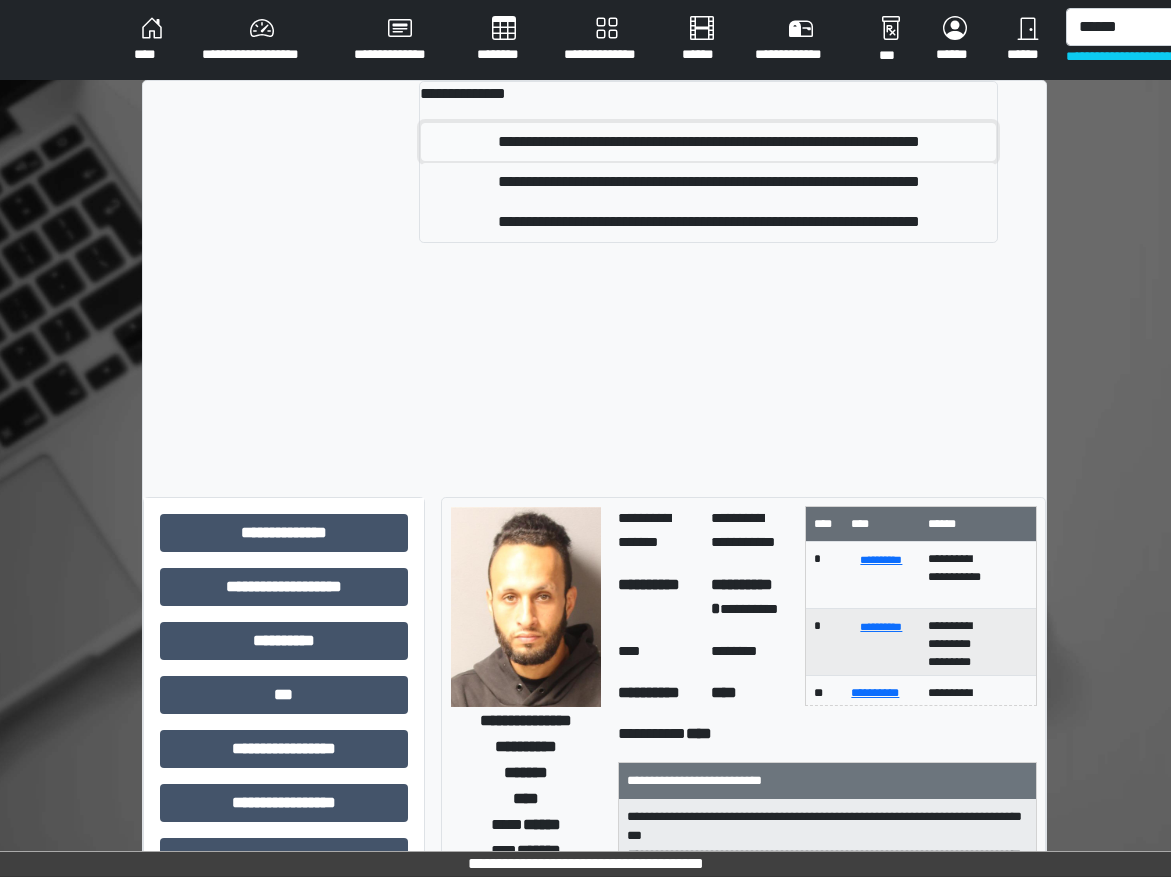 click on "**********" at bounding box center [708, 142] 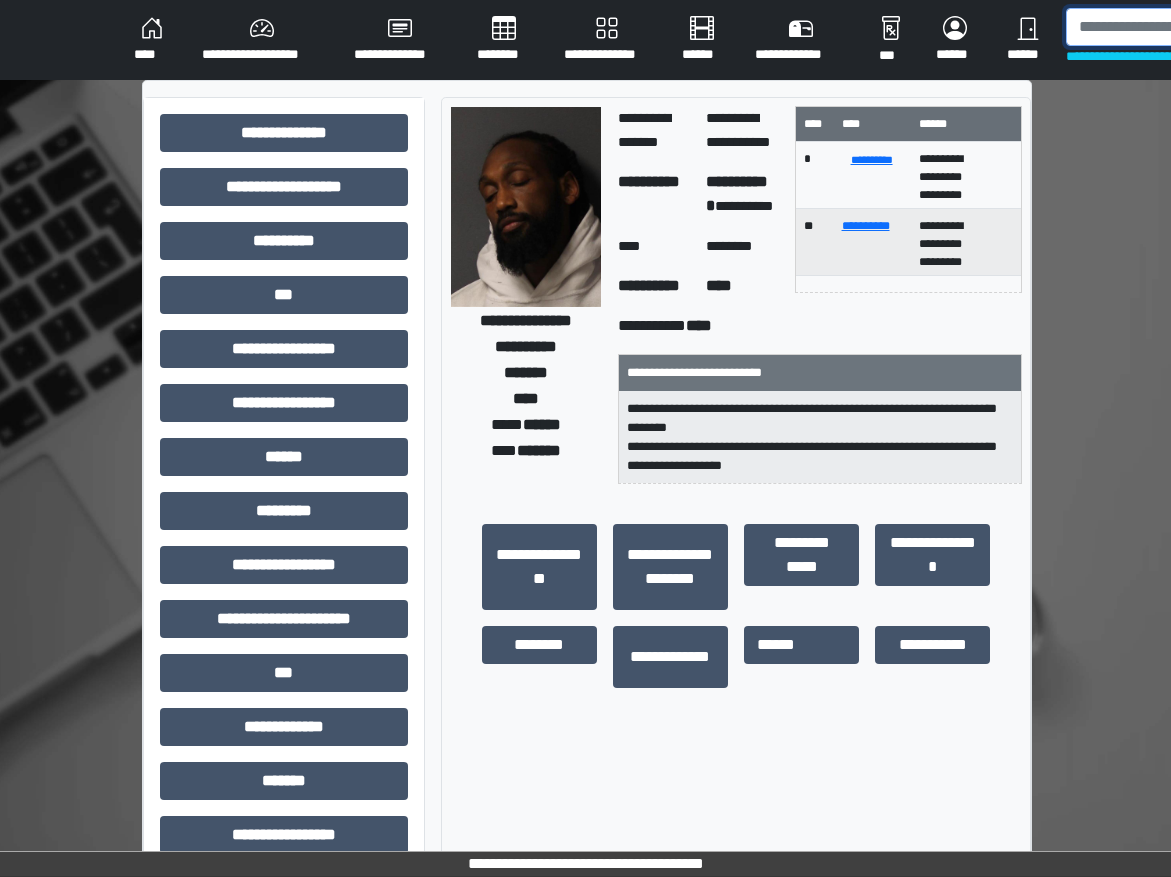 click at bounding box center [1169, 27] 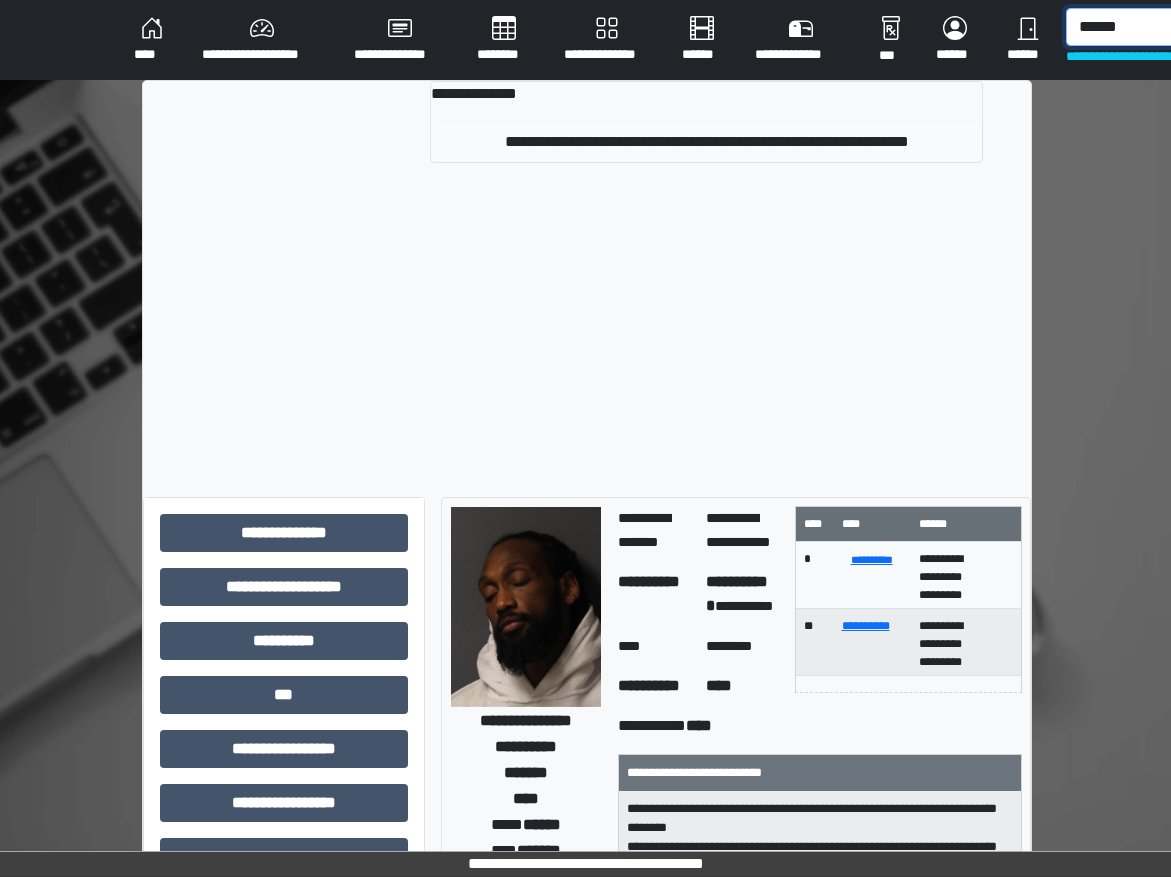 type on "******" 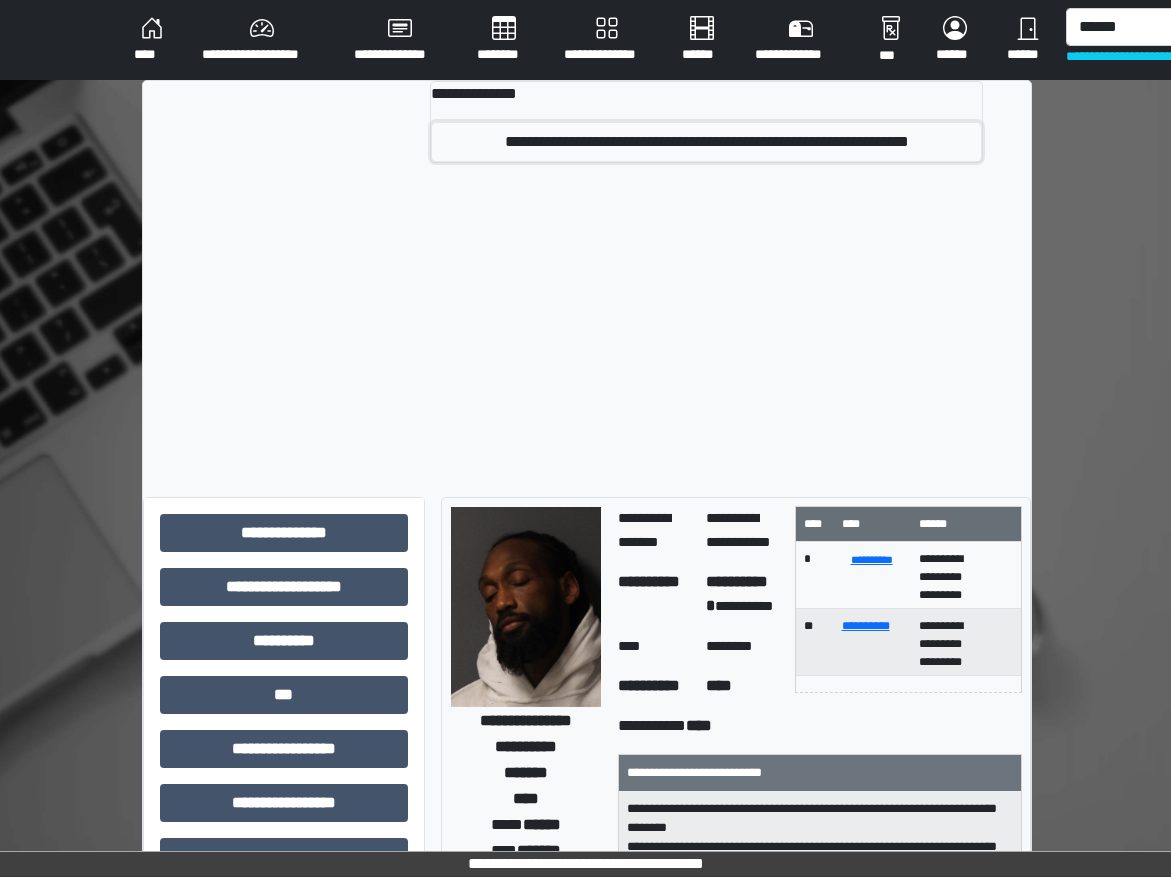 click on "**********" at bounding box center [707, 142] 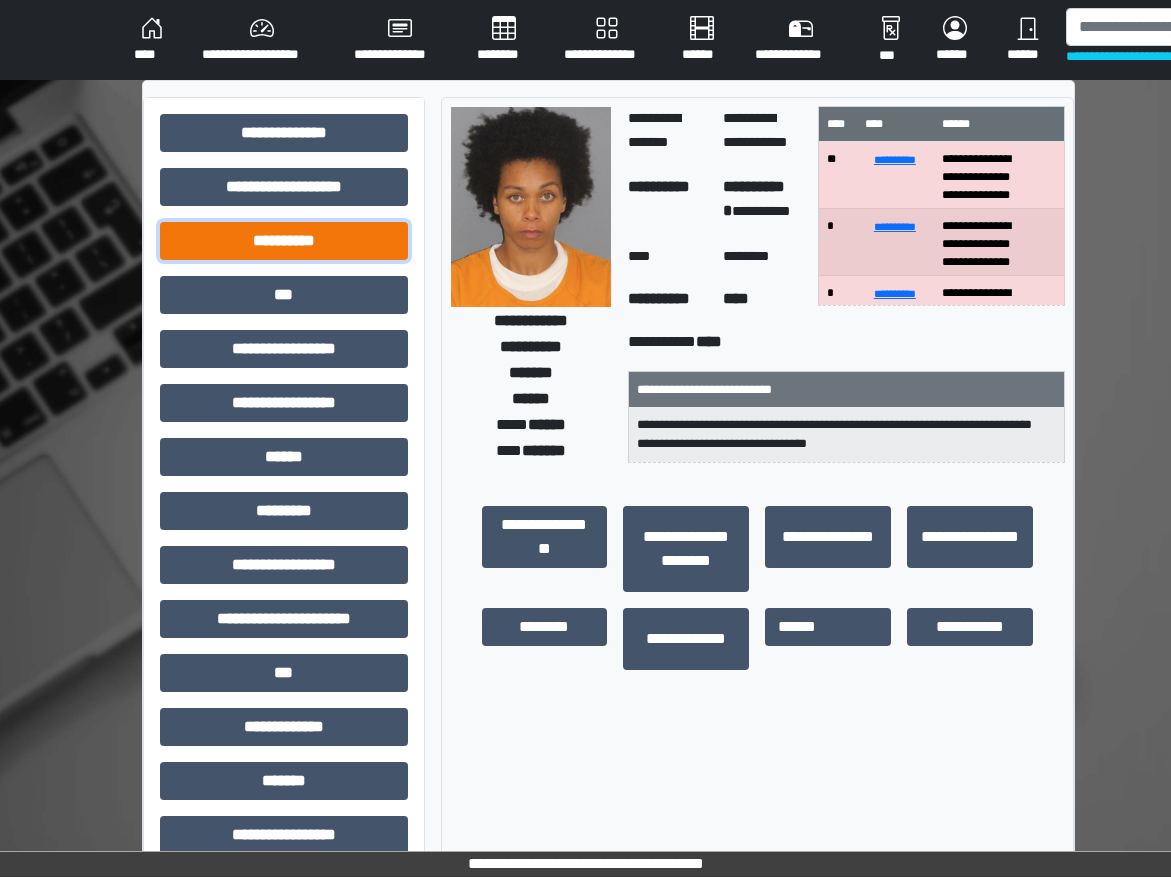 click on "**********" at bounding box center [284, 241] 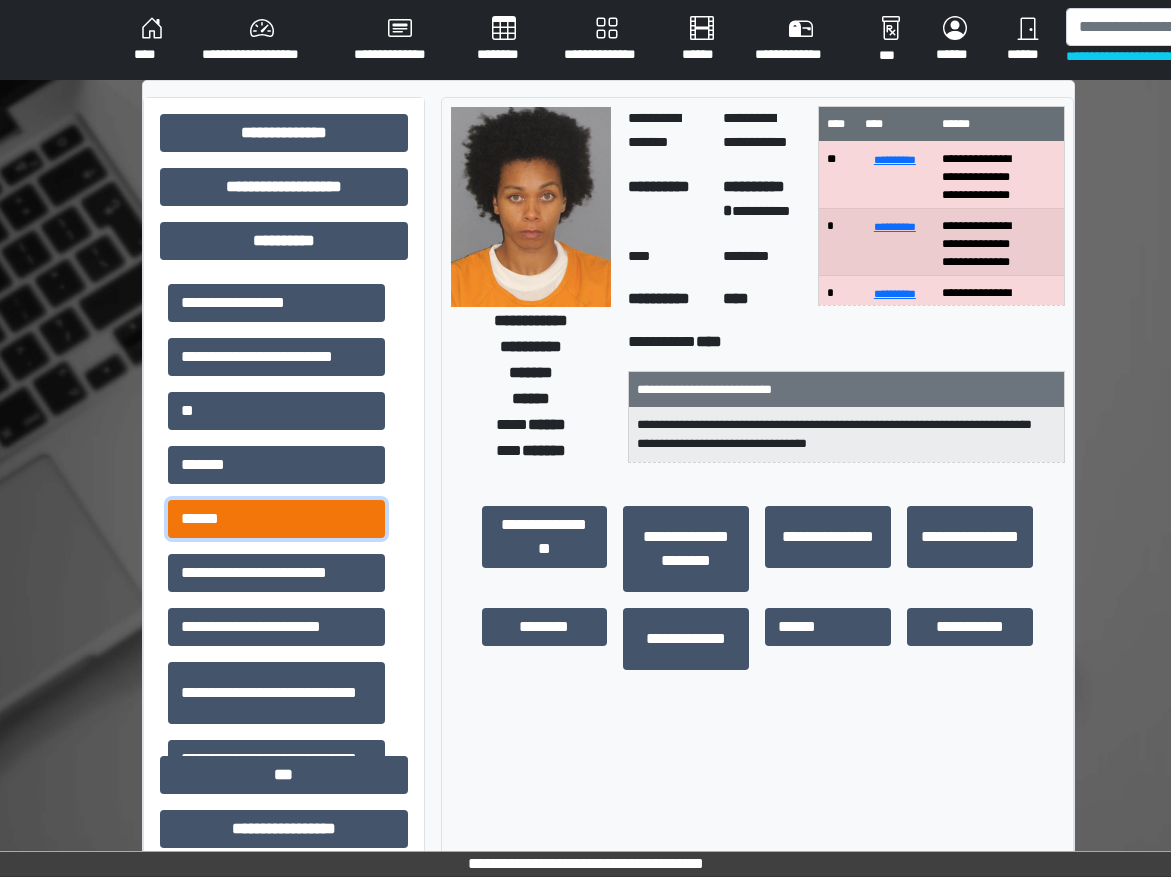 click on "******" at bounding box center [276, 519] 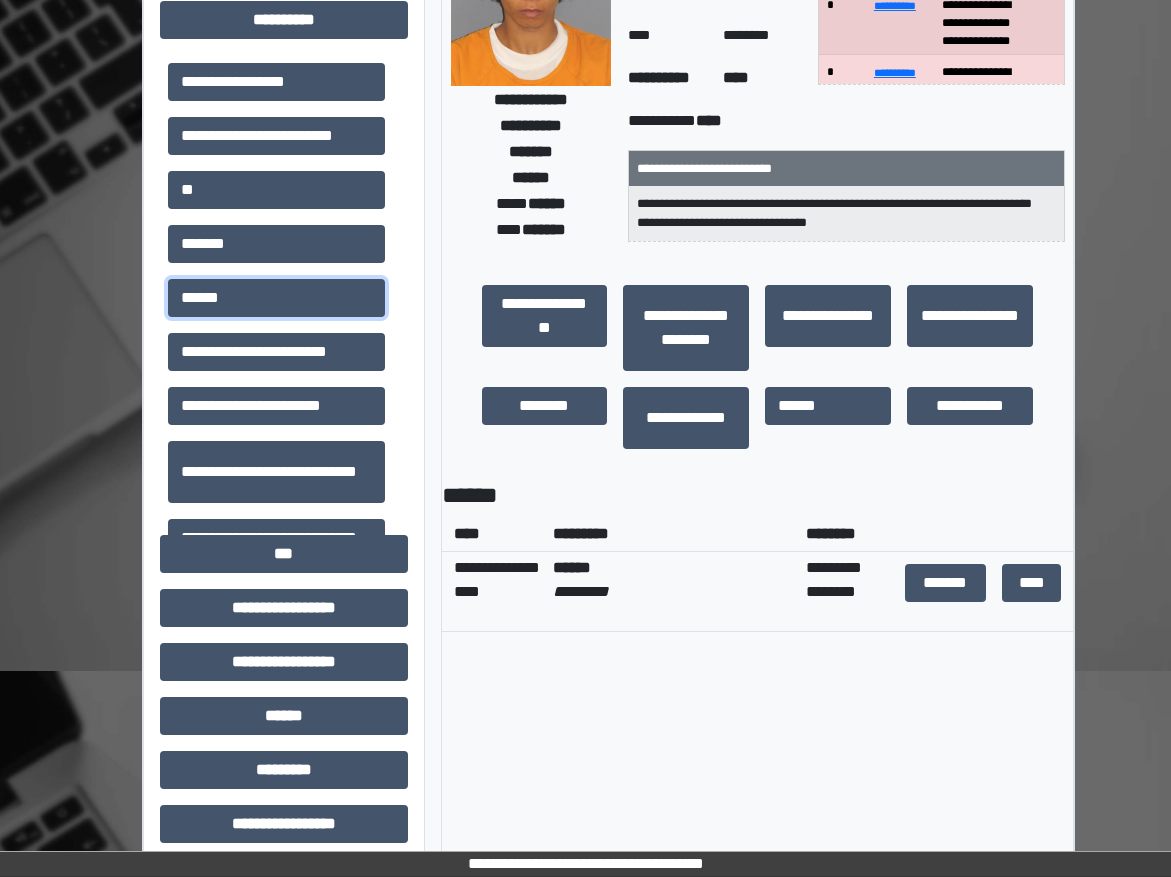 scroll, scrollTop: 300, scrollLeft: 0, axis: vertical 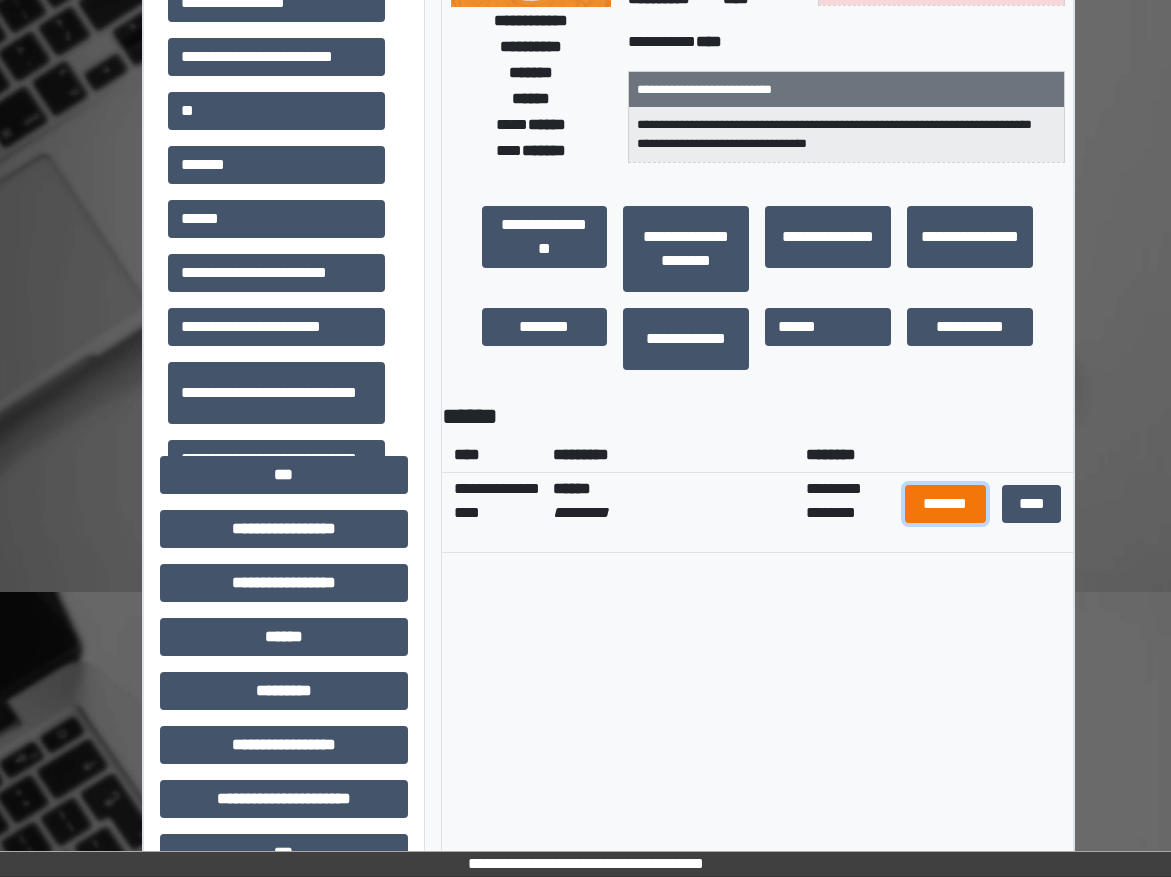 click on "*******" at bounding box center [945, 504] 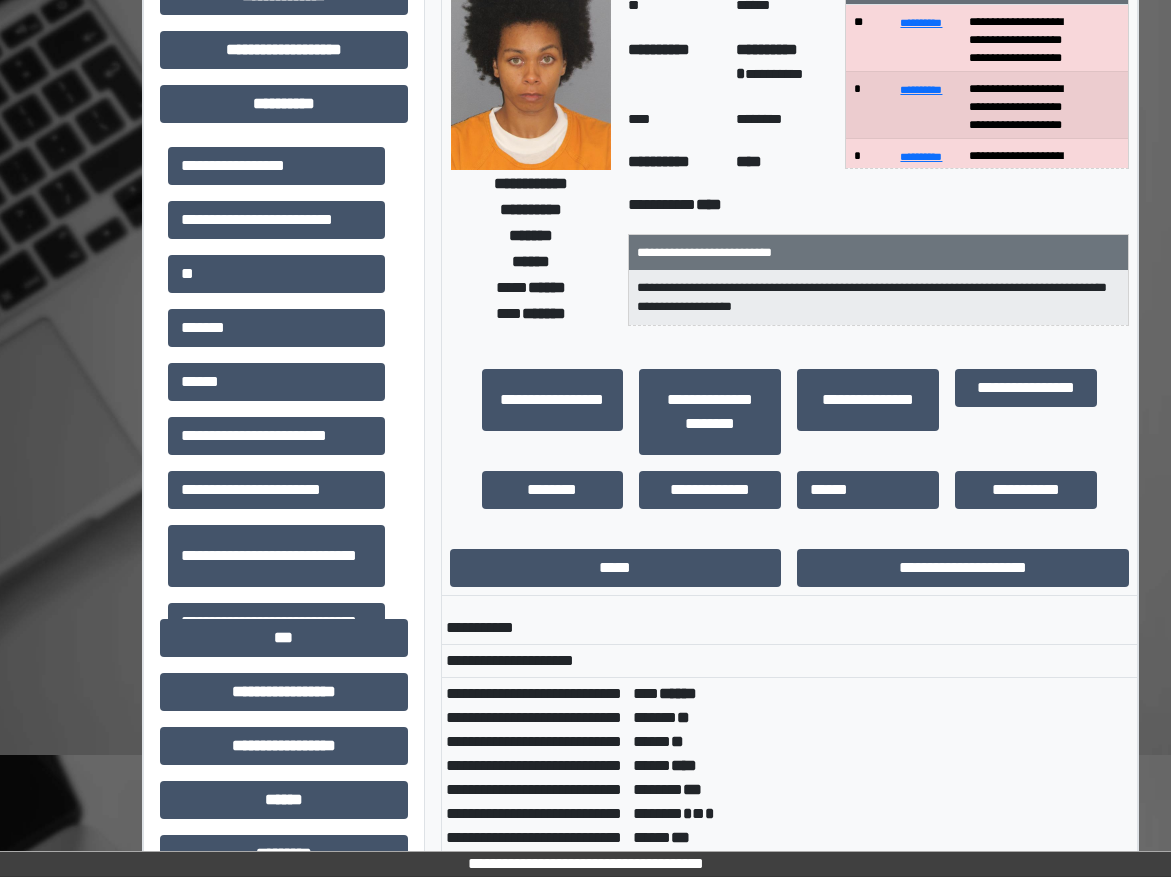 scroll, scrollTop: 100, scrollLeft: 0, axis: vertical 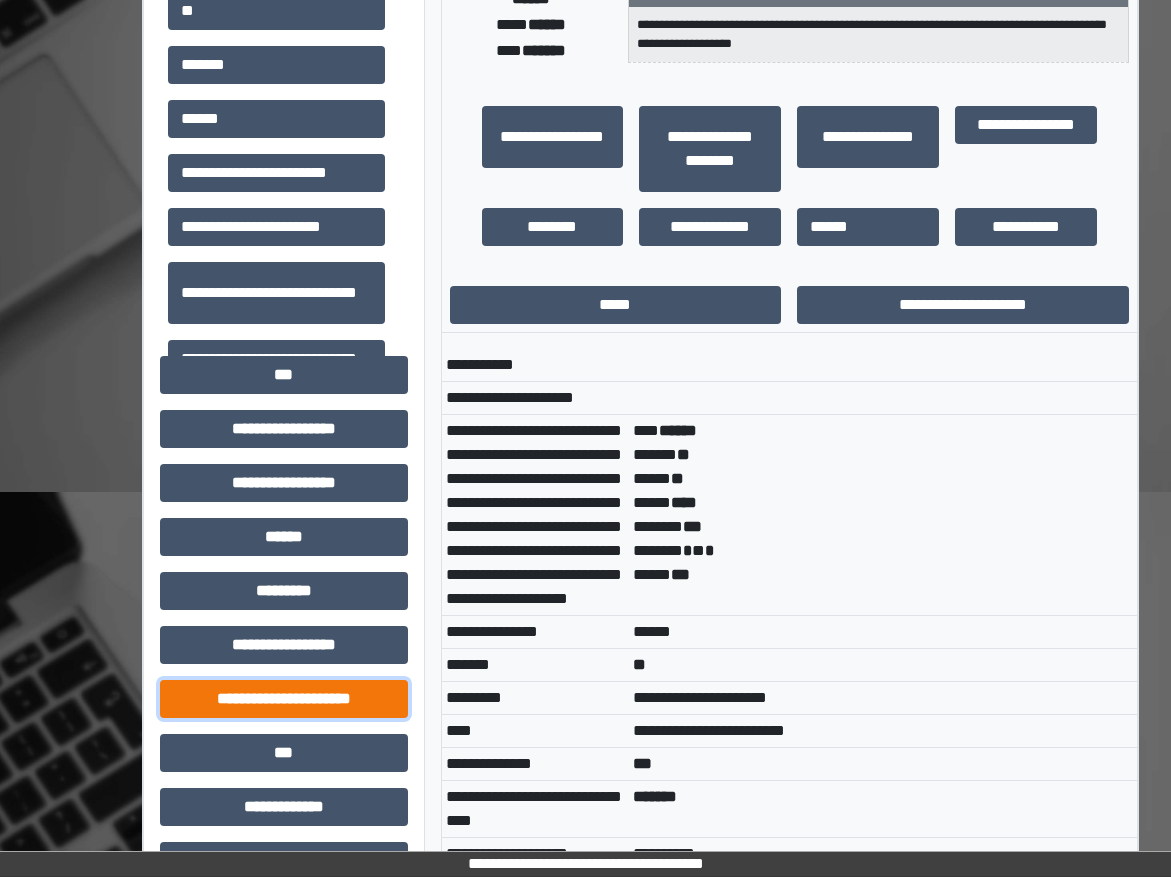 click on "**********" at bounding box center (284, 699) 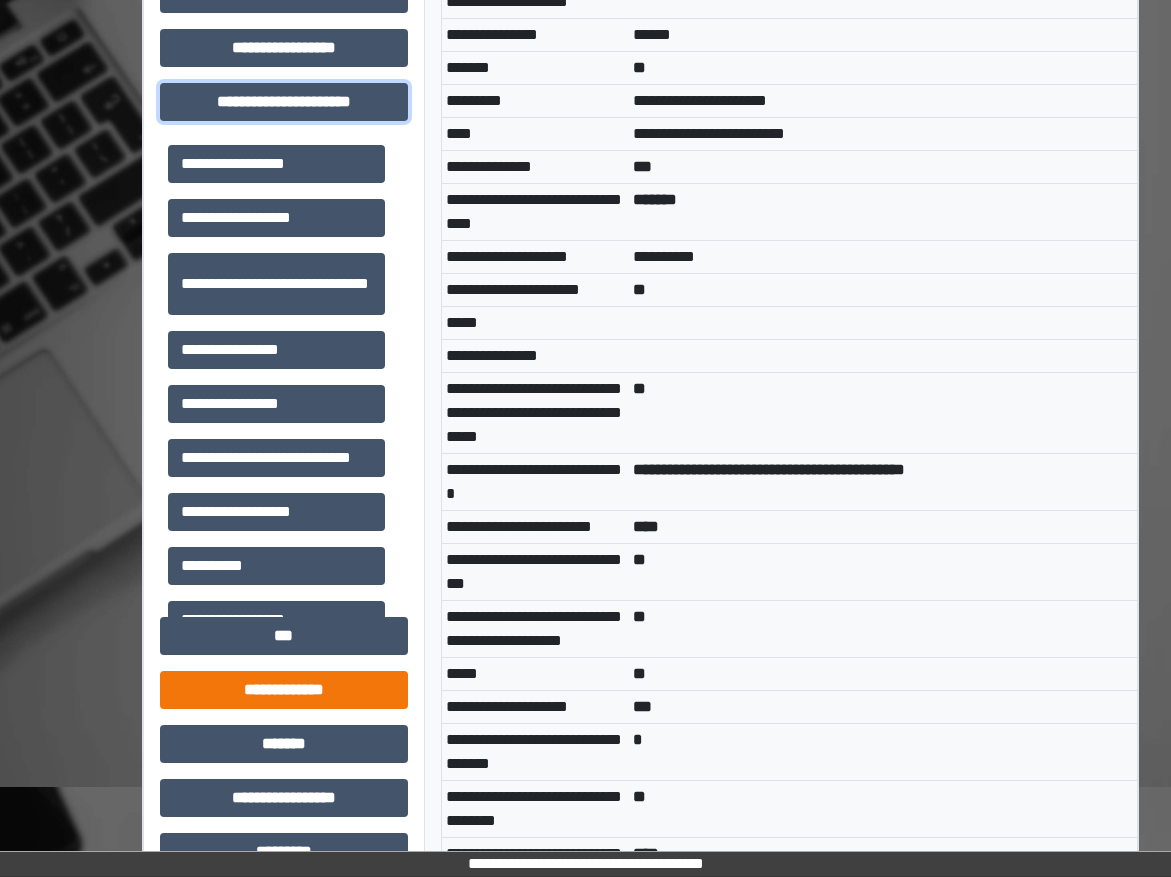 scroll, scrollTop: 1000, scrollLeft: 0, axis: vertical 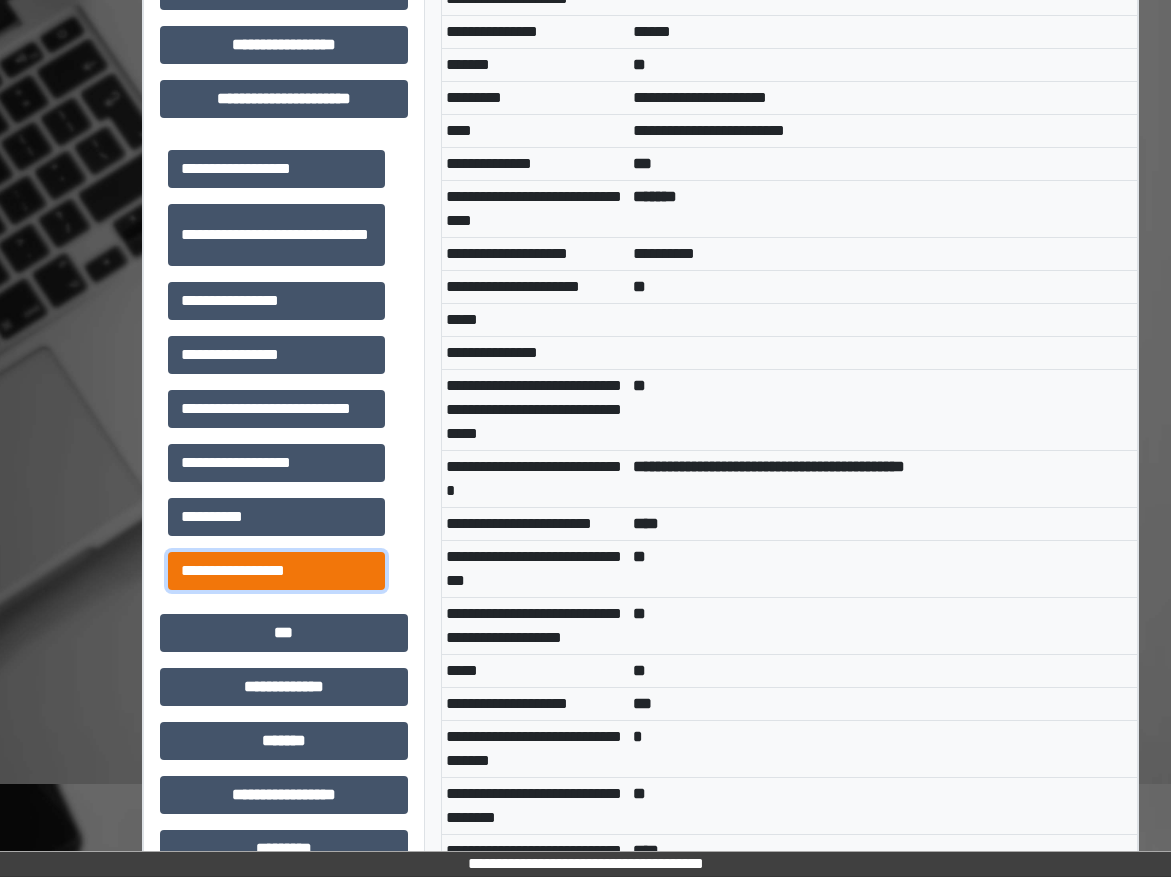 click on "**********" at bounding box center [276, 571] 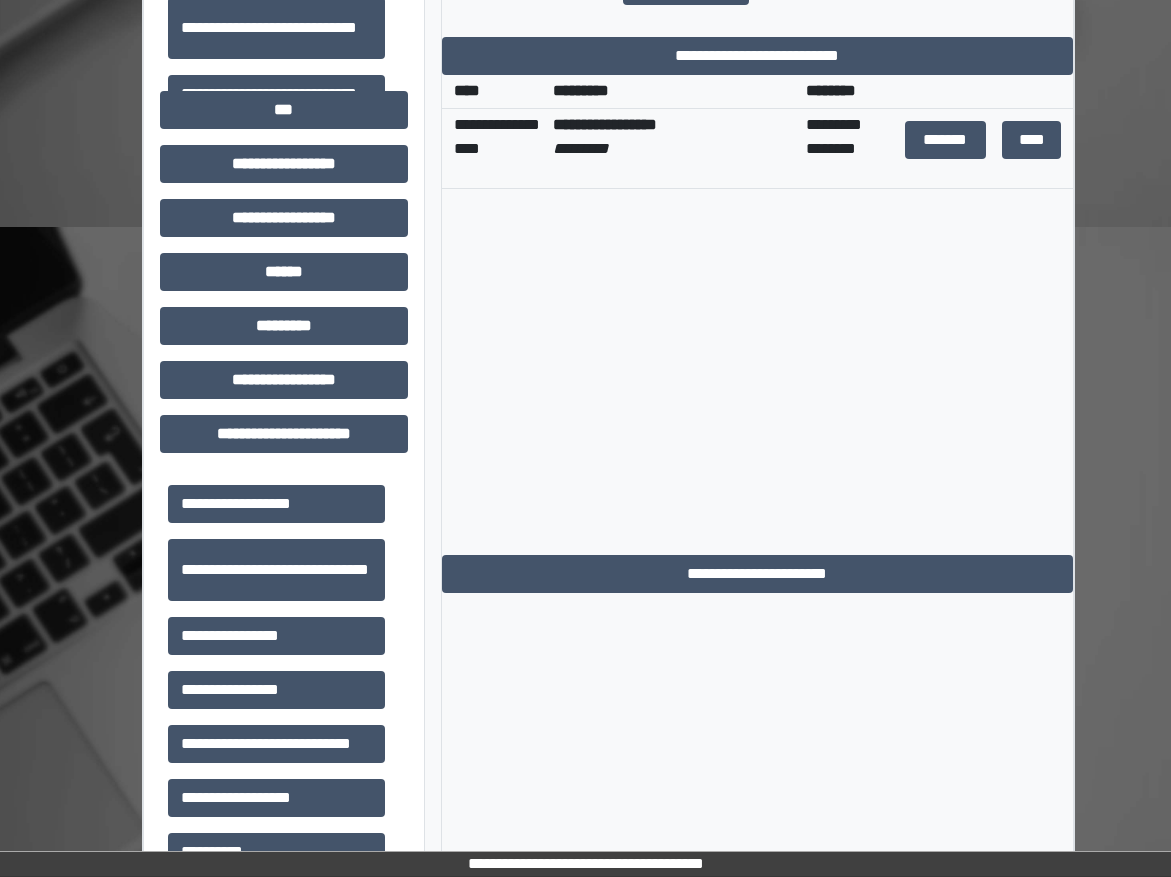 scroll, scrollTop: 700, scrollLeft: 0, axis: vertical 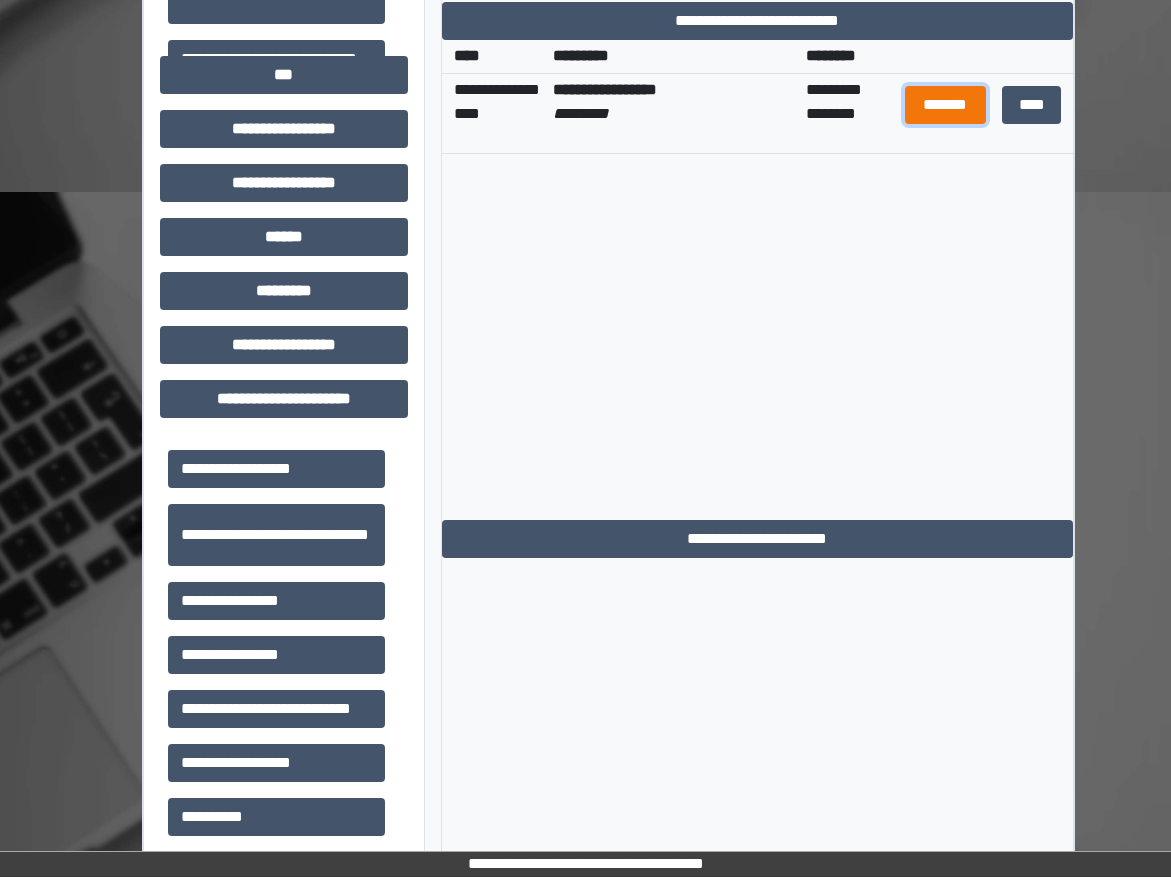click on "*******" at bounding box center (945, 105) 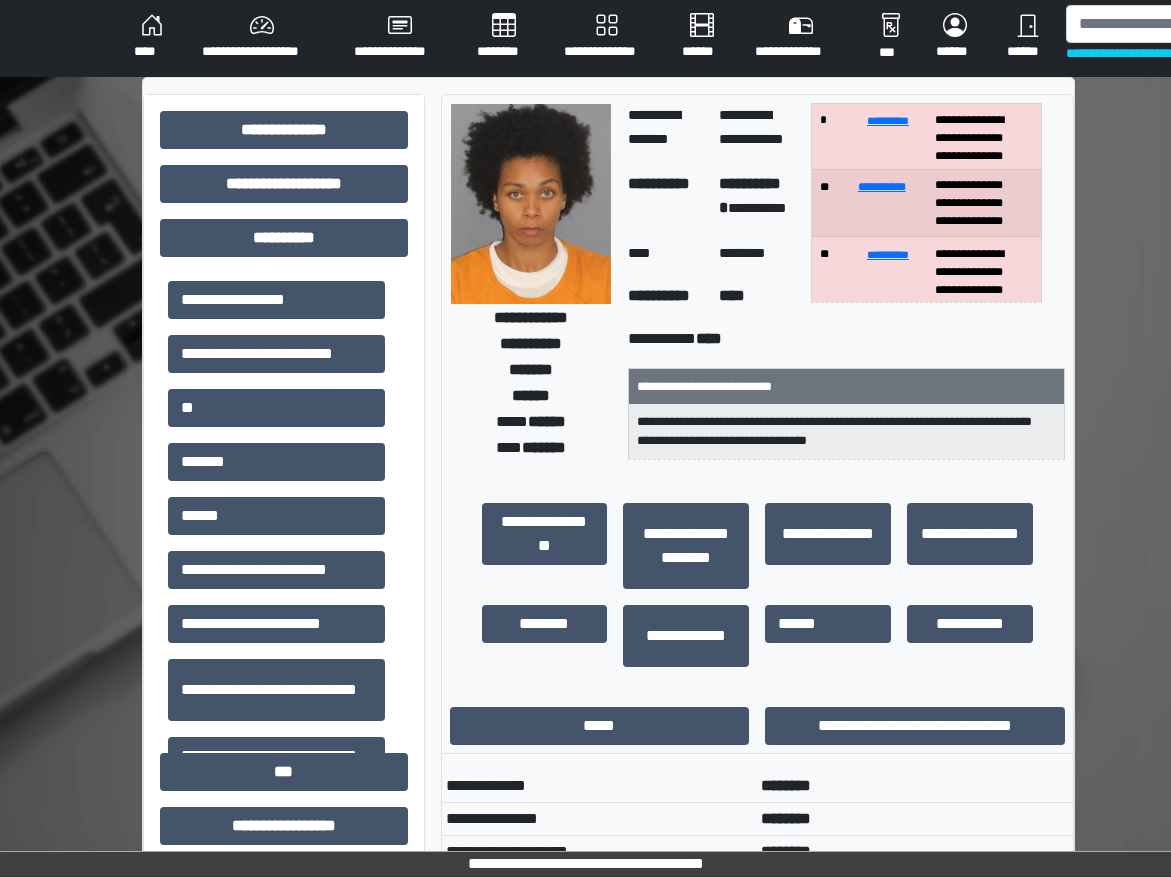 scroll, scrollTop: 0, scrollLeft: 0, axis: both 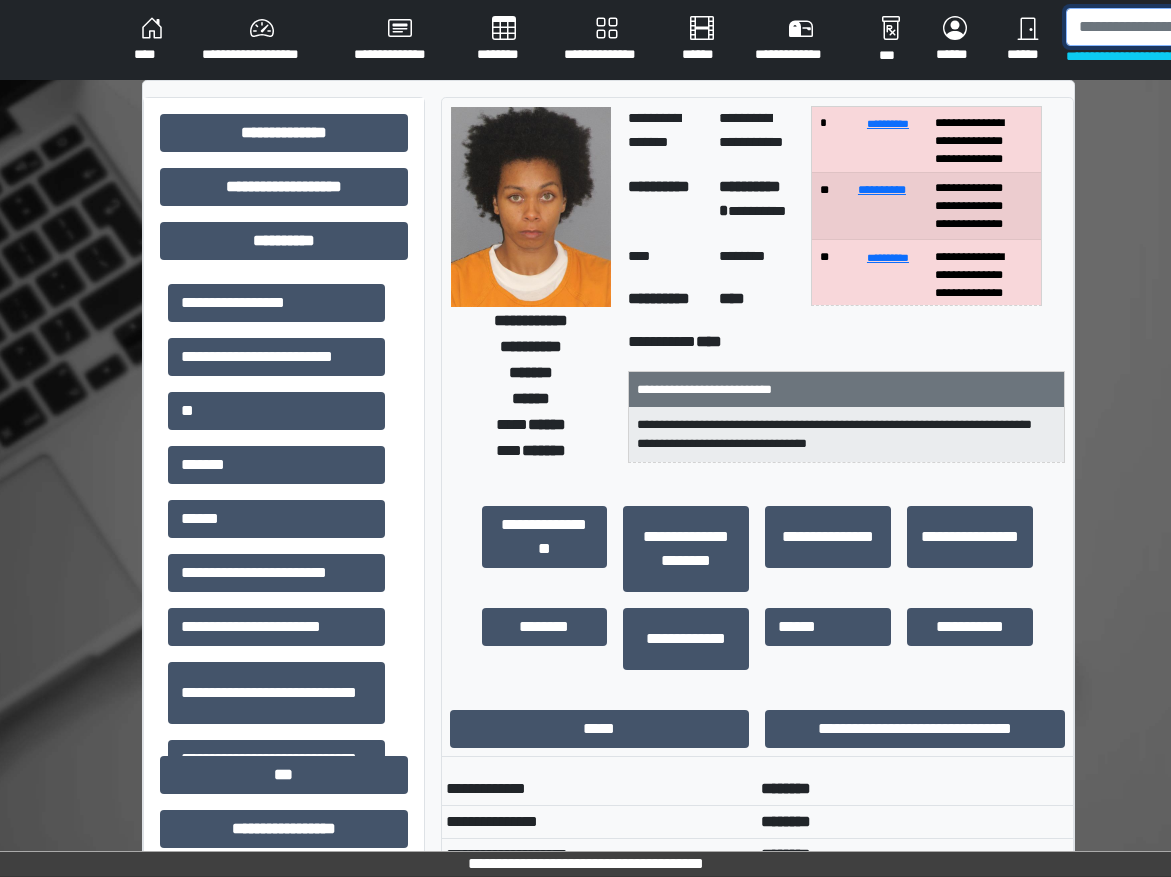 click at bounding box center (1169, 27) 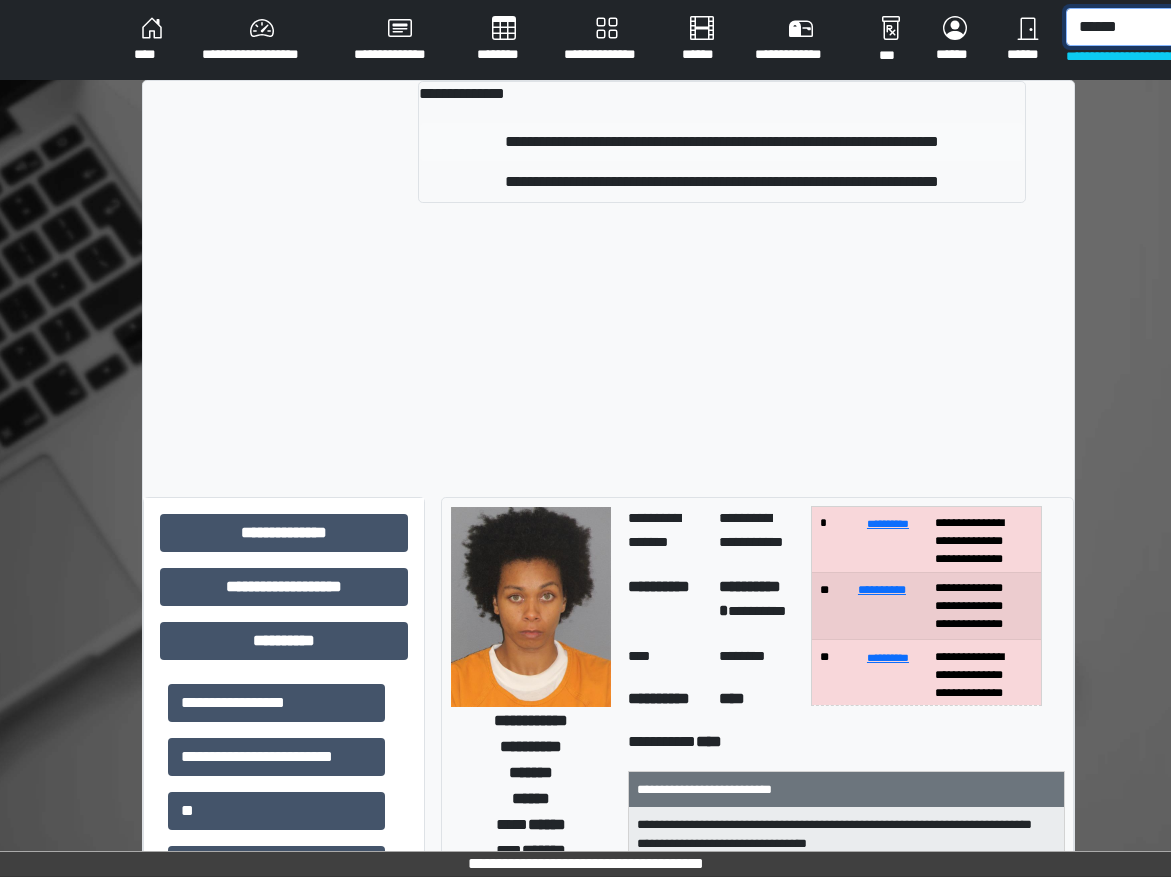 type on "******" 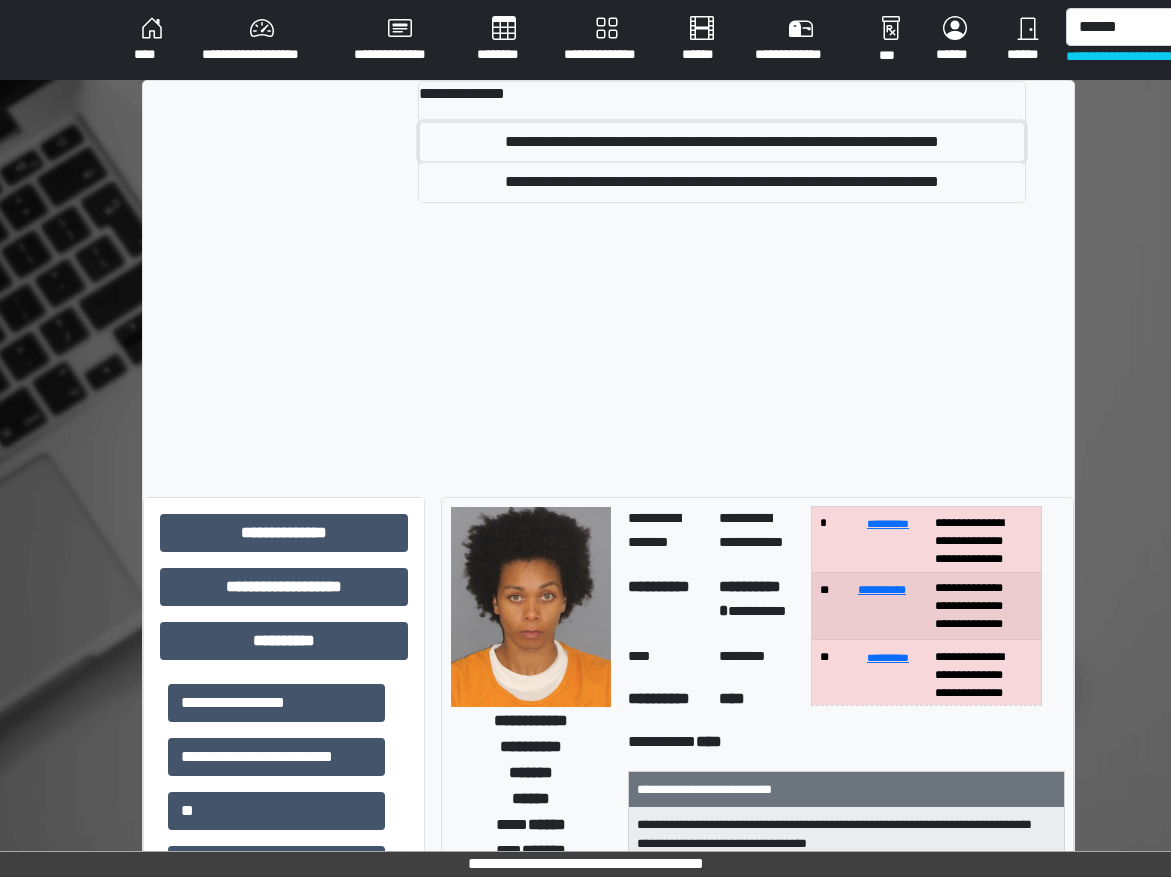 click on "**********" at bounding box center (722, 142) 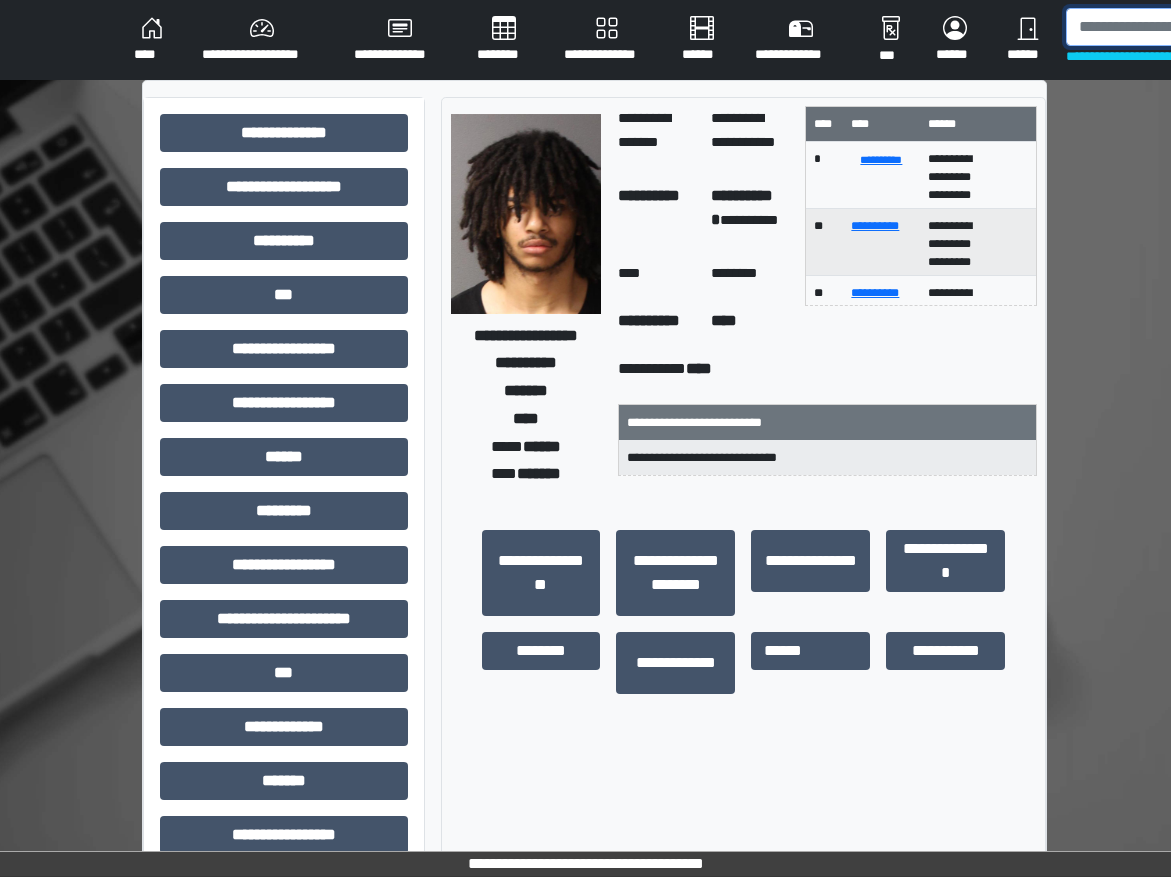 click at bounding box center (1169, 27) 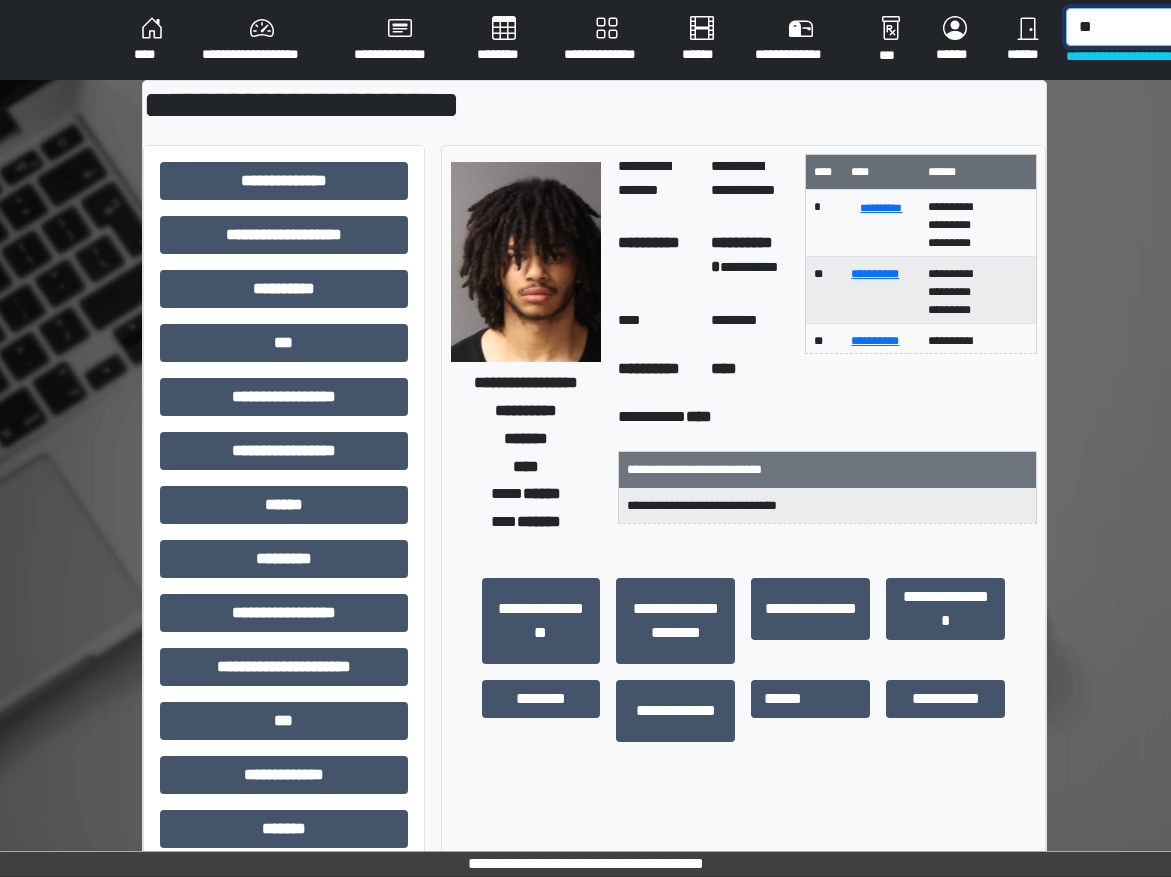 type on "*" 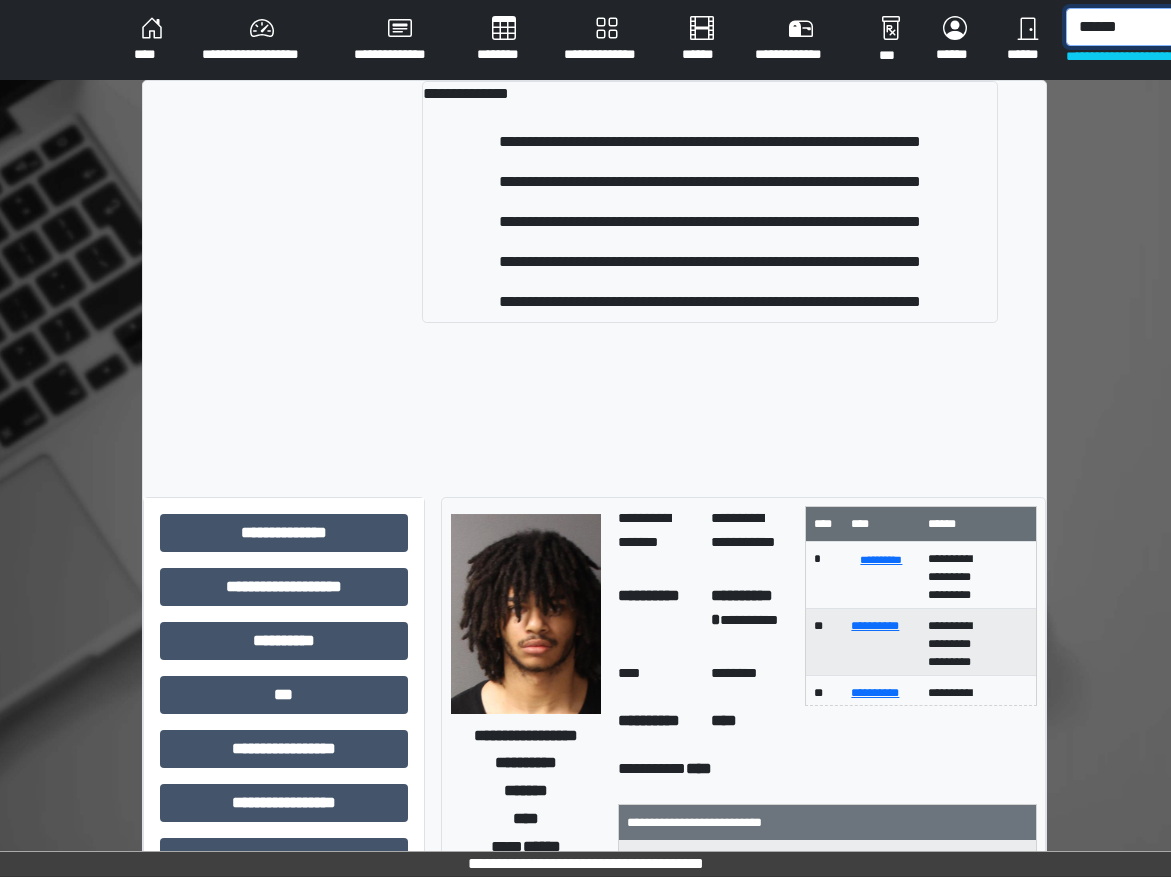 type on "******" 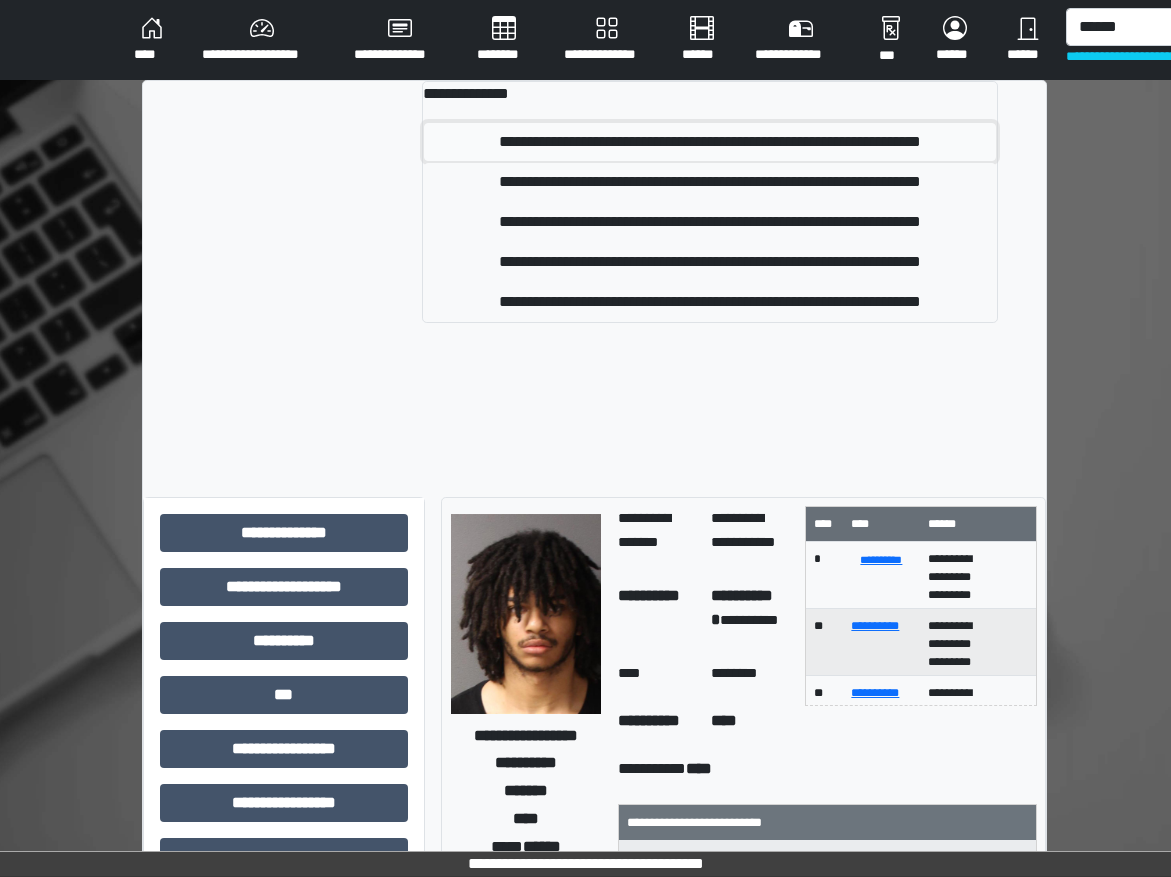 click on "**********" at bounding box center (710, 142) 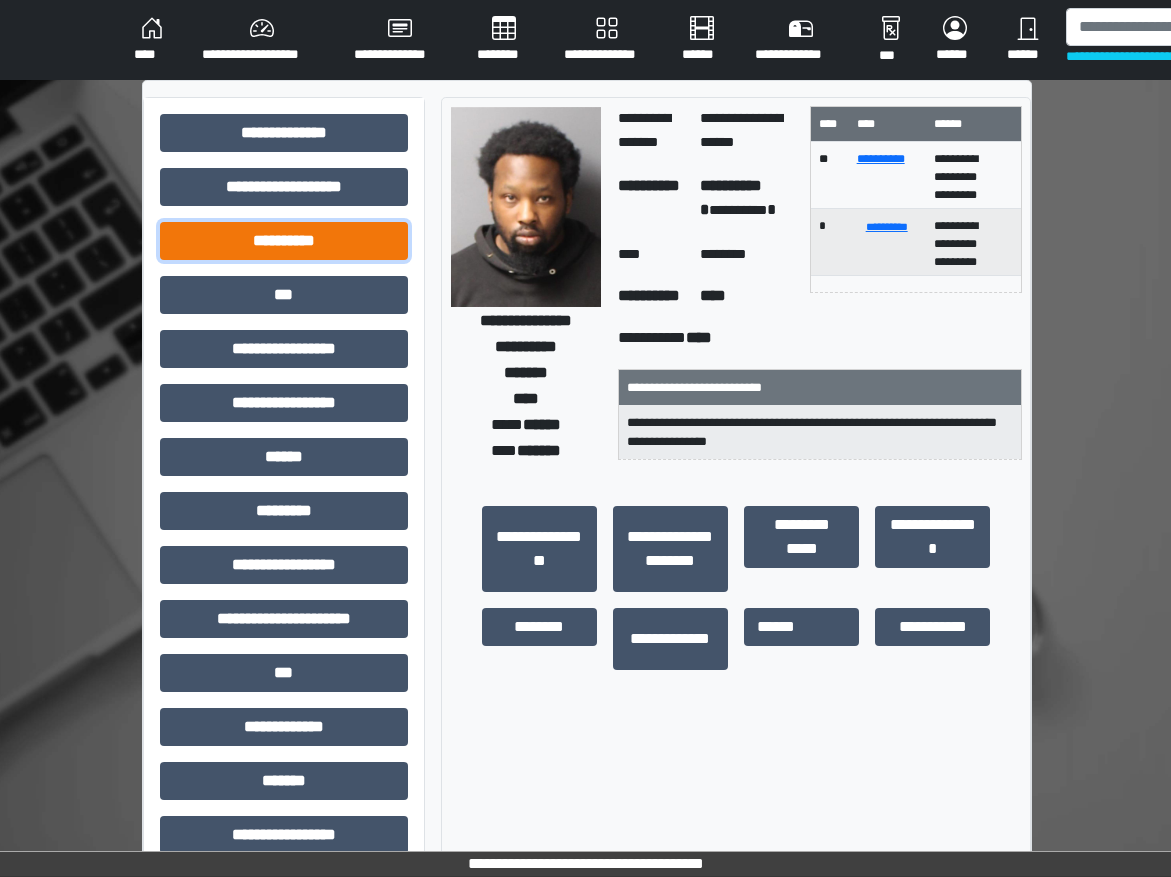 click on "**********" at bounding box center [284, 241] 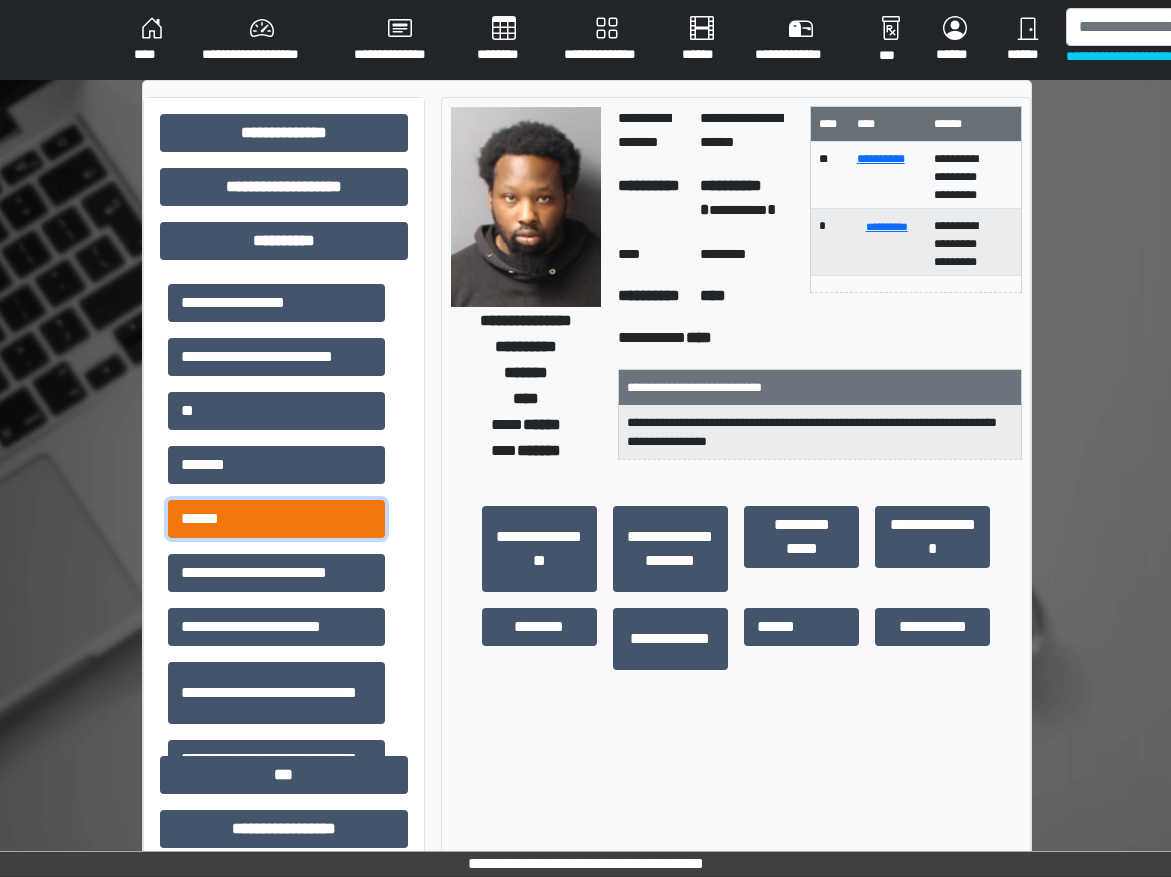 click on "******" at bounding box center [276, 519] 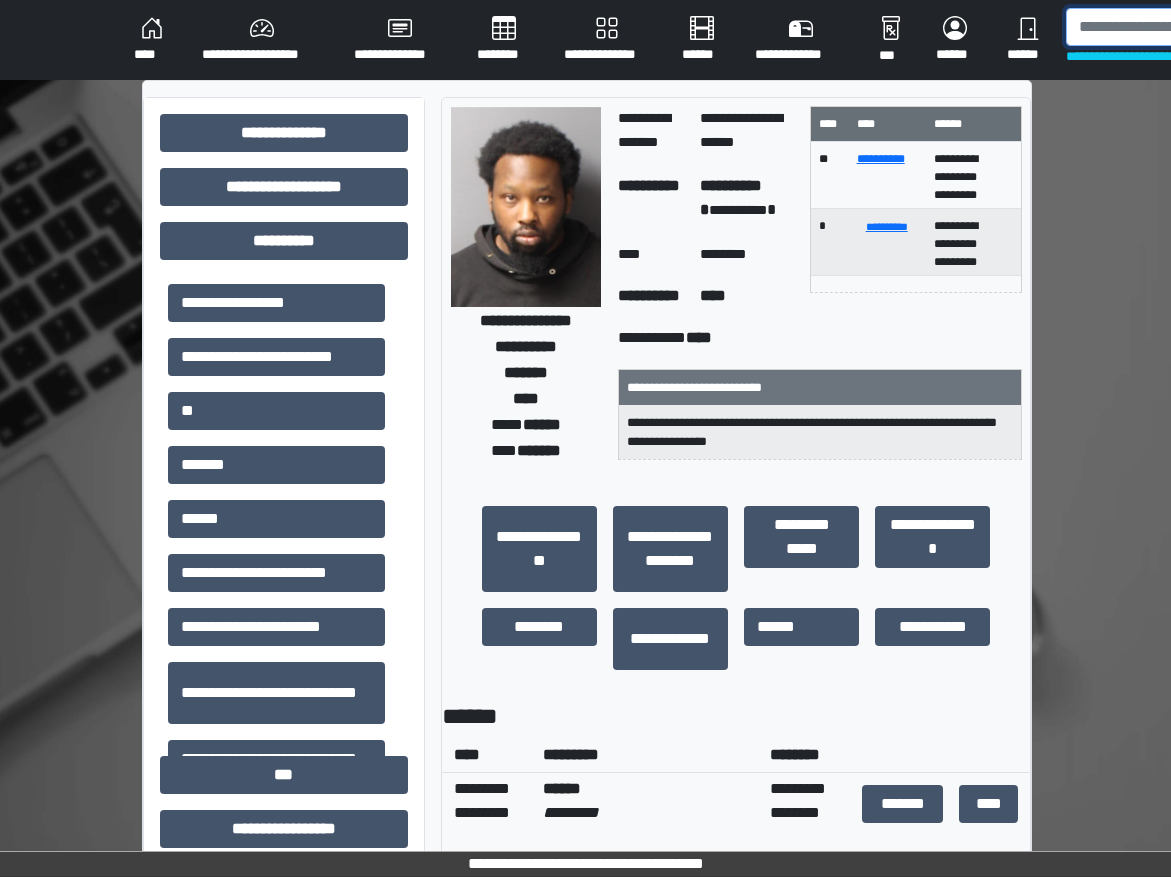 click at bounding box center [1169, 27] 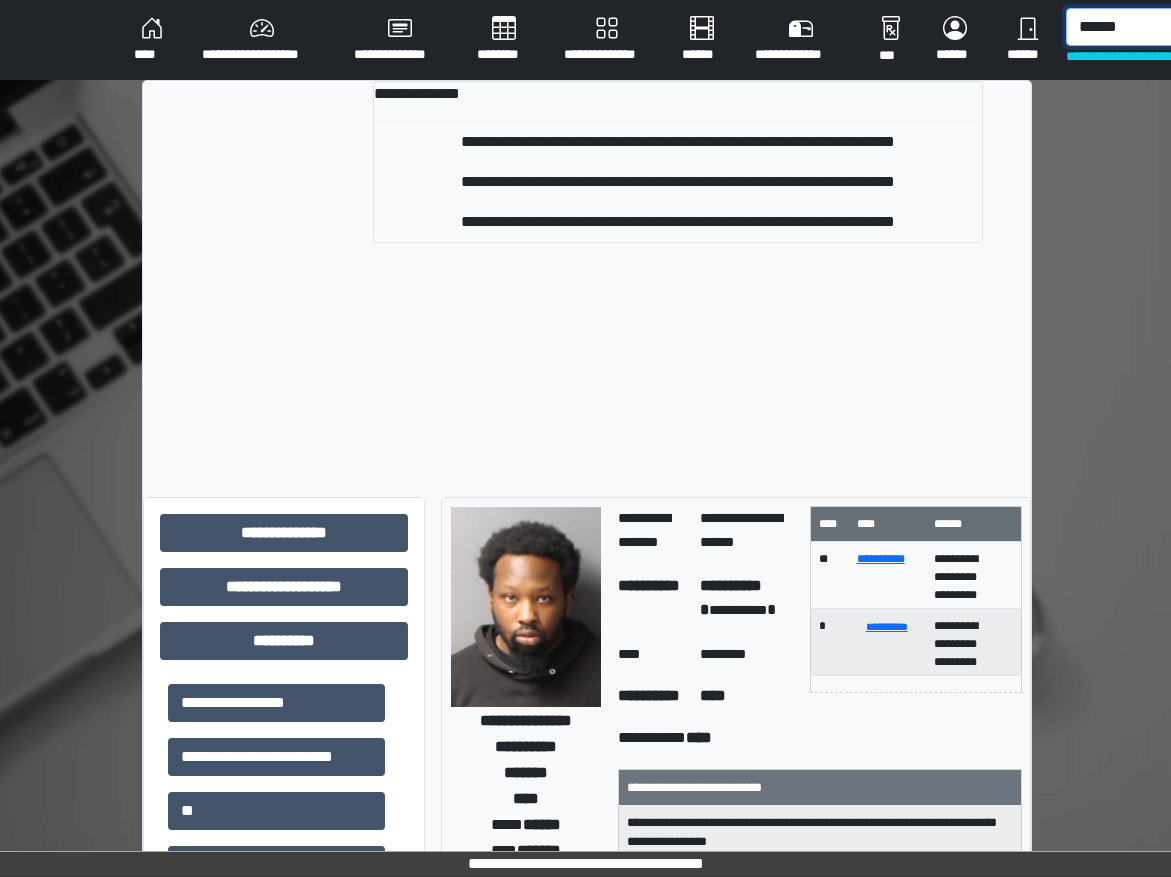 type on "******" 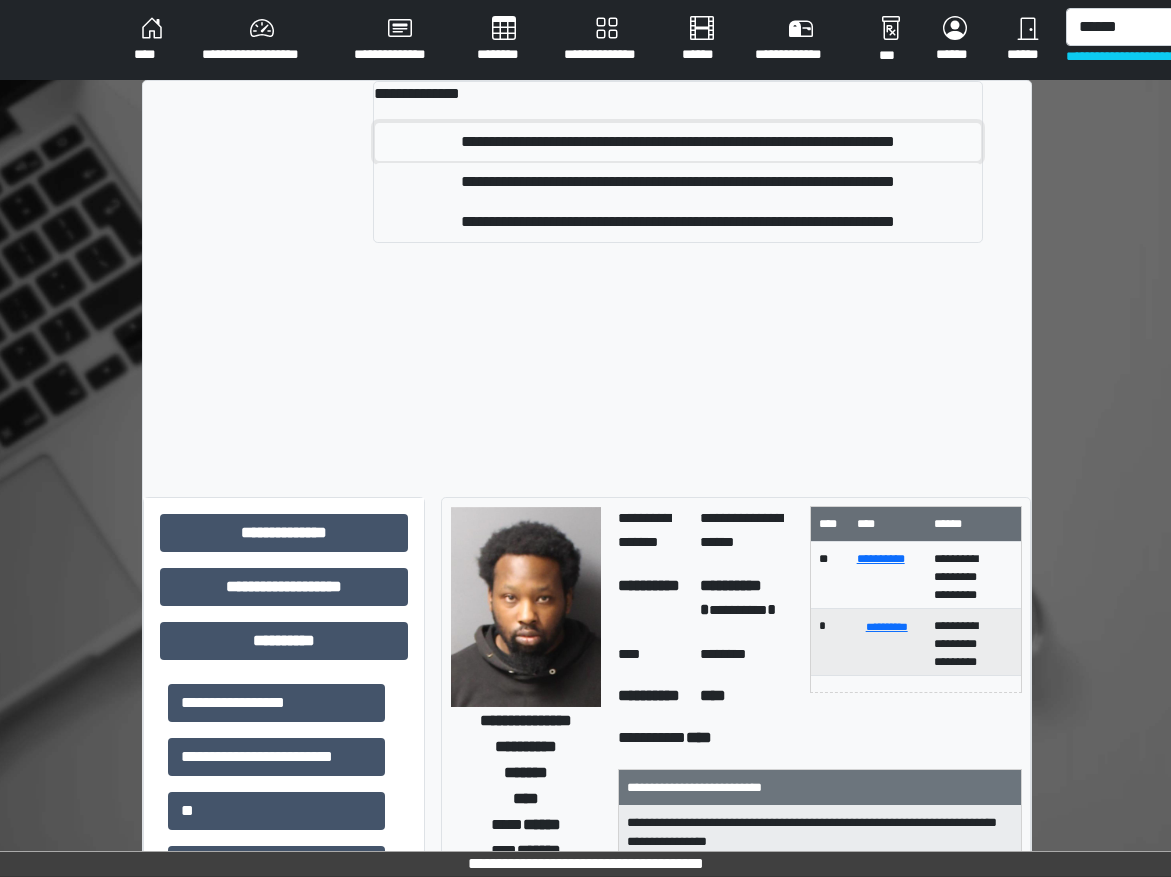 click on "**********" at bounding box center (678, 142) 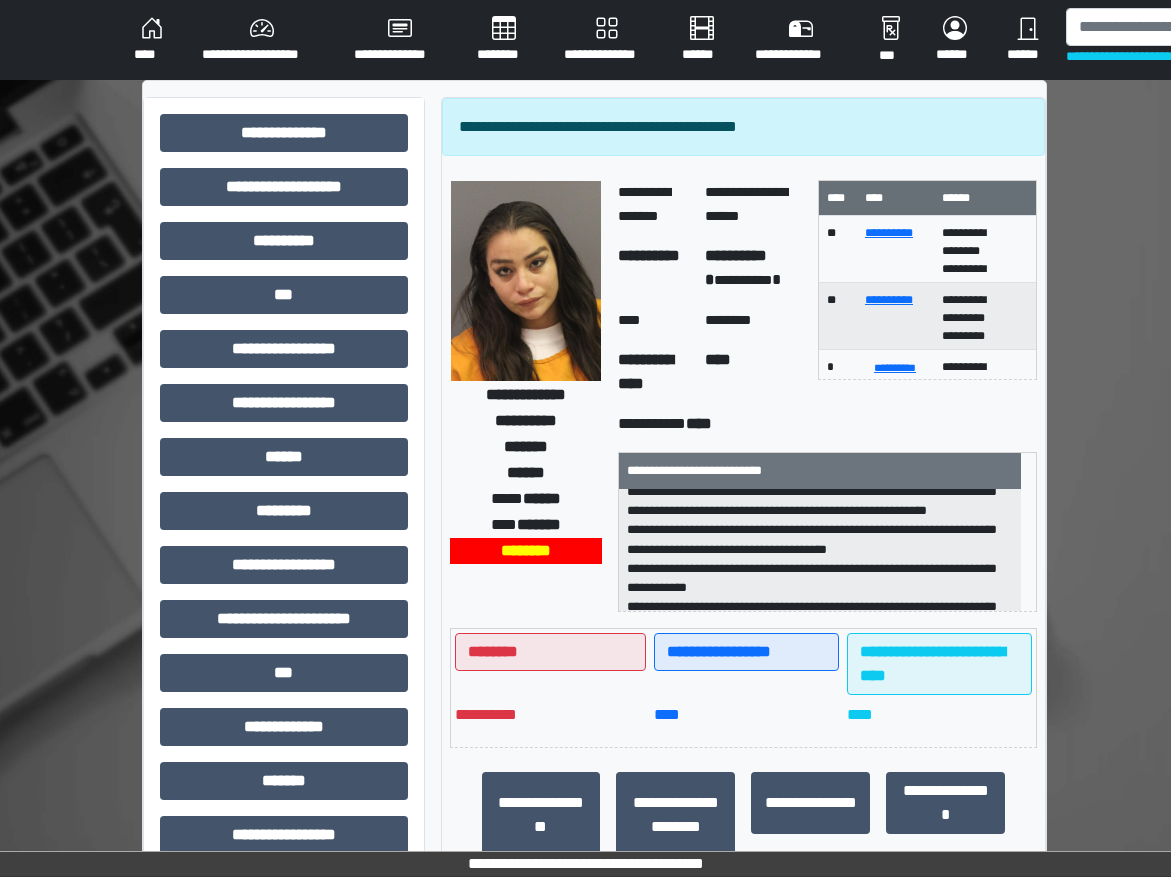 scroll, scrollTop: 17, scrollLeft: 0, axis: vertical 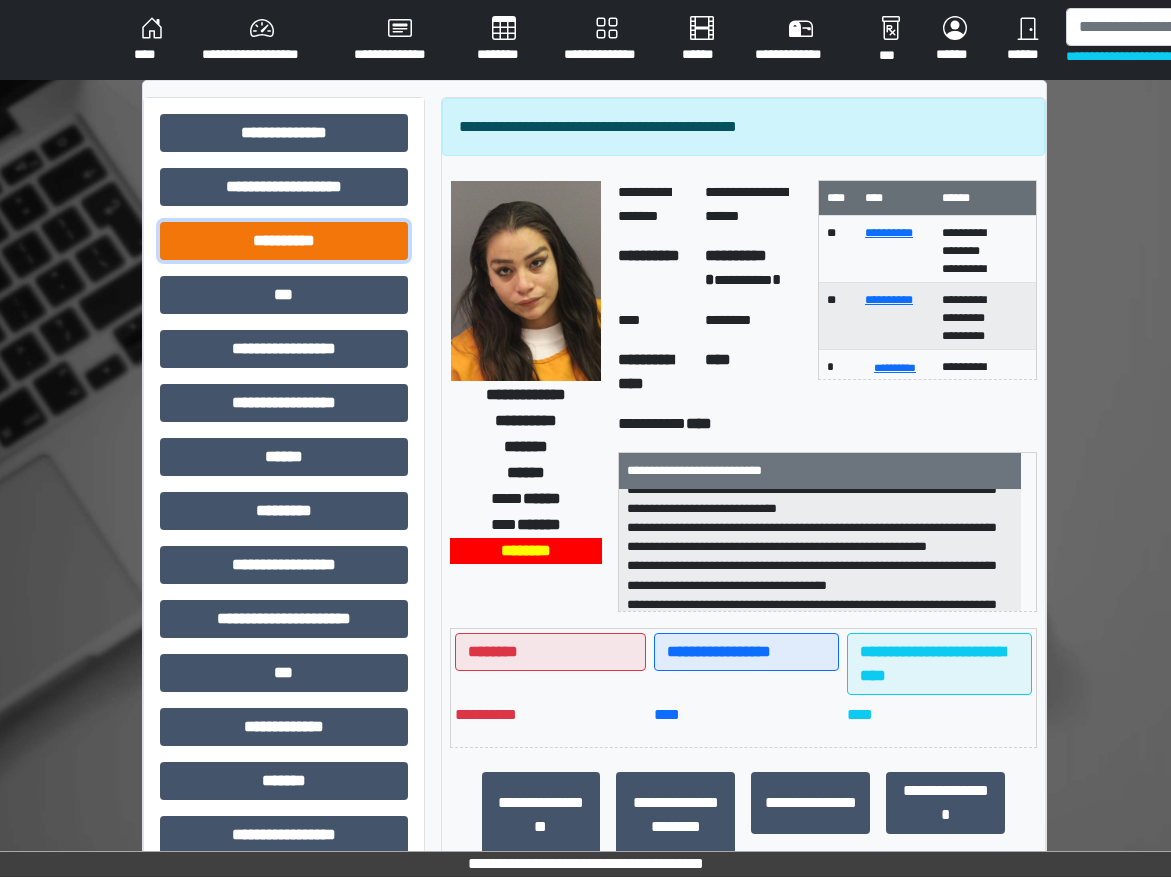 click on "**********" at bounding box center [284, 241] 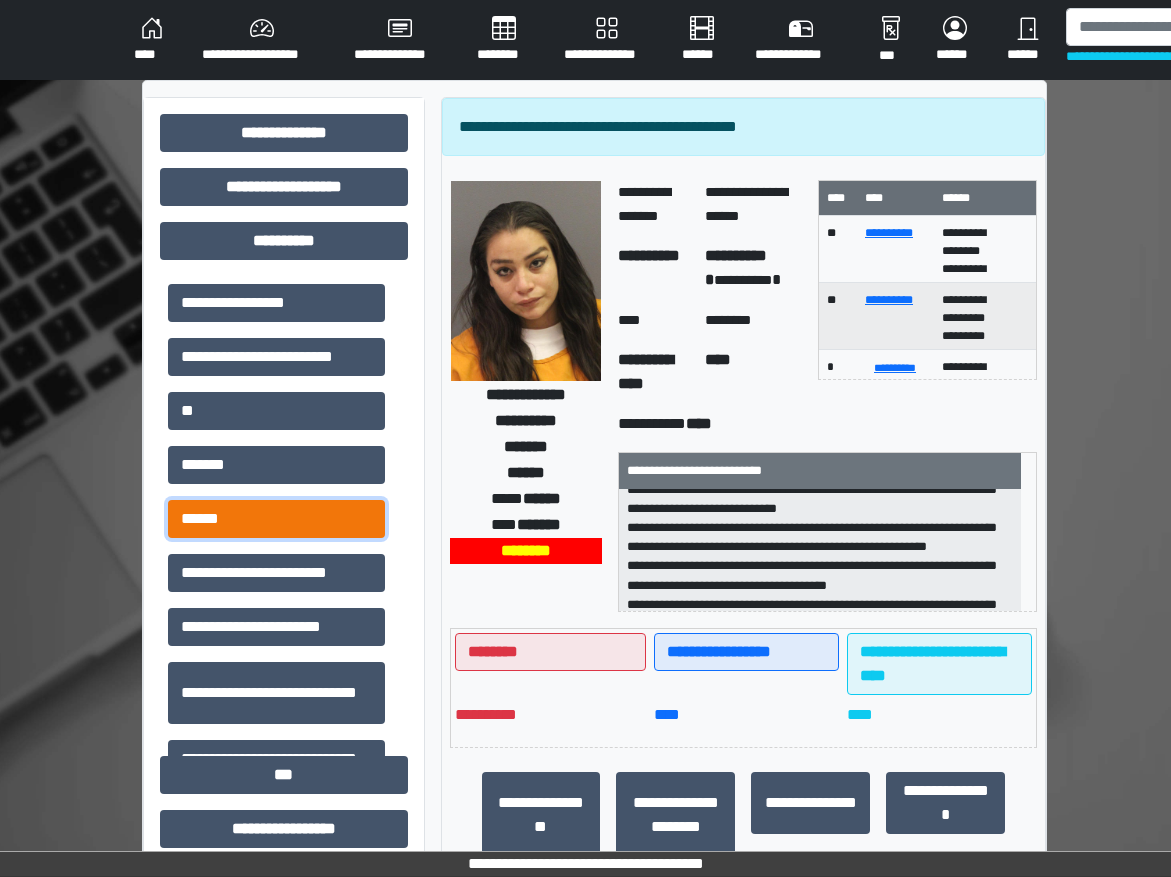 click on "******" at bounding box center (276, 519) 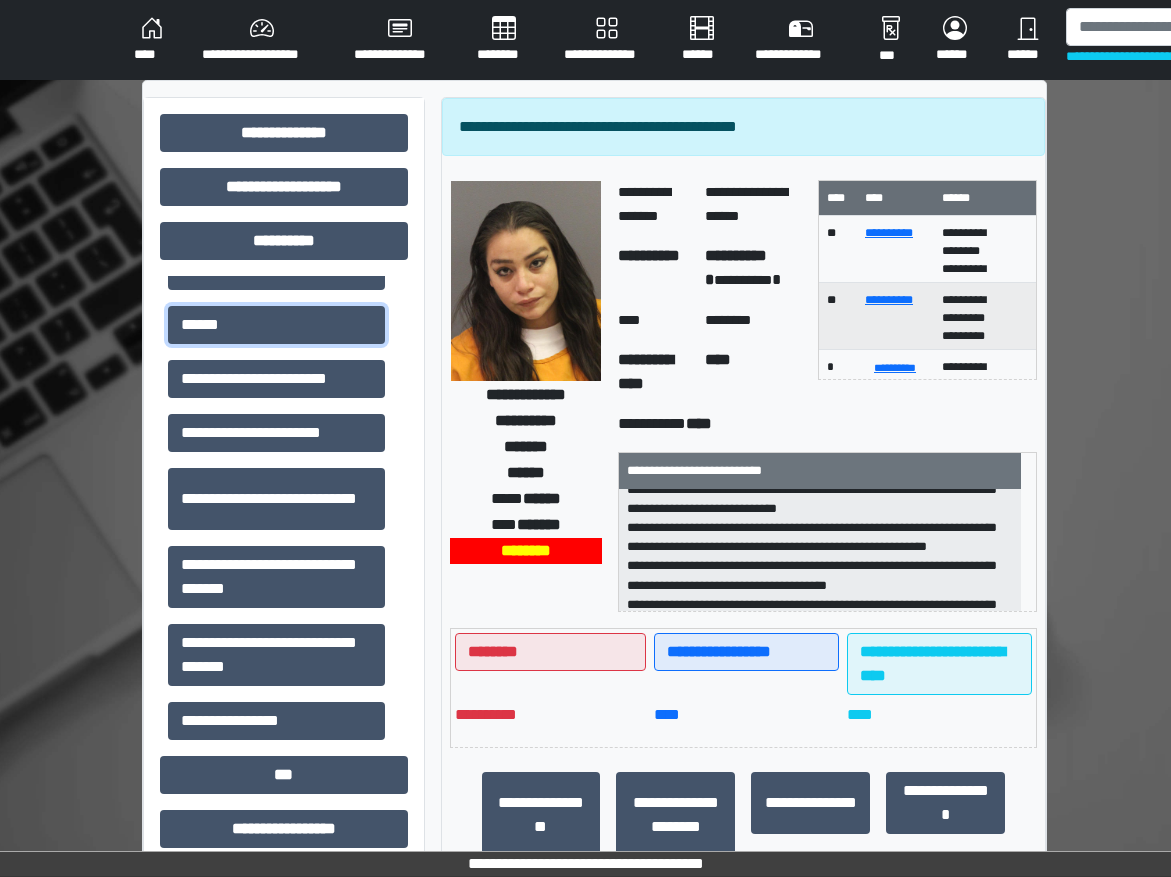 scroll, scrollTop: 202, scrollLeft: 0, axis: vertical 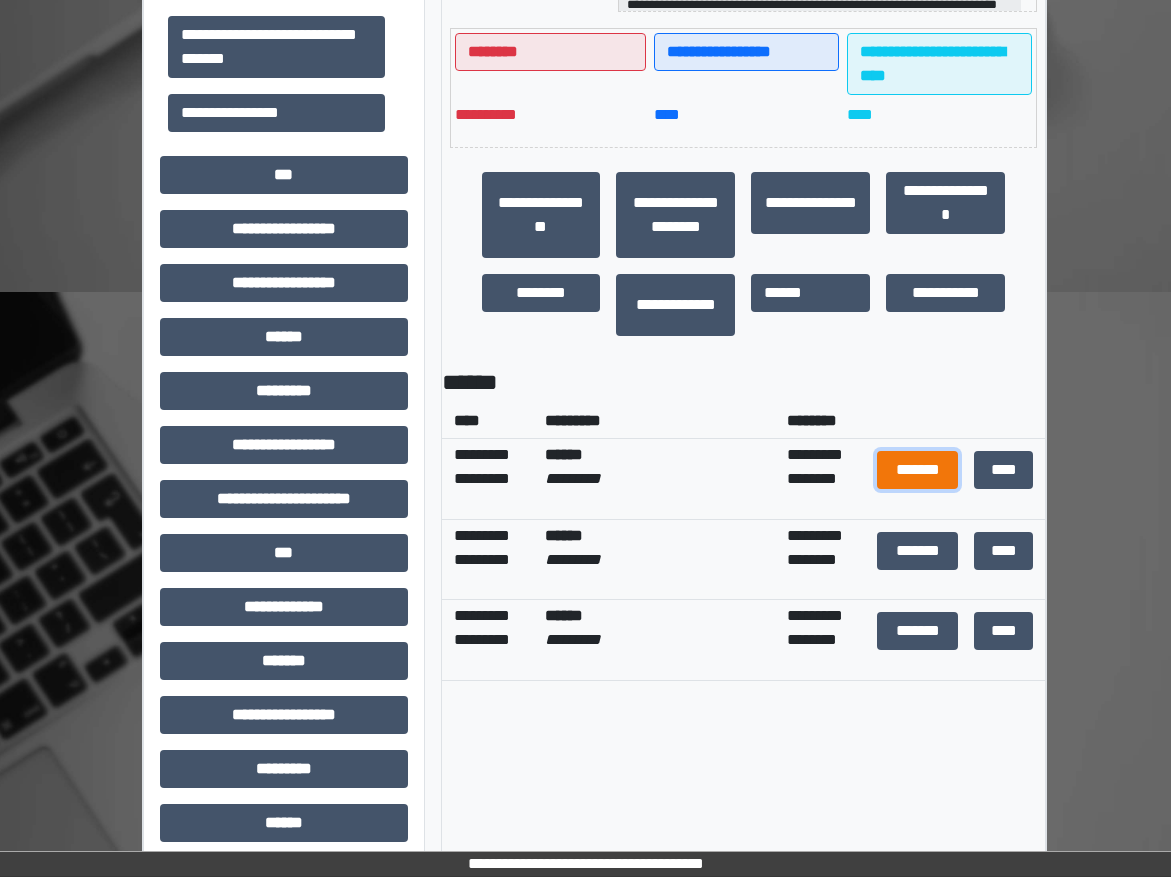click on "*******" at bounding box center [917, 470] 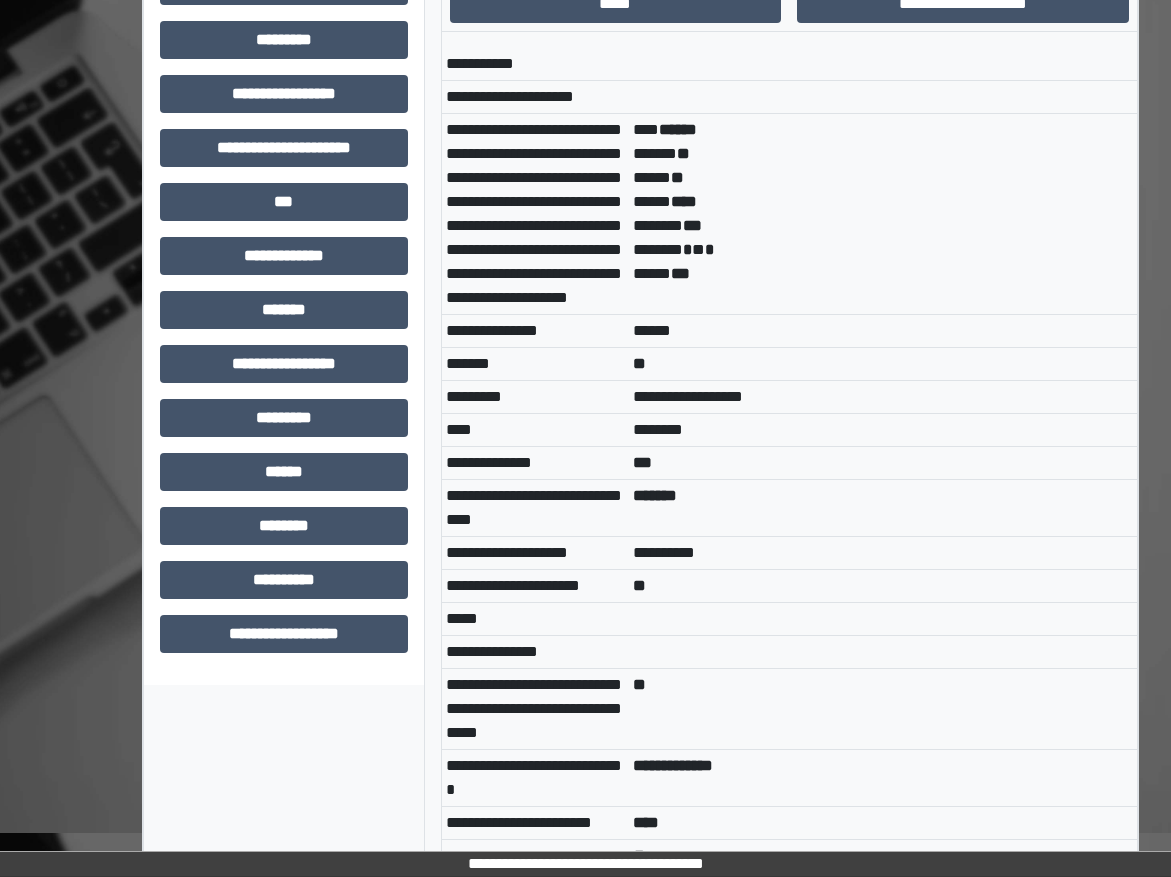 scroll, scrollTop: 913, scrollLeft: 0, axis: vertical 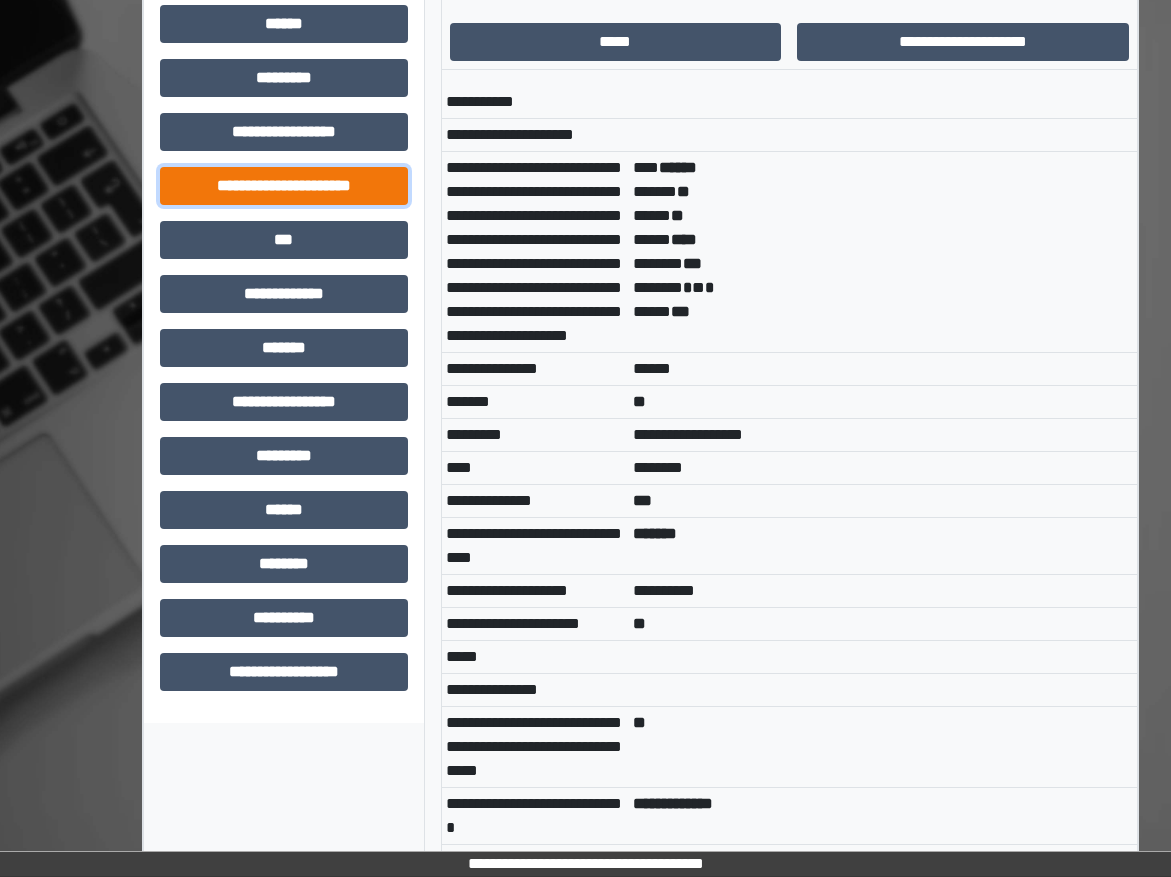 click on "**********" at bounding box center [284, 186] 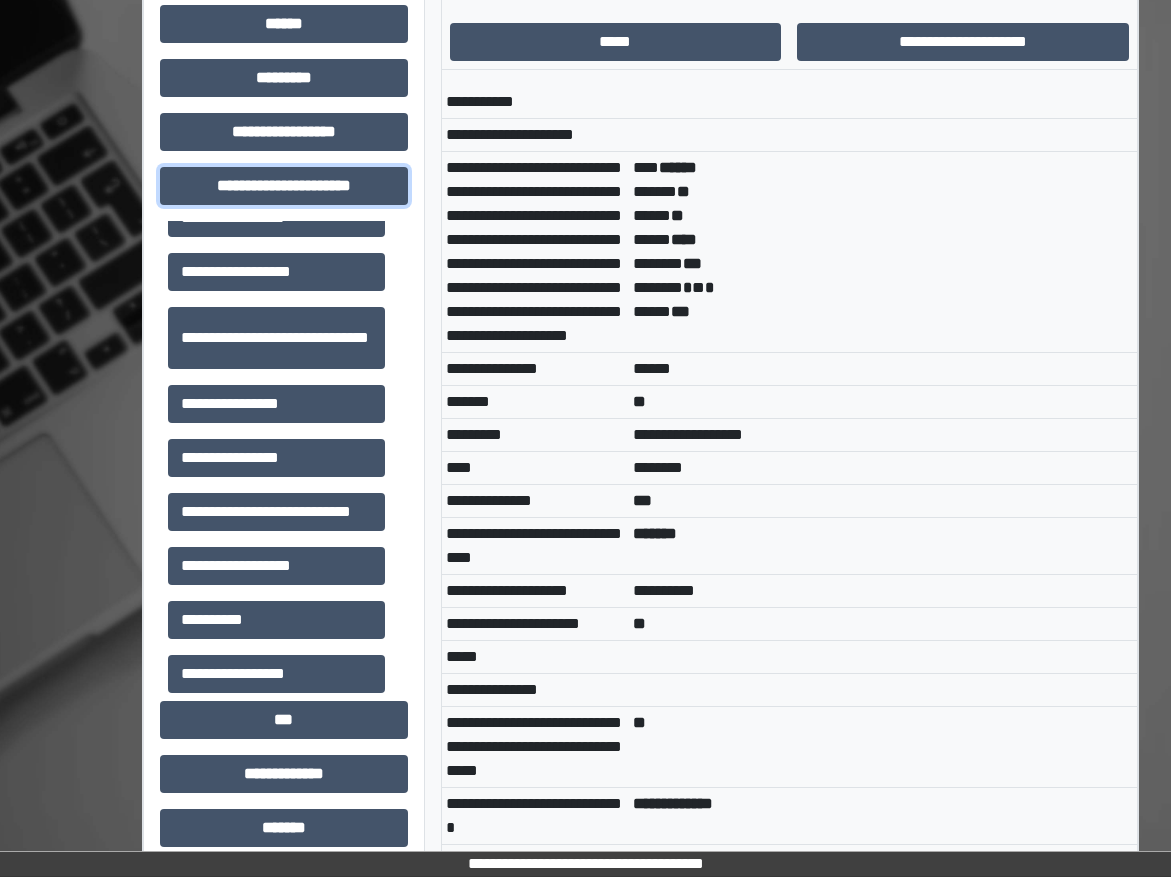 scroll, scrollTop: 46, scrollLeft: 0, axis: vertical 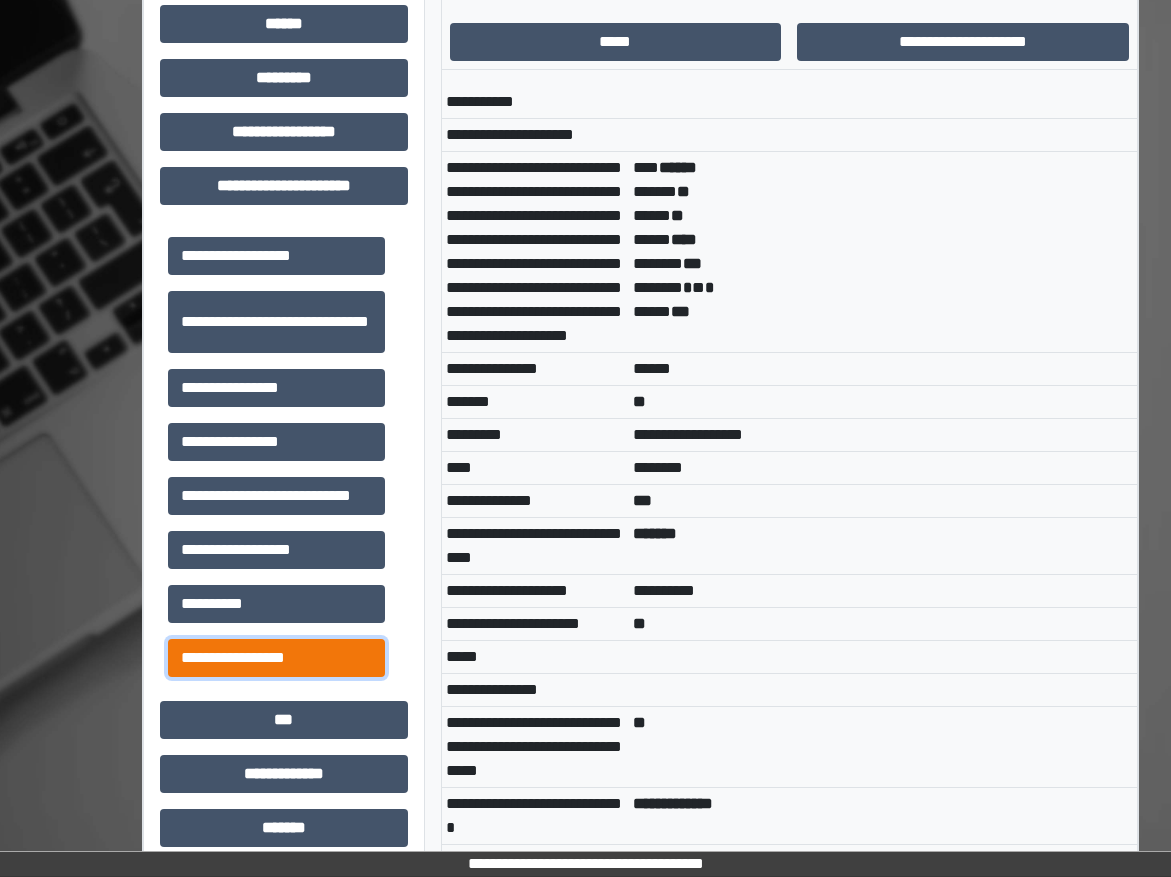 click on "**********" at bounding box center [276, 658] 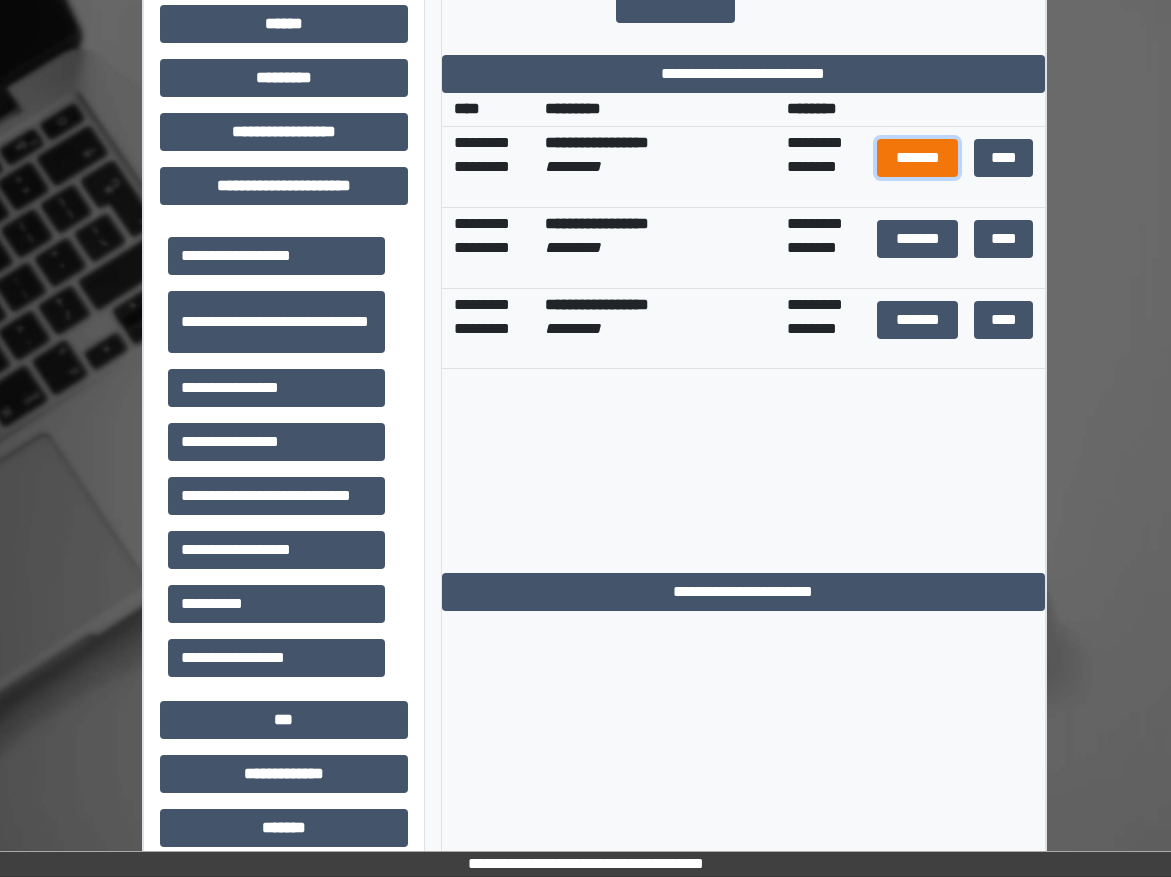 click on "*******" at bounding box center [917, 158] 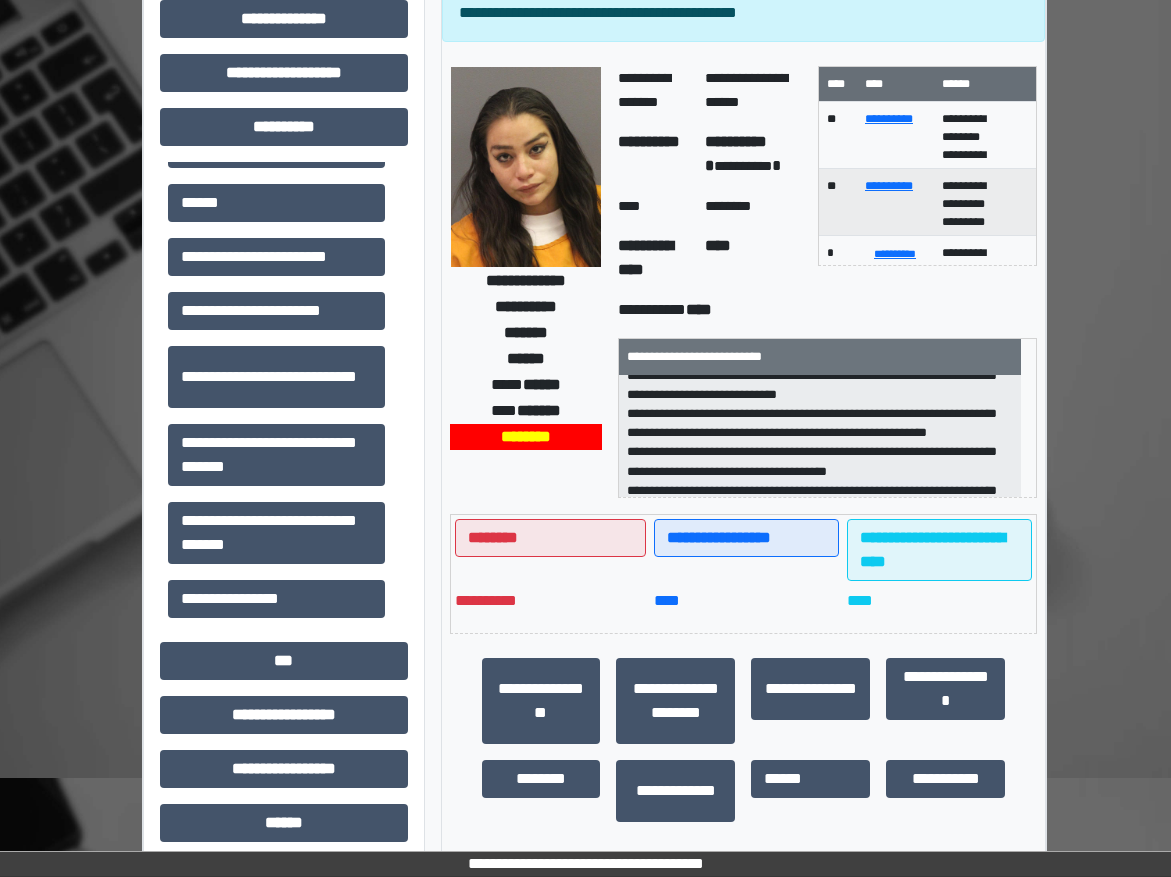 scroll, scrollTop: 0, scrollLeft: 0, axis: both 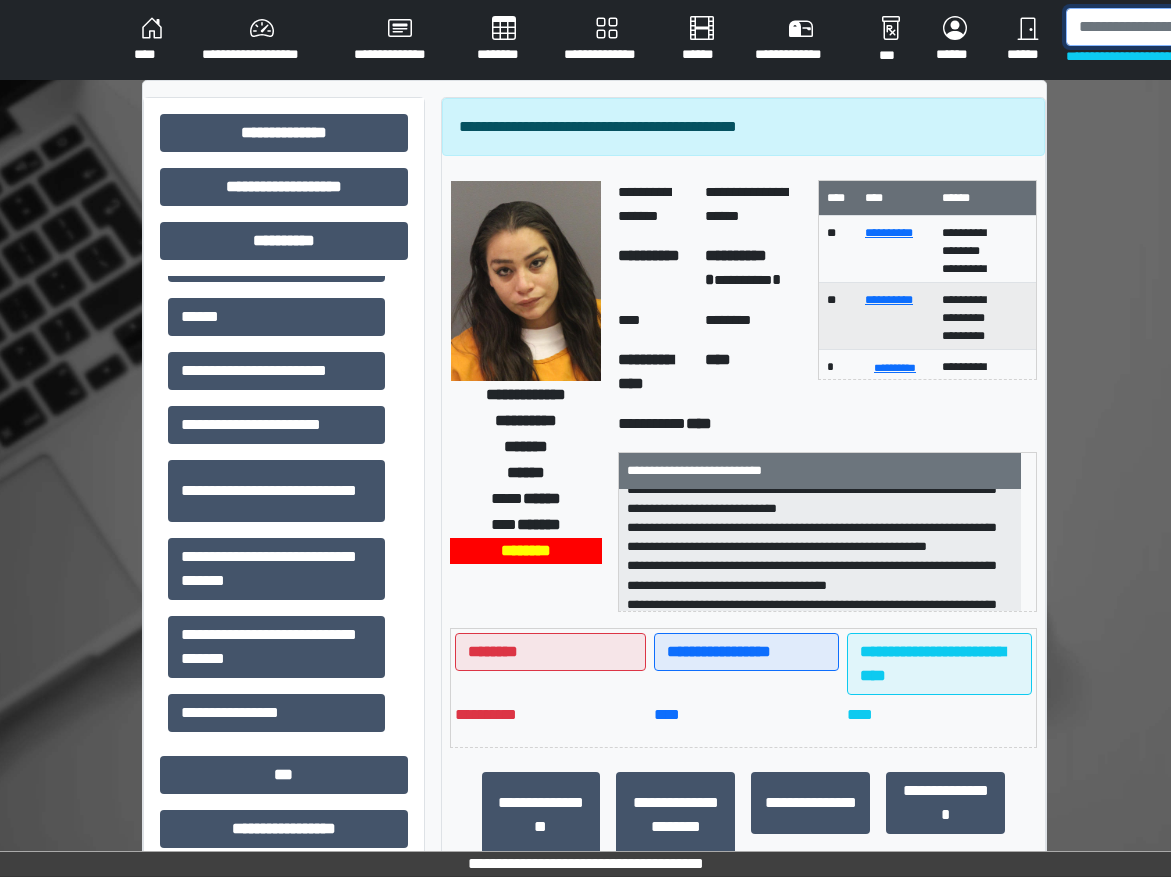 click at bounding box center [1169, 27] 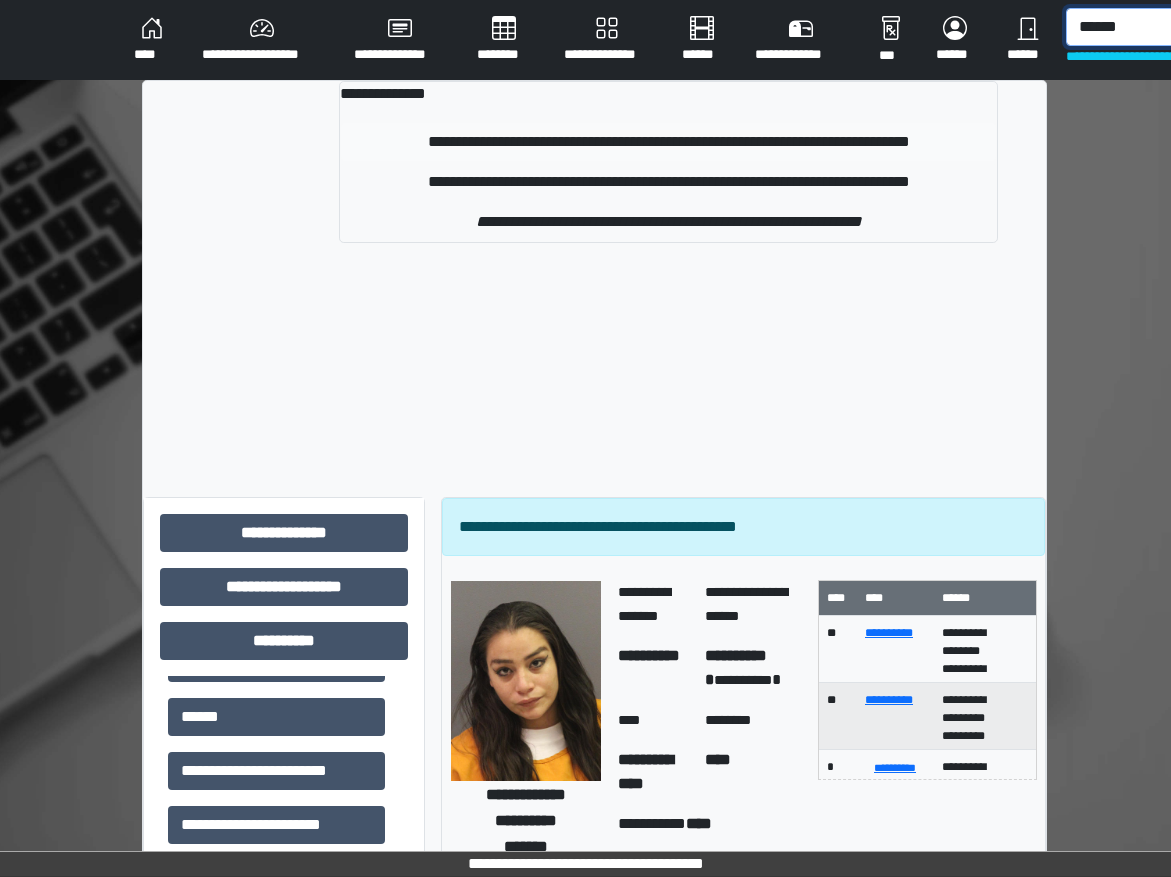 type on "******" 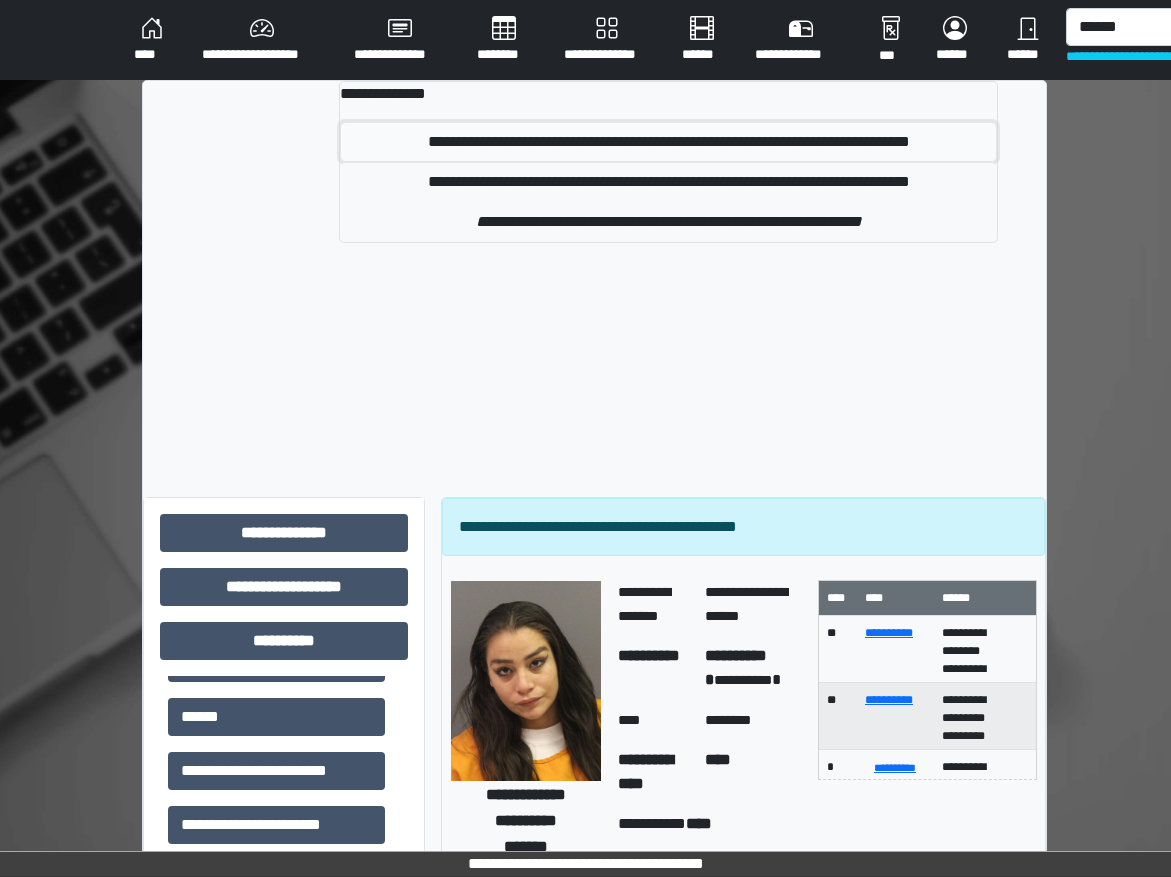 click on "**********" at bounding box center [669, 142] 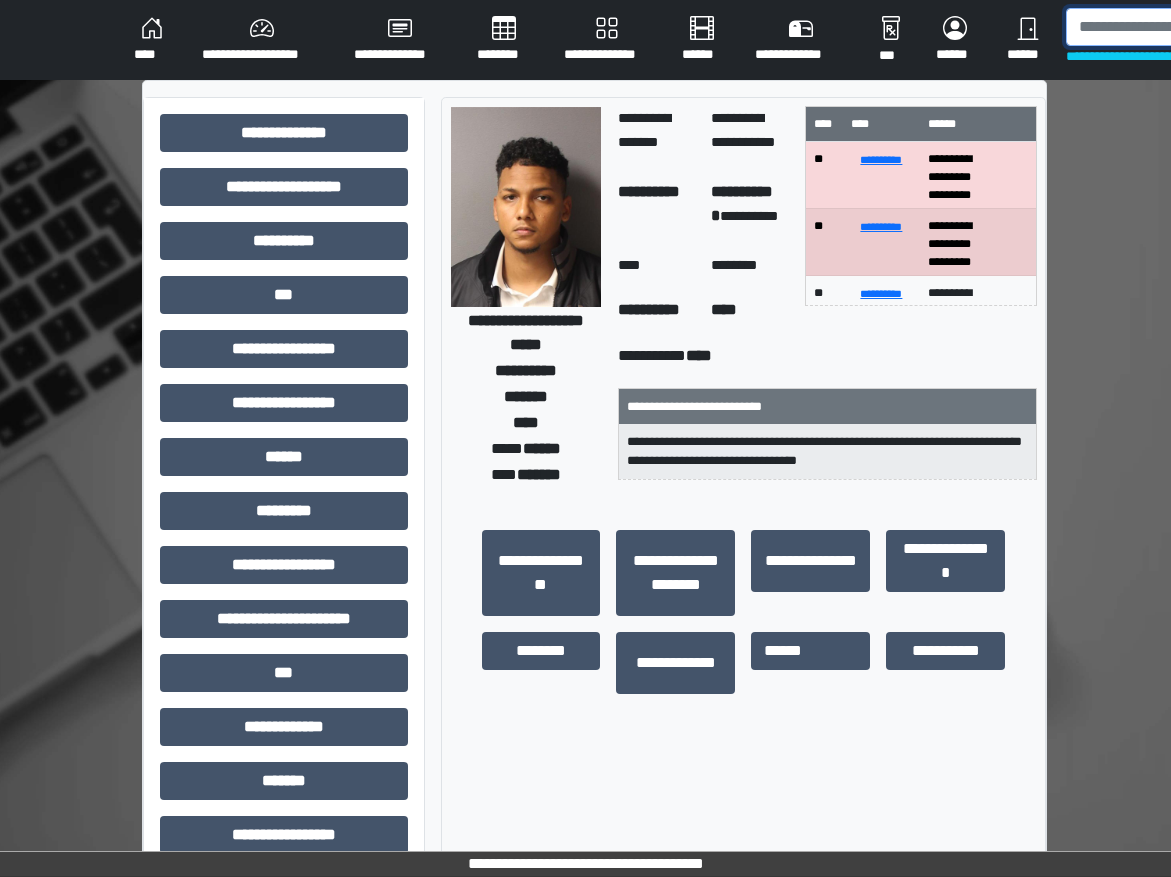 click at bounding box center [1169, 27] 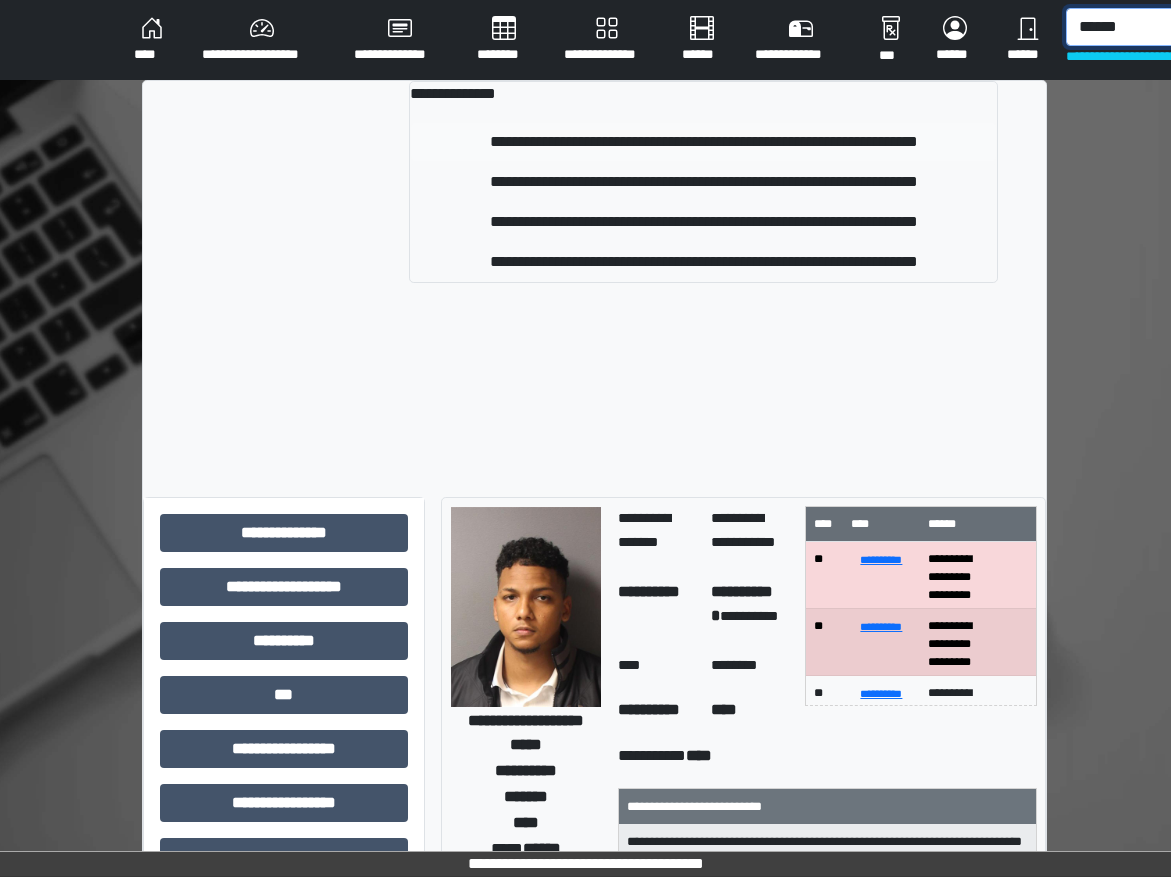 type on "******" 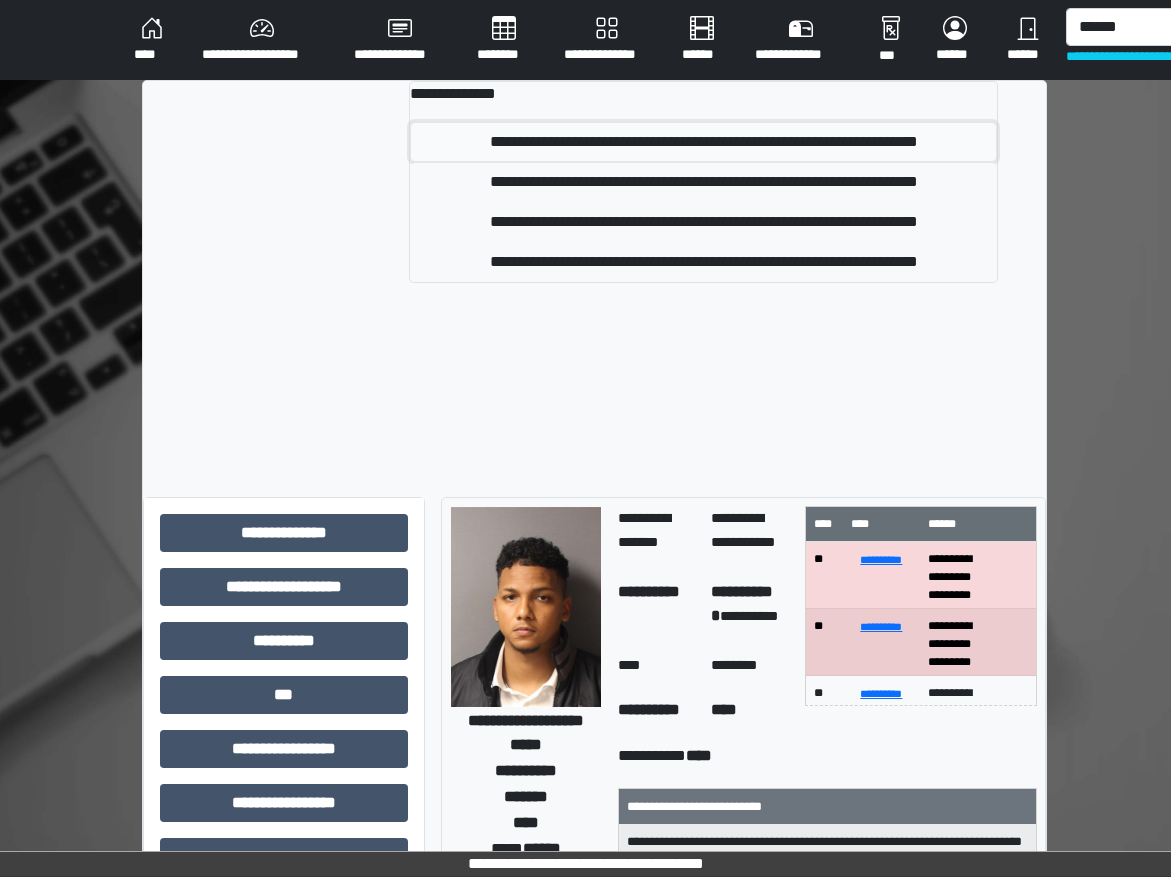 click on "**********" at bounding box center (703, 142) 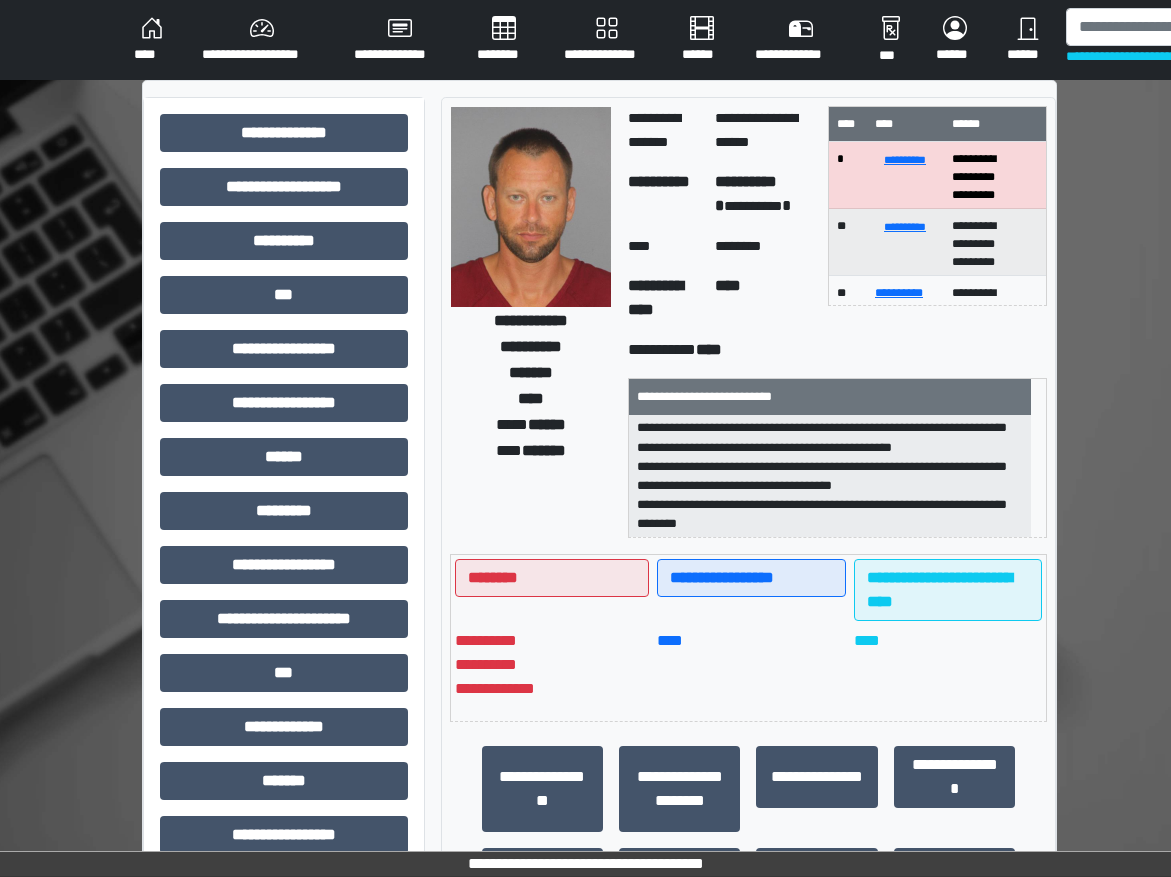 scroll, scrollTop: 400, scrollLeft: 0, axis: vertical 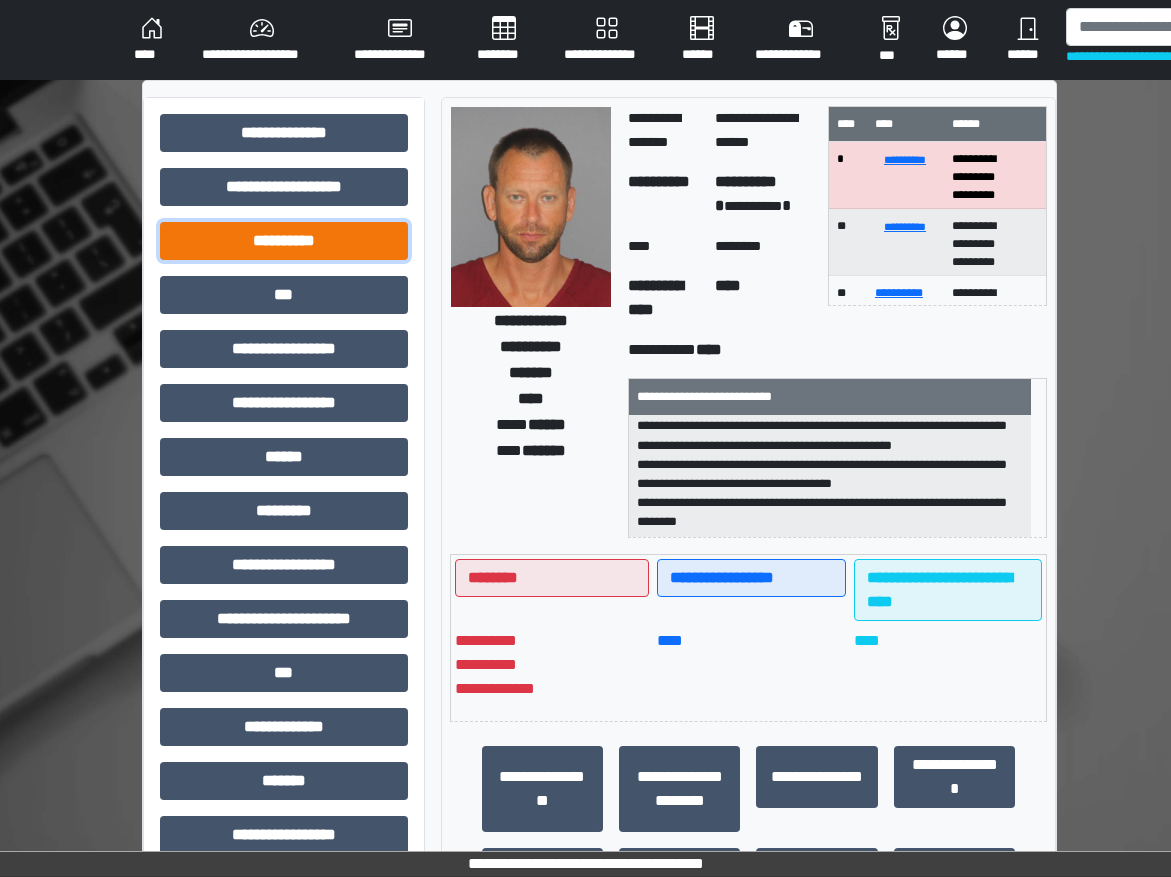 click on "**********" at bounding box center [284, 241] 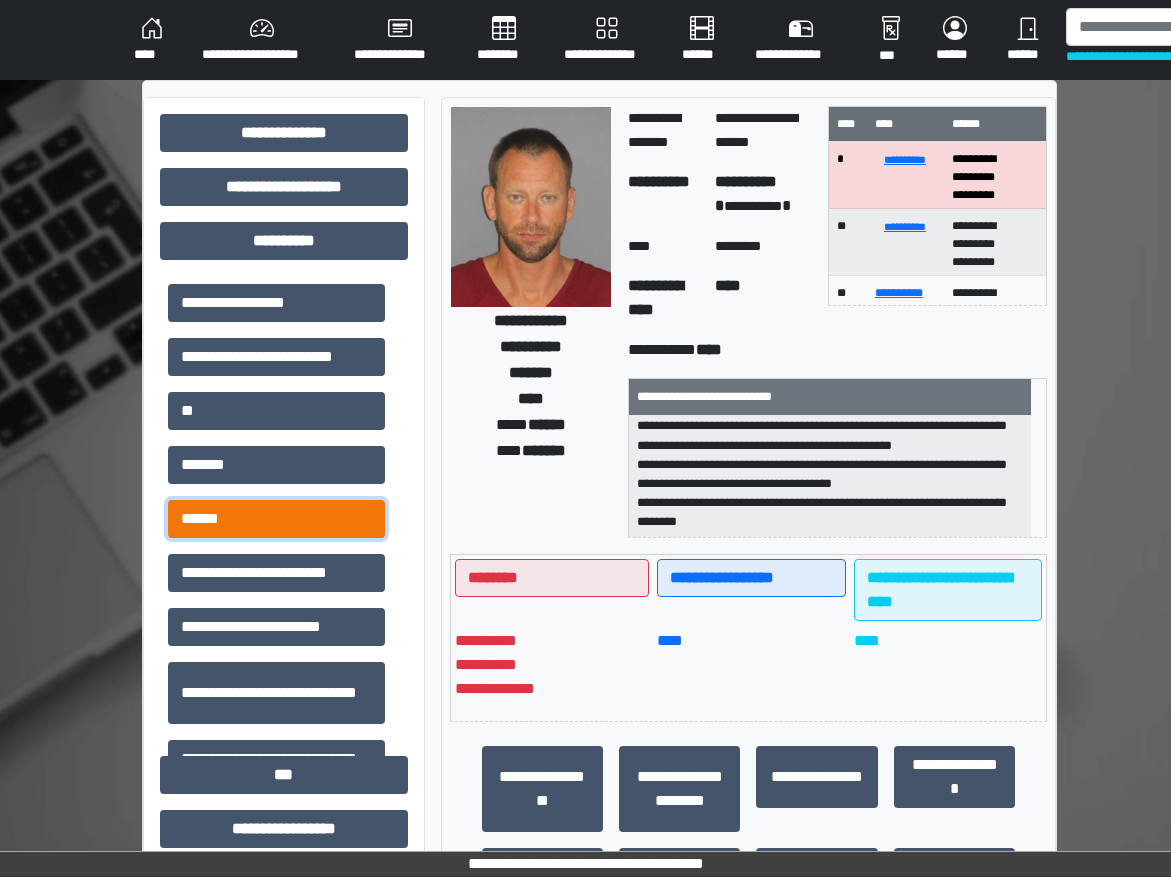 click on "******" at bounding box center [276, 519] 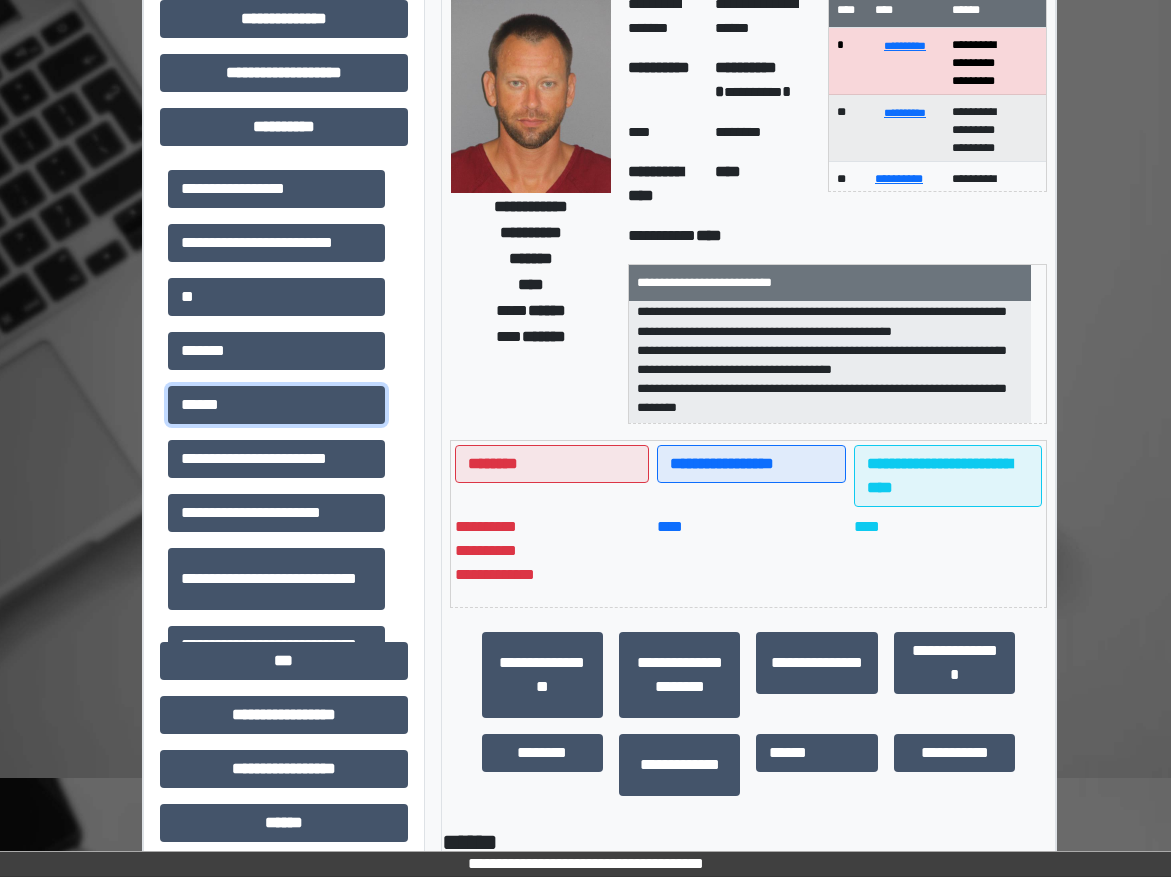 scroll, scrollTop: 400, scrollLeft: 0, axis: vertical 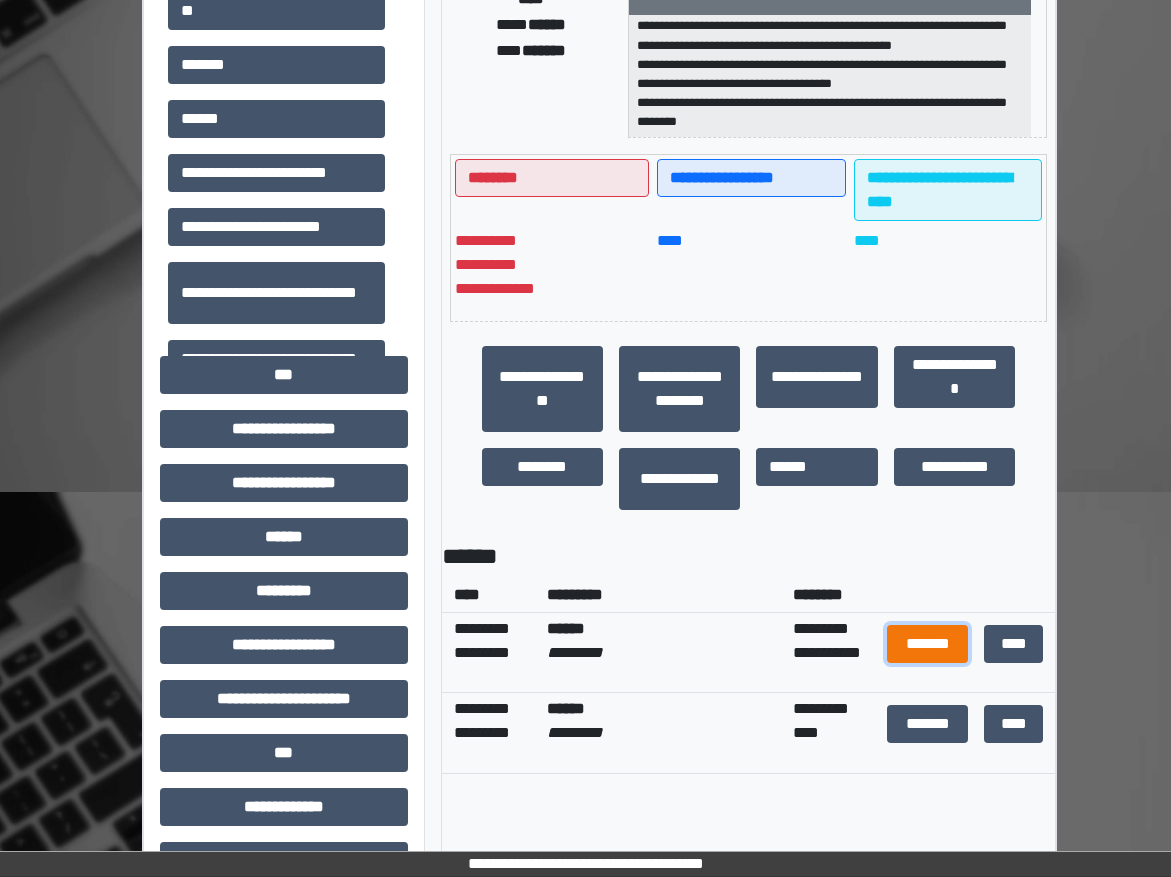 click on "*******" at bounding box center [927, 644] 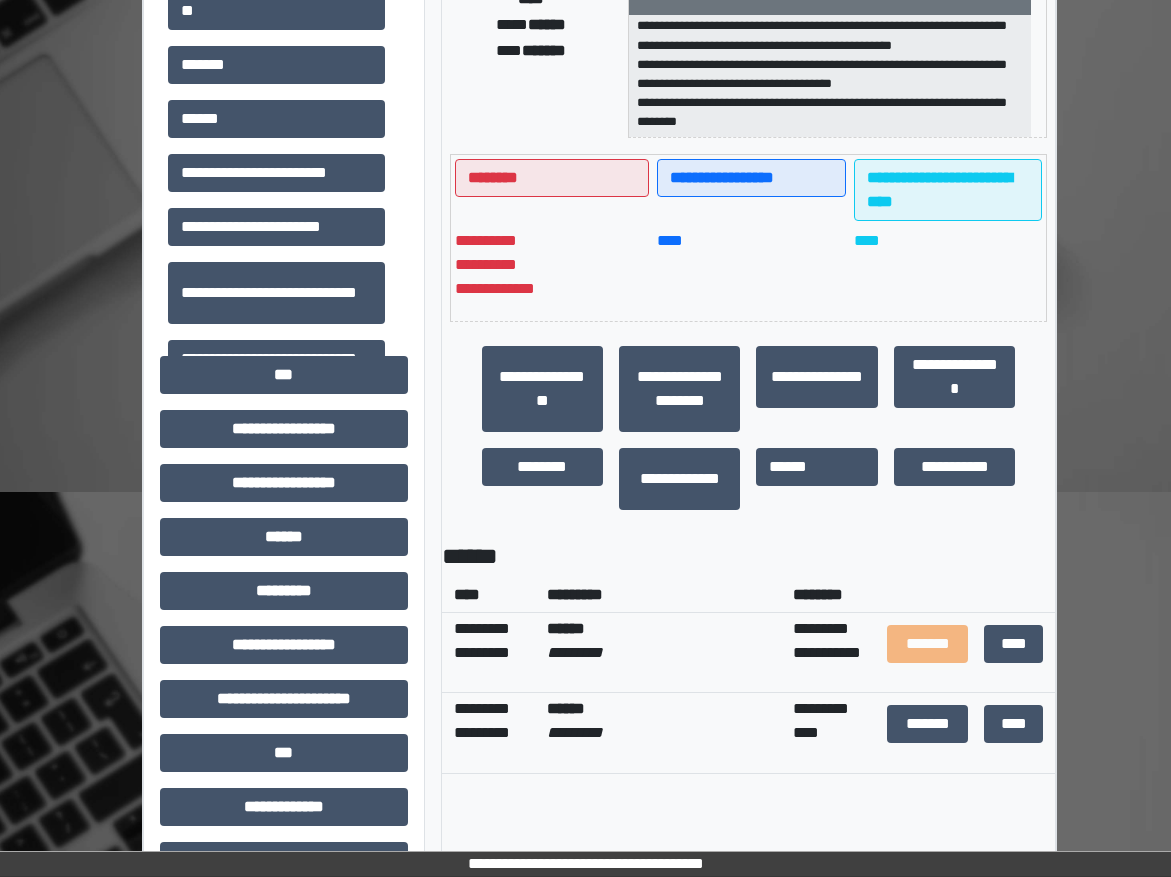 scroll, scrollTop: 361, scrollLeft: 0, axis: vertical 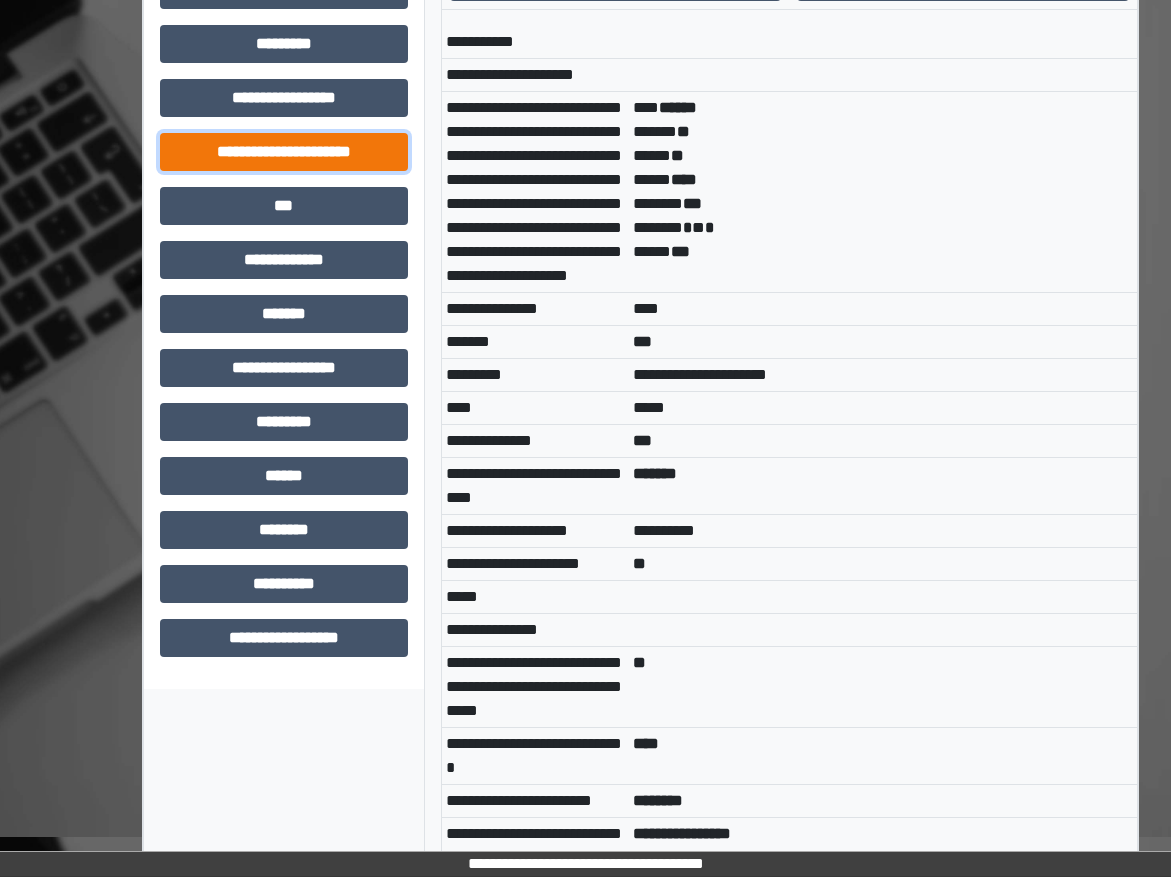 click on "**********" at bounding box center (284, 152) 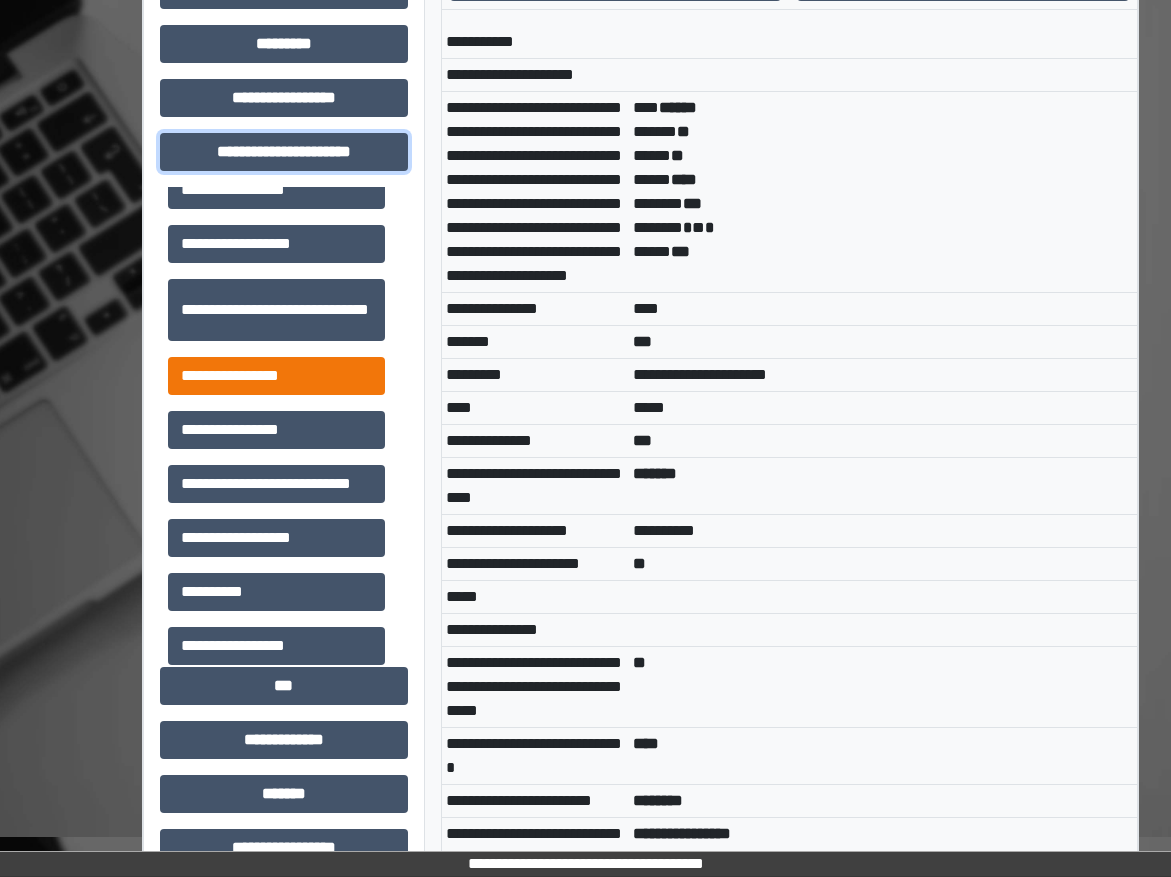 scroll, scrollTop: 46, scrollLeft: 0, axis: vertical 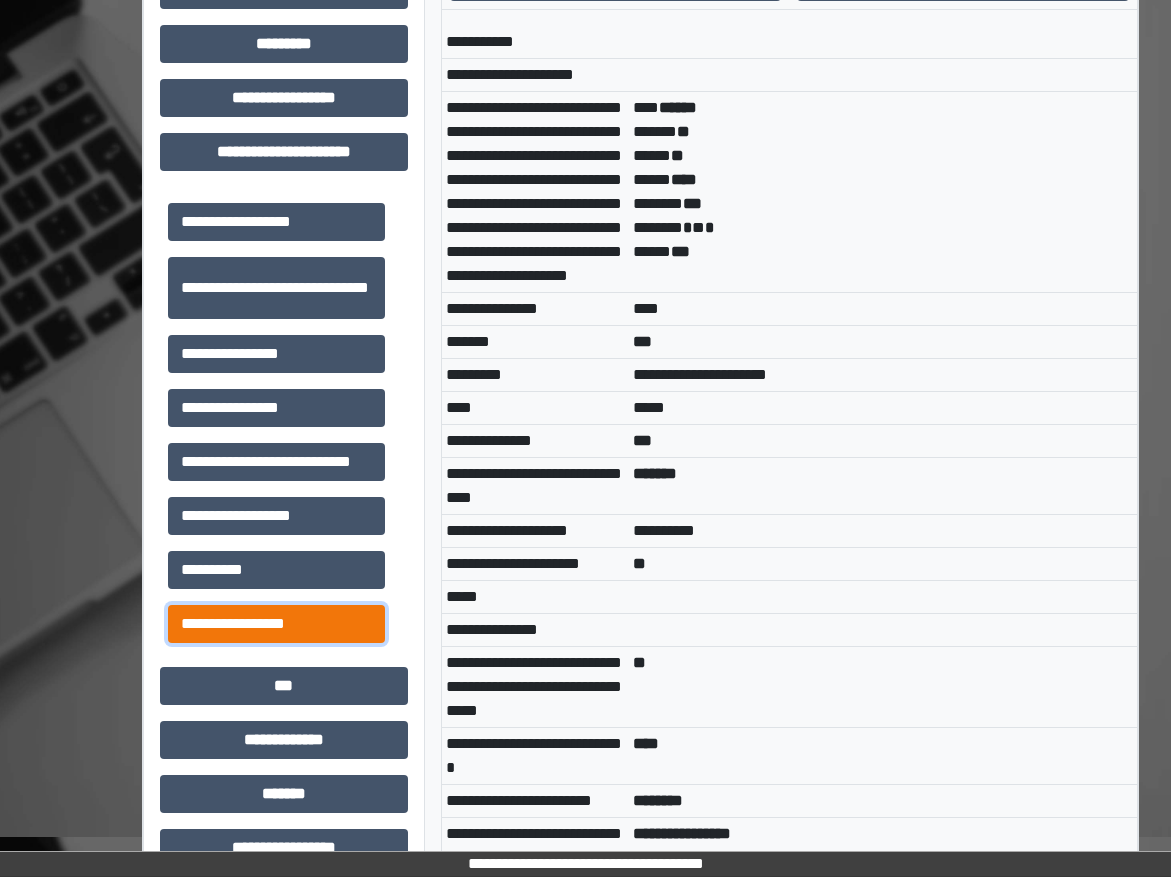 click on "**********" at bounding box center (276, 624) 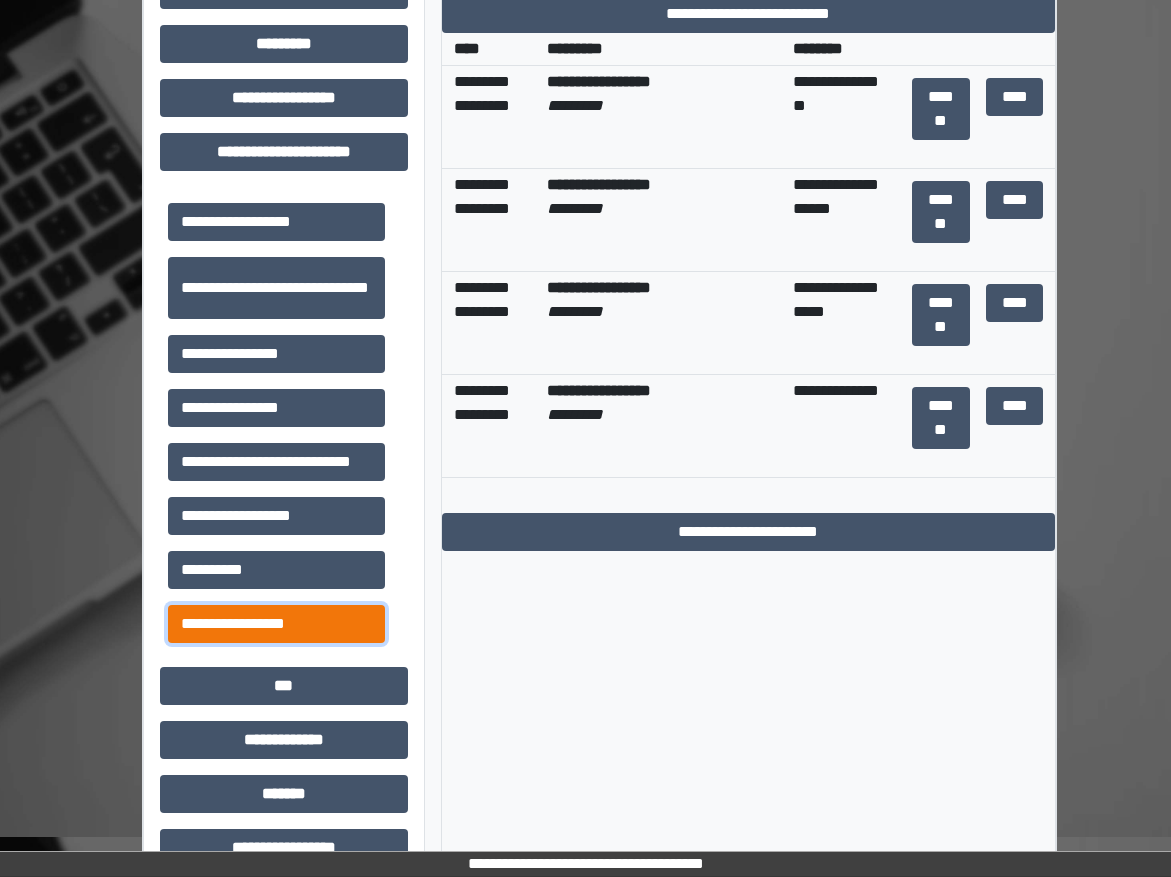 scroll, scrollTop: 400, scrollLeft: 0, axis: vertical 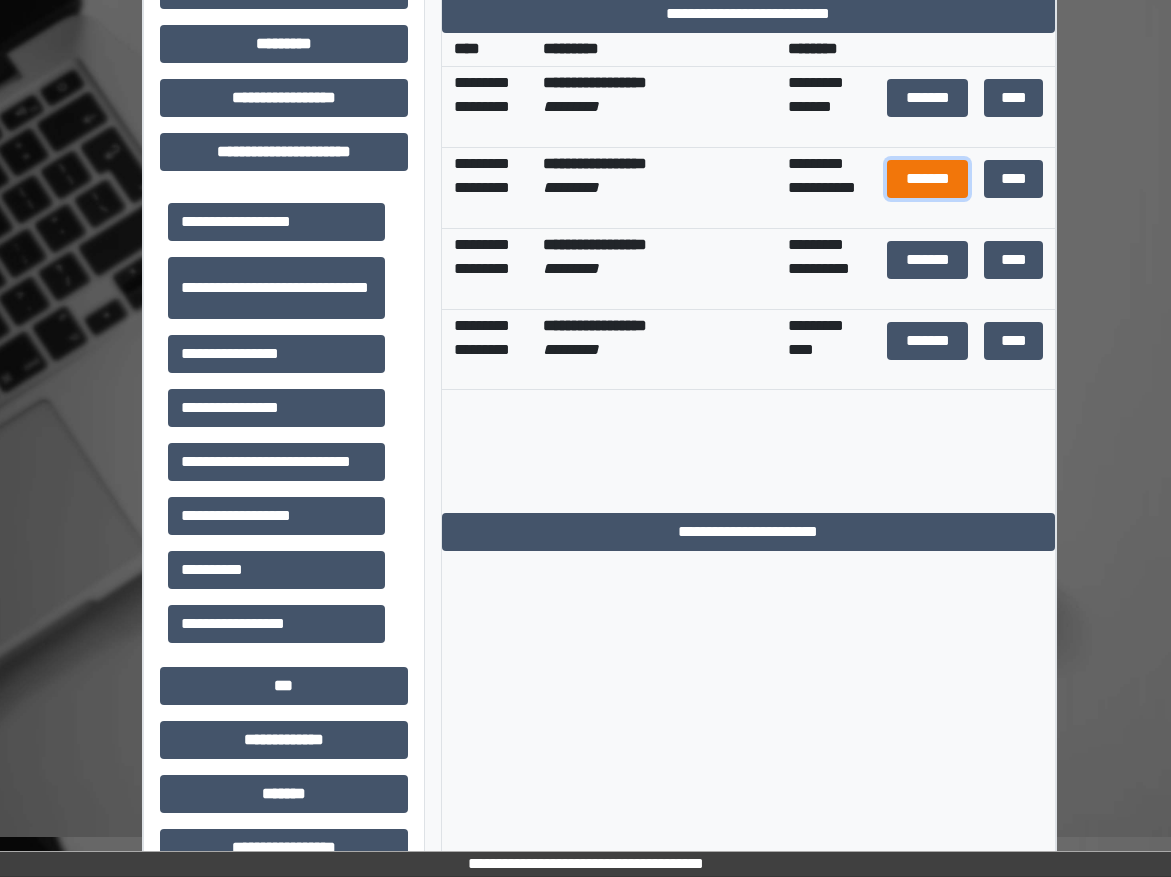 click on "*******" at bounding box center [927, 179] 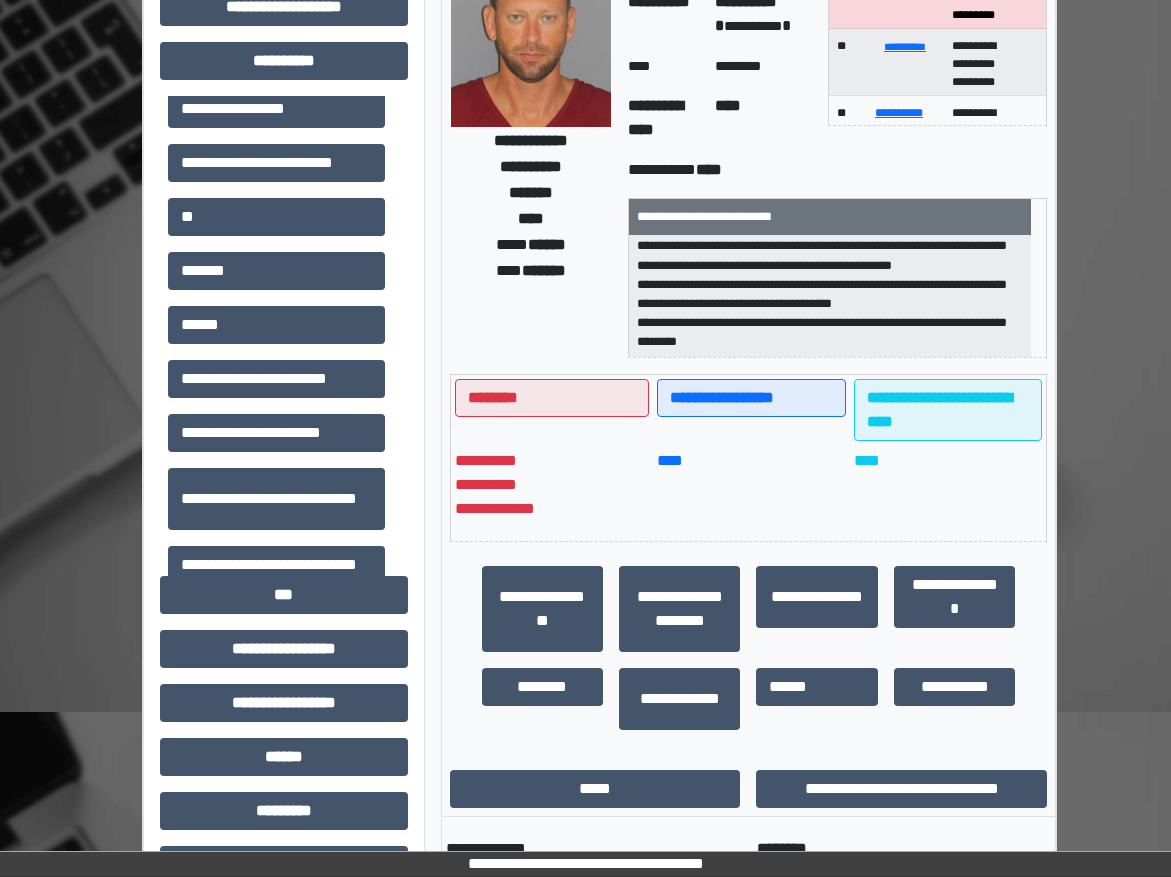 scroll, scrollTop: 147, scrollLeft: 0, axis: vertical 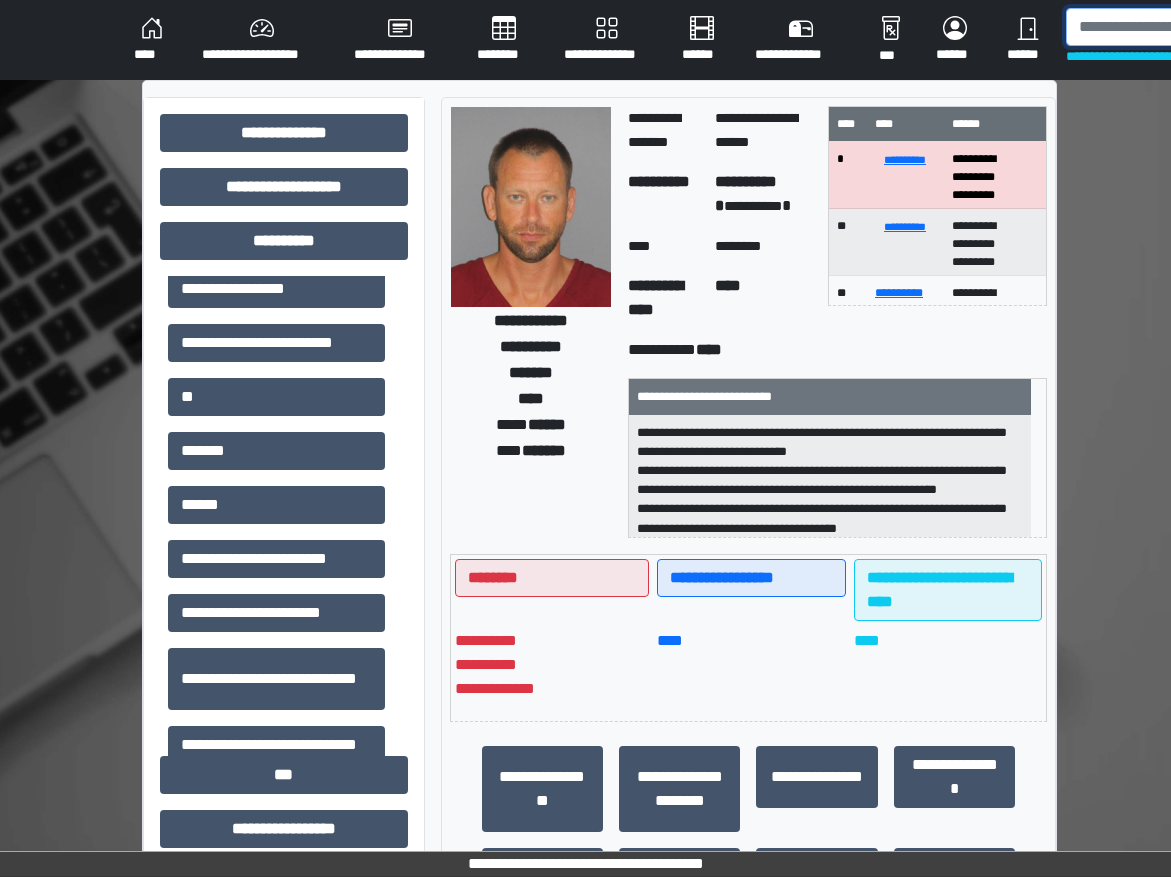 click at bounding box center (1169, 27) 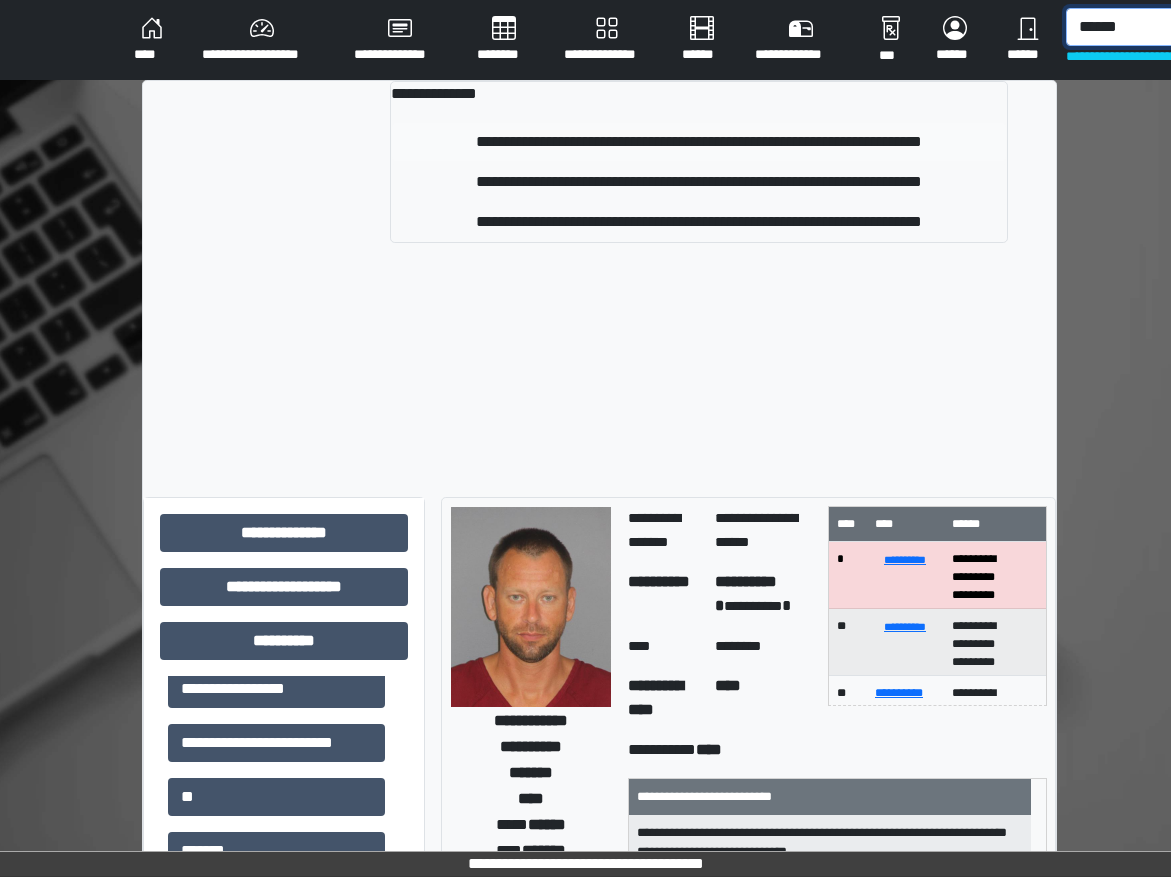type on "******" 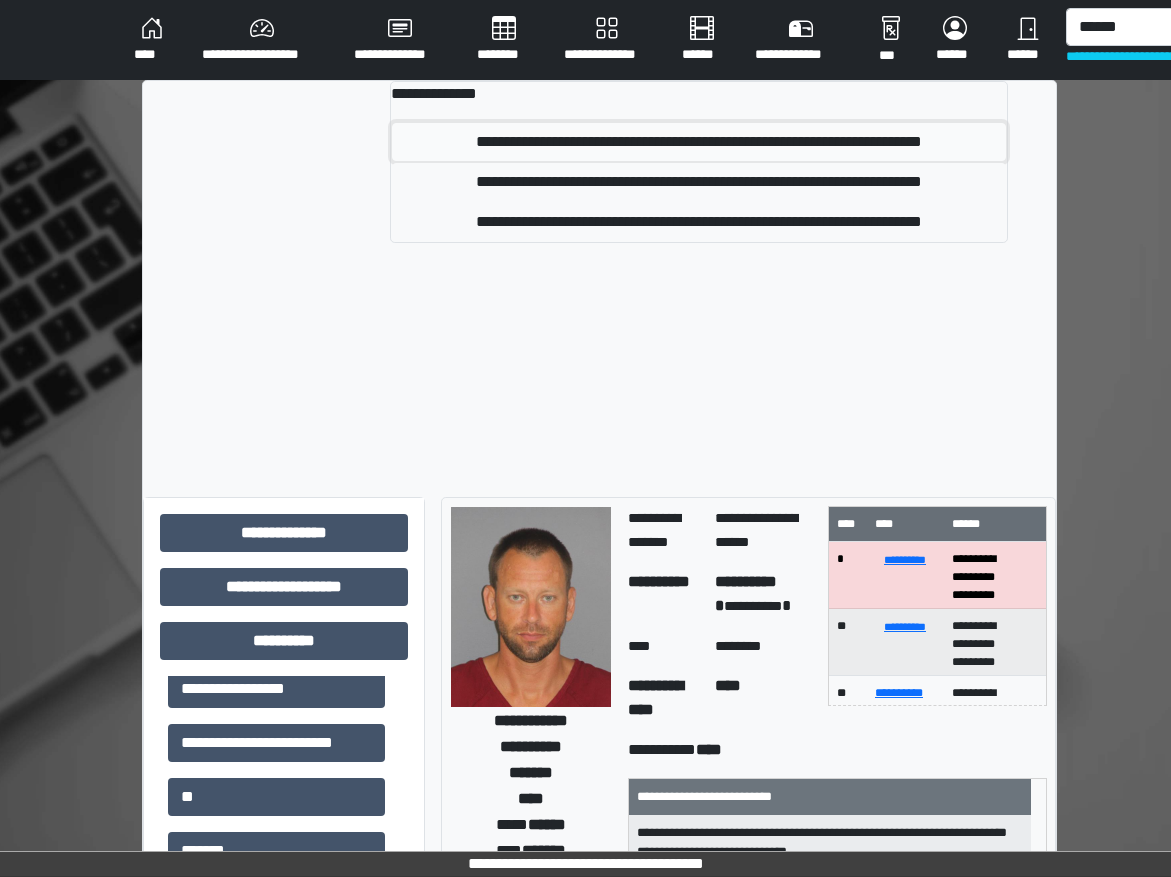 click on "**********" at bounding box center [699, 142] 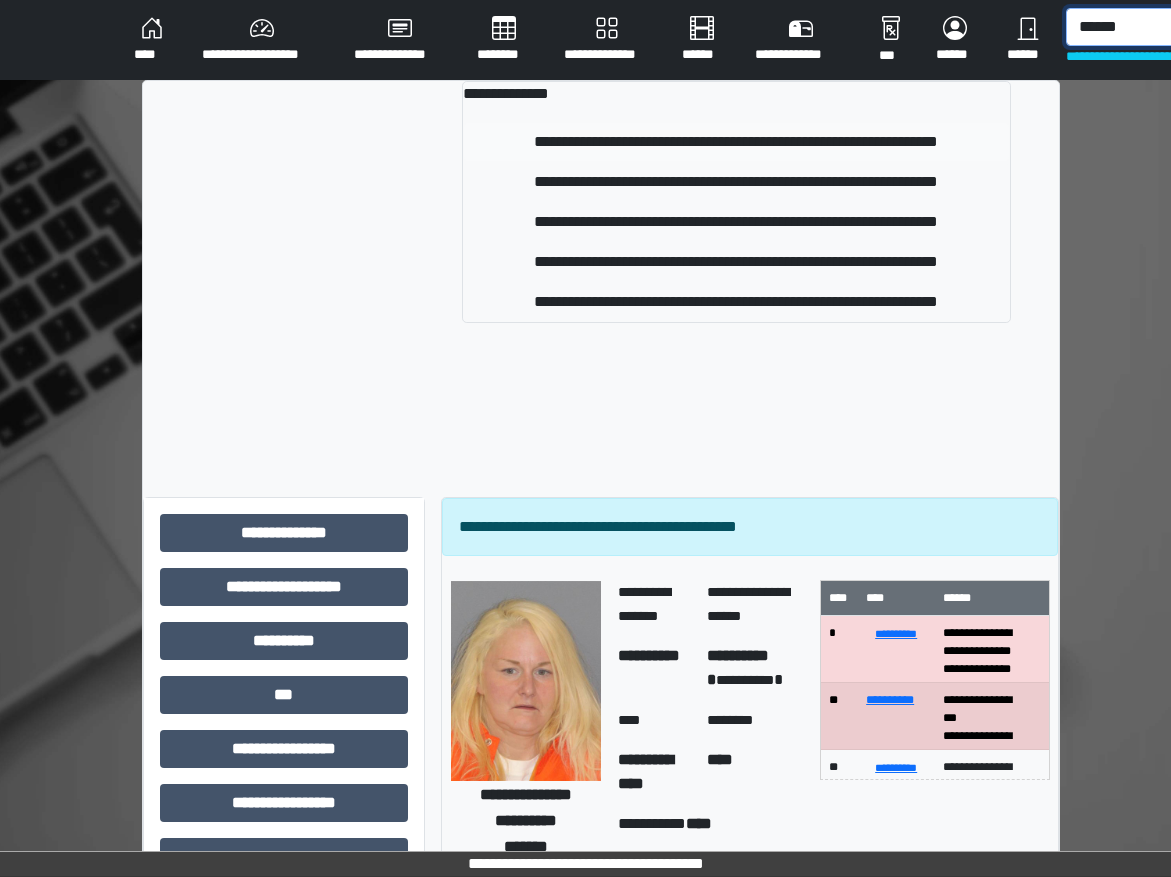 type on "******" 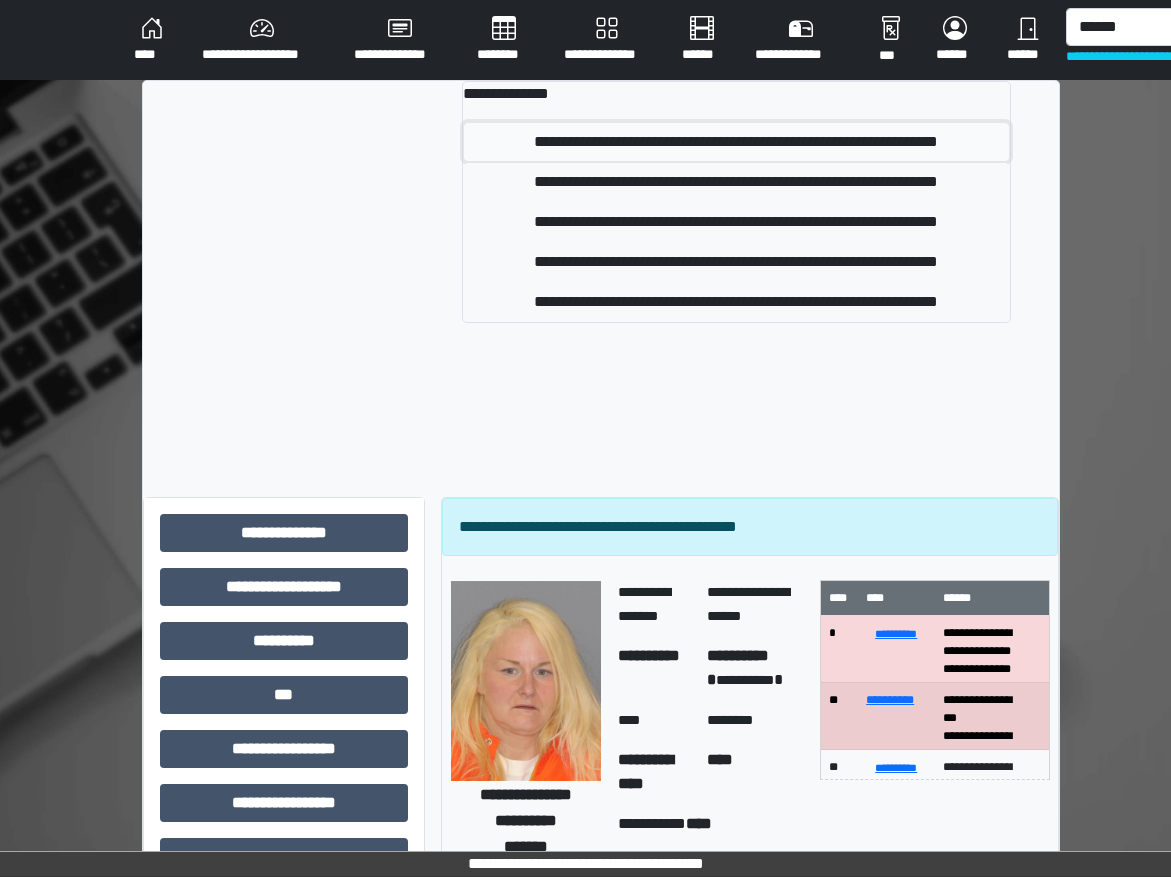click on "**********" at bounding box center (736, 142) 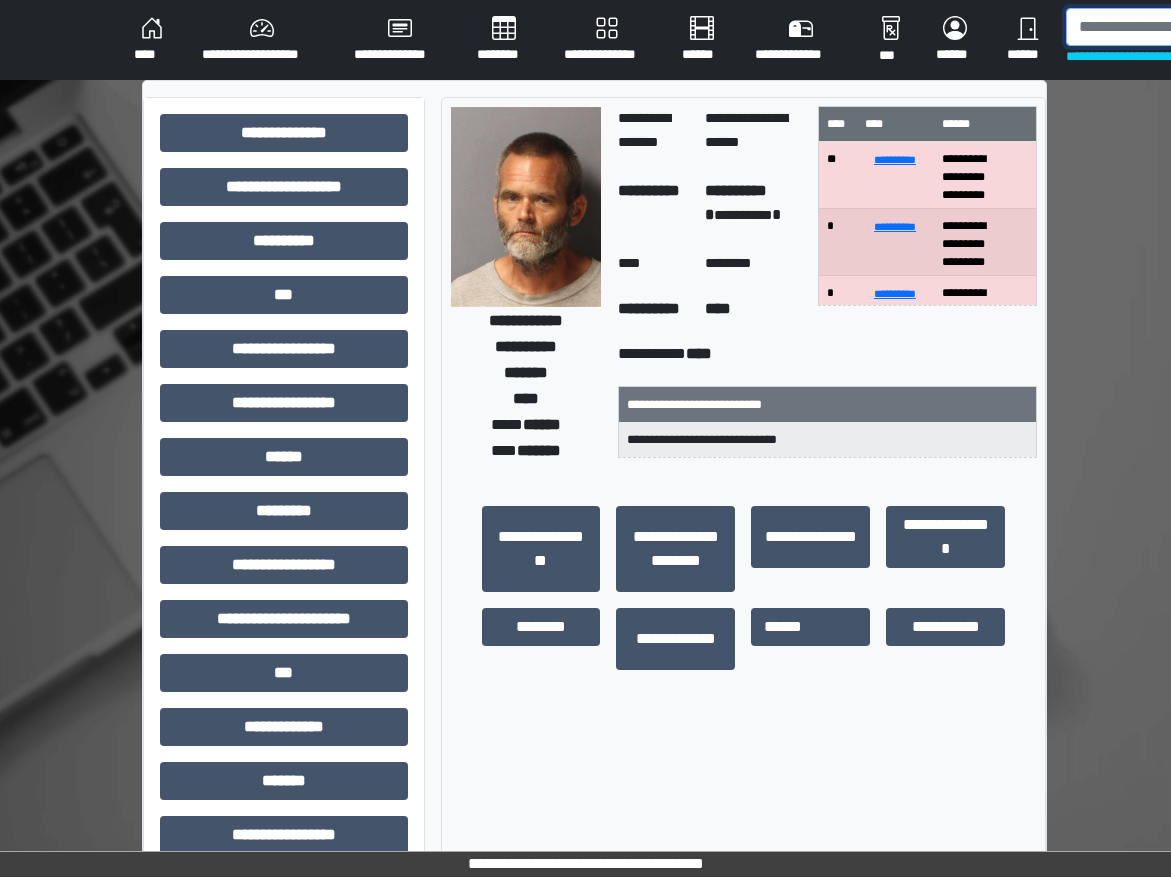 click at bounding box center [1169, 27] 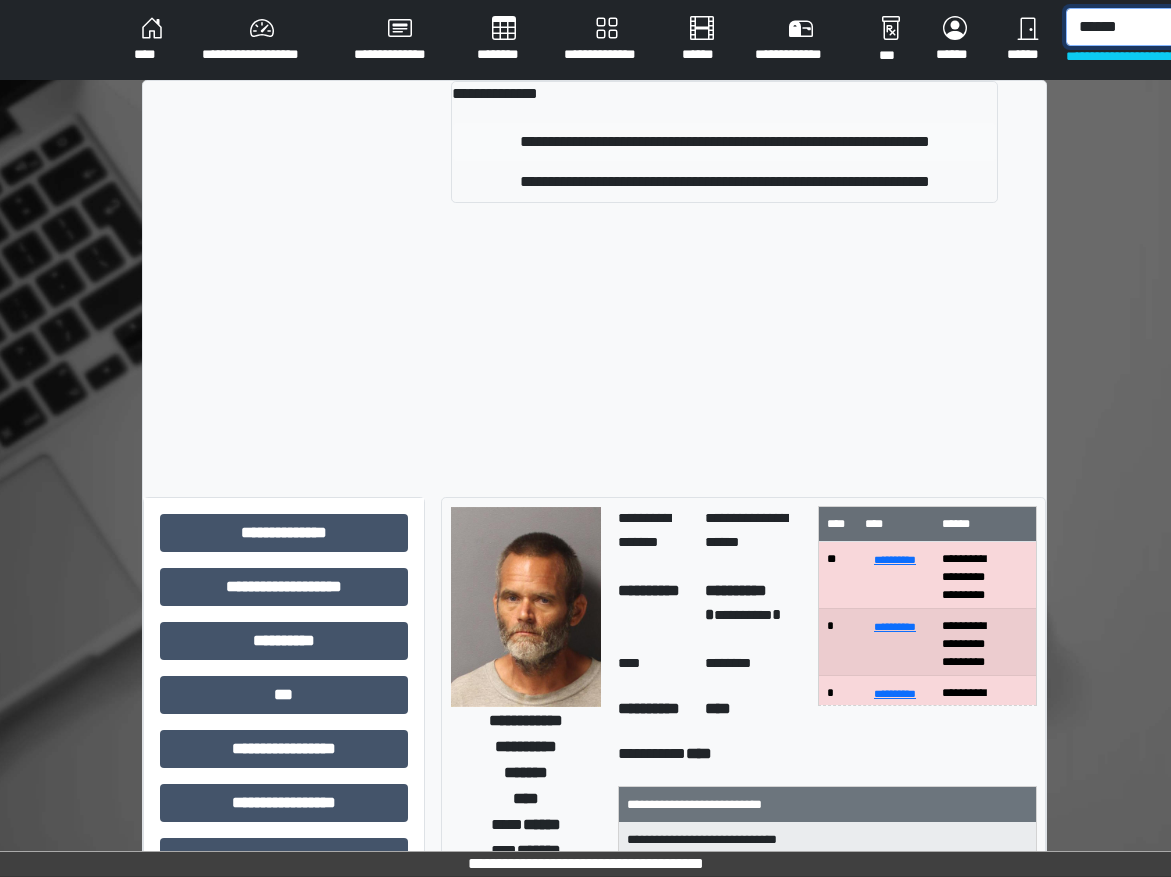 type on "******" 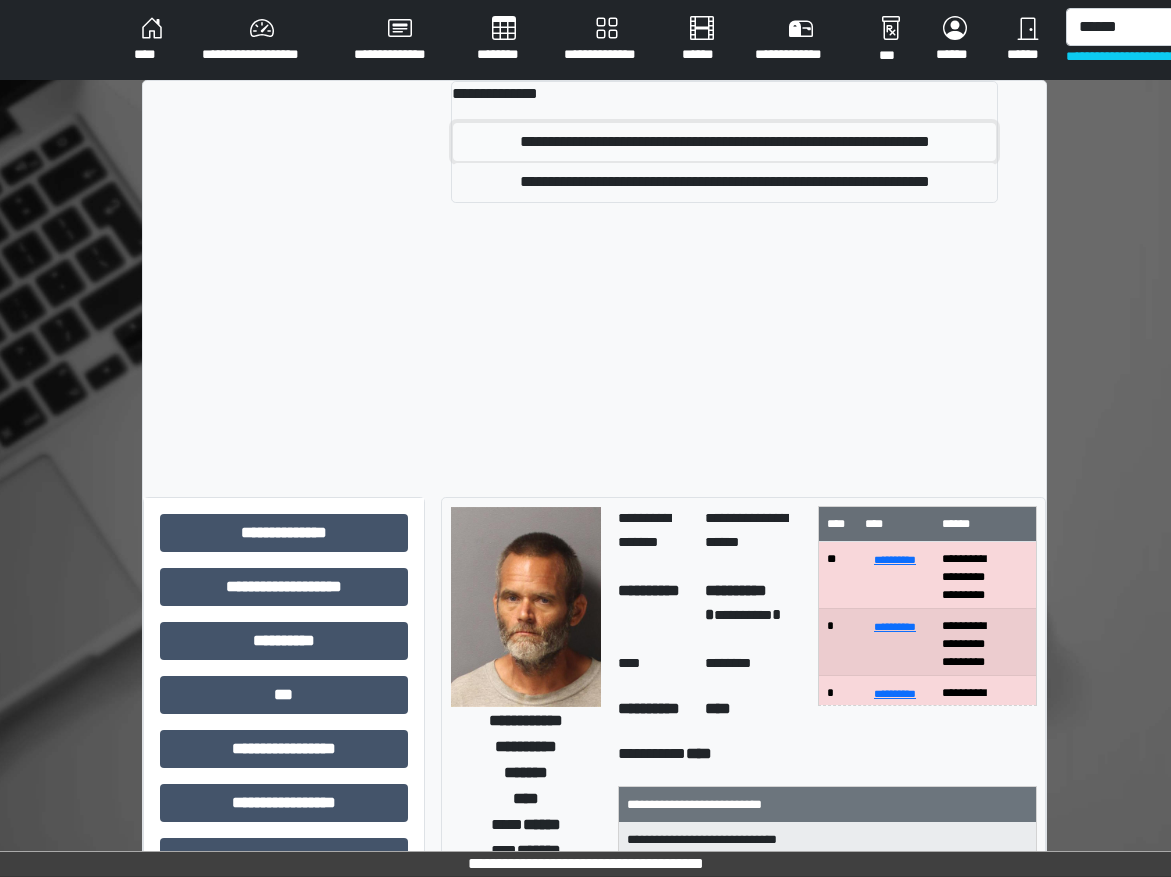 click on "**********" at bounding box center [724, 142] 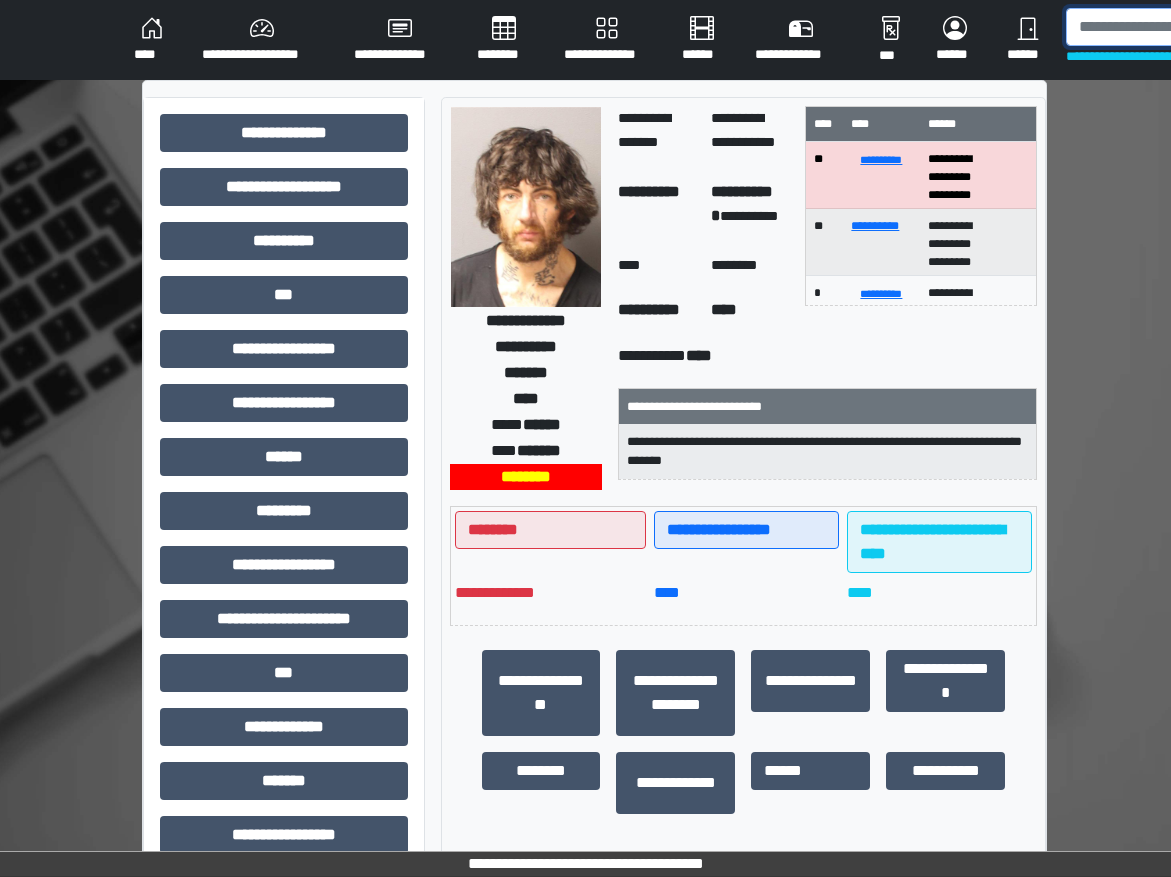 click at bounding box center [1169, 27] 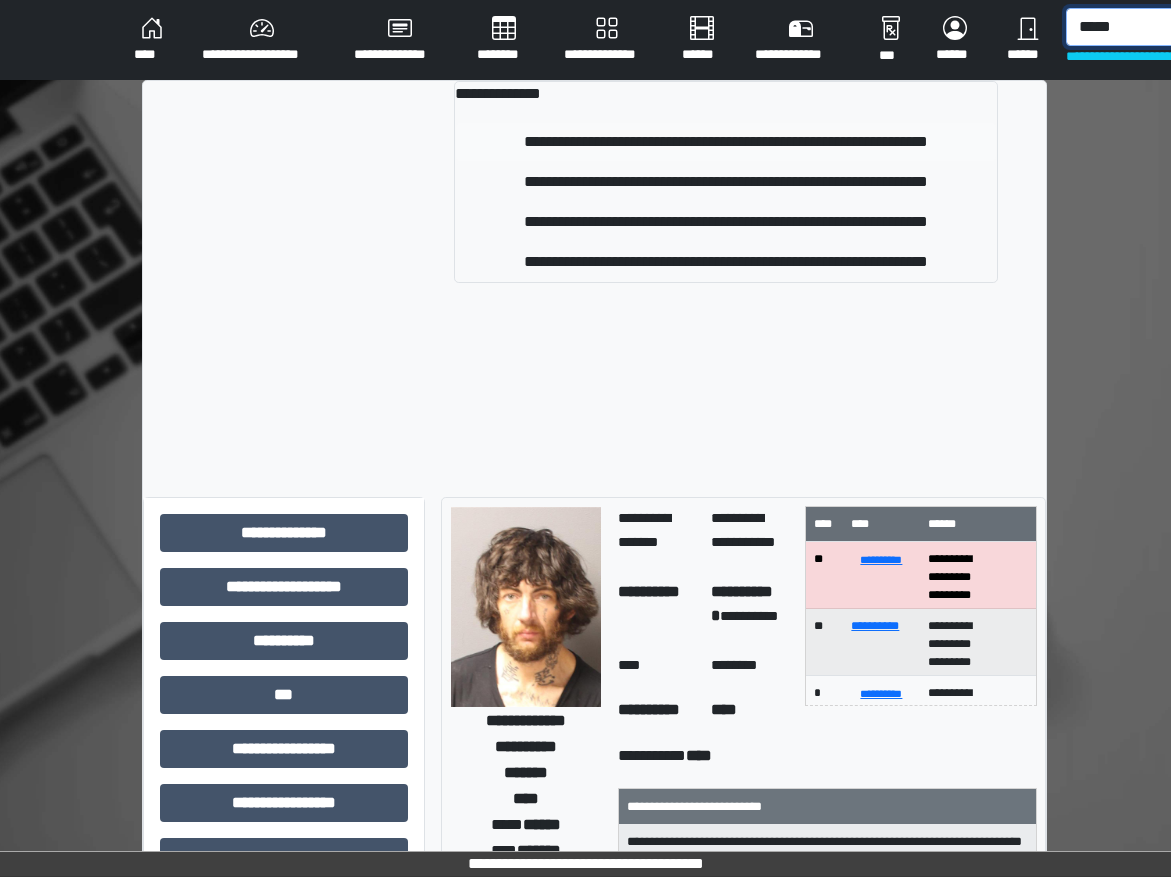 type on "*****" 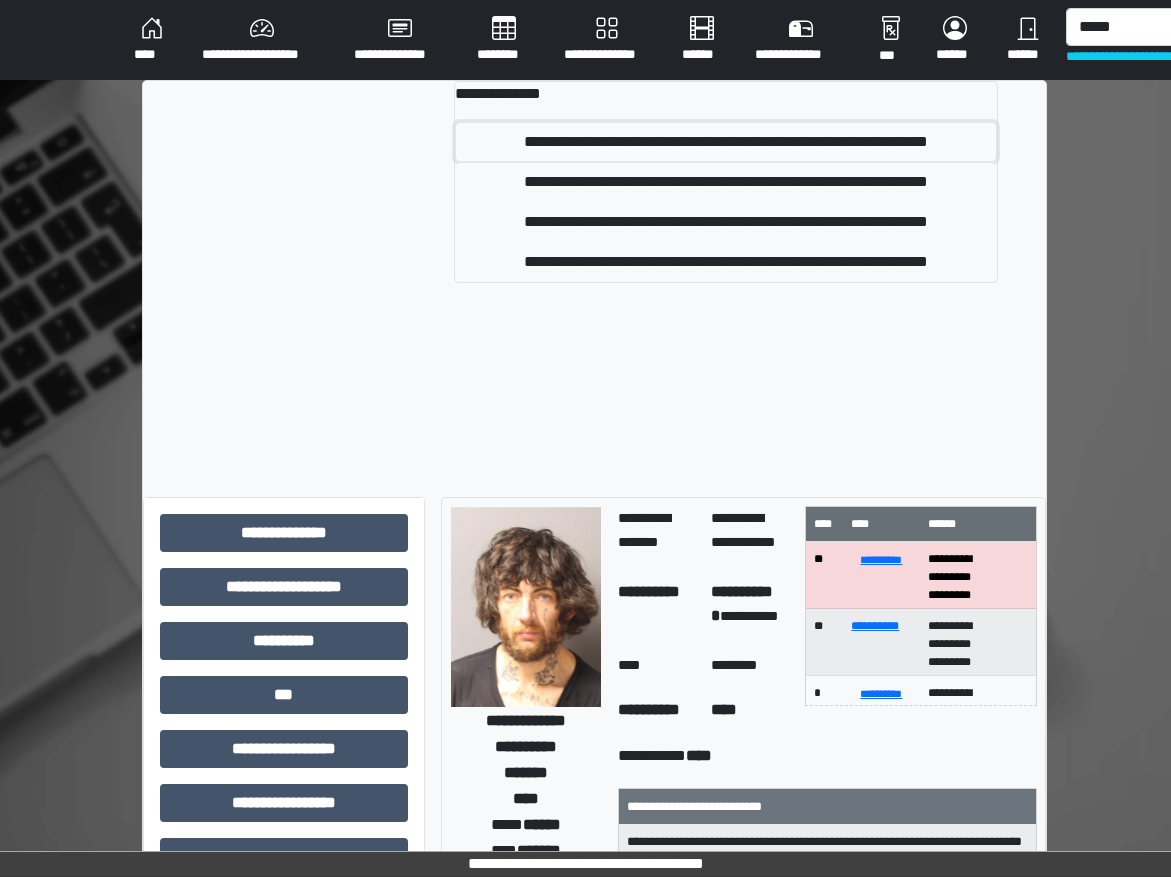 click on "**********" at bounding box center (726, 142) 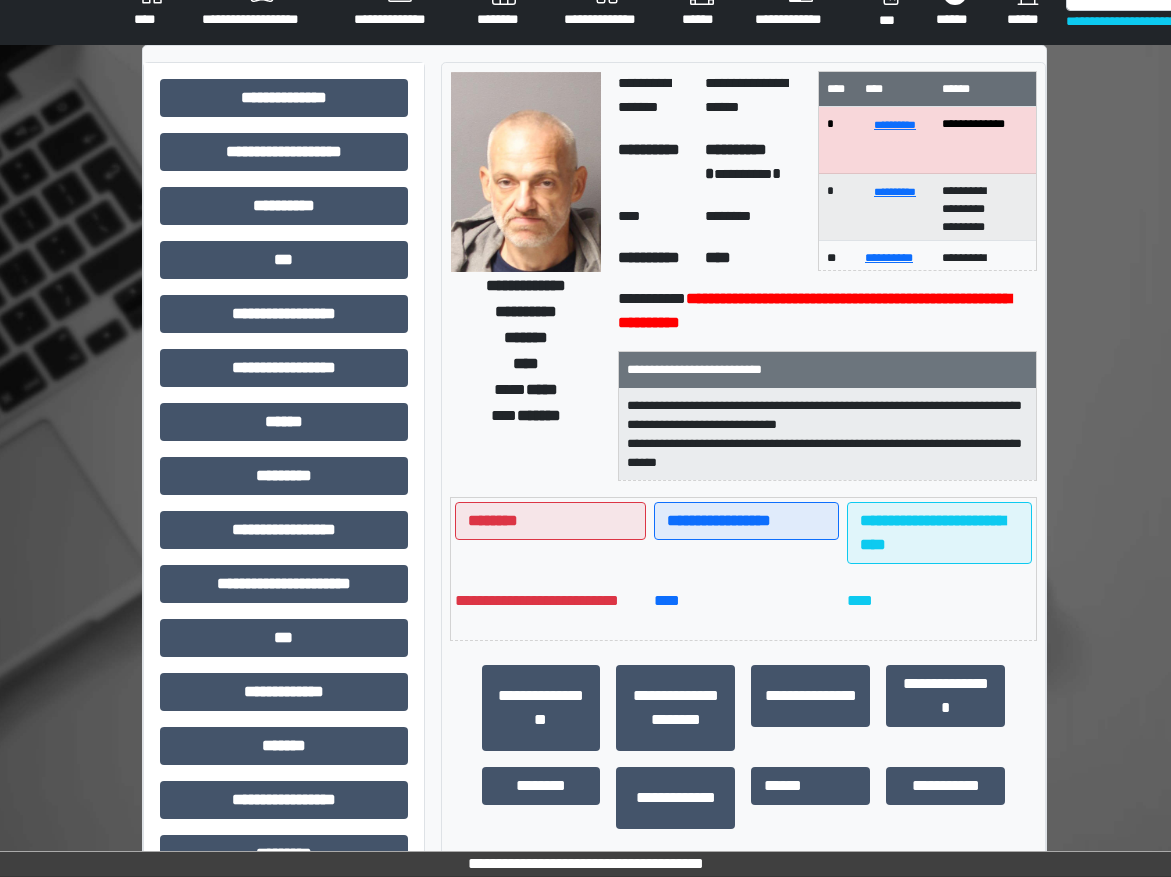 scroll, scrollTop: 0, scrollLeft: 0, axis: both 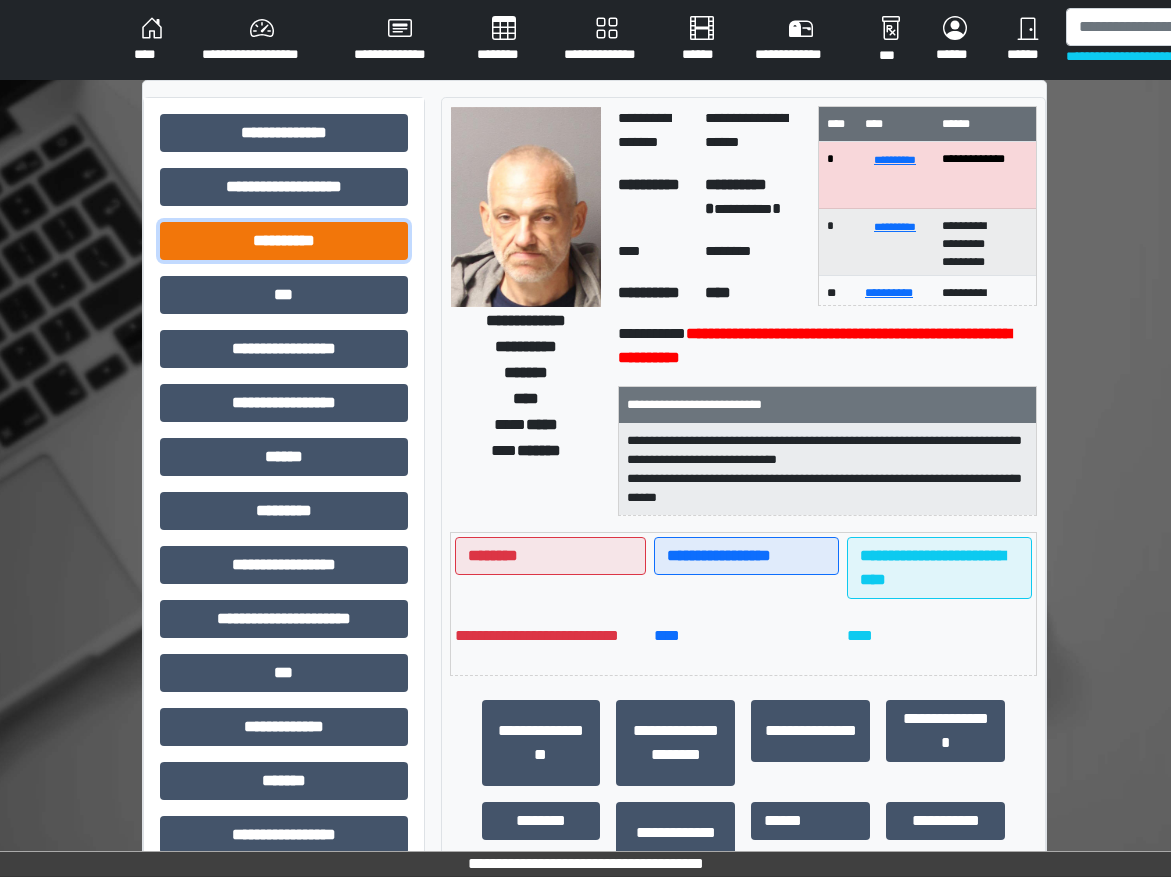 click on "**********" at bounding box center (284, 241) 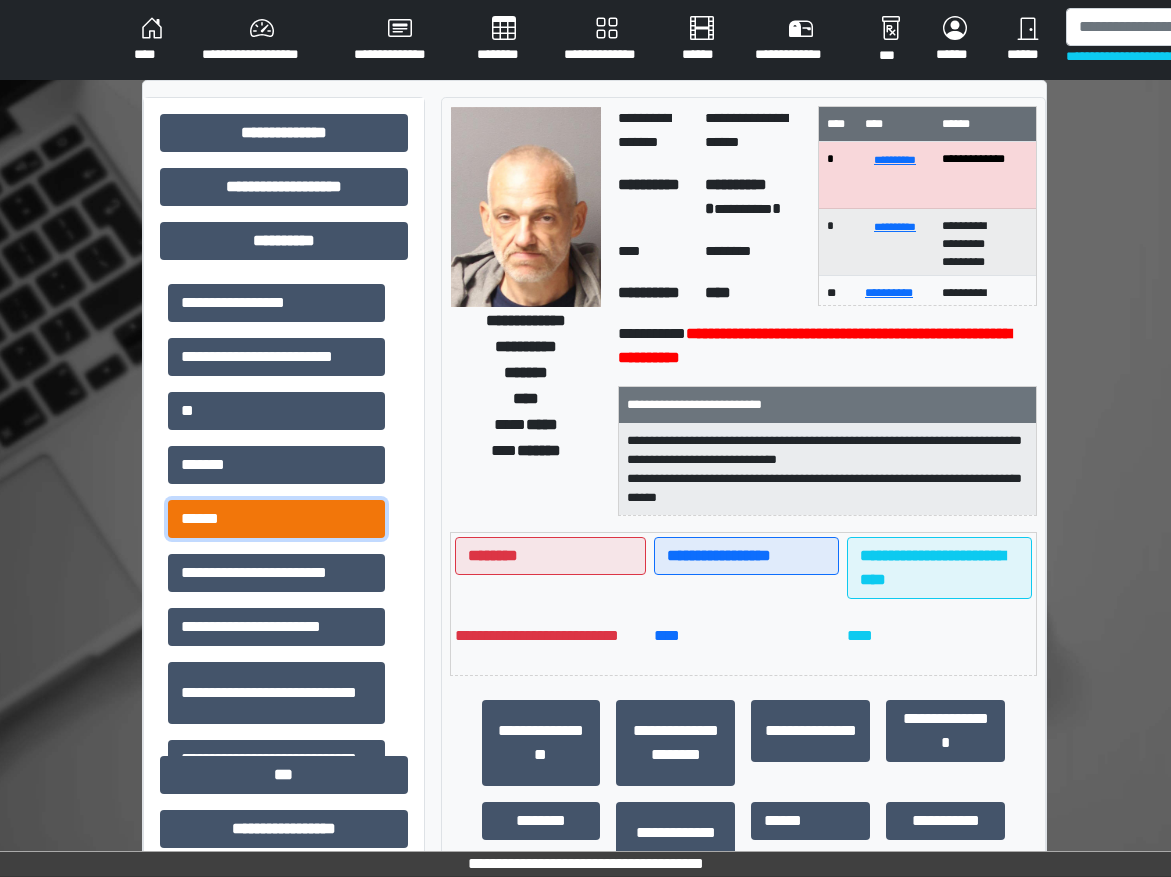 click on "******" at bounding box center (276, 519) 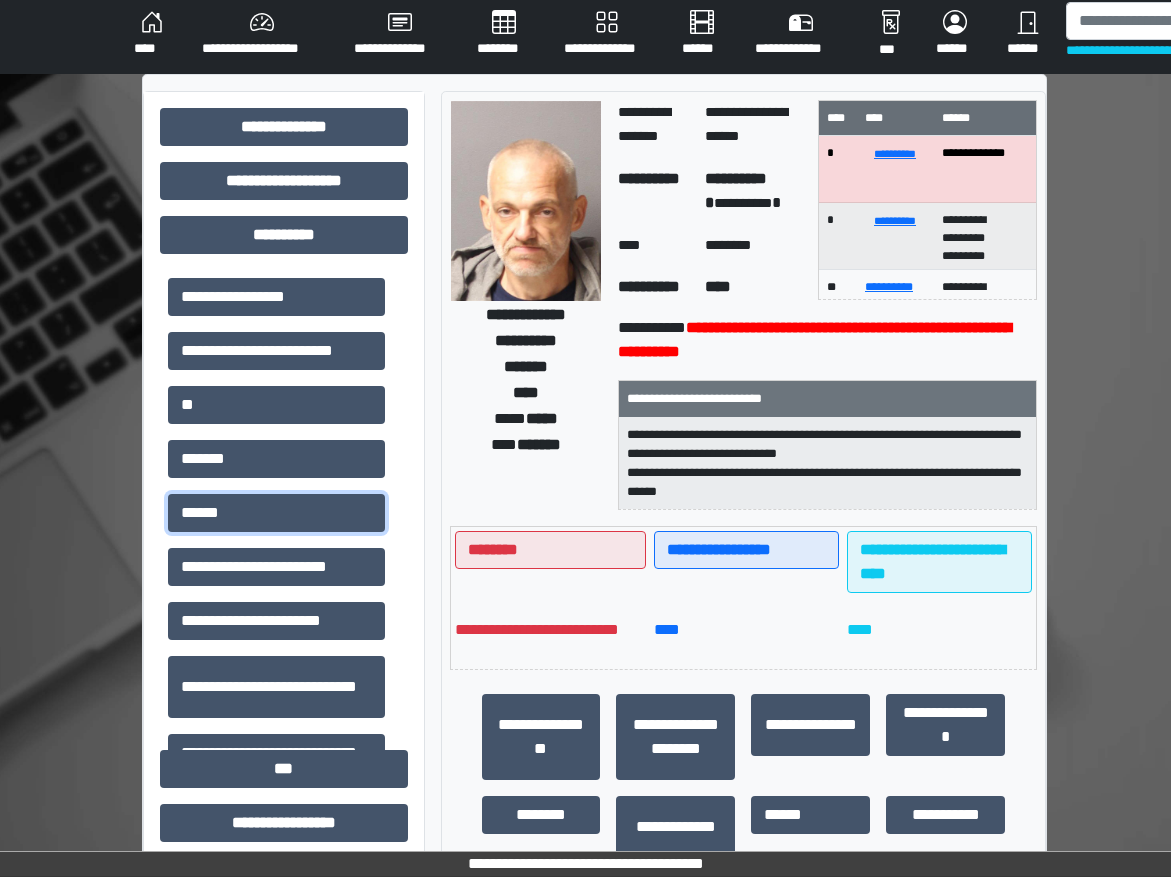 scroll, scrollTop: 0, scrollLeft: 0, axis: both 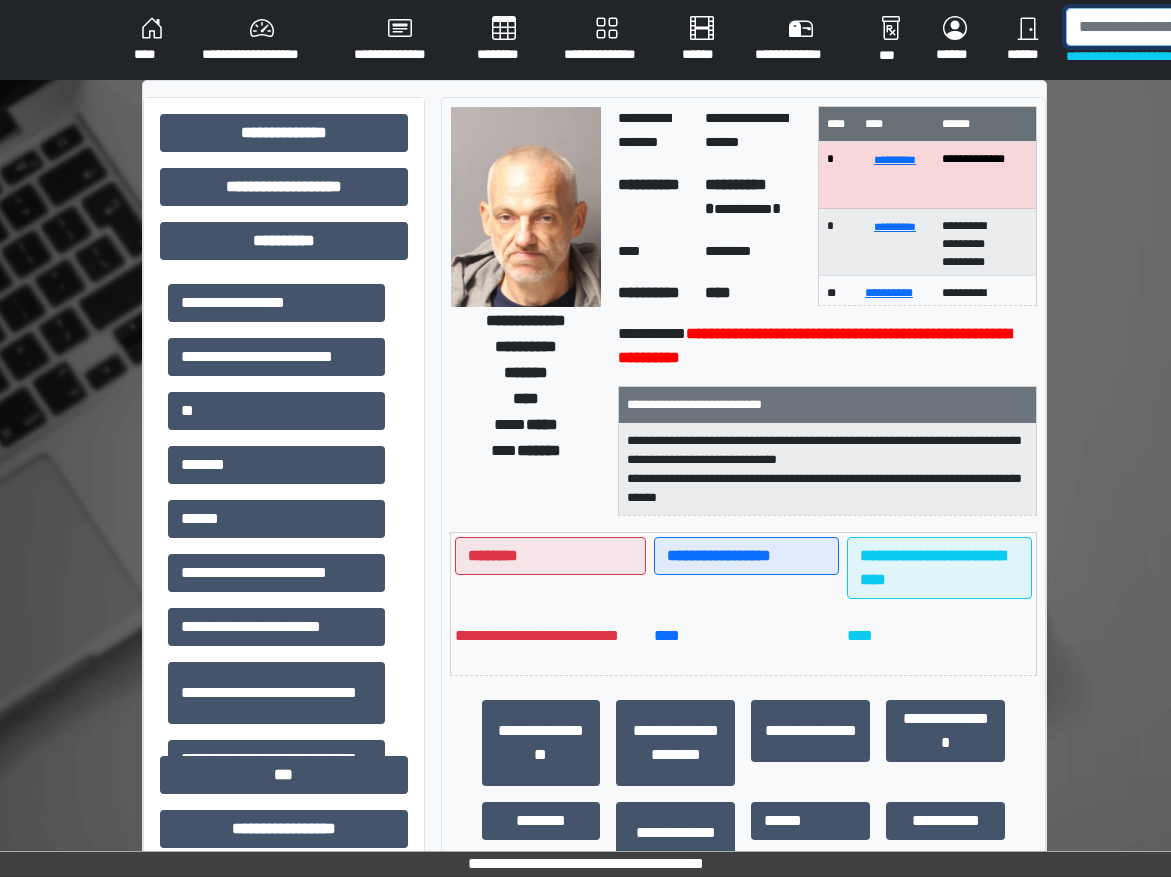 click at bounding box center [1169, 27] 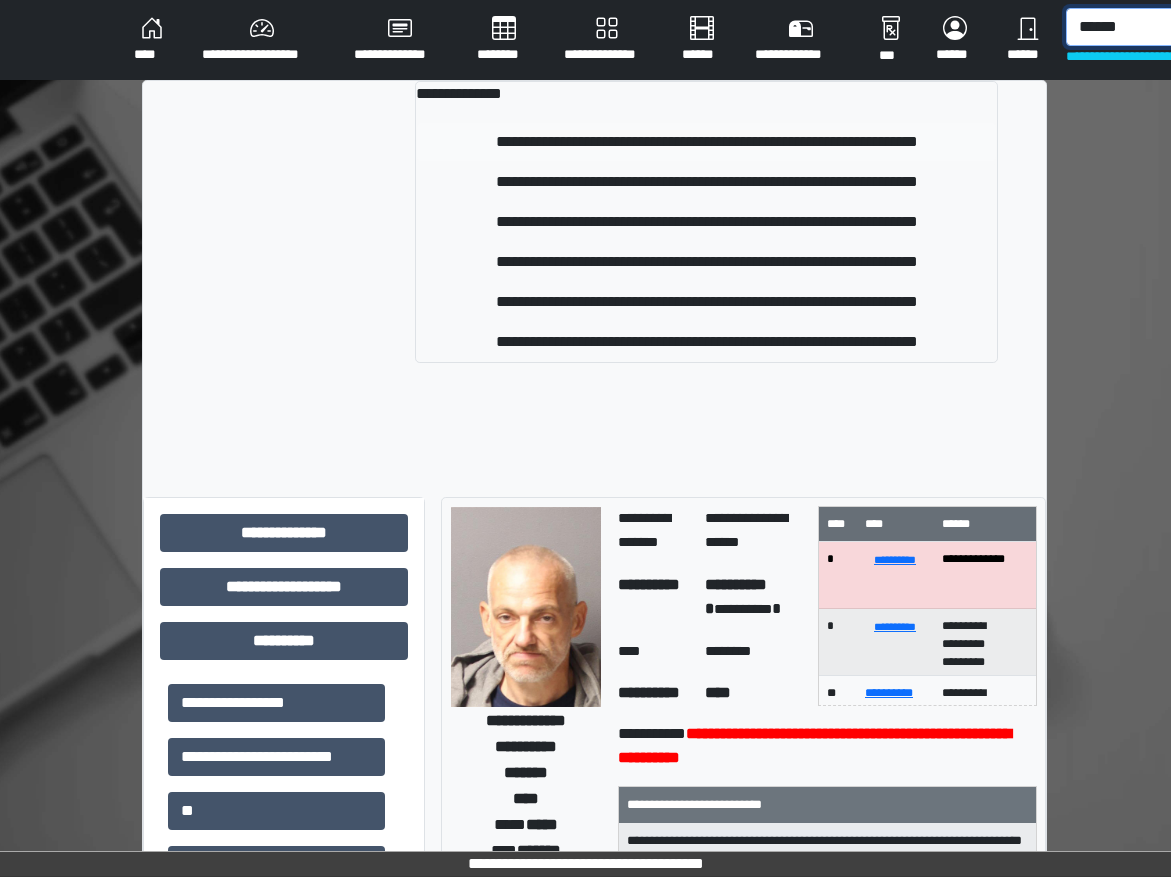 type on "******" 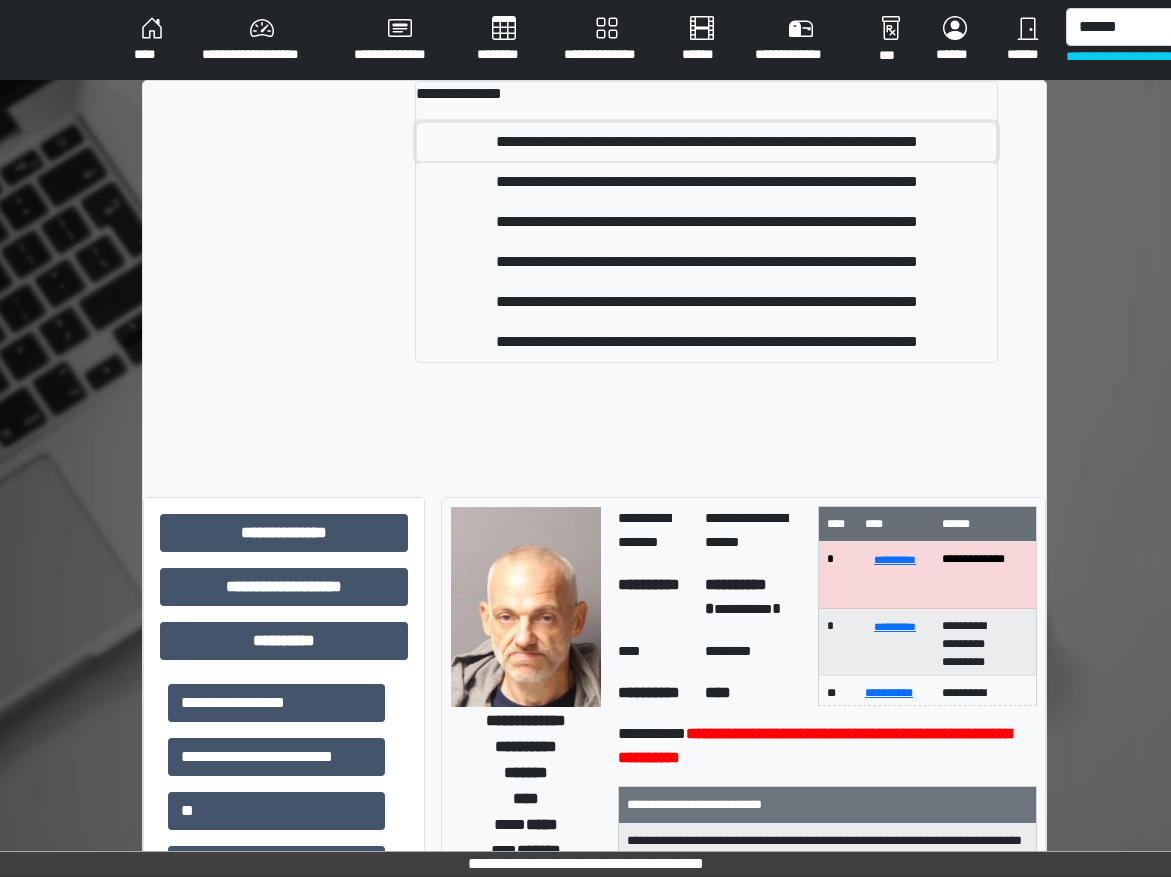 click on "**********" at bounding box center (706, 142) 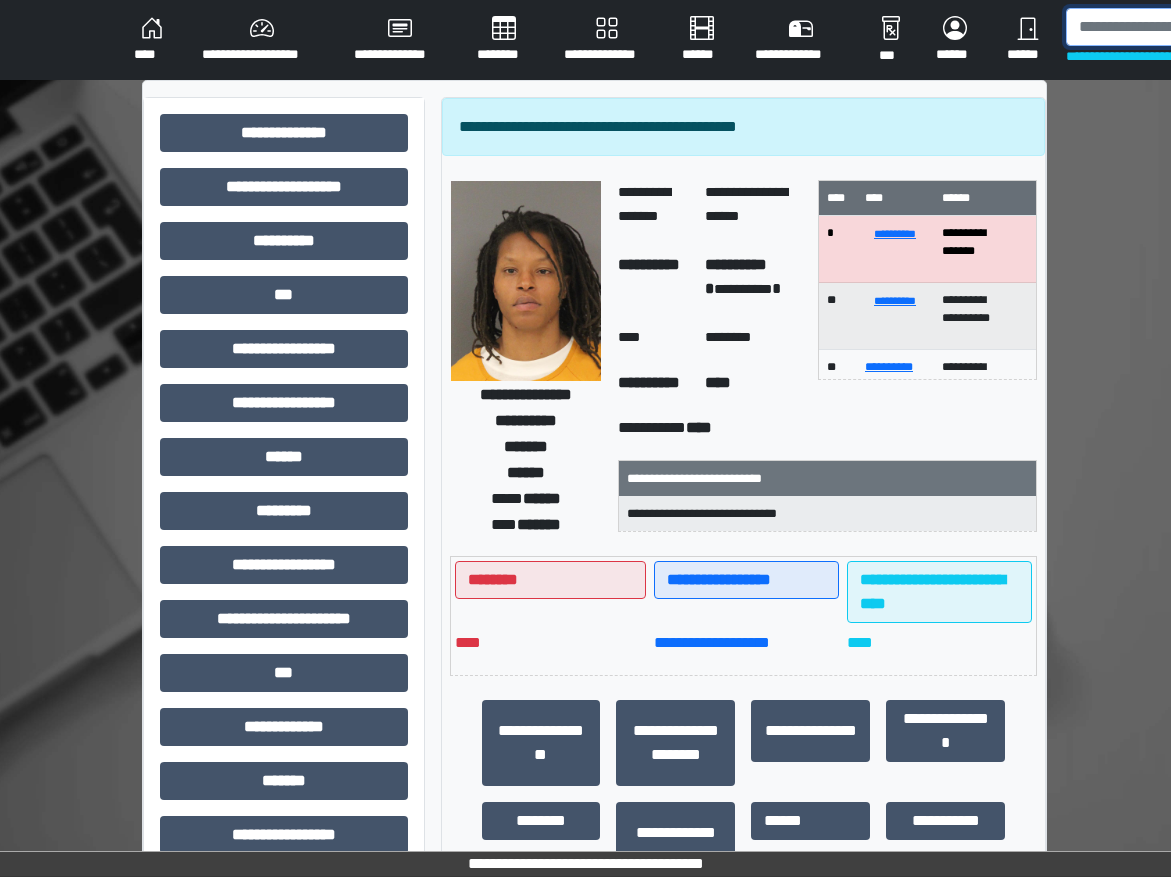 click at bounding box center (1169, 27) 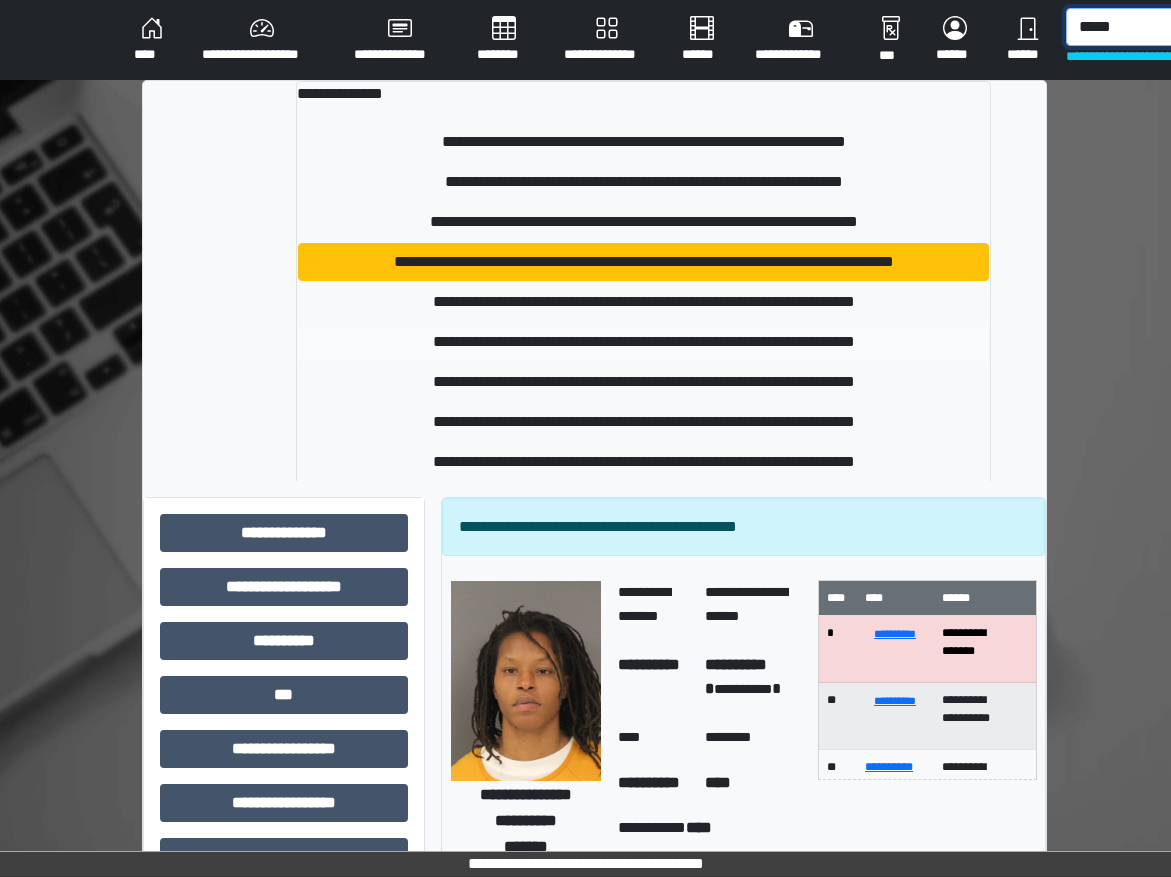 type on "*****" 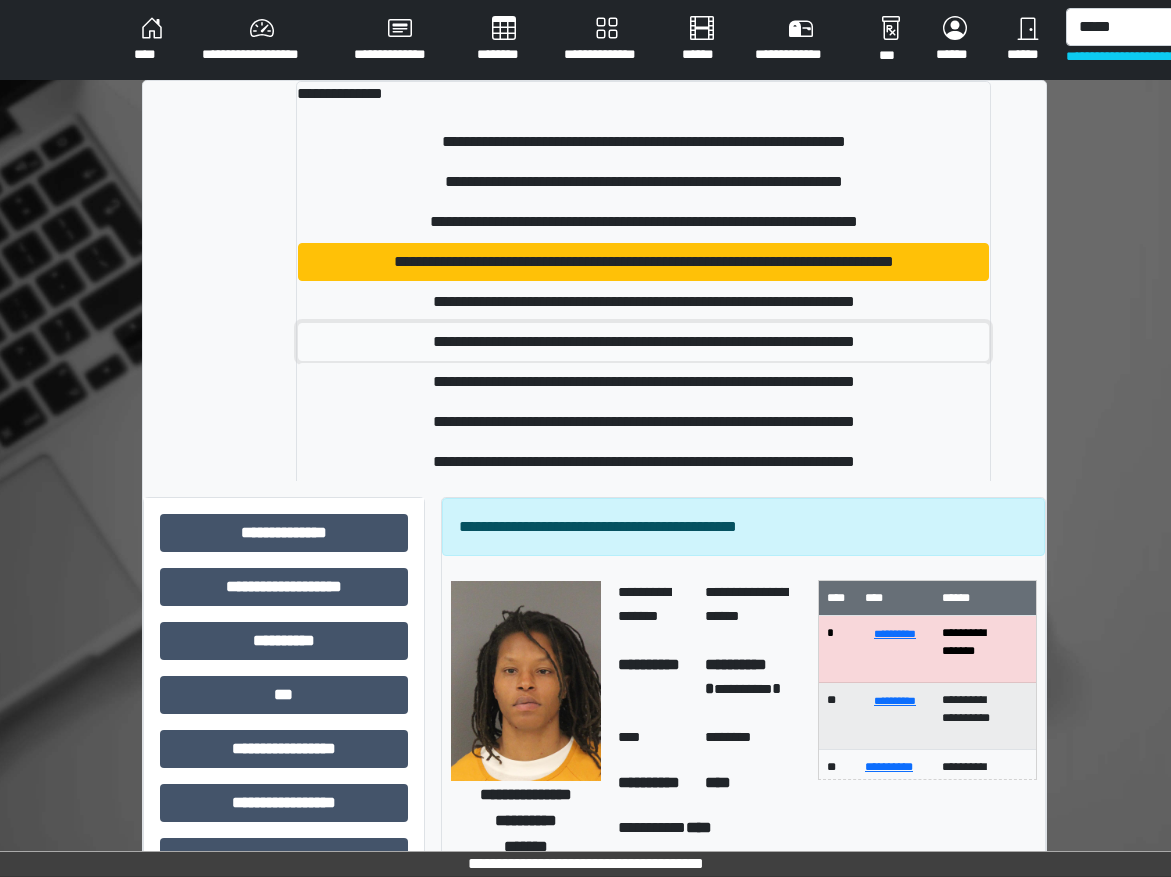 click on "**********" at bounding box center [643, 342] 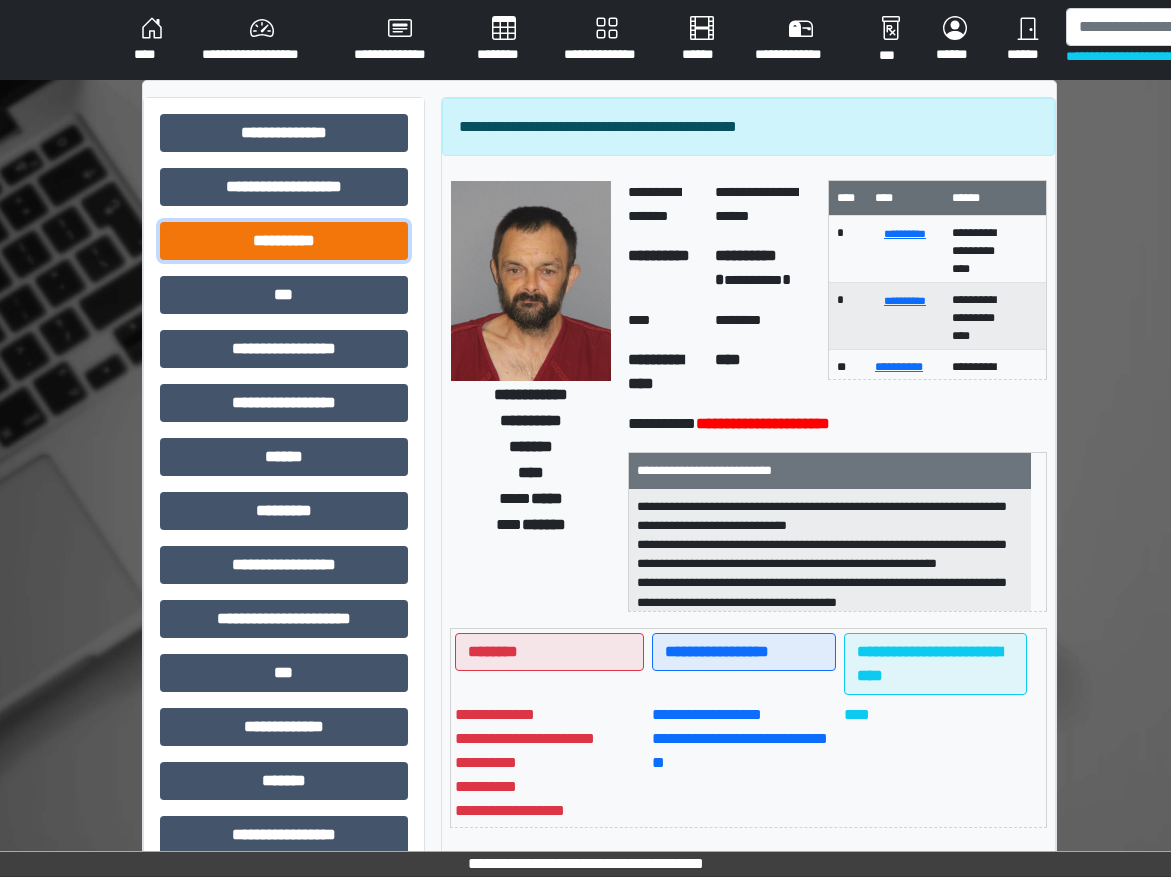 click on "**********" at bounding box center [284, 241] 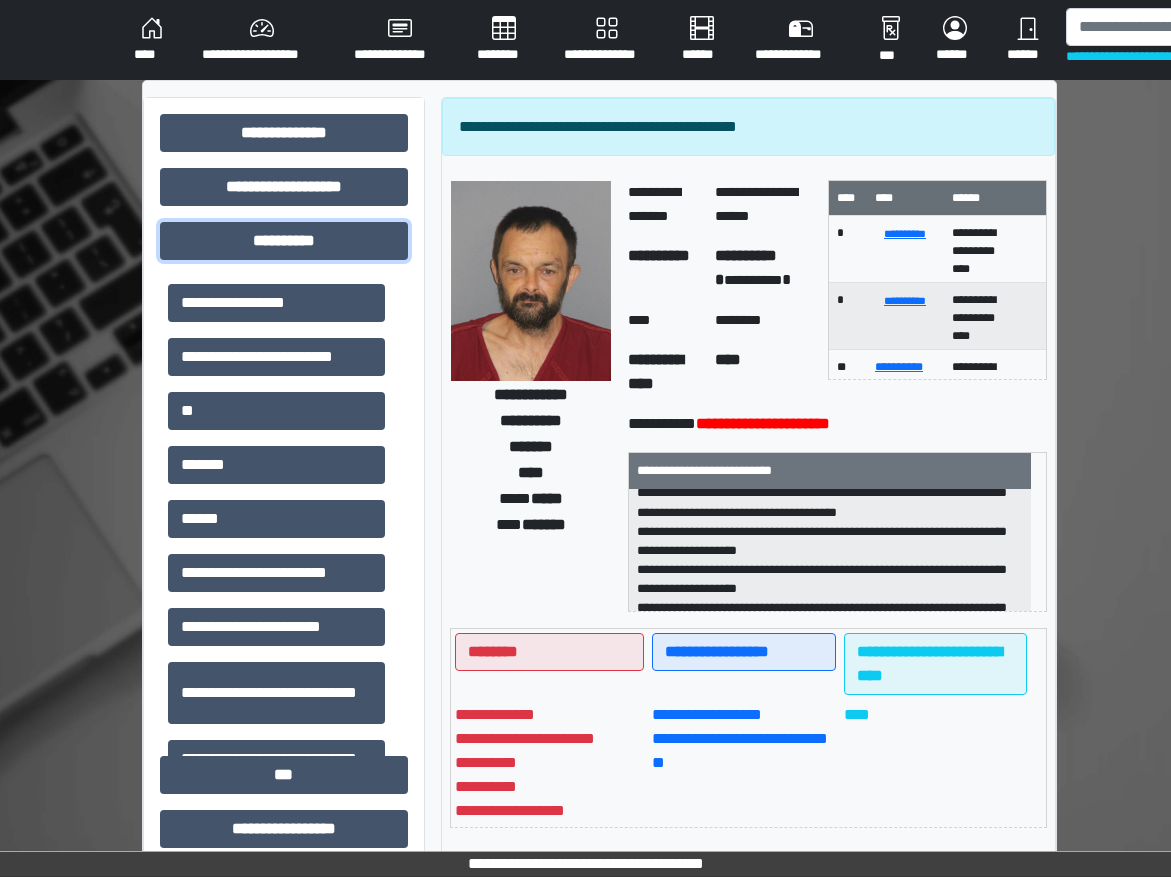 scroll, scrollTop: 0, scrollLeft: 0, axis: both 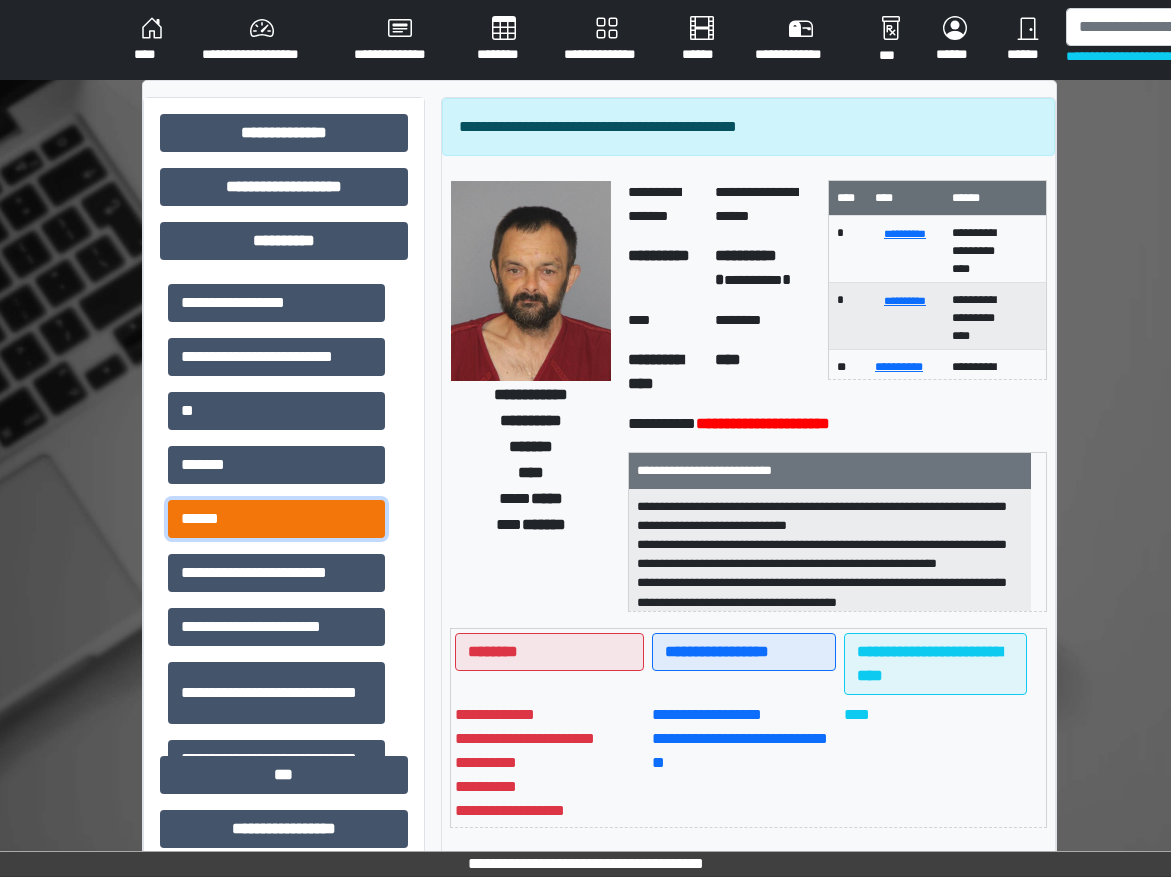 click on "******" at bounding box center (276, 519) 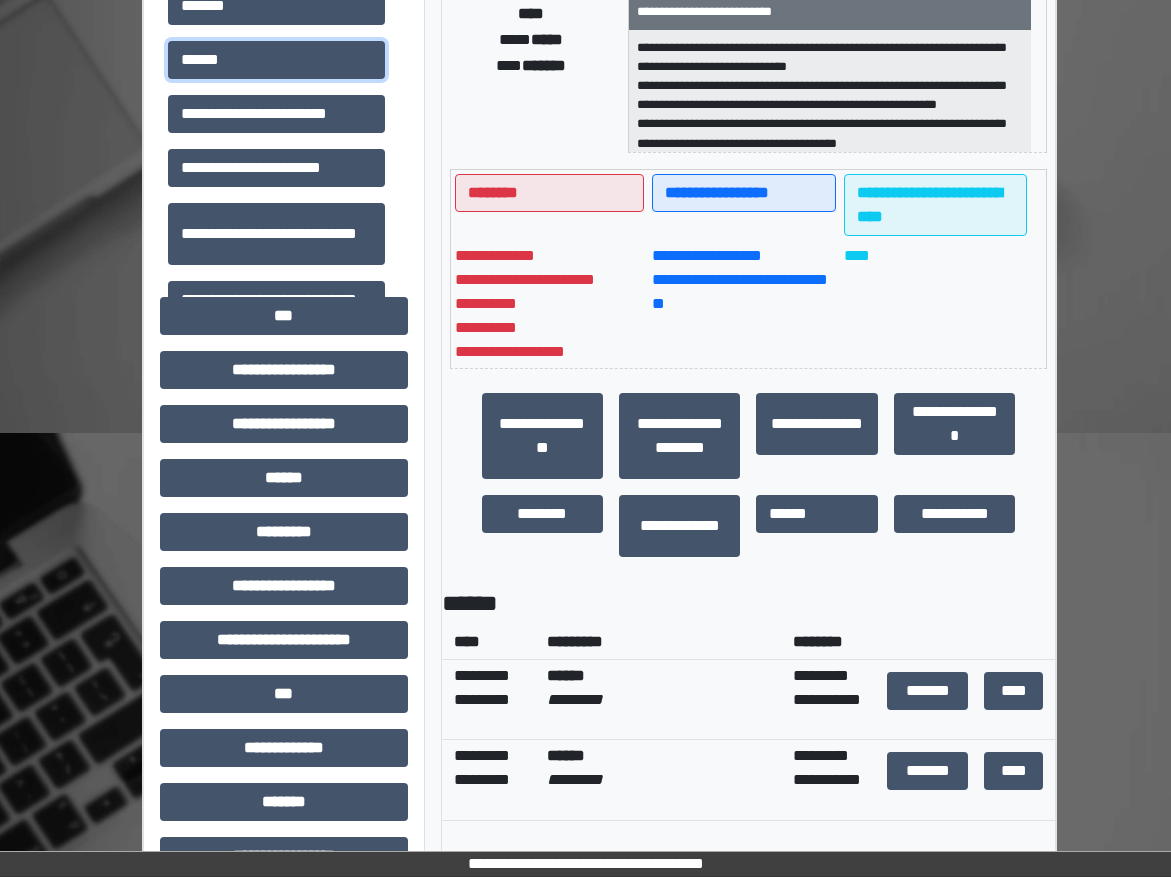 scroll, scrollTop: 600, scrollLeft: 0, axis: vertical 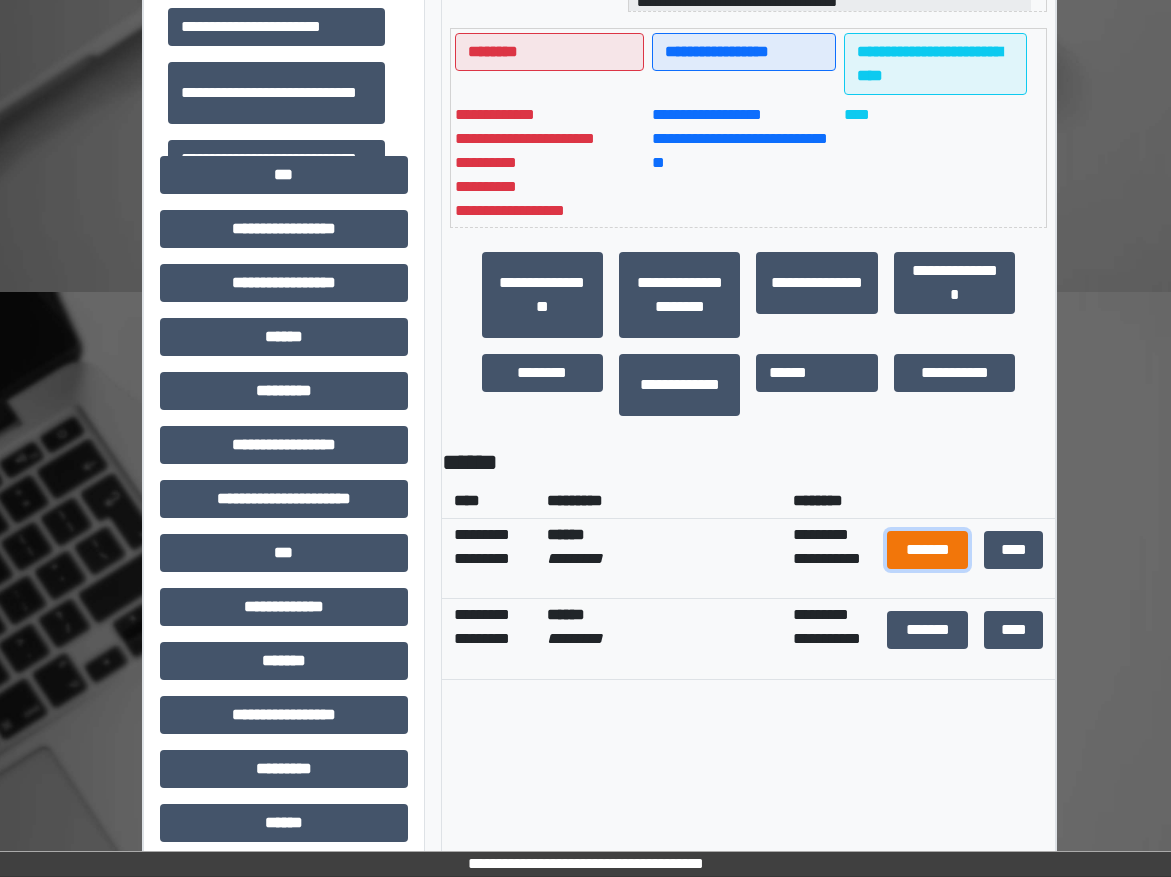 click on "*******" at bounding box center (927, 550) 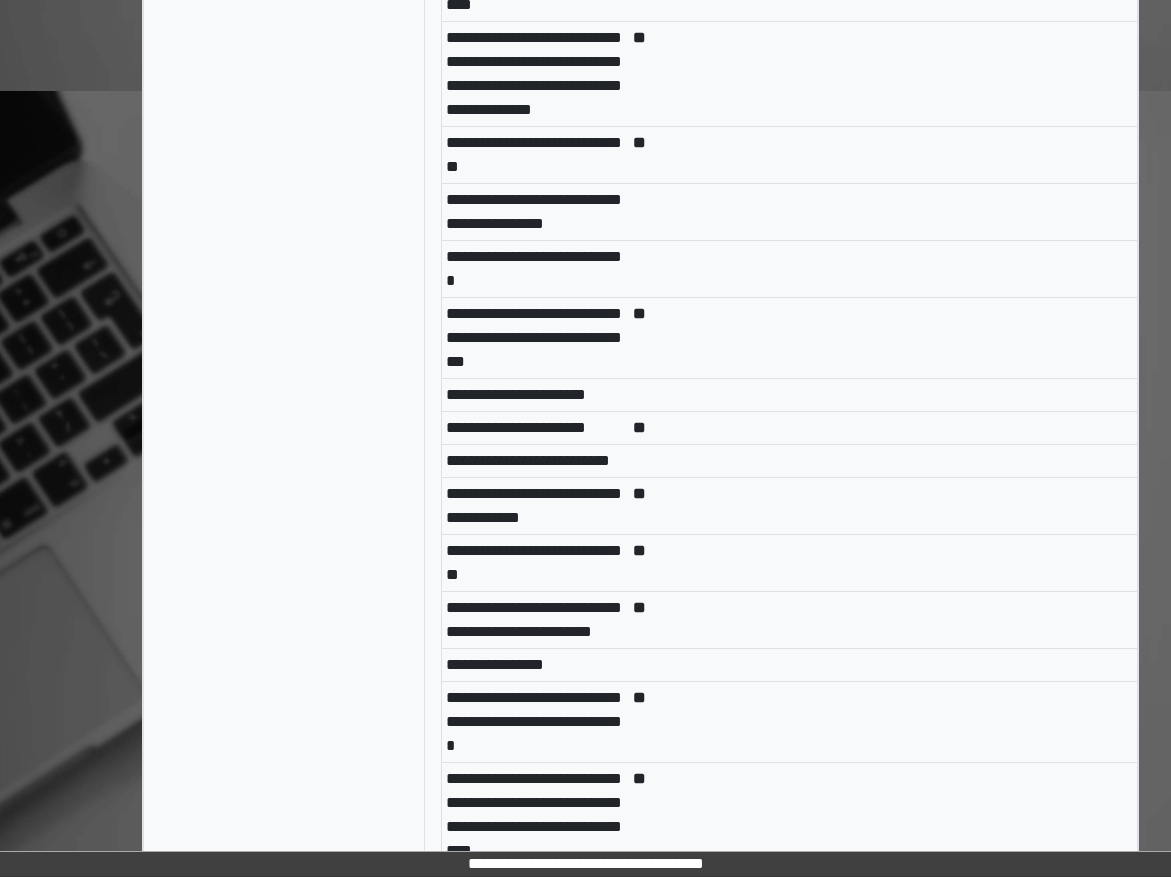 scroll, scrollTop: 243, scrollLeft: 0, axis: vertical 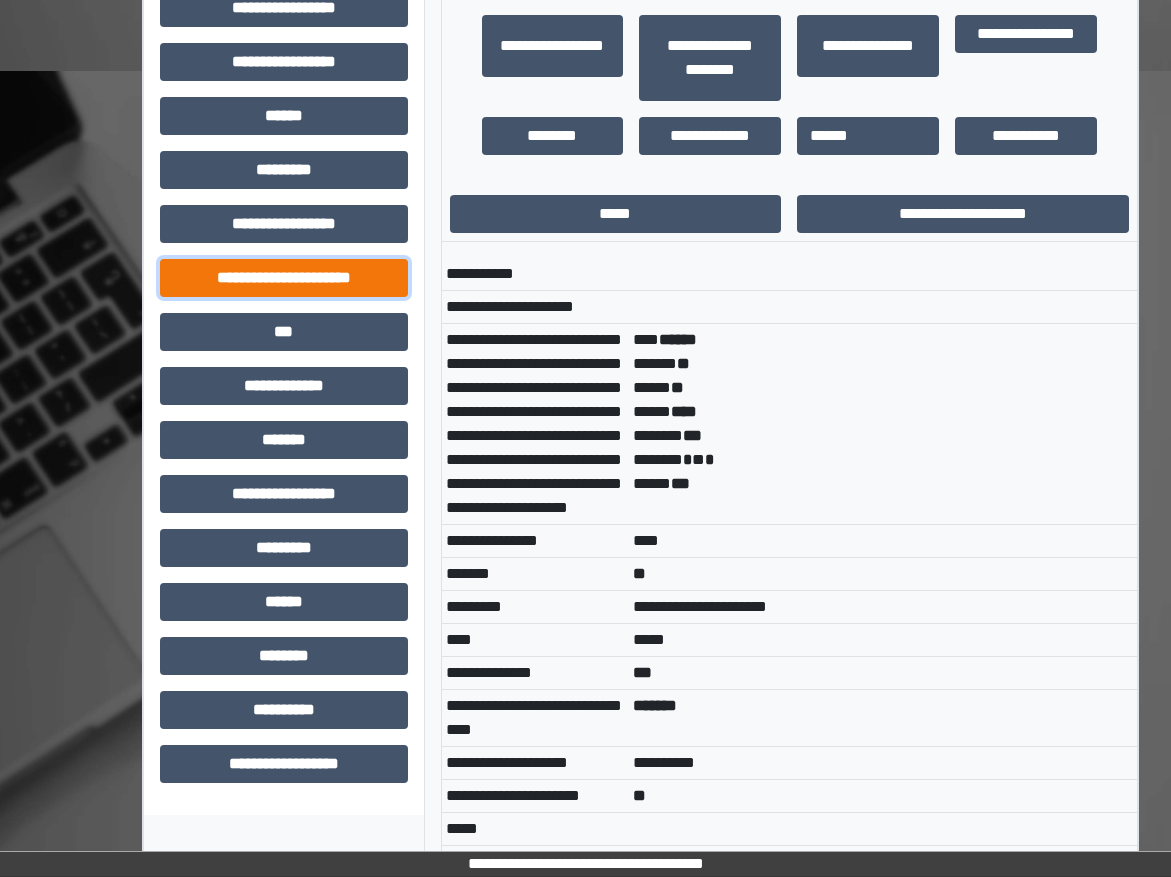 click on "**********" at bounding box center (284, 278) 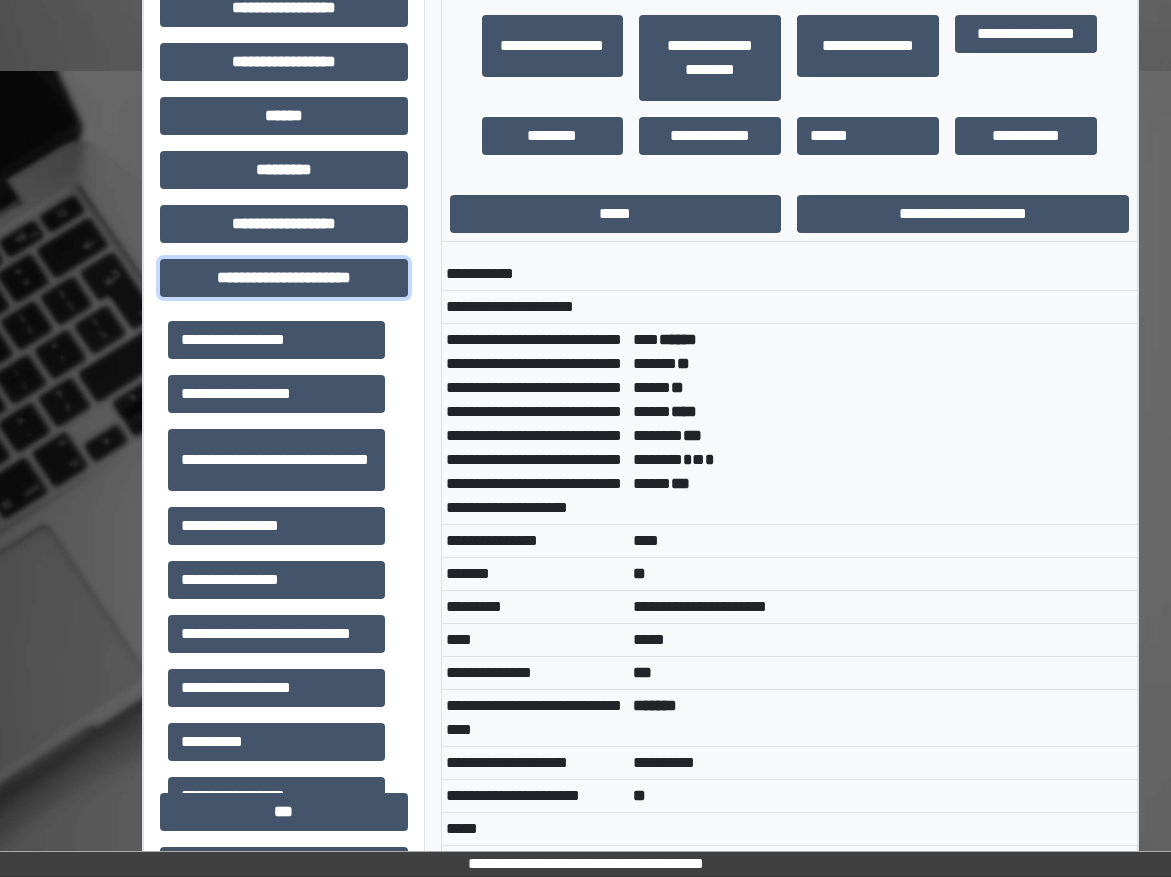 scroll, scrollTop: 46, scrollLeft: 0, axis: vertical 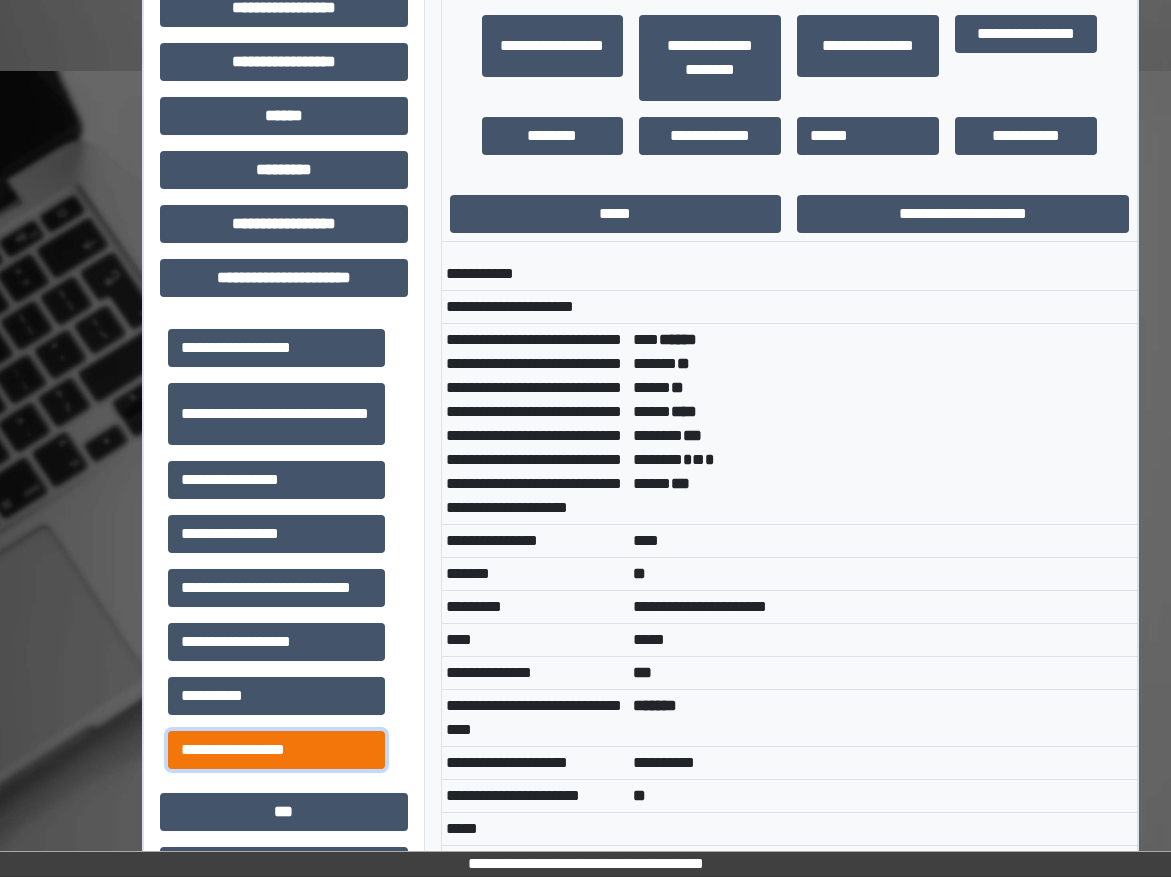 click on "**********" at bounding box center (276, 750) 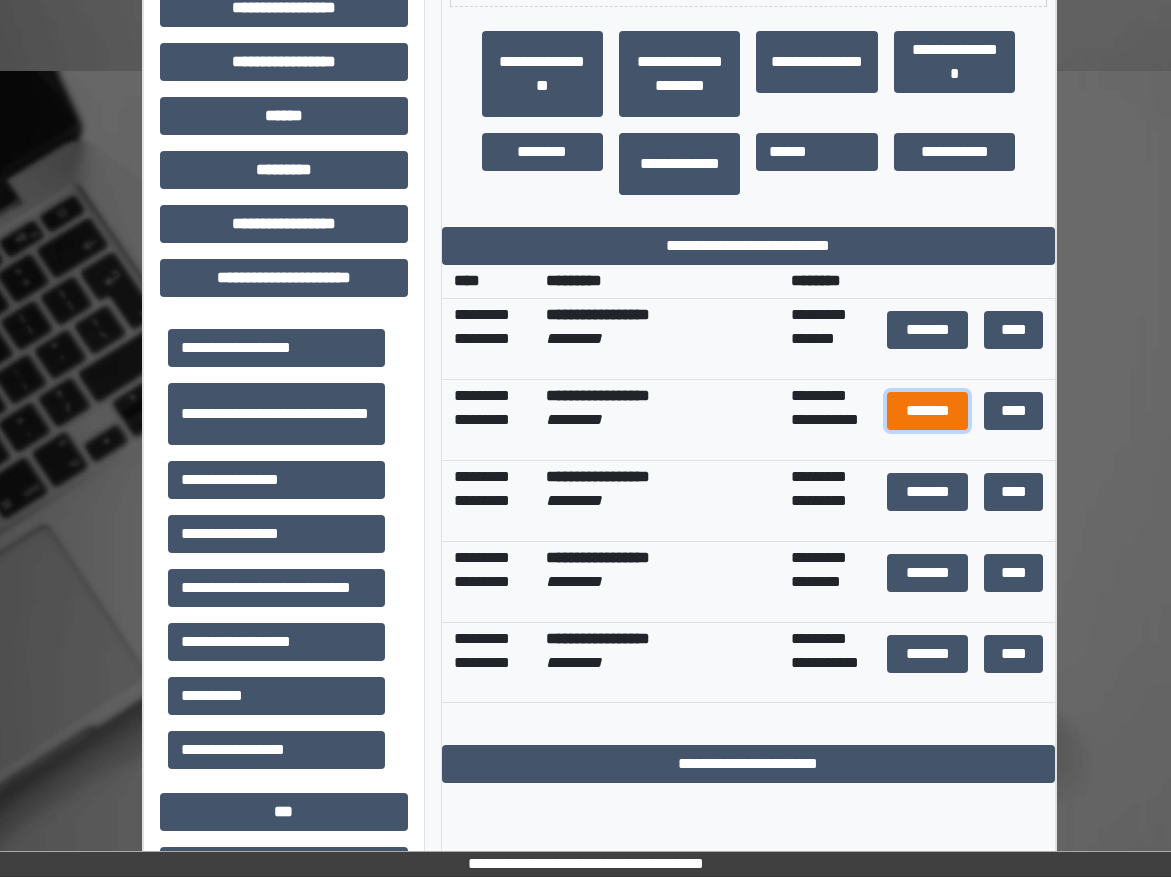 click on "*******" at bounding box center [927, 411] 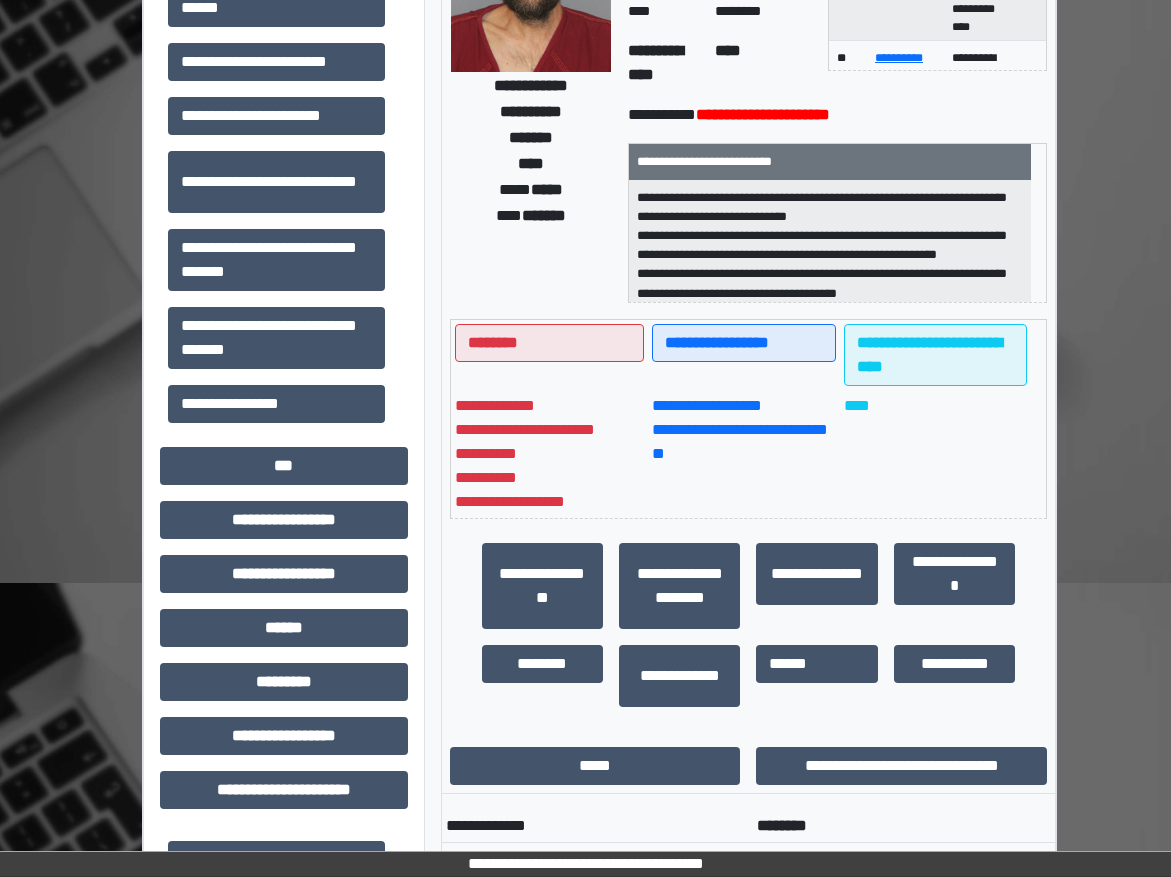 scroll, scrollTop: 0, scrollLeft: 0, axis: both 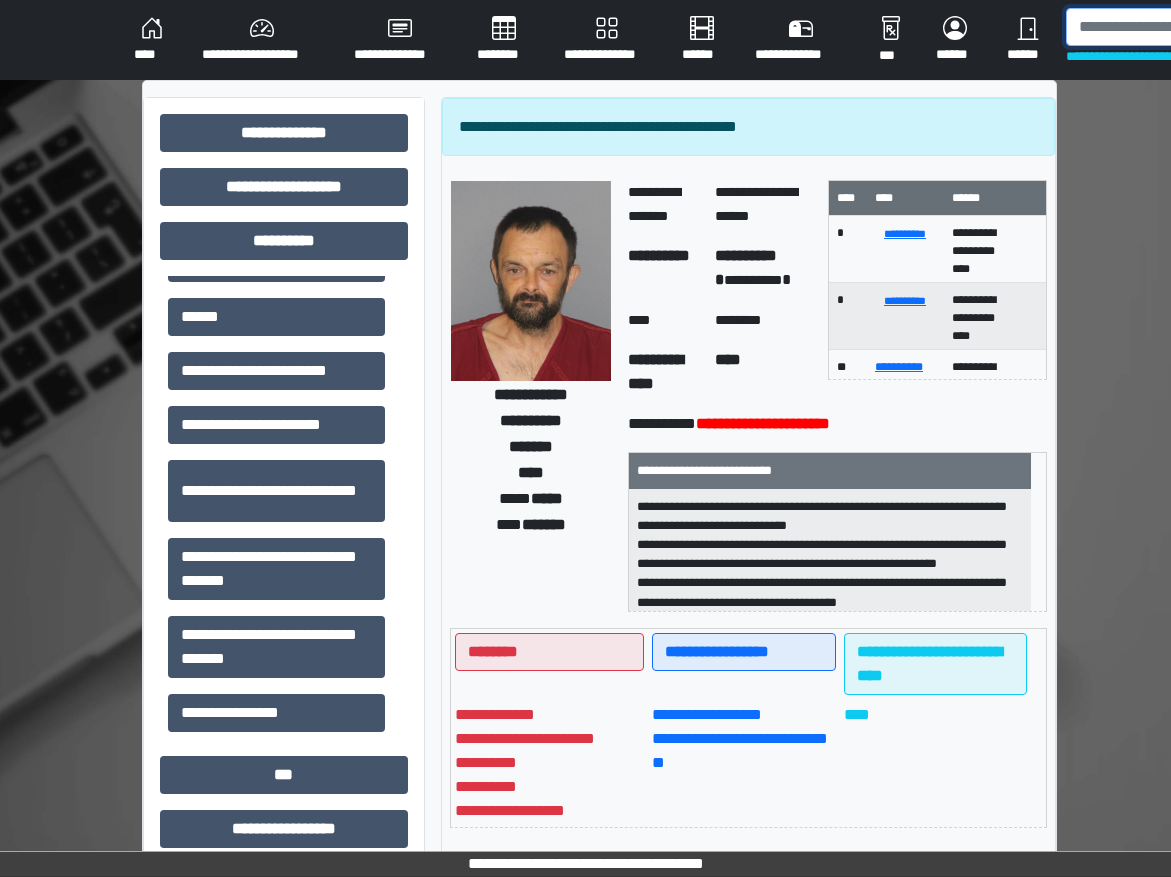 click at bounding box center [1169, 27] 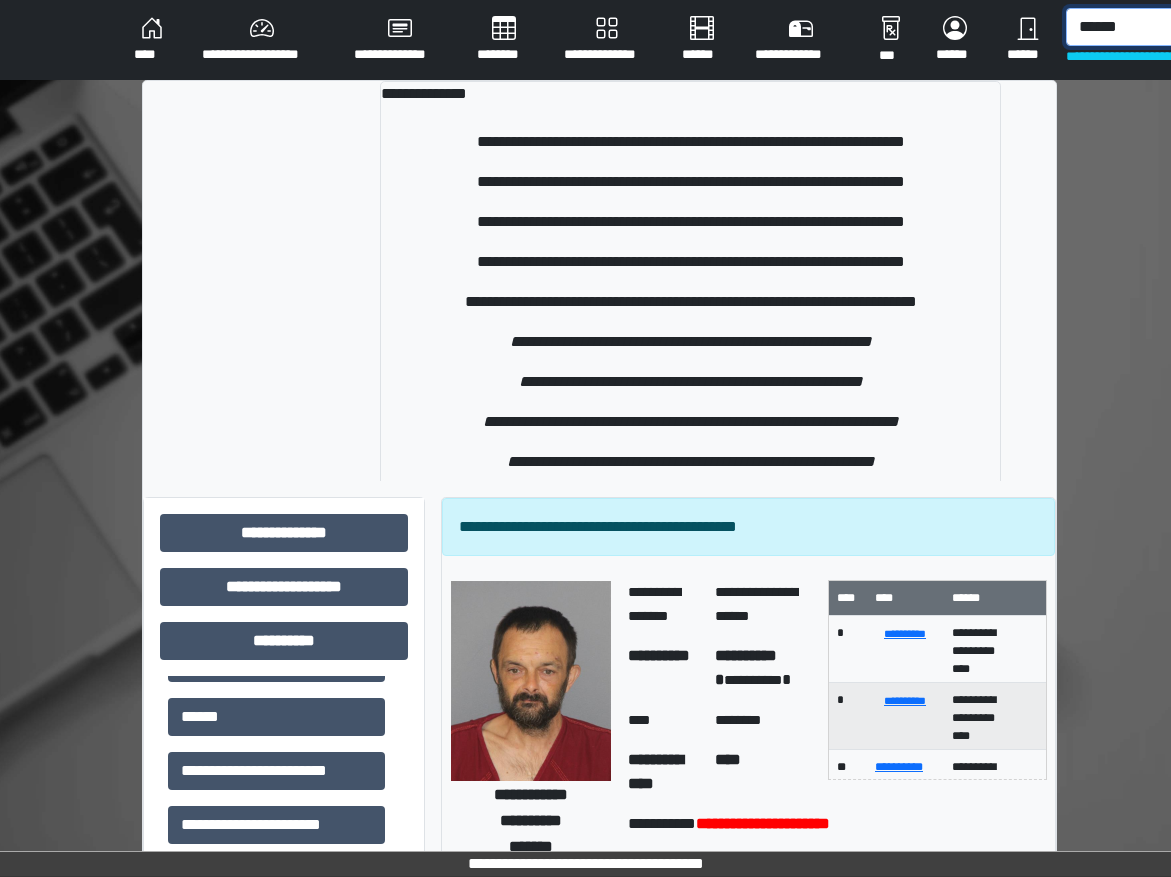 type on "******" 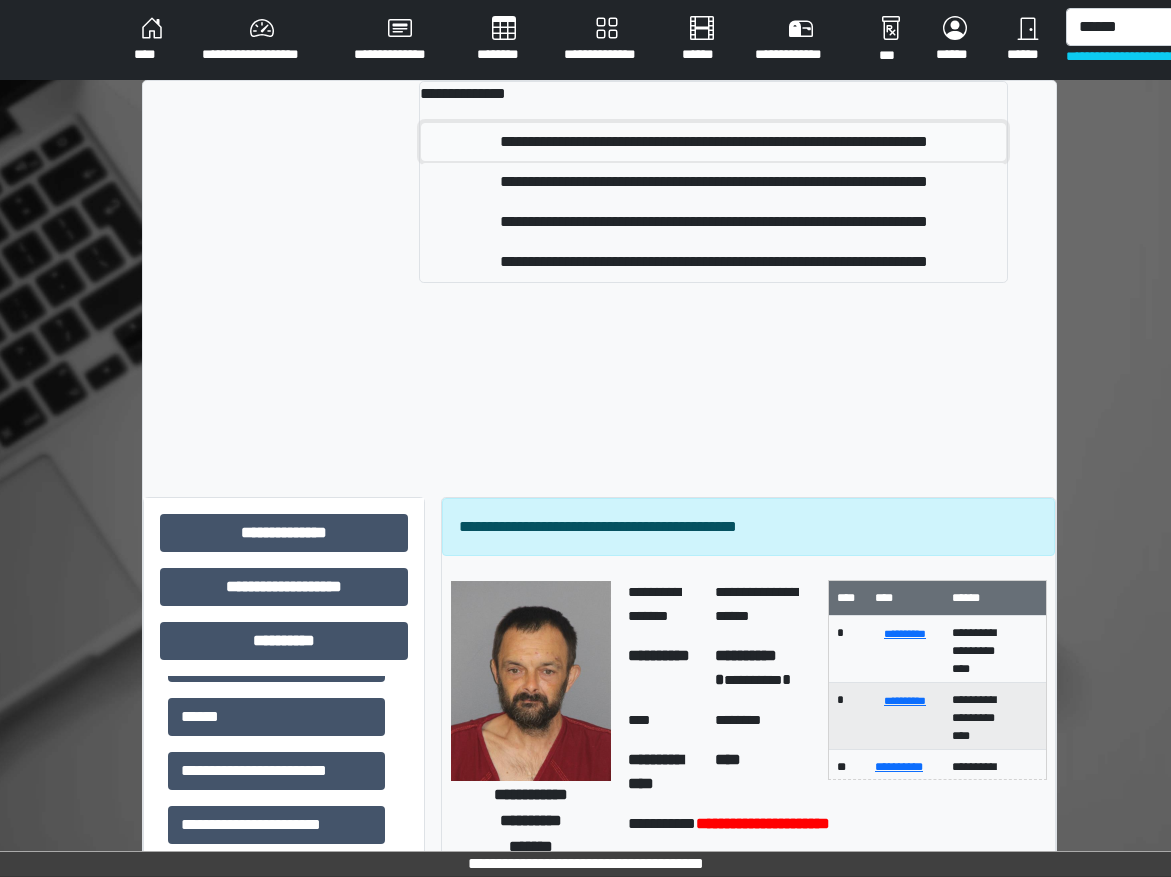 click on "**********" at bounding box center [713, 142] 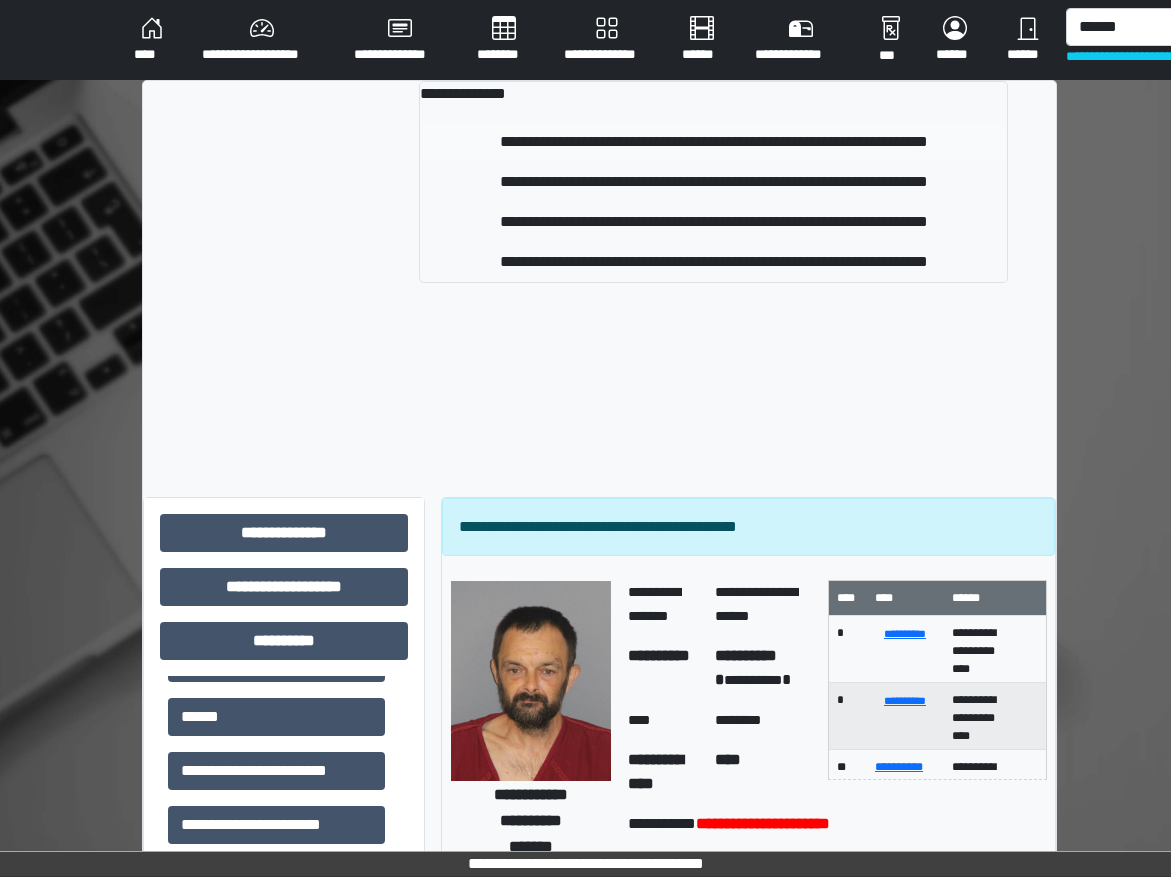 type 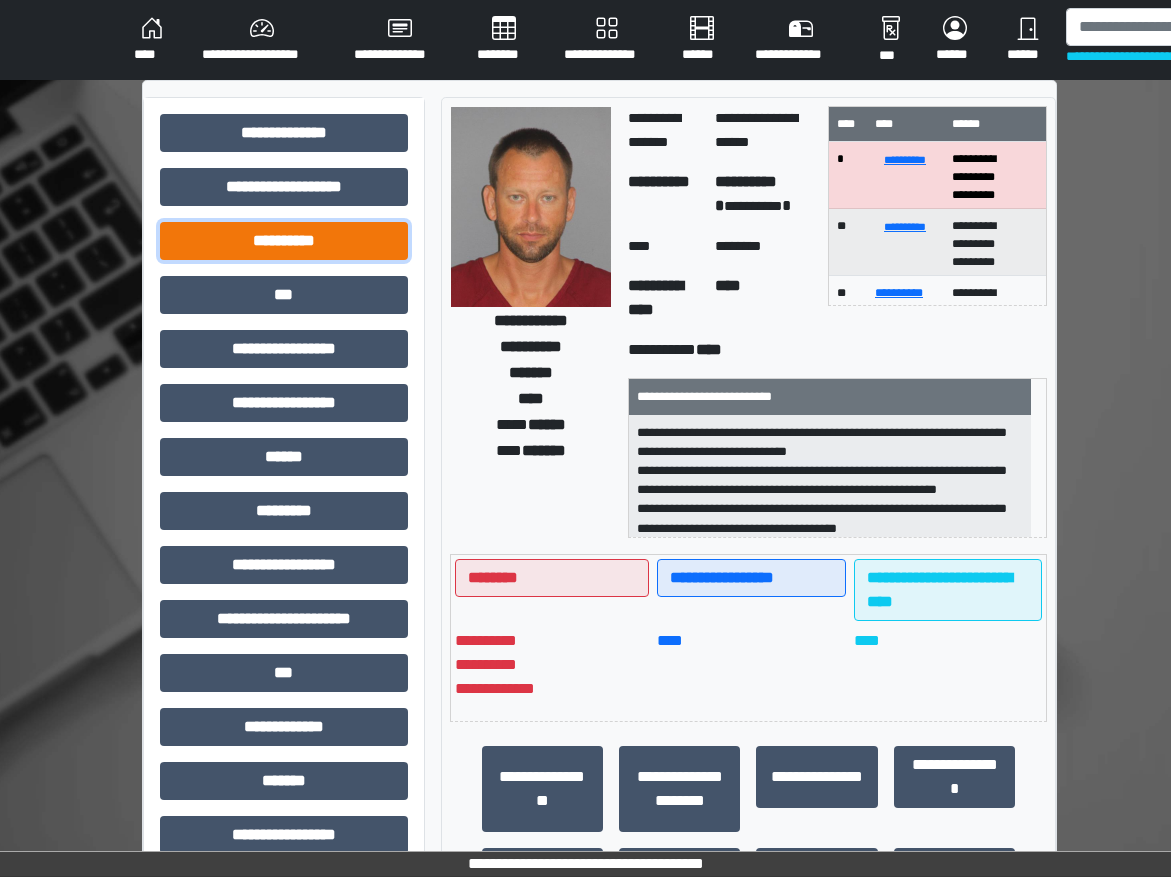 click on "**********" at bounding box center (284, 241) 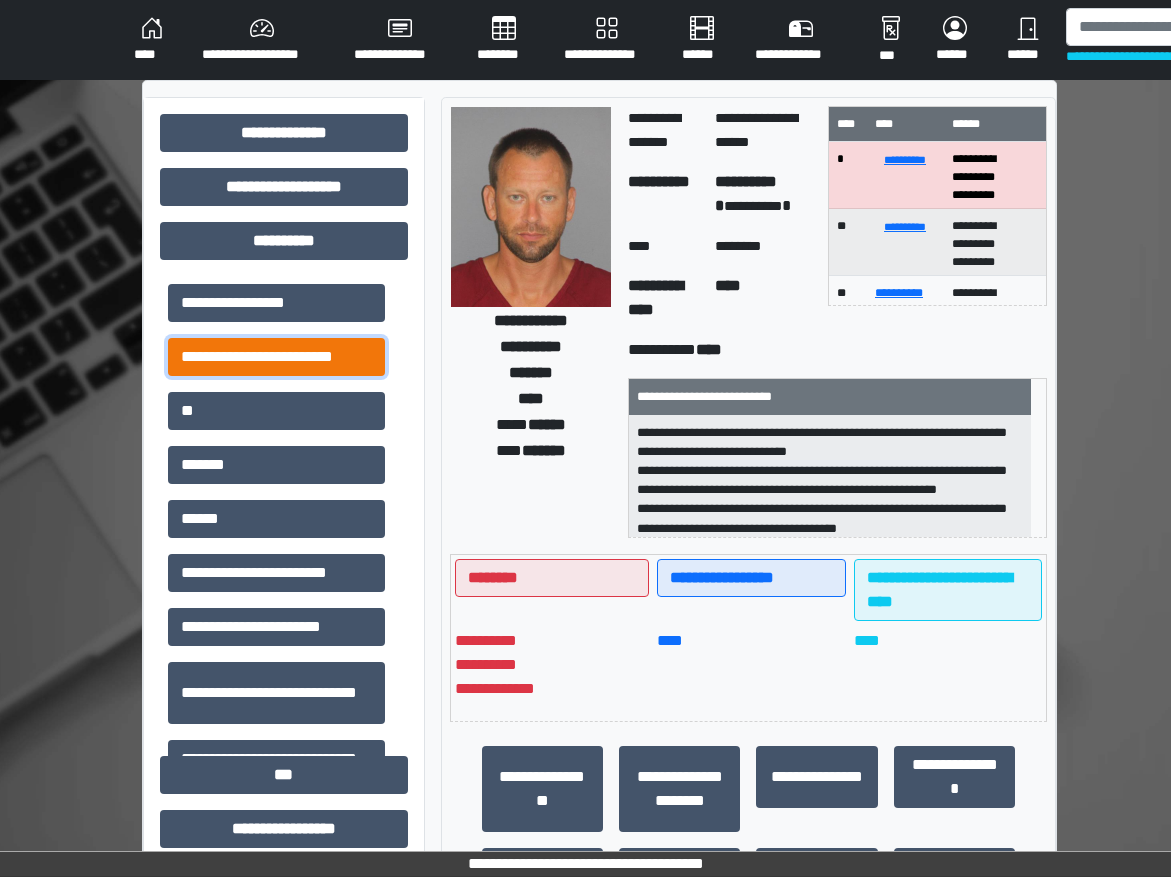 click on "**********" at bounding box center (276, 357) 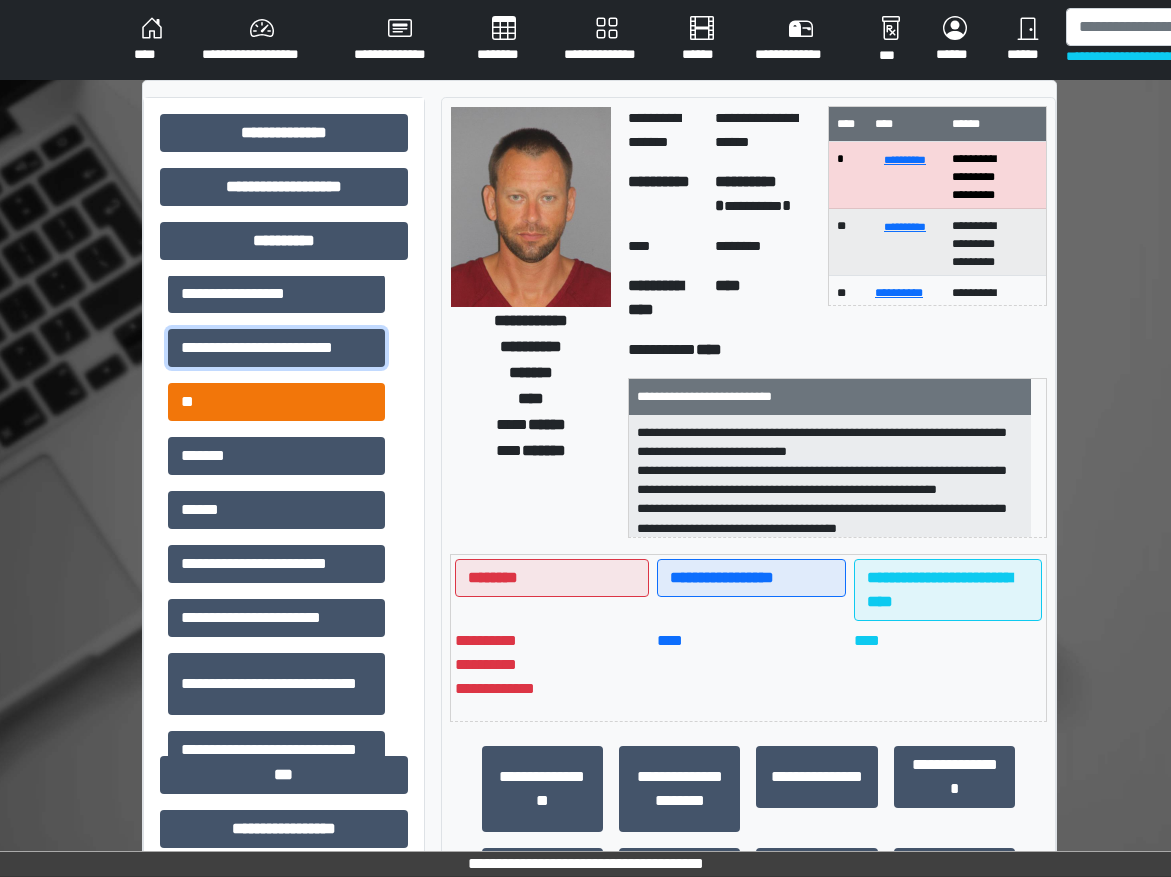 scroll, scrollTop: 0, scrollLeft: 0, axis: both 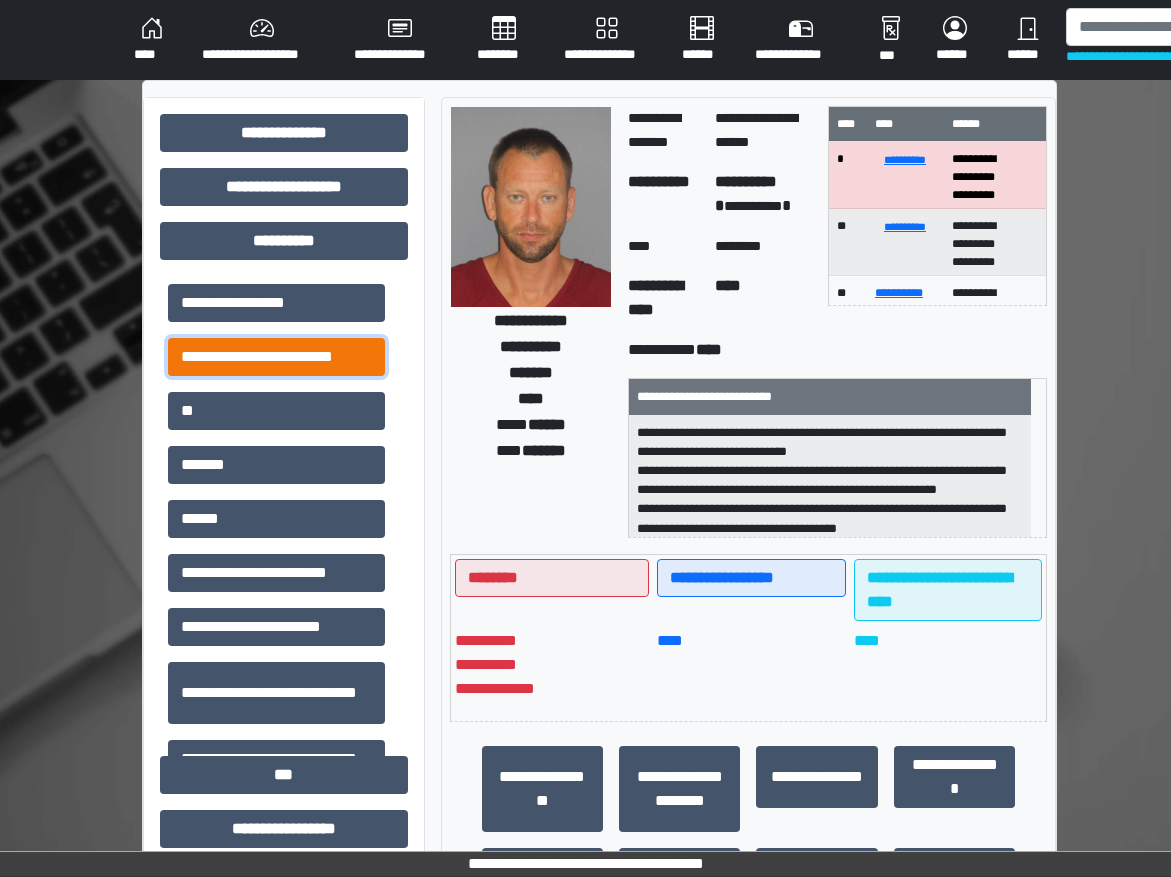 click on "**********" at bounding box center (276, 357) 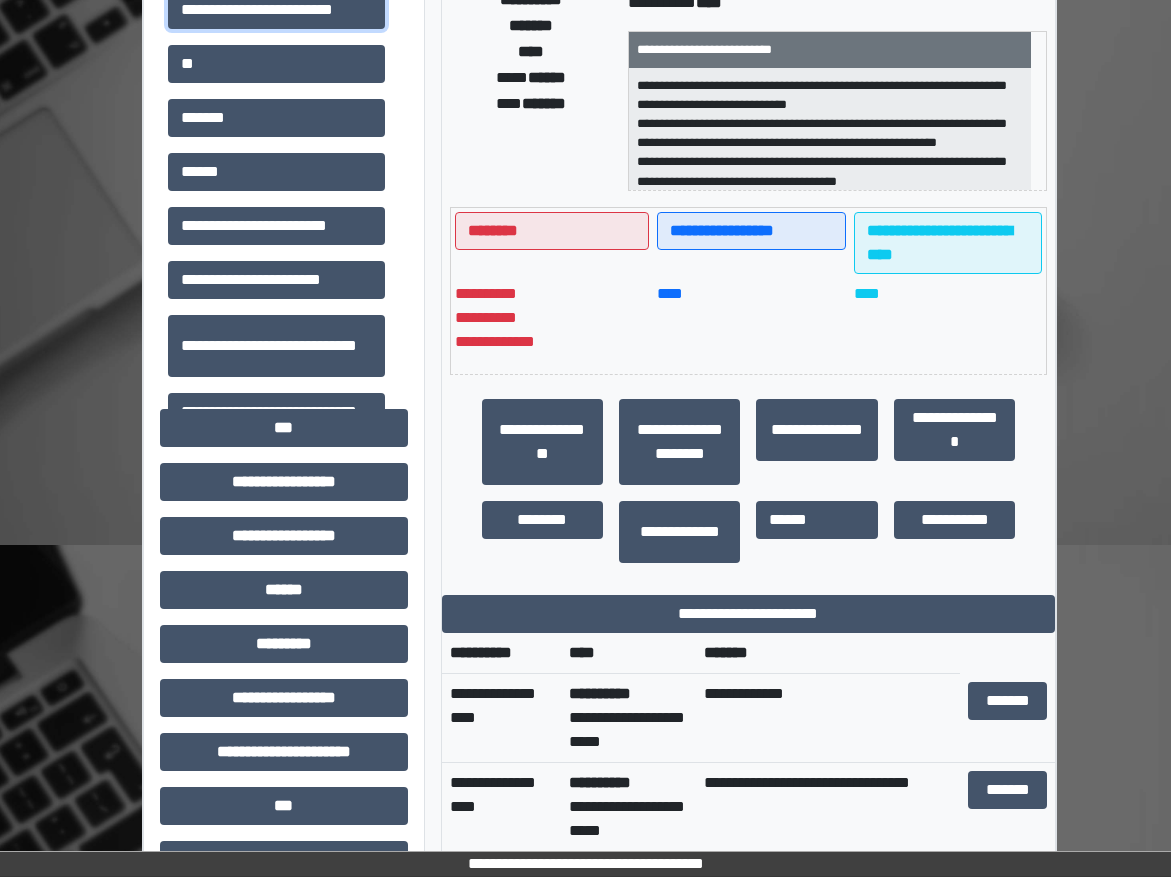 scroll, scrollTop: 400, scrollLeft: 0, axis: vertical 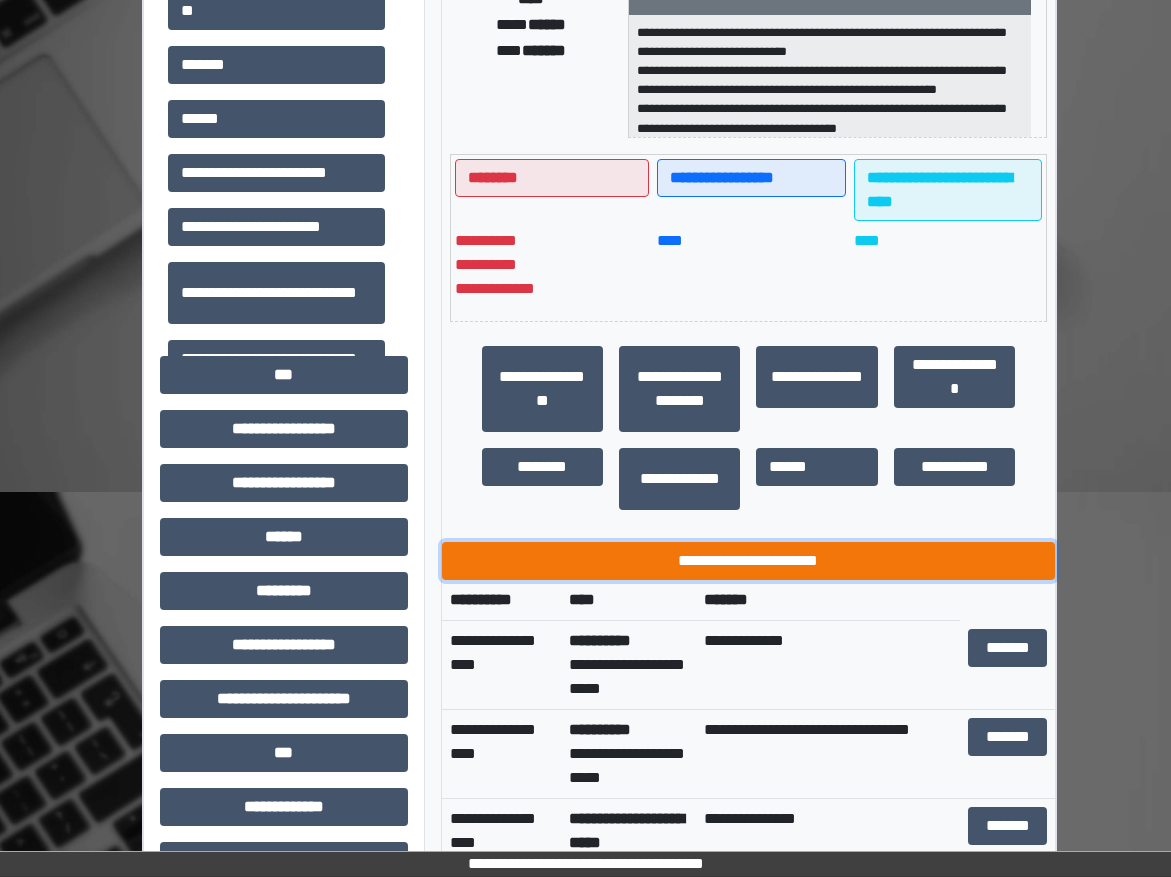 click on "**********" at bounding box center [749, 561] 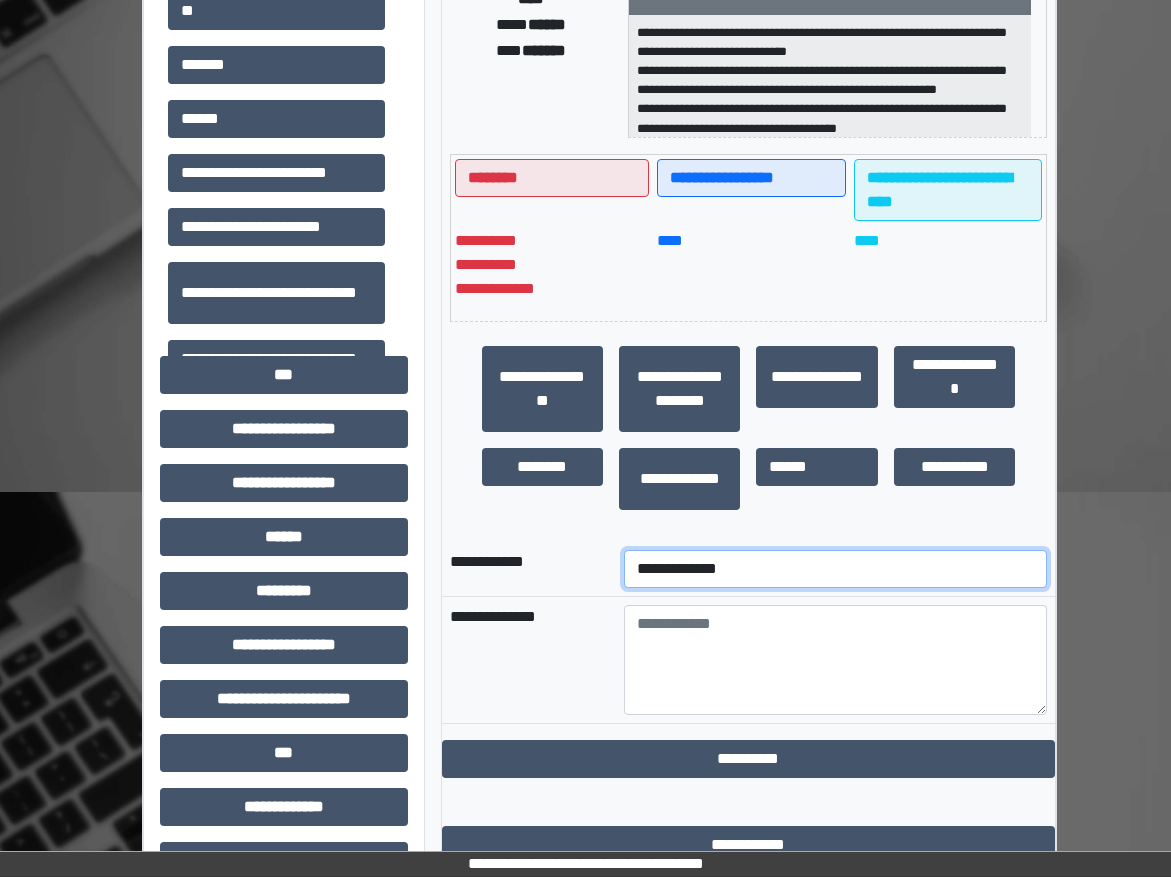 click on "**********" at bounding box center (835, 569) 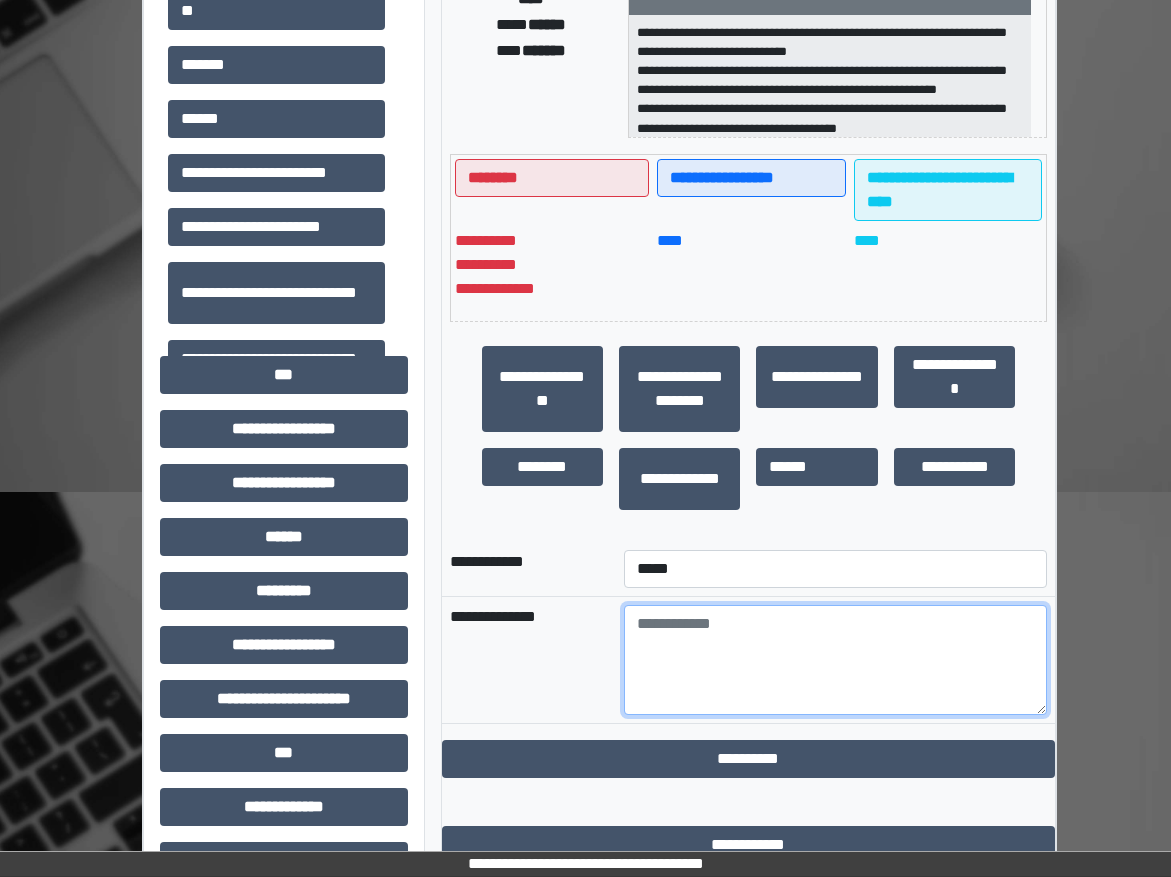click at bounding box center (835, 660) 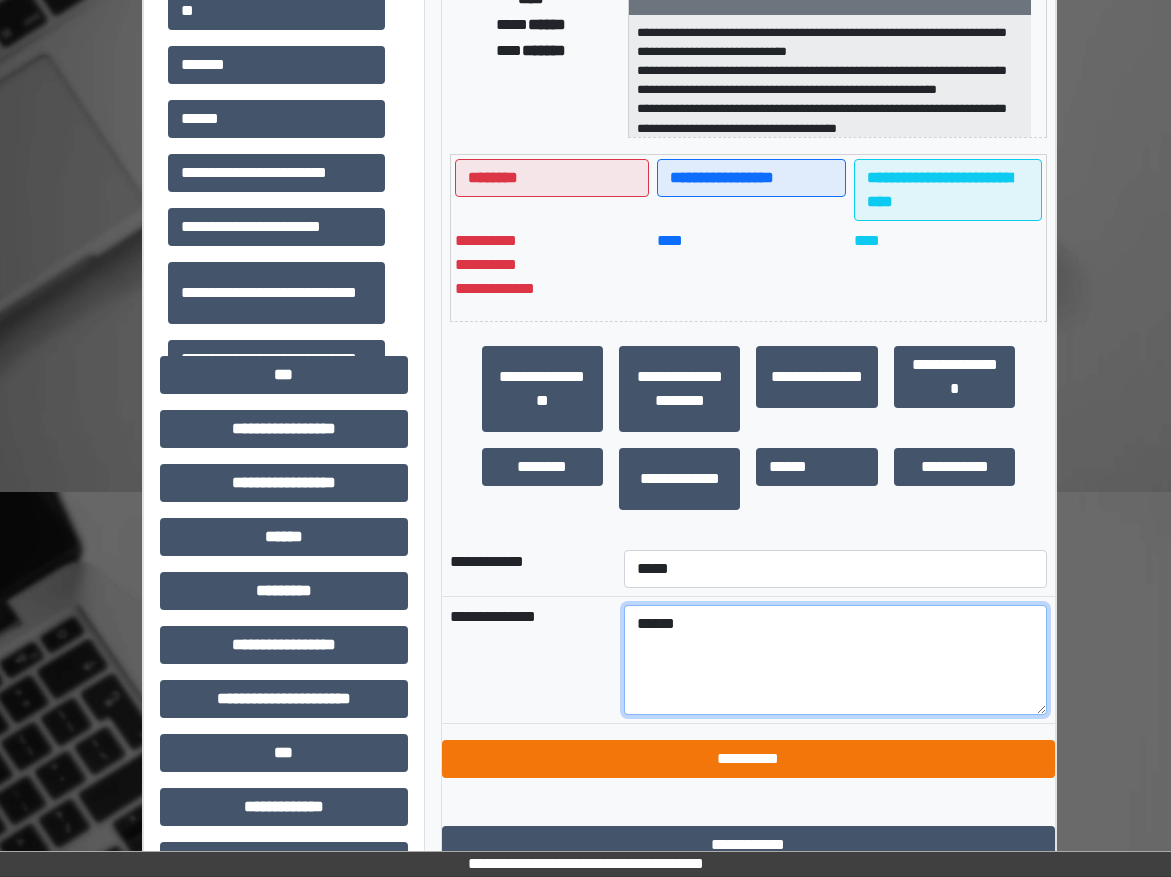 type on "******" 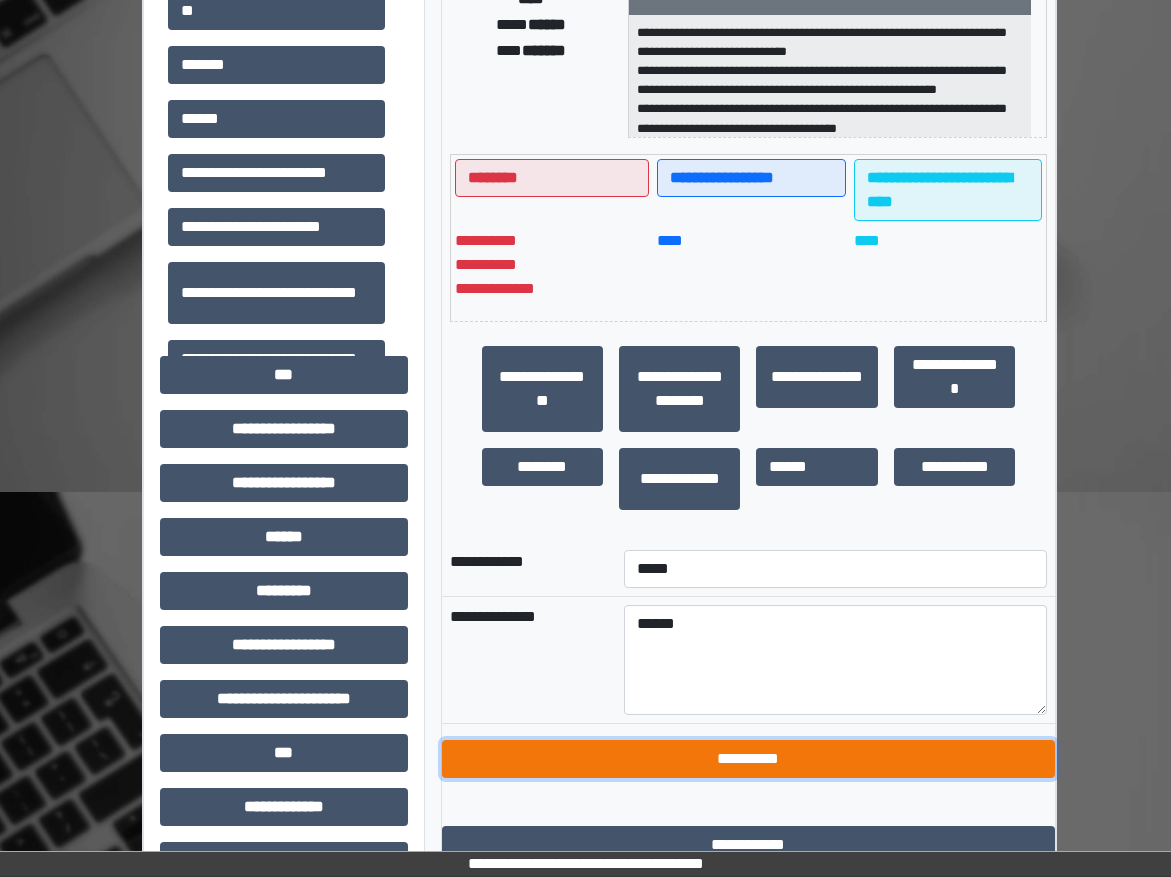 click on "**********" at bounding box center (749, 759) 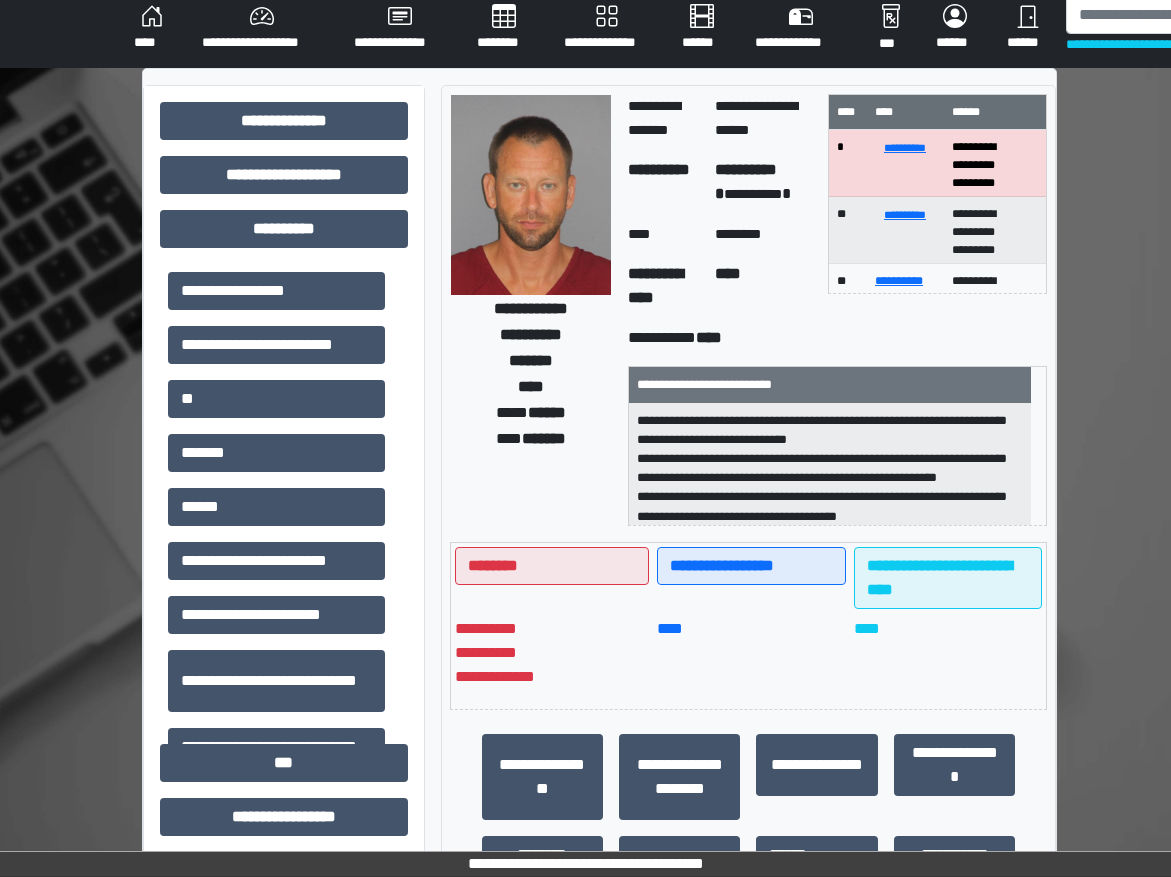 scroll, scrollTop: 0, scrollLeft: 0, axis: both 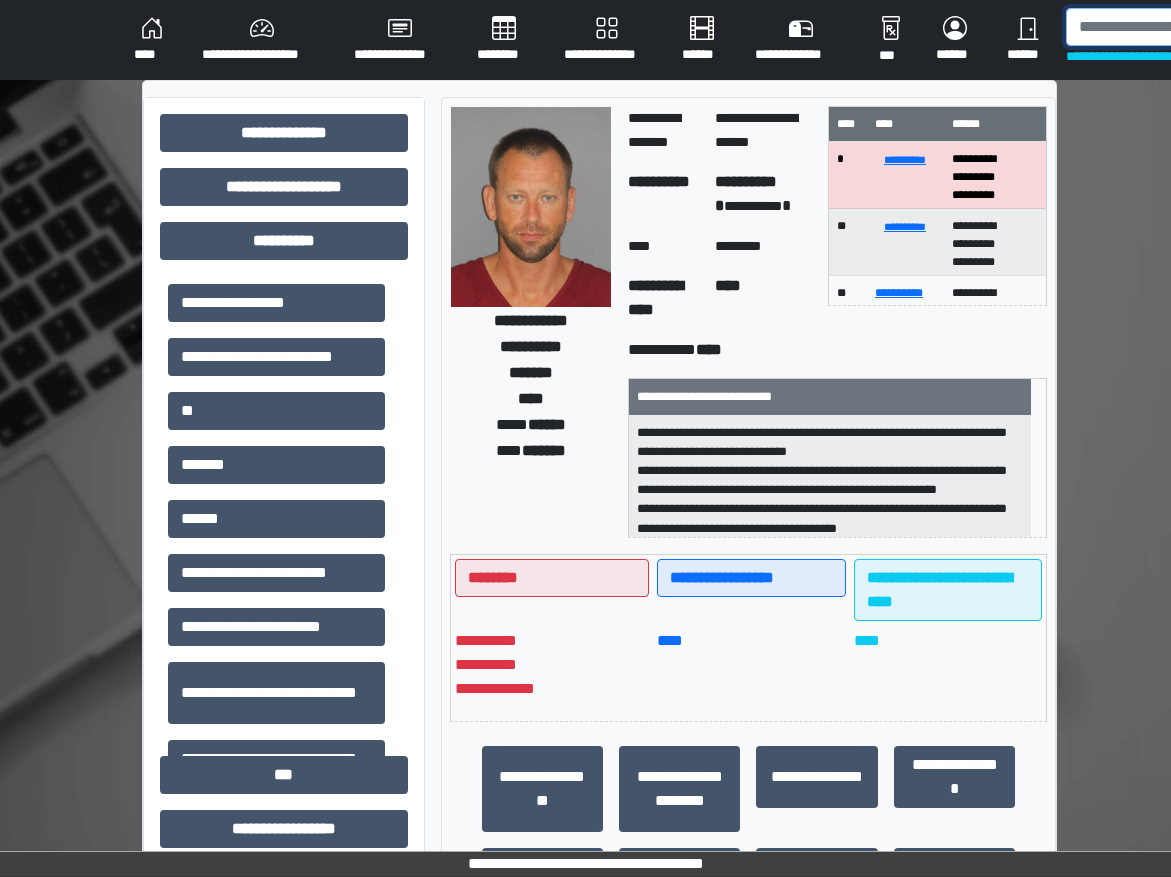 click at bounding box center (1169, 27) 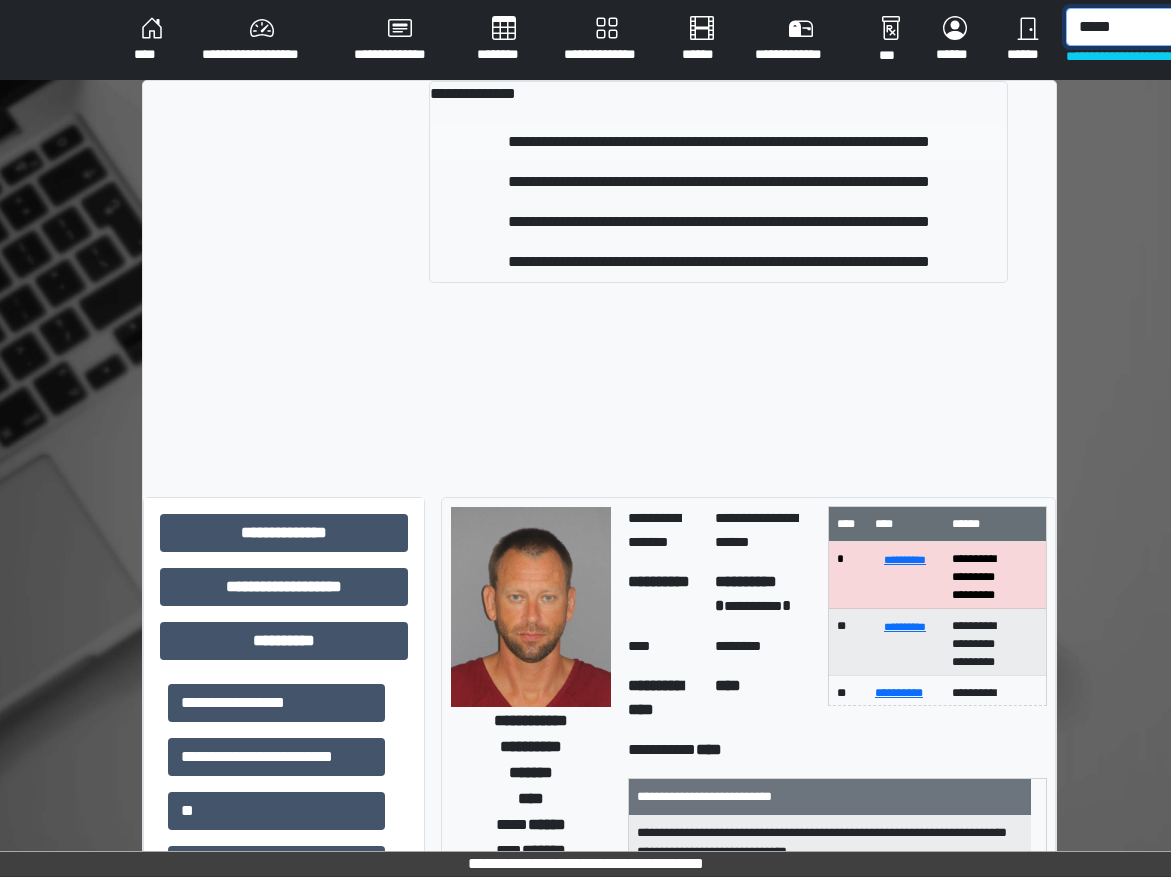 type on "*****" 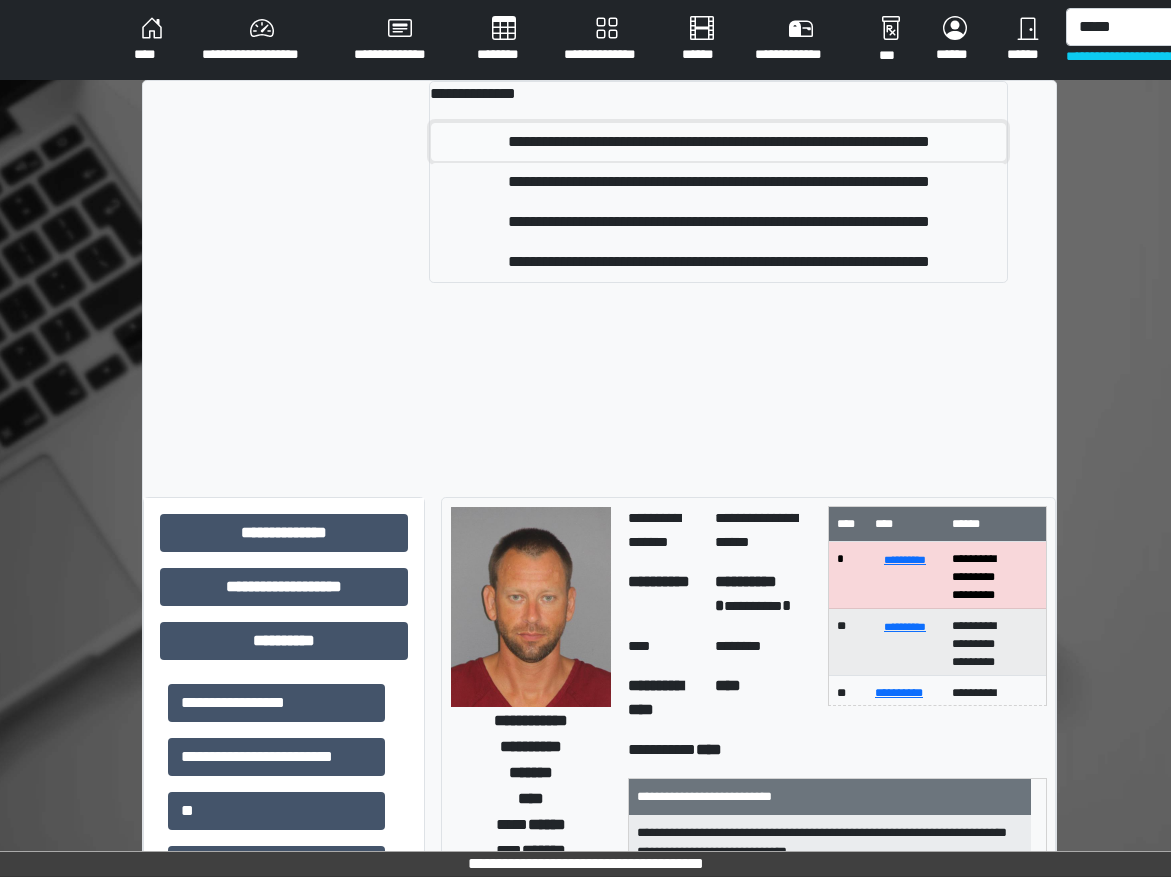 click on "**********" at bounding box center (718, 142) 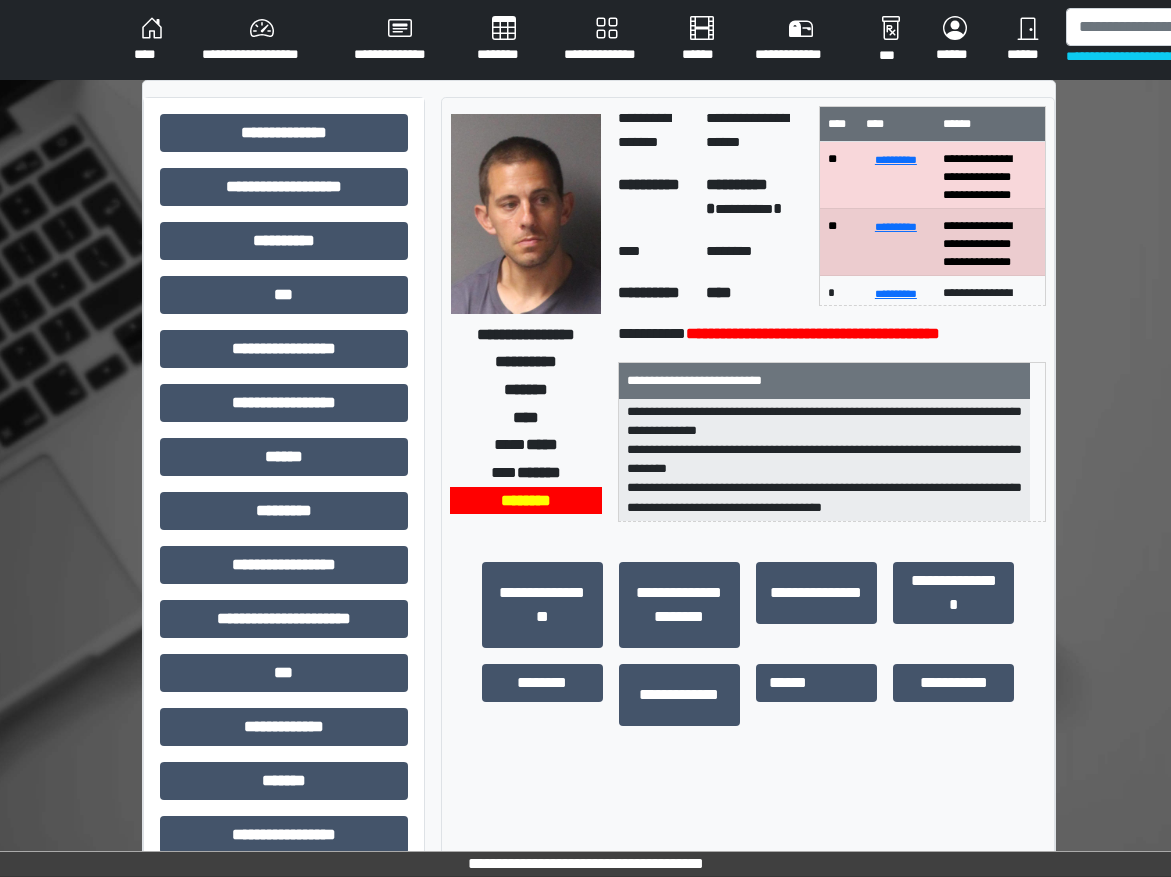 scroll, scrollTop: 121, scrollLeft: 0, axis: vertical 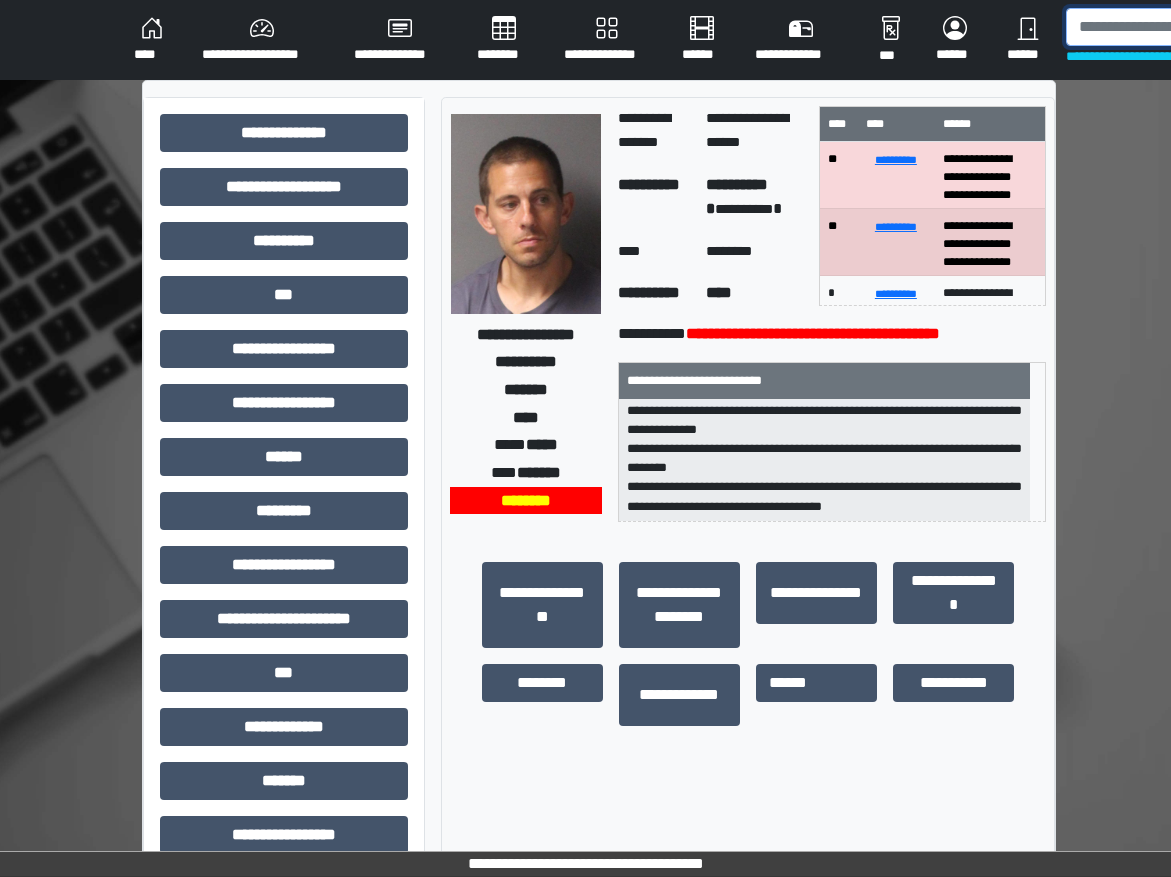 click at bounding box center (1169, 27) 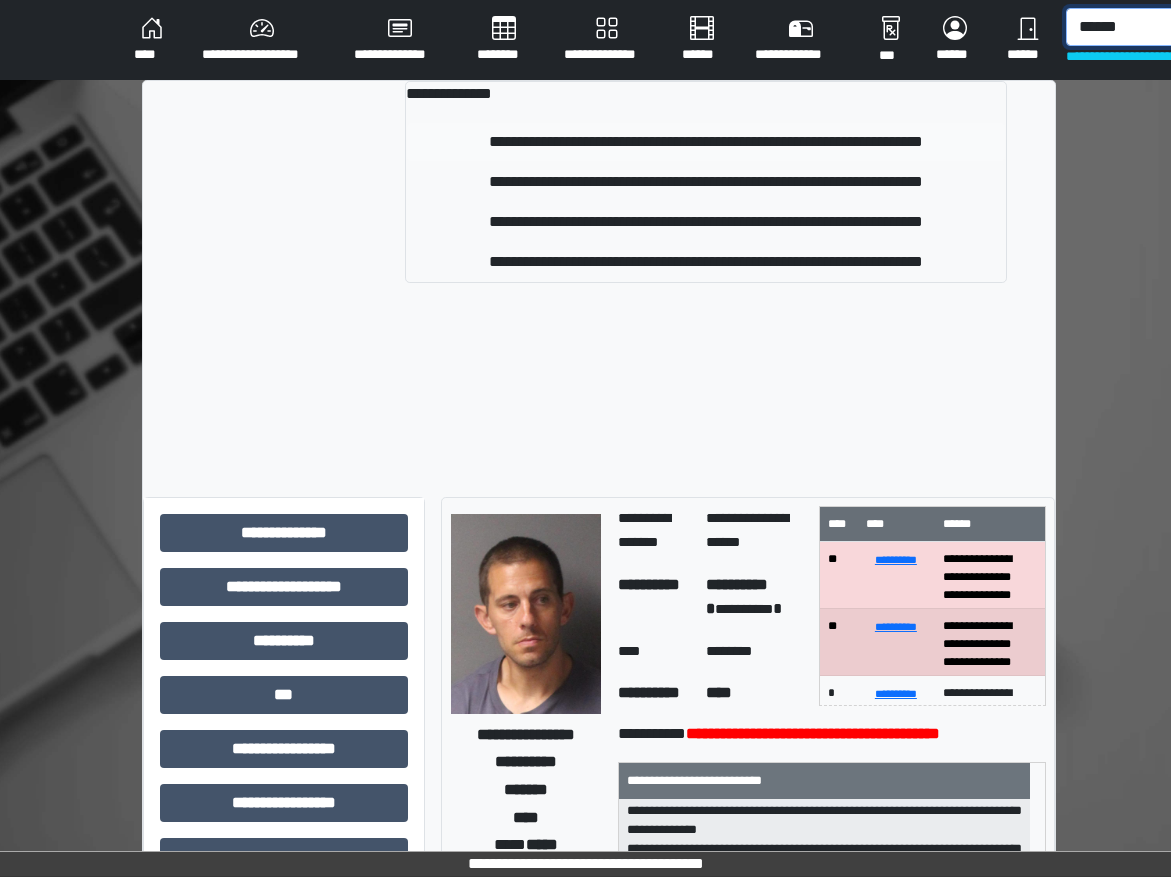 type on "******" 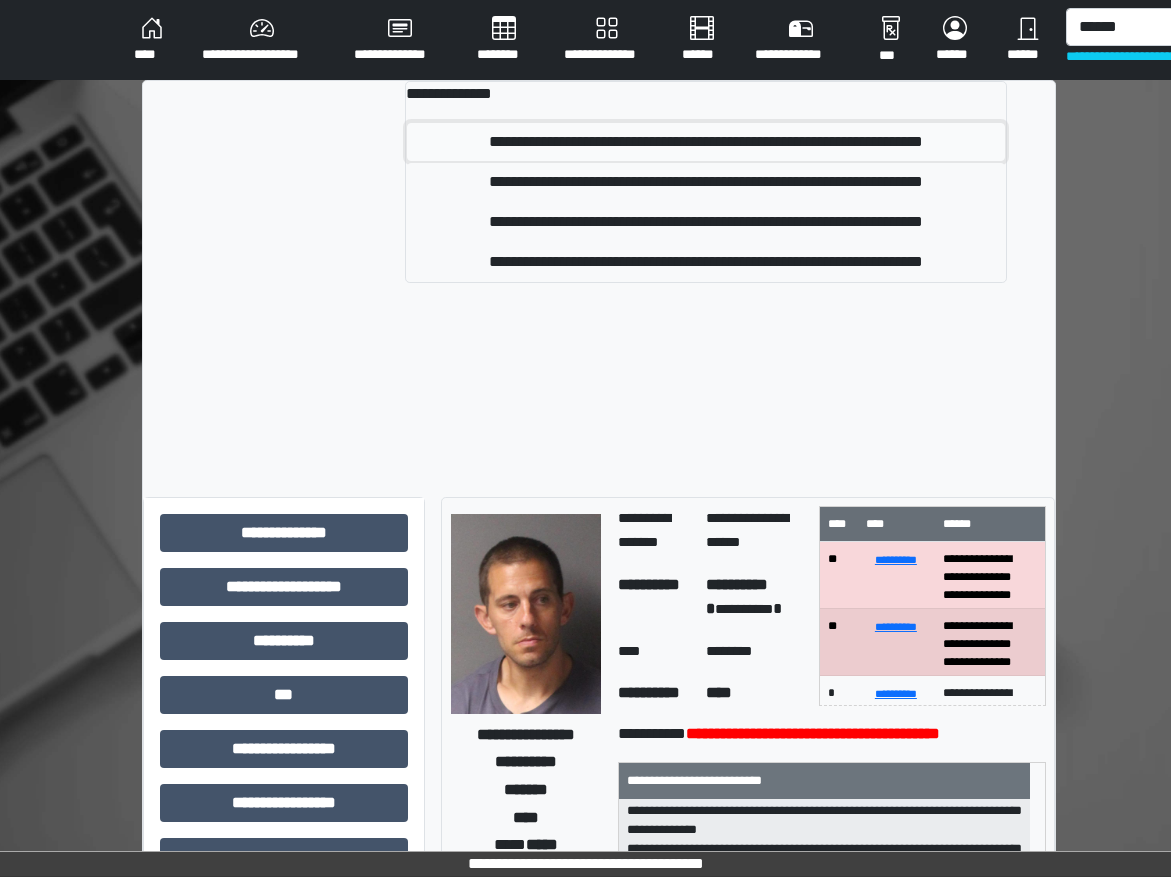 click on "**********" at bounding box center (706, 142) 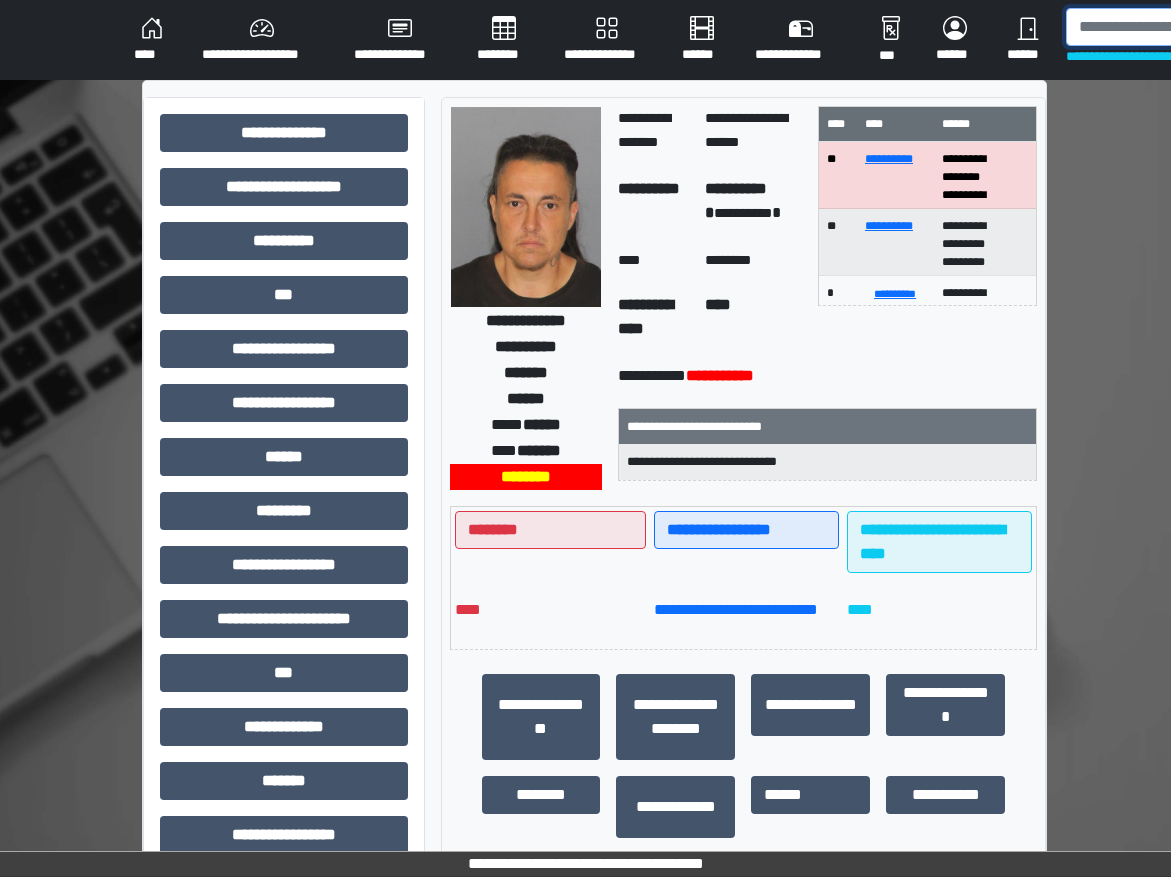 click at bounding box center [1169, 27] 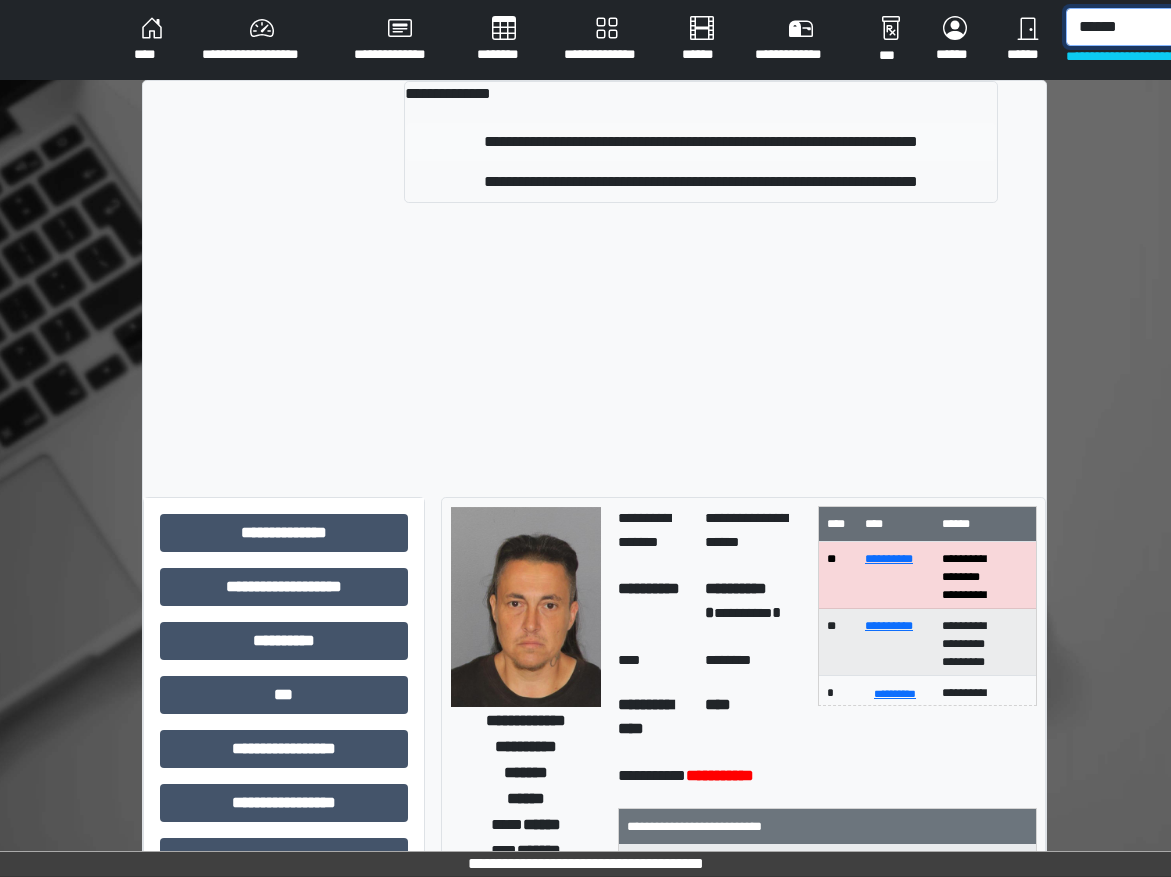type on "******" 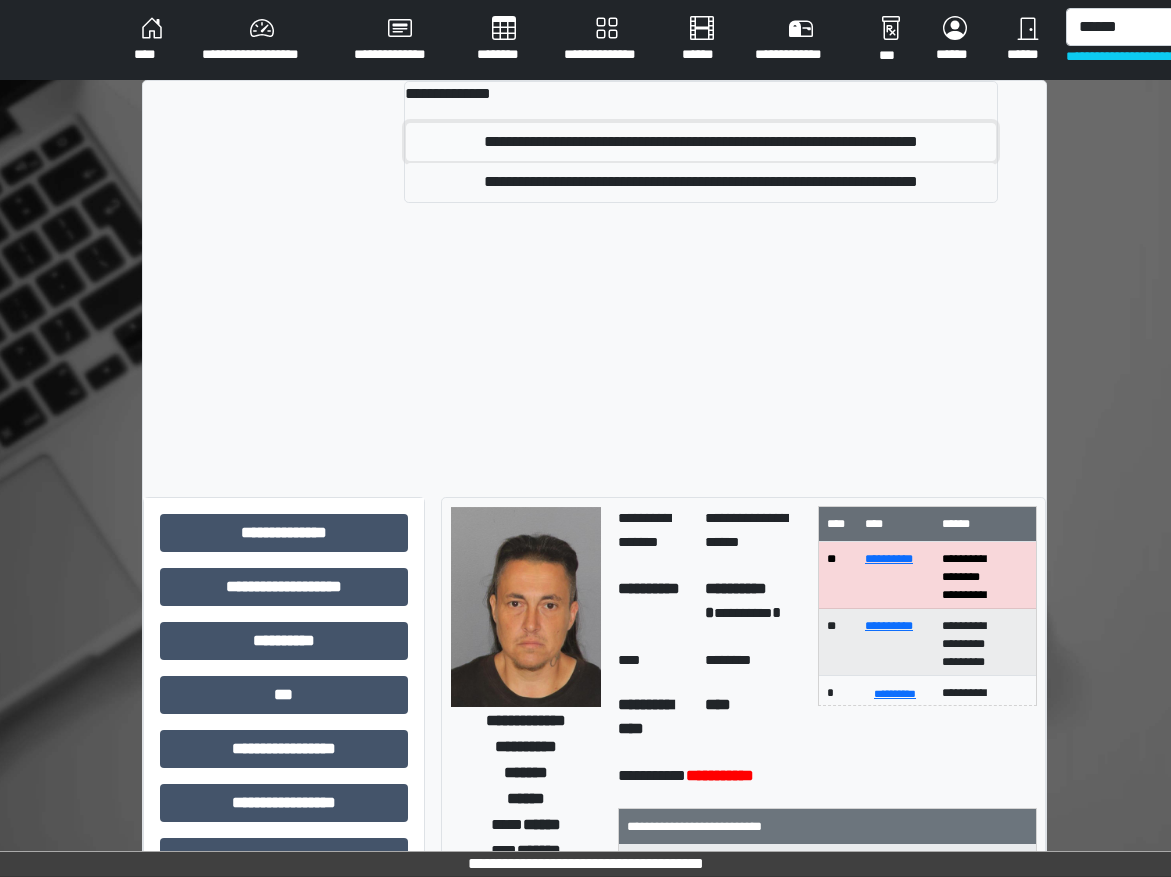 click on "**********" at bounding box center [701, 142] 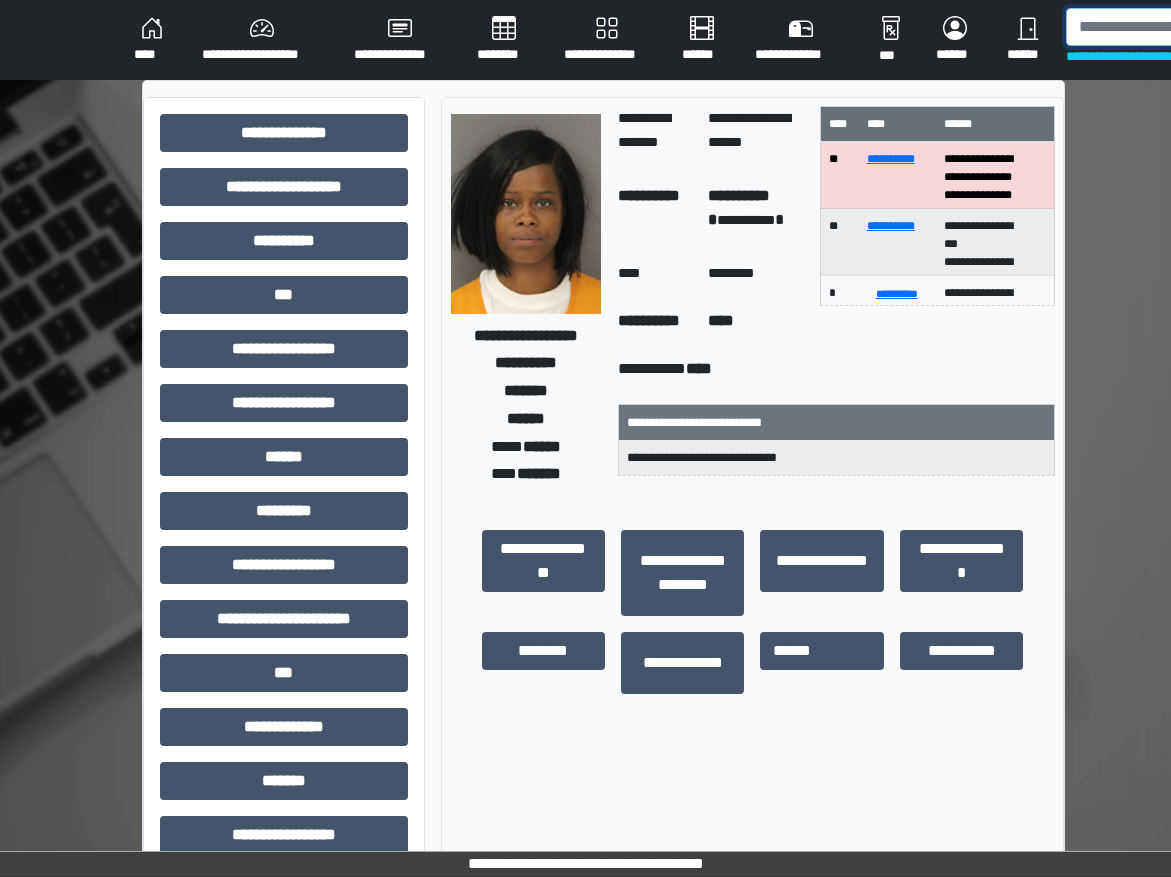 click at bounding box center [1169, 27] 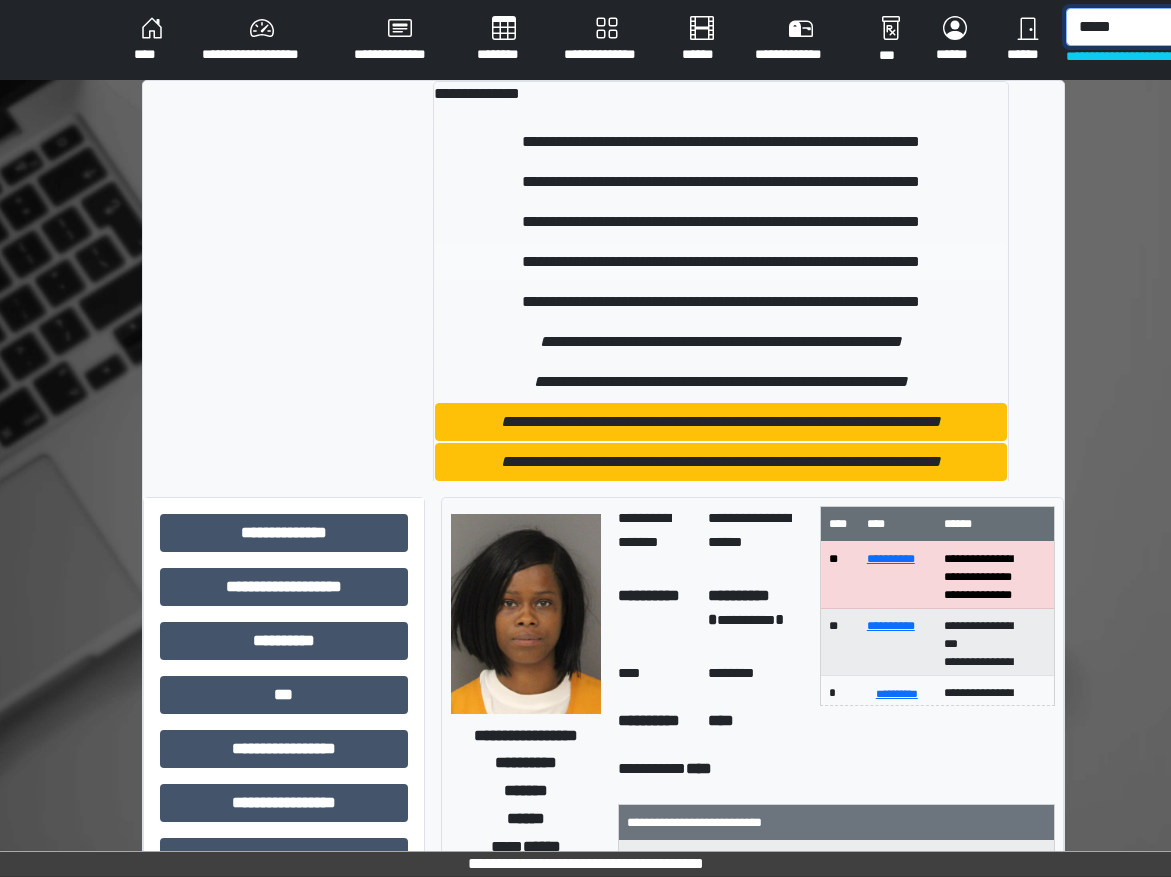 type on "*****" 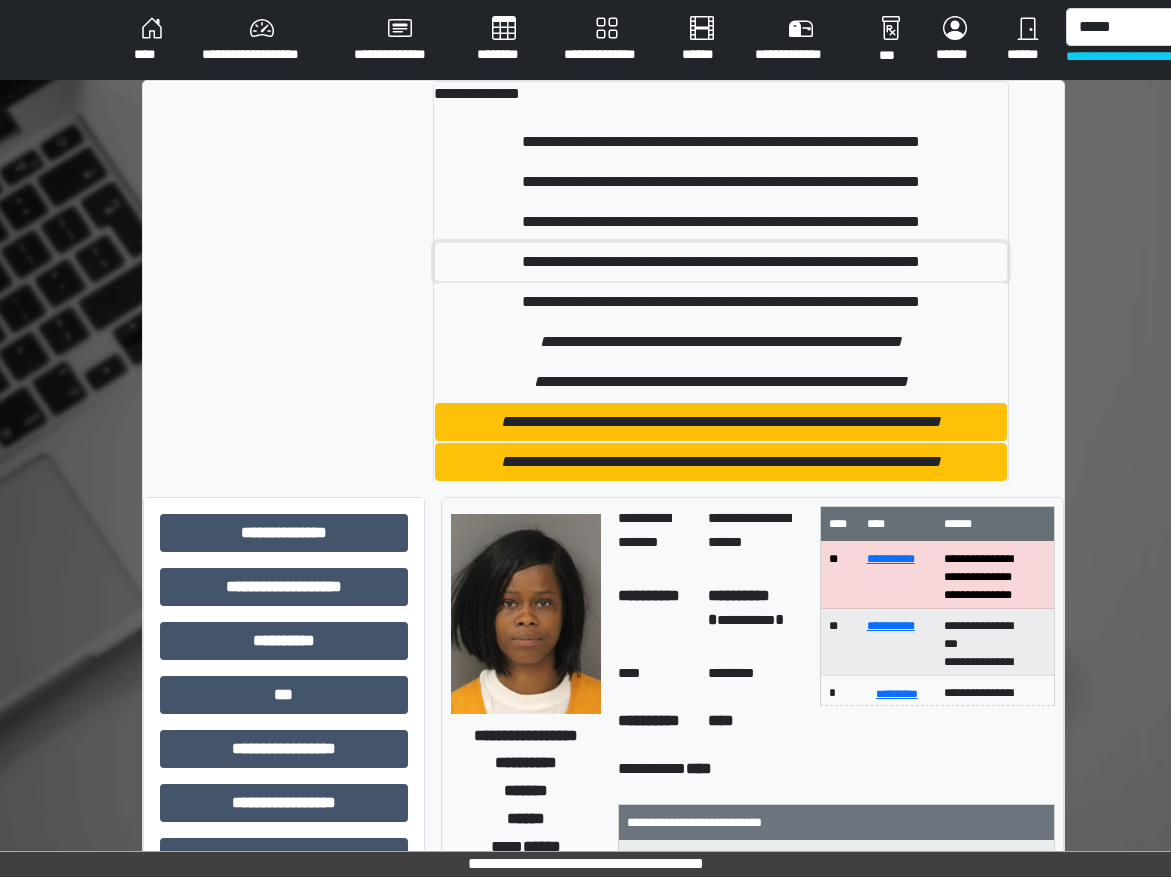 click on "**********" at bounding box center [721, 262] 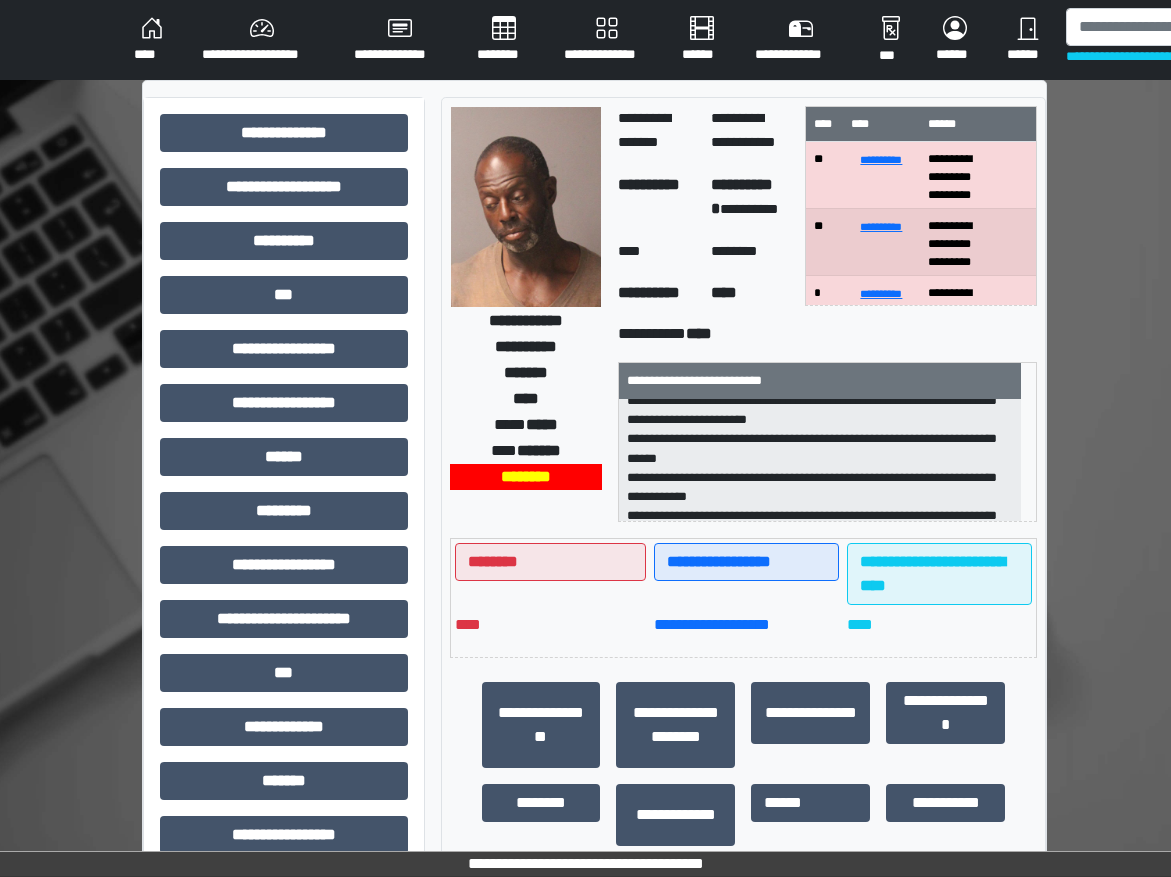 scroll, scrollTop: 198, scrollLeft: 0, axis: vertical 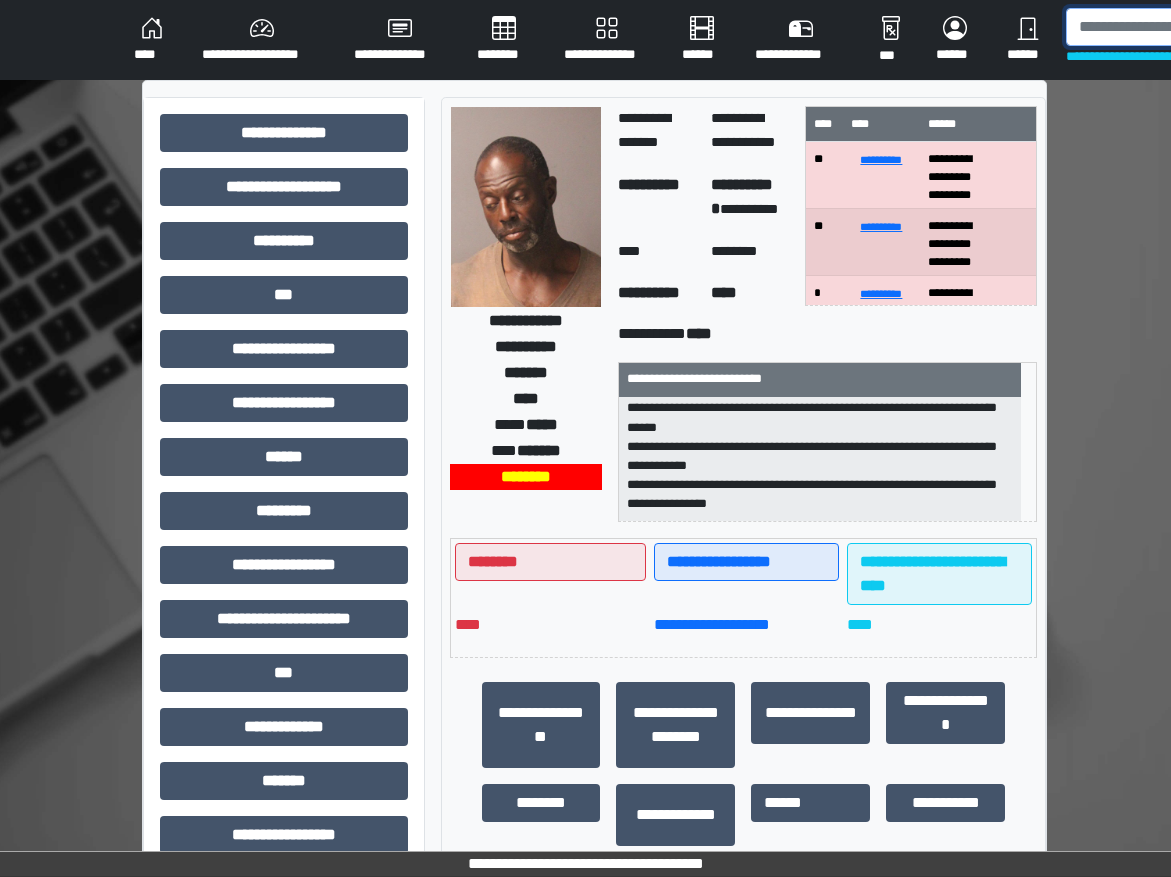 click at bounding box center (1169, 27) 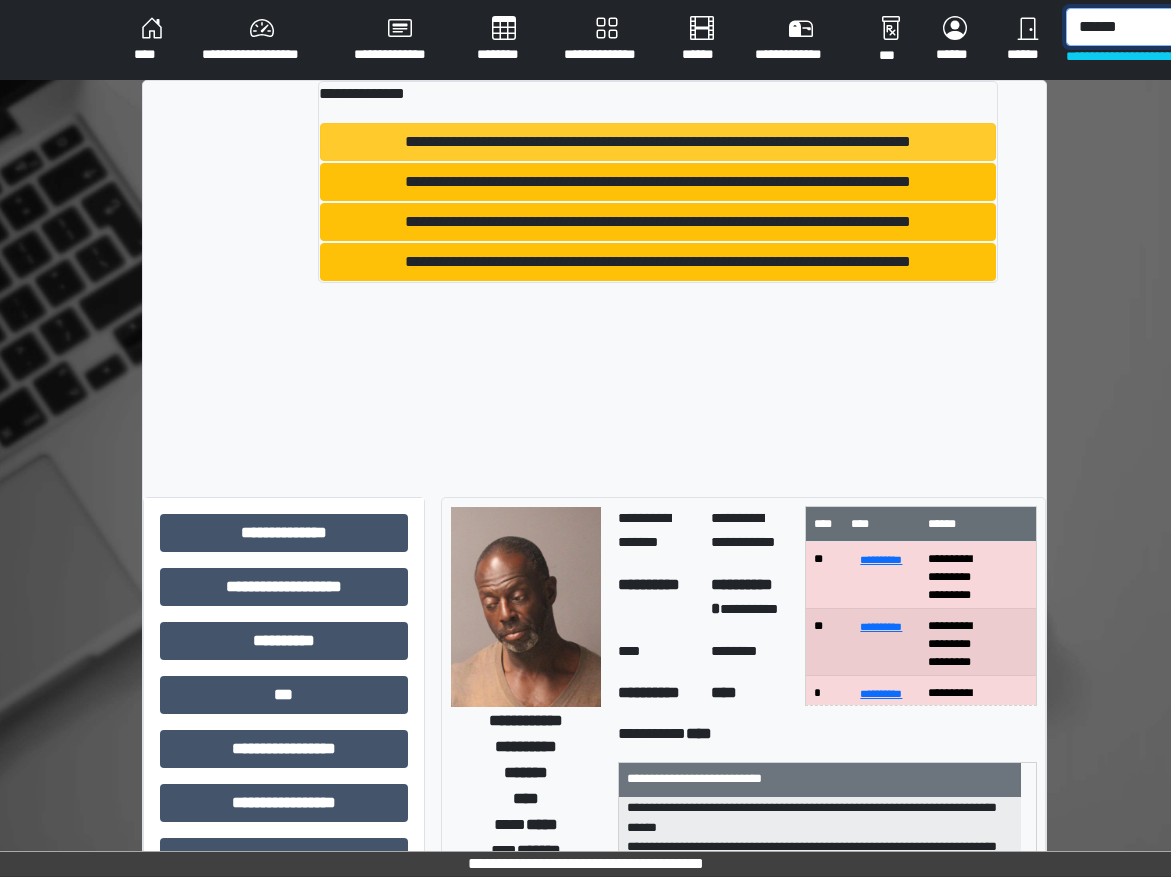 type on "******" 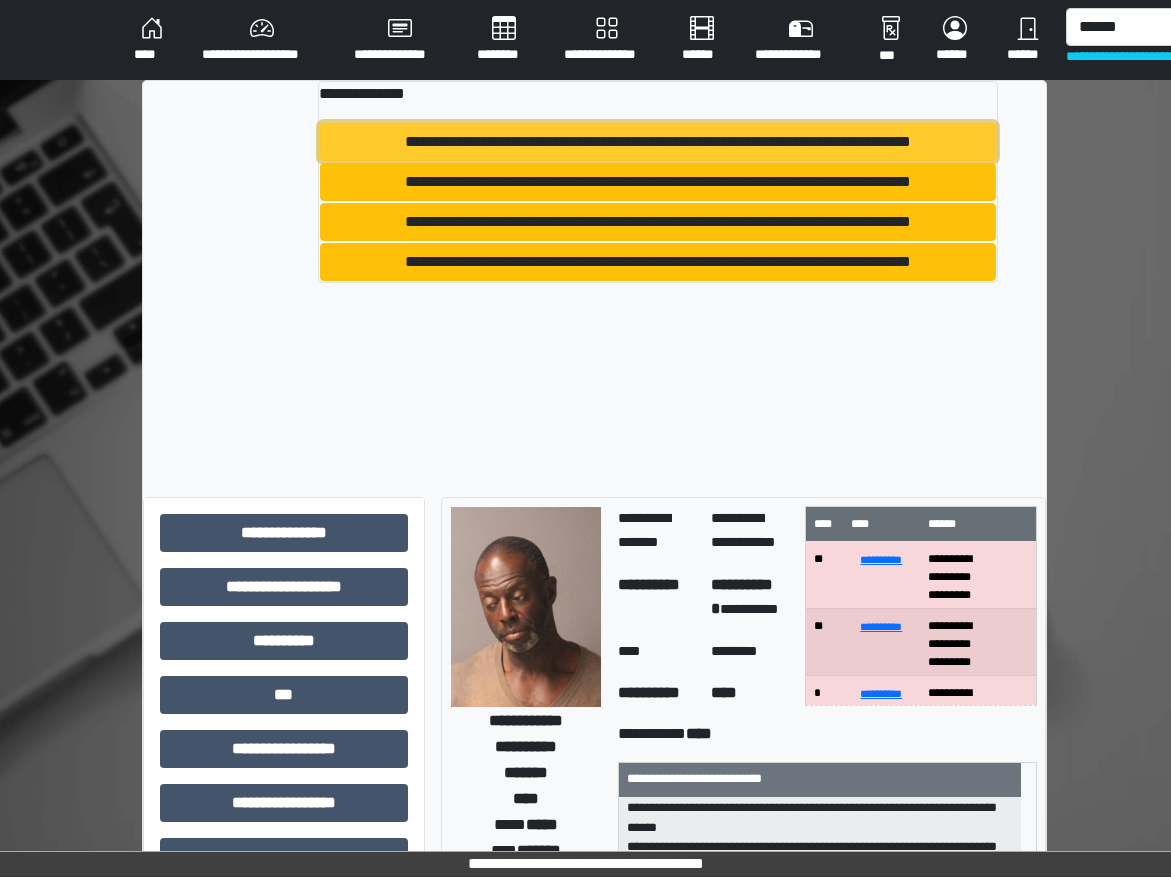 click on "**********" at bounding box center (658, 142) 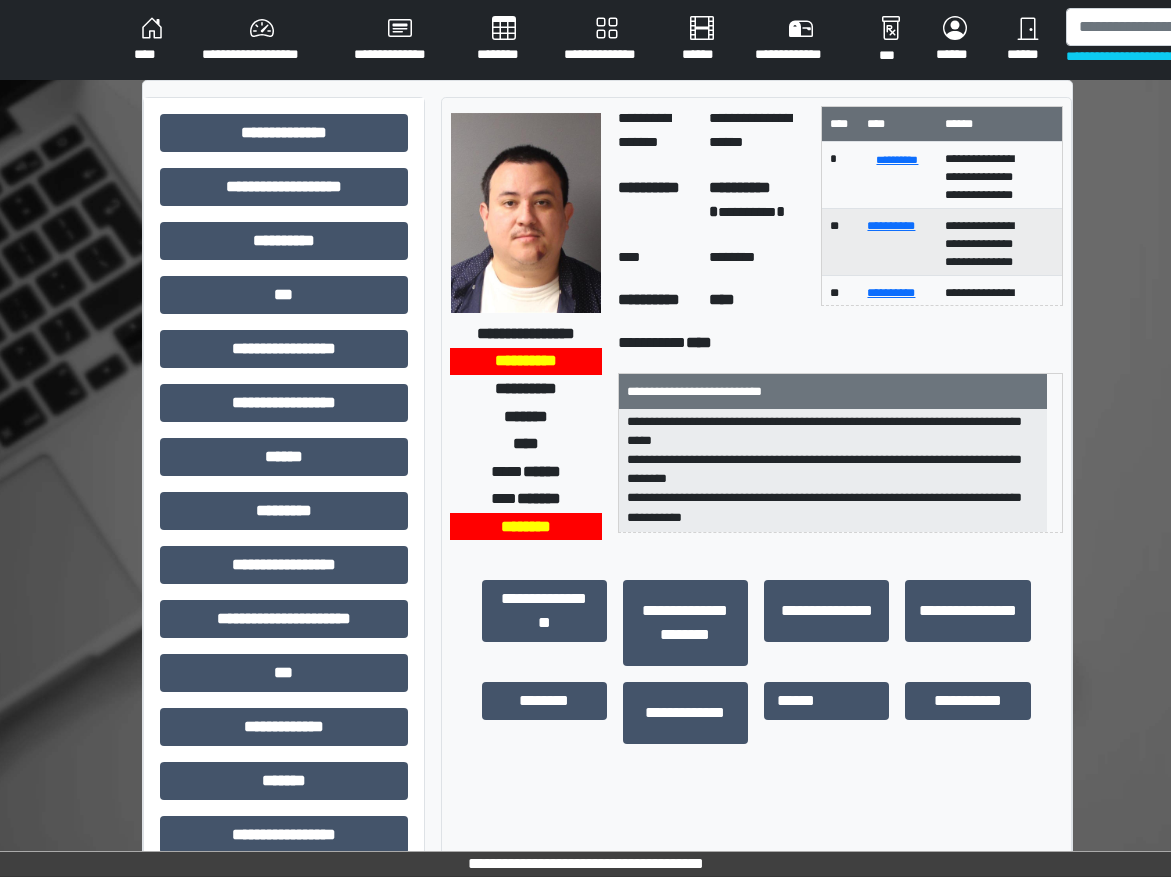 scroll, scrollTop: 45, scrollLeft: 0, axis: vertical 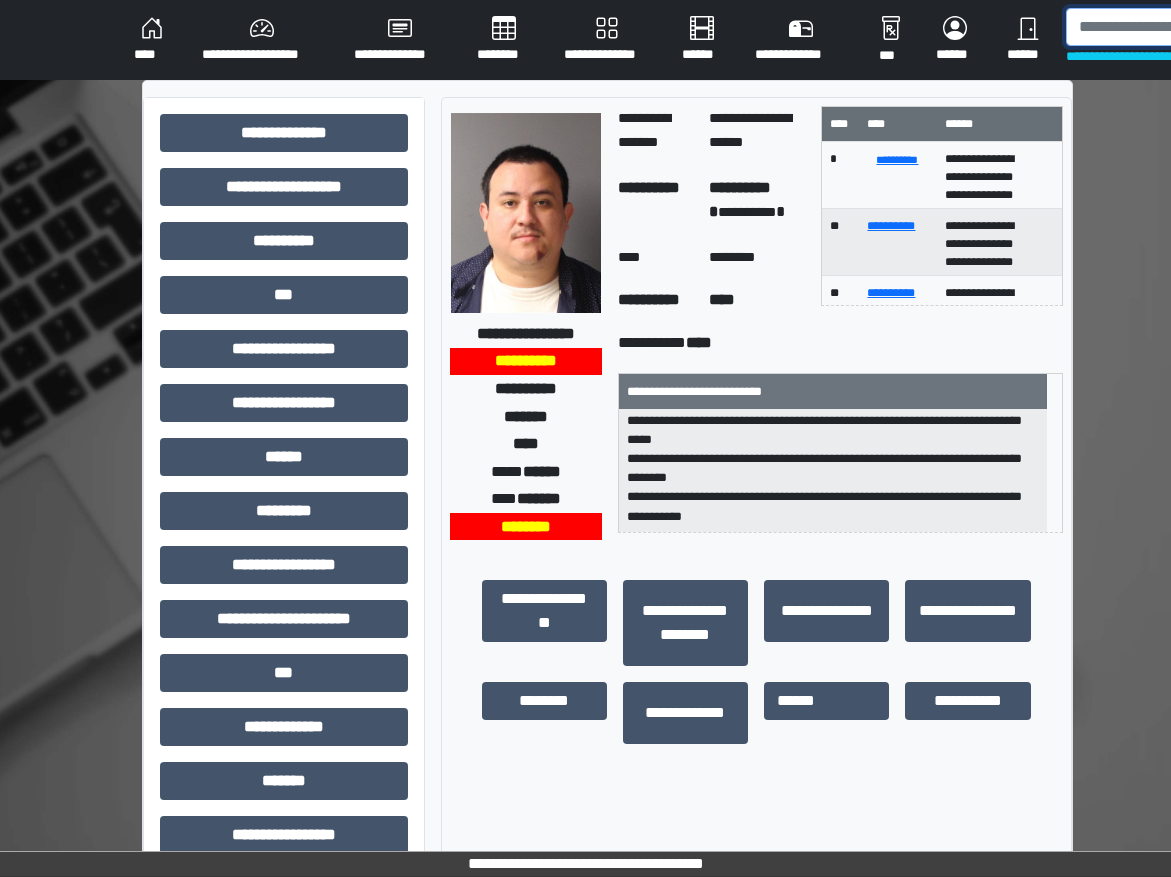 click at bounding box center (1169, 27) 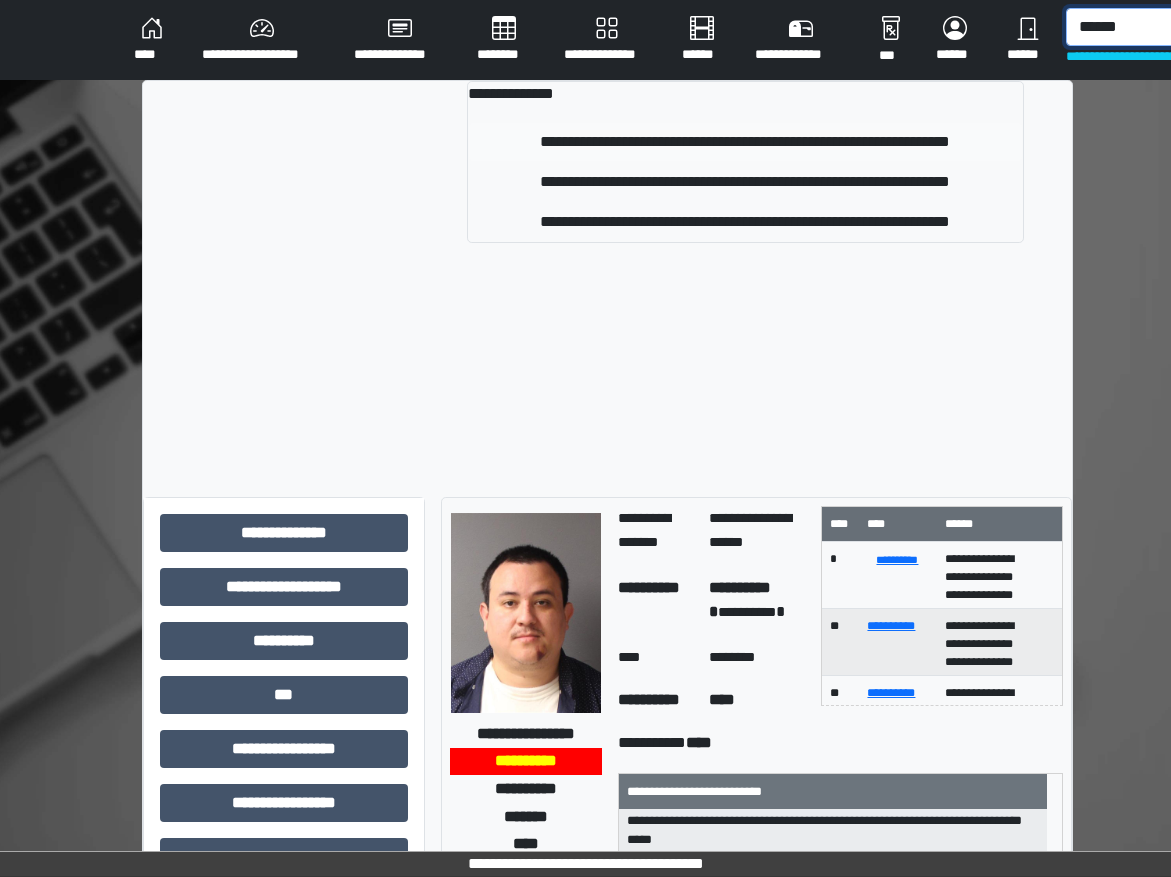 type on "******" 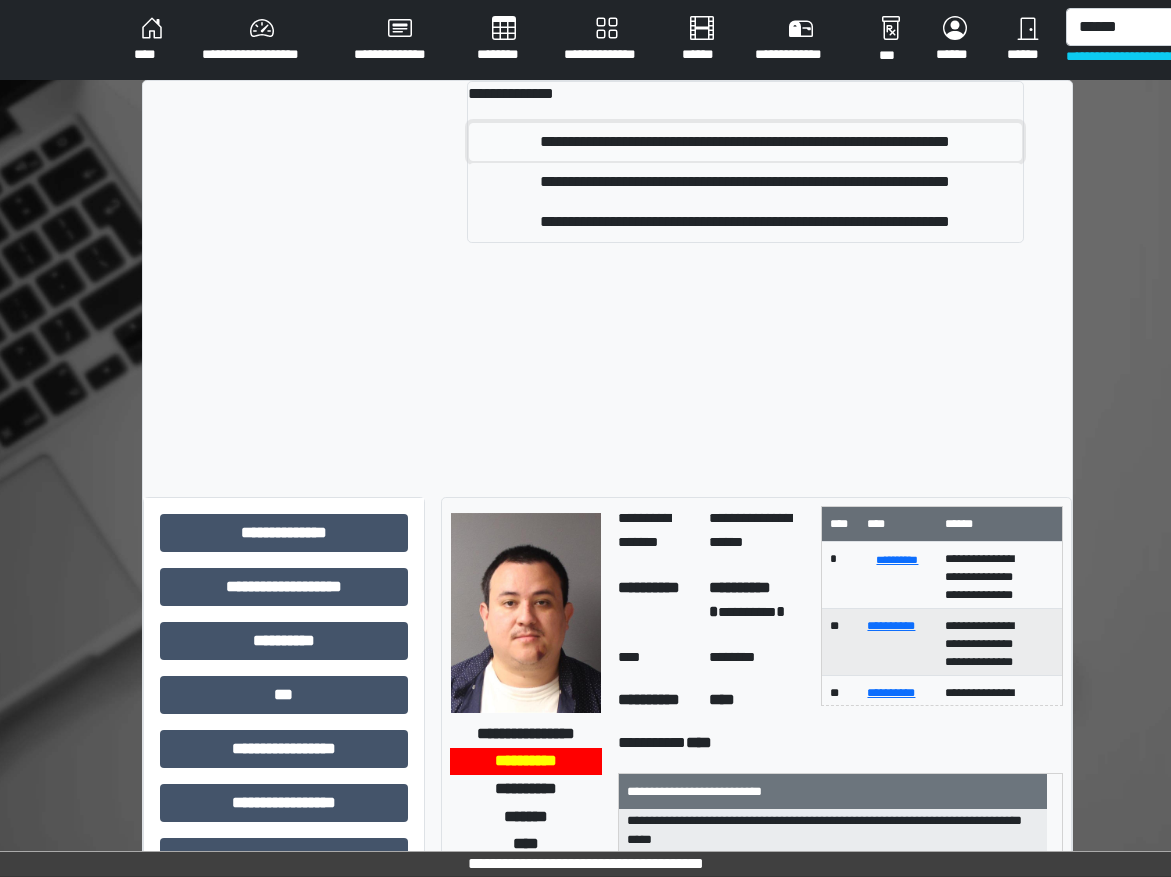 click on "**********" at bounding box center (745, 142) 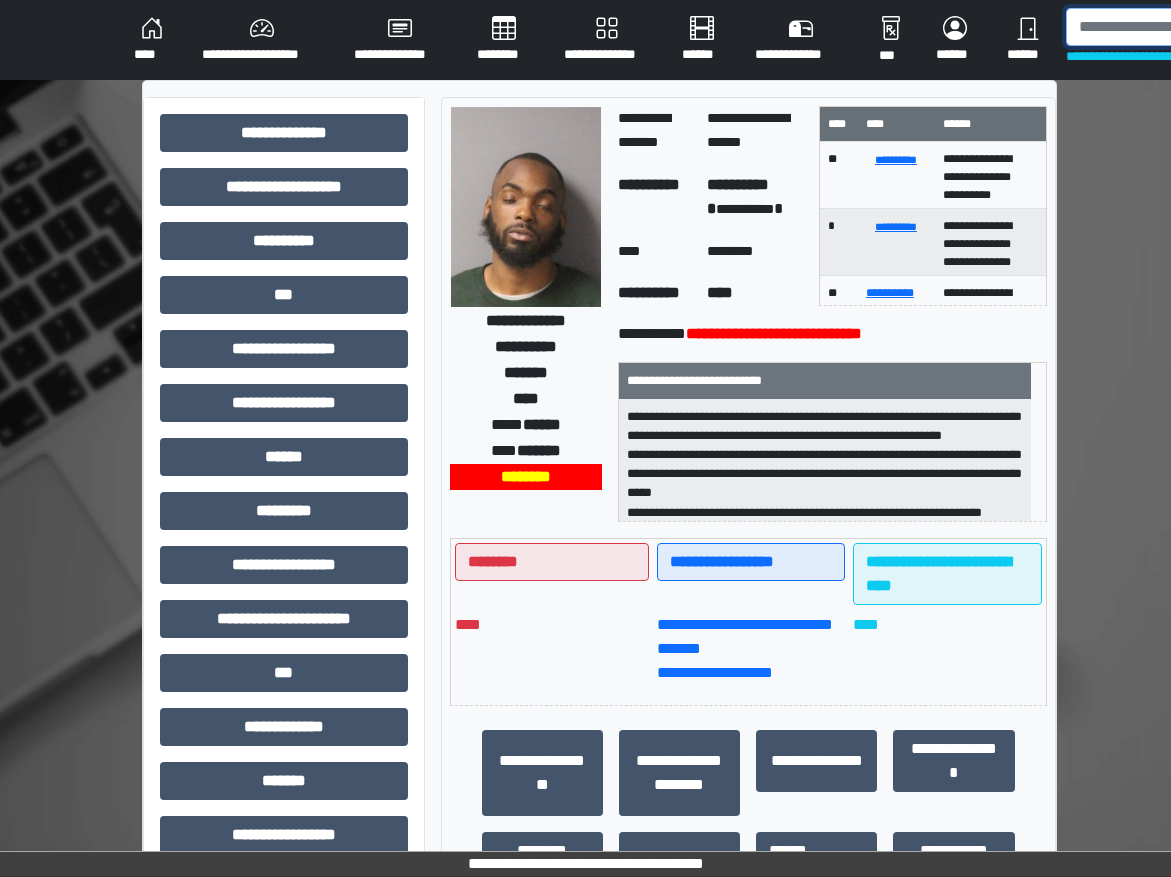 click at bounding box center [1169, 27] 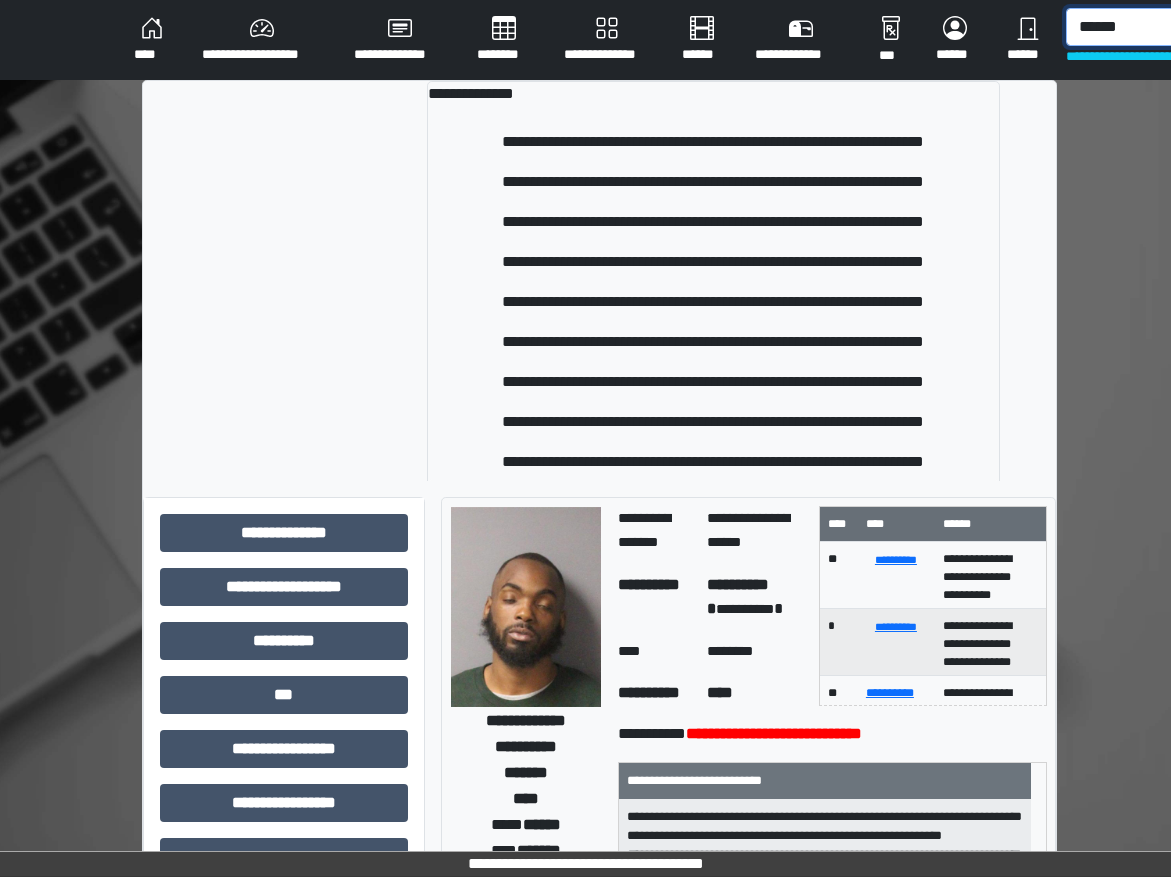 type on "******" 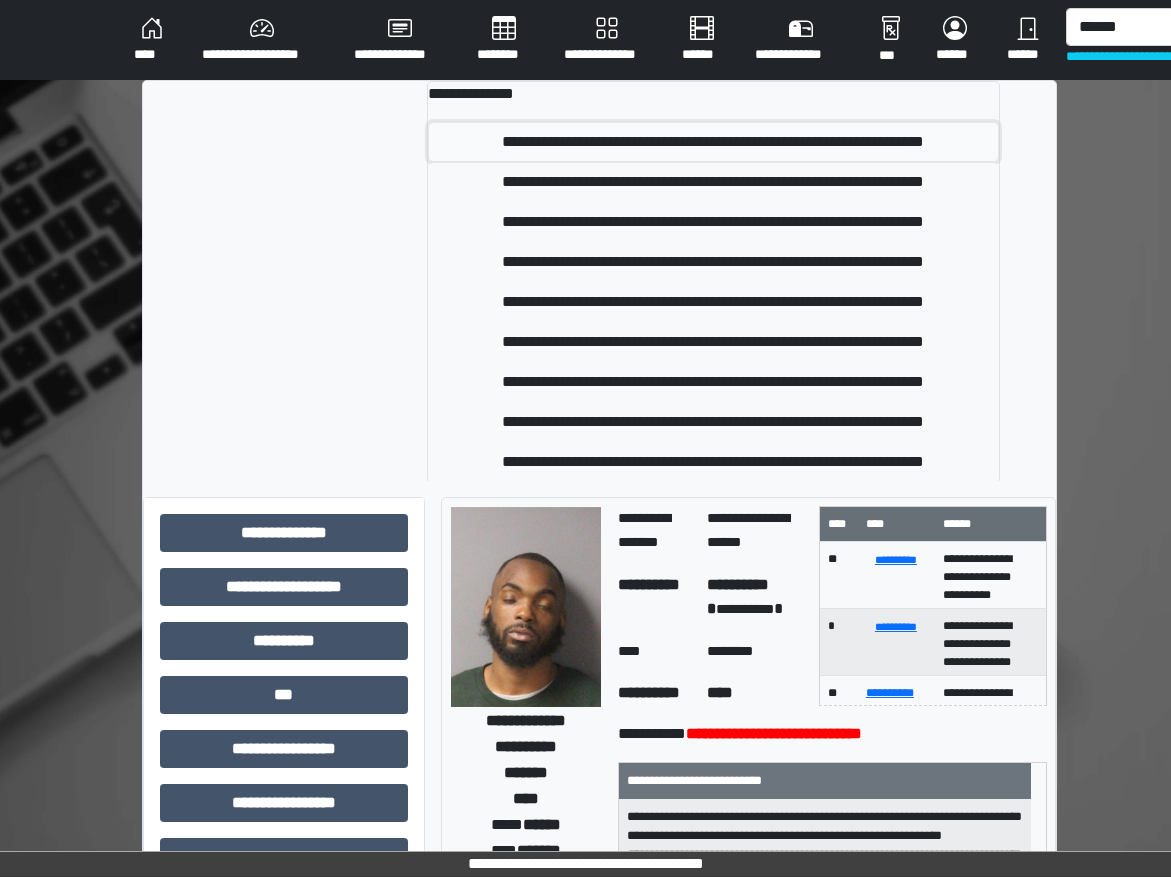 click on "**********" at bounding box center [713, 142] 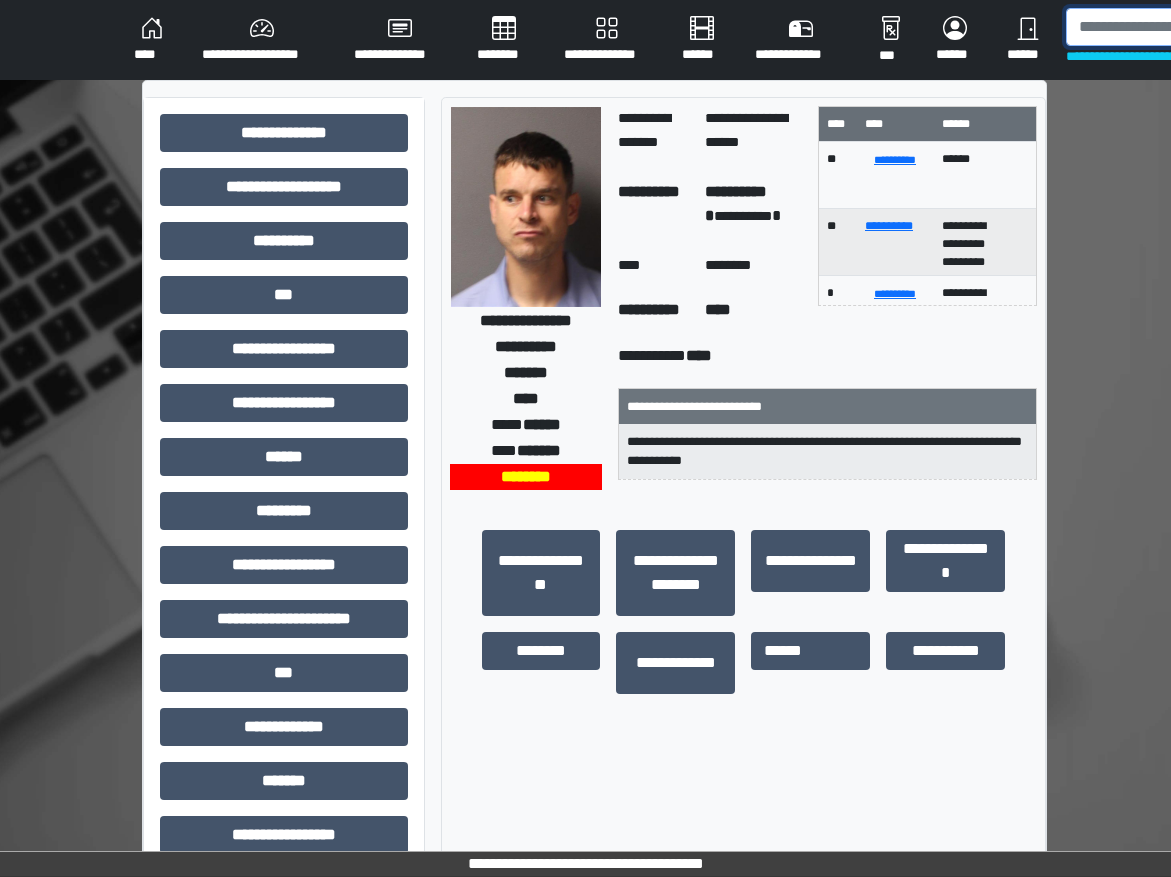 click at bounding box center [1169, 27] 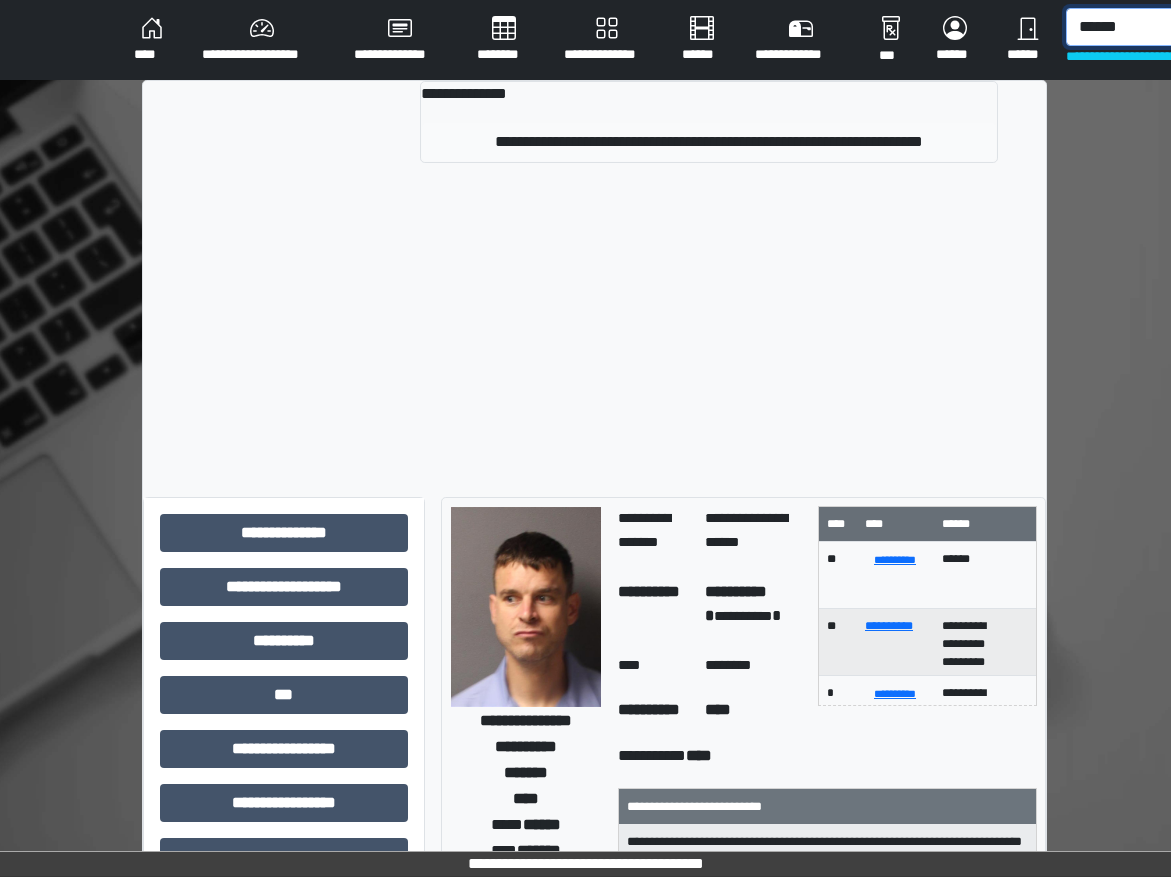type on "******" 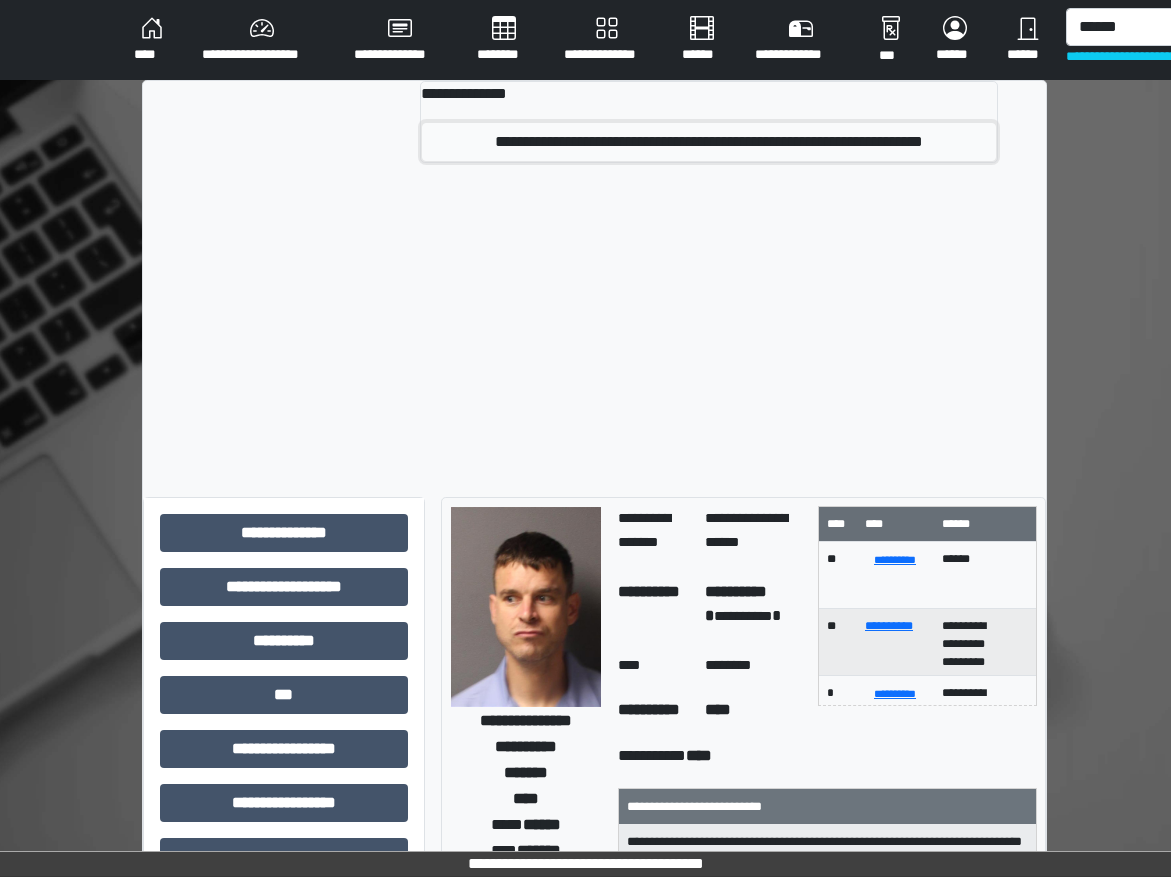 click on "**********" at bounding box center (709, 142) 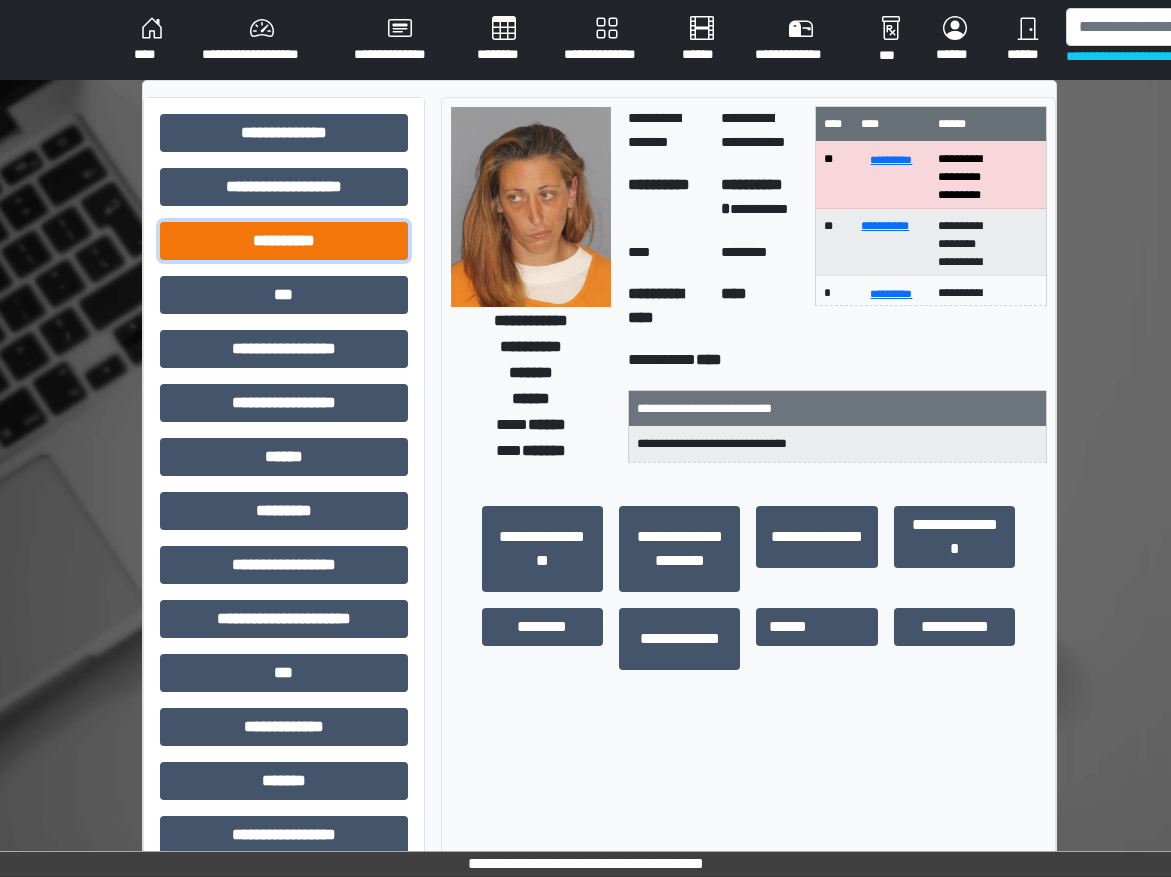 click on "**********" at bounding box center [284, 241] 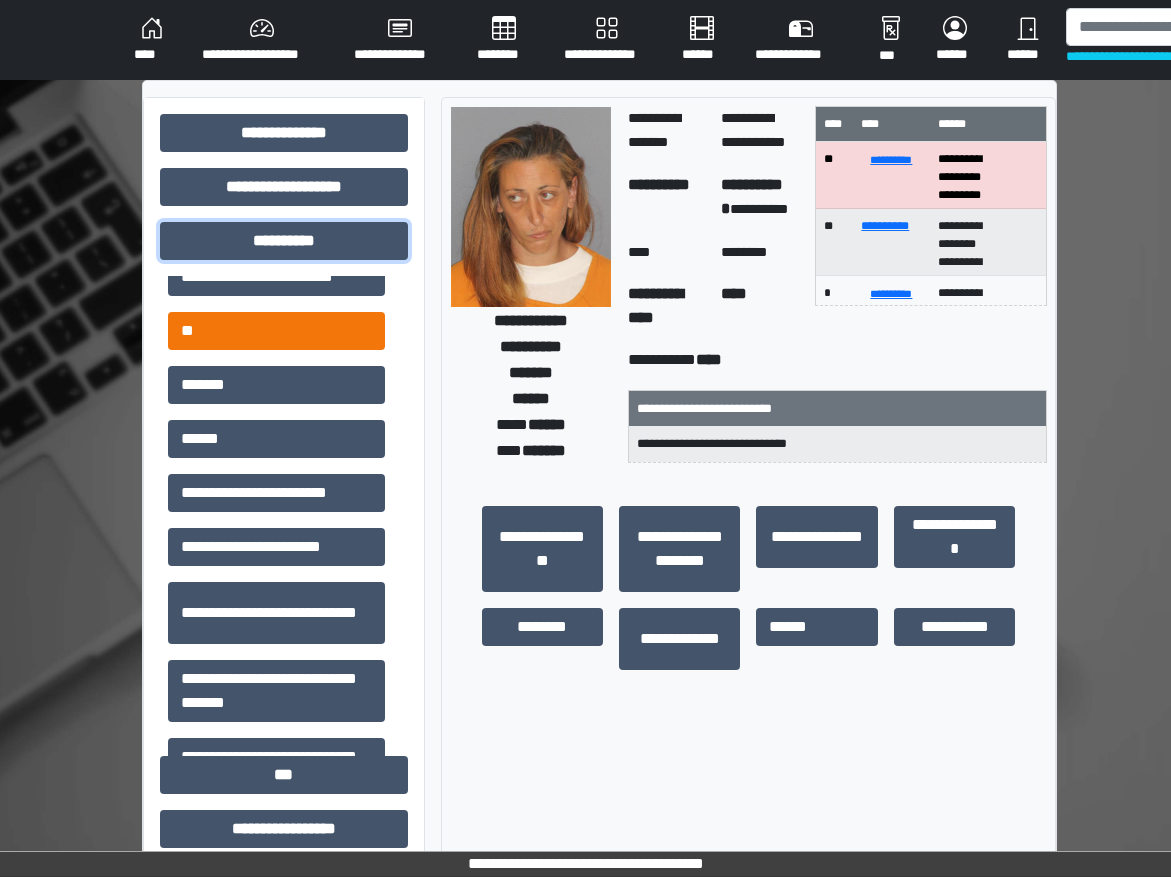 scroll, scrollTop: 202, scrollLeft: 0, axis: vertical 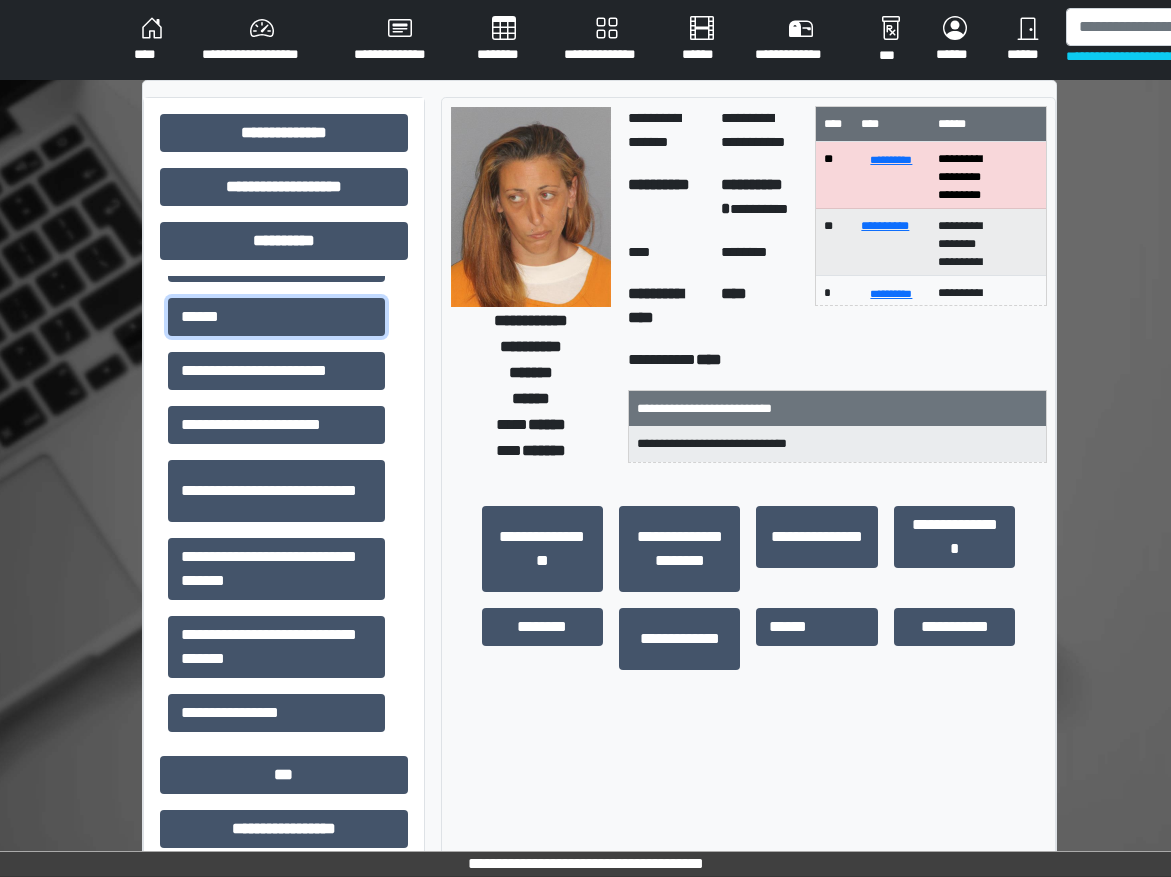 click on "******" at bounding box center (276, 317) 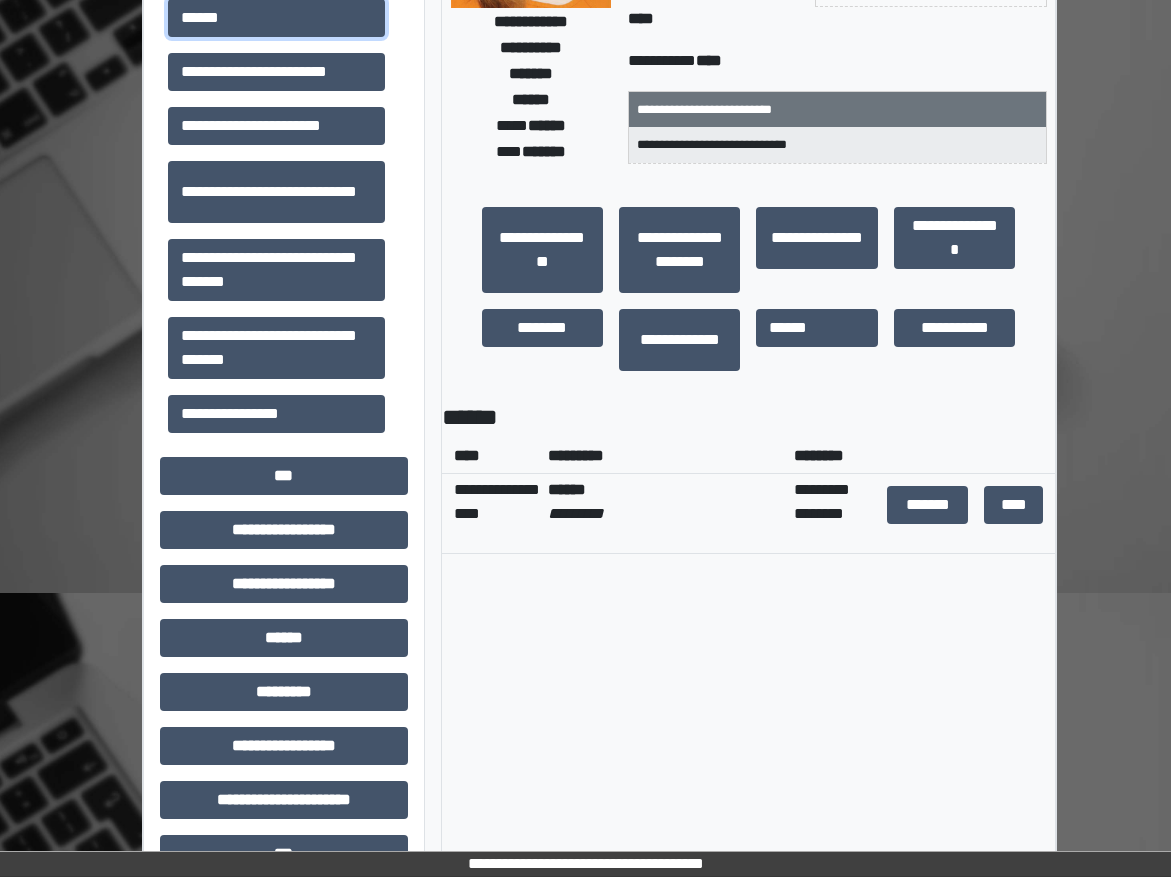 scroll, scrollTop: 300, scrollLeft: 0, axis: vertical 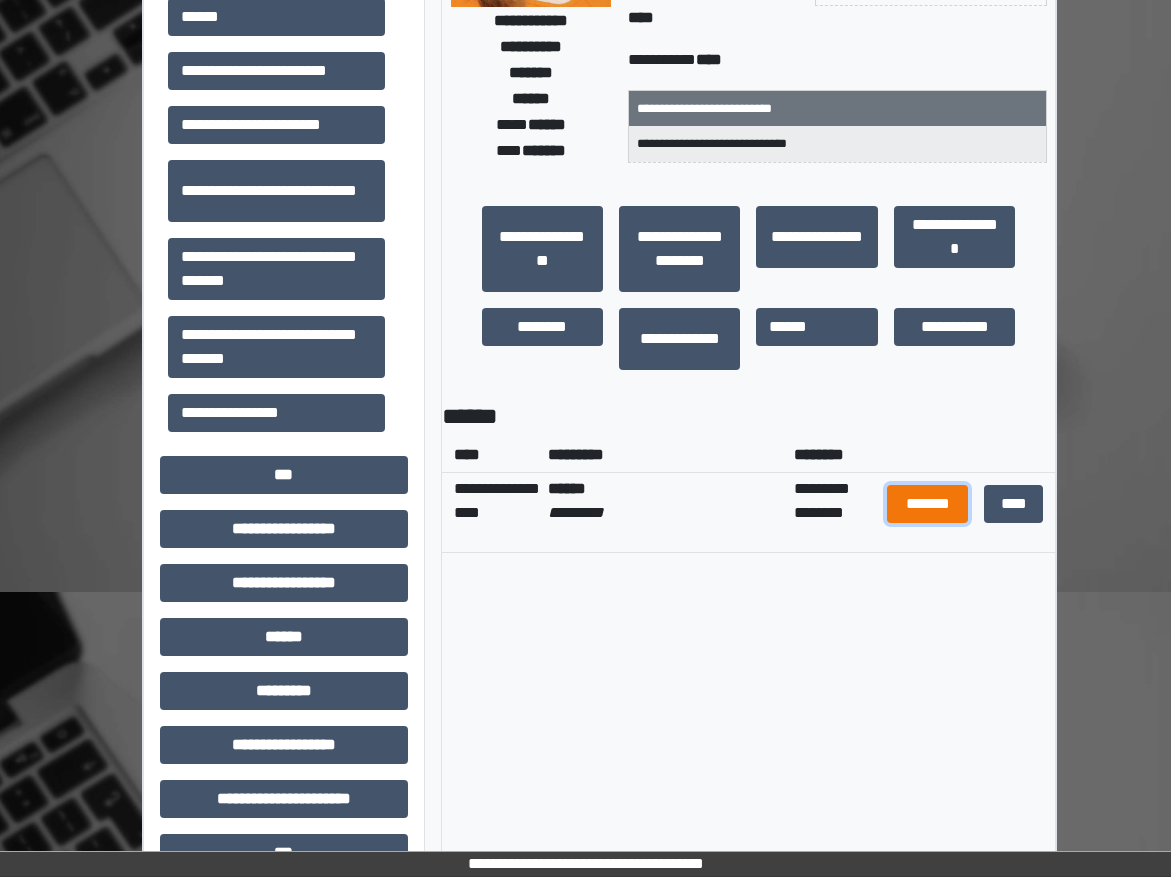 click on "*******" at bounding box center [927, 504] 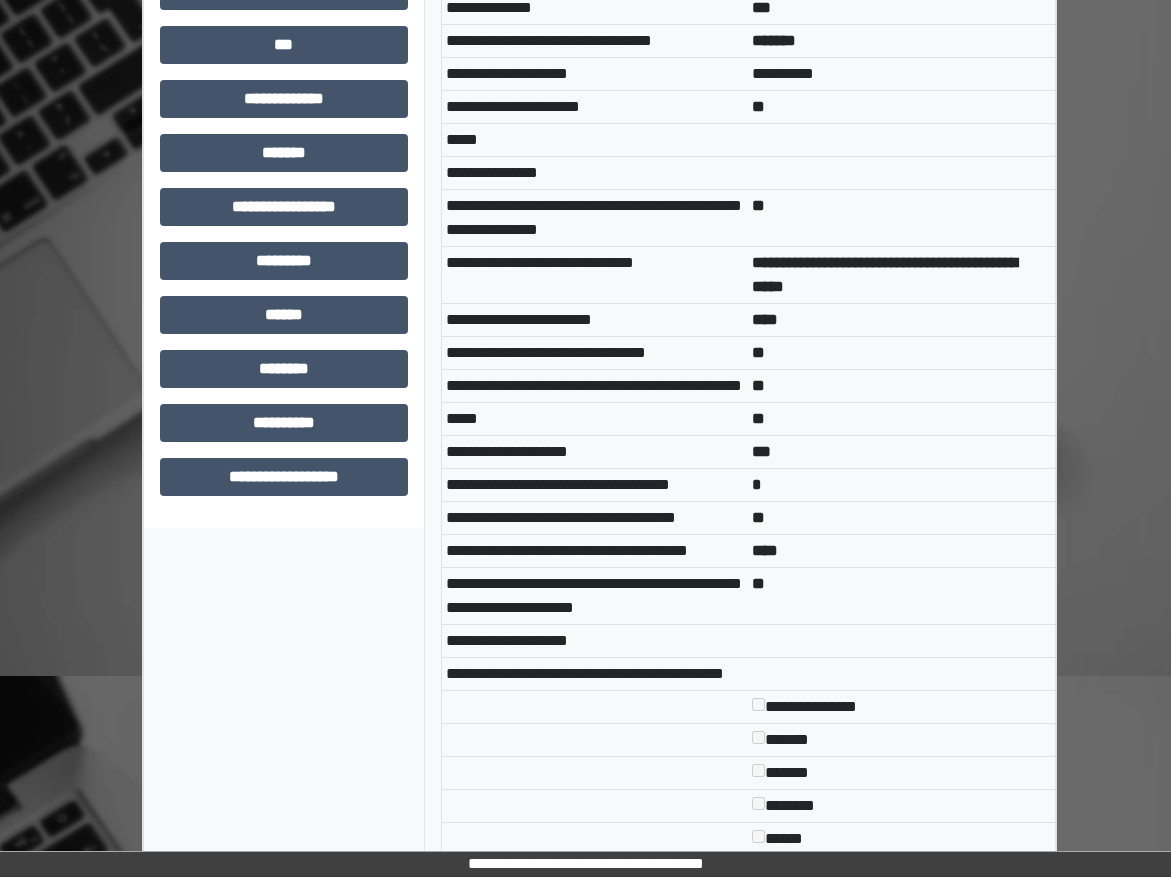 scroll, scrollTop: 831, scrollLeft: 0, axis: vertical 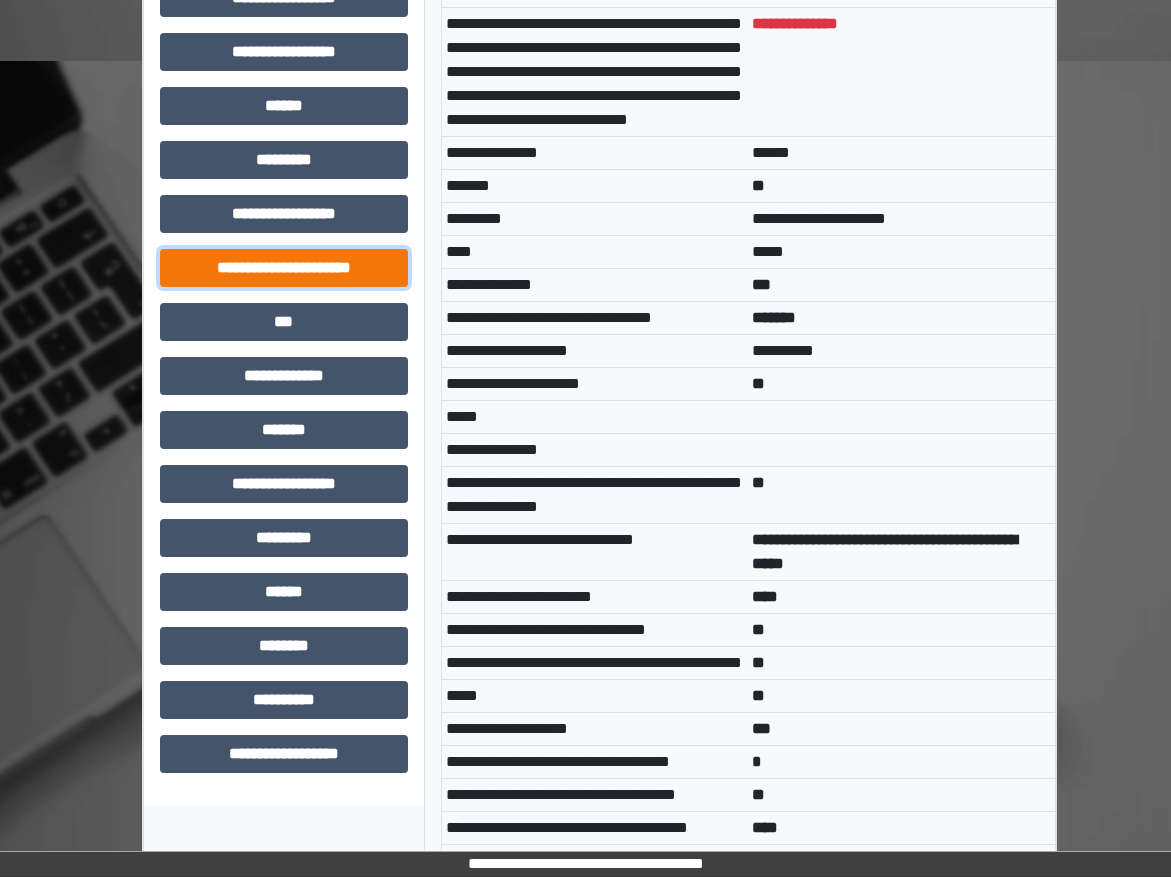 click on "**********" at bounding box center (284, 268) 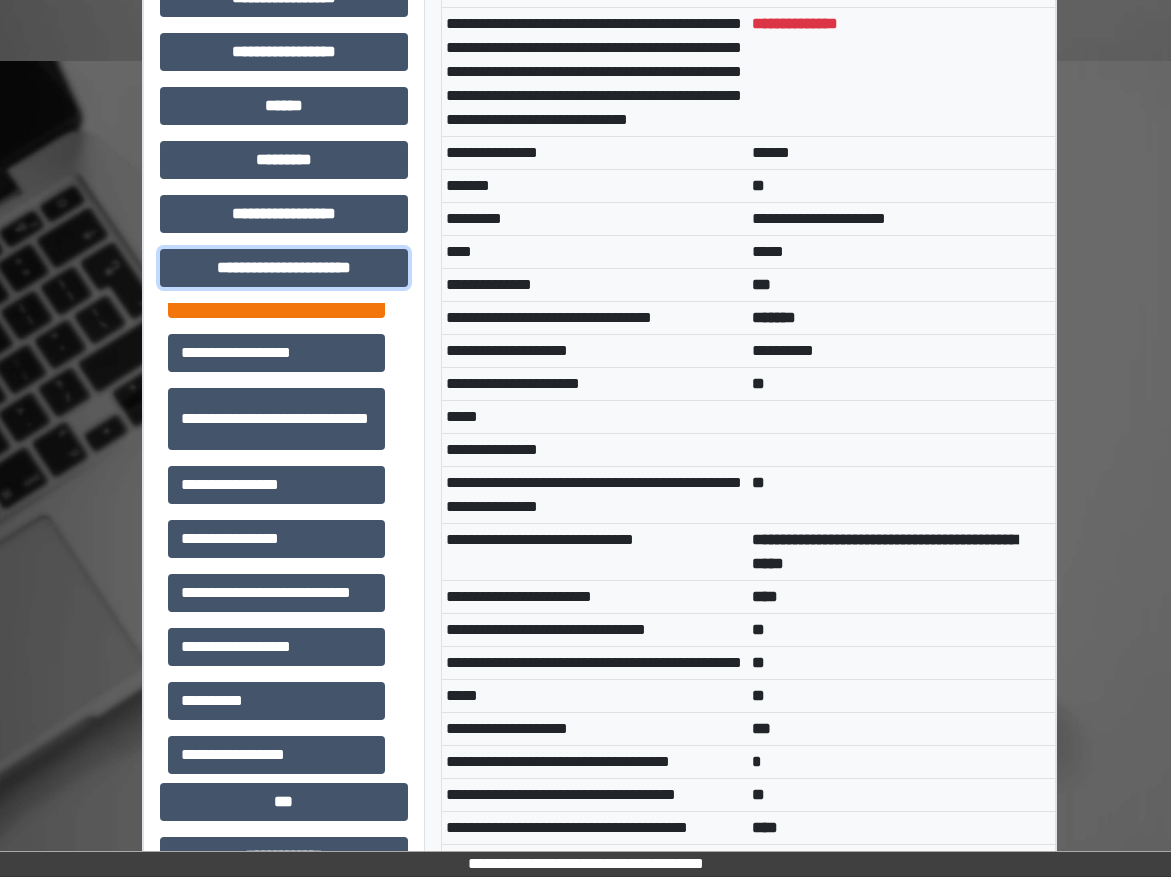 scroll, scrollTop: 46, scrollLeft: 0, axis: vertical 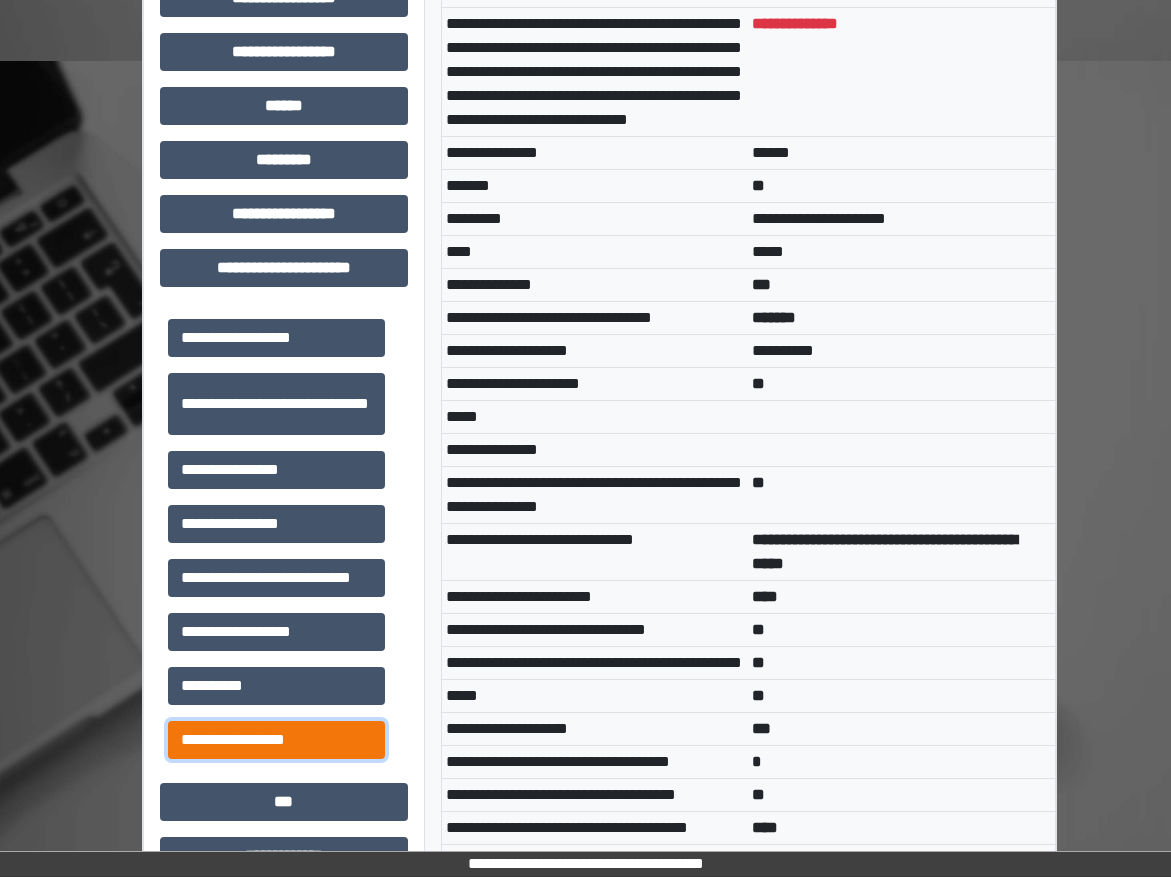 click on "**********" at bounding box center [276, 740] 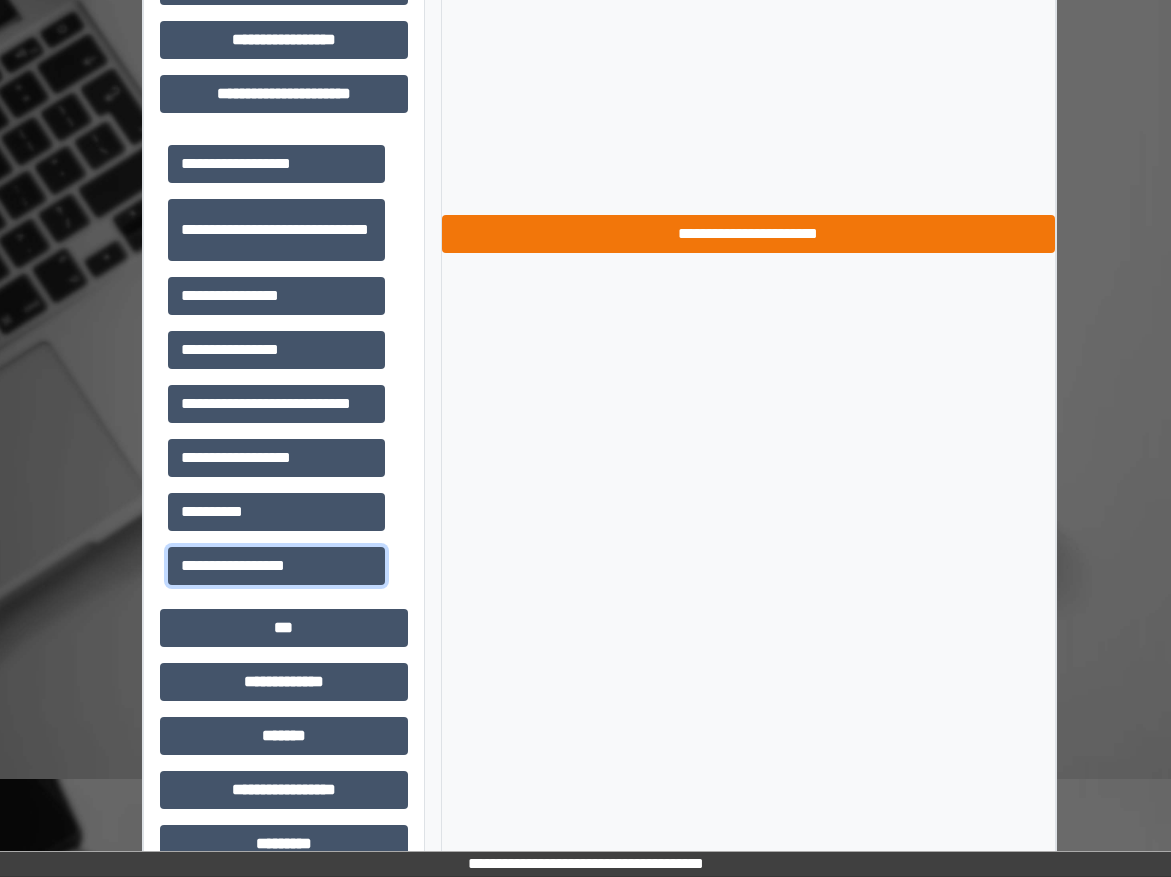 scroll, scrollTop: 557, scrollLeft: 0, axis: vertical 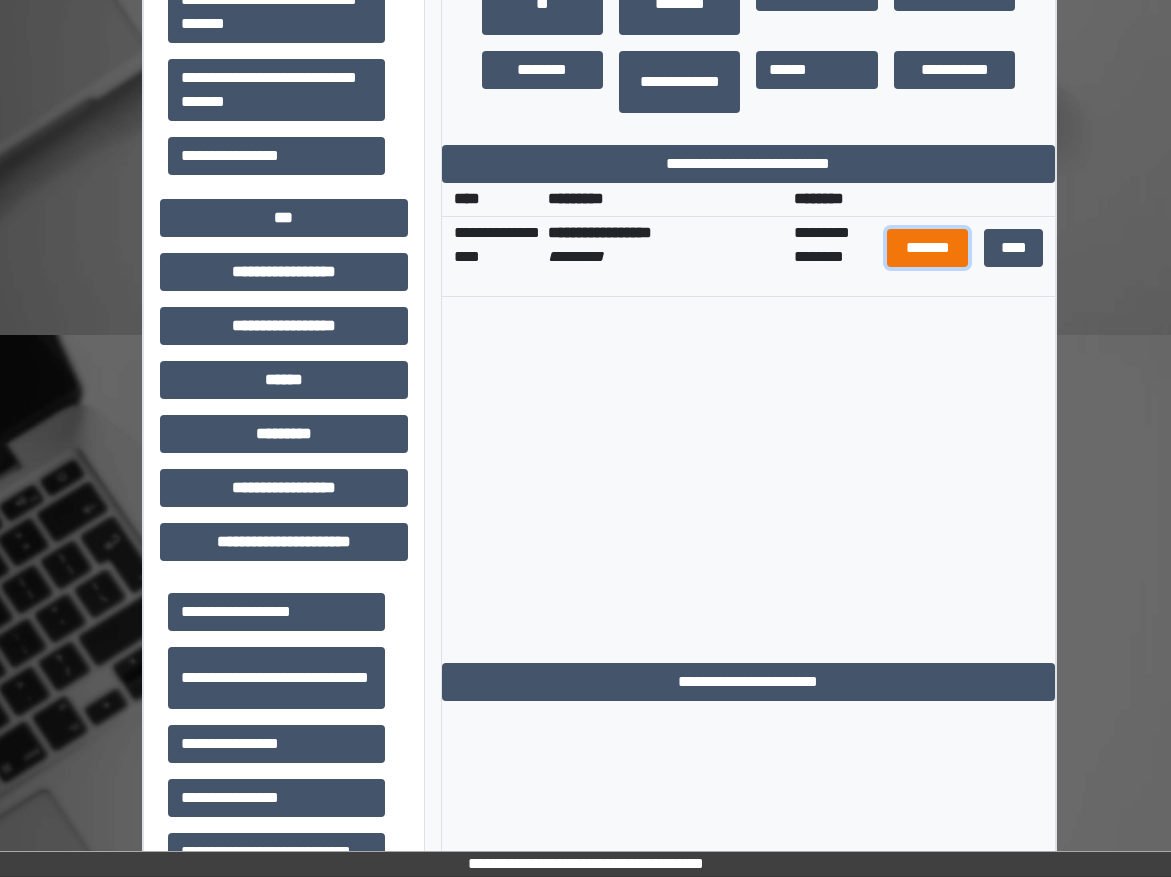 click on "*******" at bounding box center (927, 248) 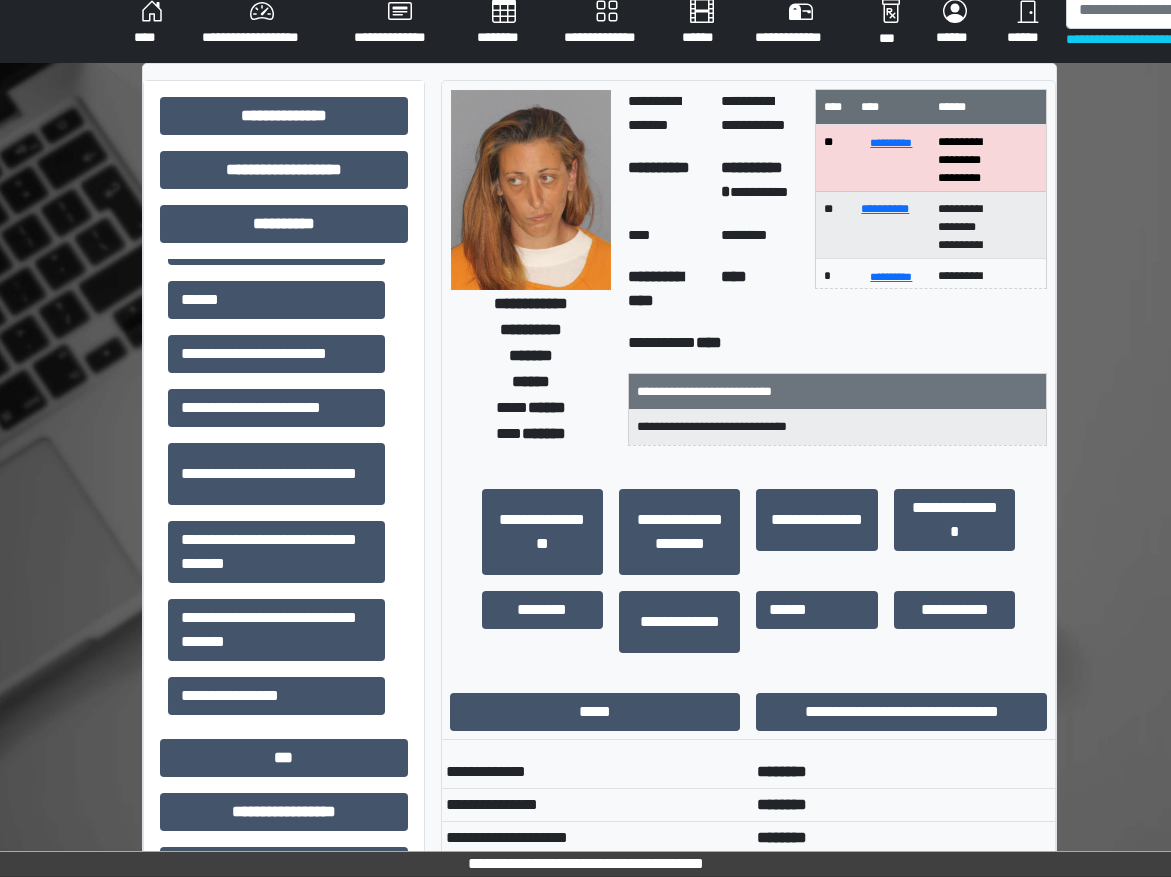 scroll, scrollTop: 0, scrollLeft: 0, axis: both 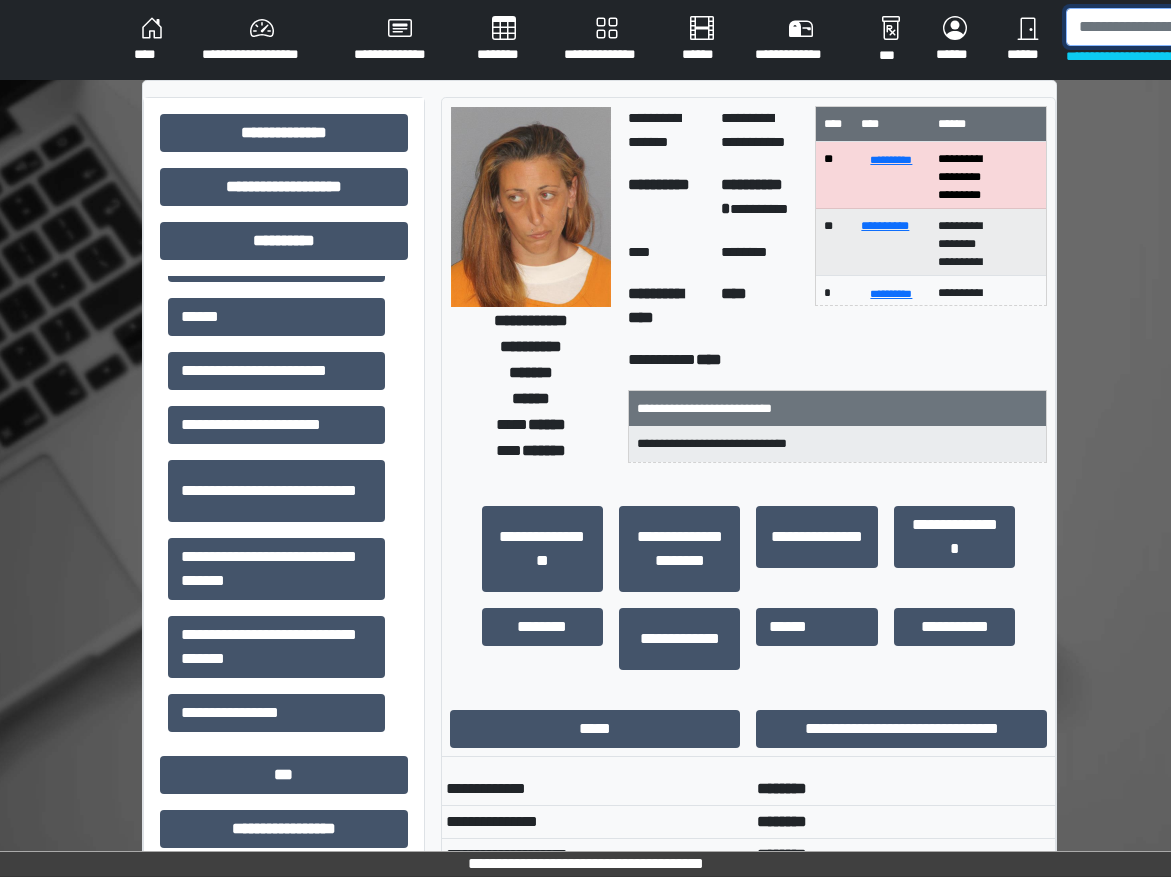 click at bounding box center (1169, 27) 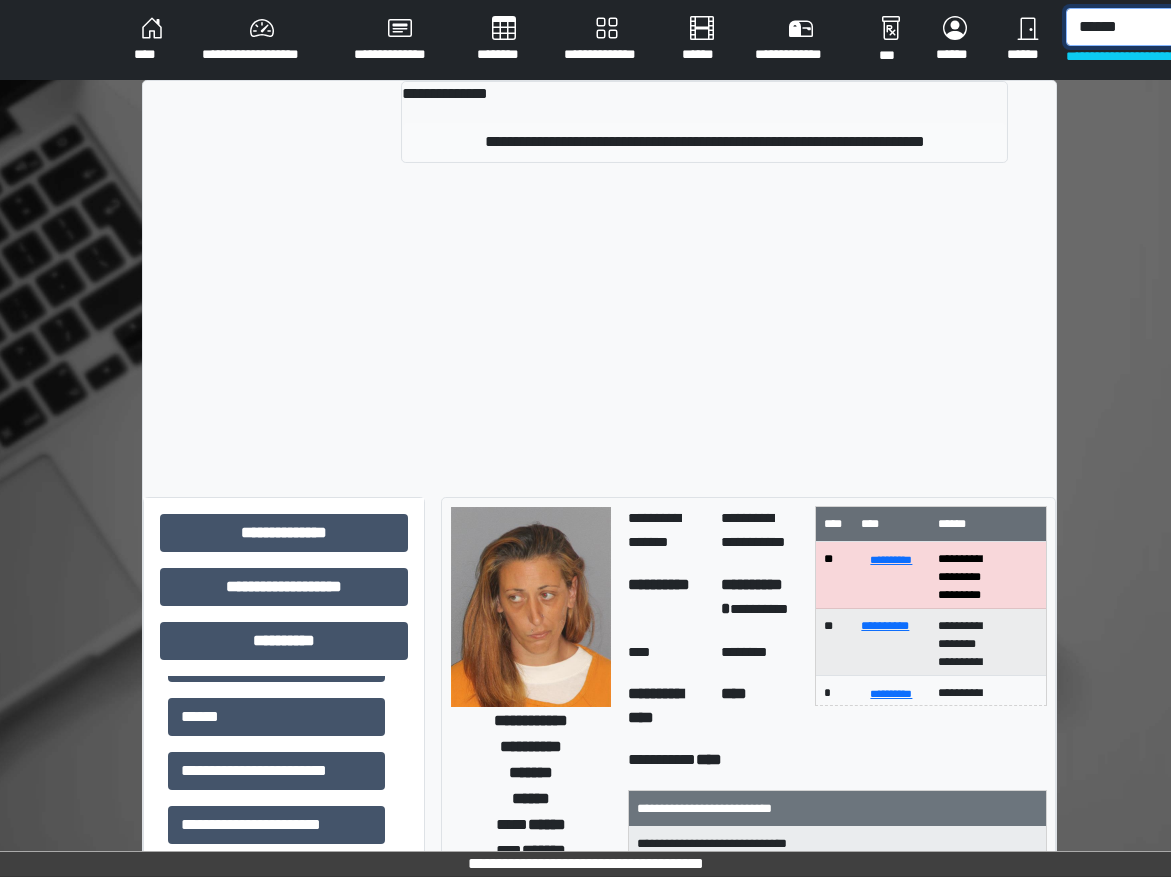 type on "******" 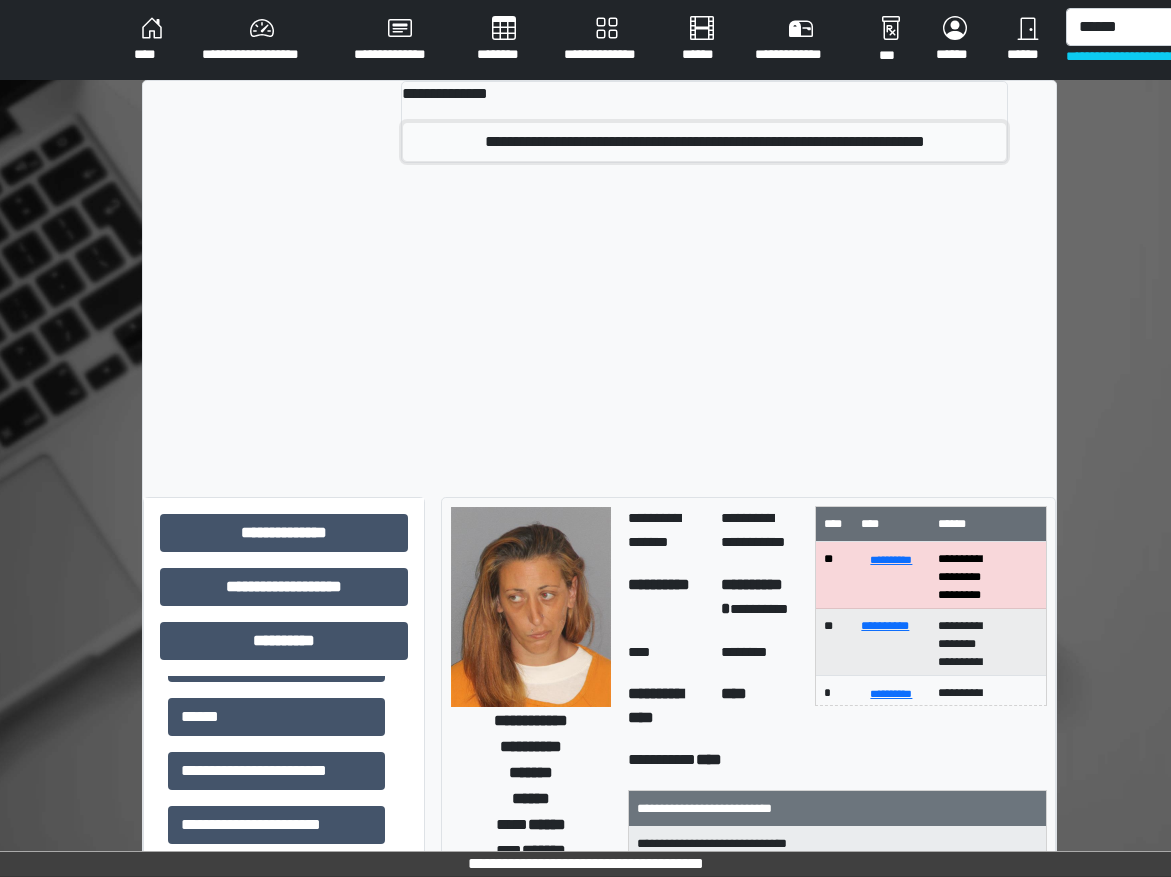 click on "**********" at bounding box center (704, 142) 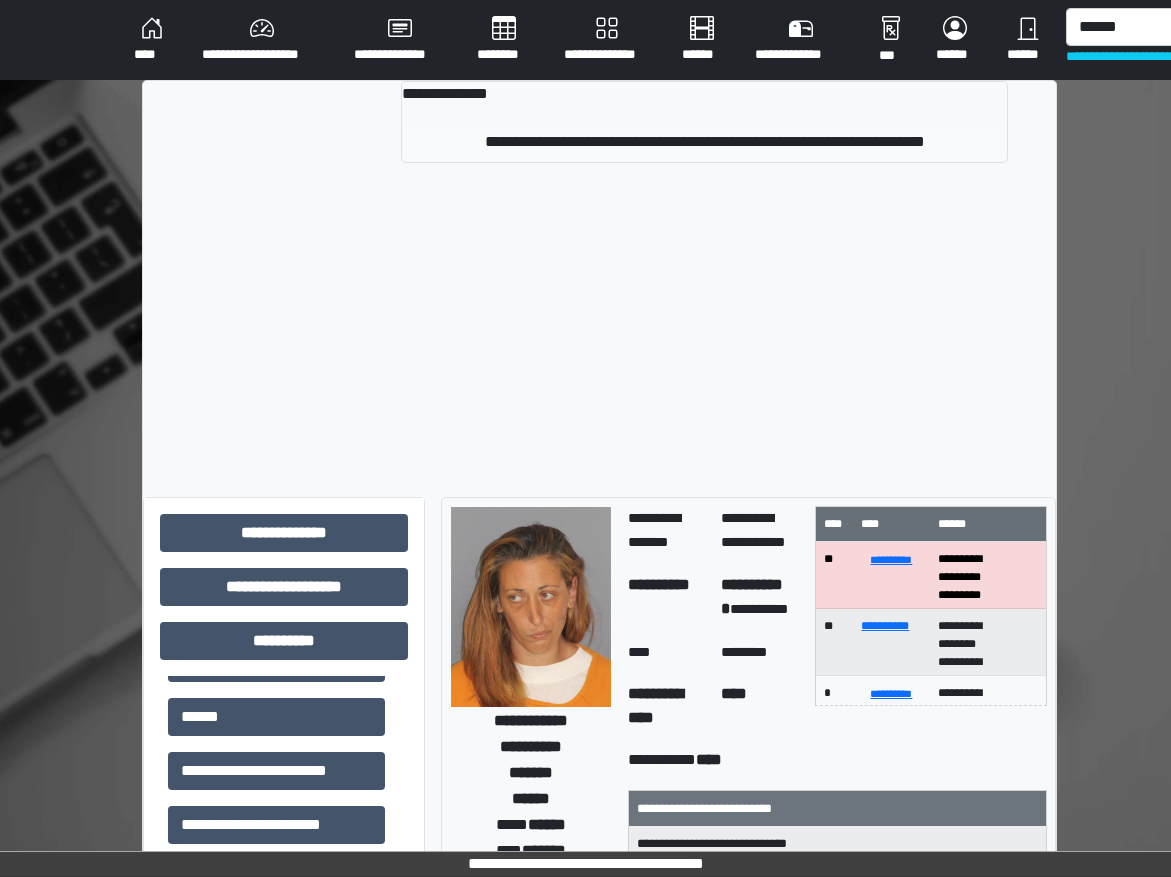 type 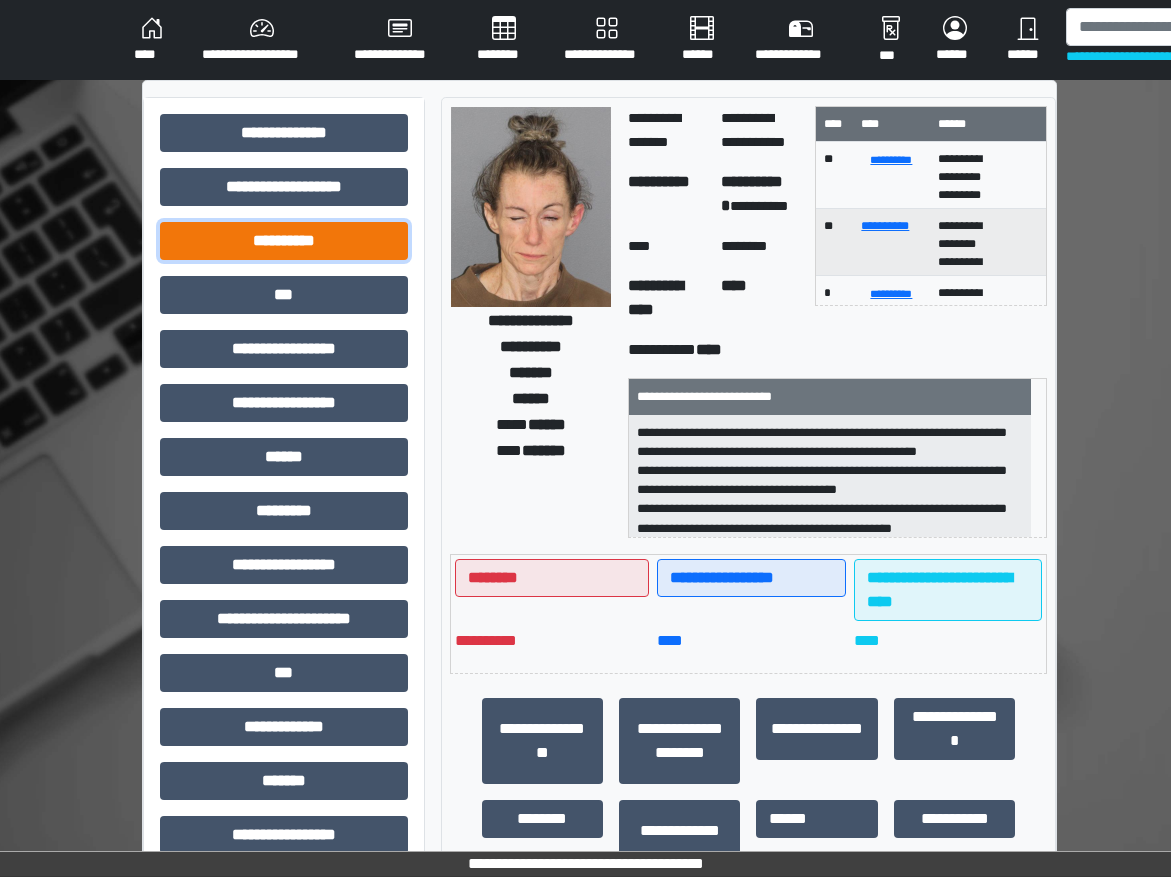 click on "**********" at bounding box center (284, 241) 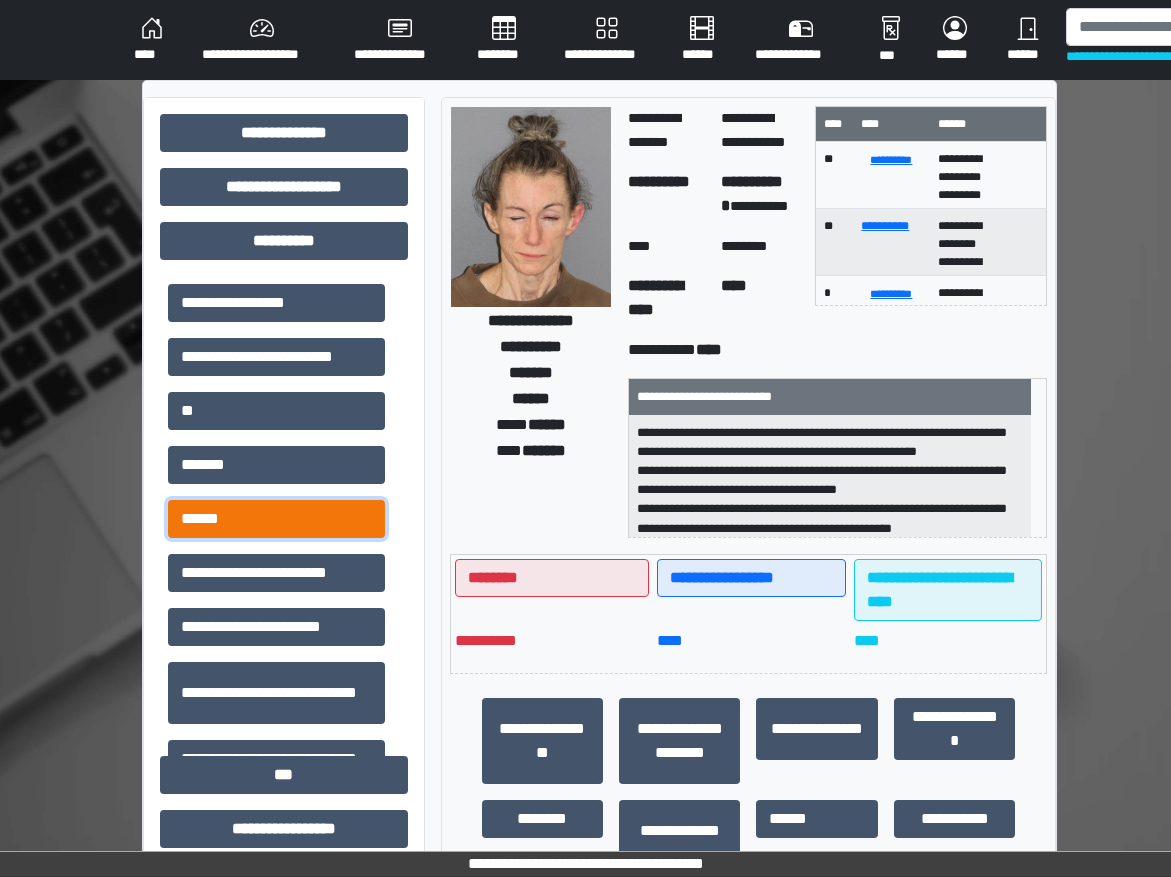 click on "******" at bounding box center (276, 519) 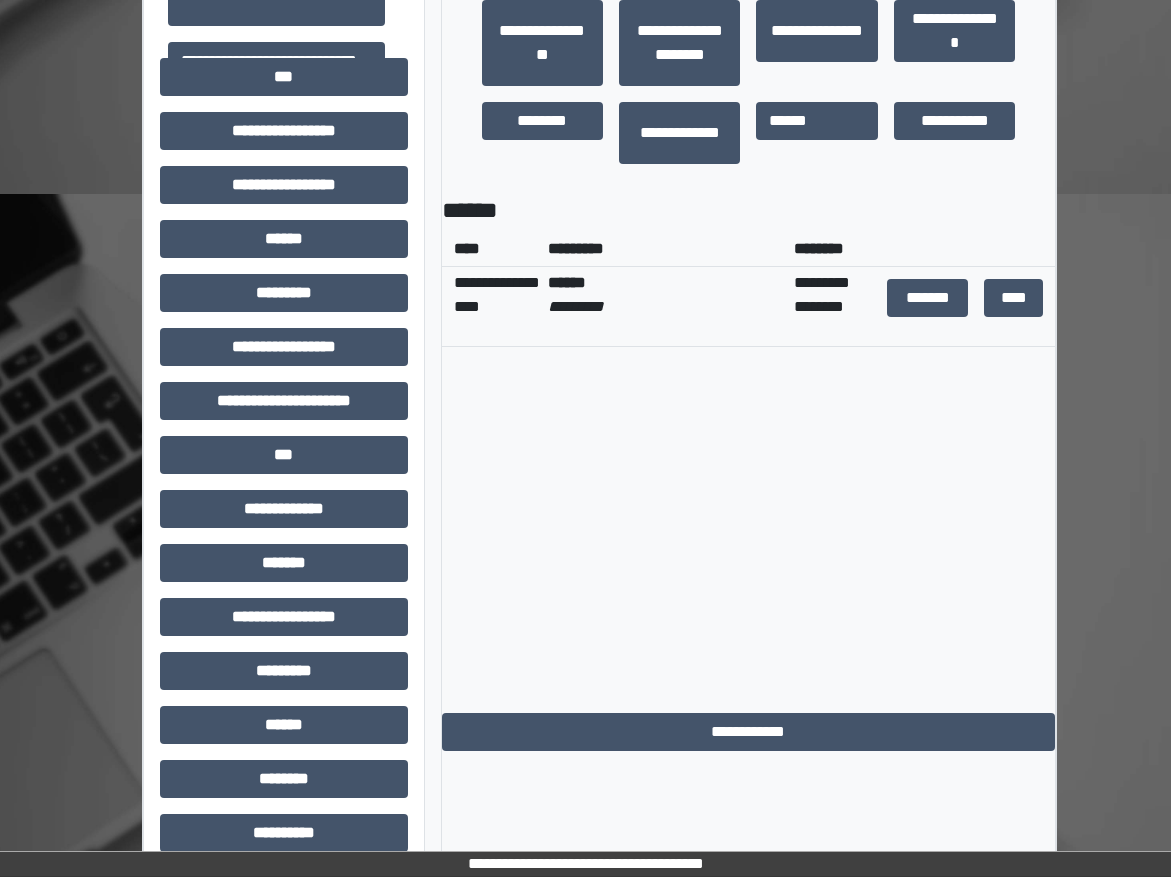 scroll, scrollTop: 700, scrollLeft: 0, axis: vertical 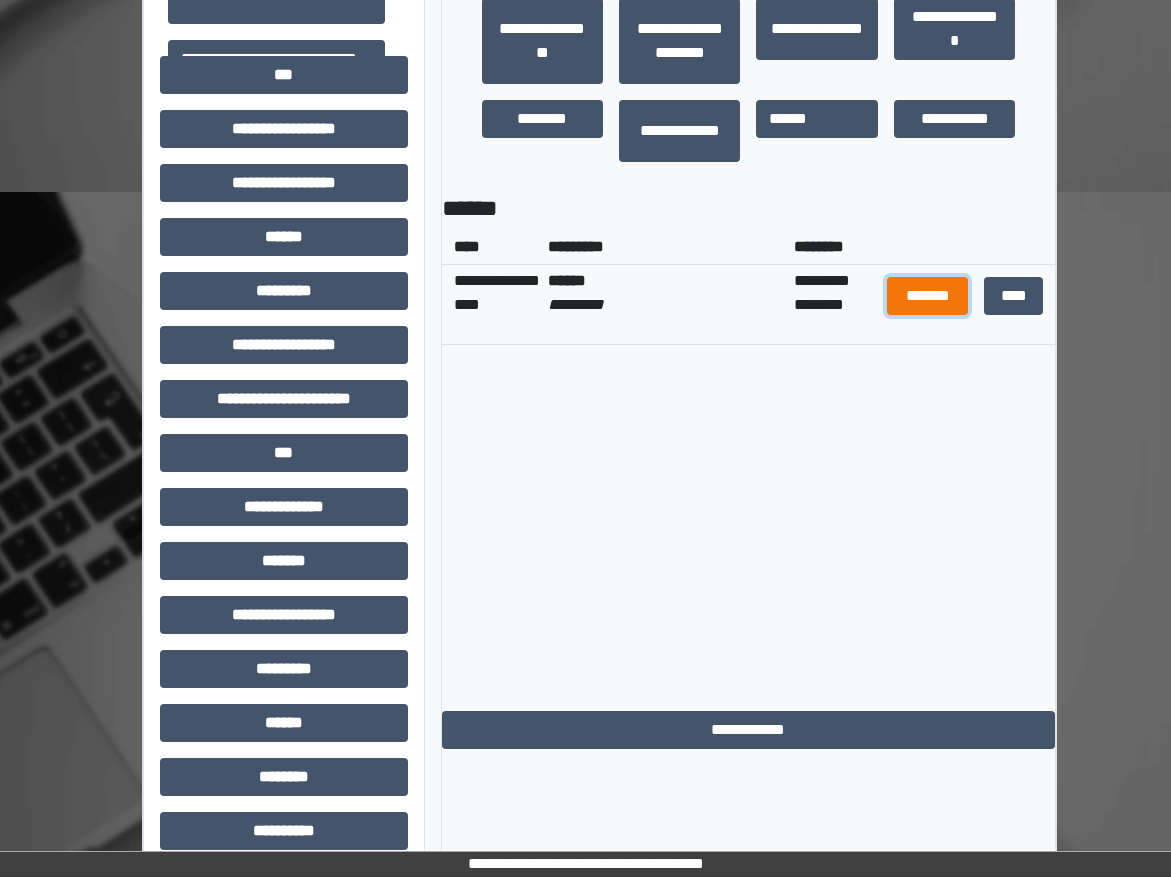 click on "*******" at bounding box center [927, 296] 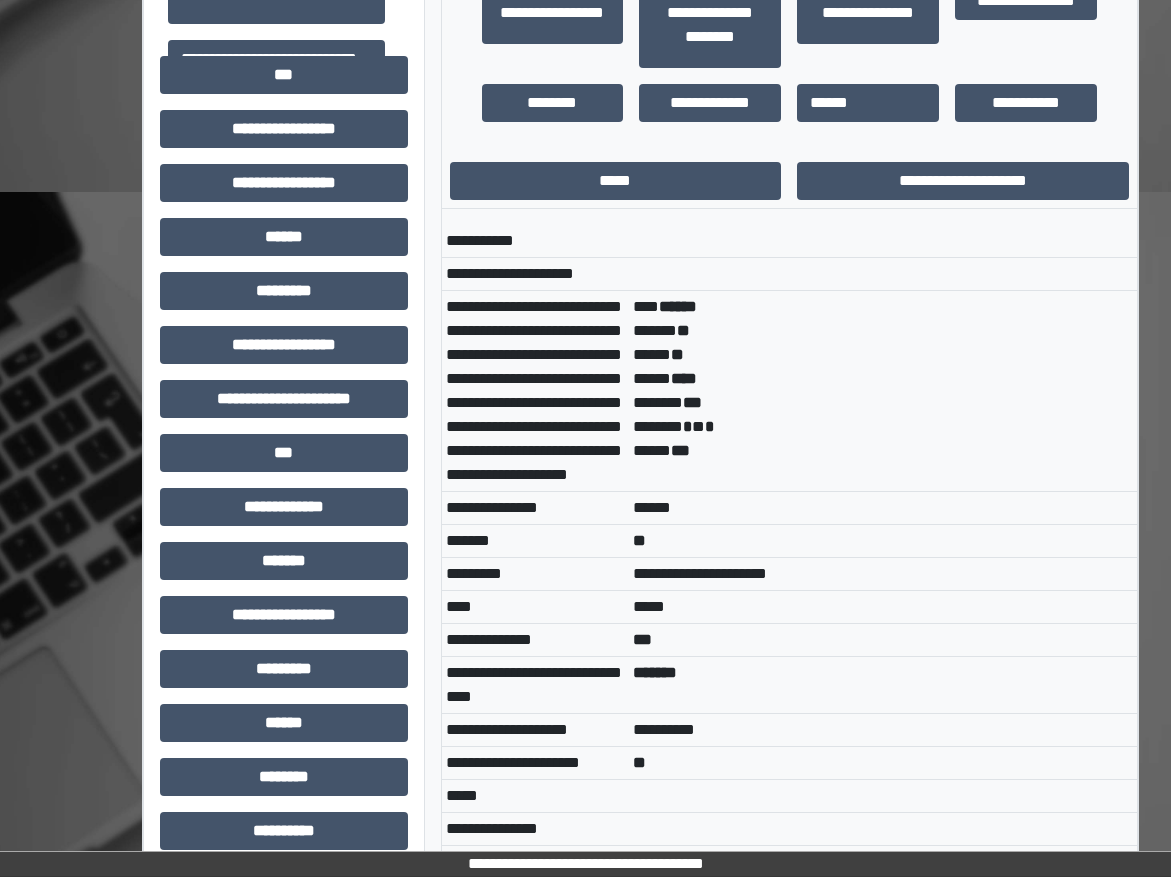 scroll, scrollTop: 243, scrollLeft: 0, axis: vertical 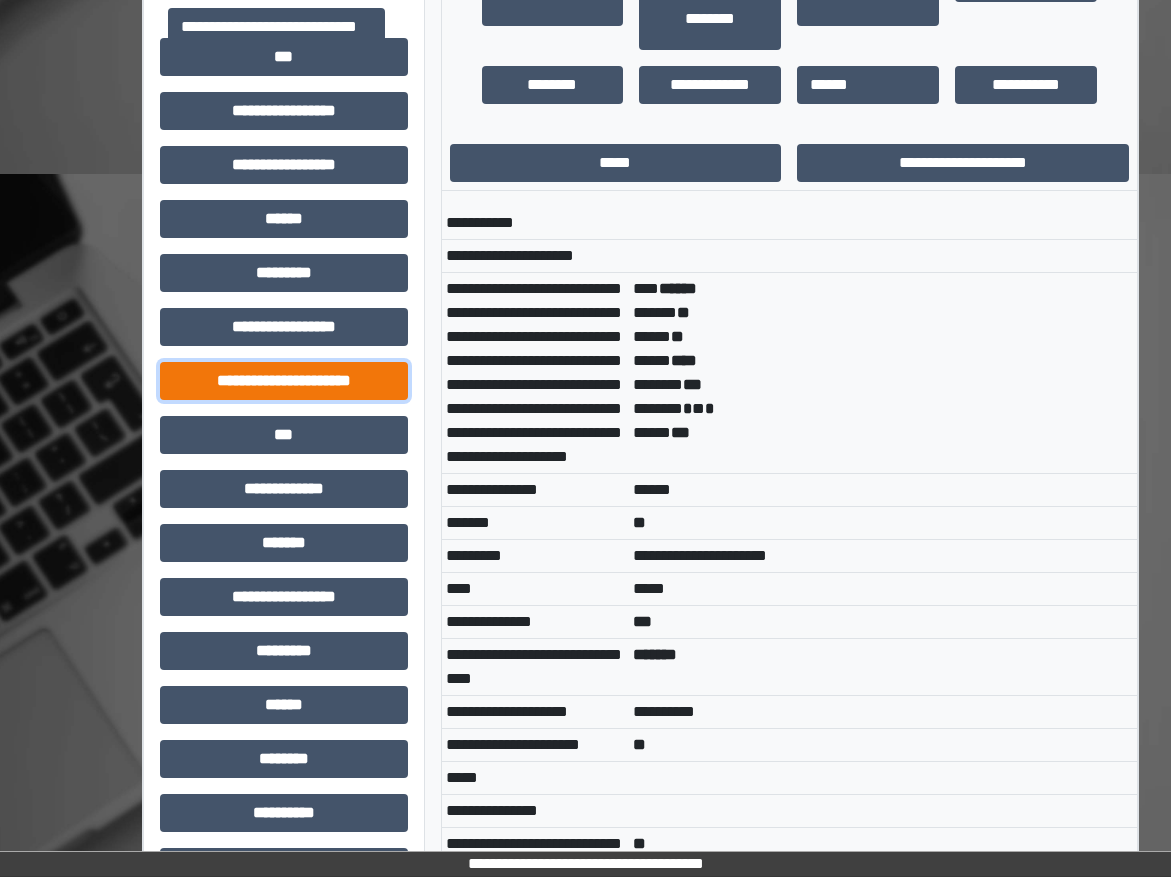 click on "**********" at bounding box center [284, 381] 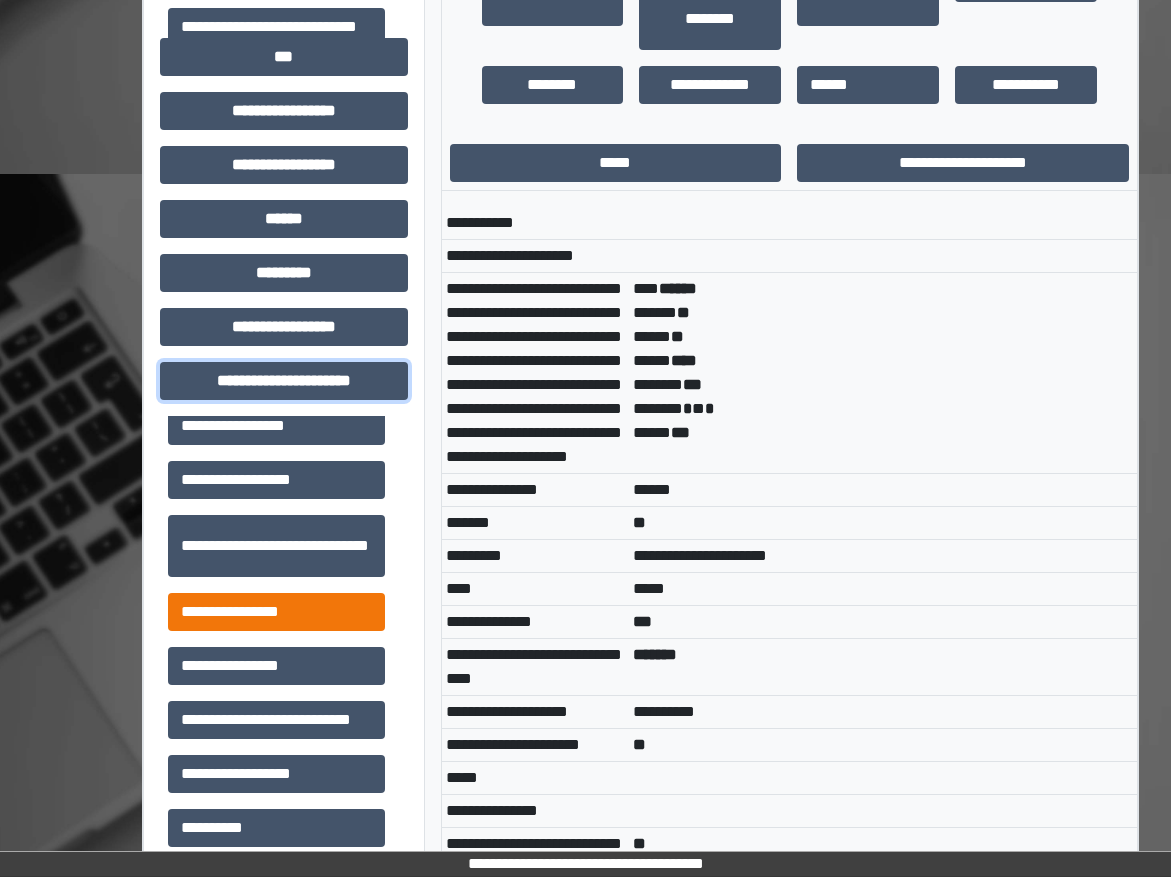scroll, scrollTop: 46, scrollLeft: 0, axis: vertical 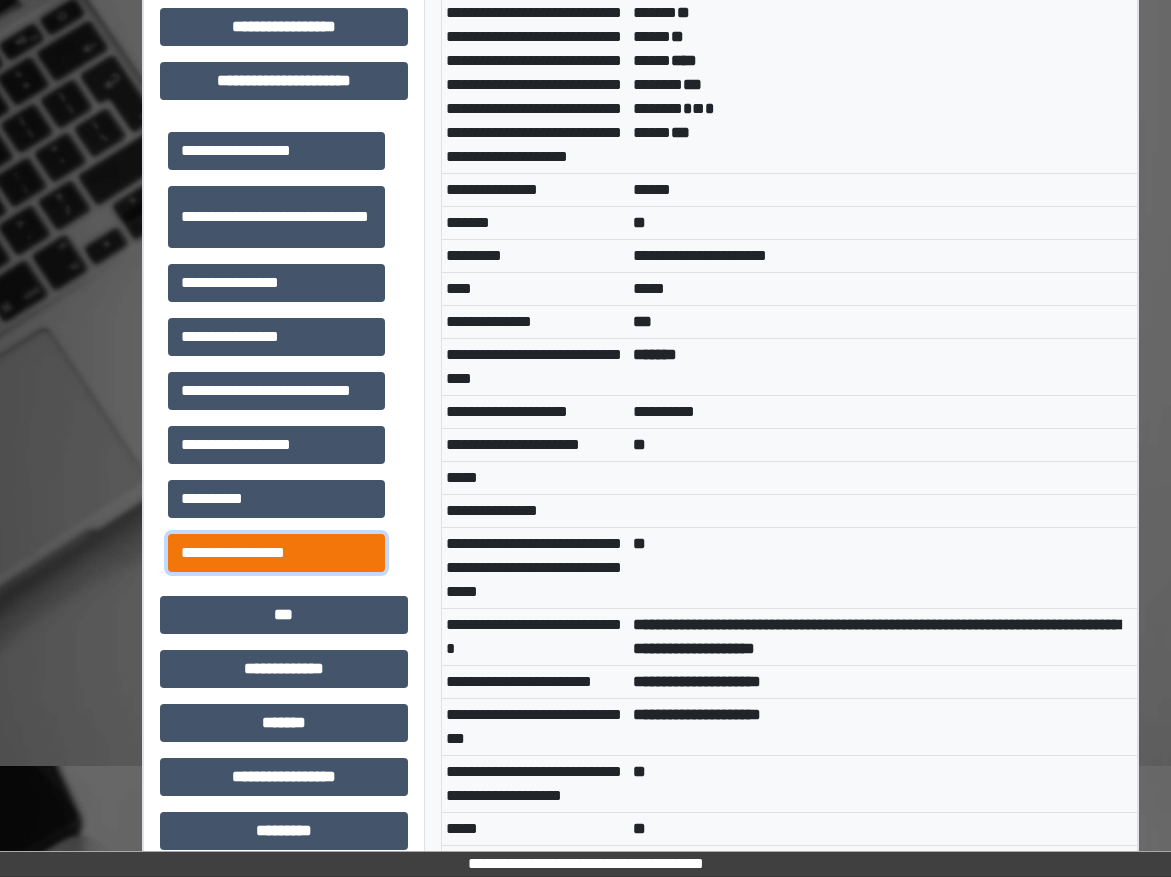 click on "**********" at bounding box center (276, 553) 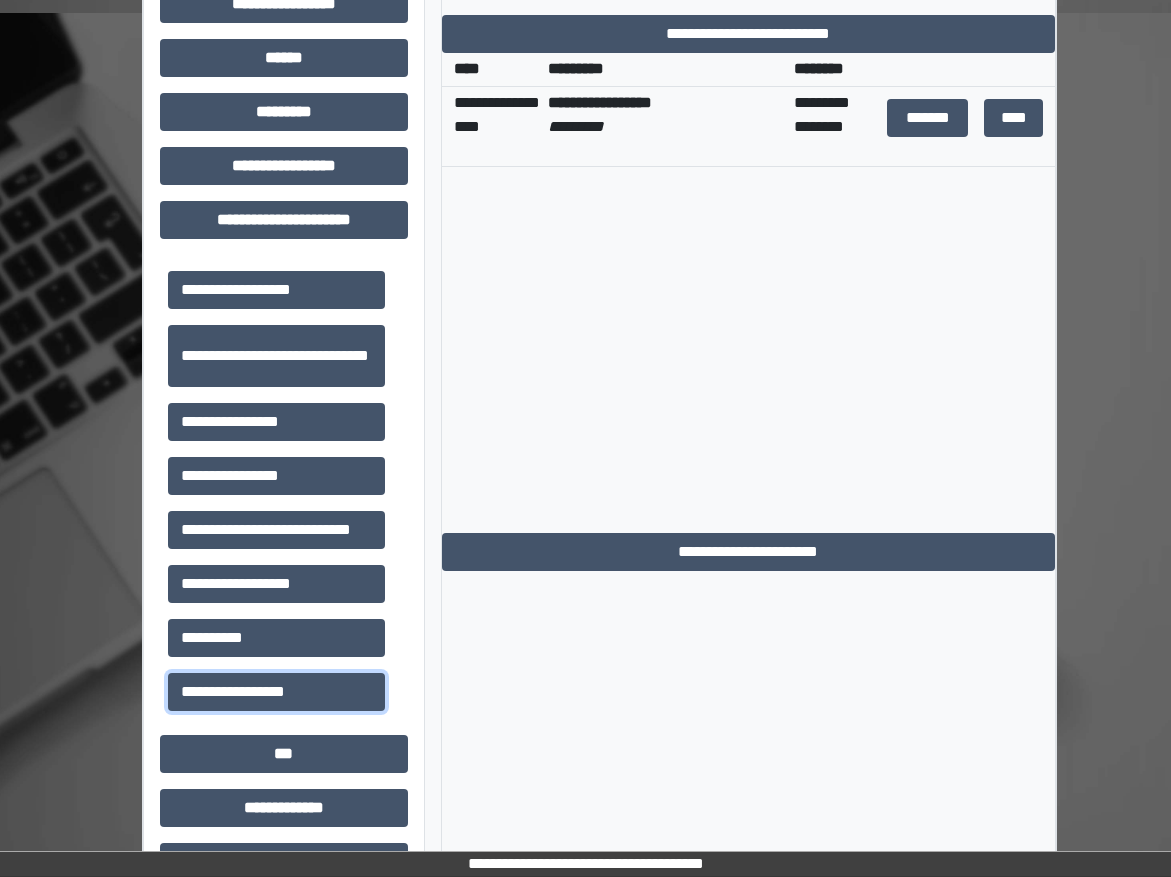 scroll, scrollTop: 518, scrollLeft: 0, axis: vertical 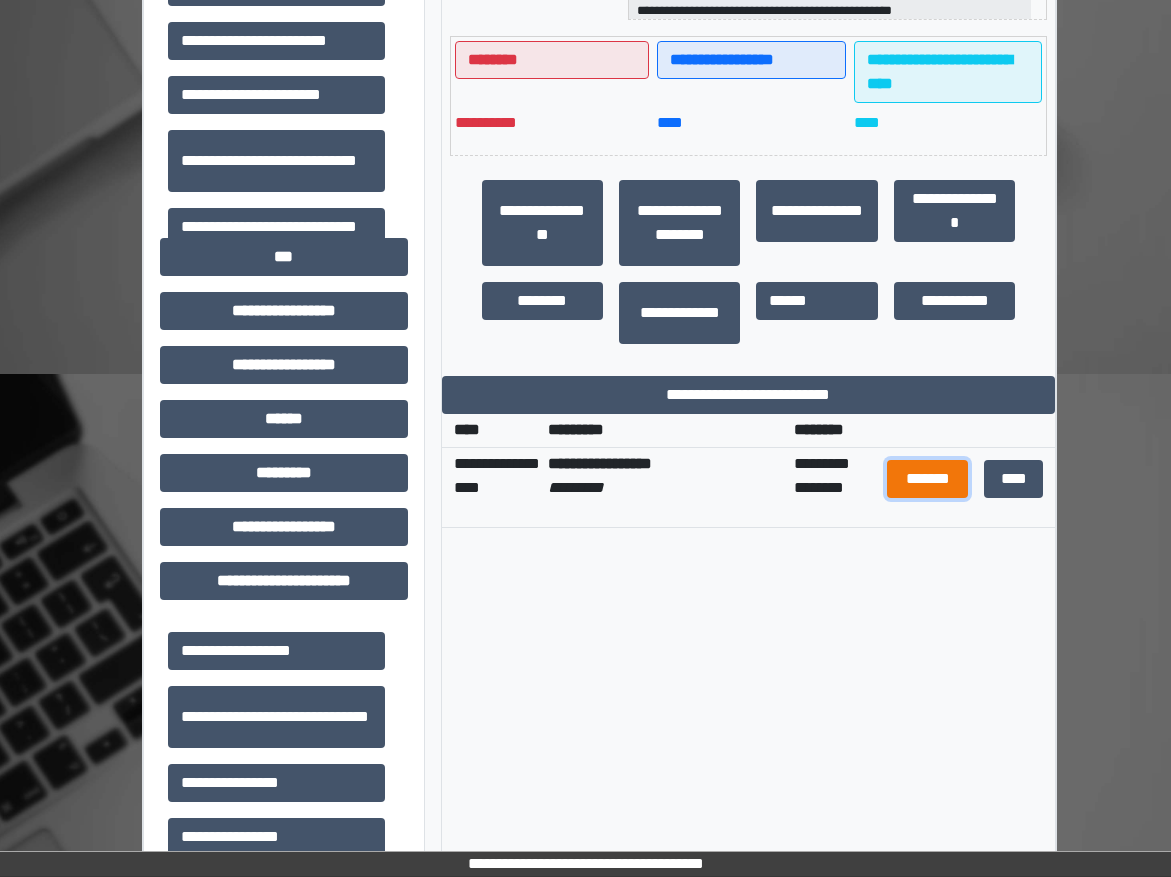 click on "*******" at bounding box center [927, 479] 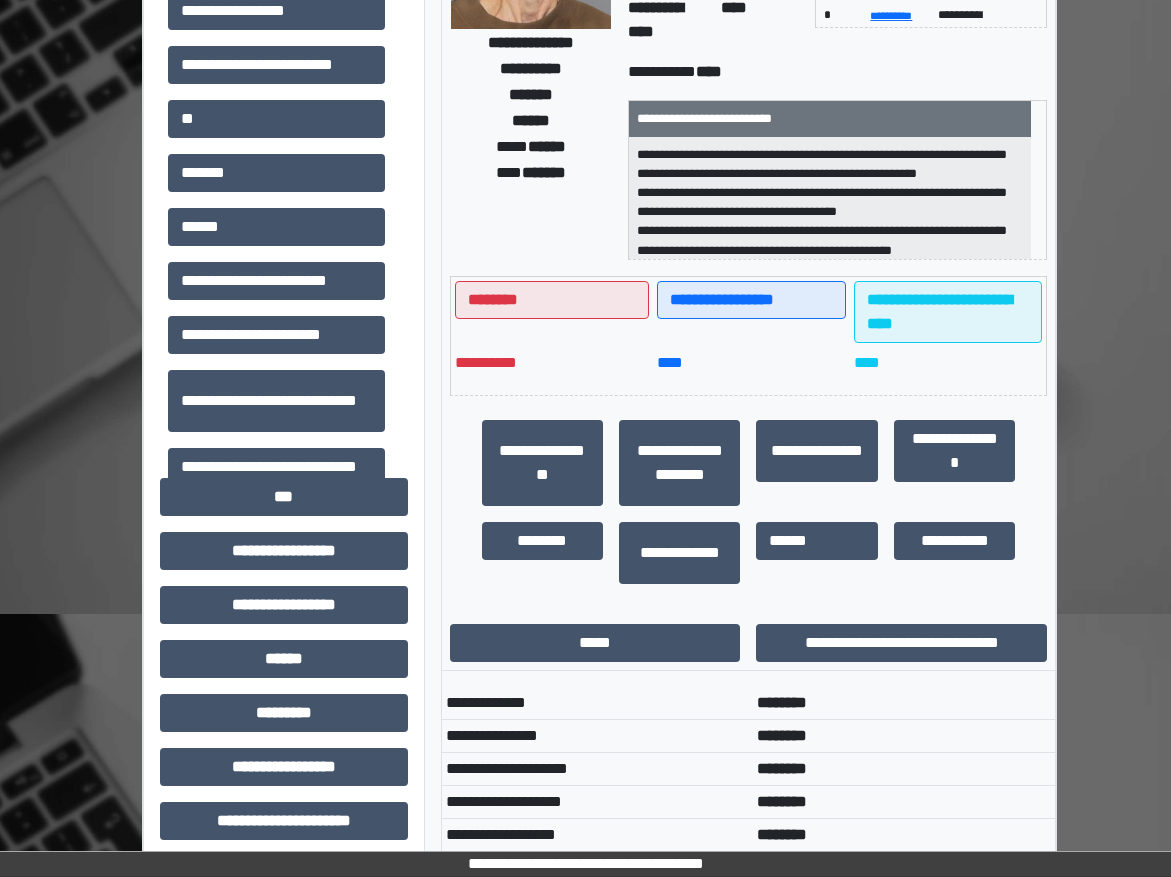 scroll, scrollTop: 0, scrollLeft: 0, axis: both 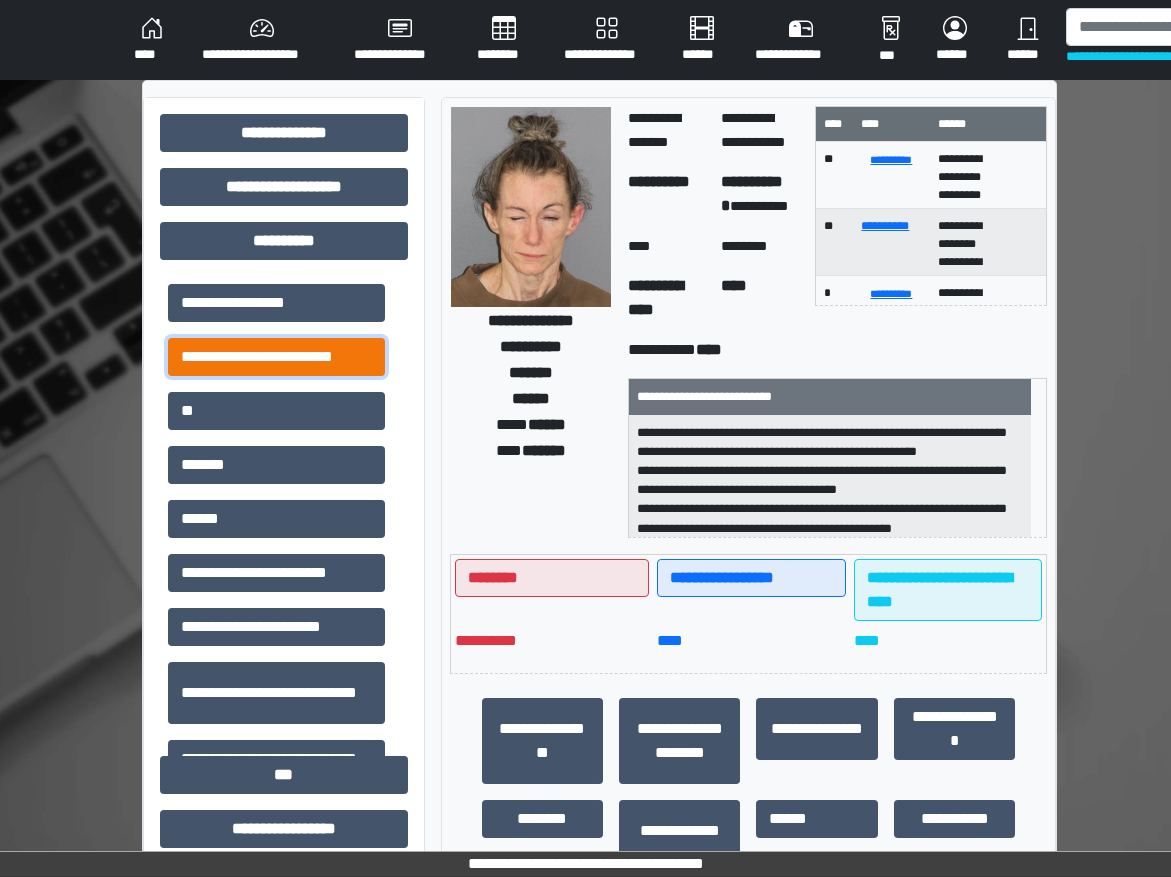 click on "**********" at bounding box center (276, 357) 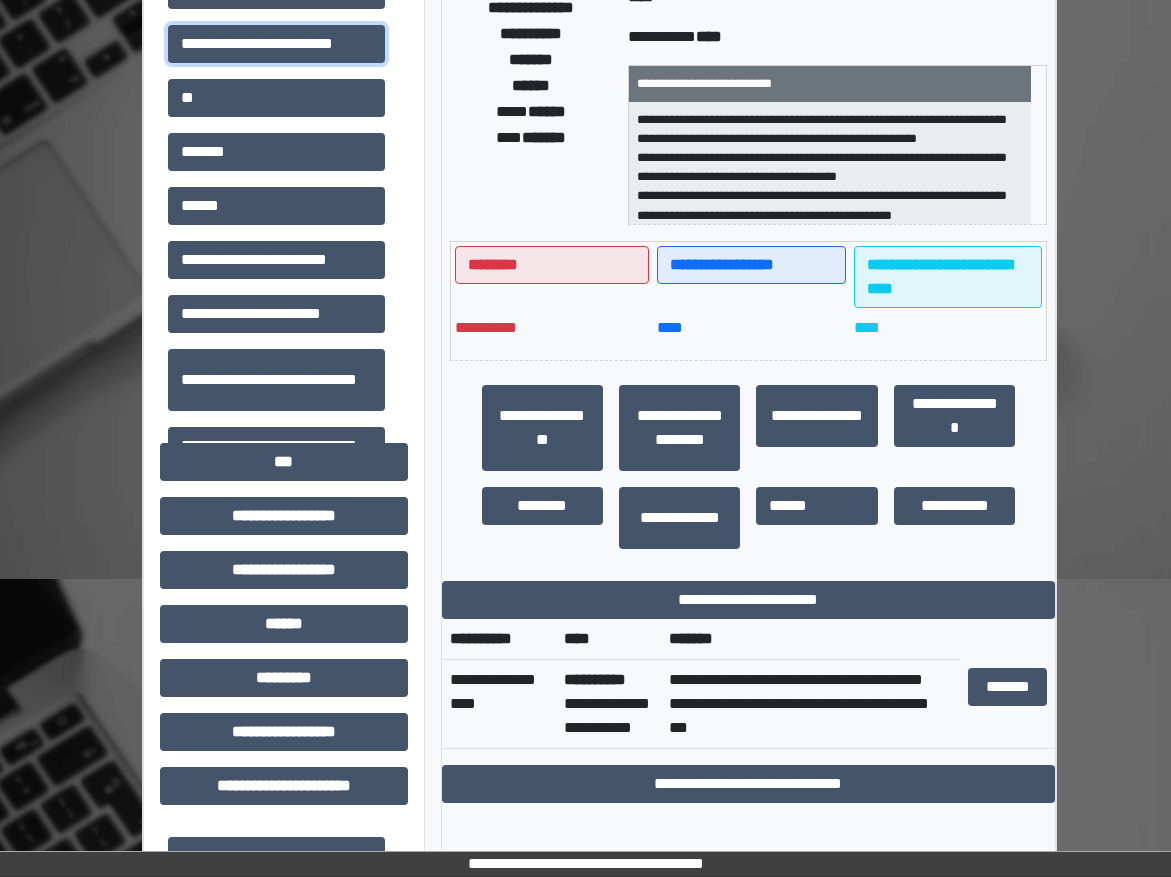 scroll, scrollTop: 400, scrollLeft: 0, axis: vertical 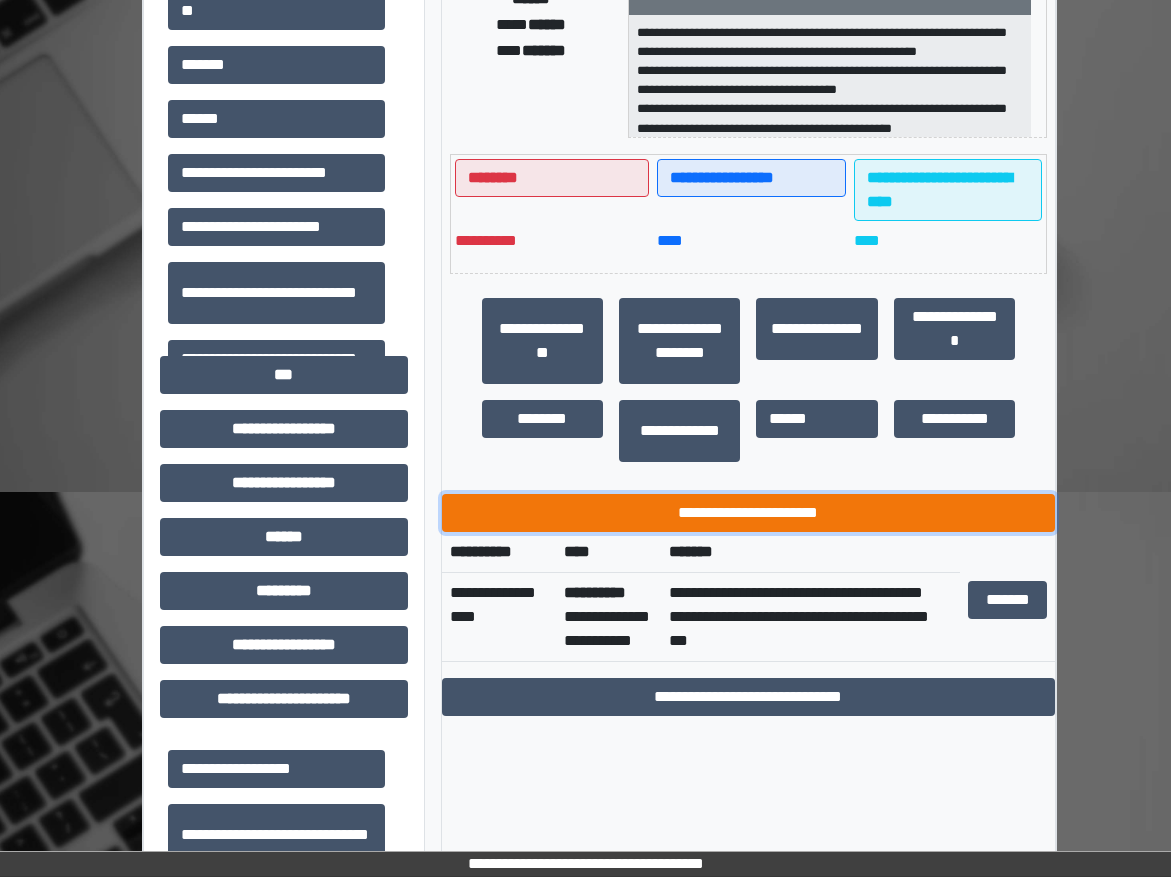 click on "**********" at bounding box center (749, 513) 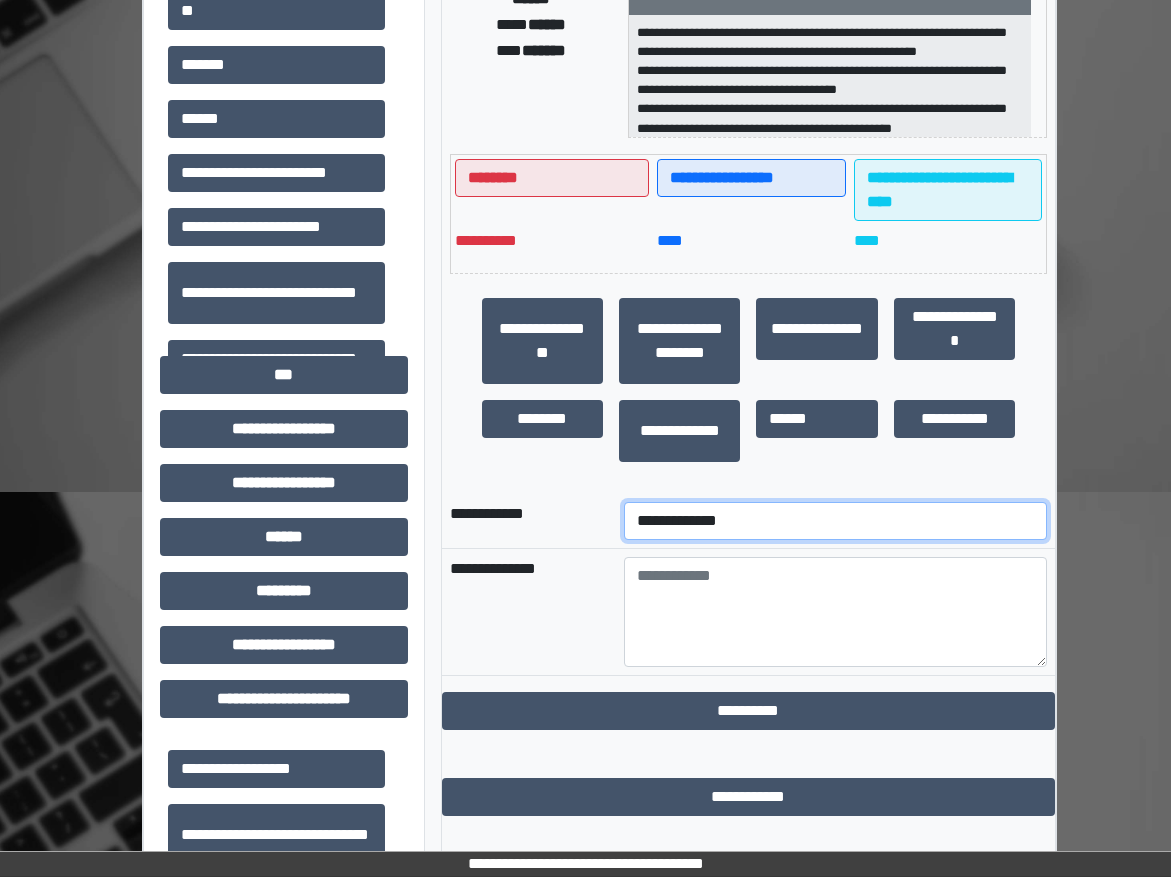 click on "**********" at bounding box center [835, 521] 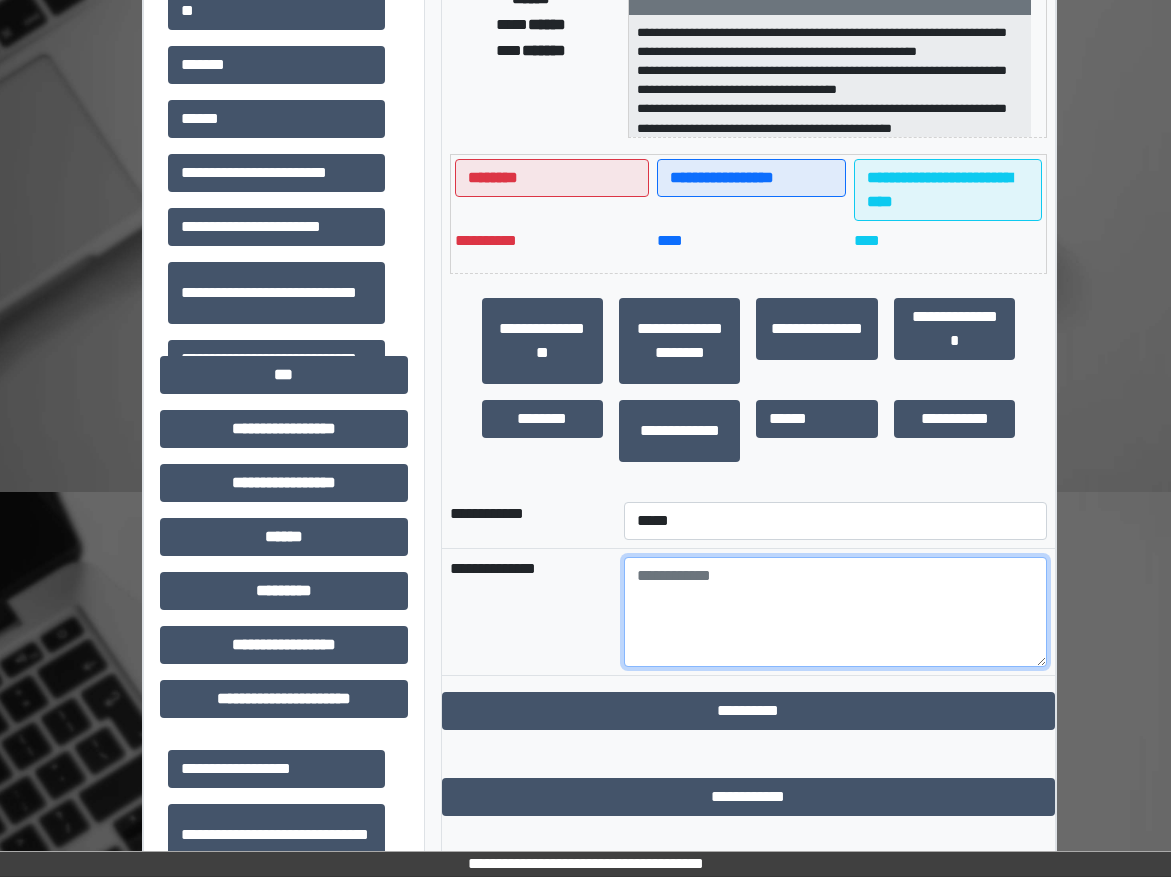 click at bounding box center (835, 612) 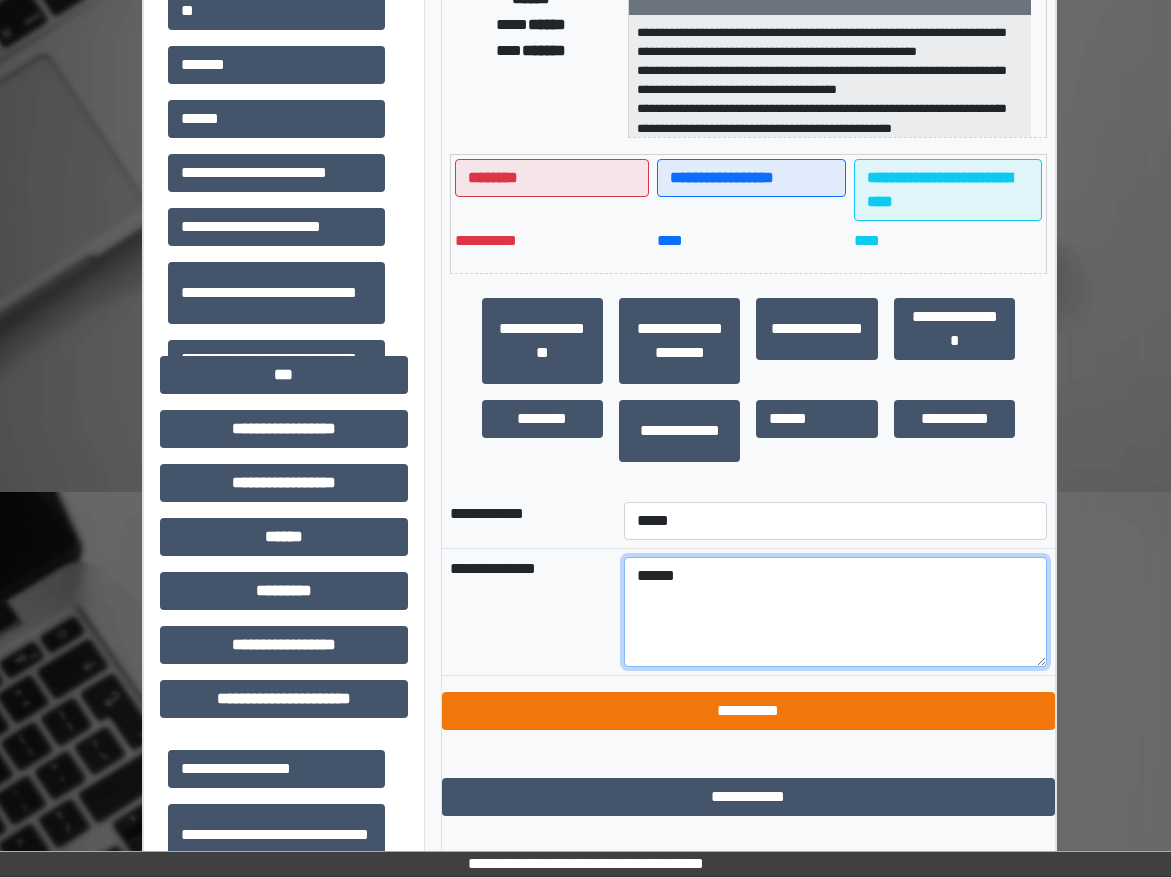 type on "******" 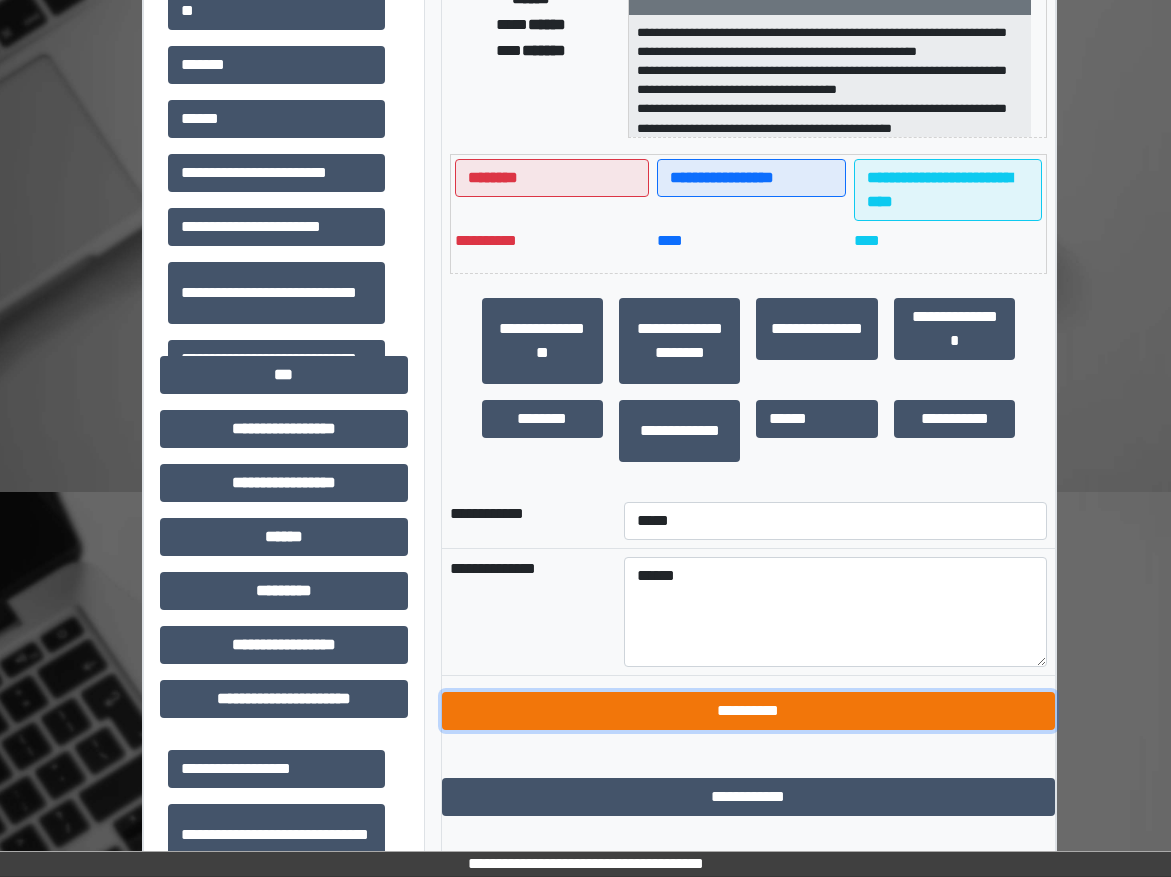click on "**********" at bounding box center (749, 711) 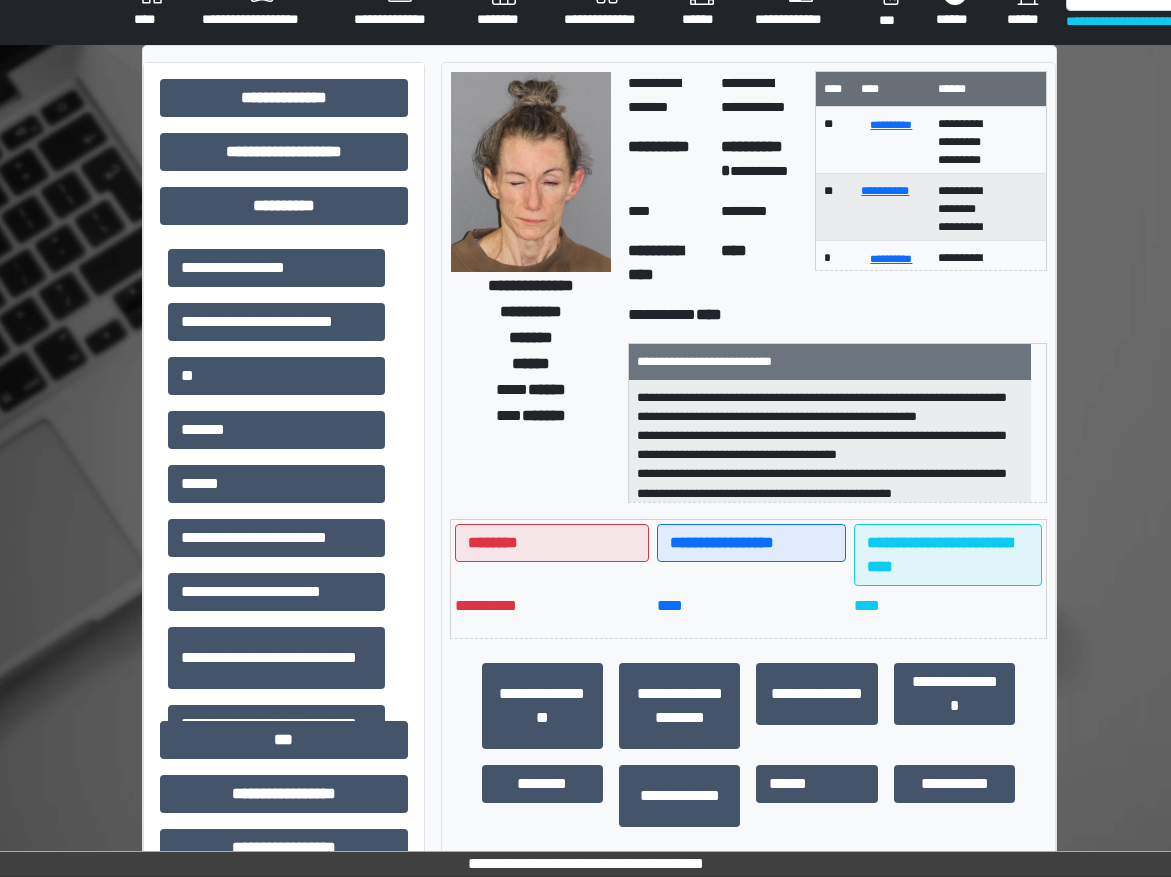 scroll, scrollTop: 0, scrollLeft: 0, axis: both 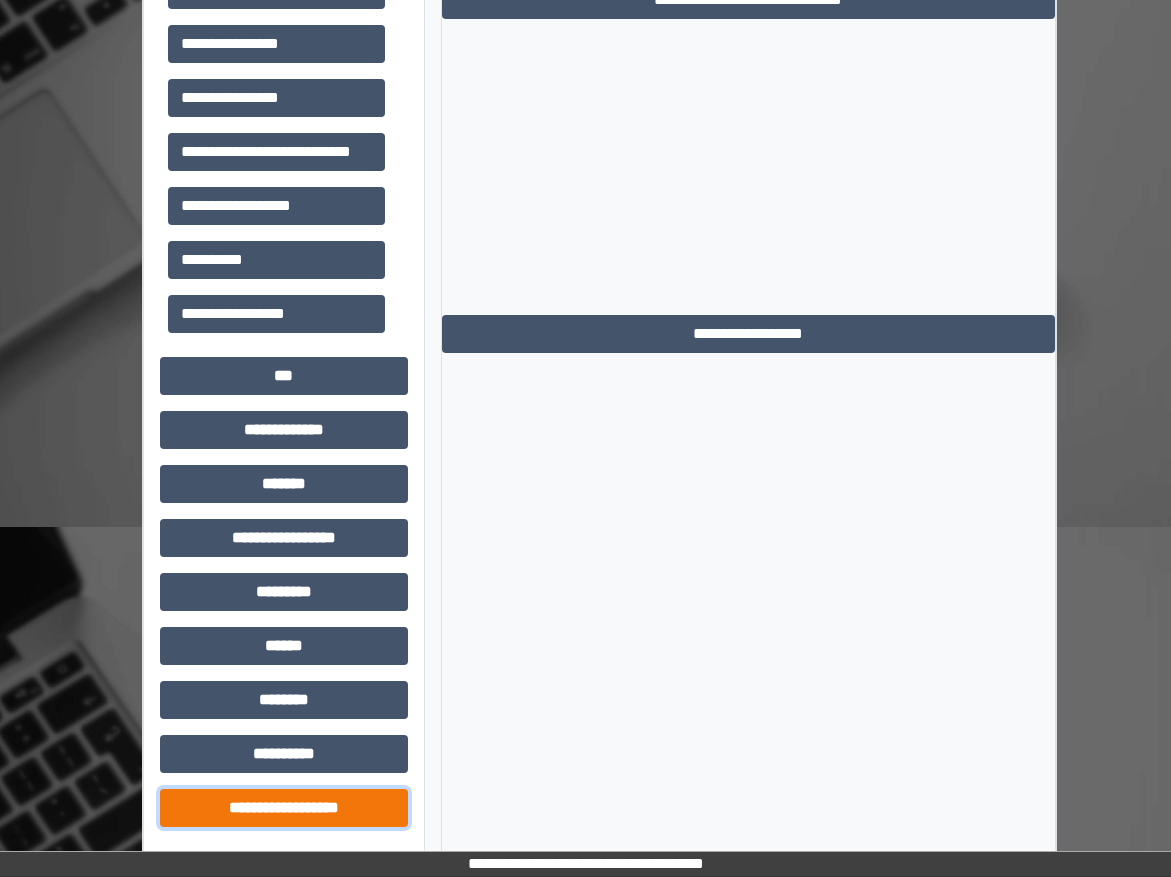 click on "**********" at bounding box center (284, 808) 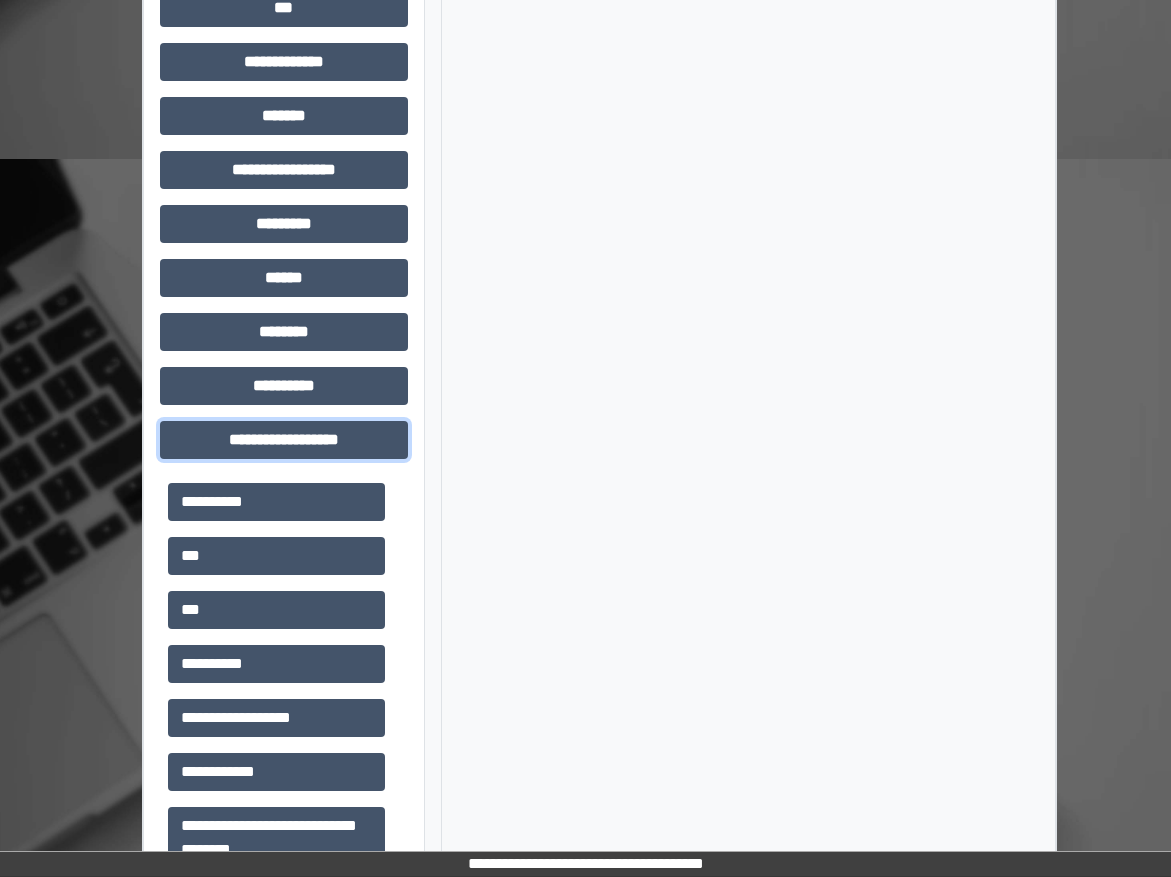 scroll, scrollTop: 1737, scrollLeft: 0, axis: vertical 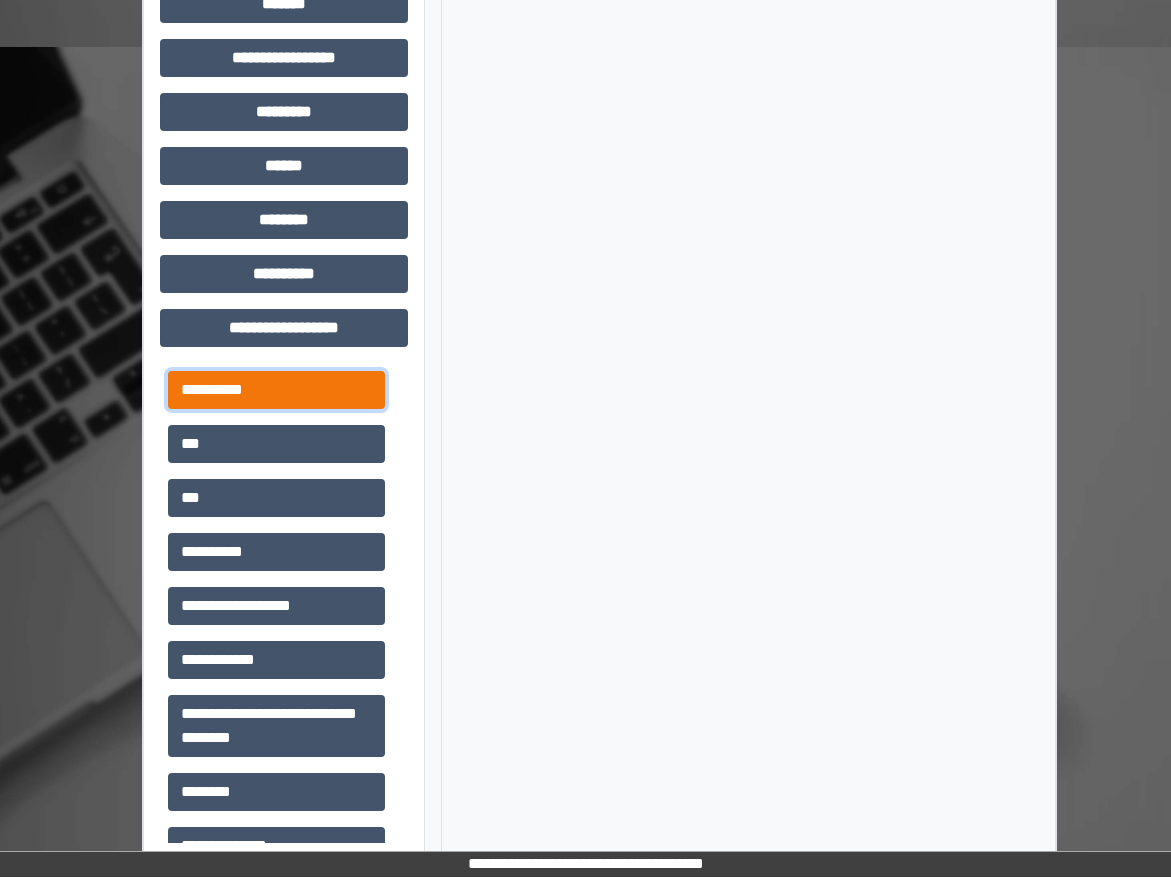 click on "**********" at bounding box center (276, 390) 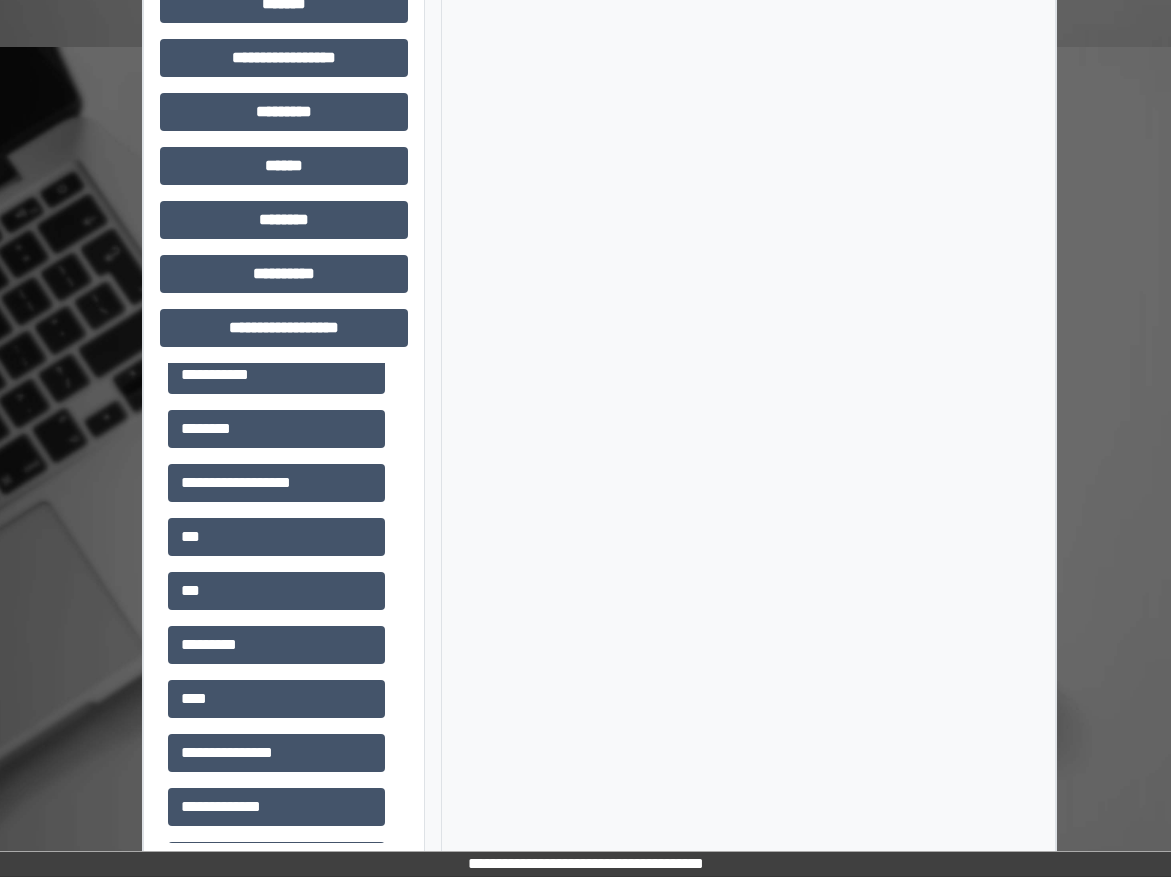scroll, scrollTop: 900, scrollLeft: 0, axis: vertical 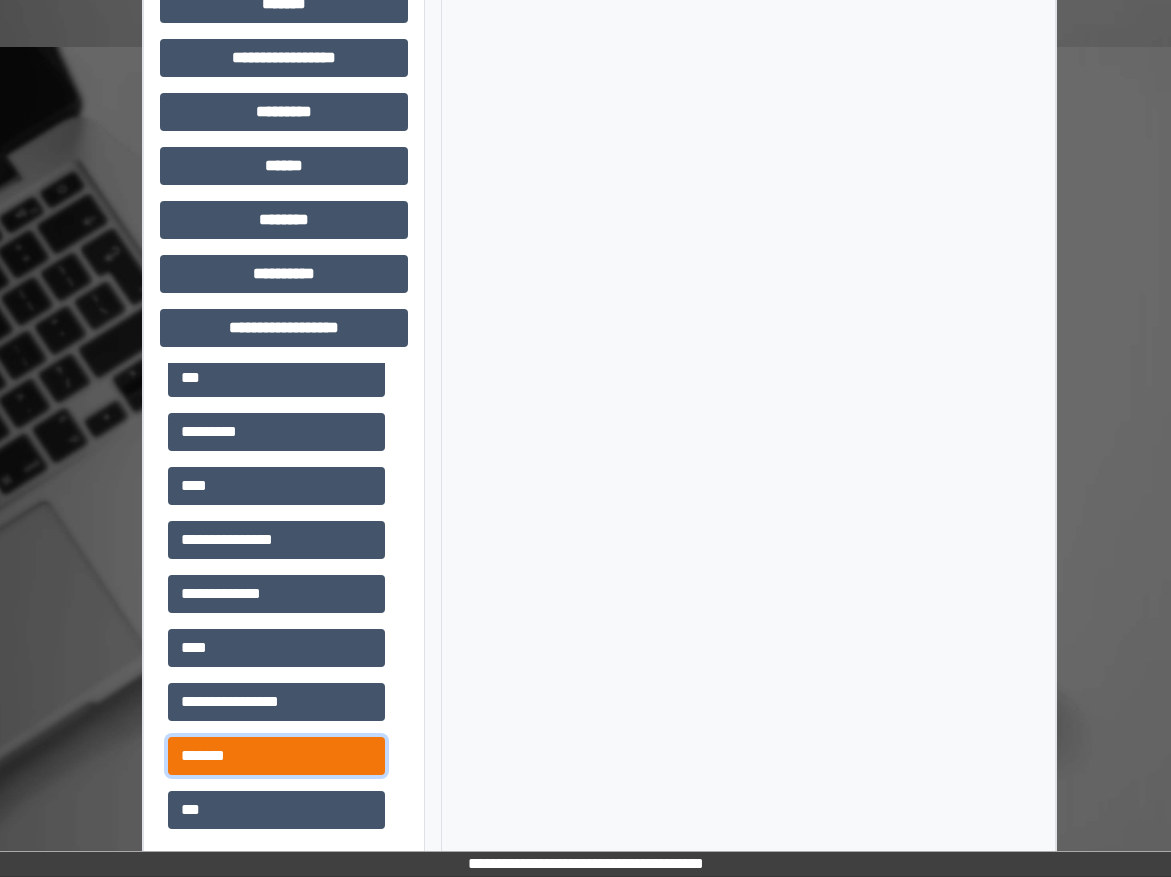 click on "*******" at bounding box center [276, 756] 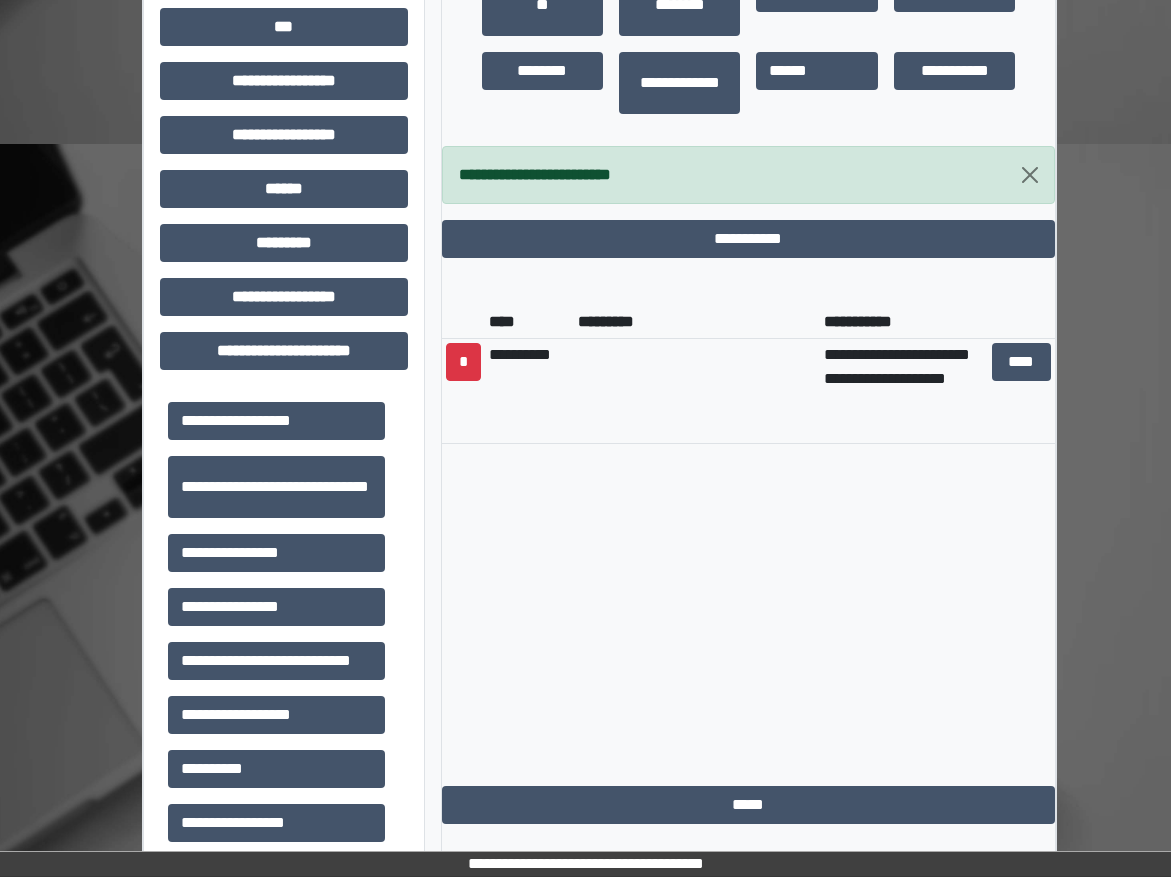 scroll, scrollTop: 737, scrollLeft: 0, axis: vertical 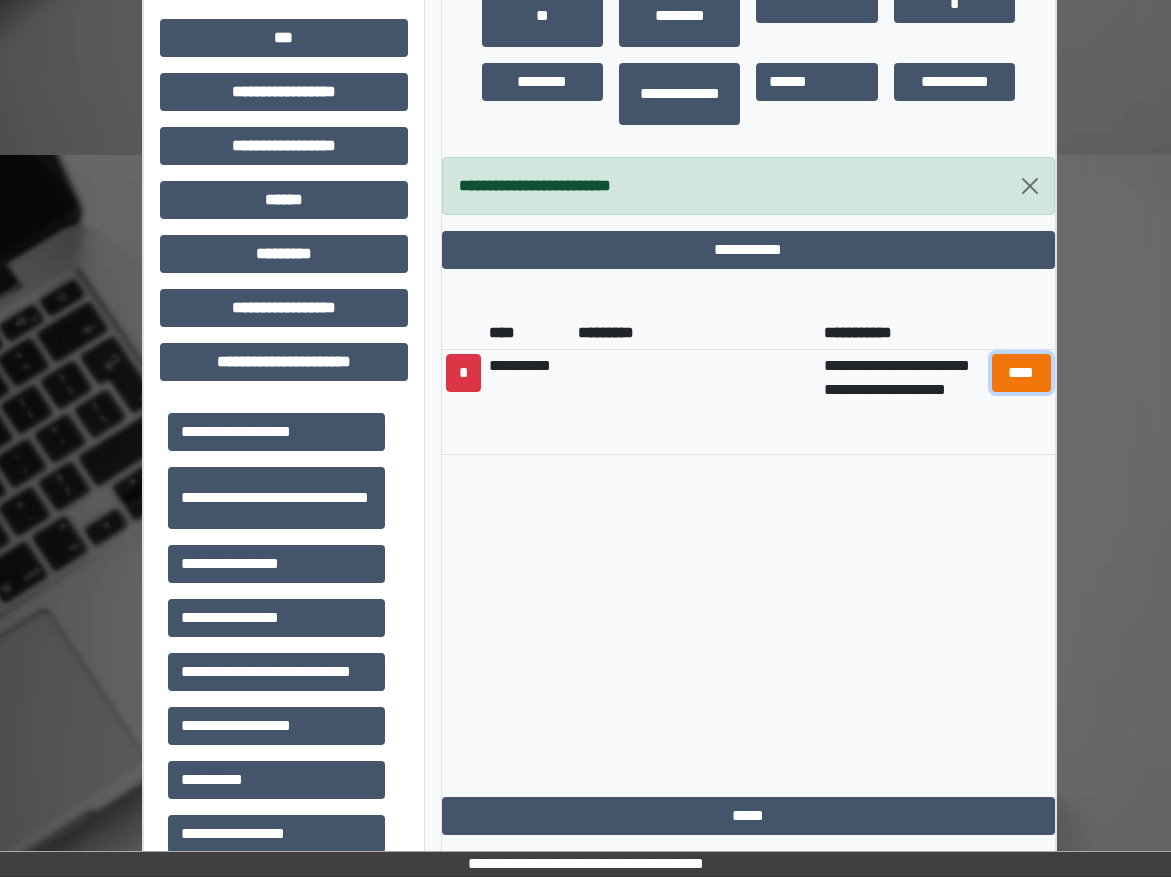 click on "****" at bounding box center [1022, 373] 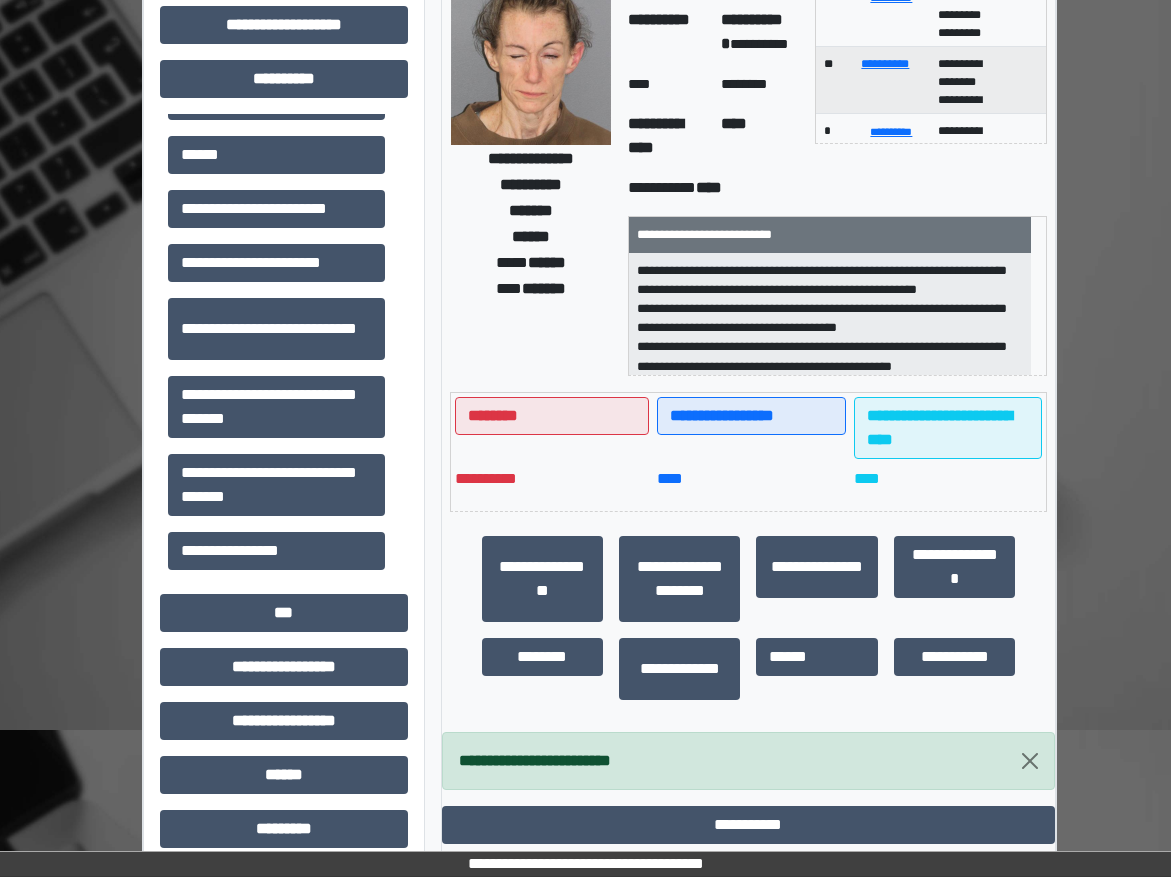 scroll, scrollTop: 0, scrollLeft: 0, axis: both 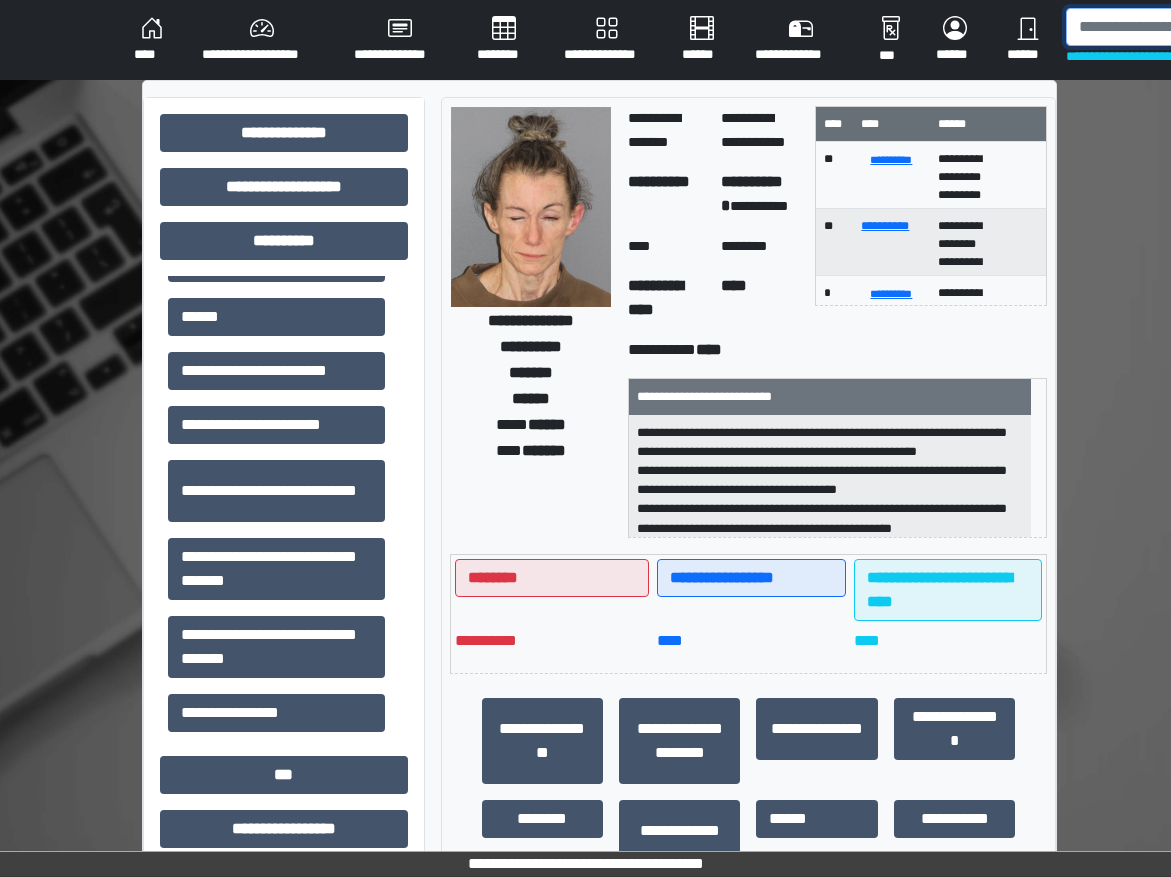click at bounding box center [1169, 27] 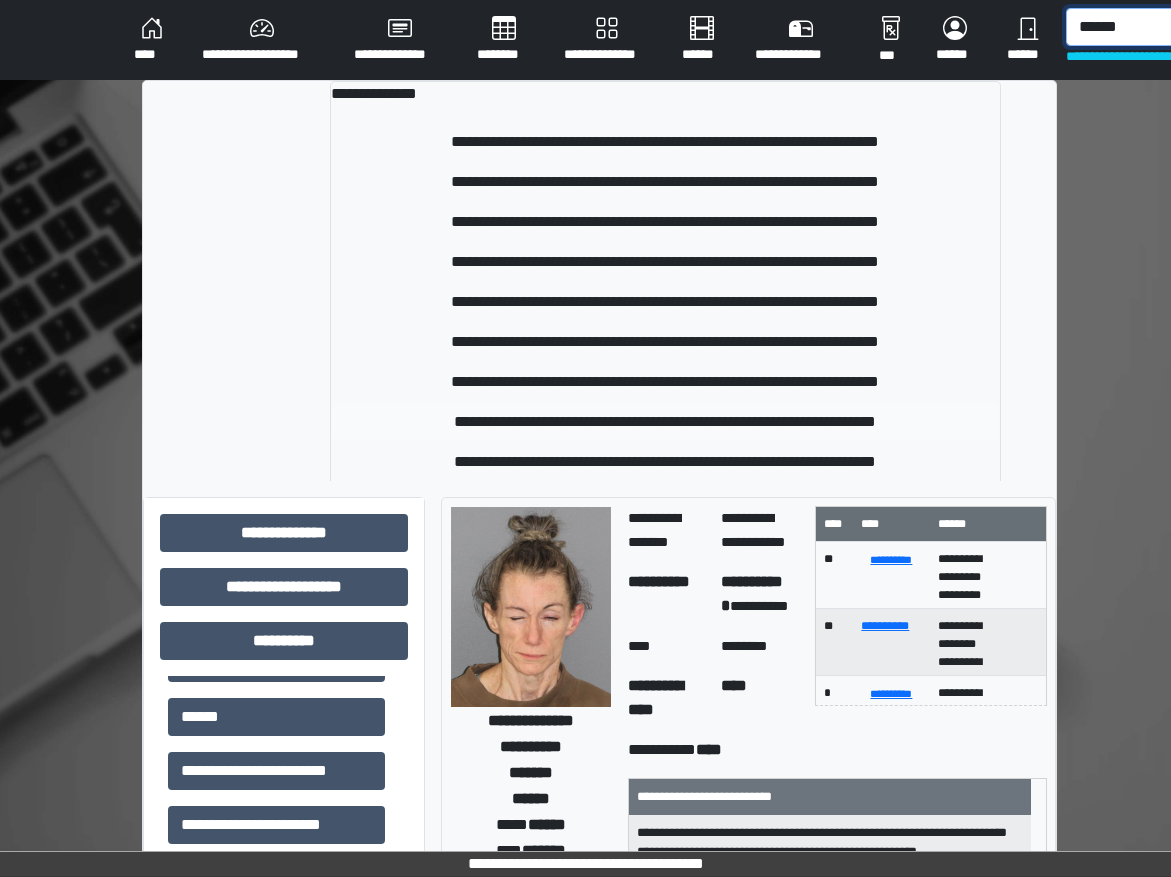 type on "******" 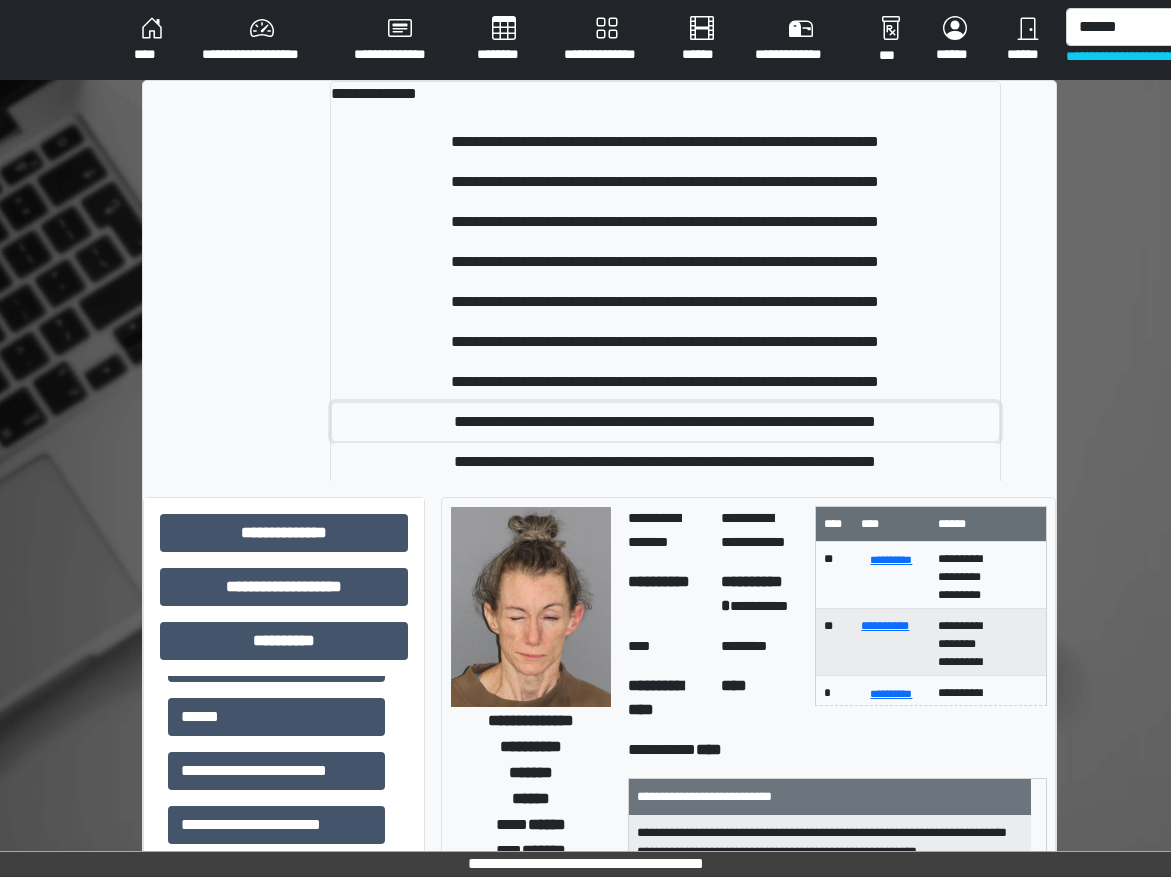click on "**********" at bounding box center (665, 422) 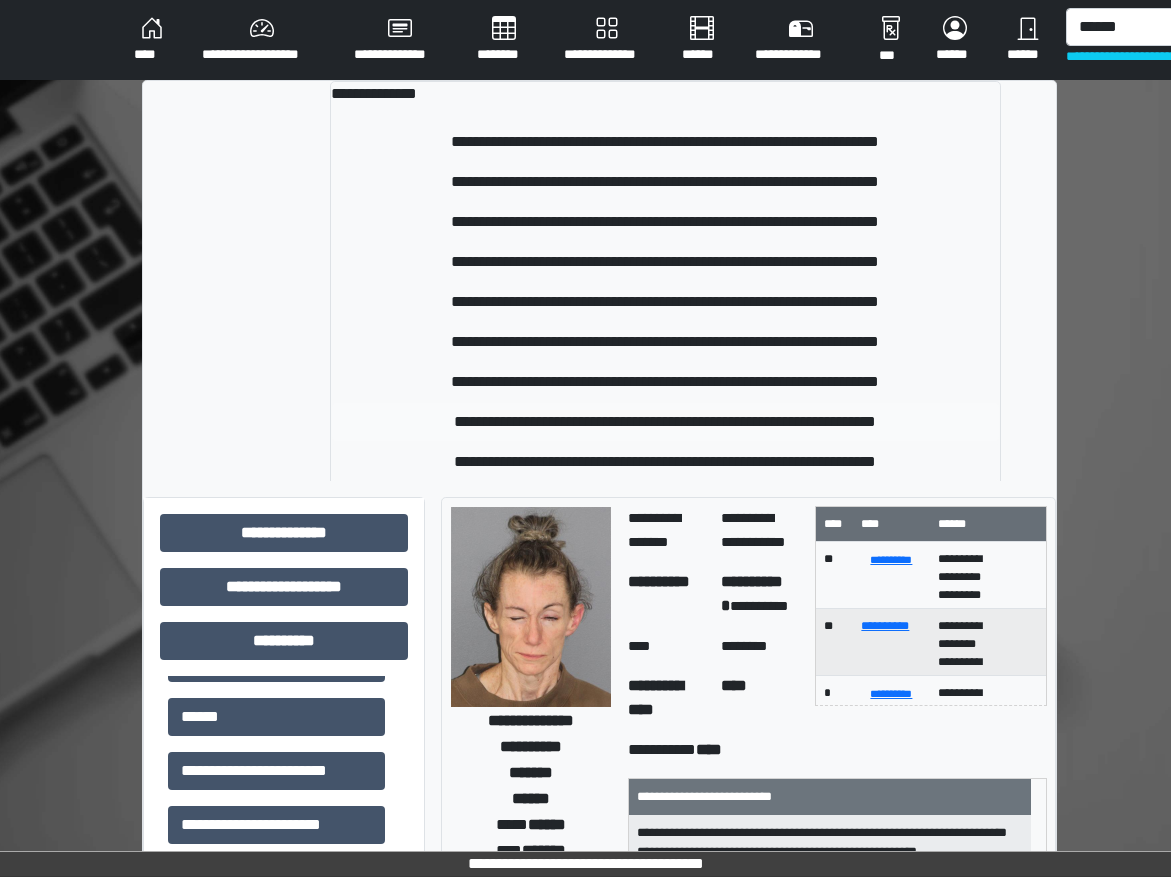 type 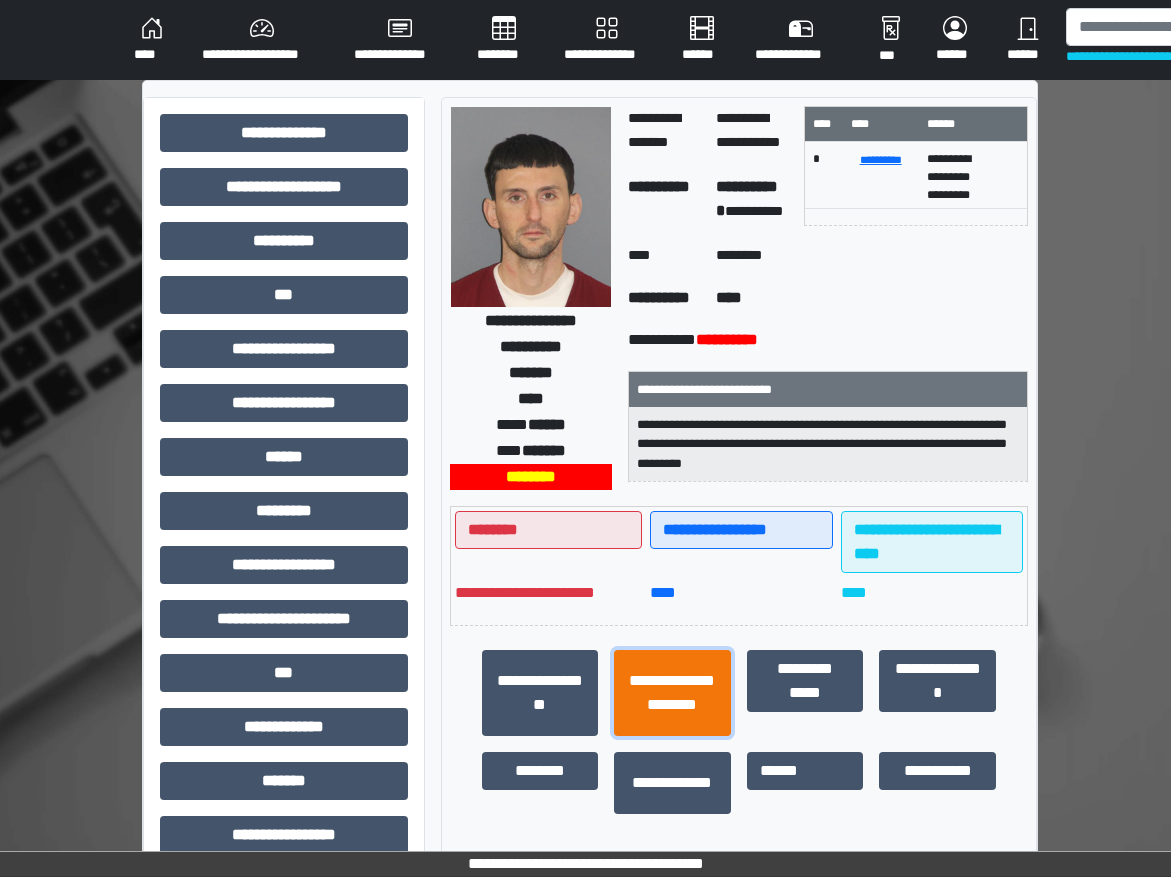 click on "**********" at bounding box center [672, 693] 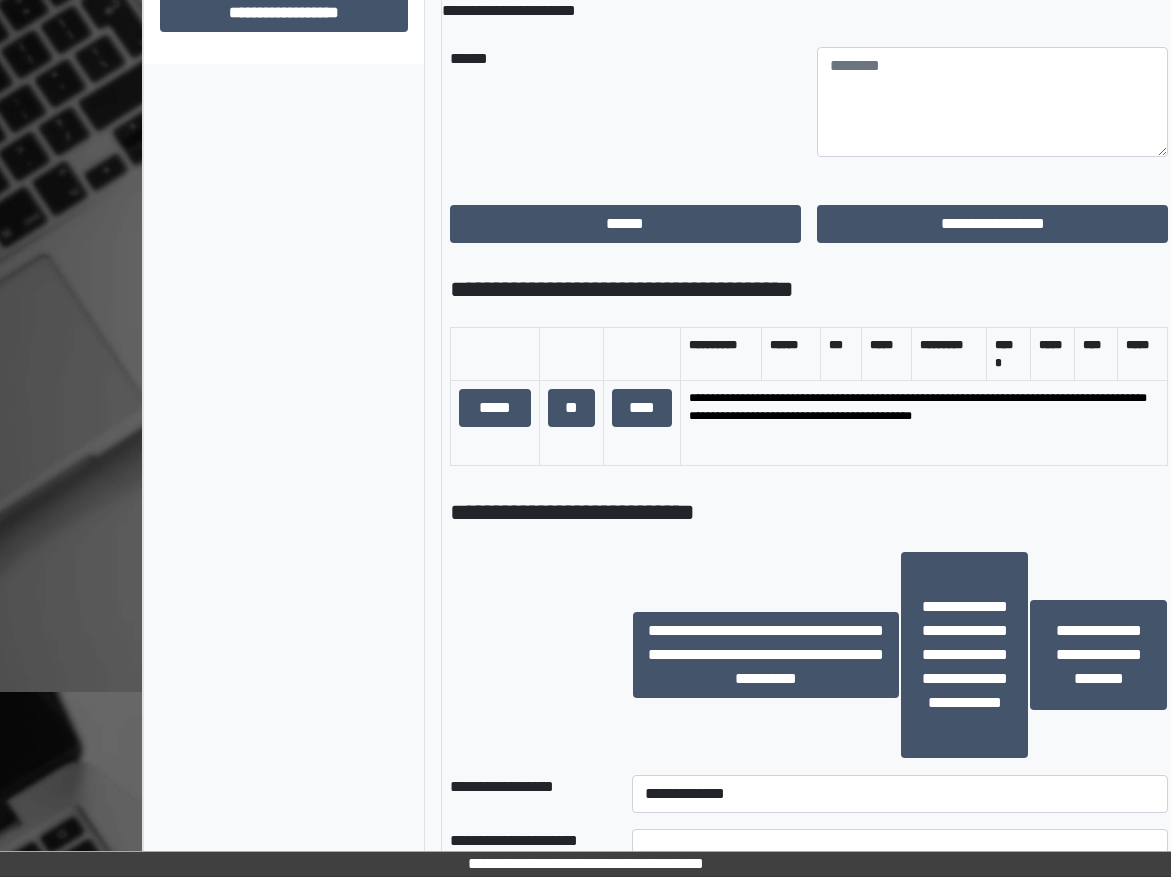 scroll, scrollTop: 1100, scrollLeft: 0, axis: vertical 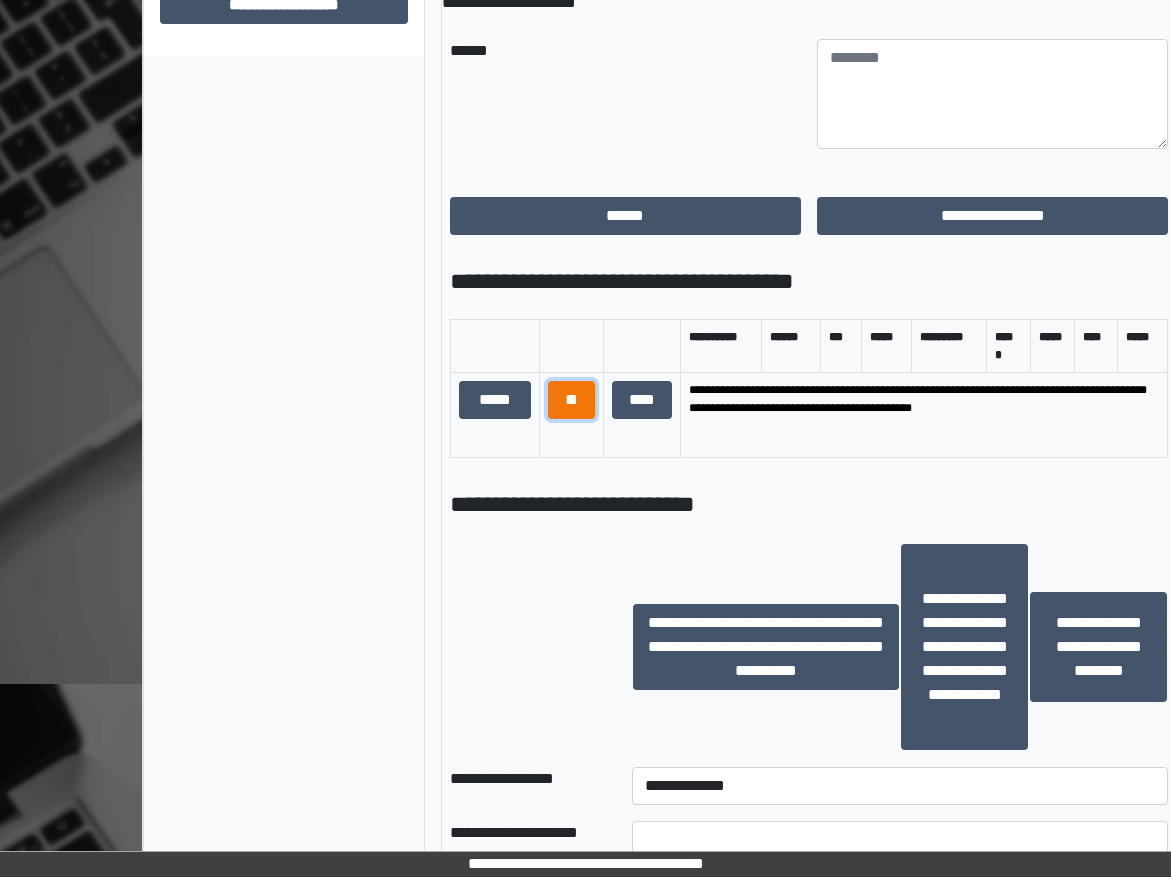click on "**" at bounding box center [571, 400] 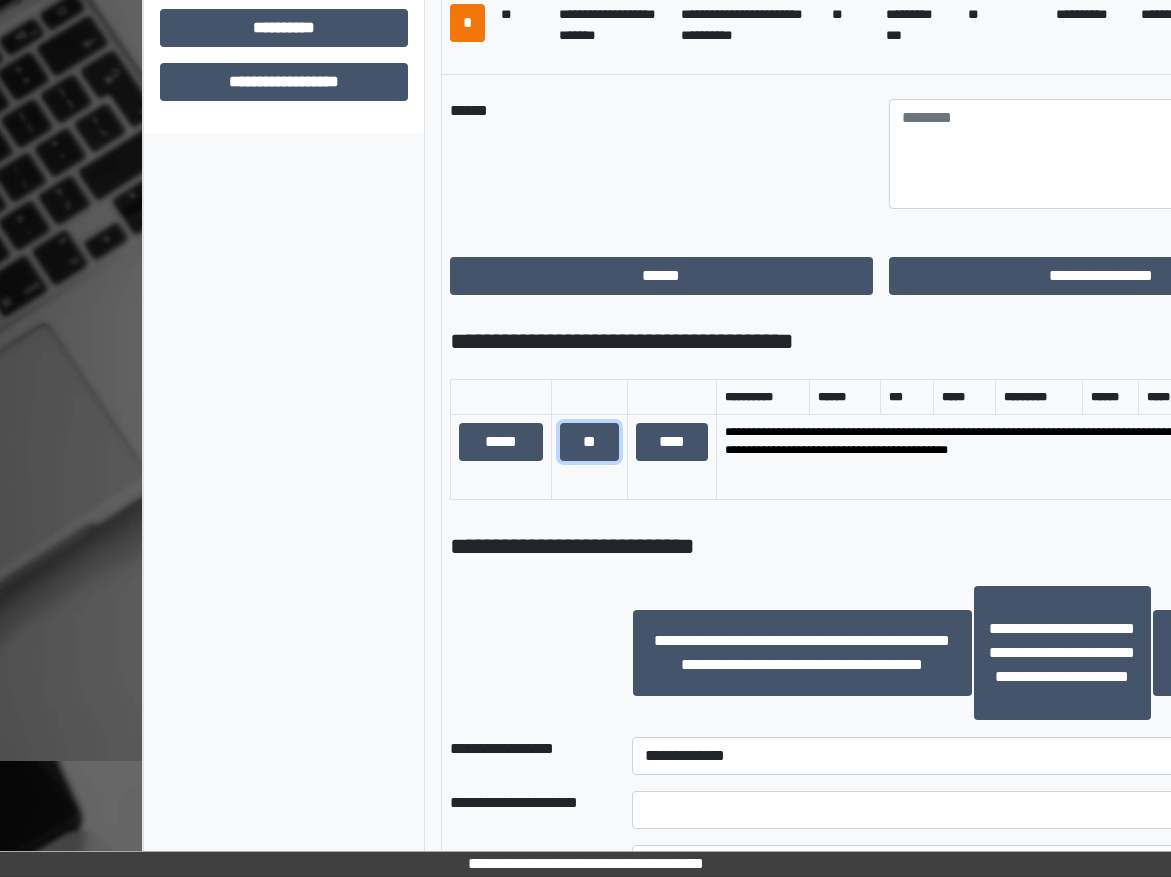 scroll, scrollTop: 923, scrollLeft: 0, axis: vertical 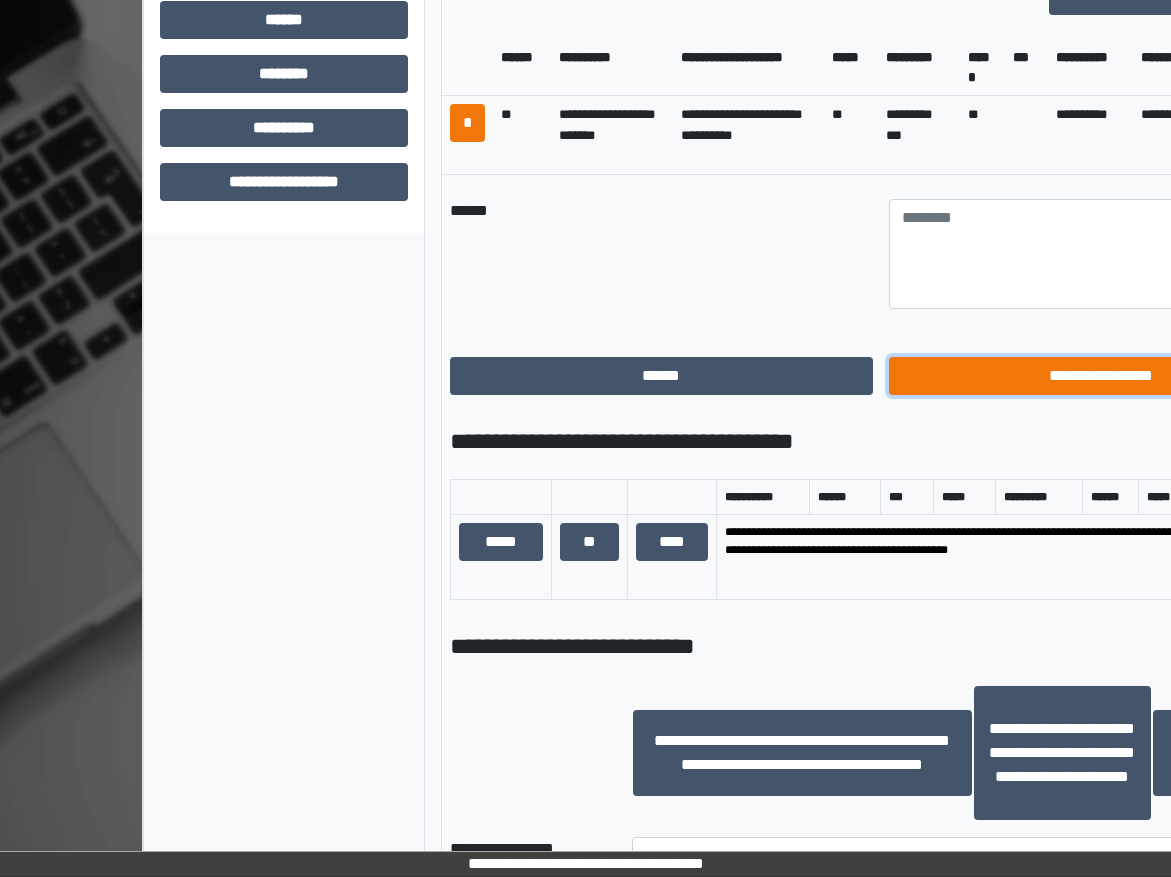 click on "**********" at bounding box center (1101, 376) 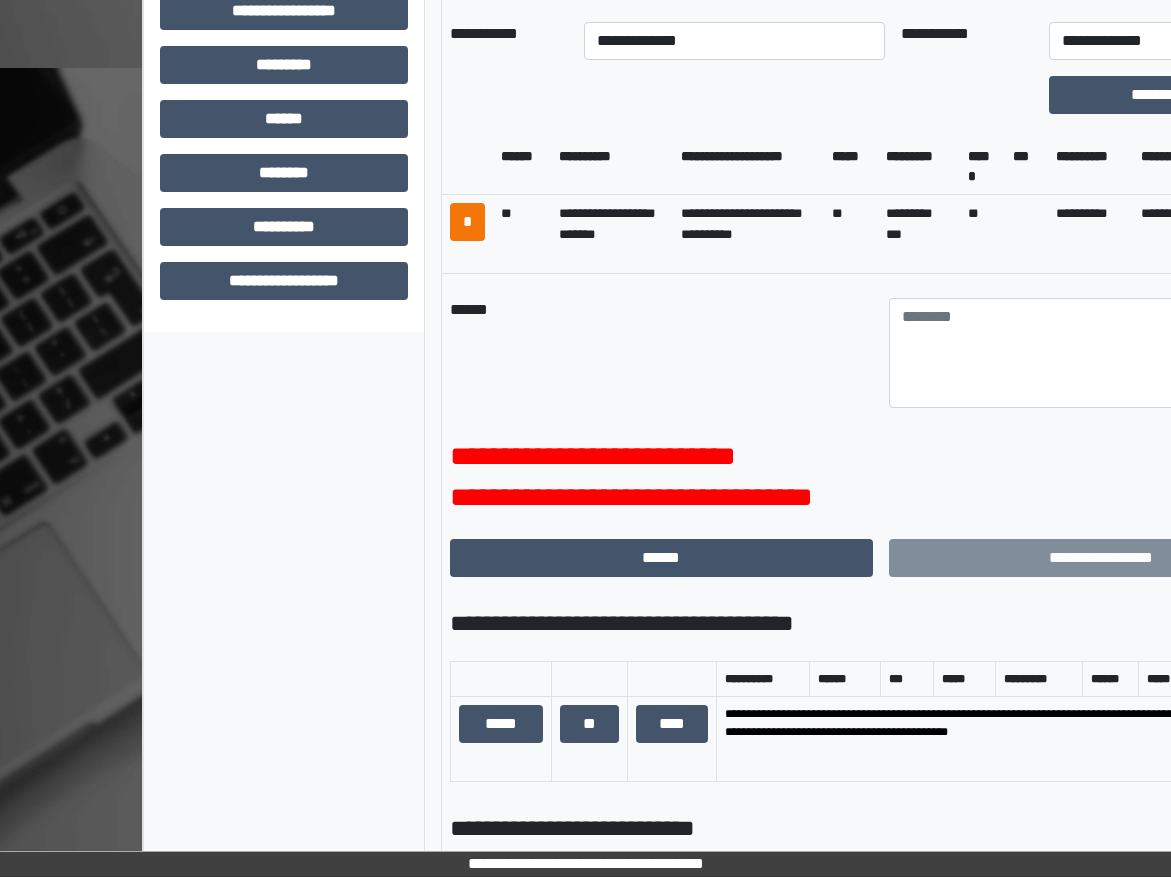 scroll, scrollTop: 823, scrollLeft: 0, axis: vertical 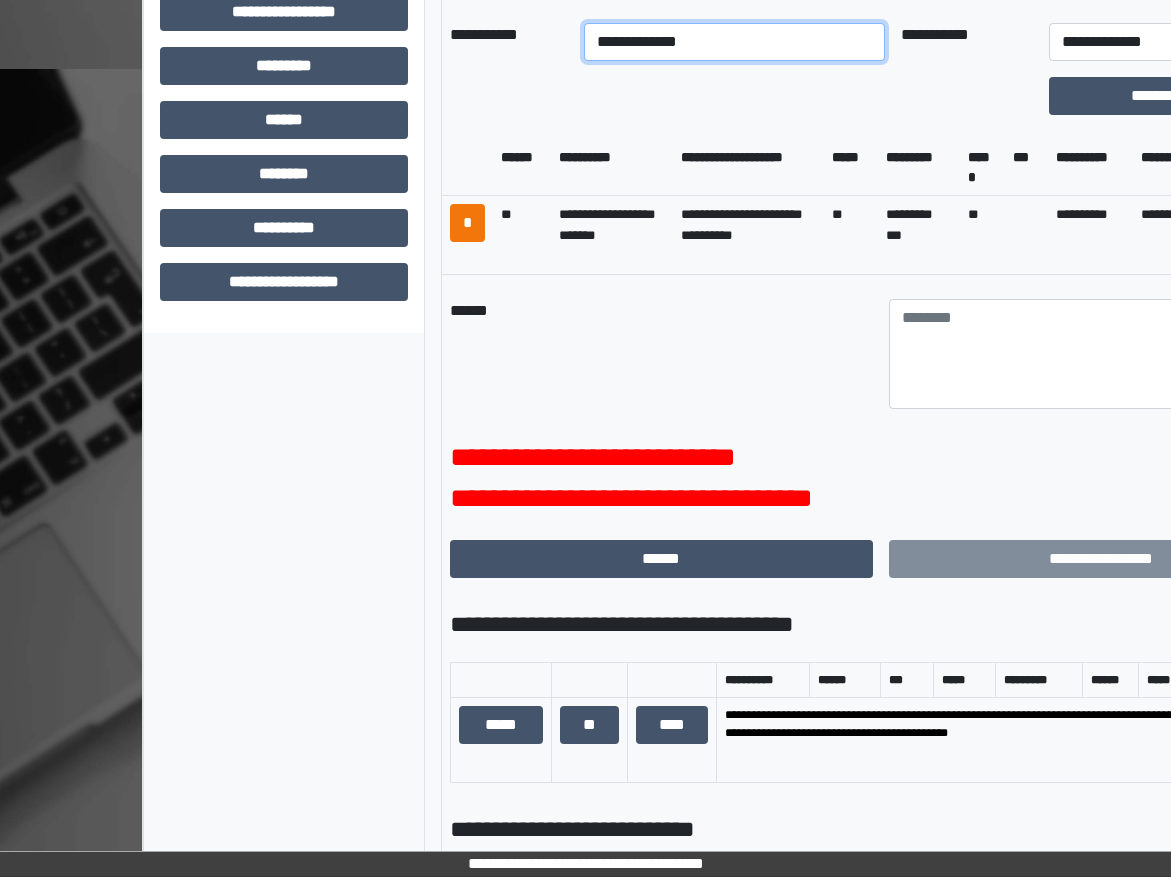 click on "**********" at bounding box center [734, 42] 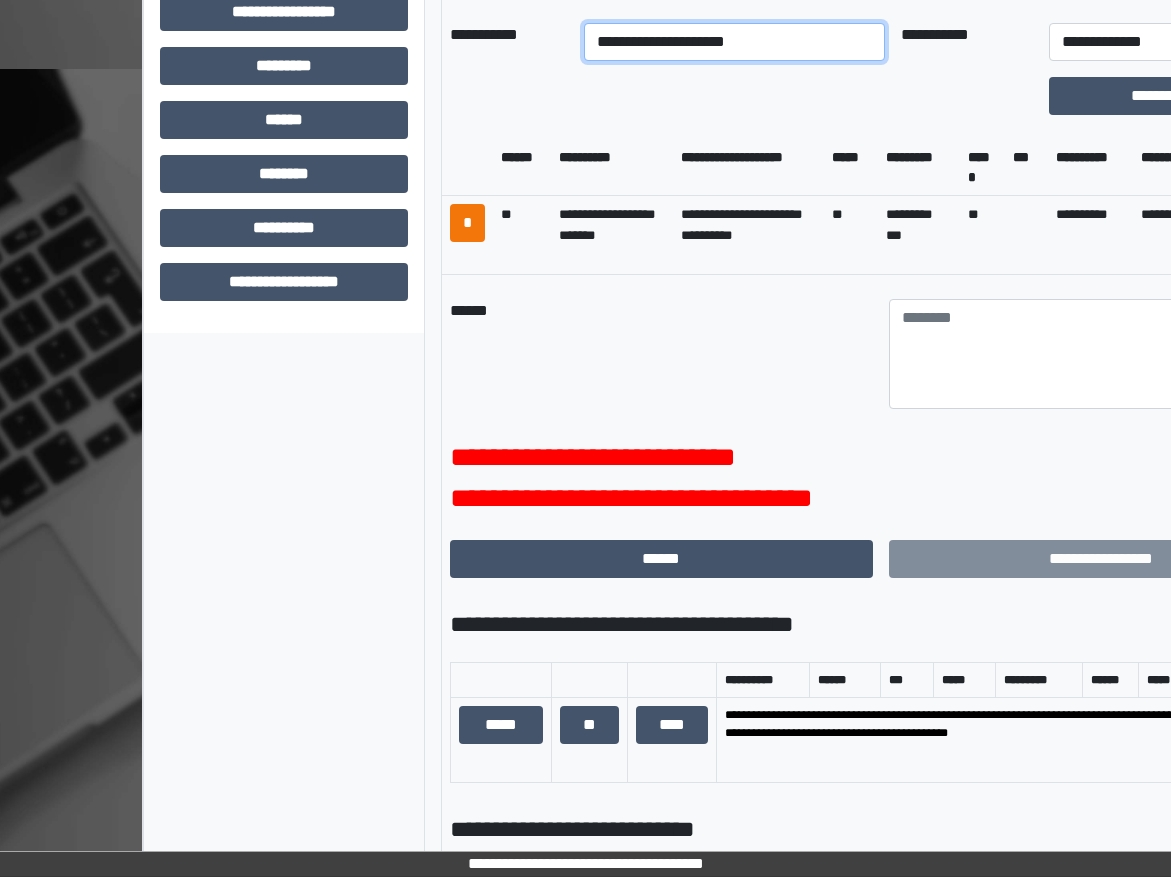 click on "**********" at bounding box center (734, 42) 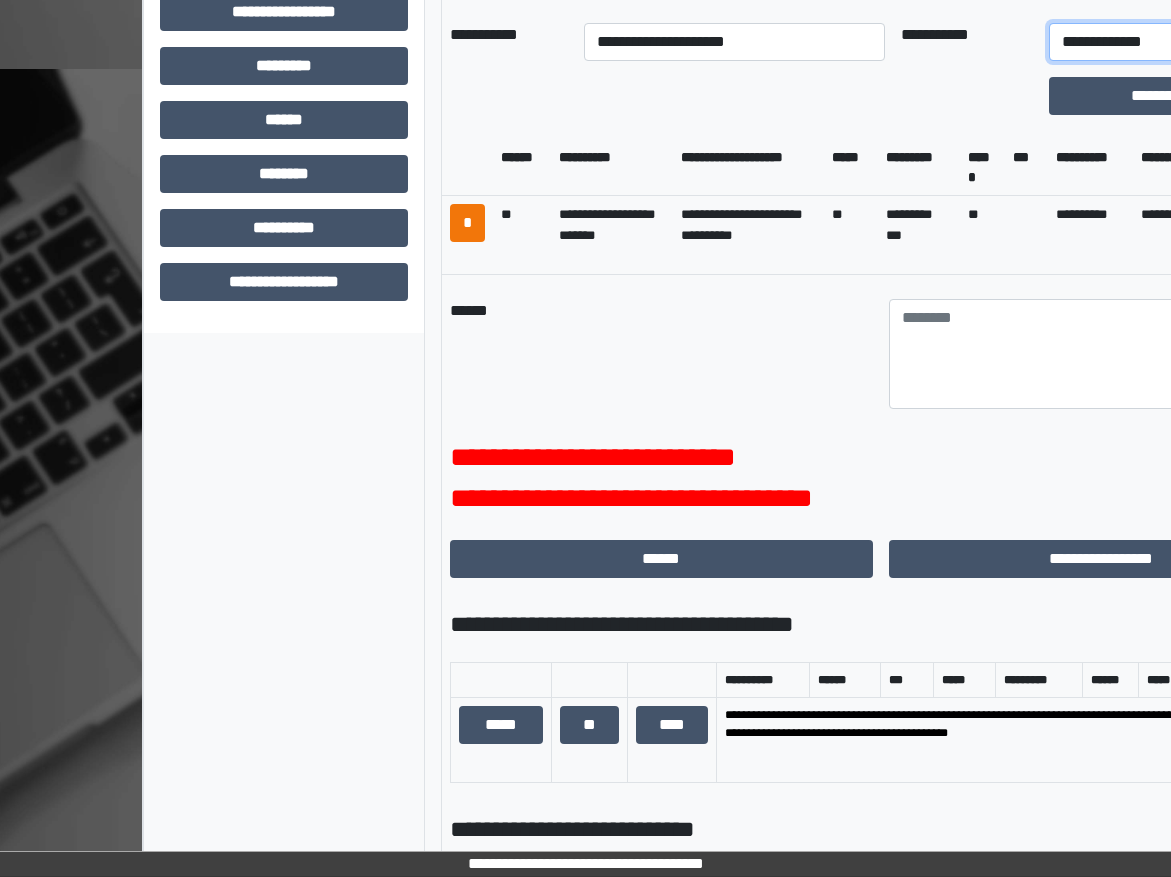 click on "**********" at bounding box center [1181, 42] 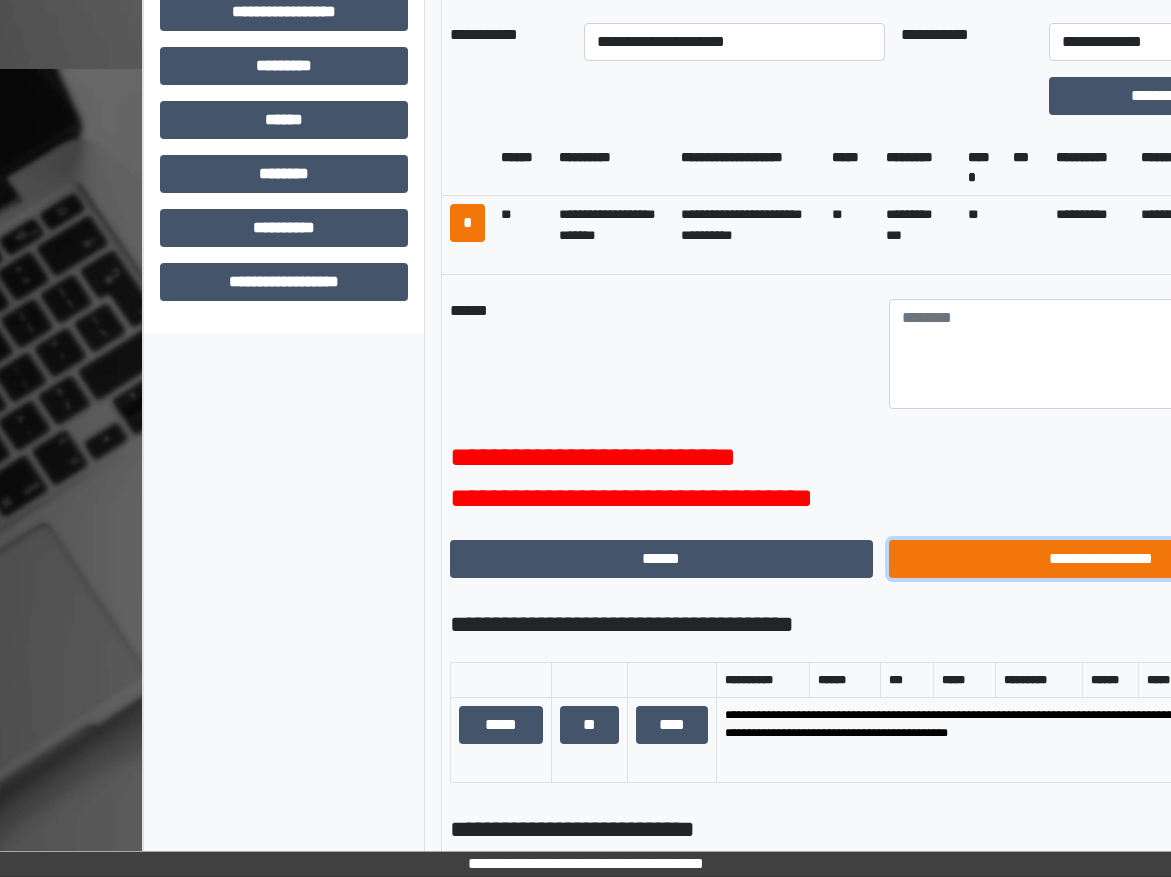 click on "**********" at bounding box center (1101, 559) 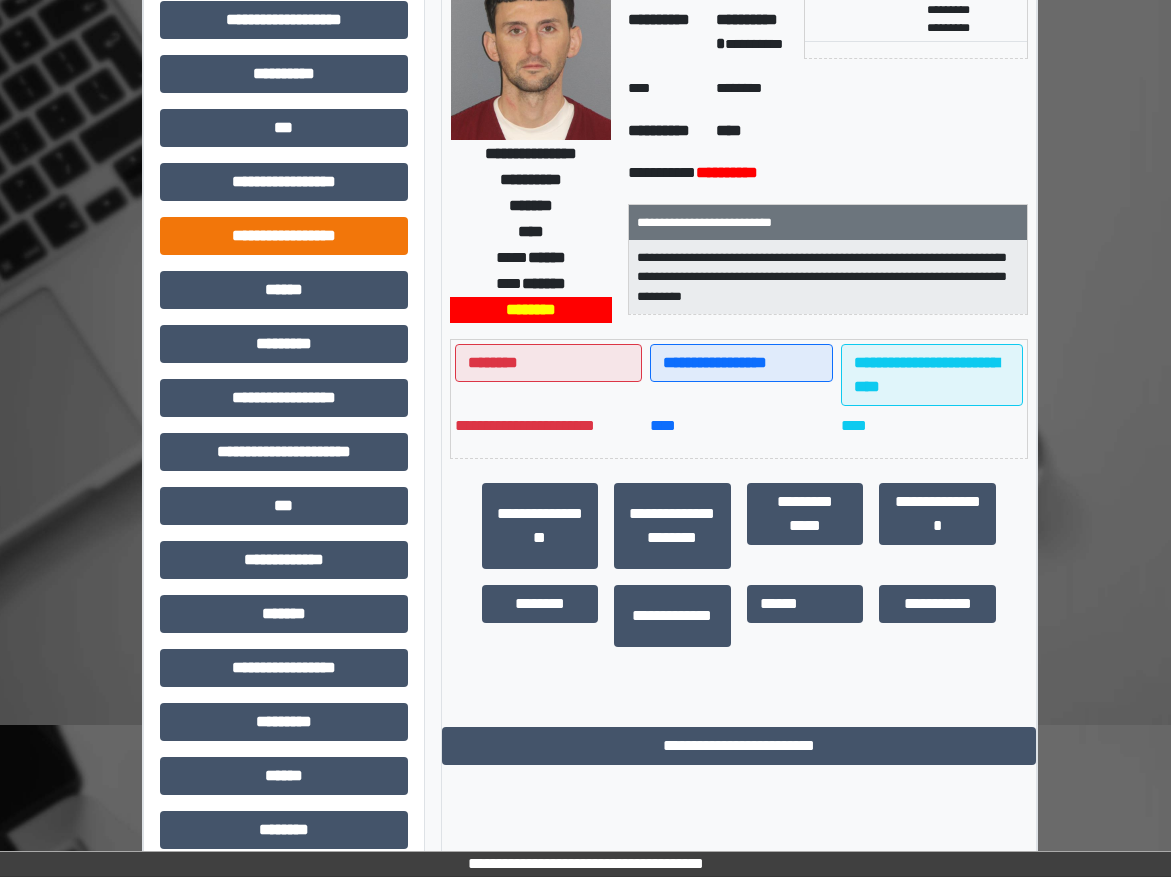 scroll, scrollTop: 0, scrollLeft: 0, axis: both 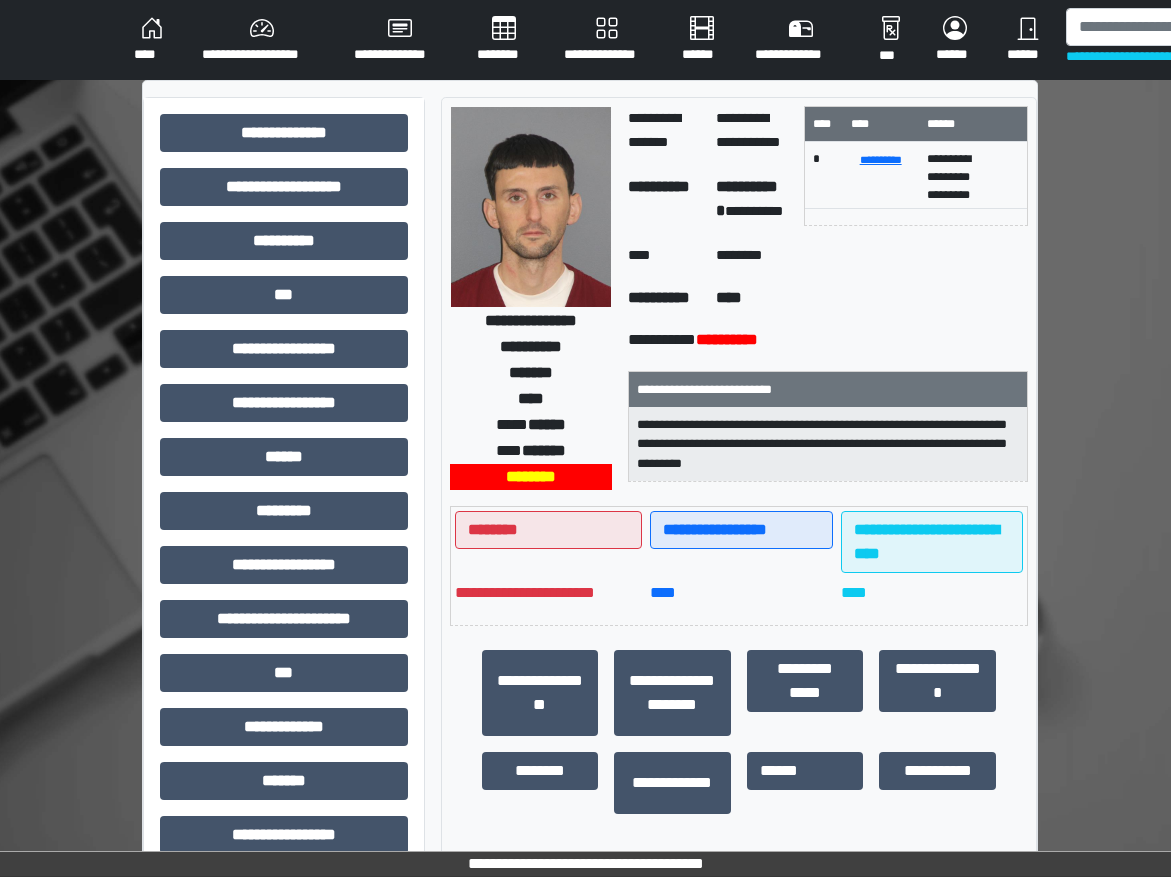 click on "****" at bounding box center (152, 40) 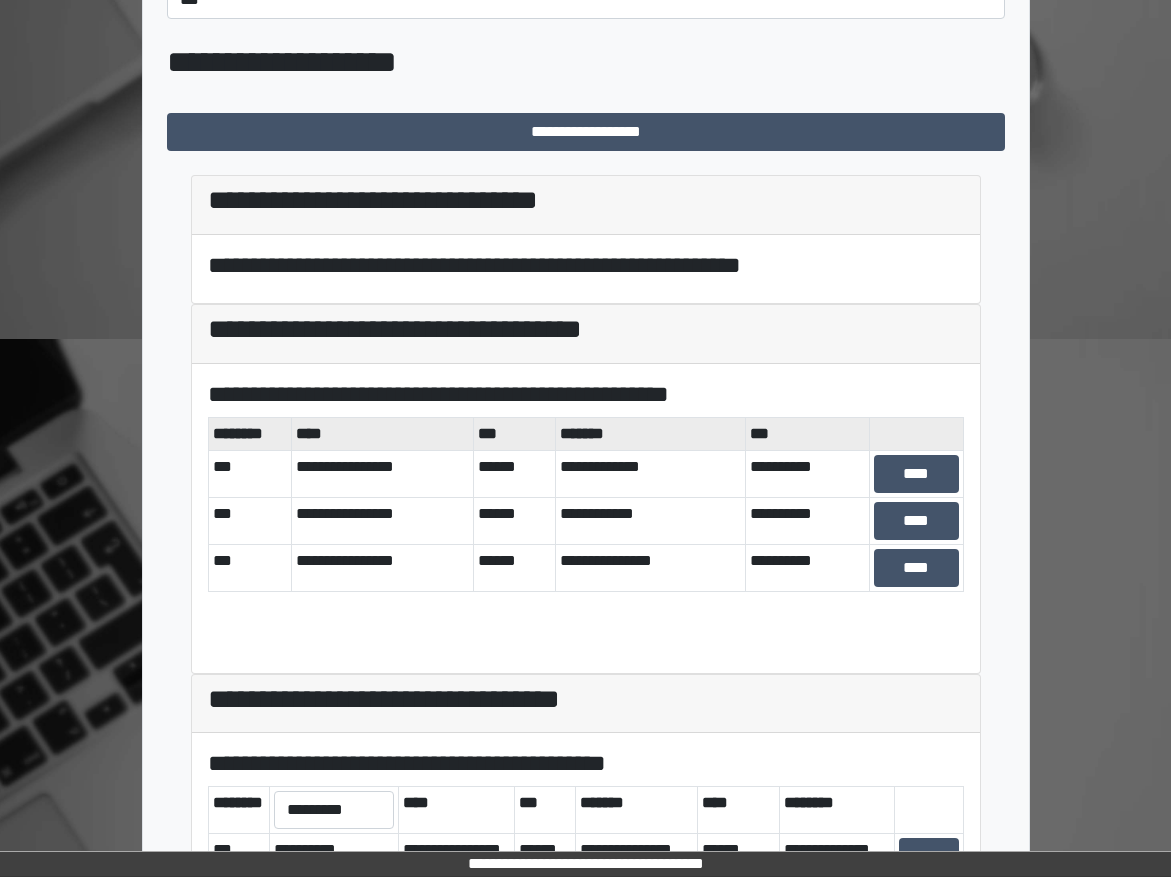 scroll, scrollTop: 760, scrollLeft: 0, axis: vertical 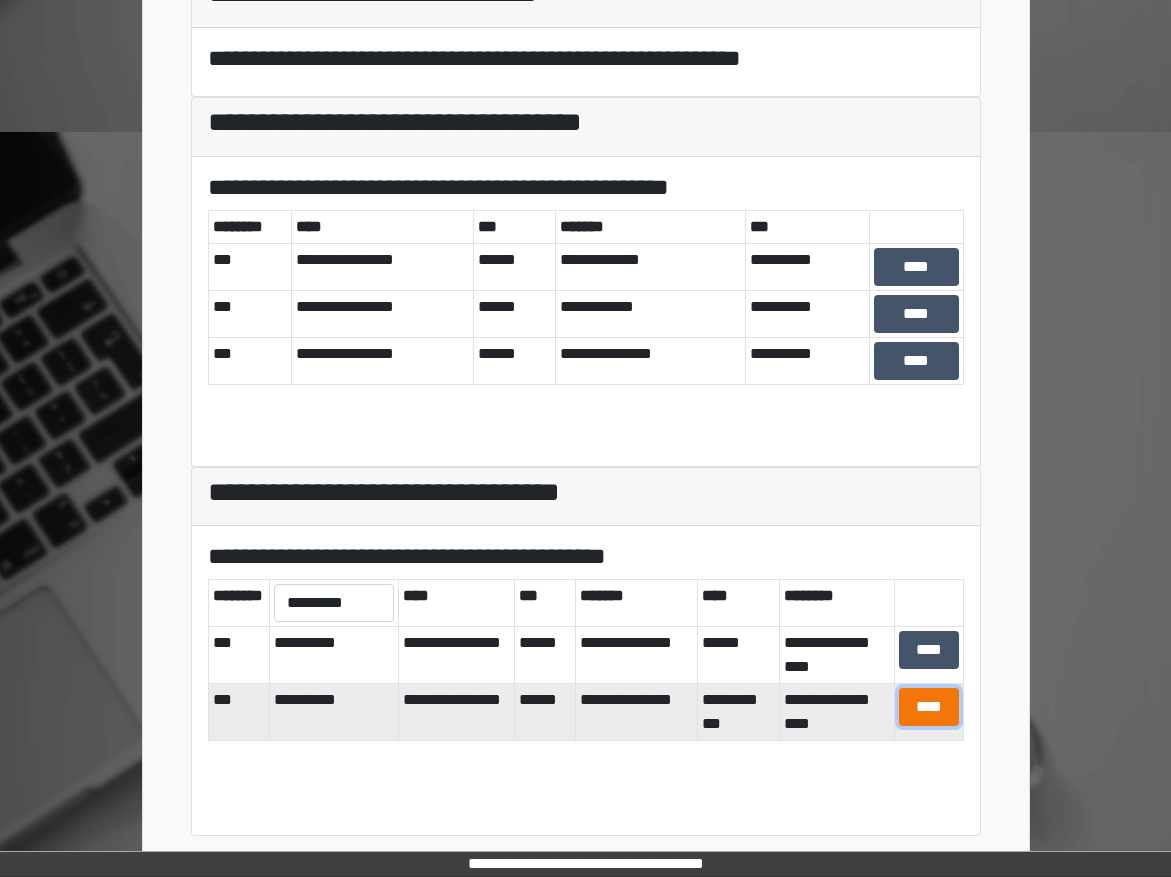 click on "****" at bounding box center [929, 707] 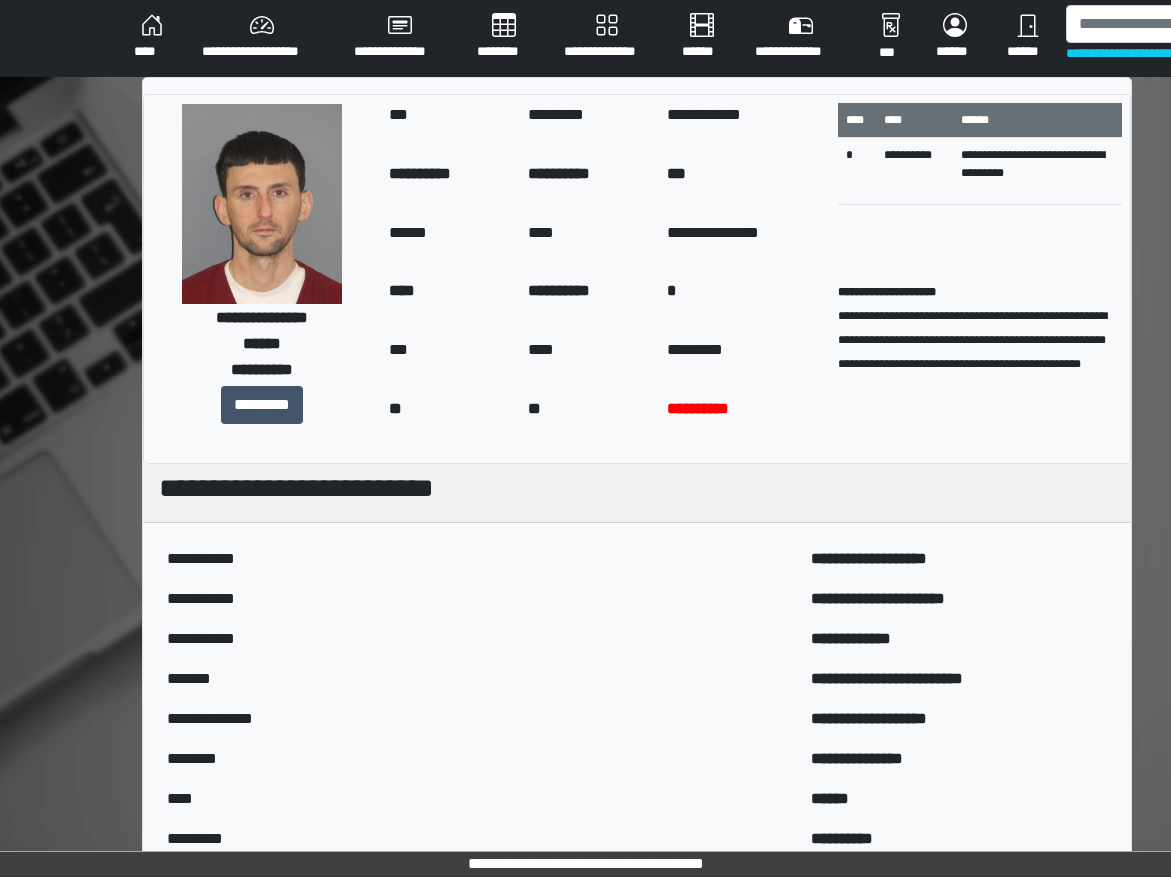 scroll, scrollTop: 0, scrollLeft: 0, axis: both 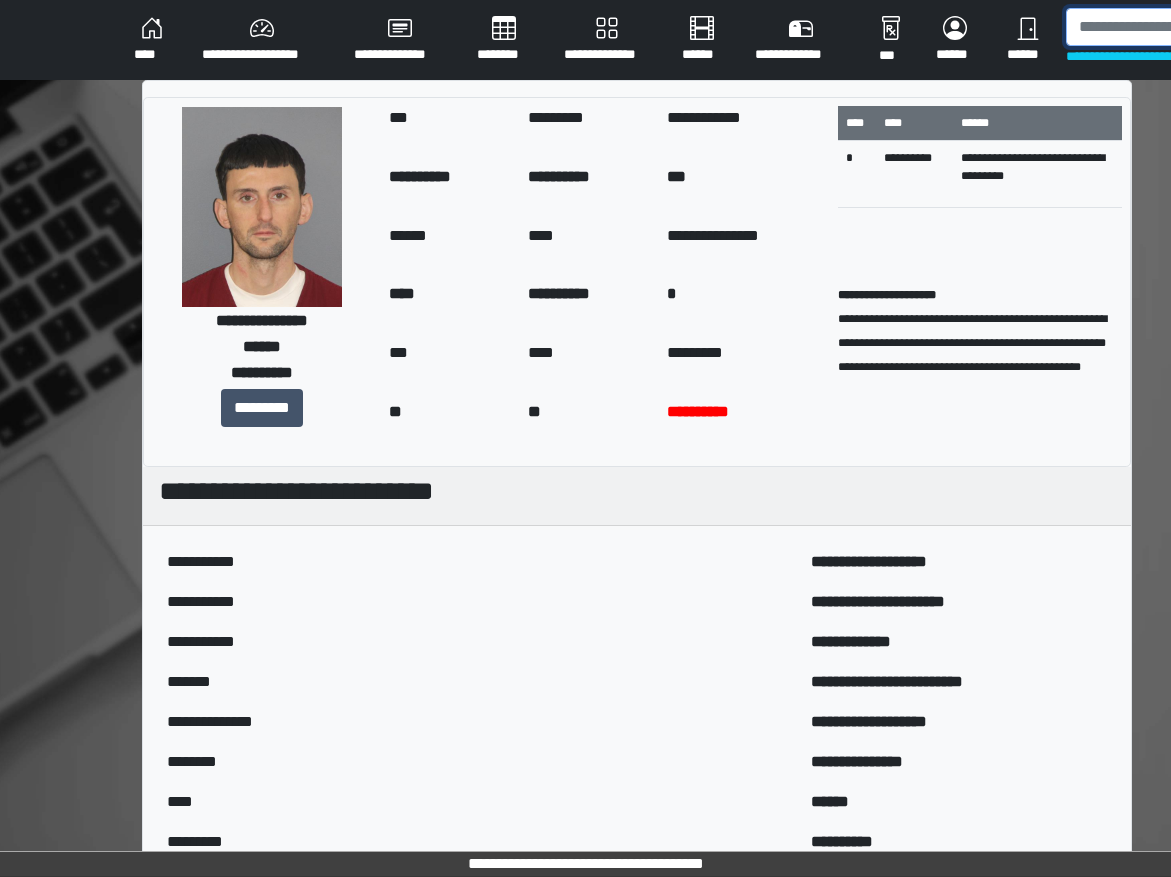 click at bounding box center [1169, 27] 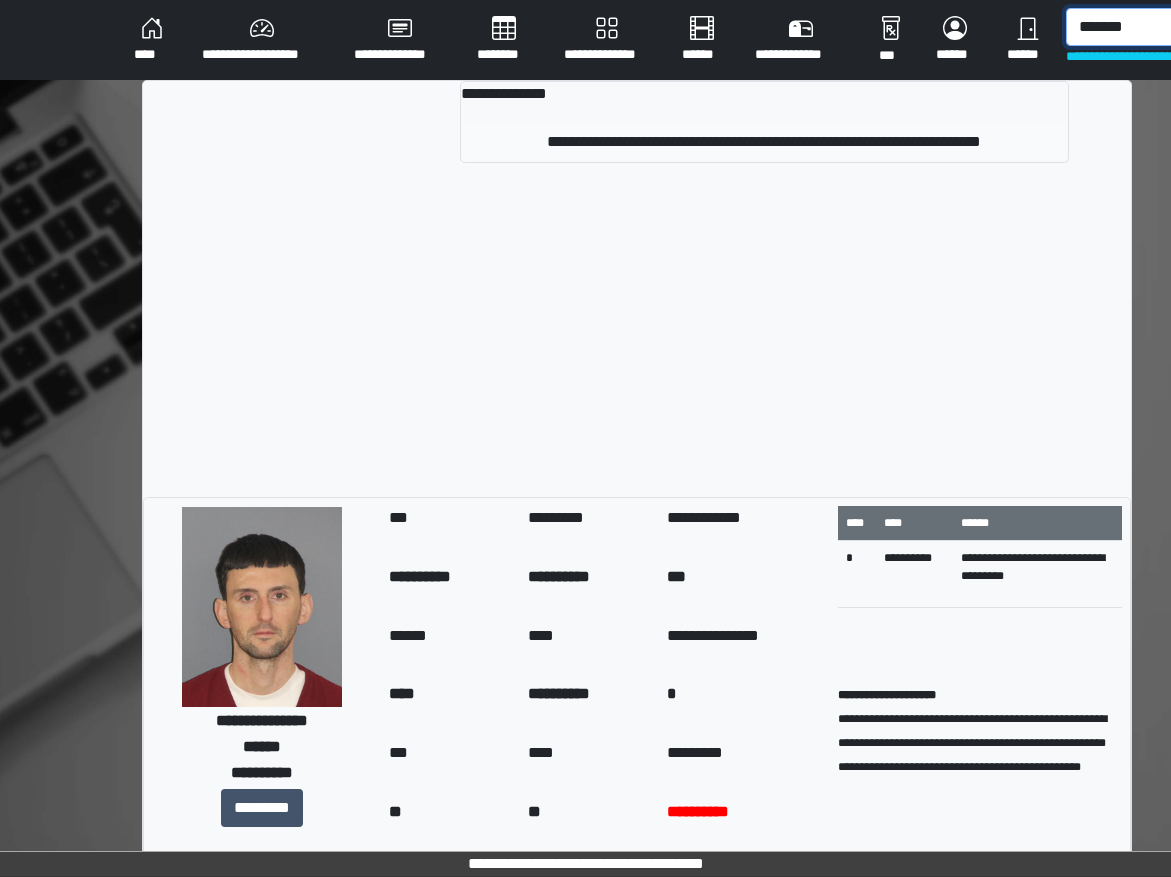 type on "*******" 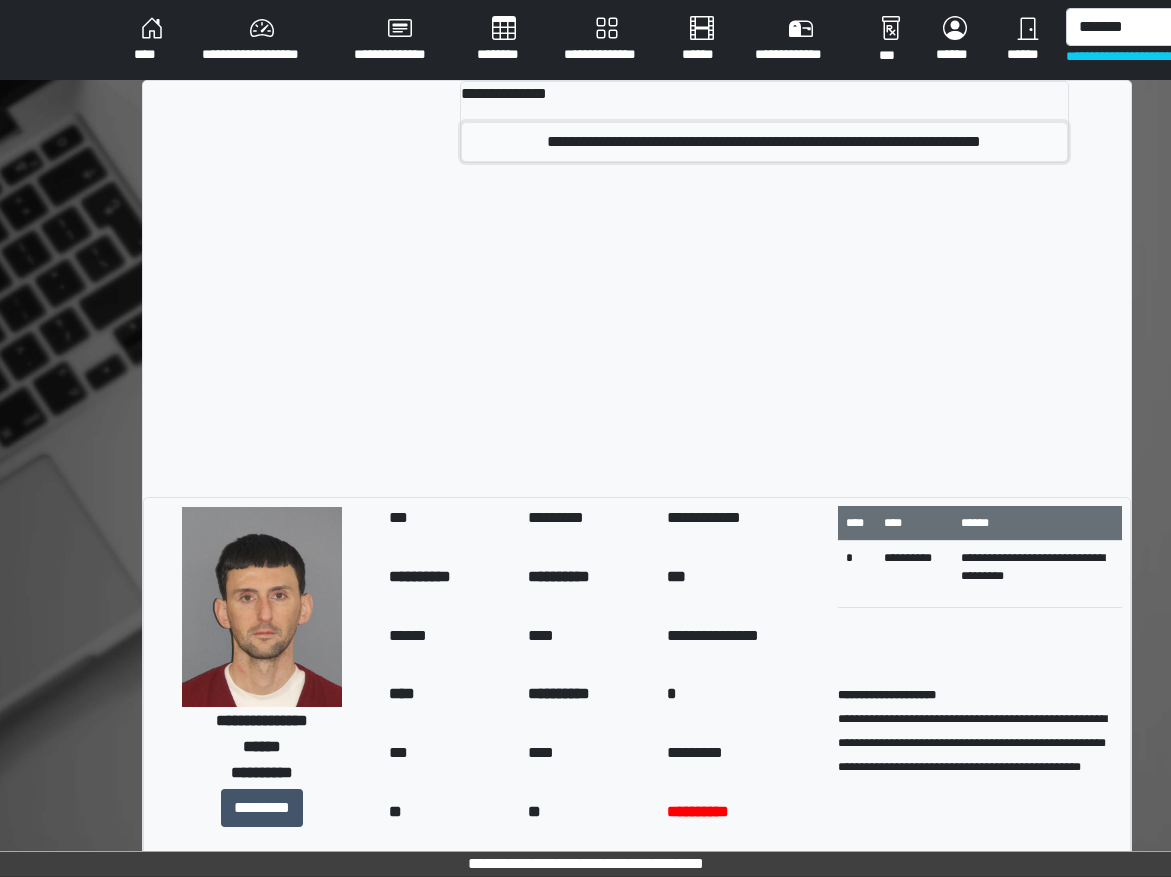 click on "**********" at bounding box center (764, 142) 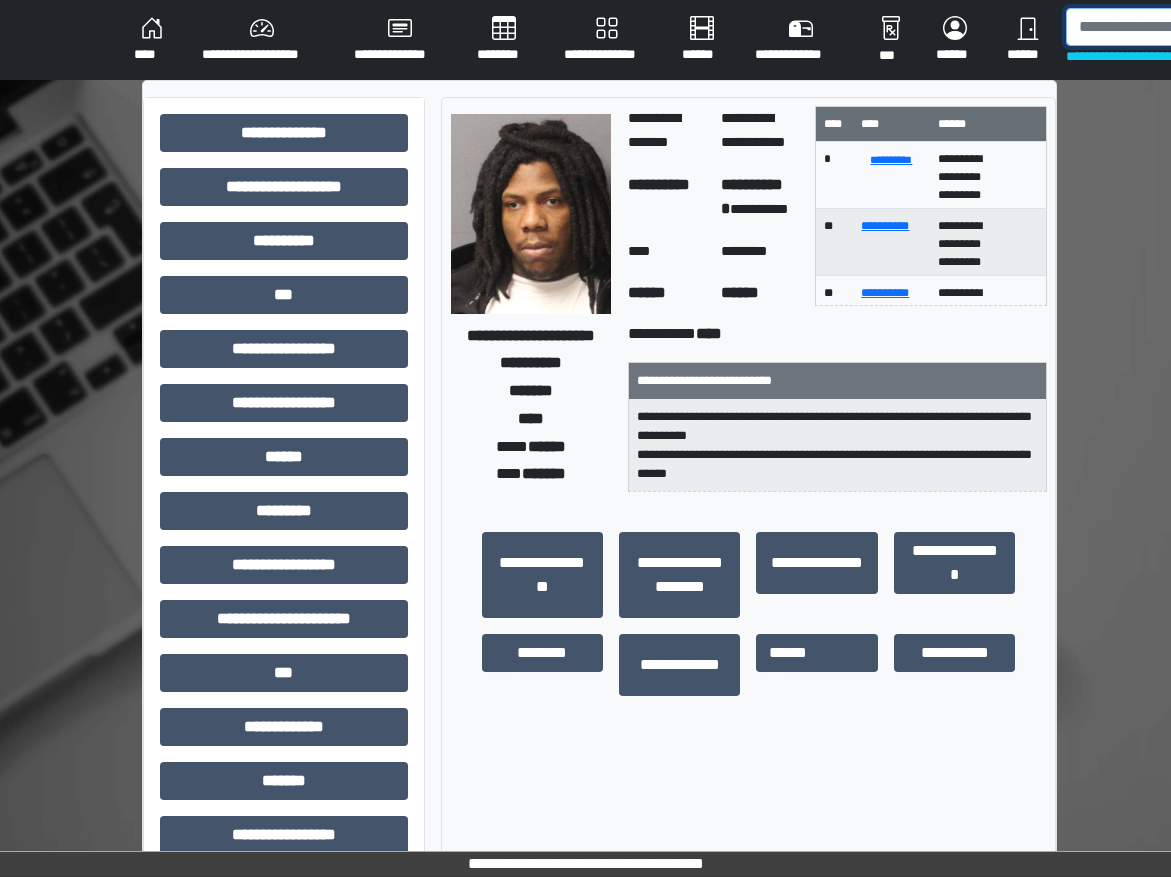 click at bounding box center (1169, 27) 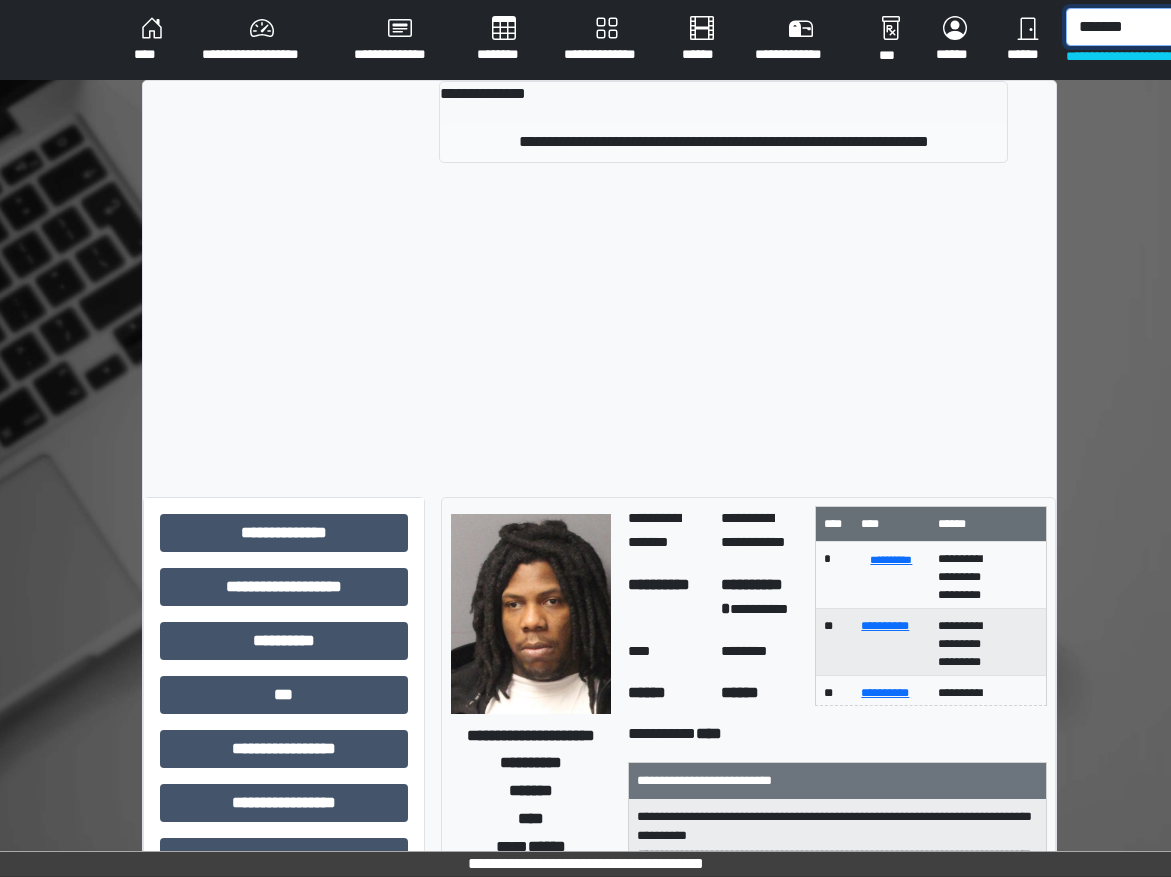 type on "*******" 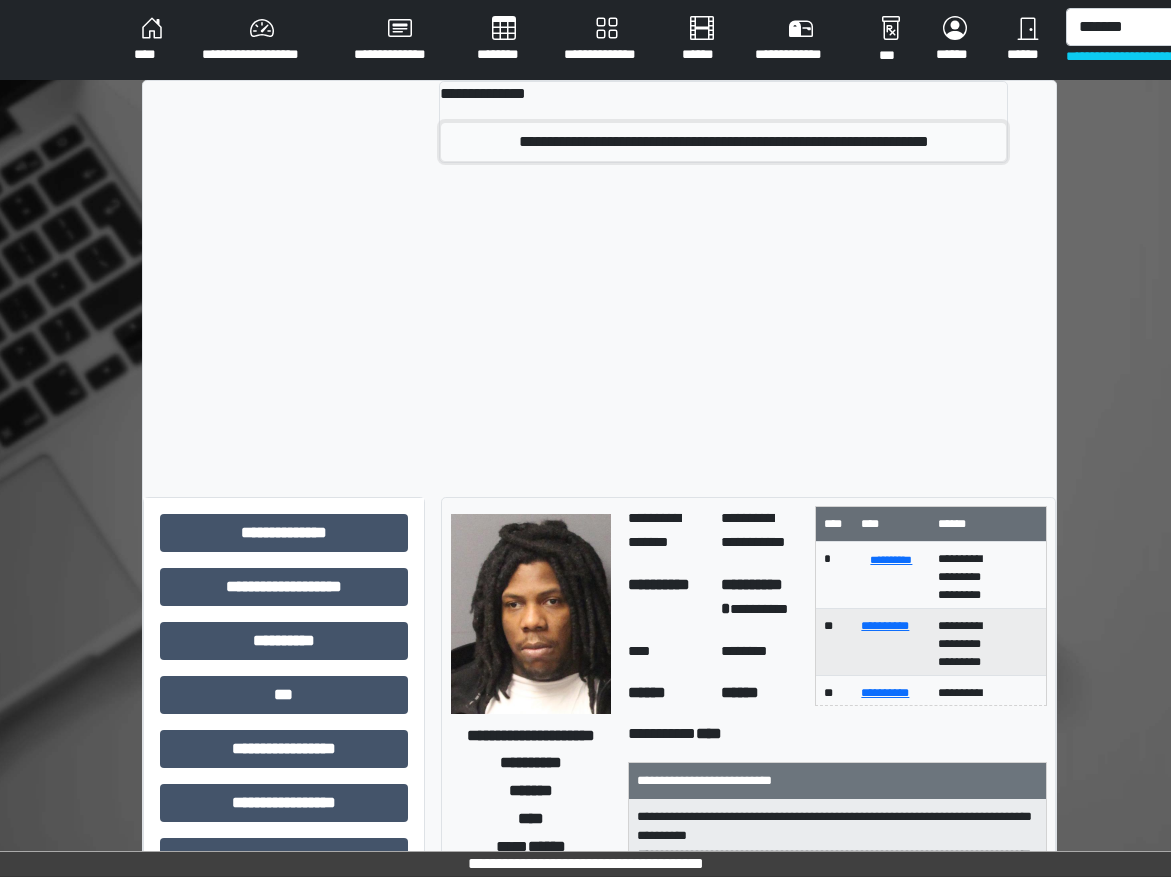 click on "**********" at bounding box center [724, 142] 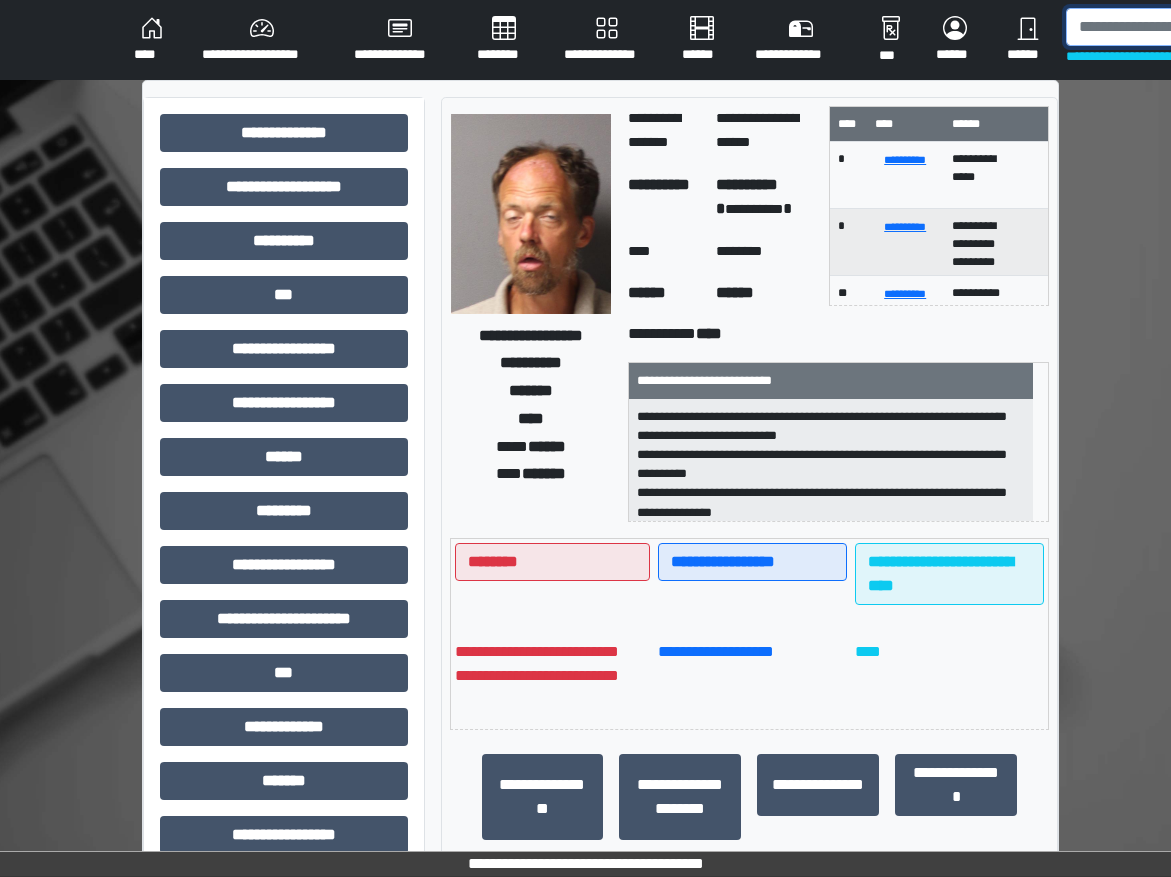 click at bounding box center [1169, 27] 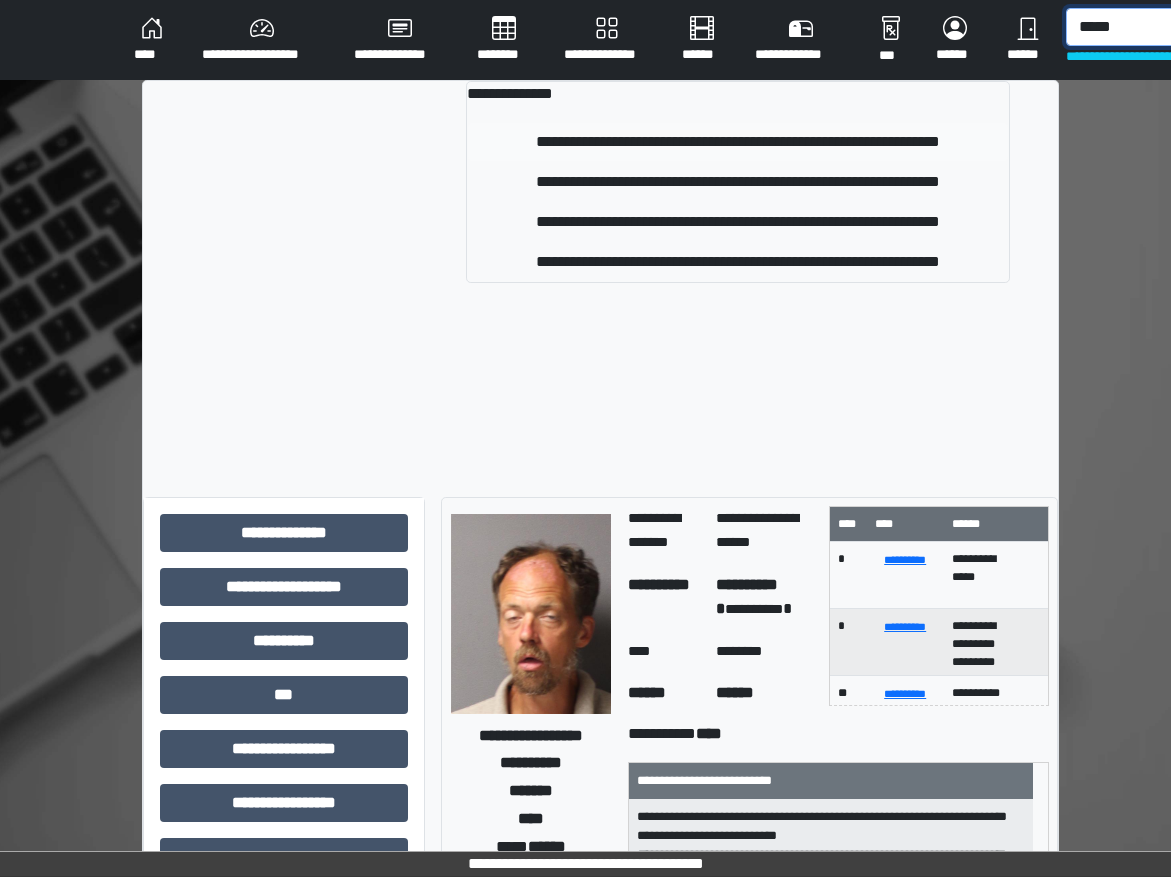 type on "*****" 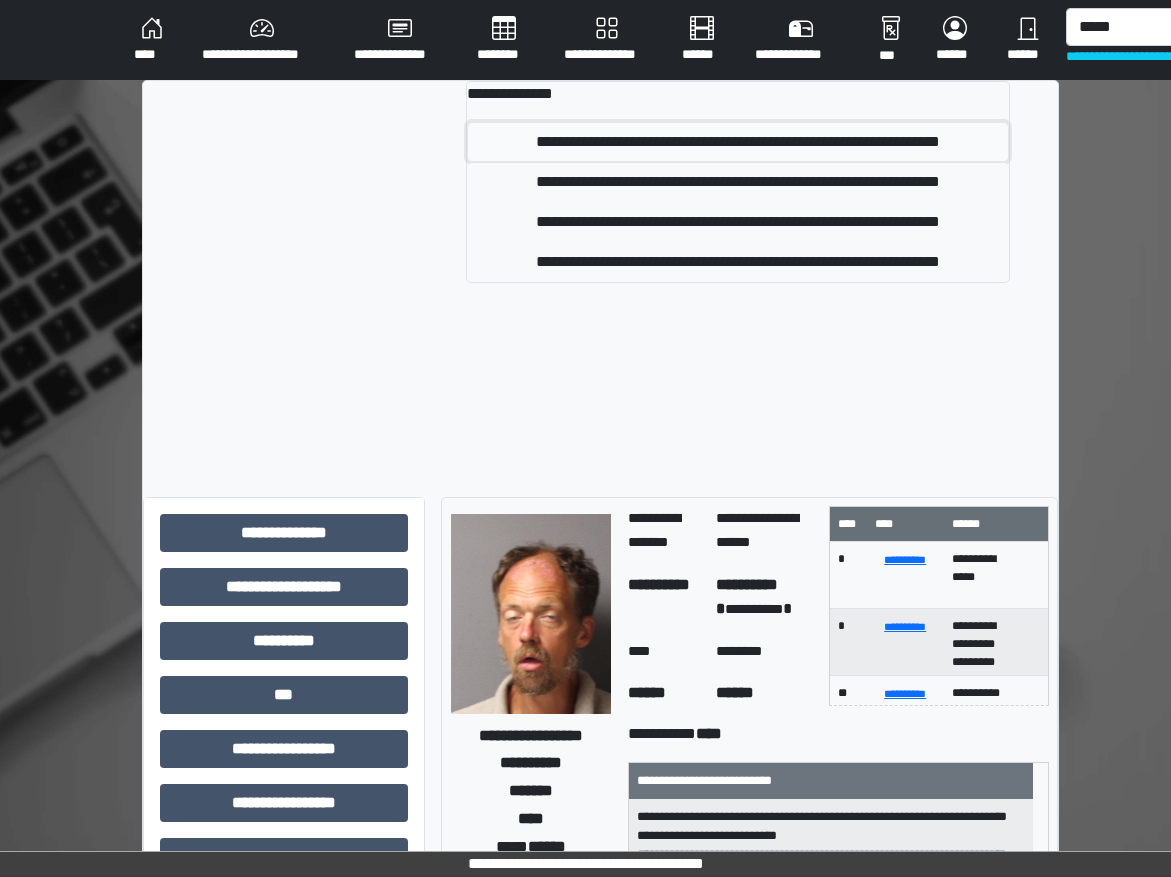 click on "**********" at bounding box center (738, 142) 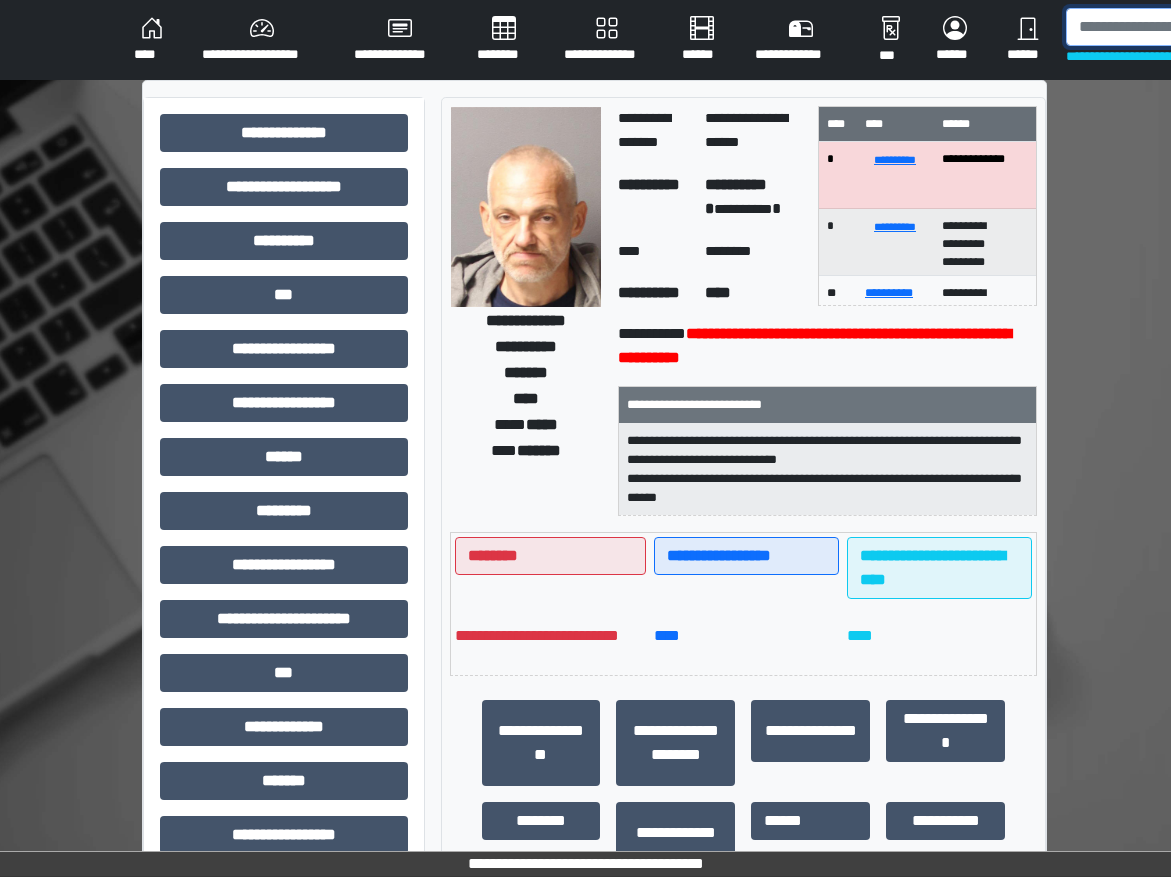 click at bounding box center (1169, 27) 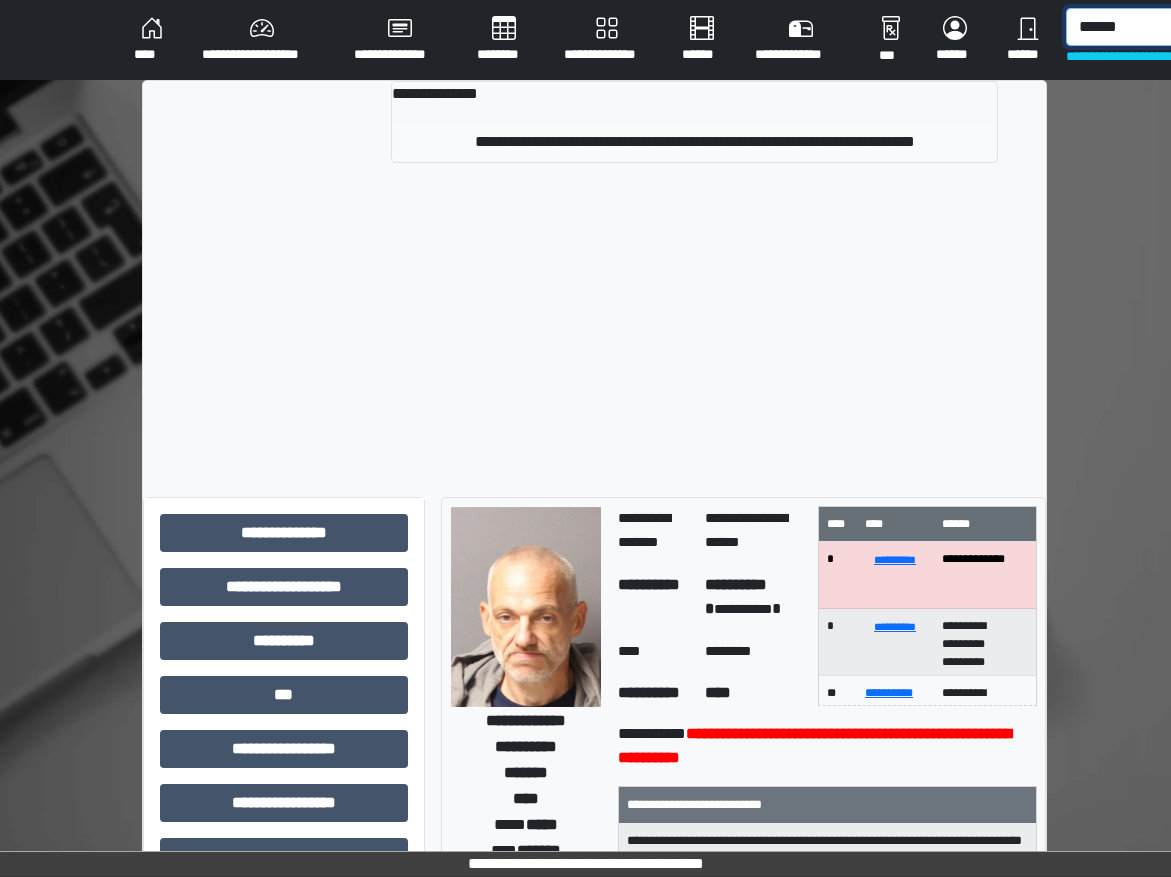type on "******" 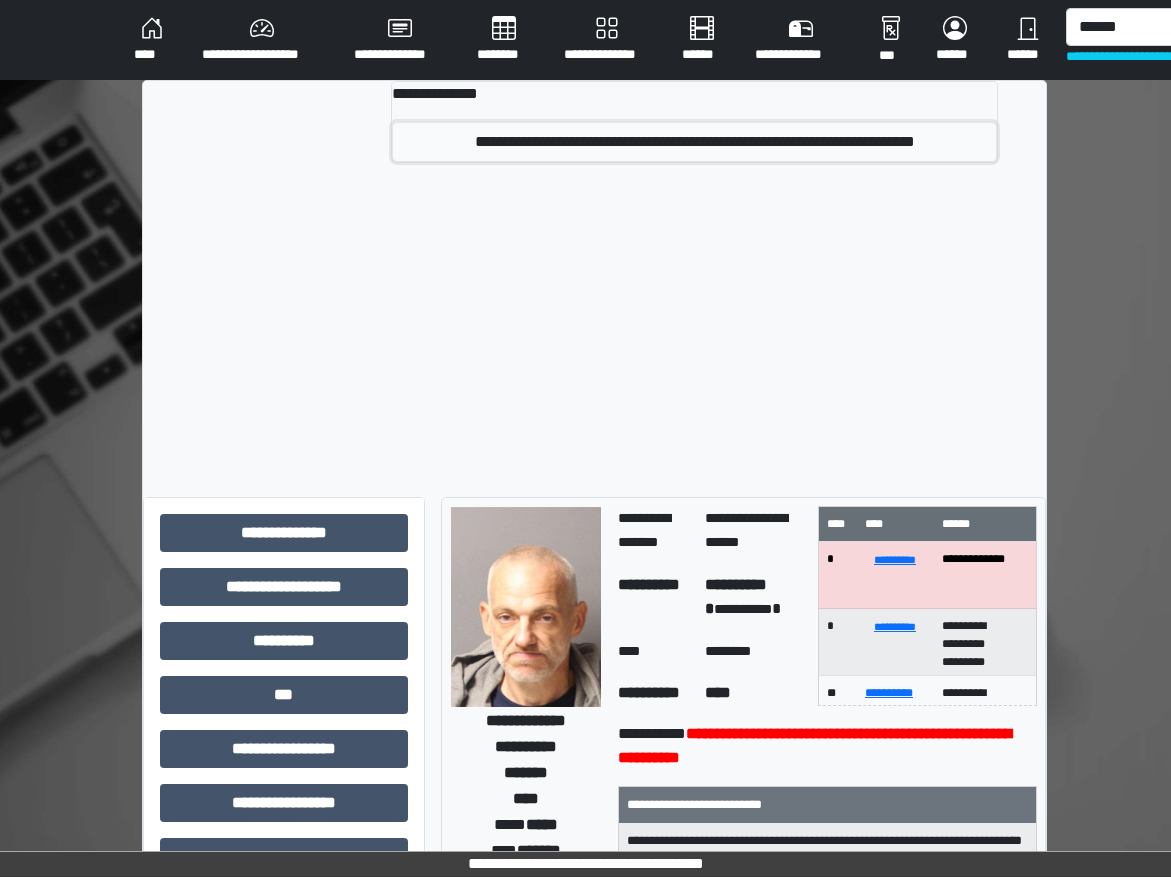 click on "**********" at bounding box center (694, 142) 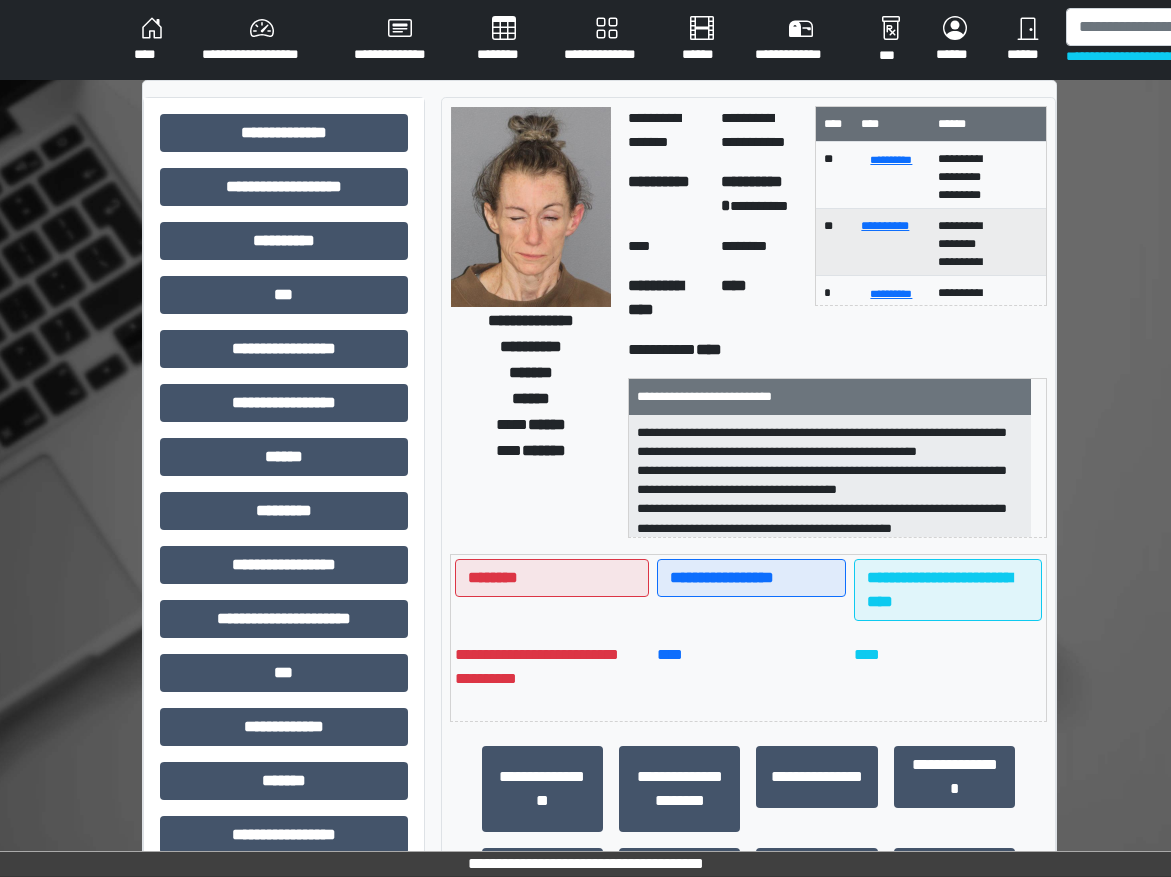 click on "**********" at bounding box center (838, 350) 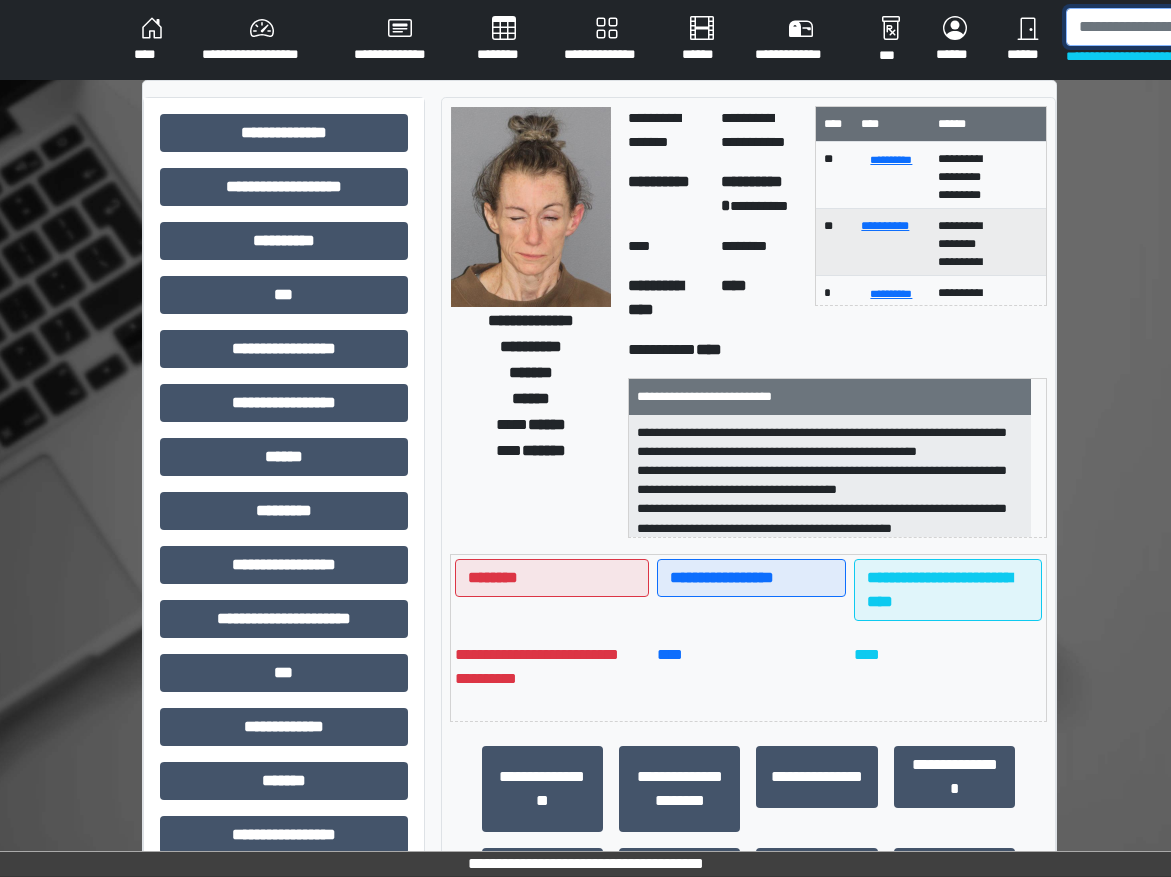 click at bounding box center [1169, 27] 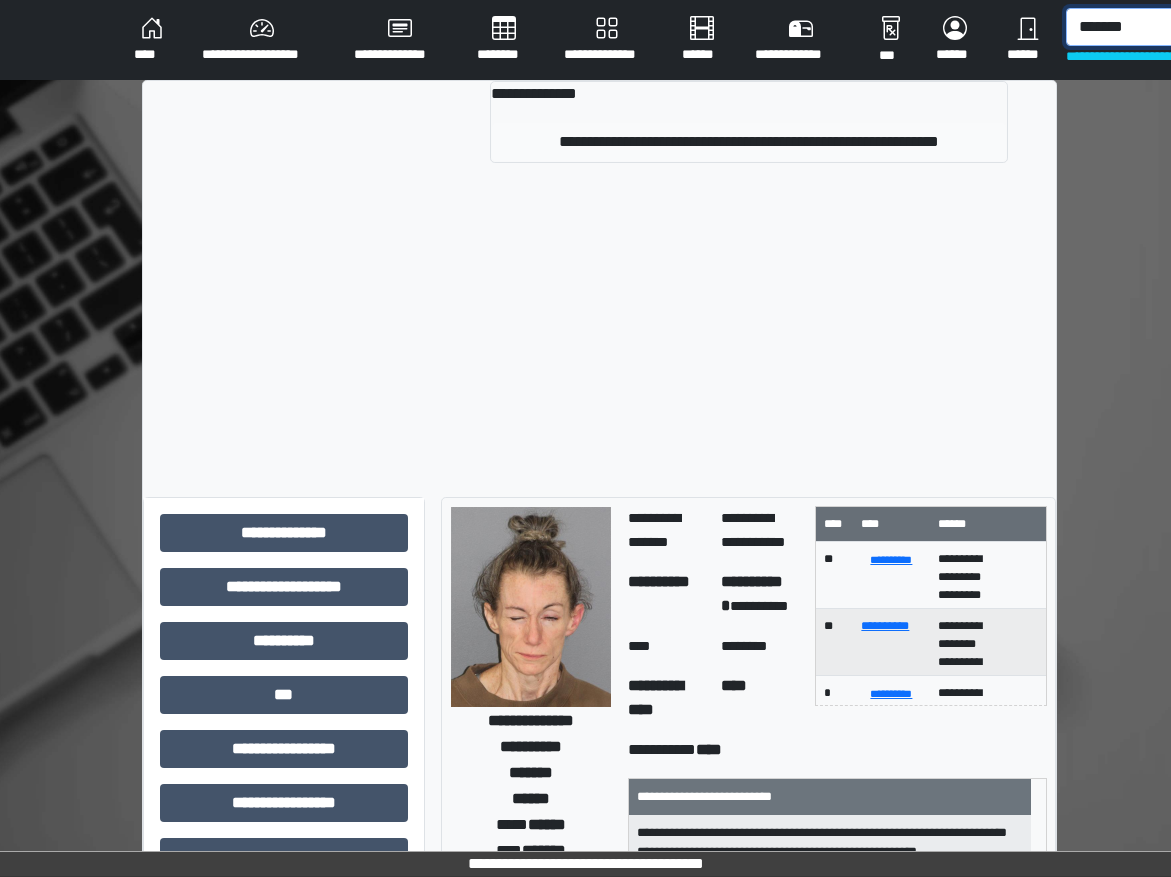 type on "*******" 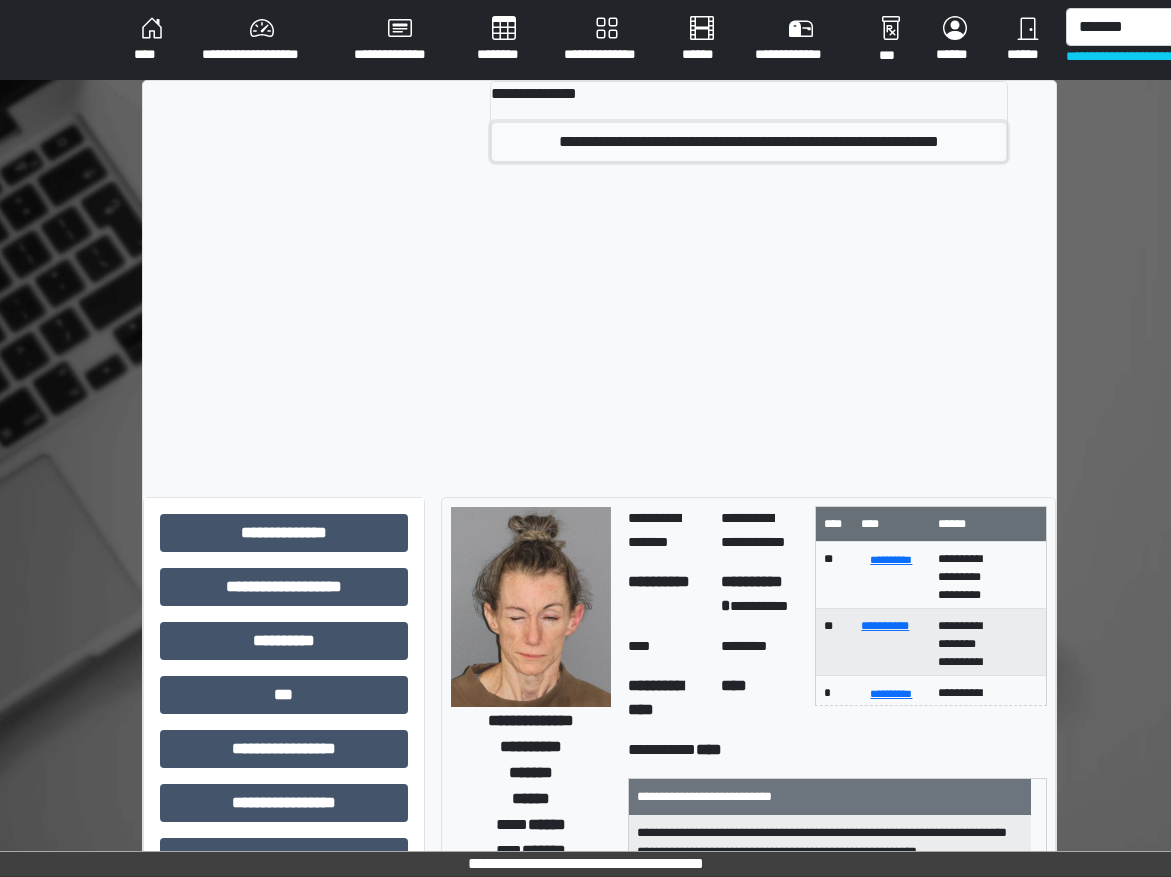 click on "**********" at bounding box center (749, 142) 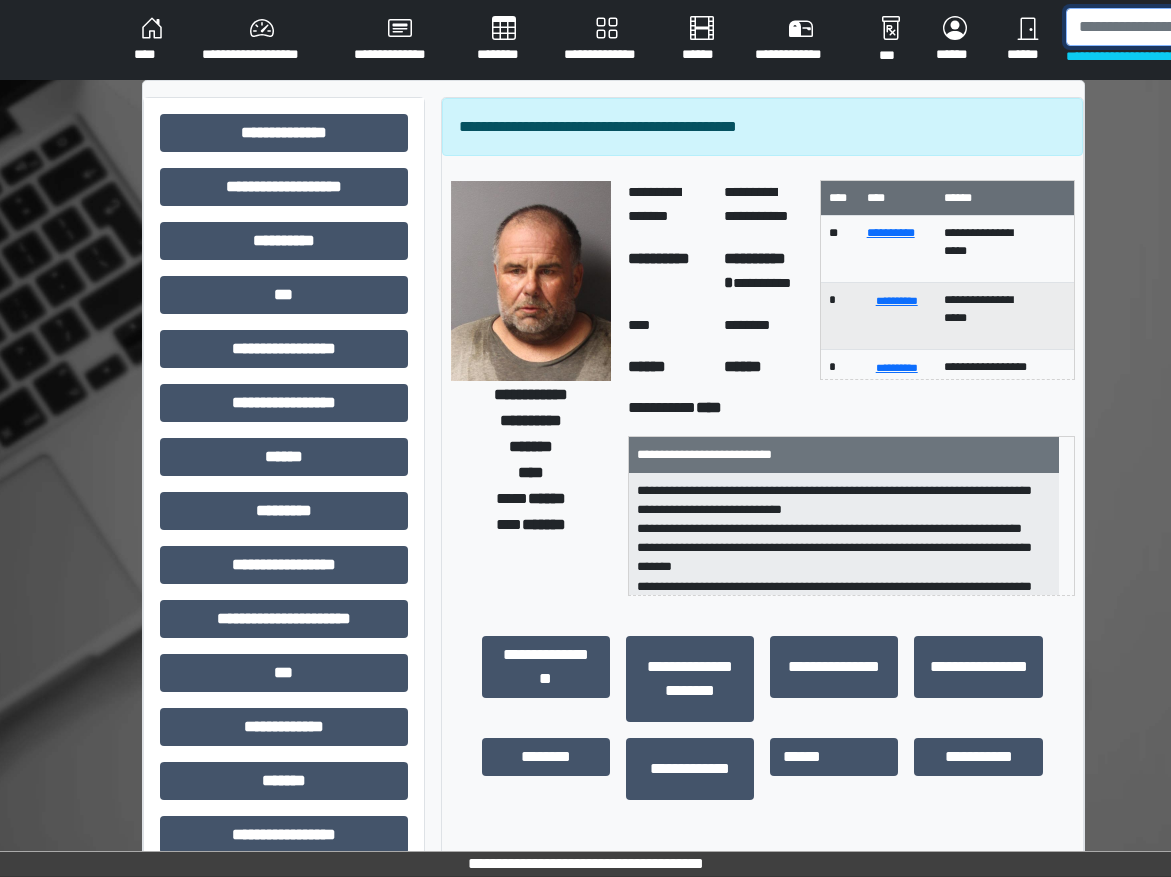 click at bounding box center (1169, 27) 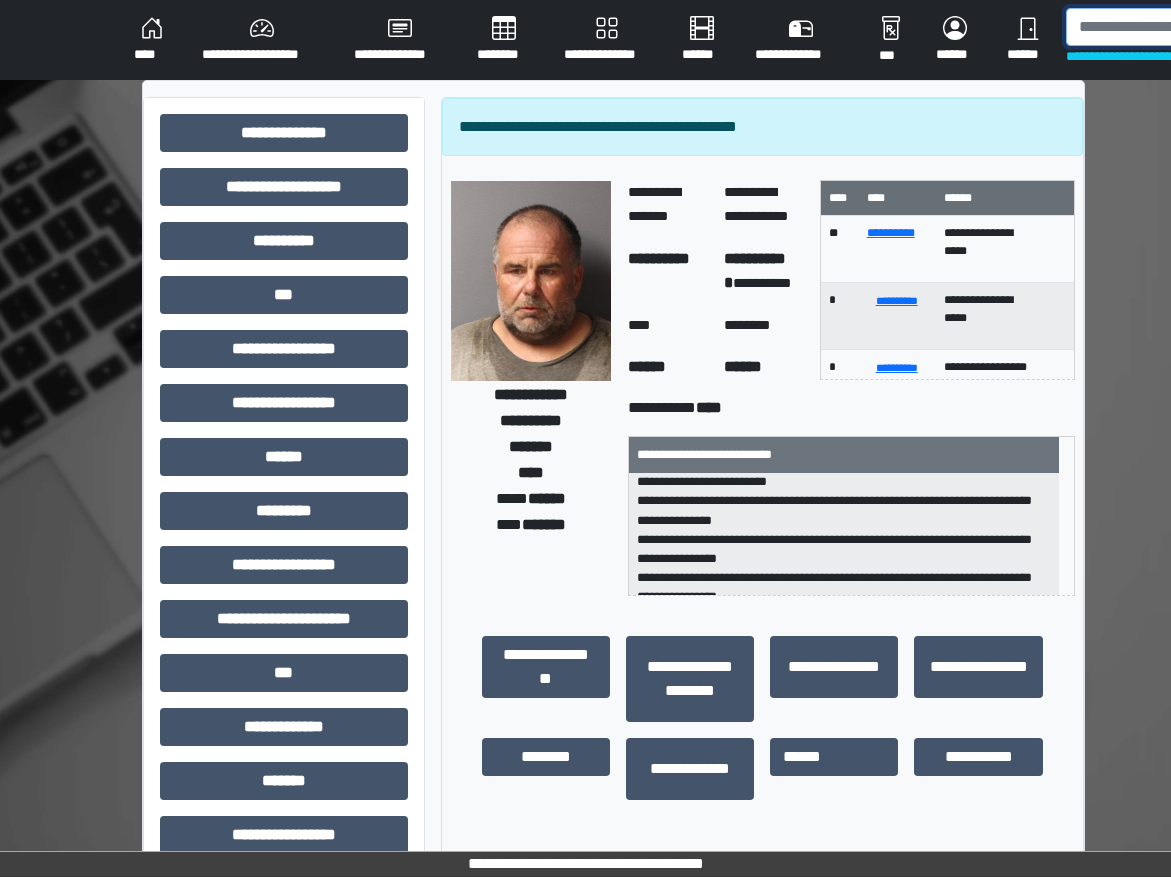scroll, scrollTop: 389, scrollLeft: 0, axis: vertical 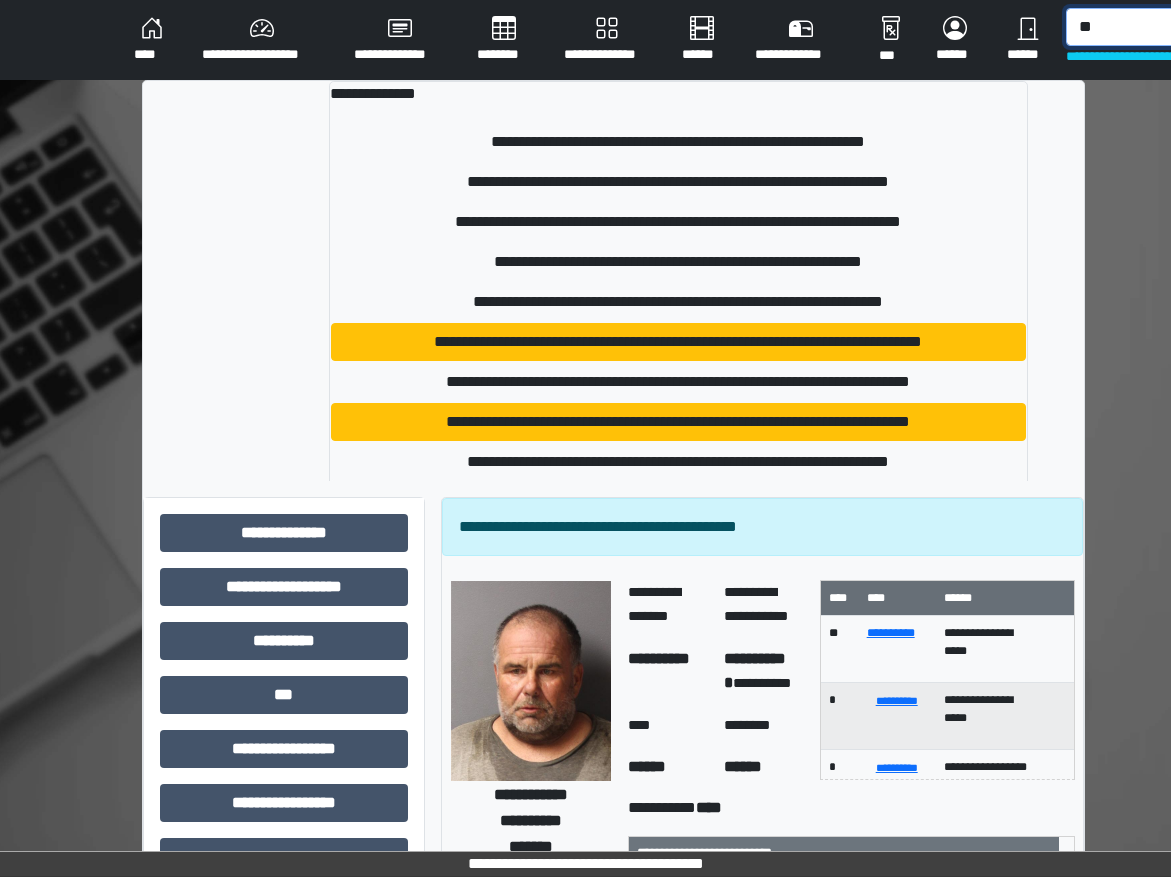 type on "*" 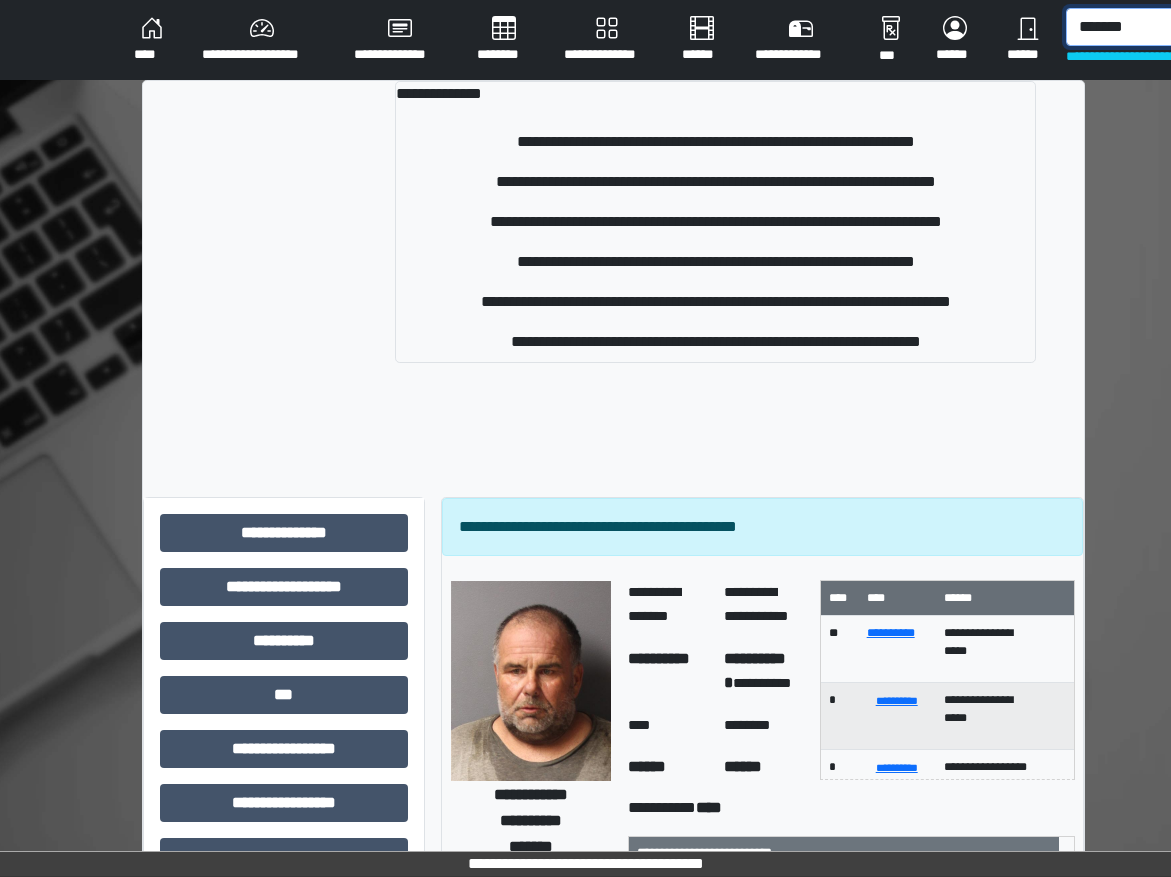 type on "*******" 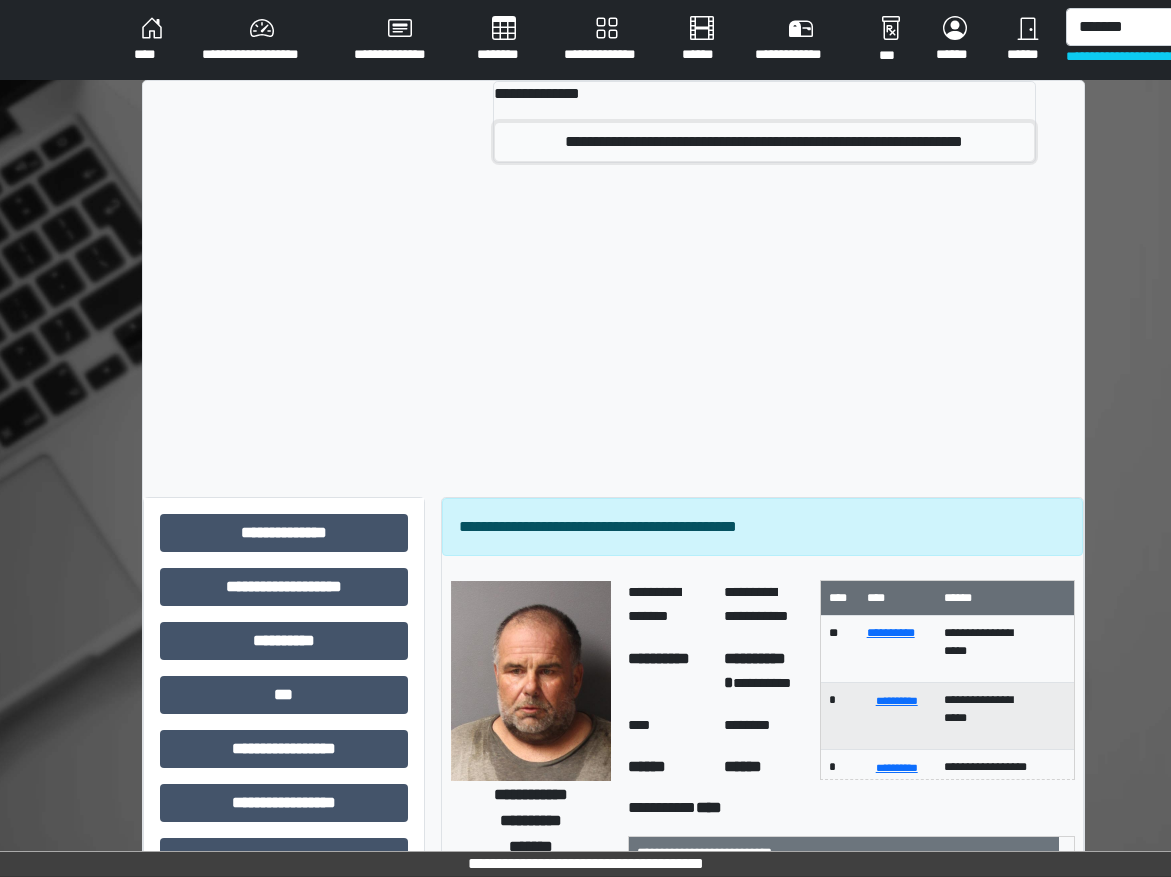 click on "**********" at bounding box center [764, 142] 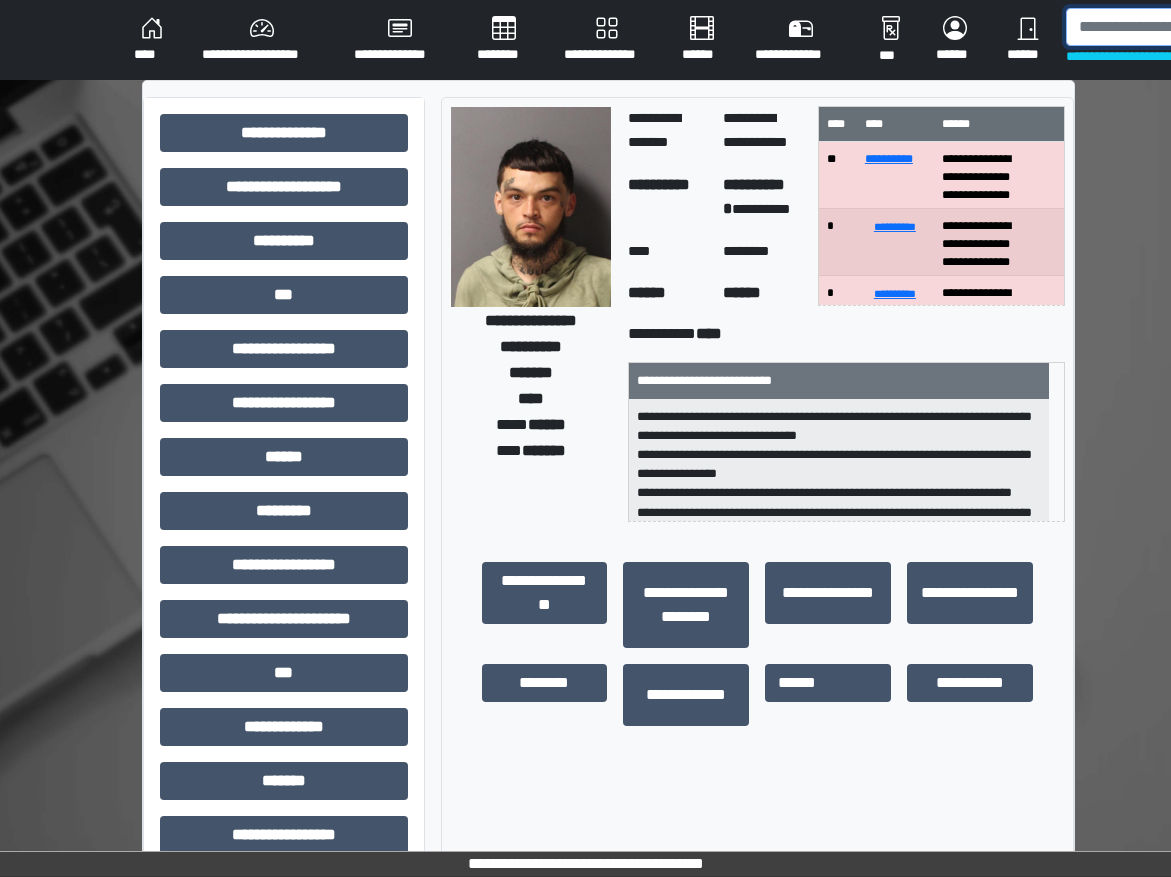 click at bounding box center [1169, 27] 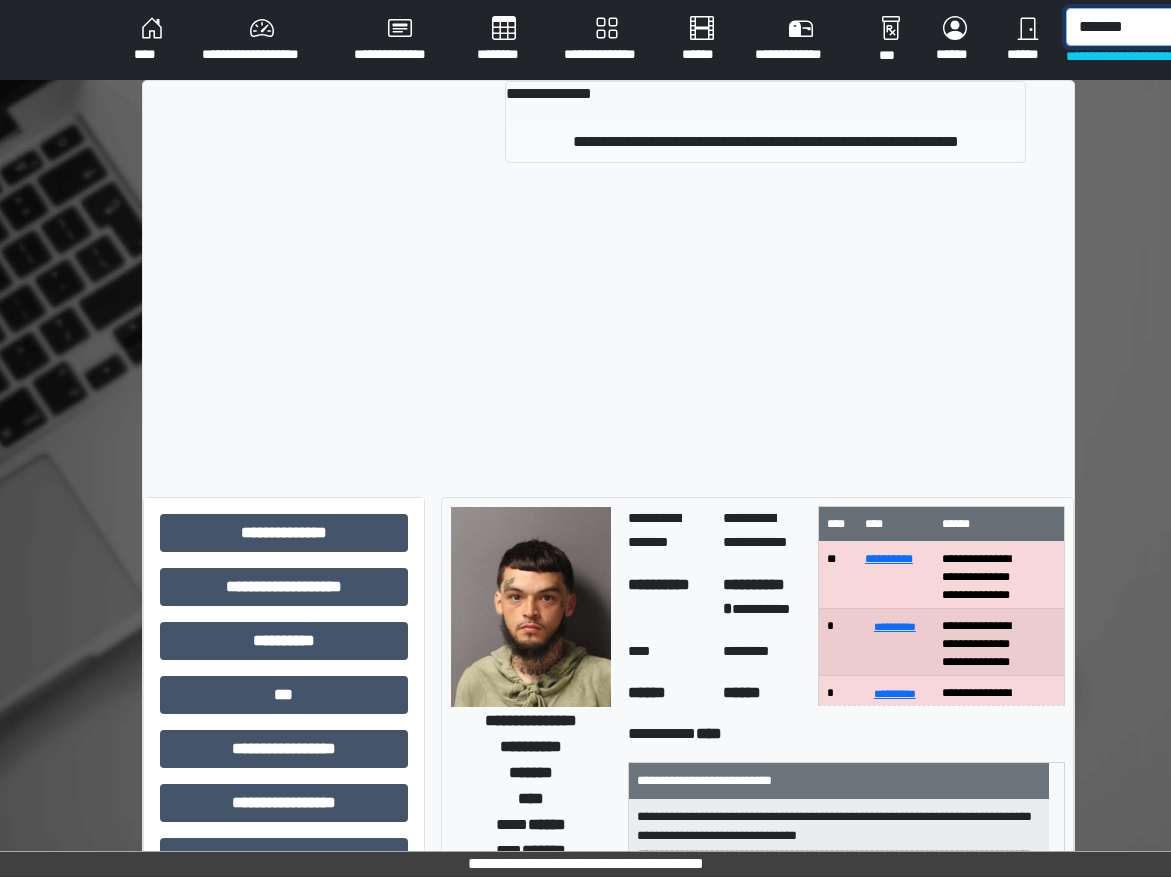 type on "*******" 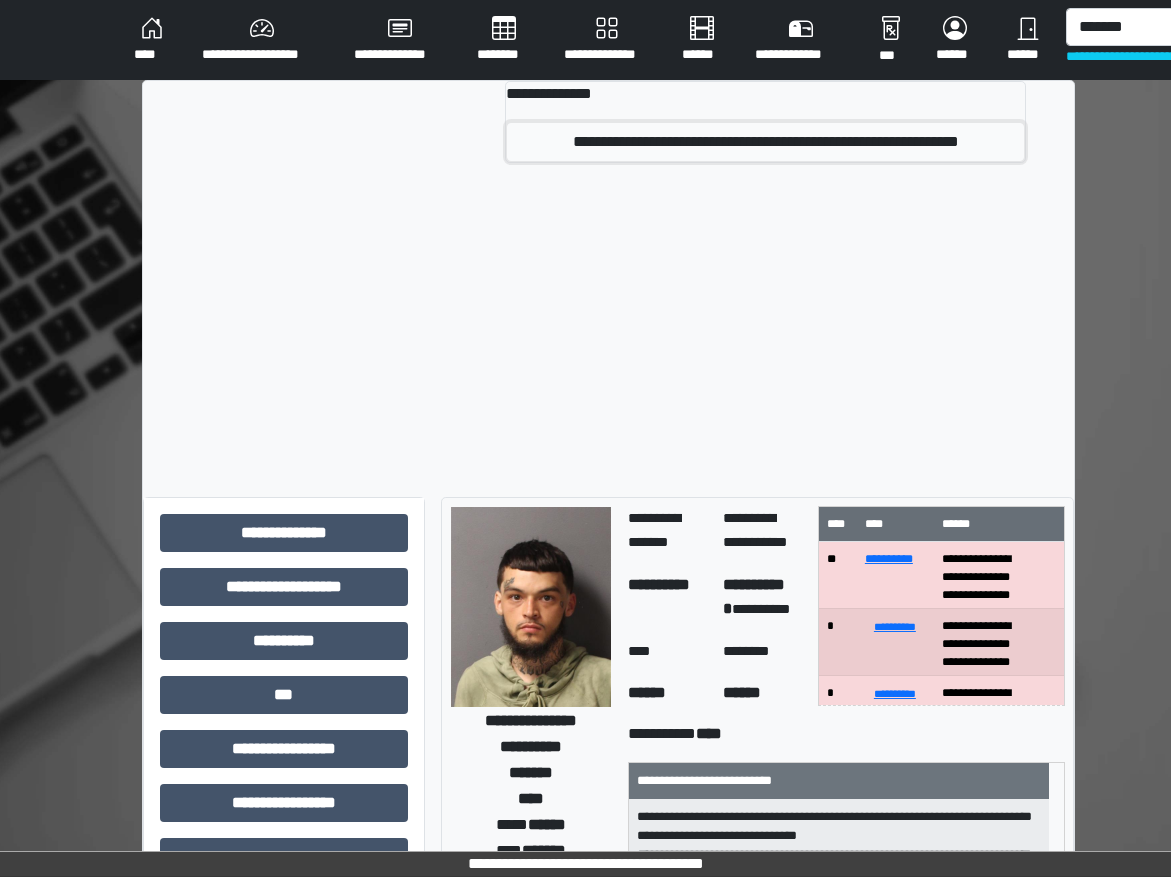 click on "**********" at bounding box center (765, 142) 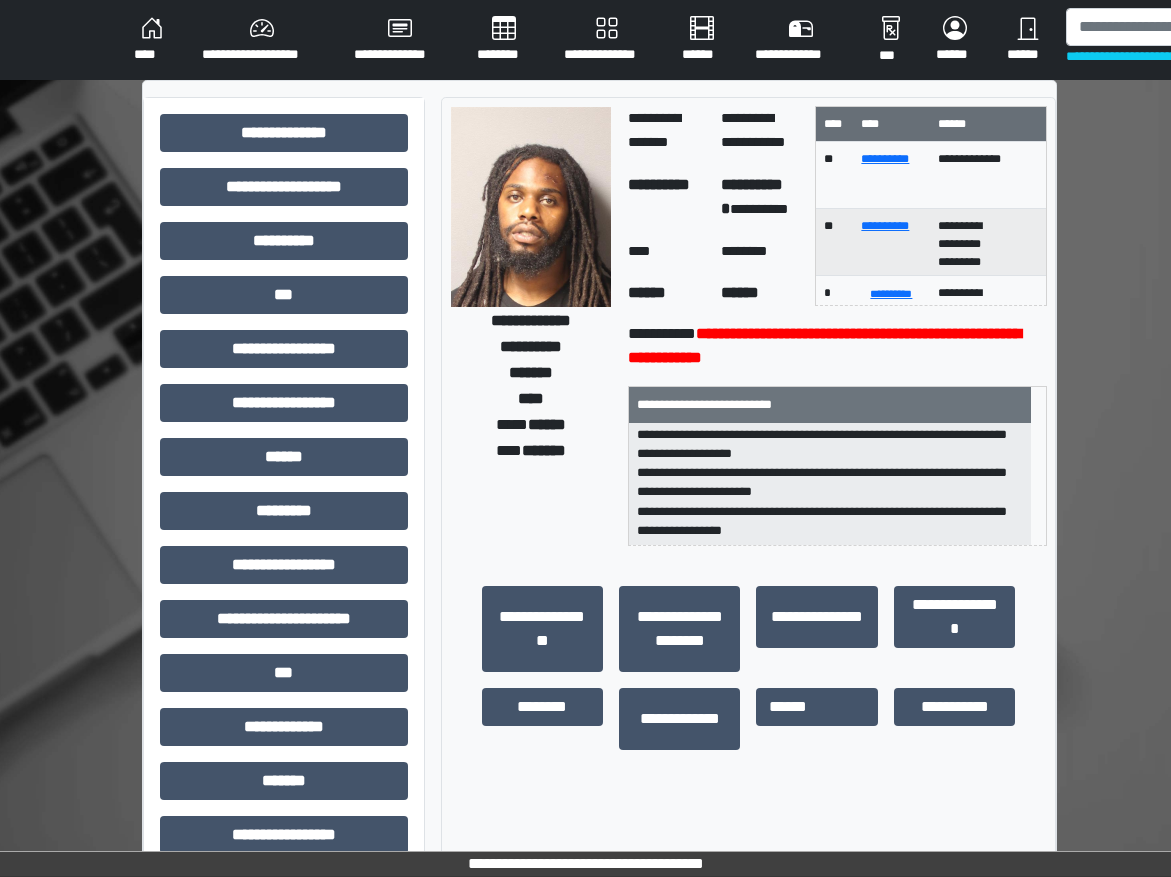 scroll, scrollTop: 44, scrollLeft: 0, axis: vertical 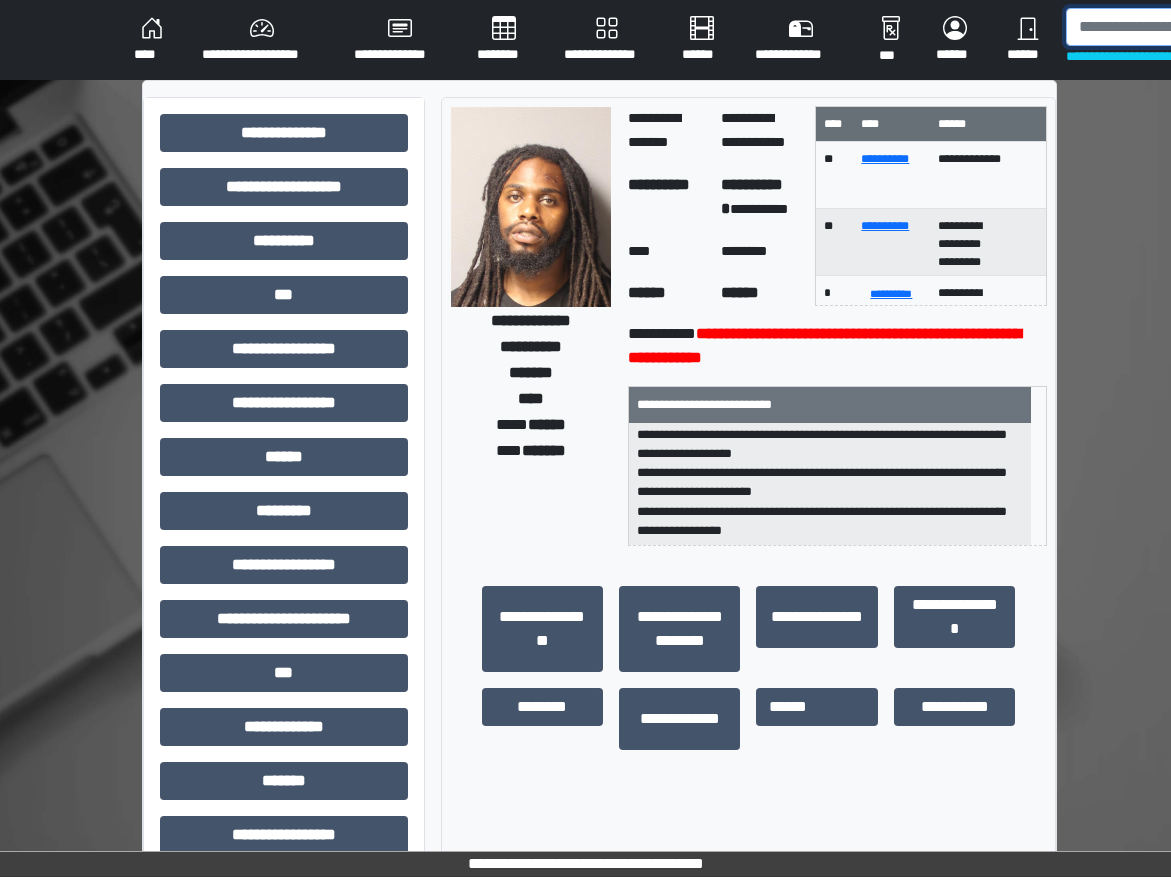 click at bounding box center (1169, 27) 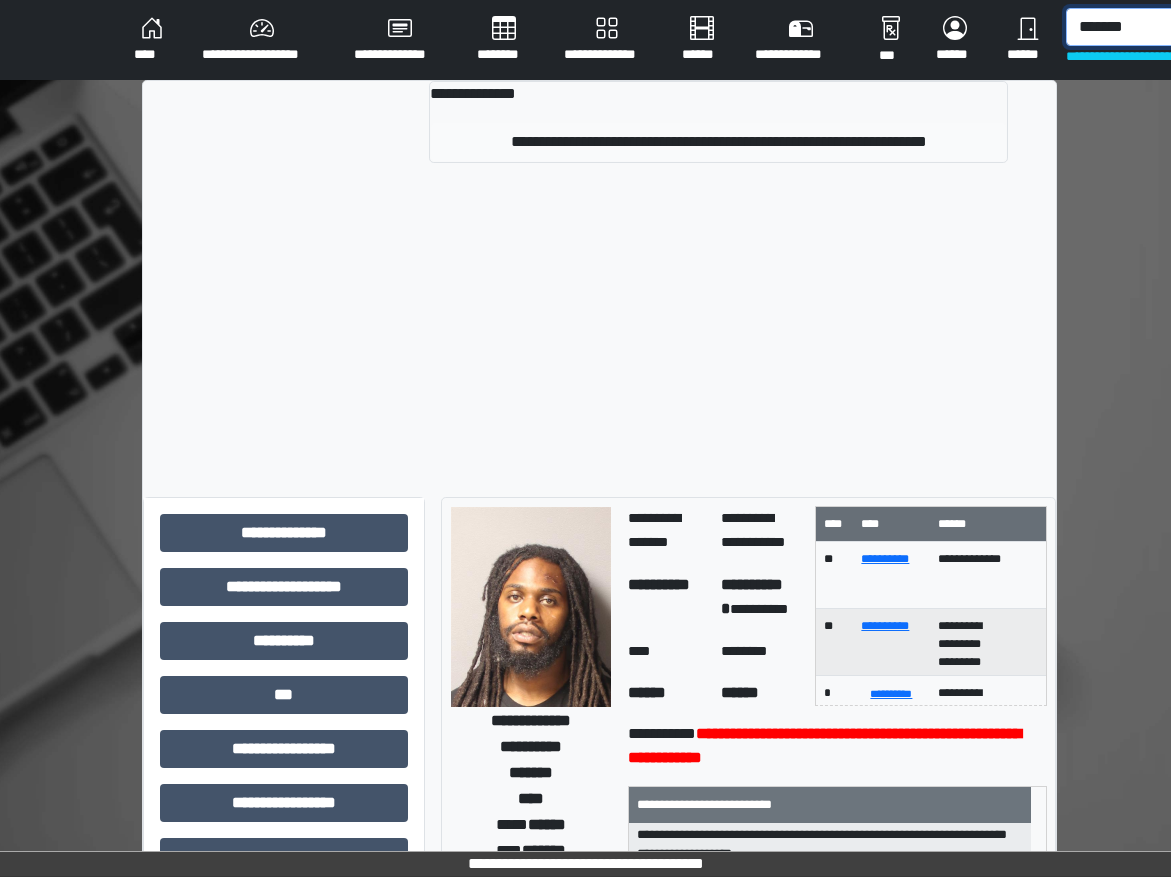 type on "*******" 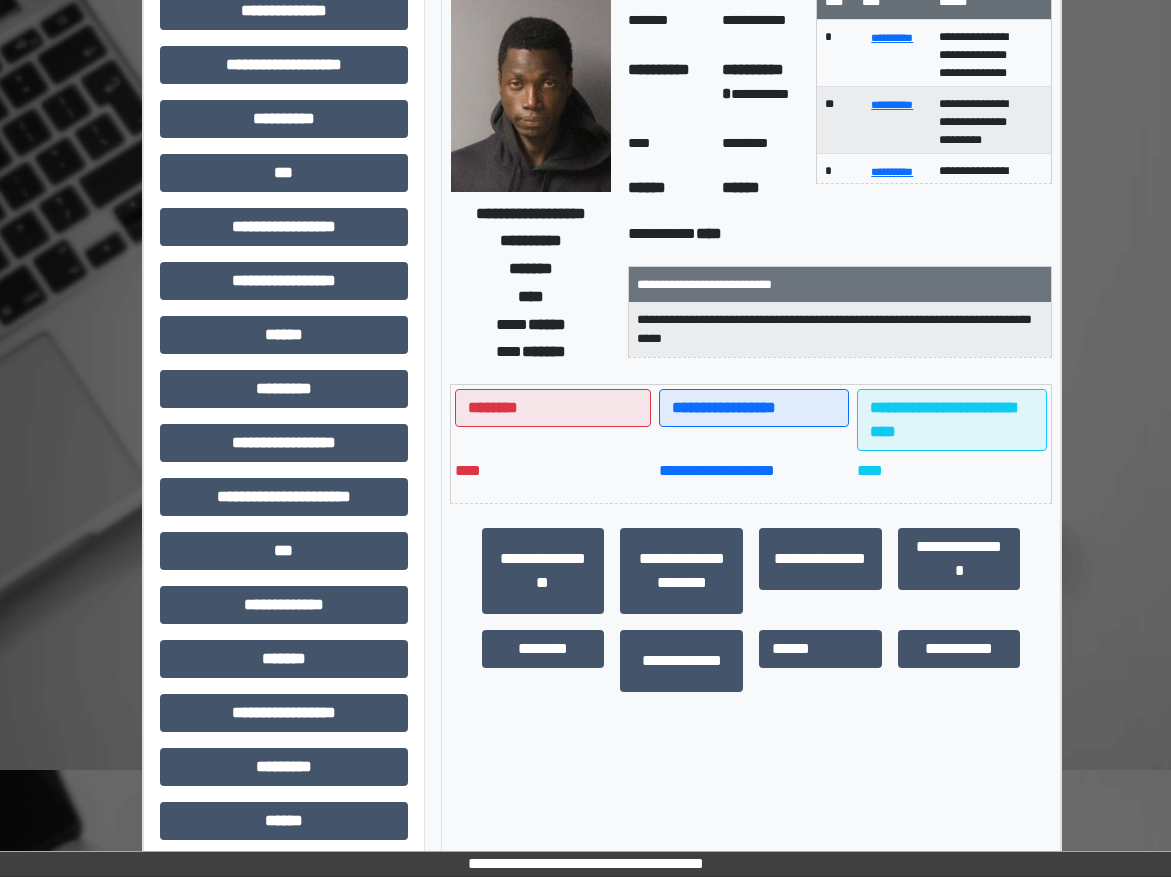 scroll, scrollTop: 0, scrollLeft: 0, axis: both 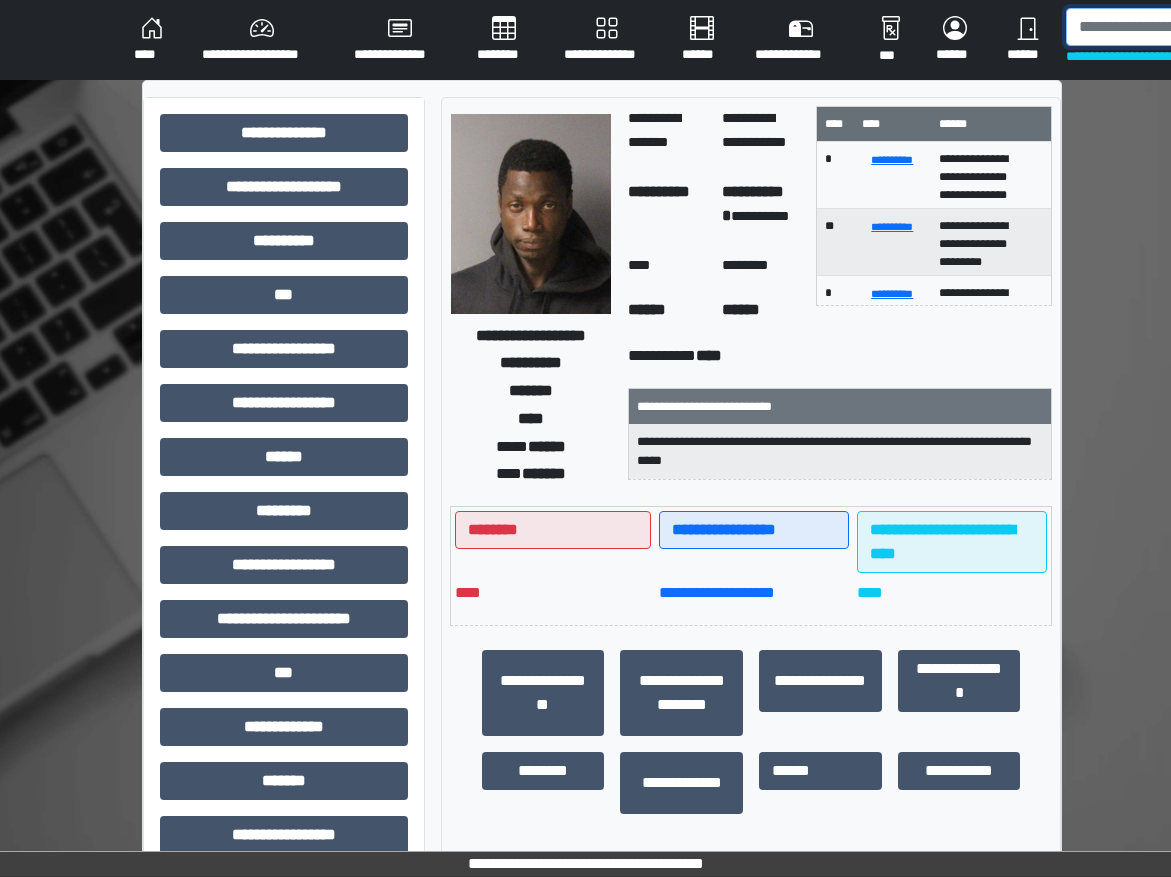 click at bounding box center [1169, 27] 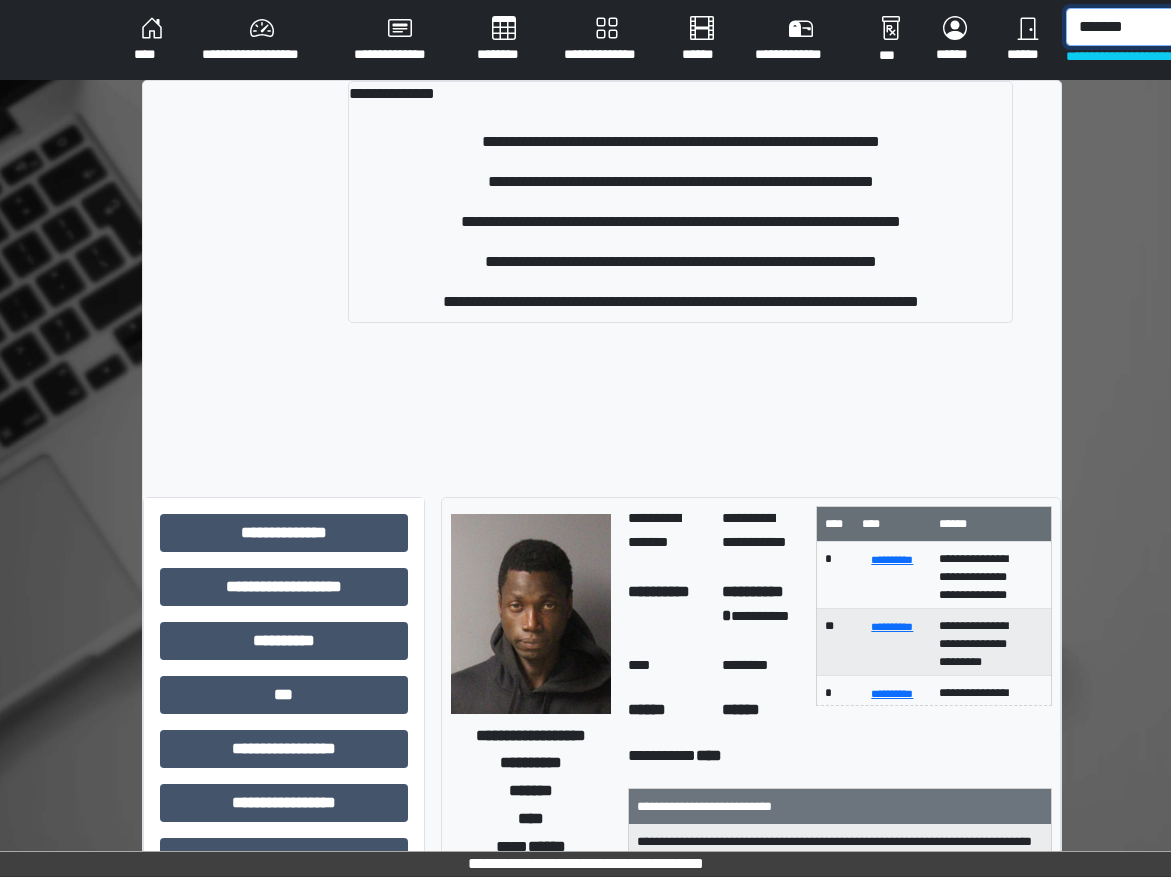 type on "*******" 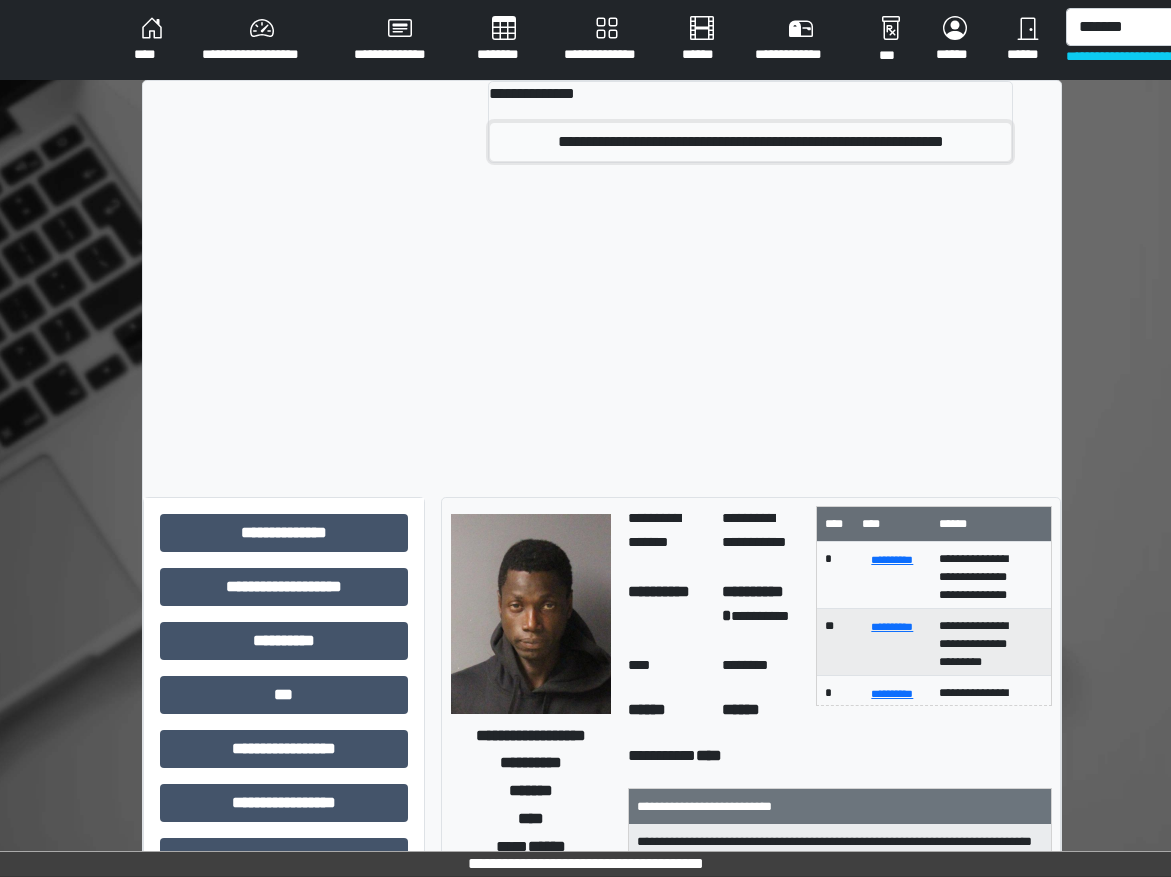 click on "**********" at bounding box center [751, 142] 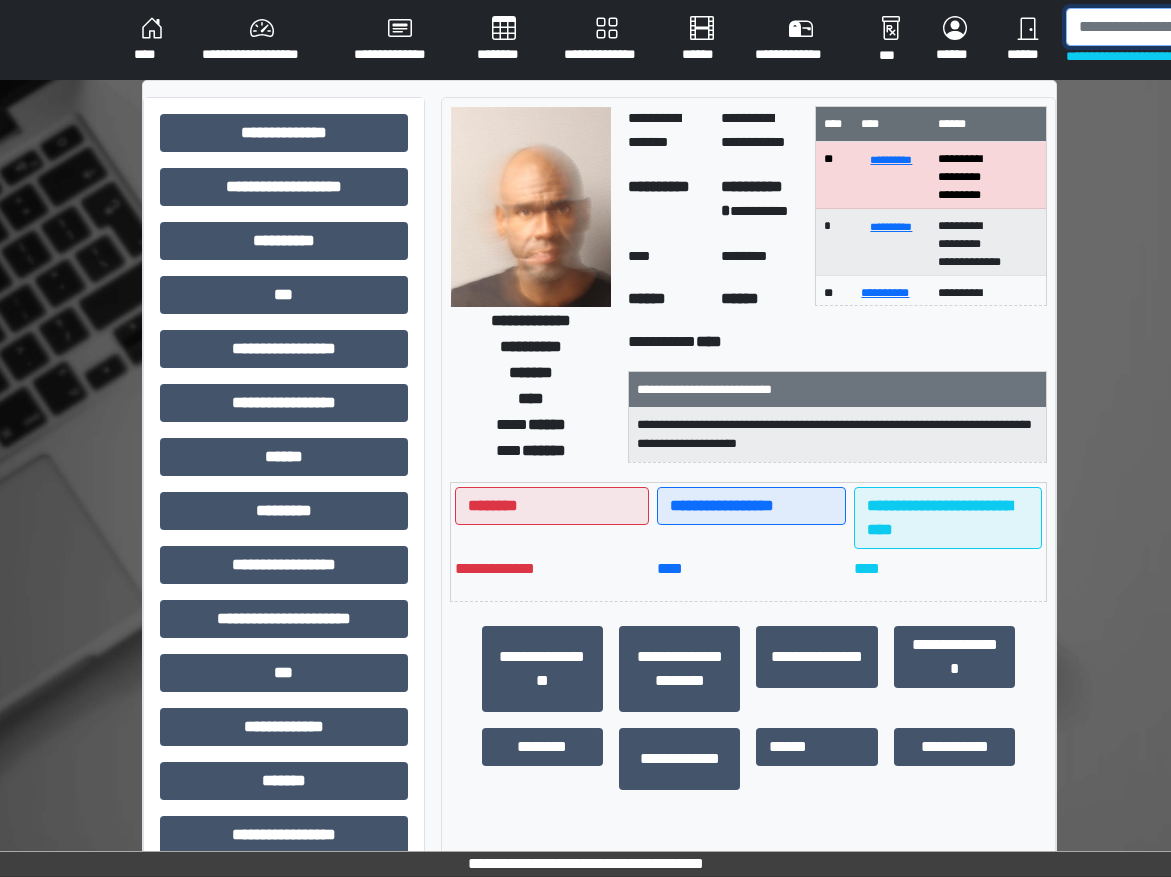 click at bounding box center (1169, 27) 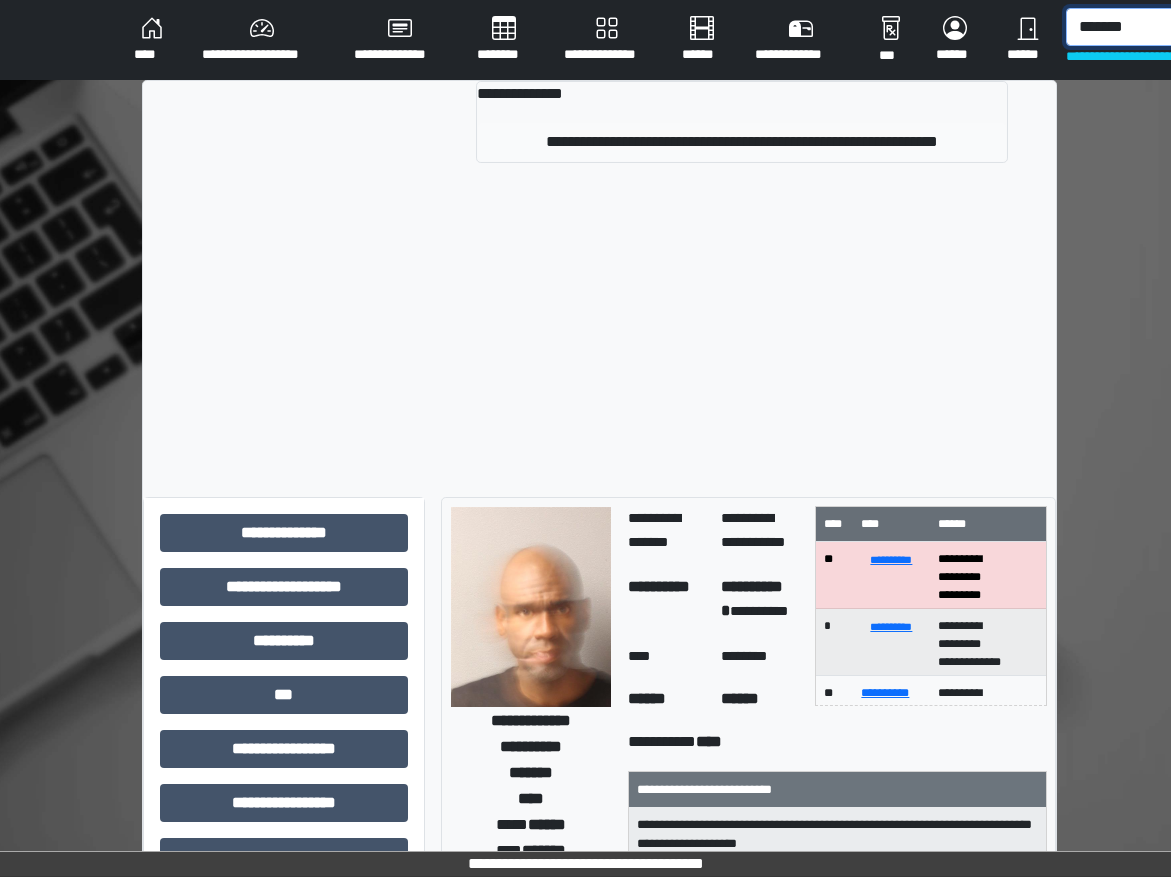 type on "*******" 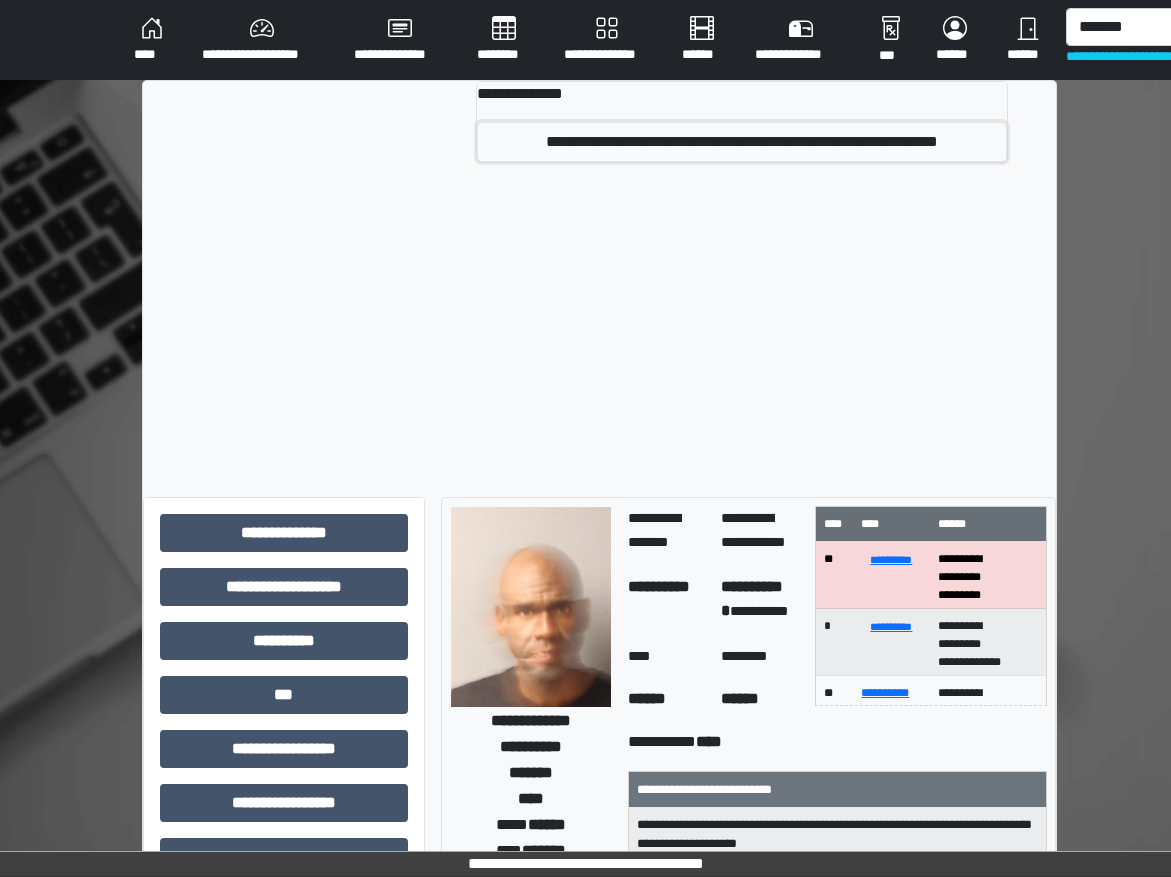 click on "**********" at bounding box center (742, 142) 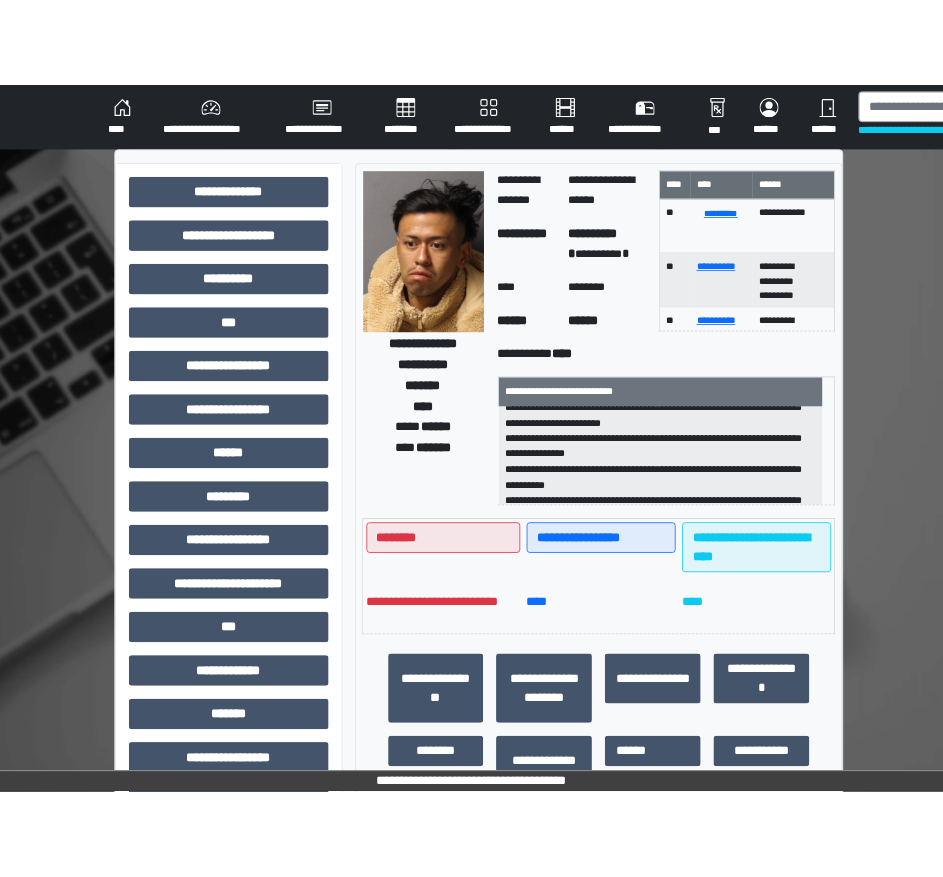 scroll, scrollTop: 0, scrollLeft: 0, axis: both 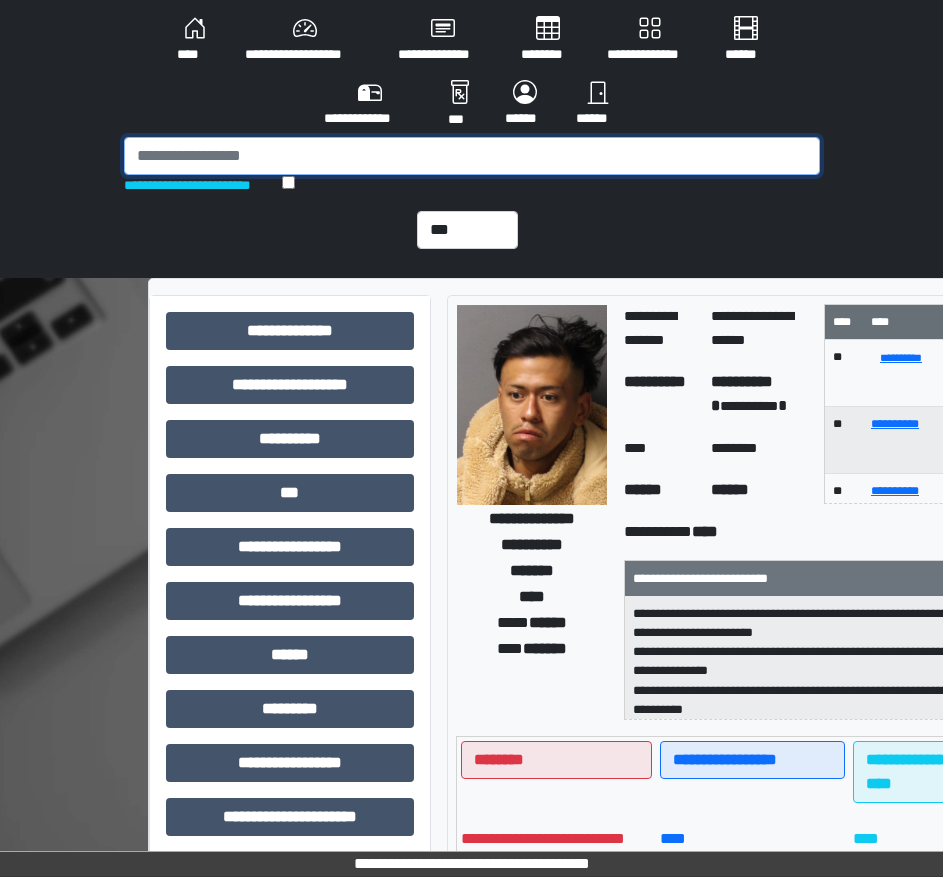 click at bounding box center [472, 156] 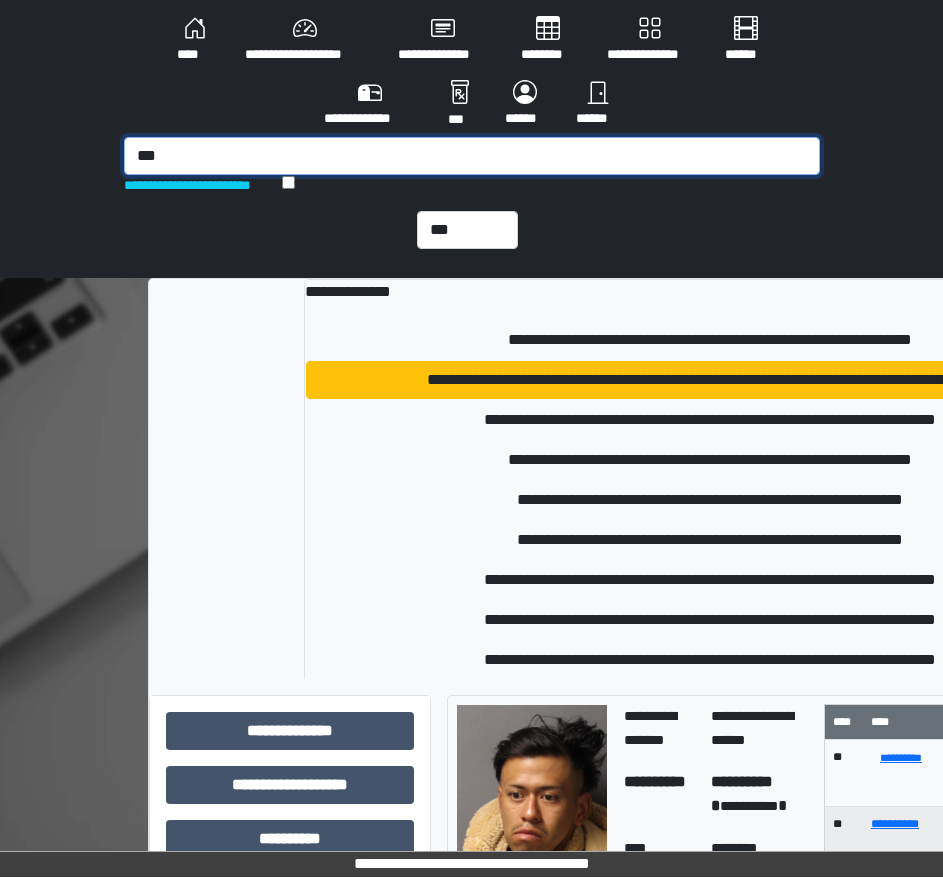 click on "***" at bounding box center (472, 156) 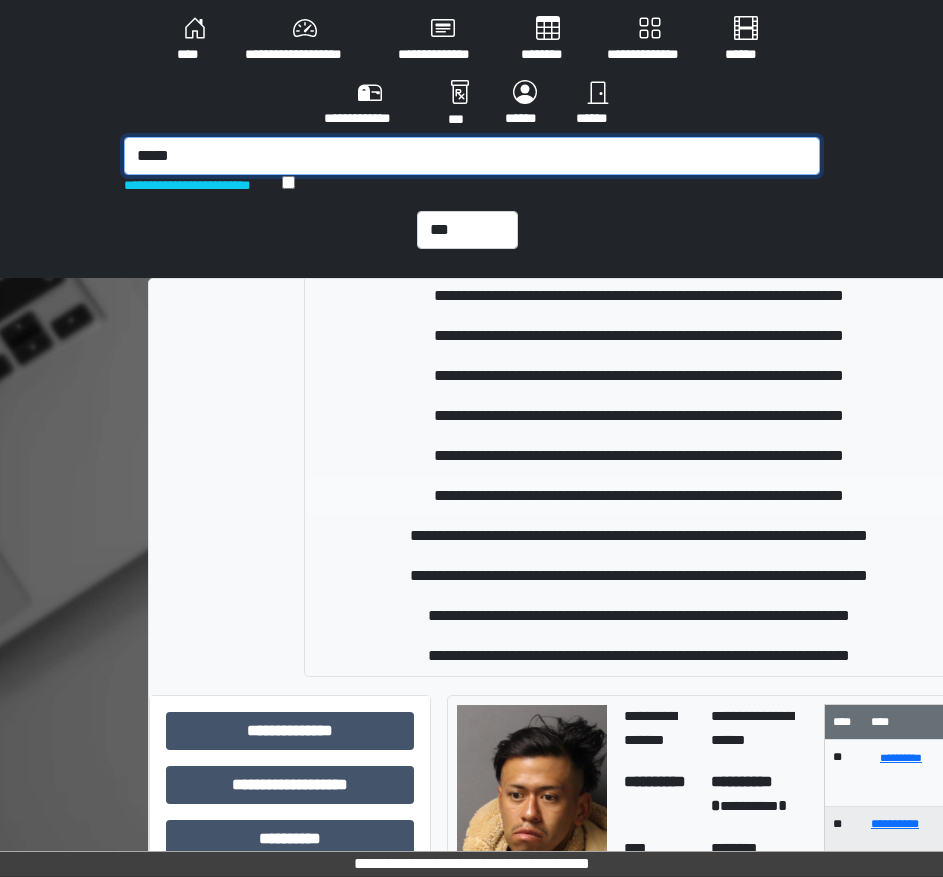scroll, scrollTop: 178, scrollLeft: 0, axis: vertical 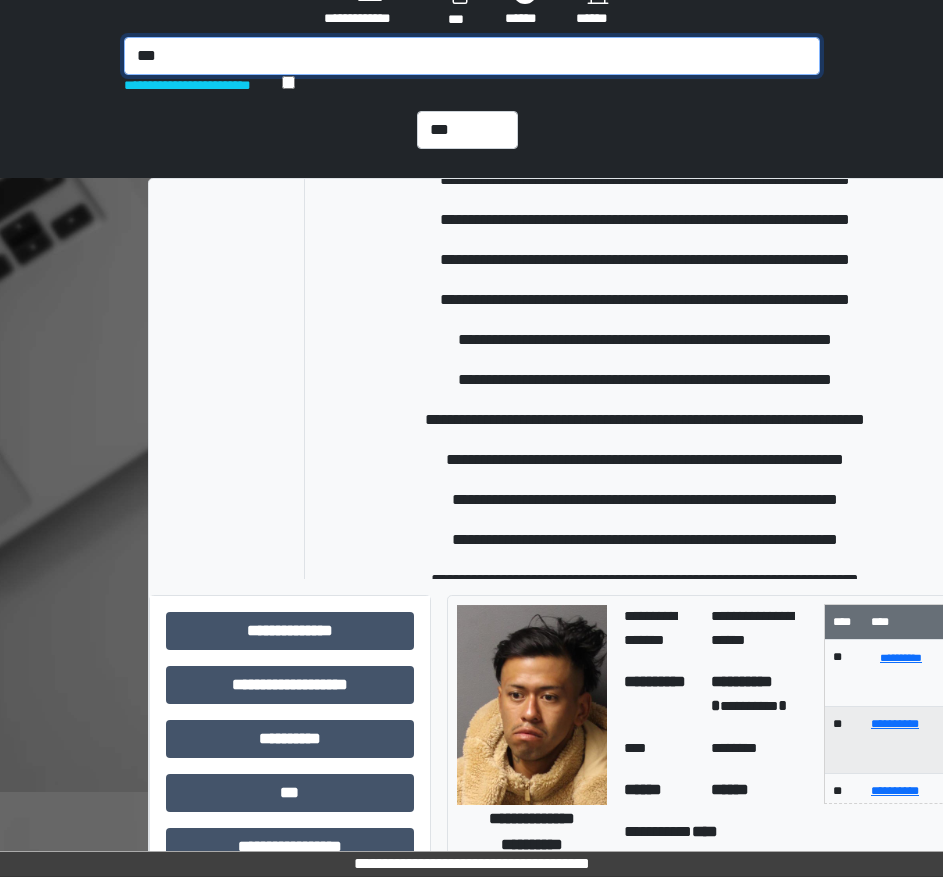 click on "***" at bounding box center (472, 56) 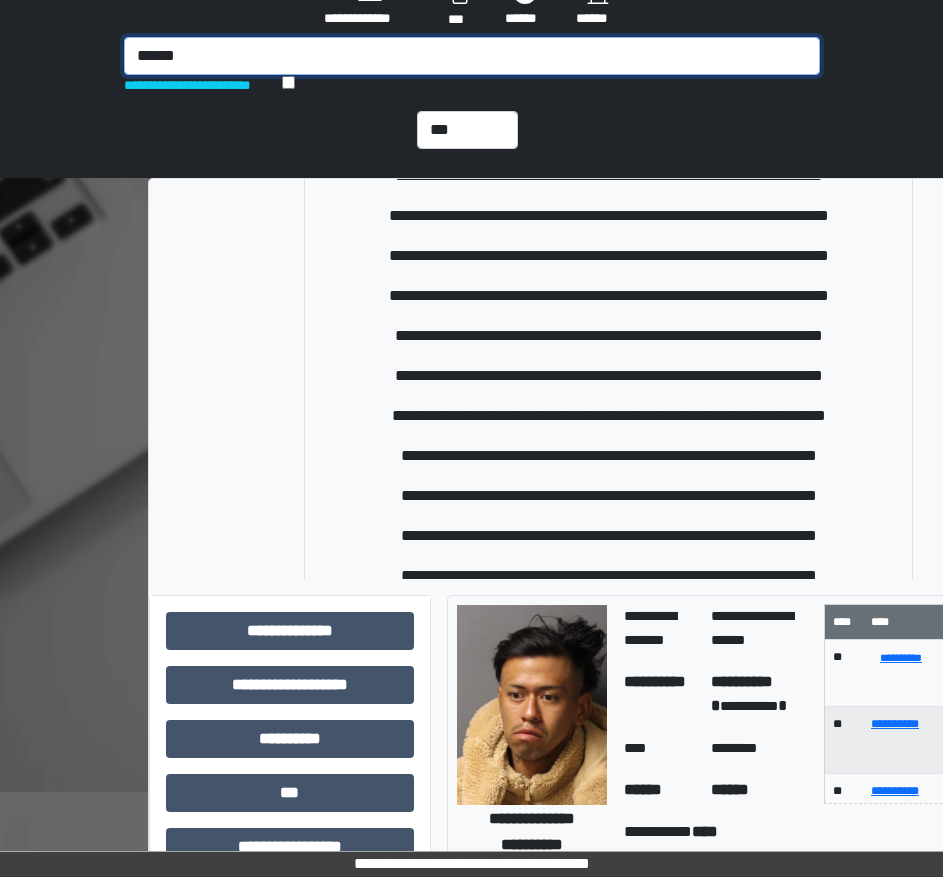 scroll, scrollTop: 298, scrollLeft: 0, axis: vertical 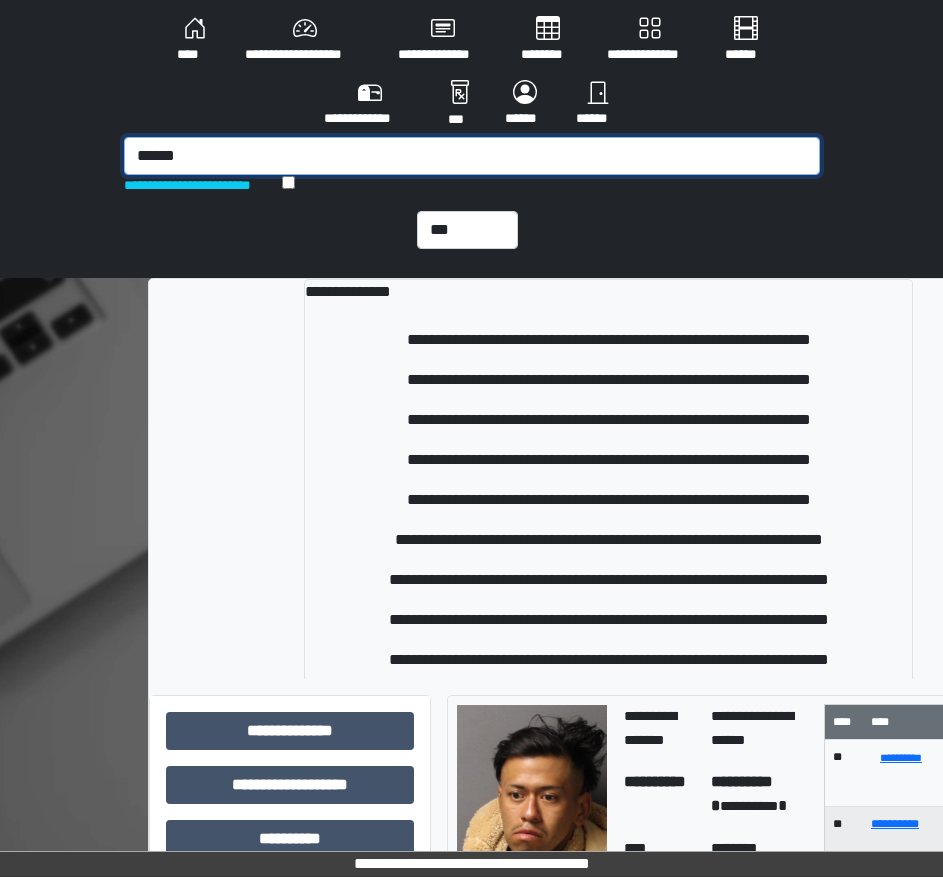 click on "******" at bounding box center (472, 156) 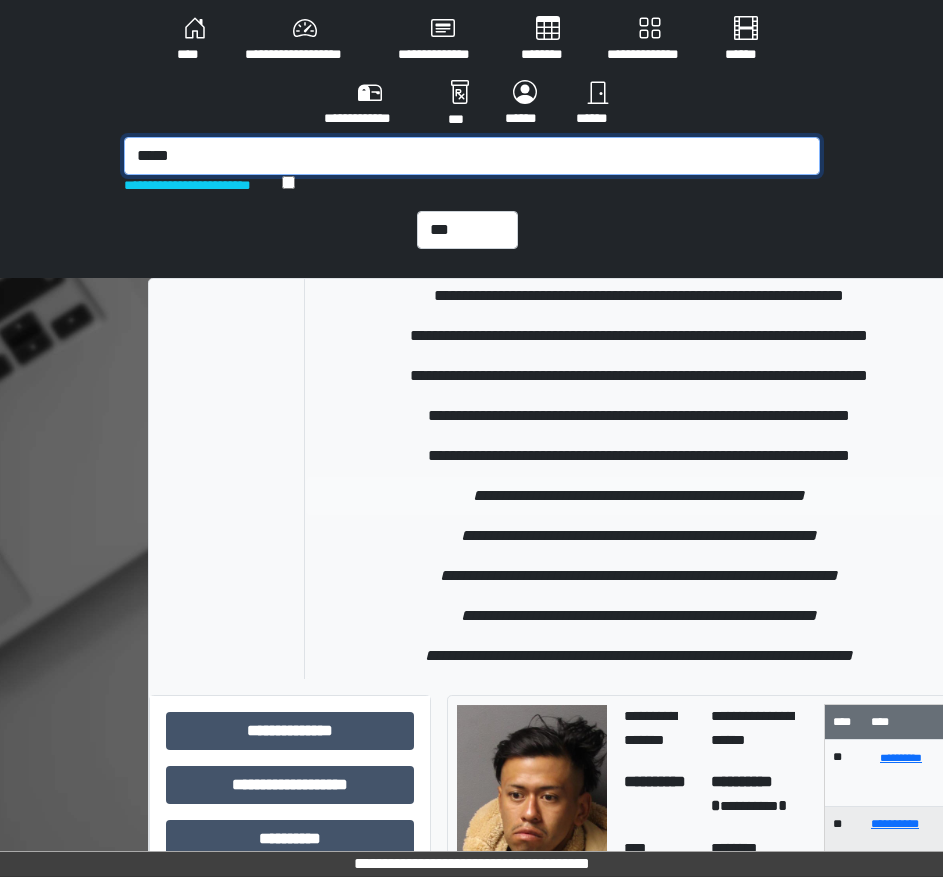 scroll, scrollTop: 400, scrollLeft: 0, axis: vertical 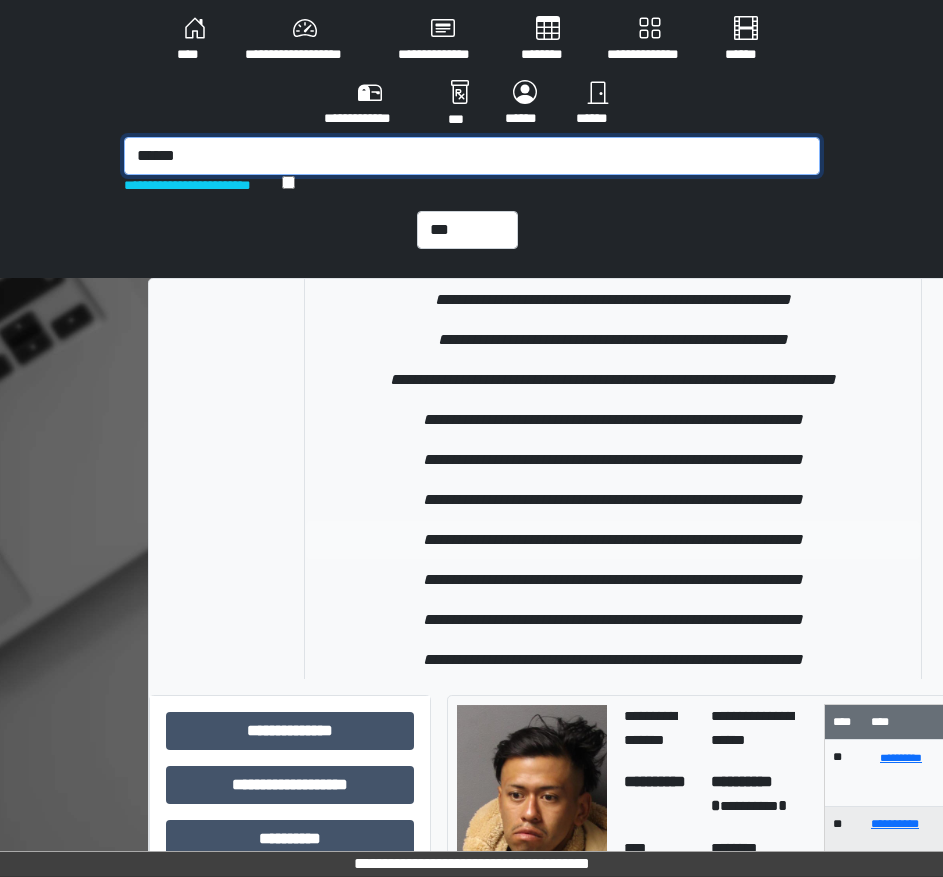 type on "******" 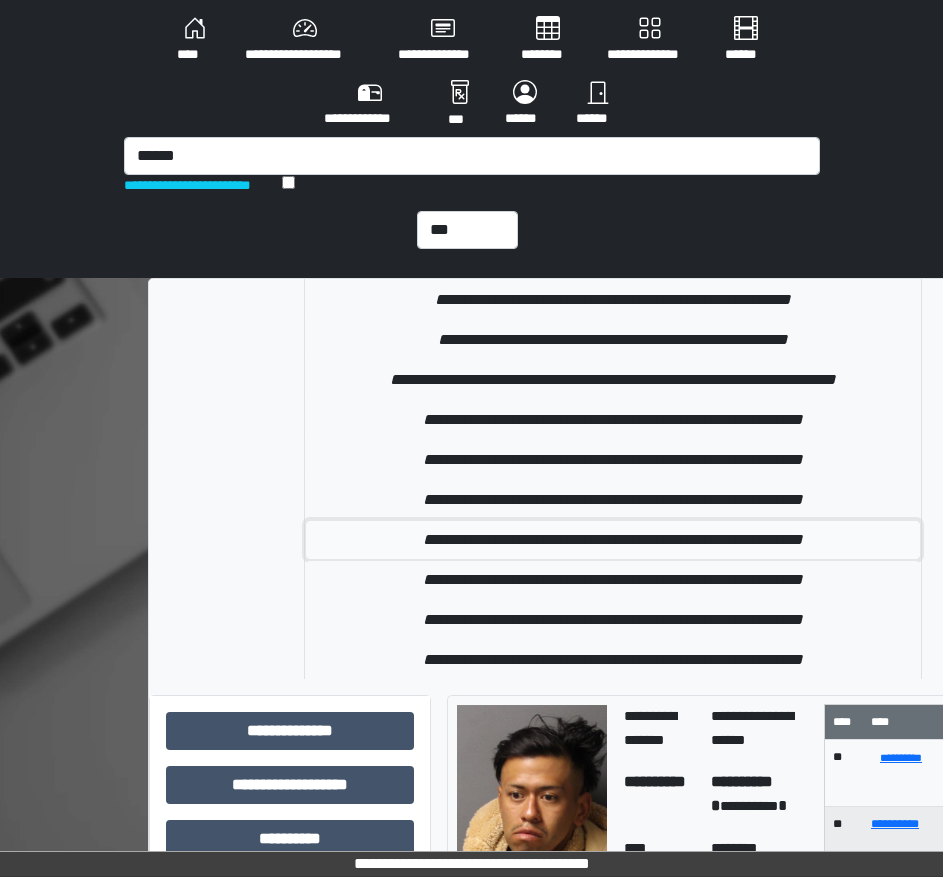 click on "**********" at bounding box center (612, 540) 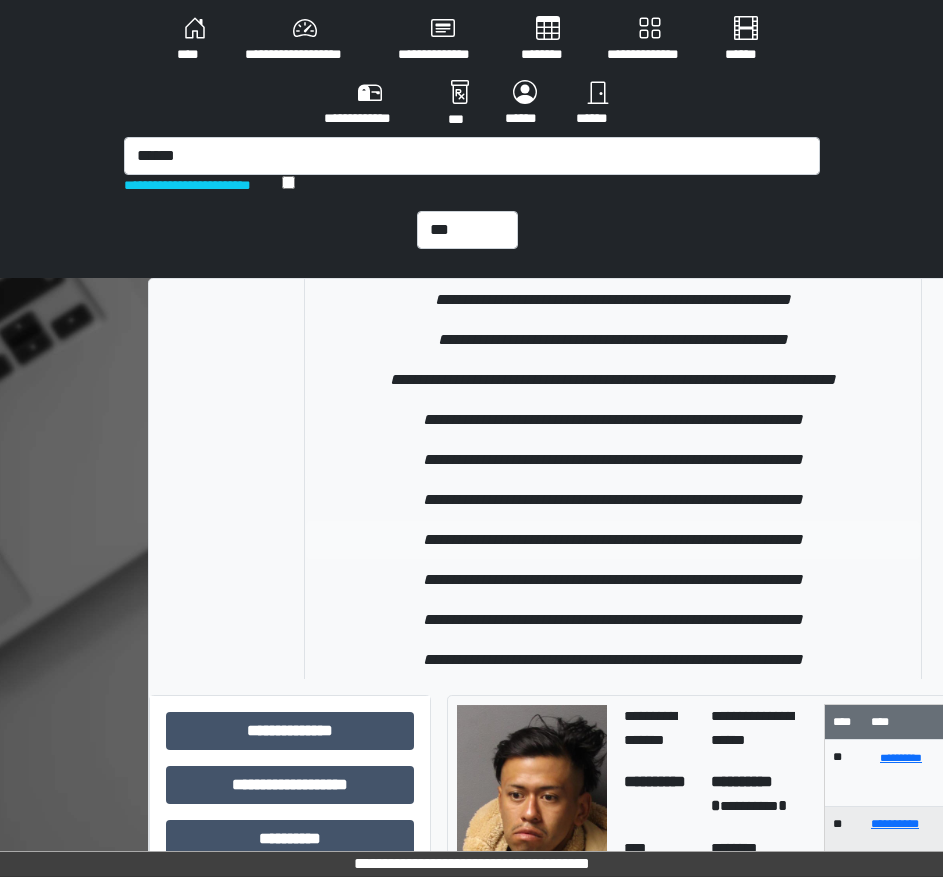 type 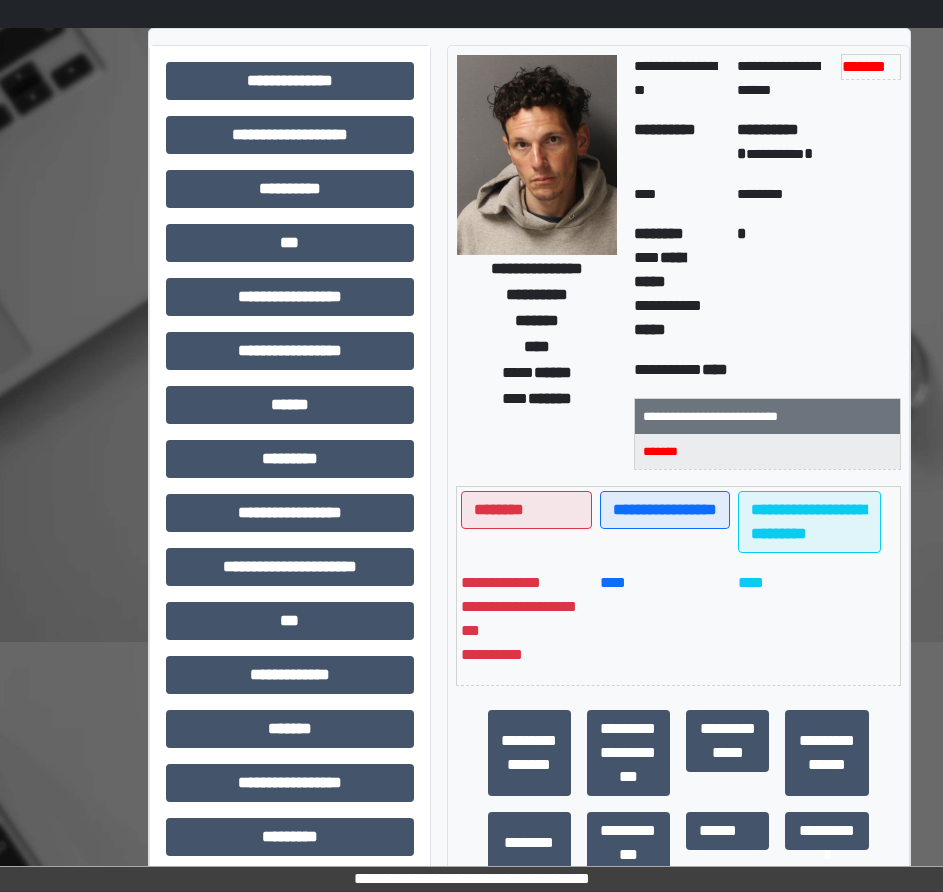 scroll, scrollTop: 300, scrollLeft: 0, axis: vertical 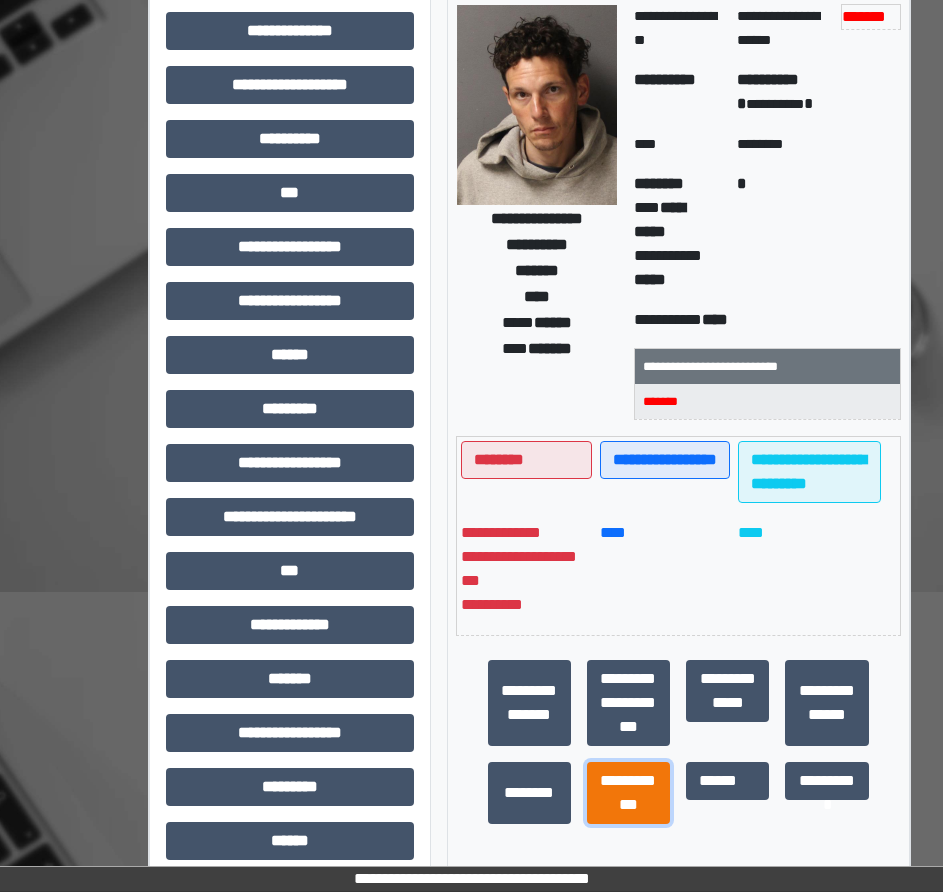 click on "**********" at bounding box center [628, 793] 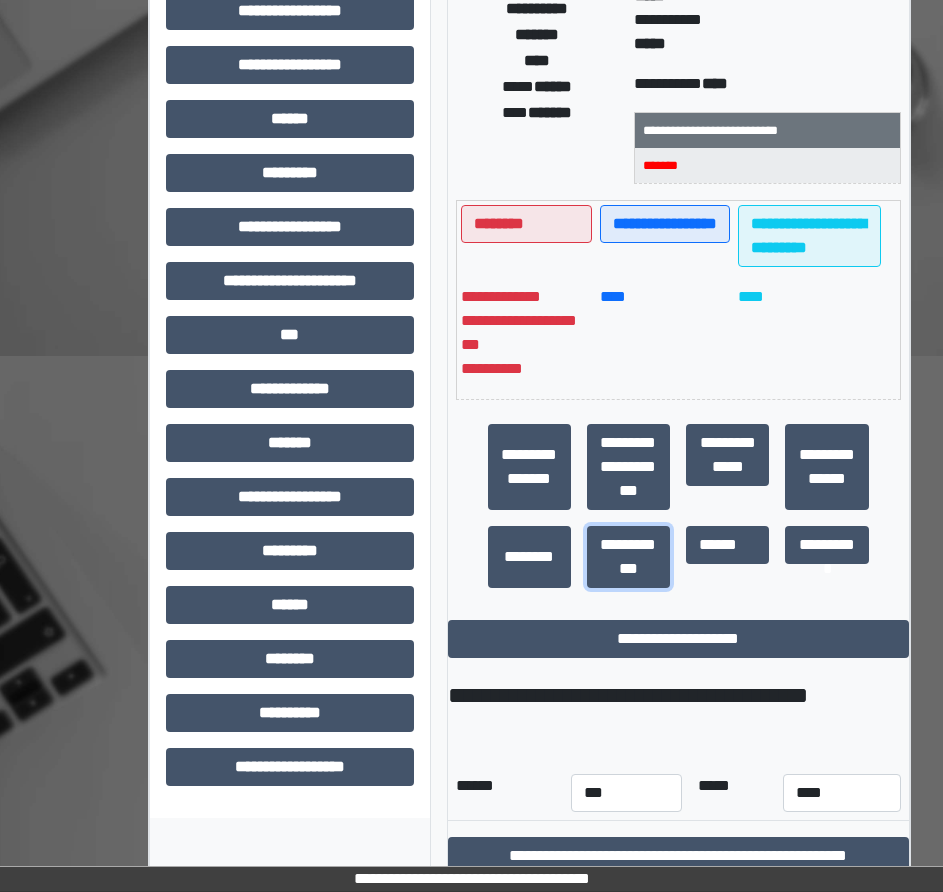 scroll, scrollTop: 537, scrollLeft: 0, axis: vertical 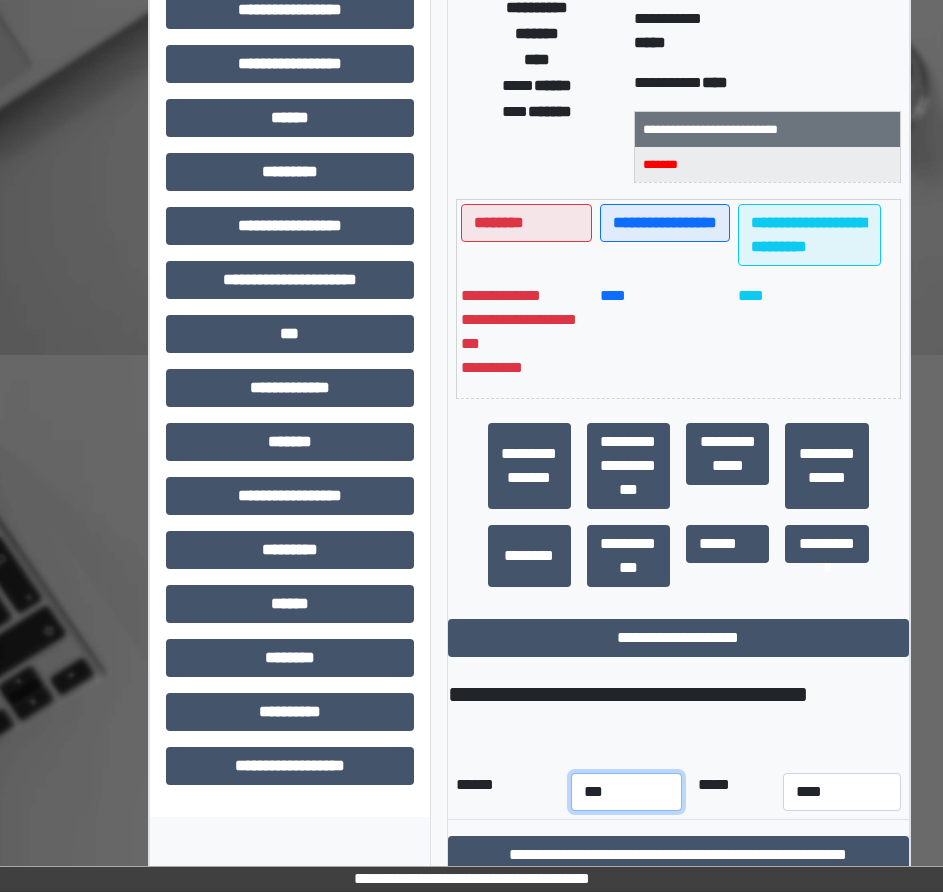 click on "***
***
***
***
***
***
***
***
***
***
***
***" at bounding box center [626, 792] 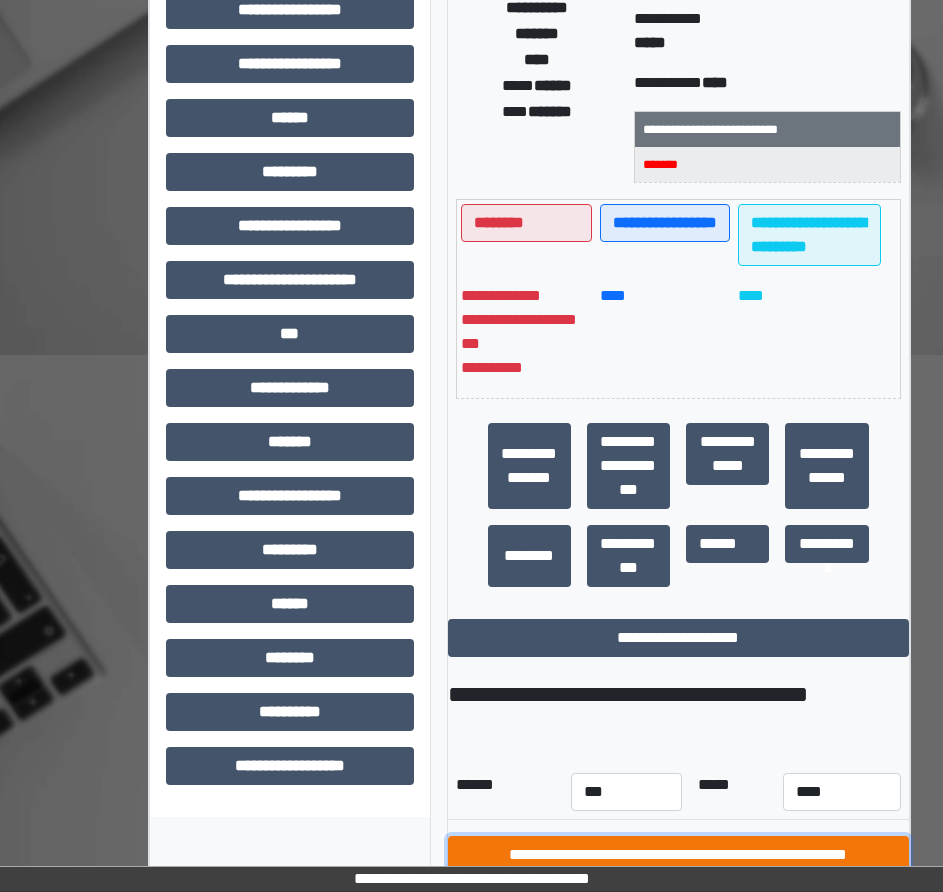 click on "**********" at bounding box center [678, 855] 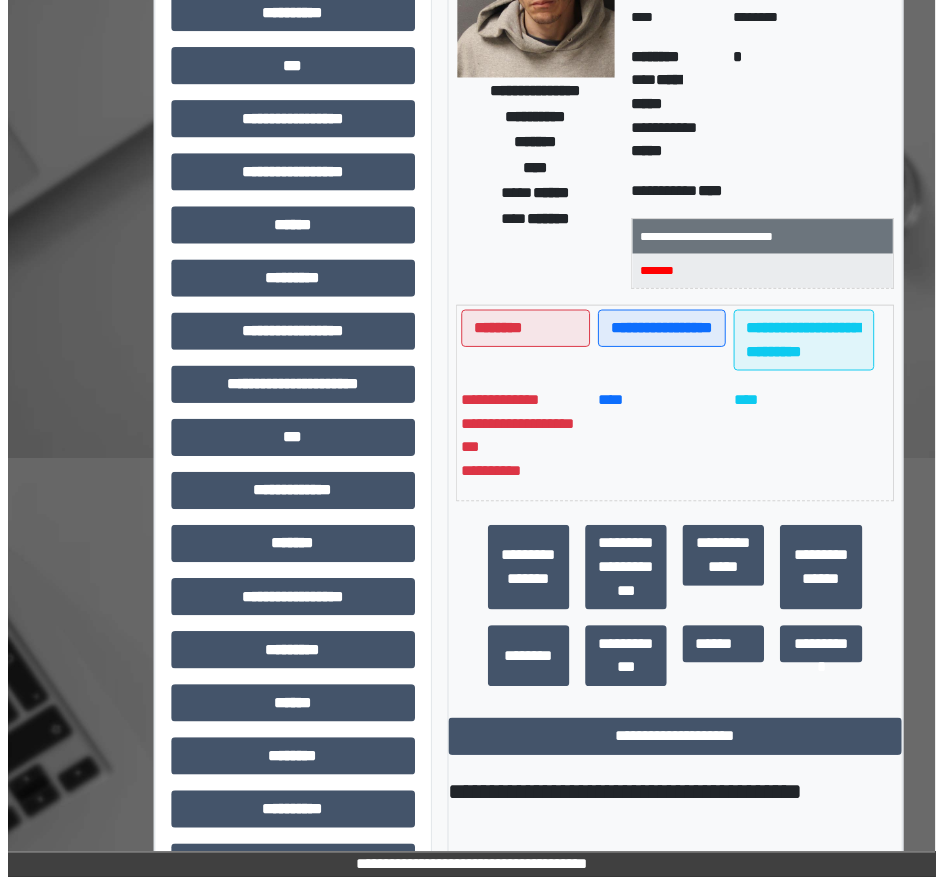 scroll, scrollTop: 37, scrollLeft: 0, axis: vertical 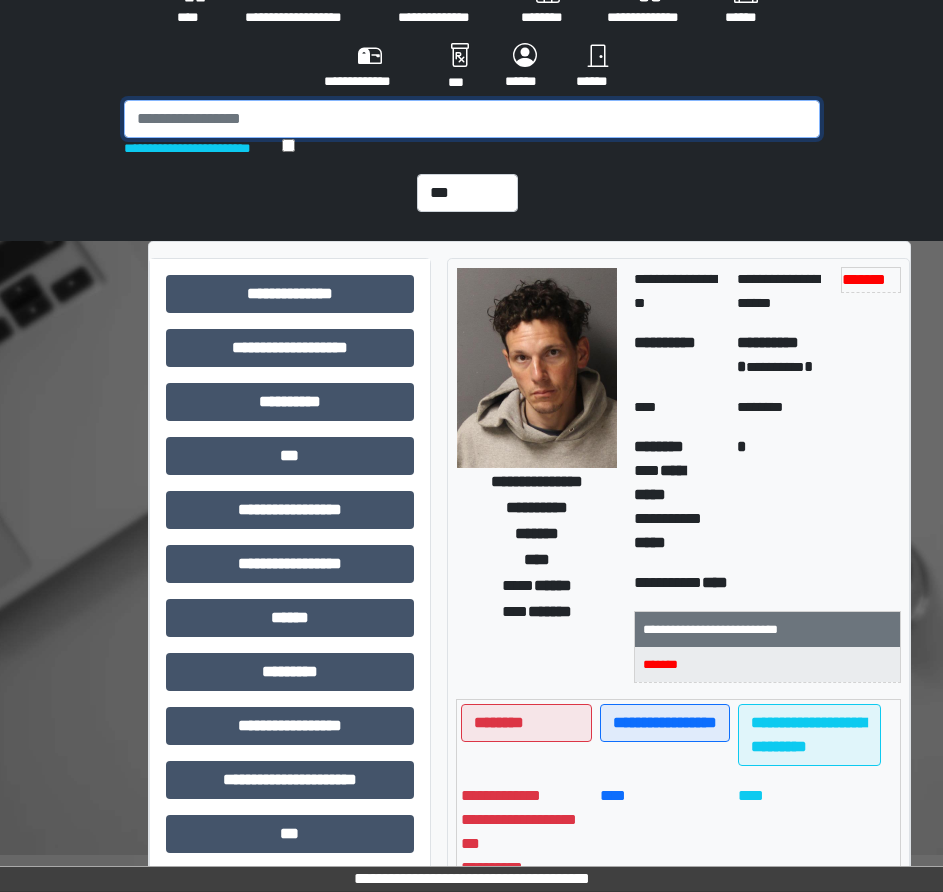 click at bounding box center [472, 119] 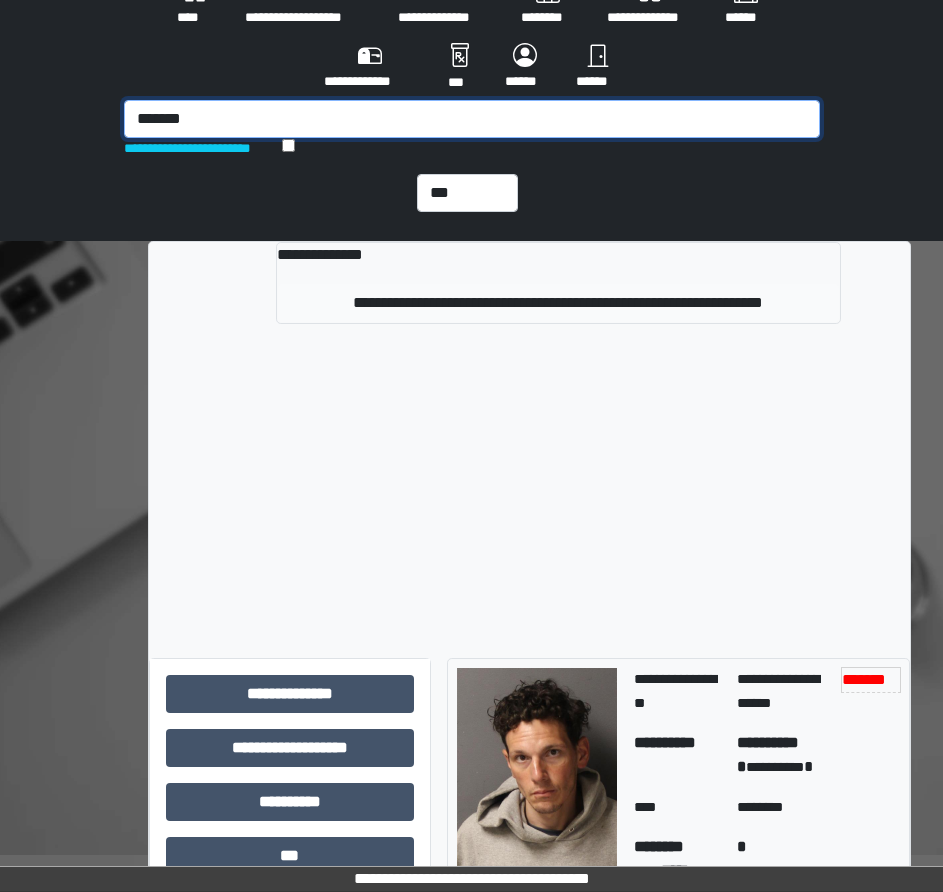 type on "*******" 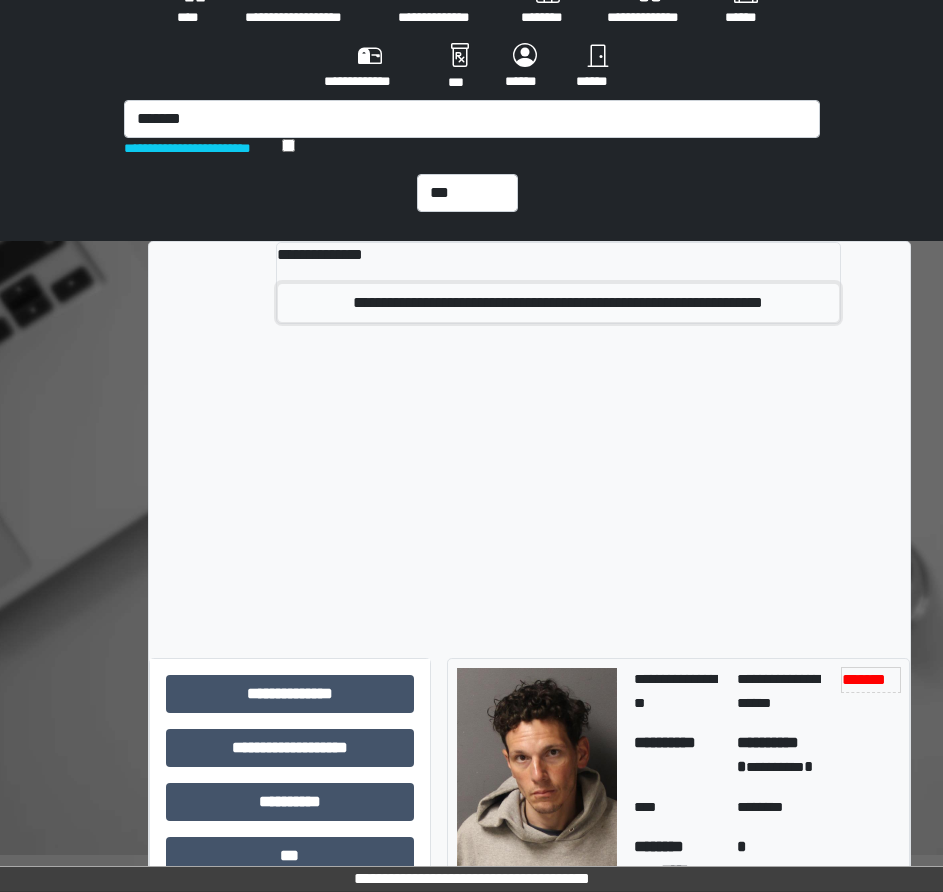 click on "**********" at bounding box center (558, 303) 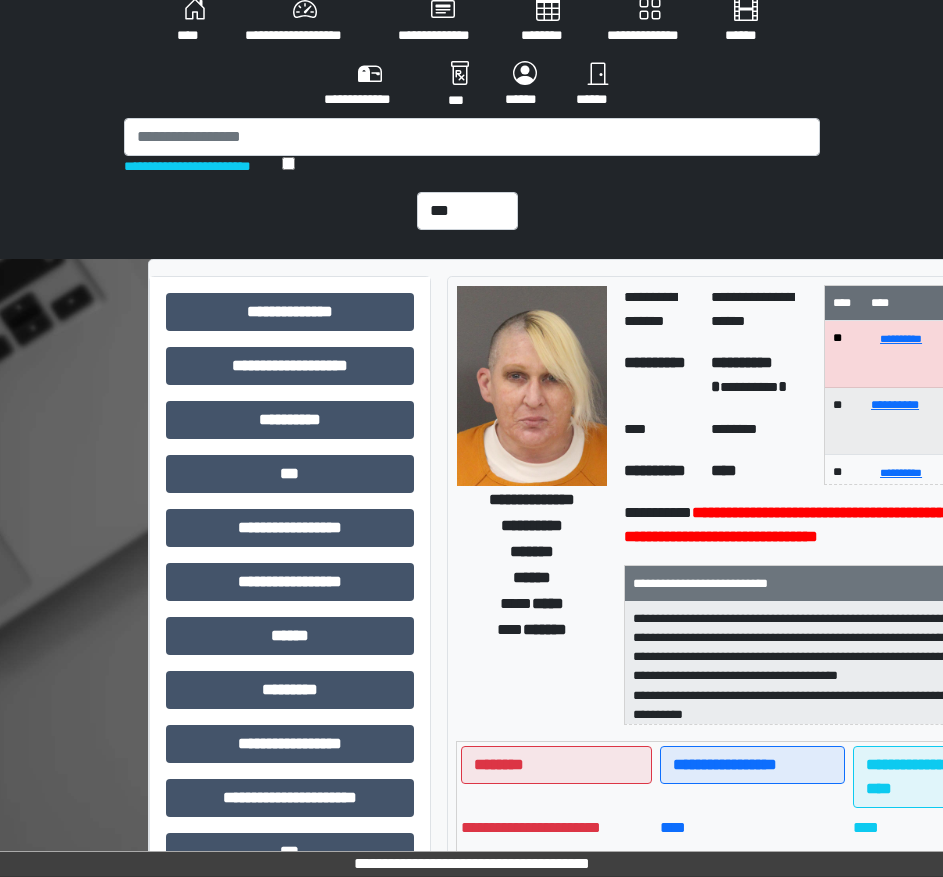 scroll, scrollTop: 0, scrollLeft: 0, axis: both 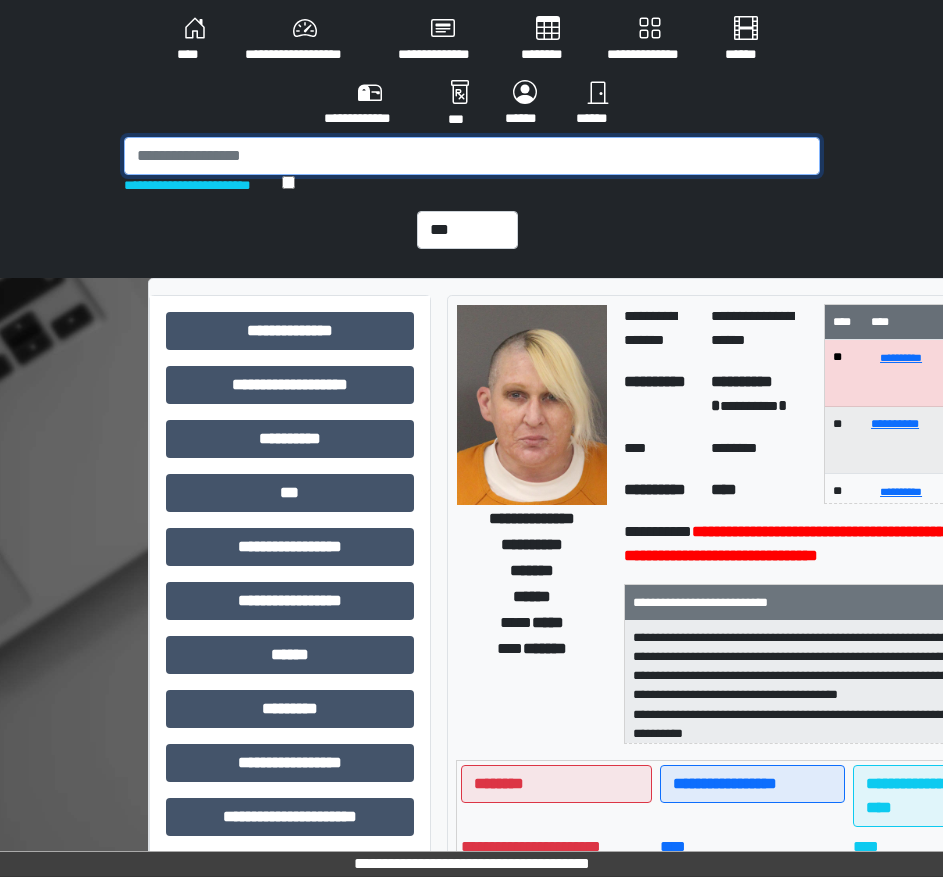 click at bounding box center (472, 156) 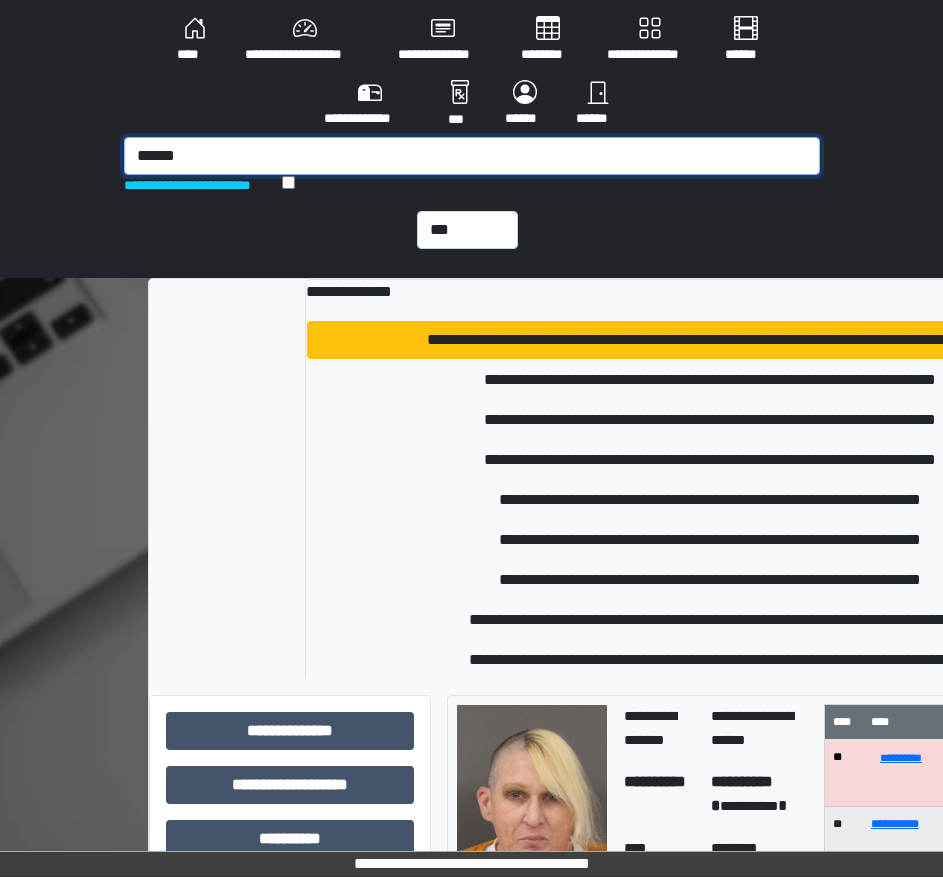 type on "******" 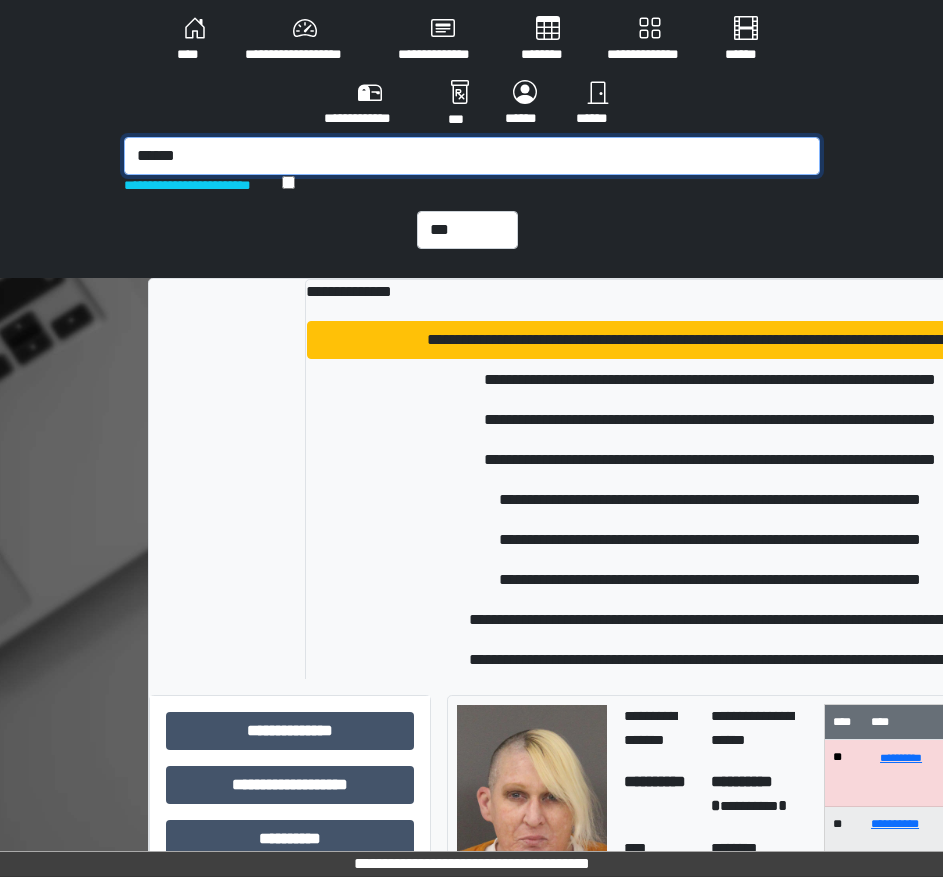 click on "******" at bounding box center (472, 156) 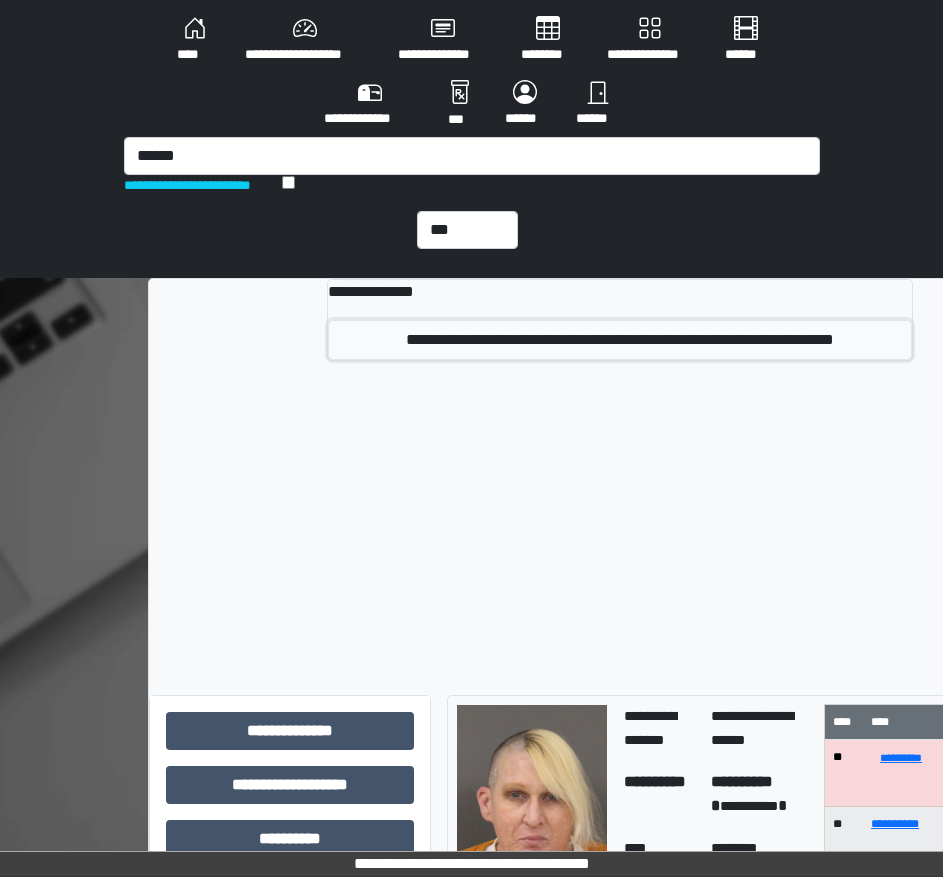 click on "**********" at bounding box center (620, 340) 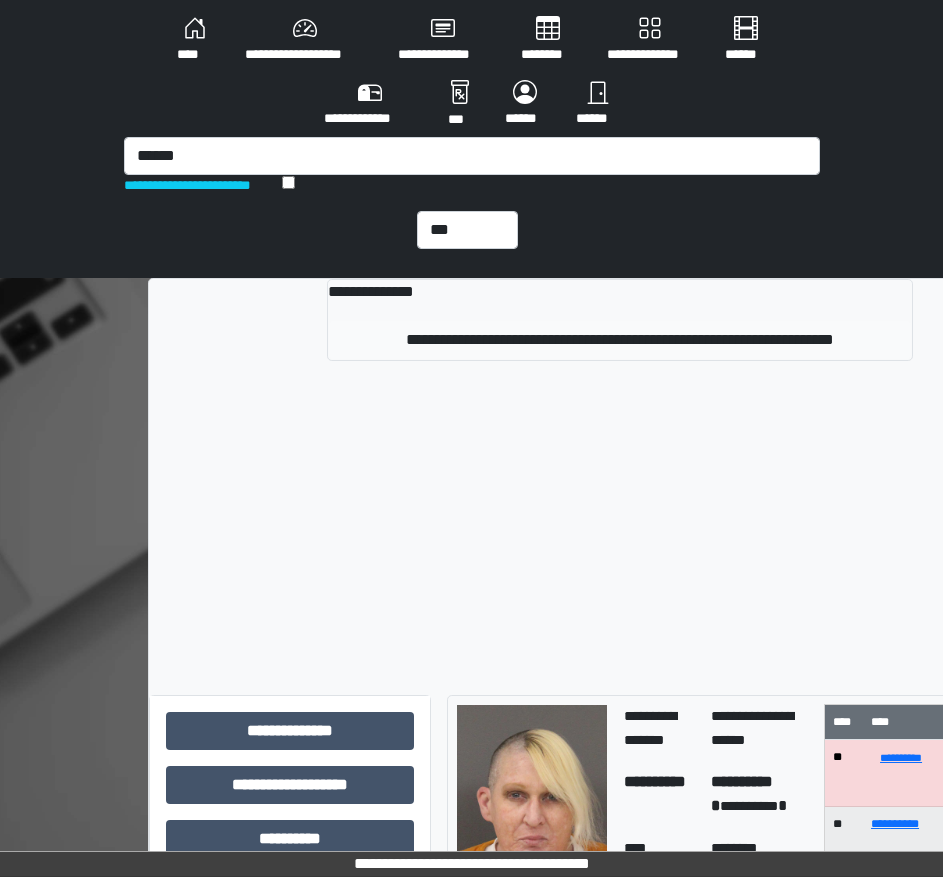 type 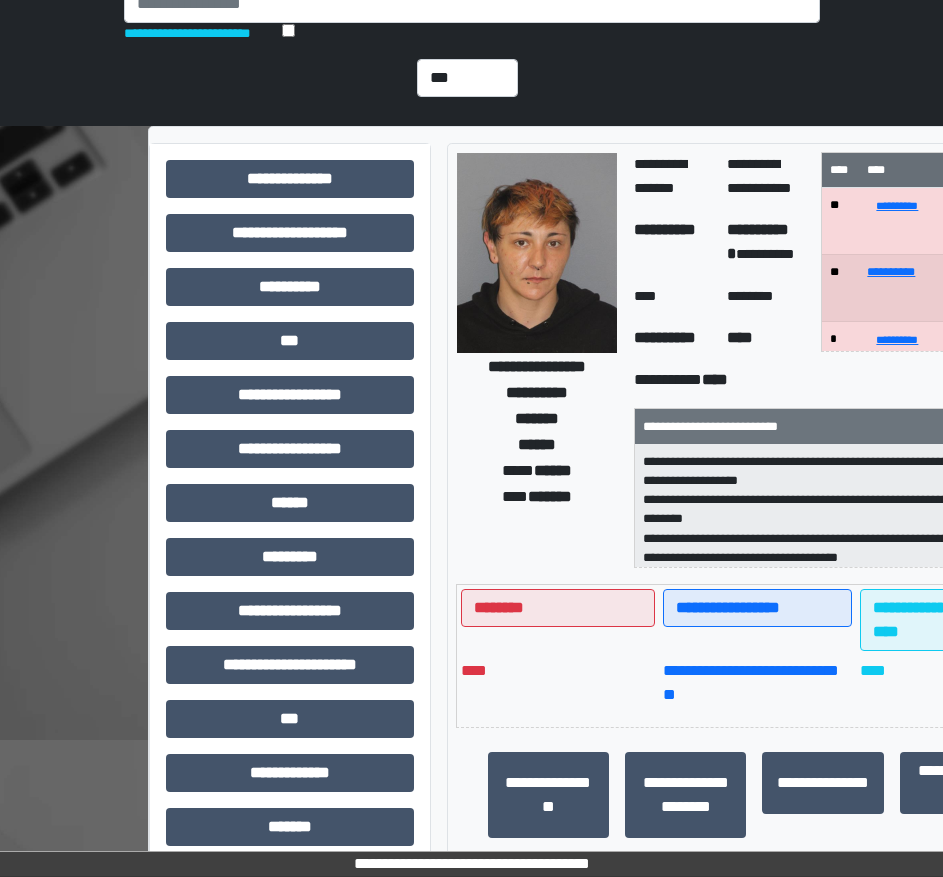scroll, scrollTop: 200, scrollLeft: 0, axis: vertical 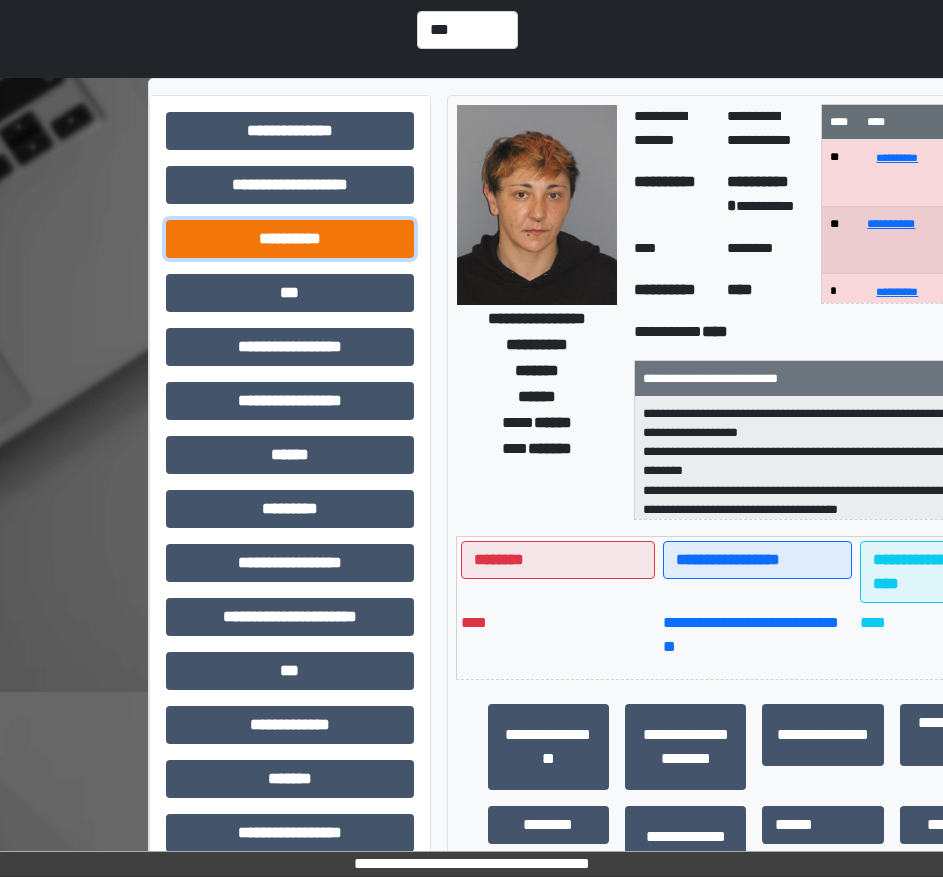 click on "**********" at bounding box center (290, 239) 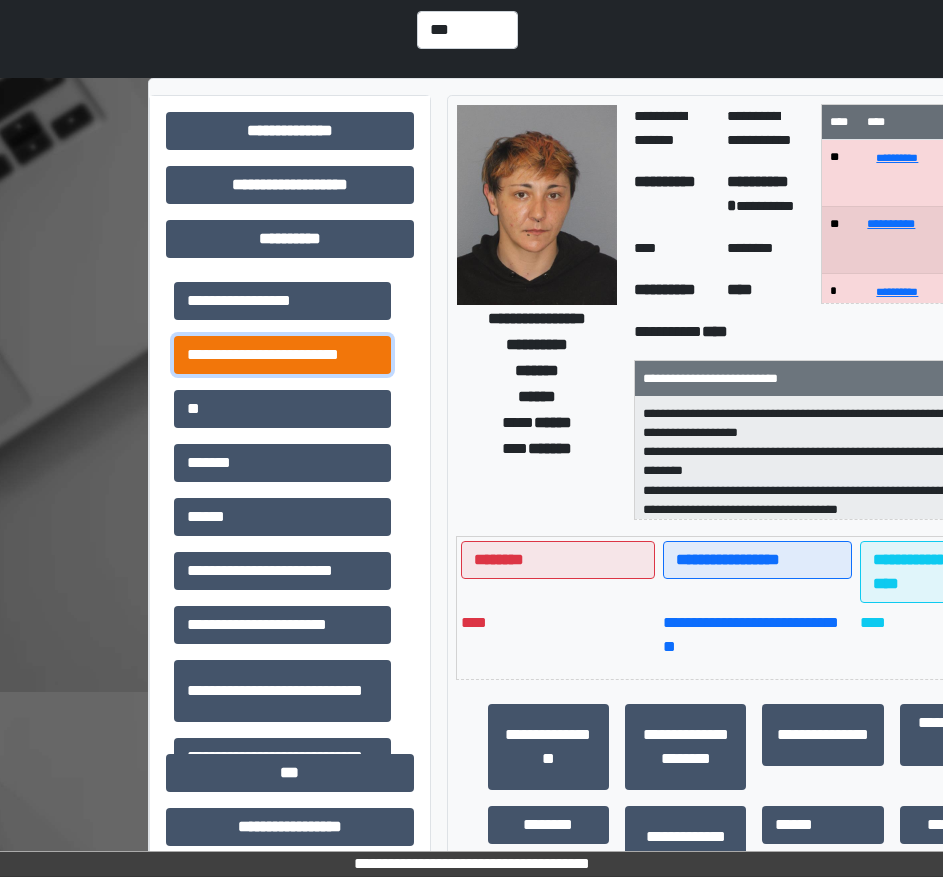 click on "**********" at bounding box center (282, 355) 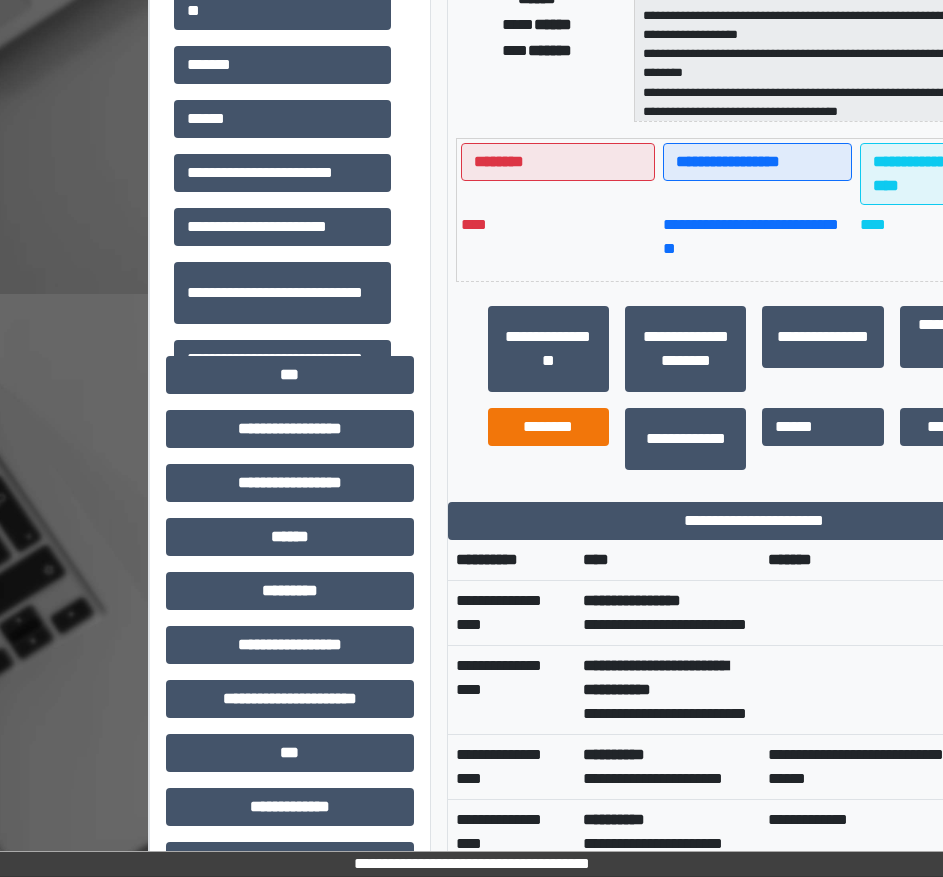 scroll, scrollTop: 600, scrollLeft: 0, axis: vertical 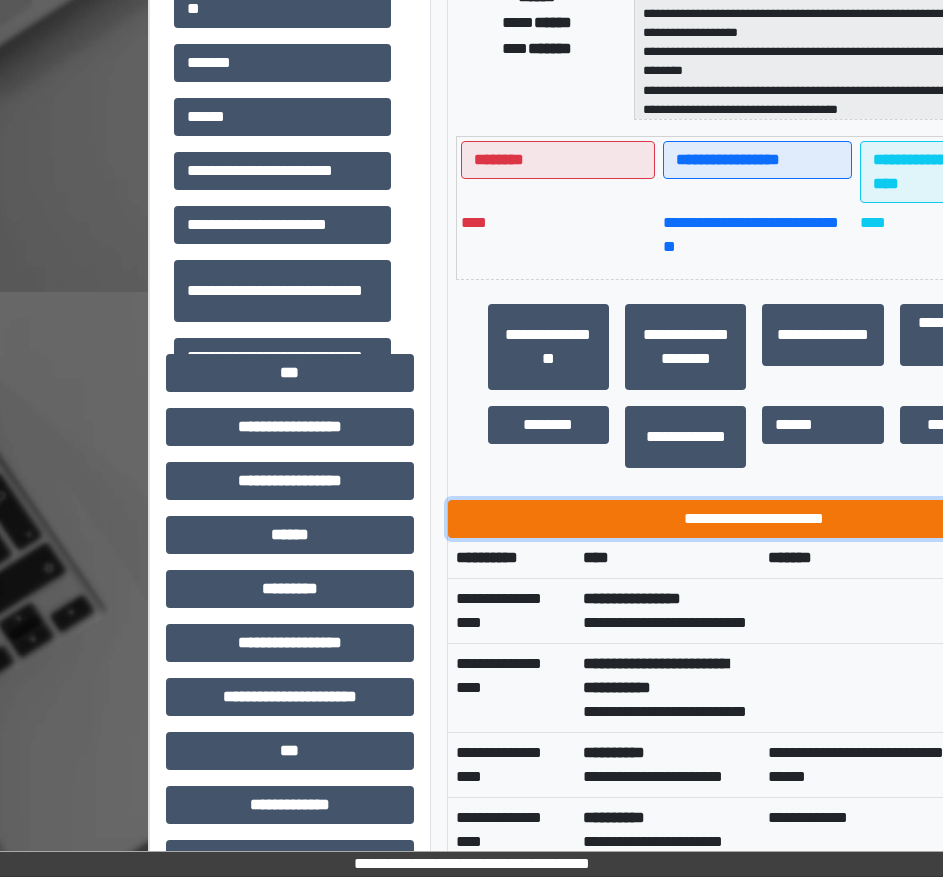 click on "**********" at bounding box center [755, 519] 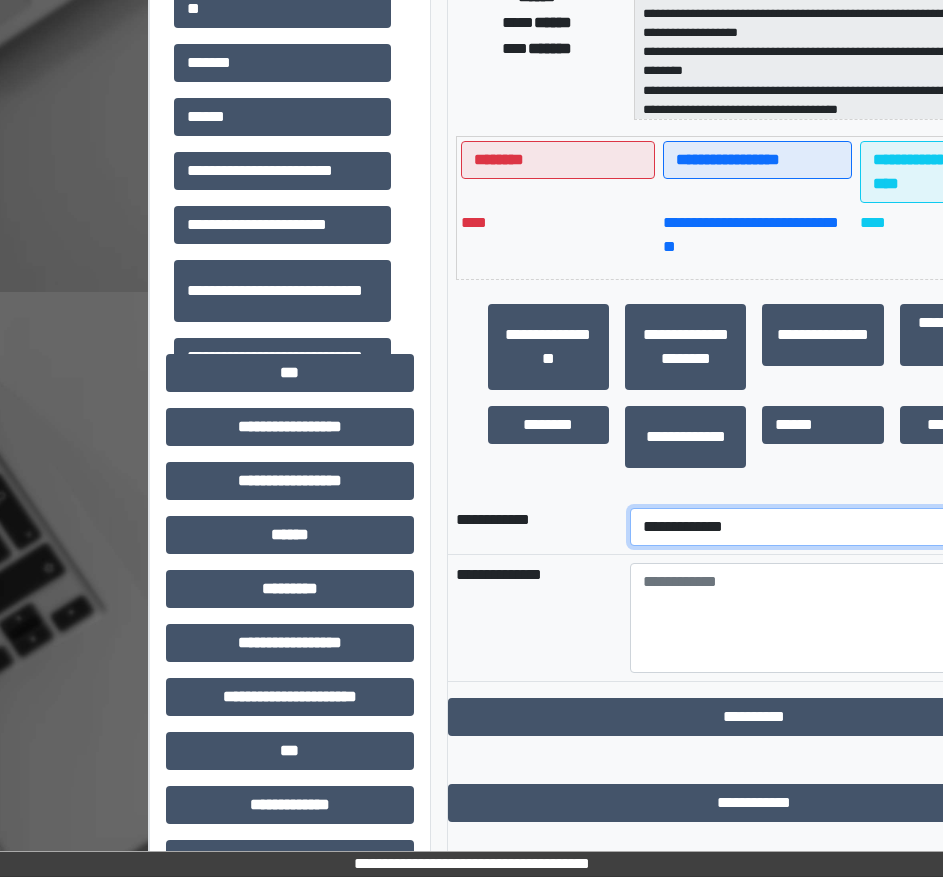 click on "**********" at bounding box center (841, 527) 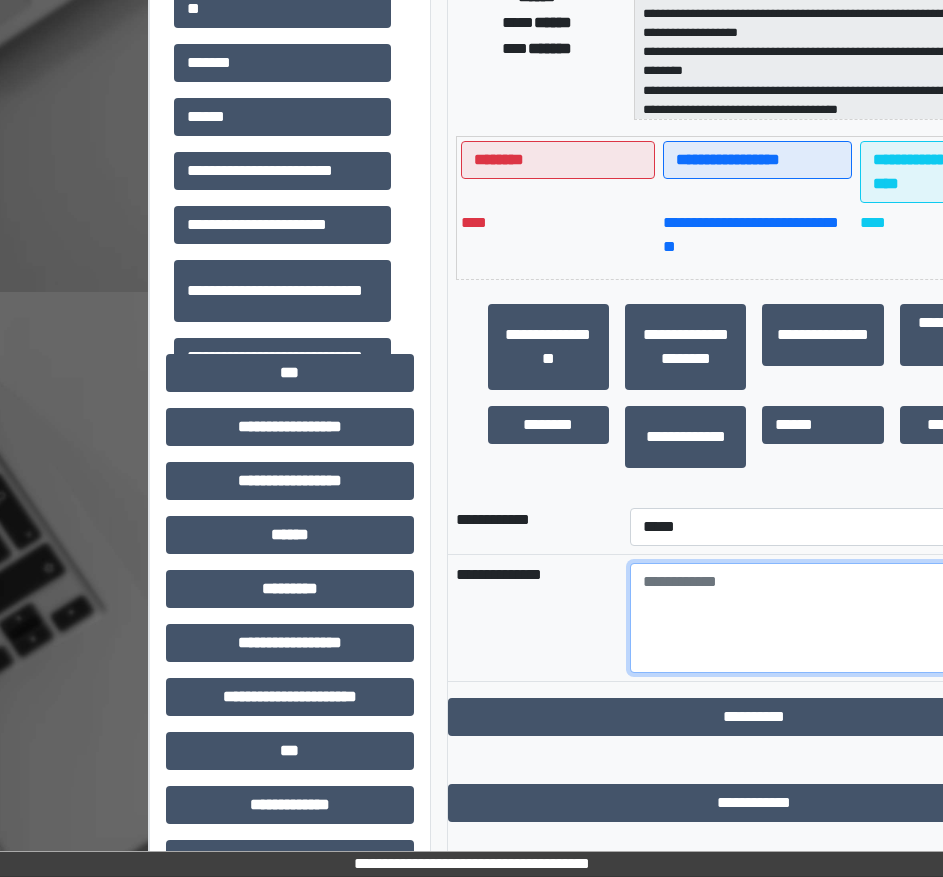 click at bounding box center [841, 618] 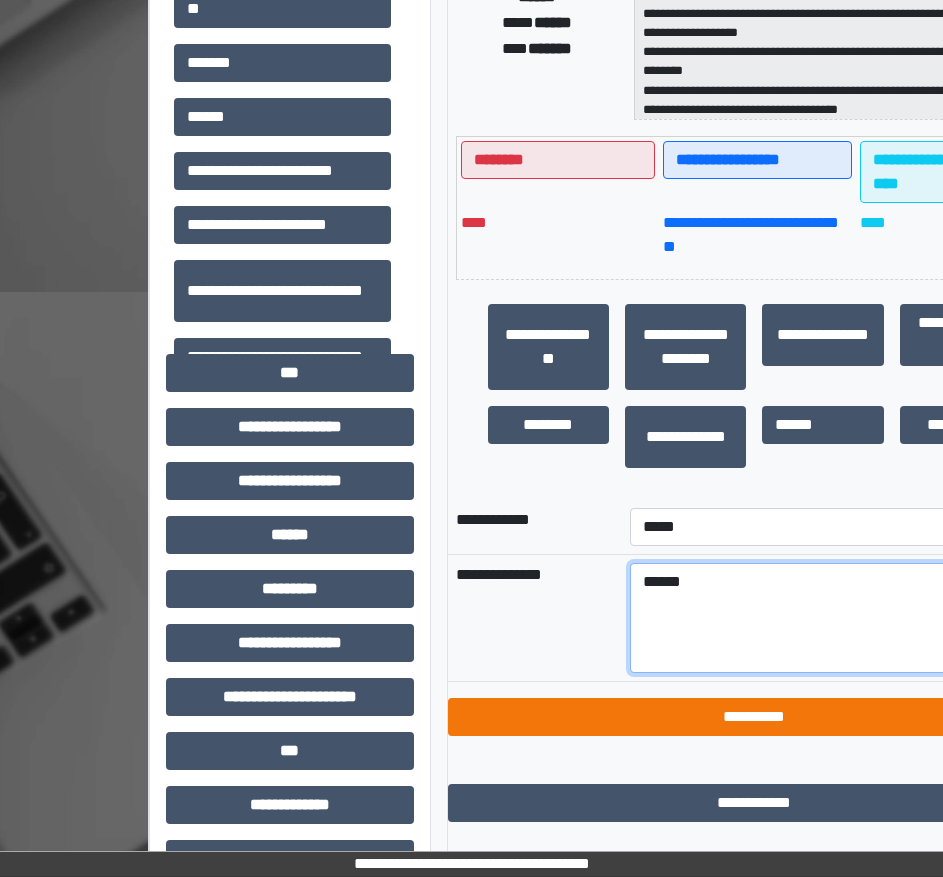 type on "******" 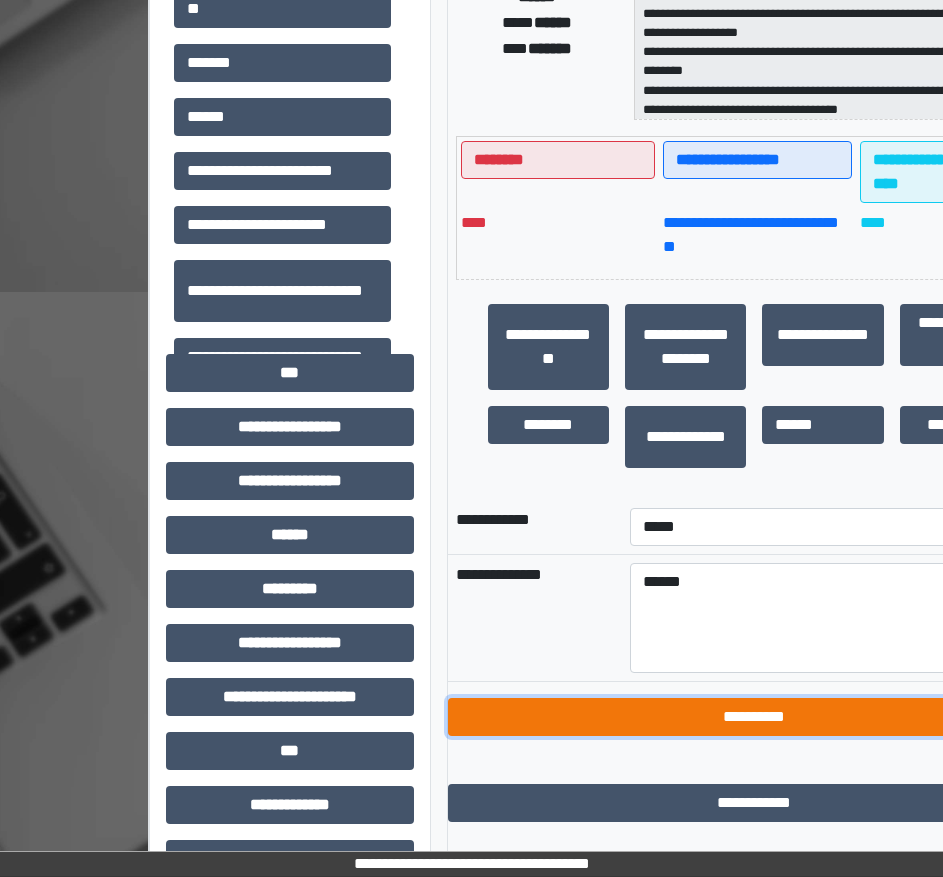 click on "**********" at bounding box center (755, 717) 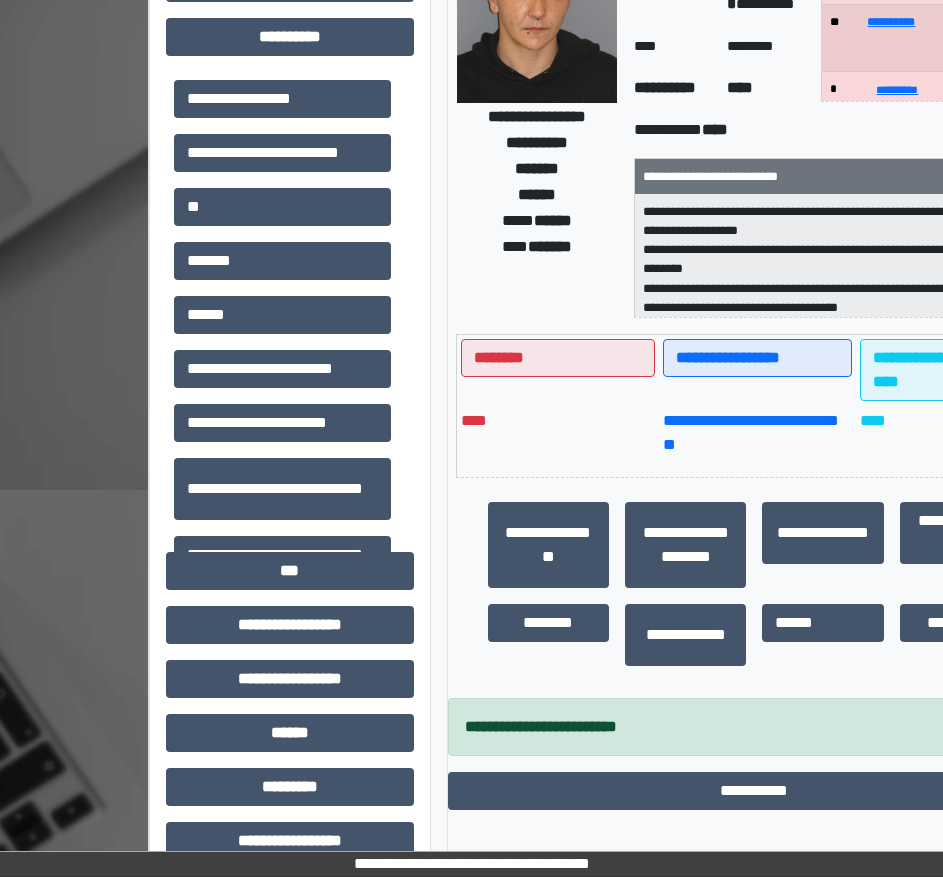 scroll, scrollTop: 400, scrollLeft: 0, axis: vertical 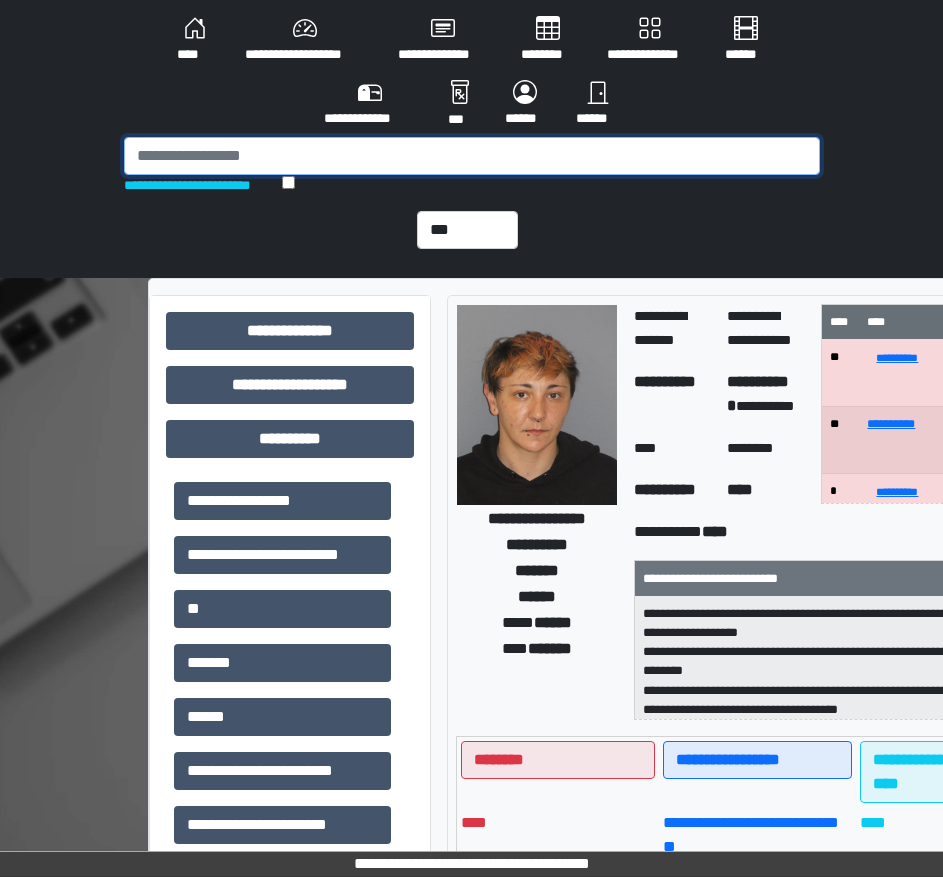 click at bounding box center [472, 156] 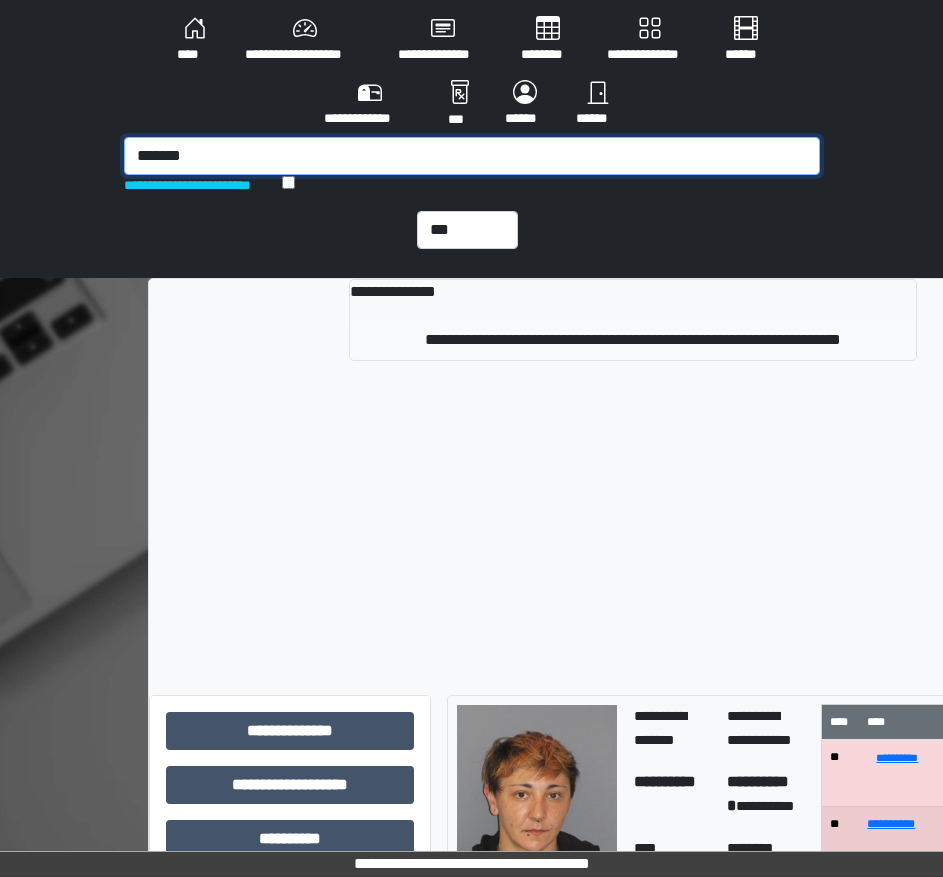 type on "*******" 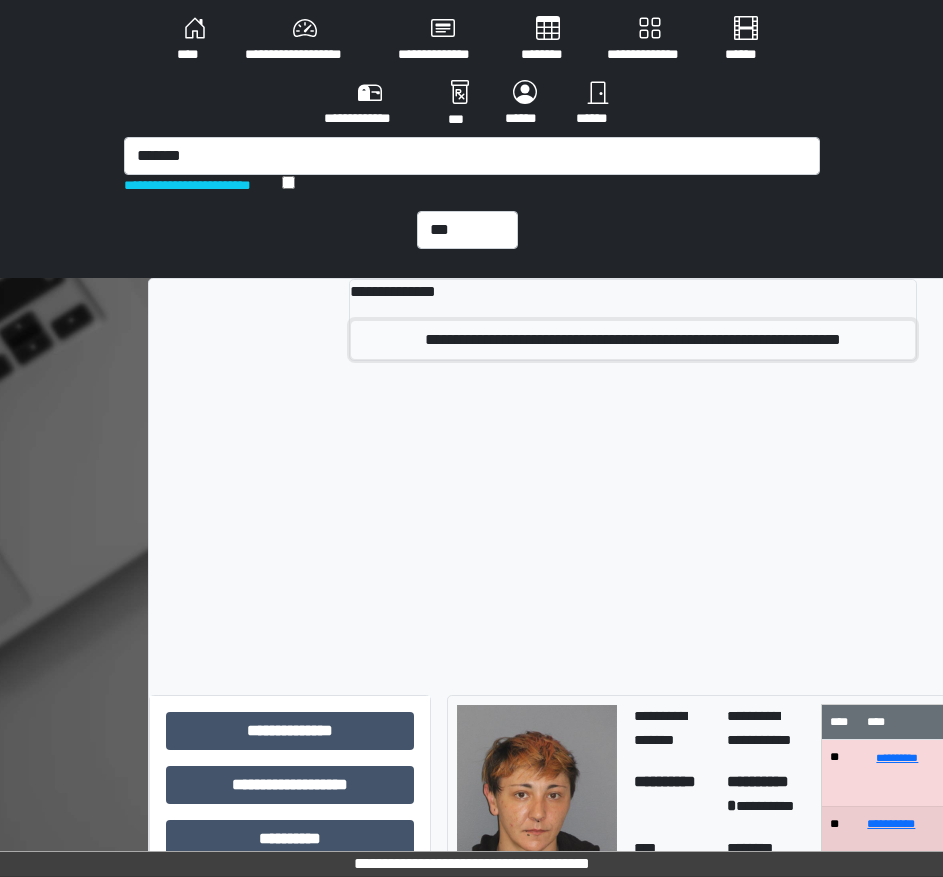 click on "**********" at bounding box center (633, 340) 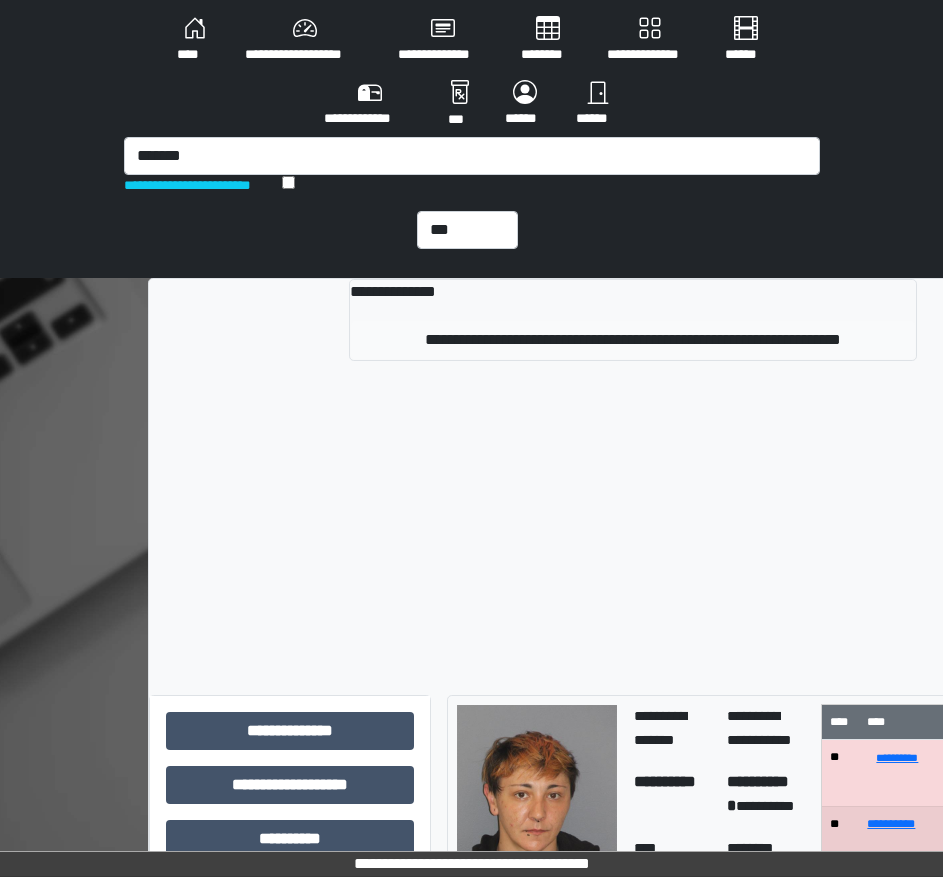 type 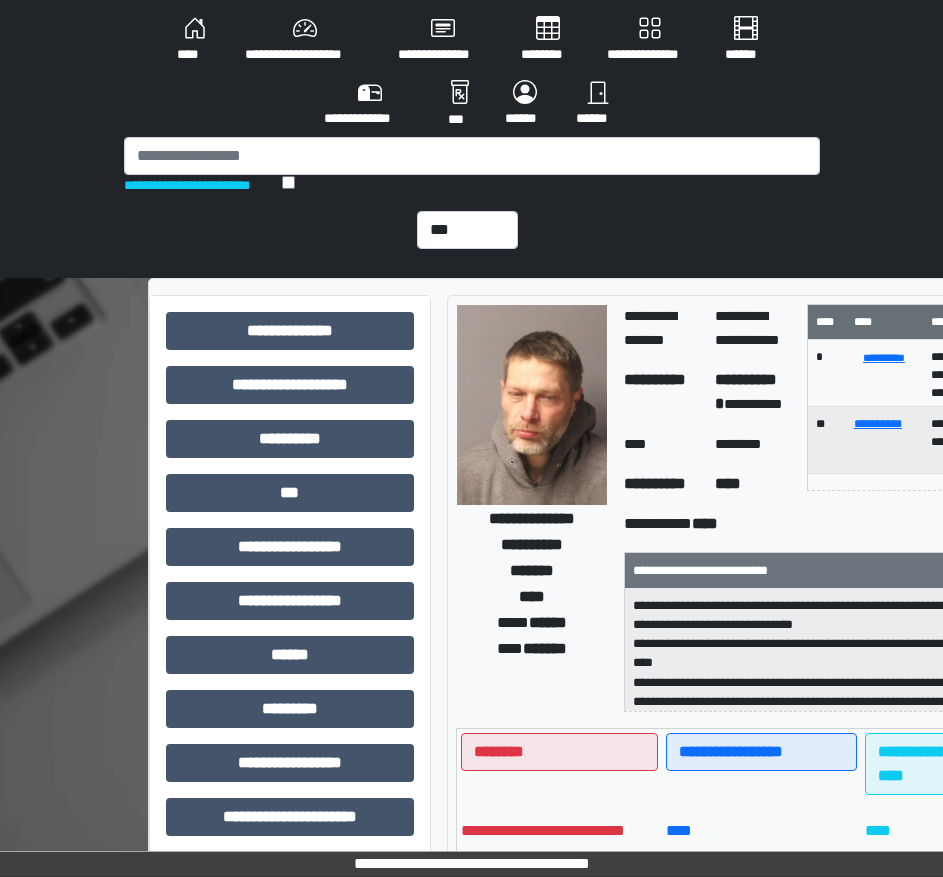 click on "********" at bounding box center (548, 40) 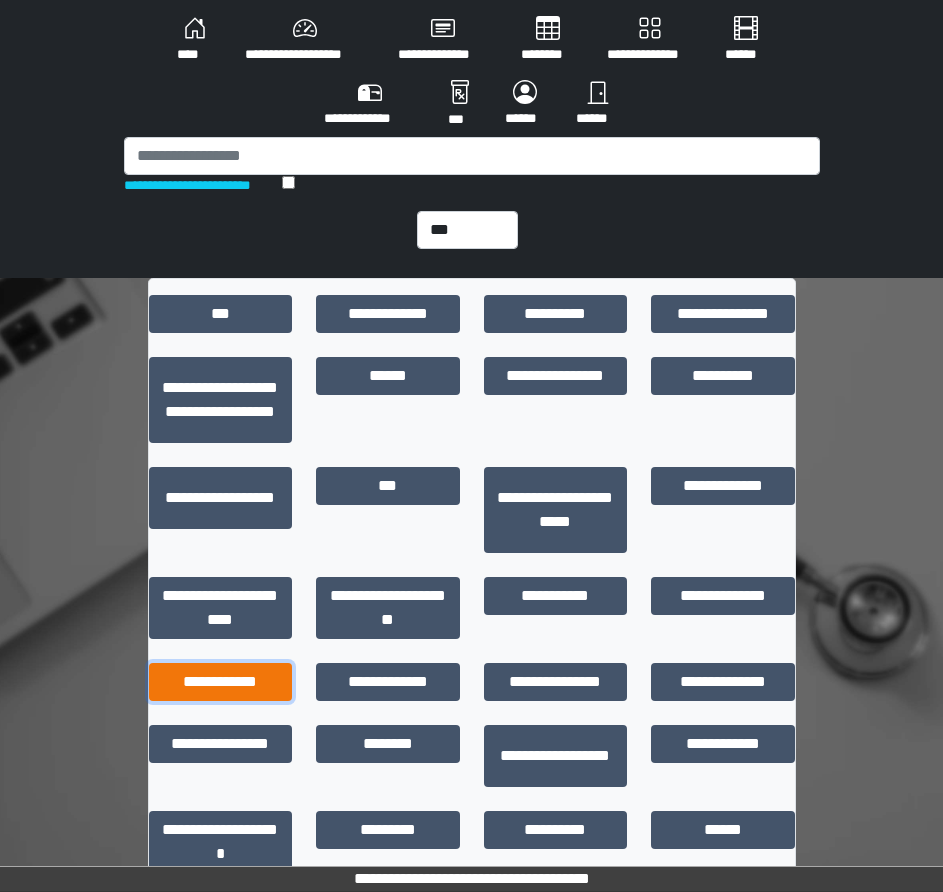 click on "**********" at bounding box center (221, 682) 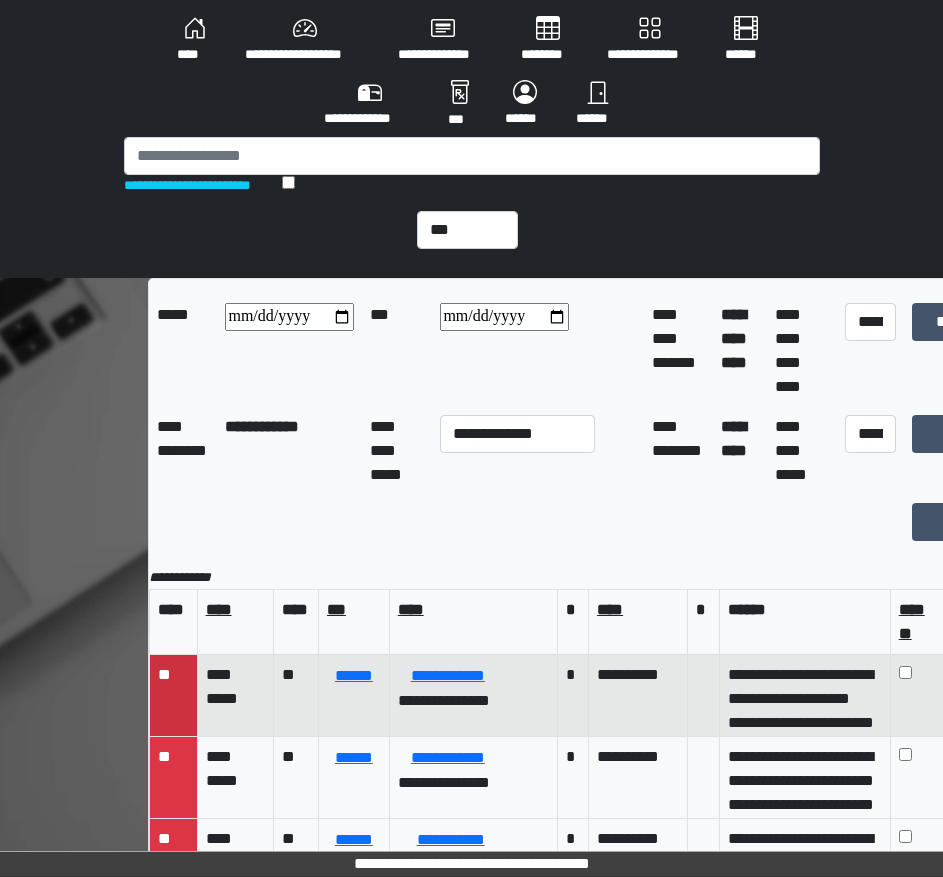 scroll, scrollTop: 100, scrollLeft: 0, axis: vertical 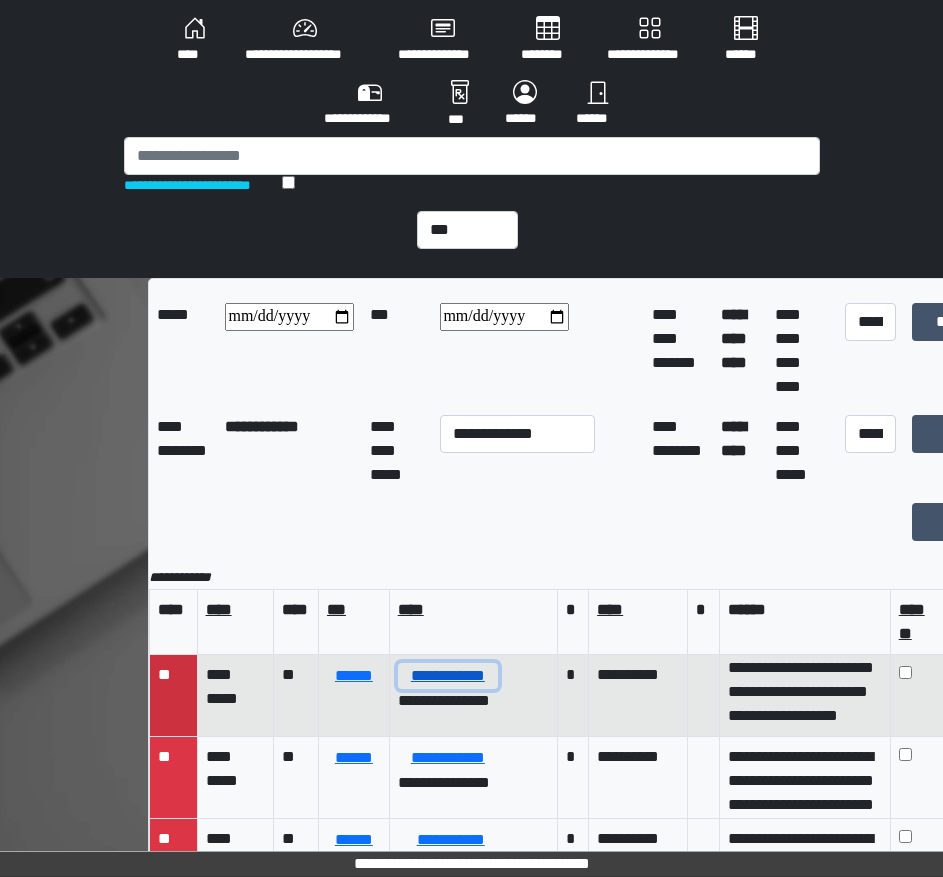 click on "**********" at bounding box center (448, 676) 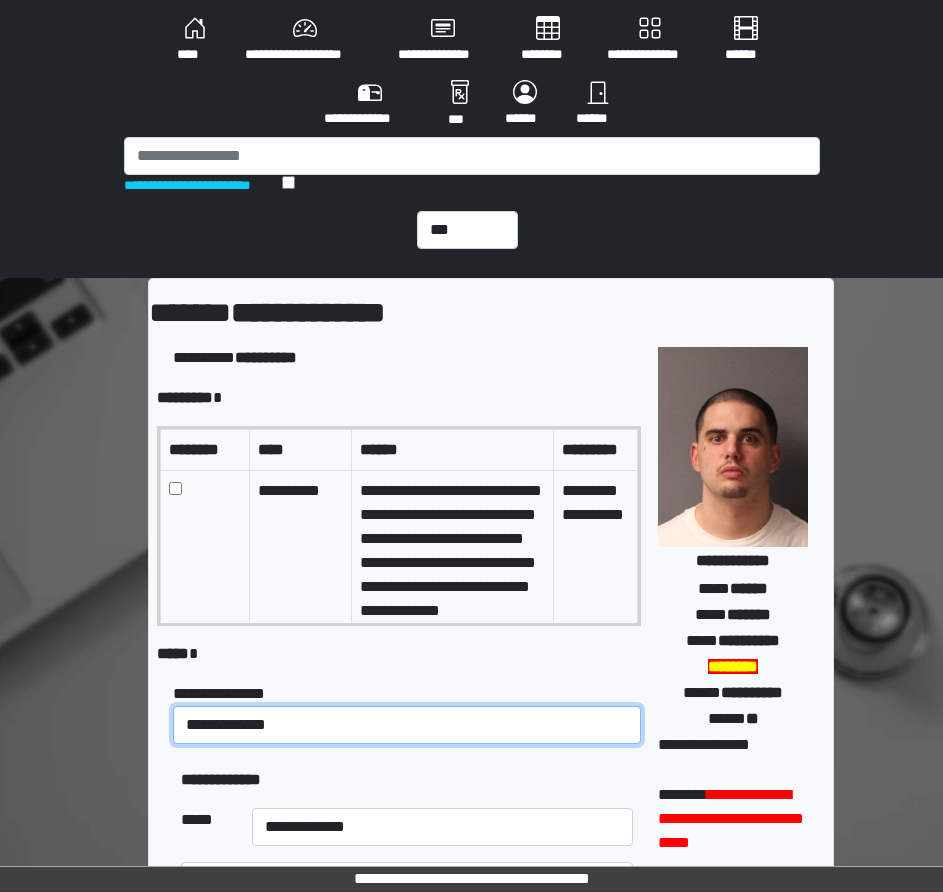 click on "**********" at bounding box center [407, 725] 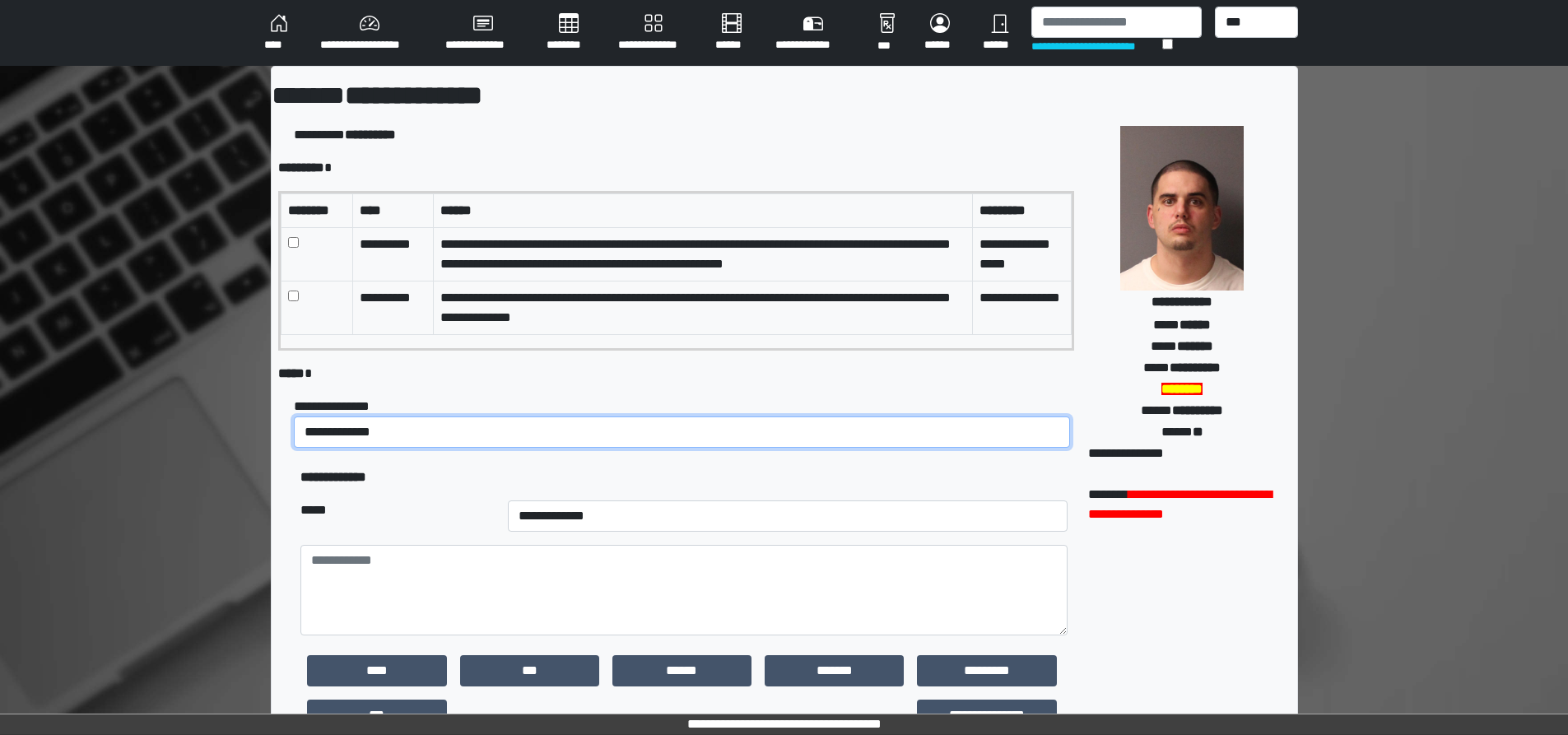 click on "**********" at bounding box center (682, 432) 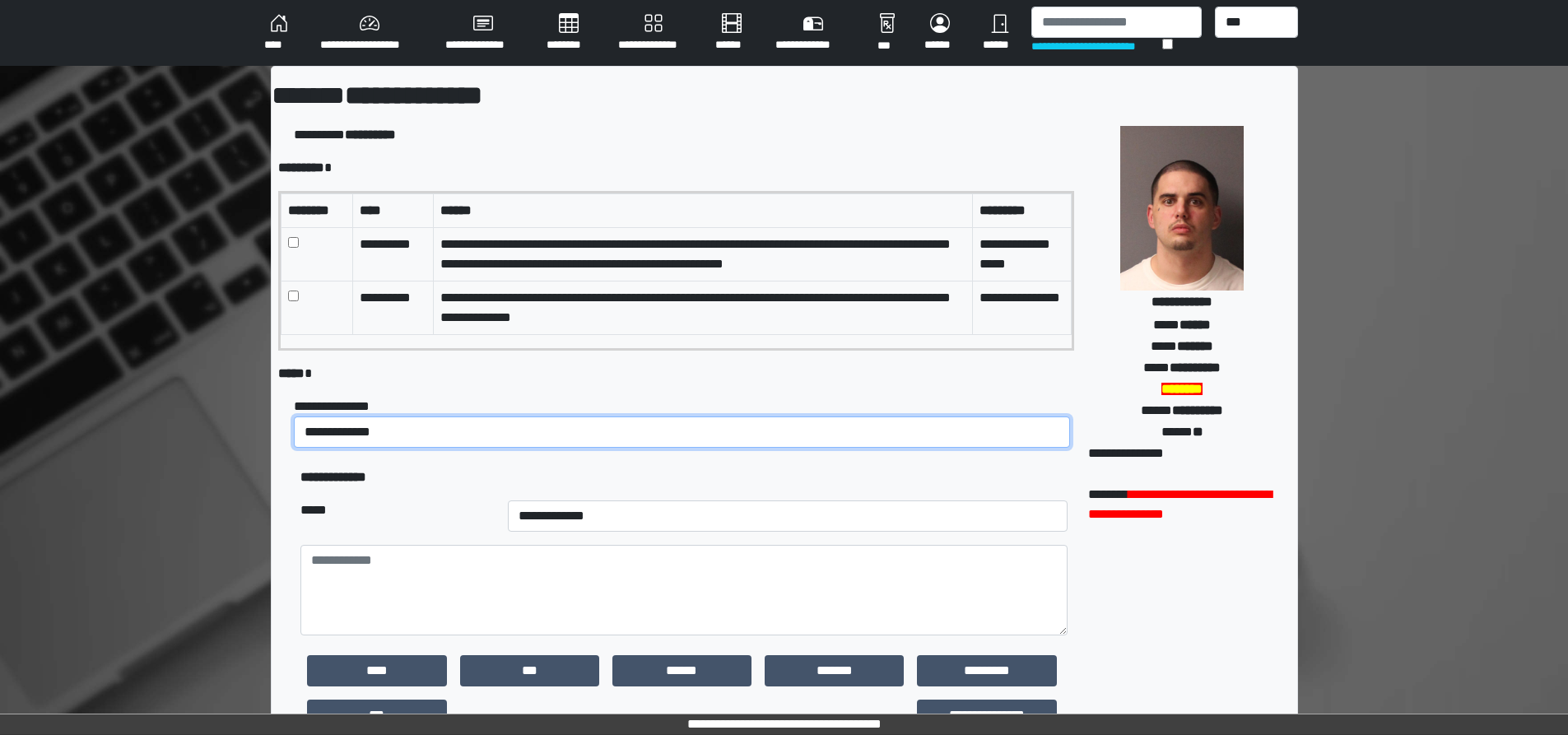 select on "*" 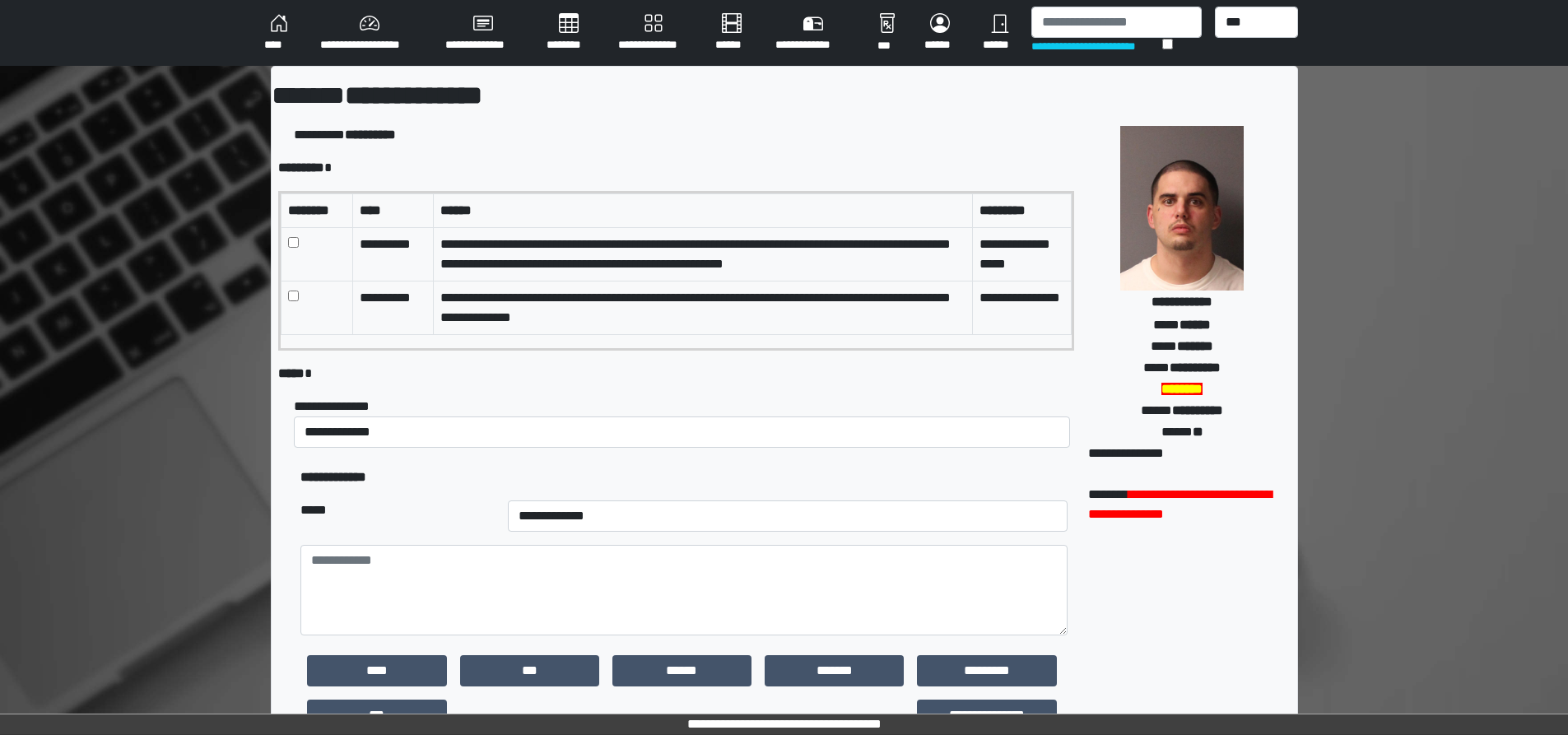 click at bounding box center [316, 307] 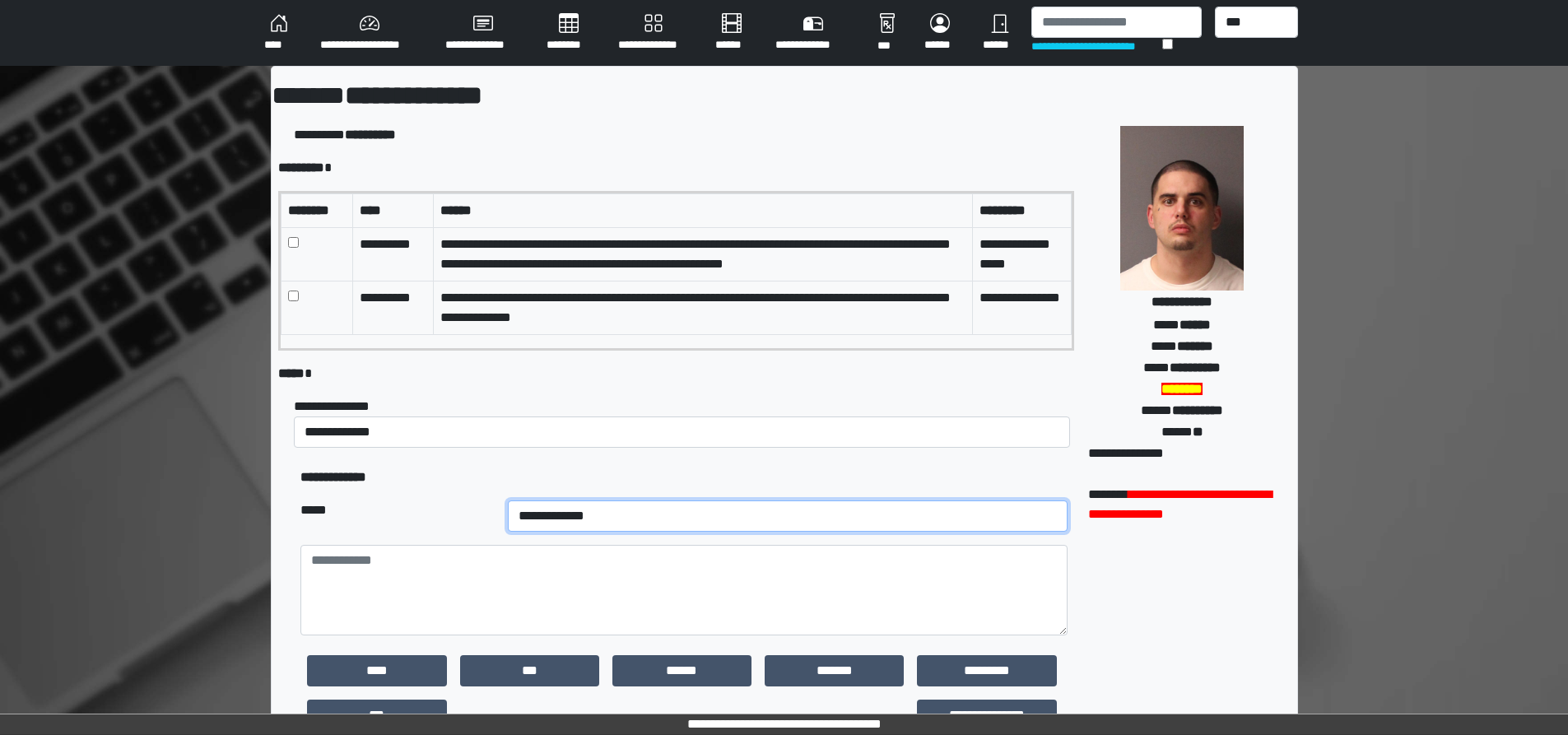 click on "**********" at bounding box center [788, 516] 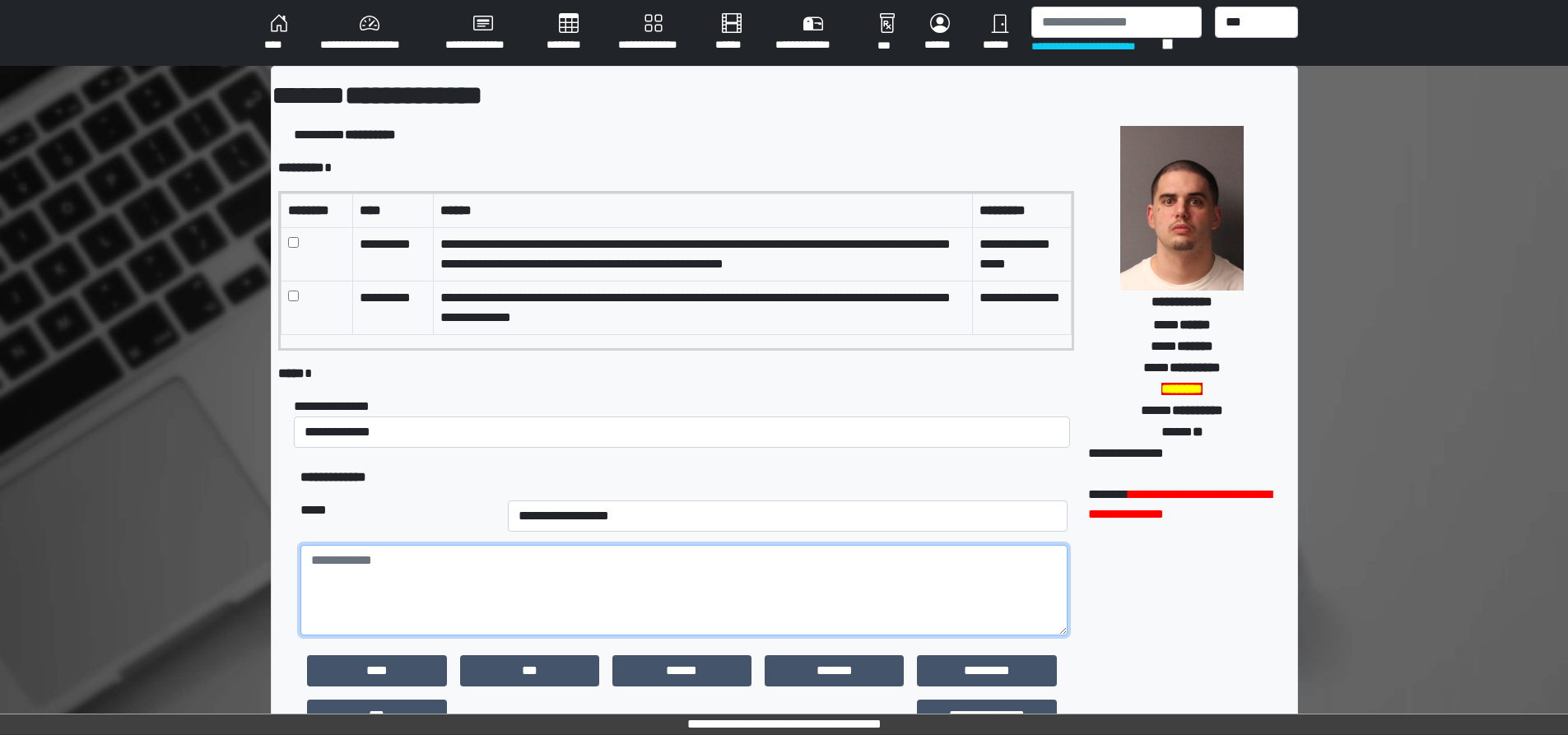 click at bounding box center [683, 590] 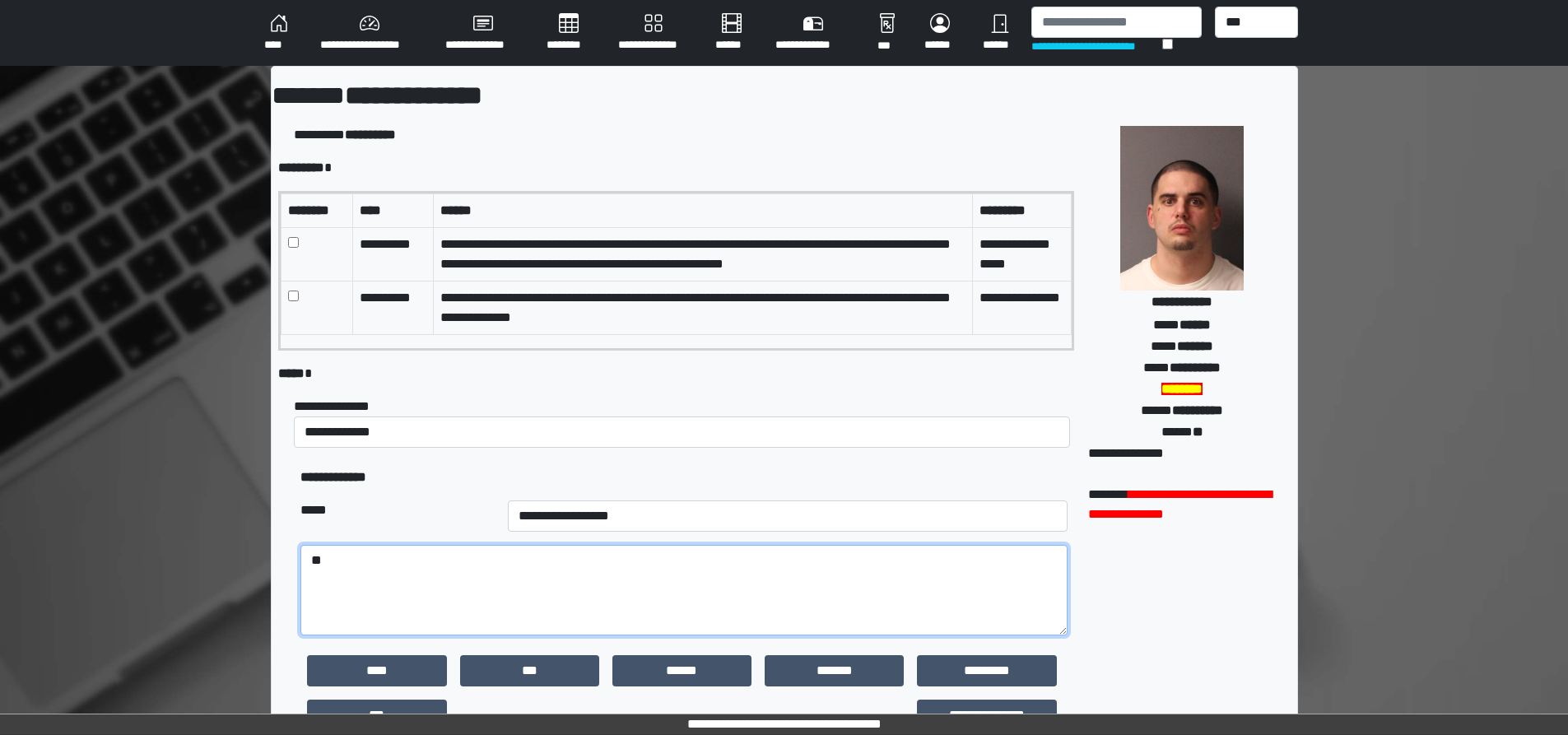 type on "*" 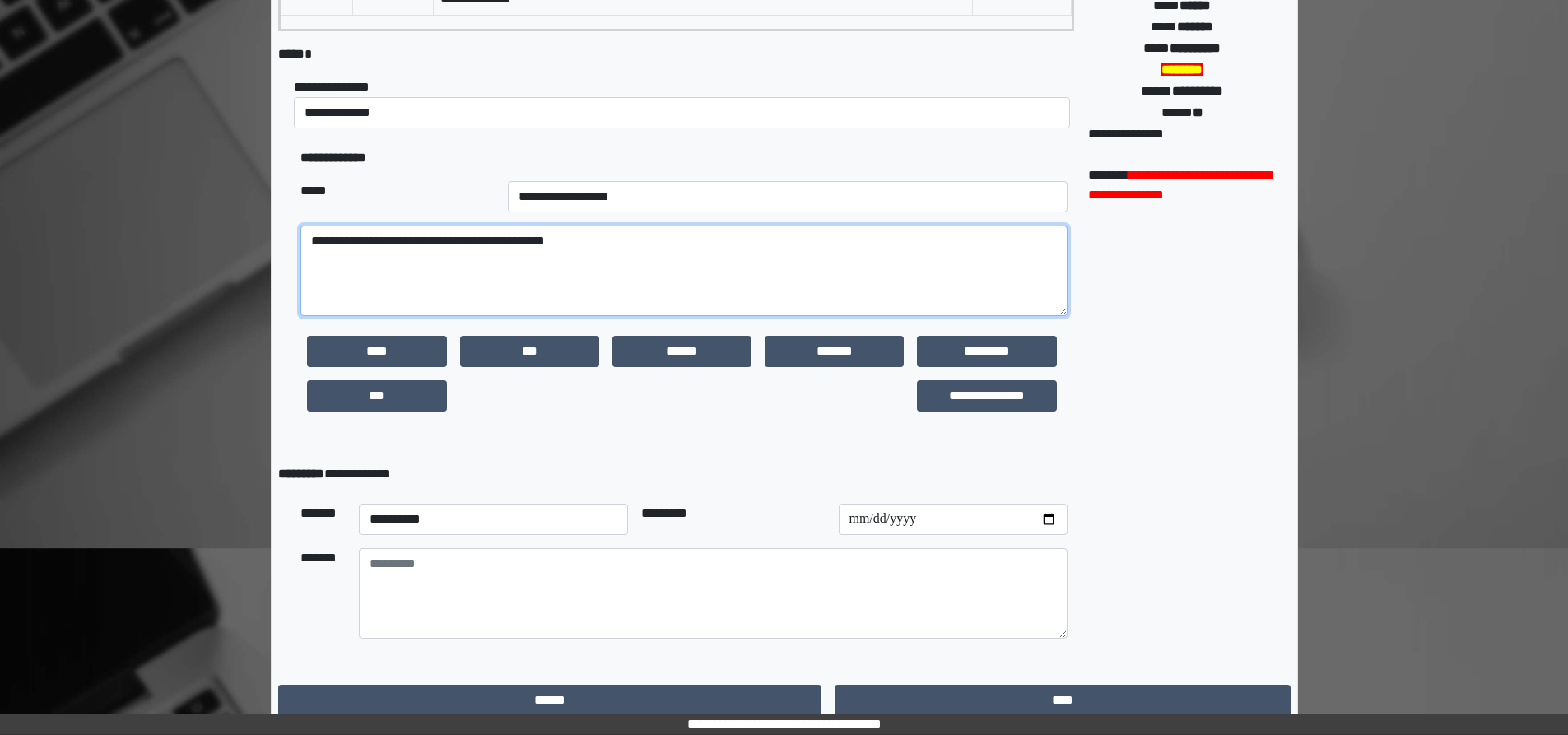 scroll, scrollTop: 334, scrollLeft: 0, axis: vertical 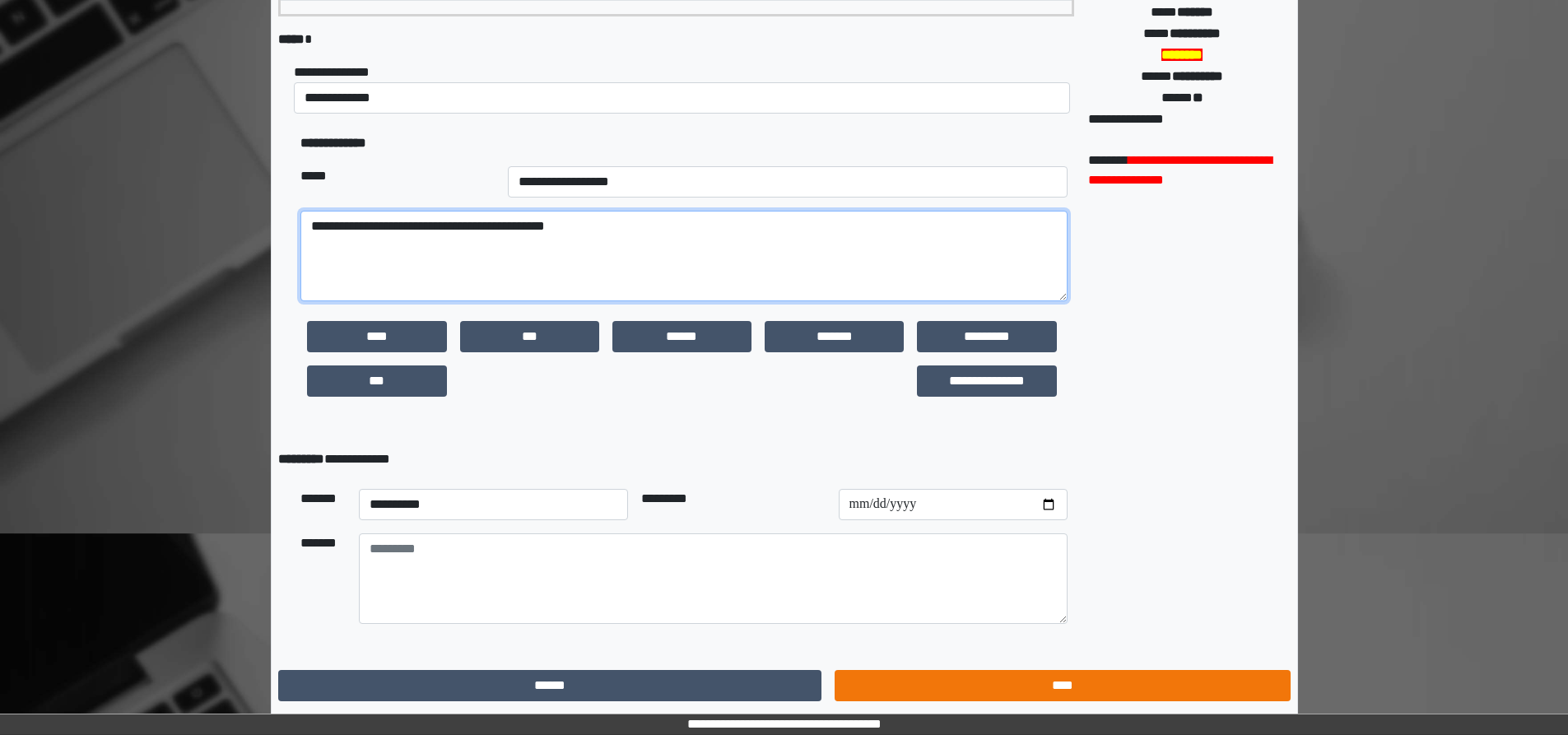 type on "**********" 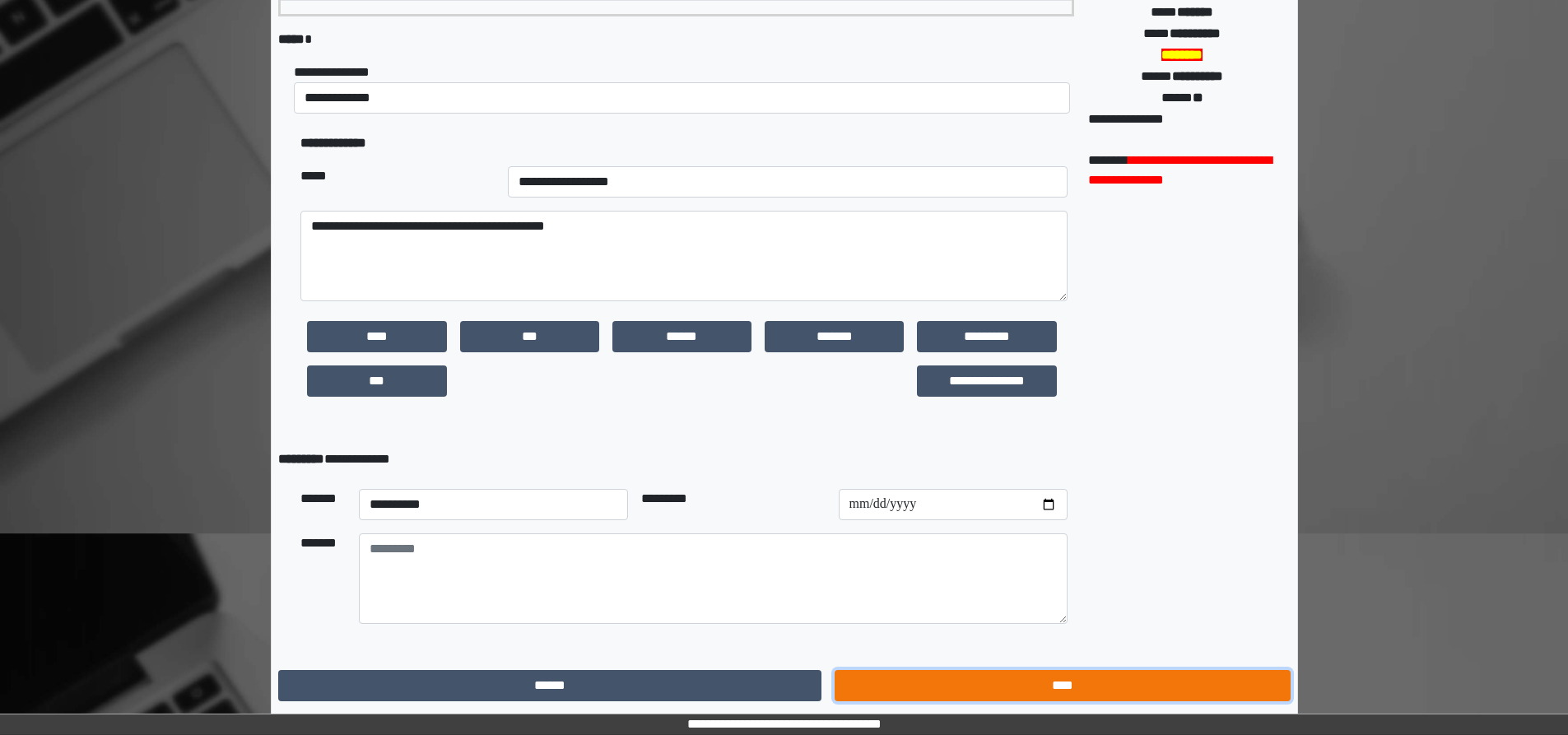 click on "****" at bounding box center [1062, 686] 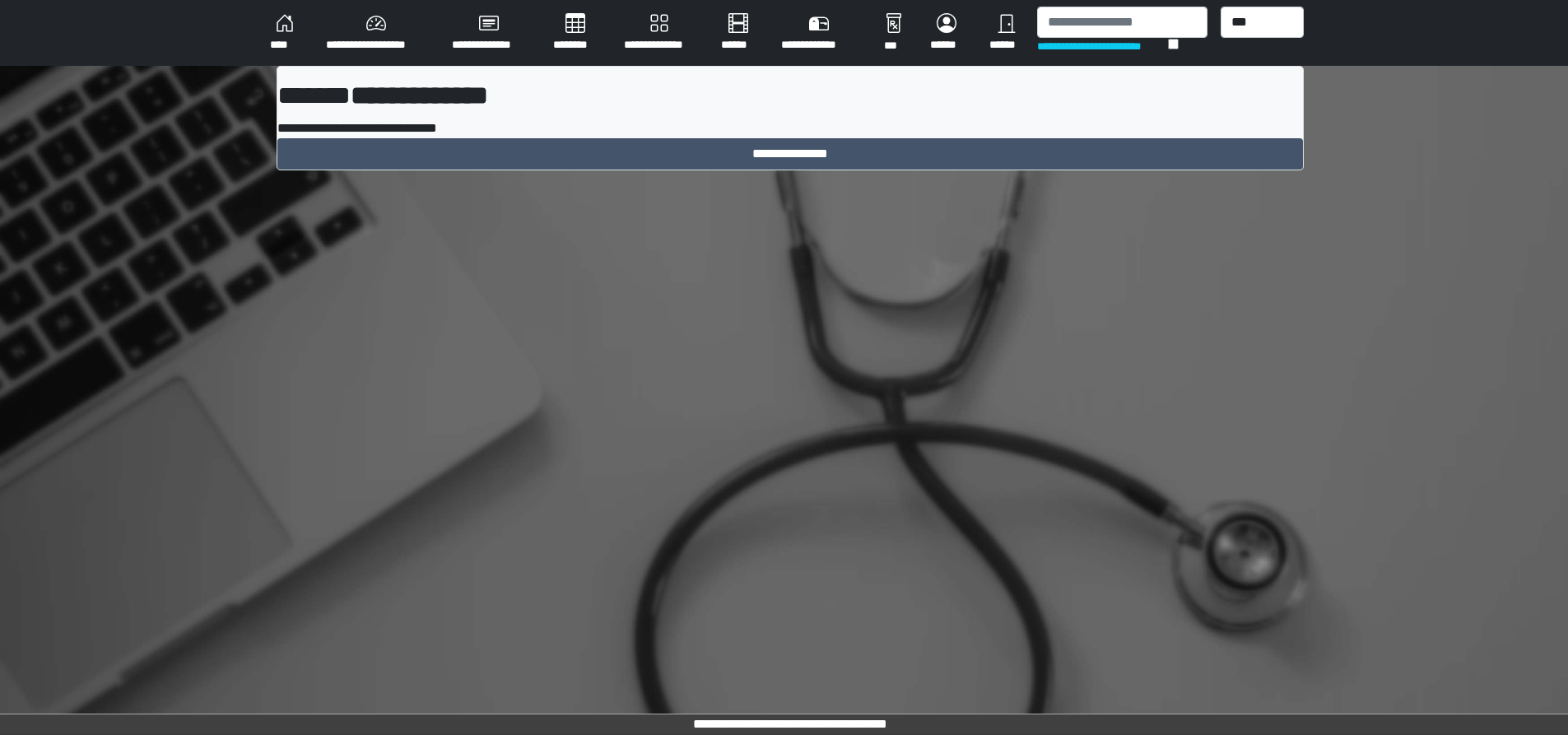 scroll, scrollTop: 0, scrollLeft: 0, axis: both 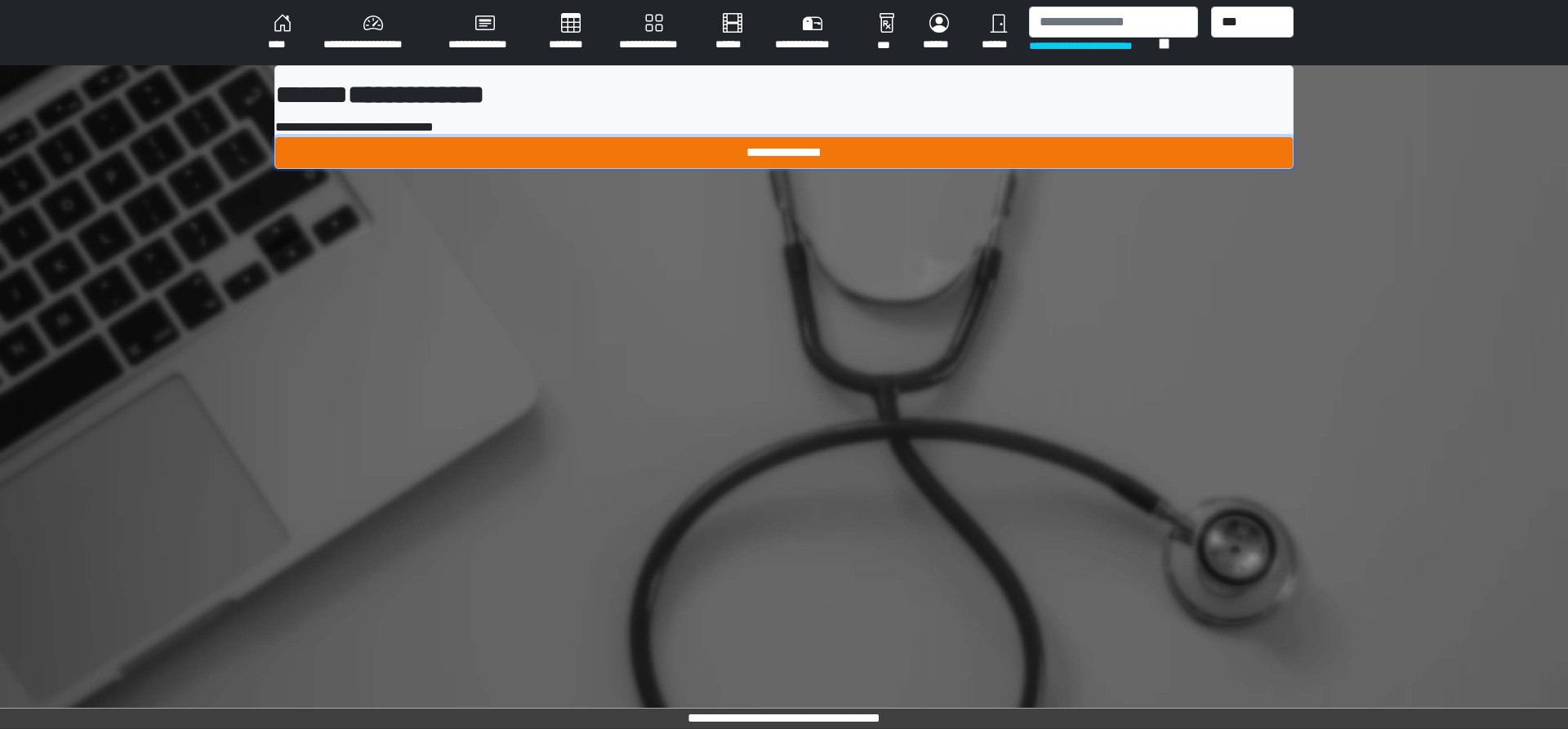 click on "**********" at bounding box center [784, 153] 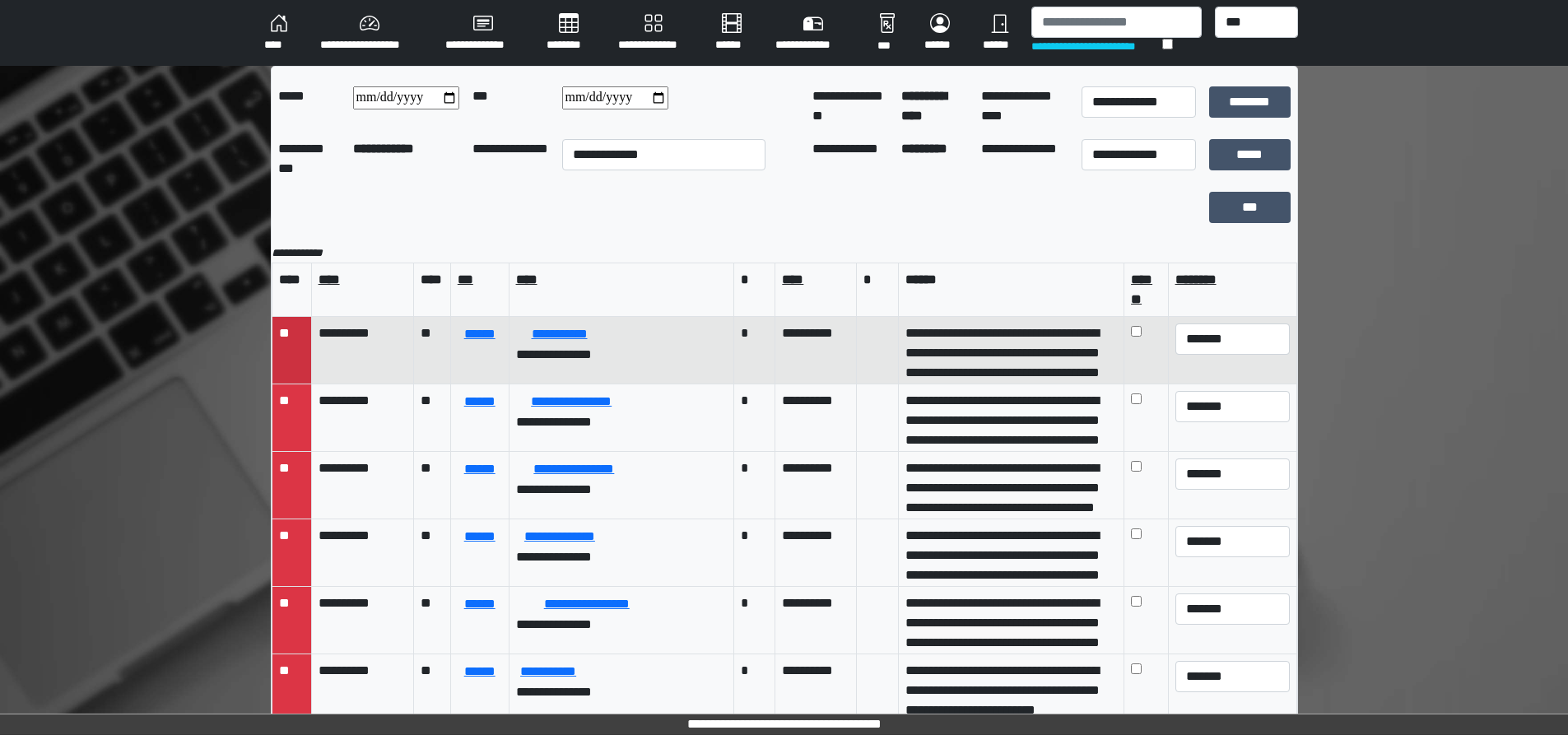 scroll, scrollTop: 82, scrollLeft: 0, axis: vertical 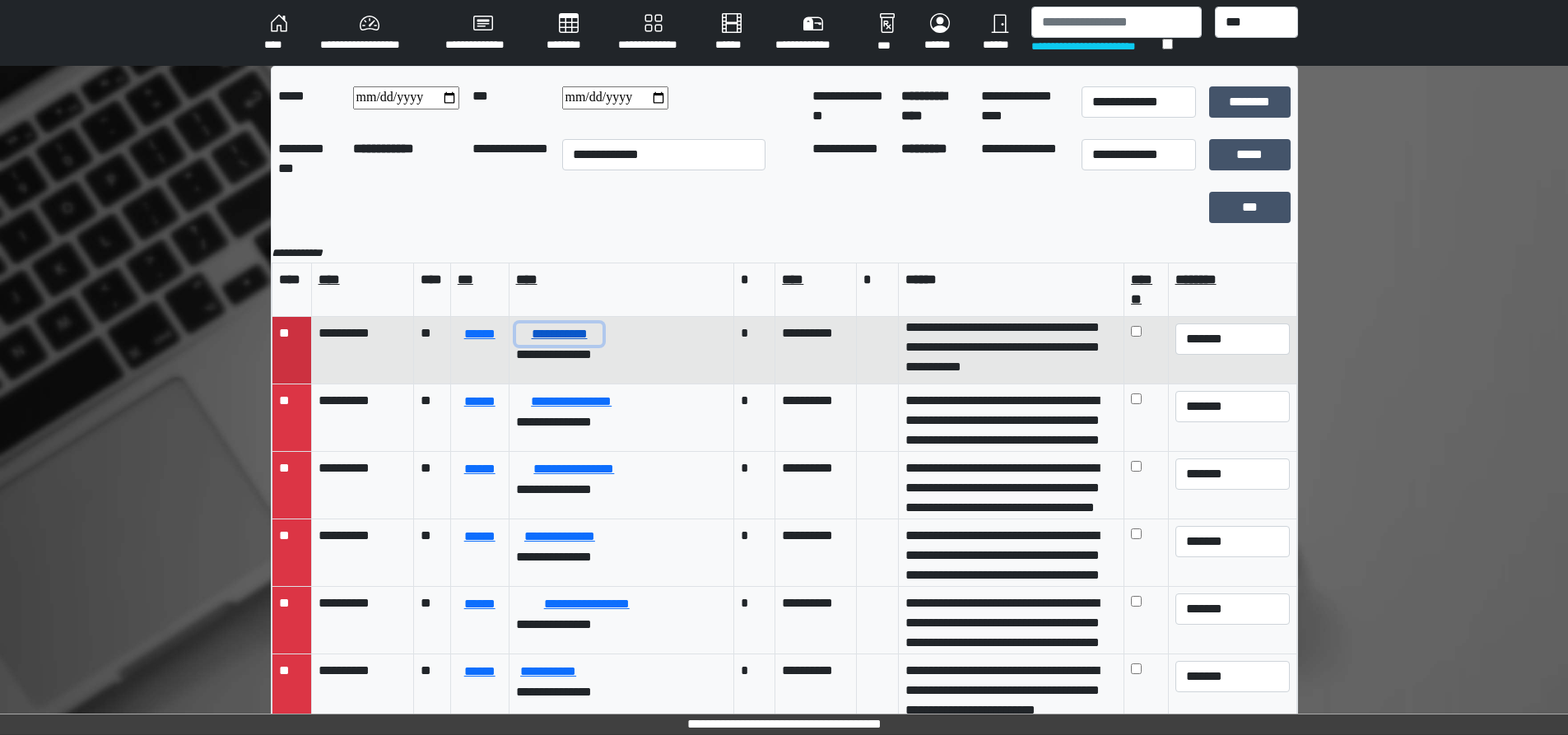 click on "**********" at bounding box center [560, 334] 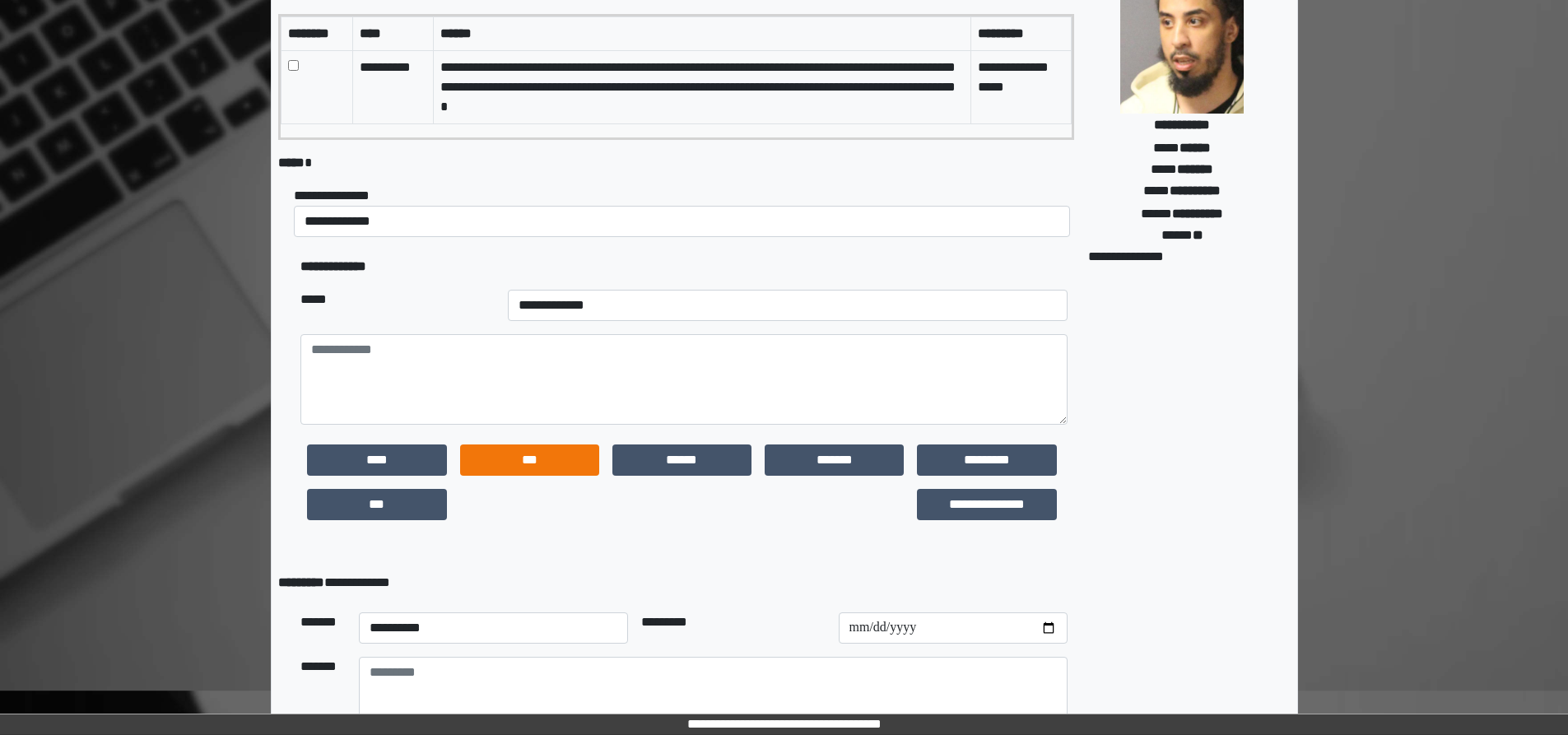 scroll, scrollTop: 0, scrollLeft: 0, axis: both 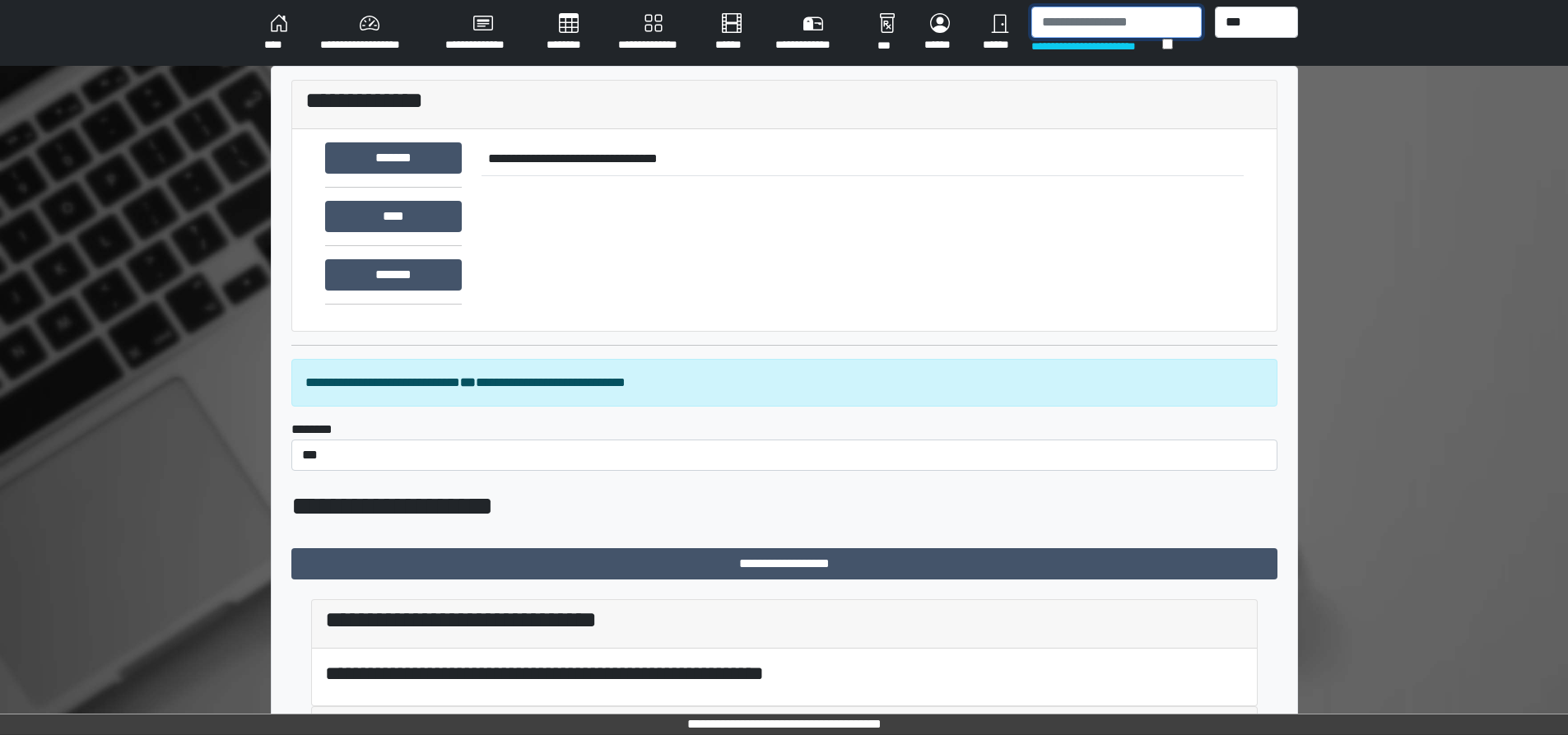 click at bounding box center (1116, 22) 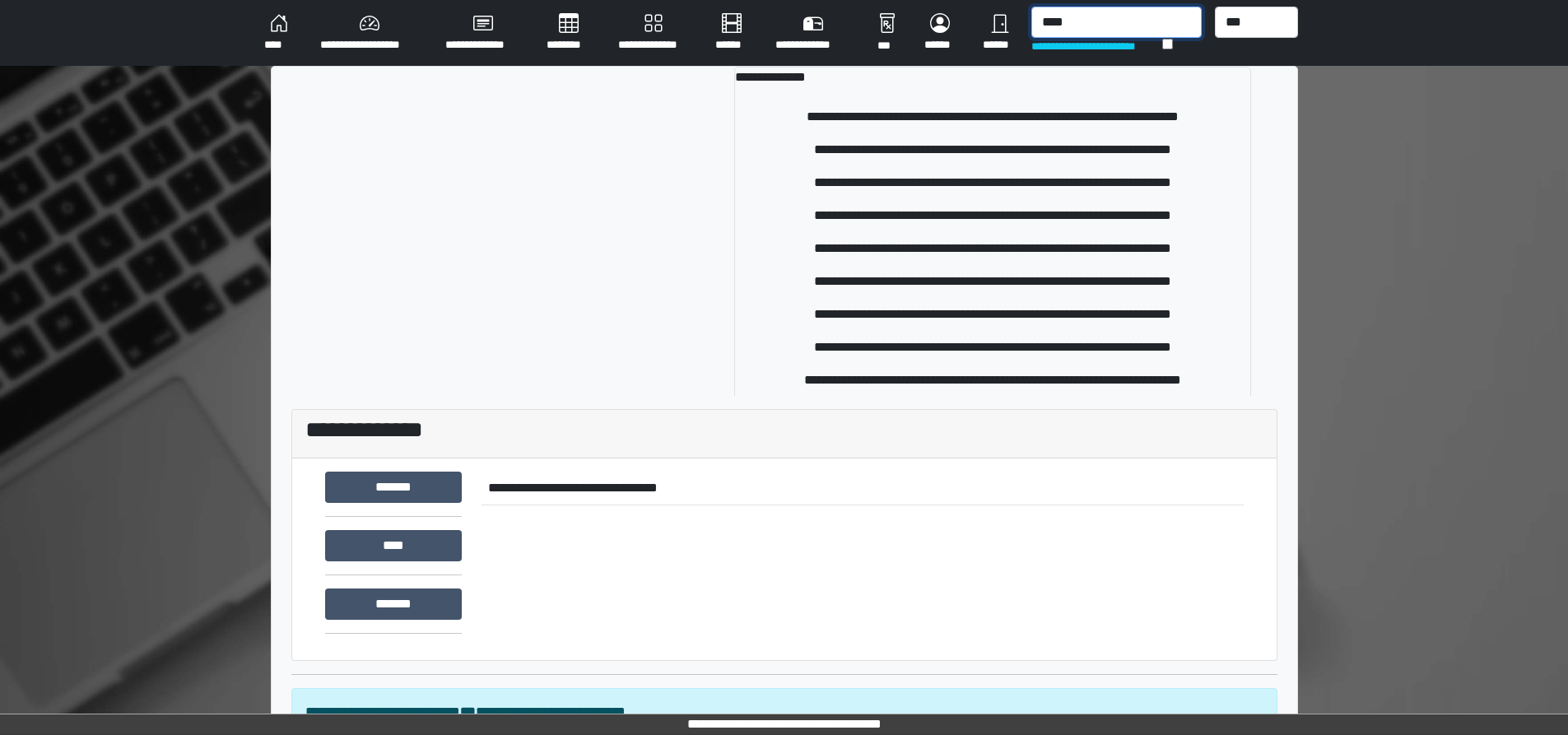 drag, startPoint x: 1081, startPoint y: 25, endPoint x: 859, endPoint y: 55, distance: 224.01786 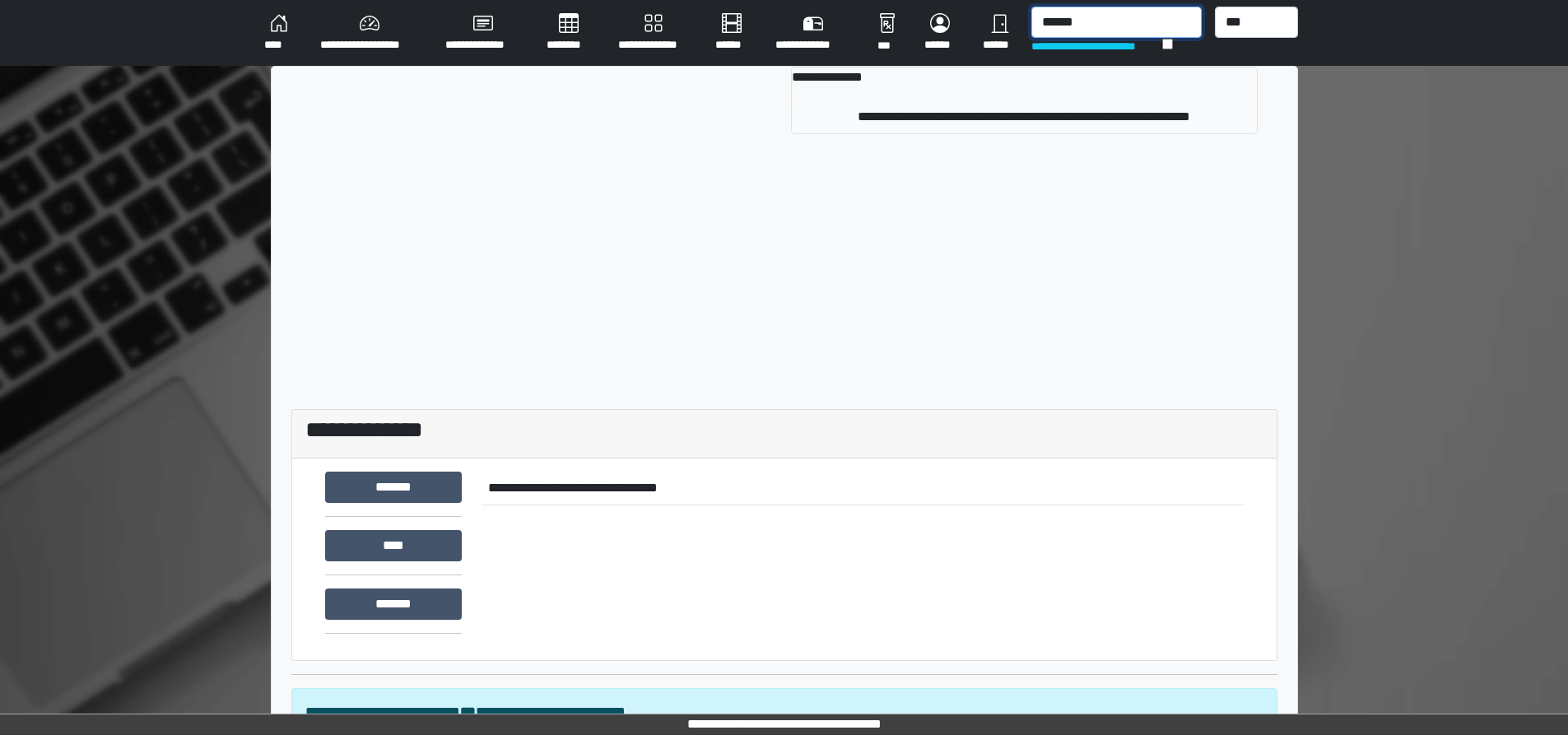 type on "******" 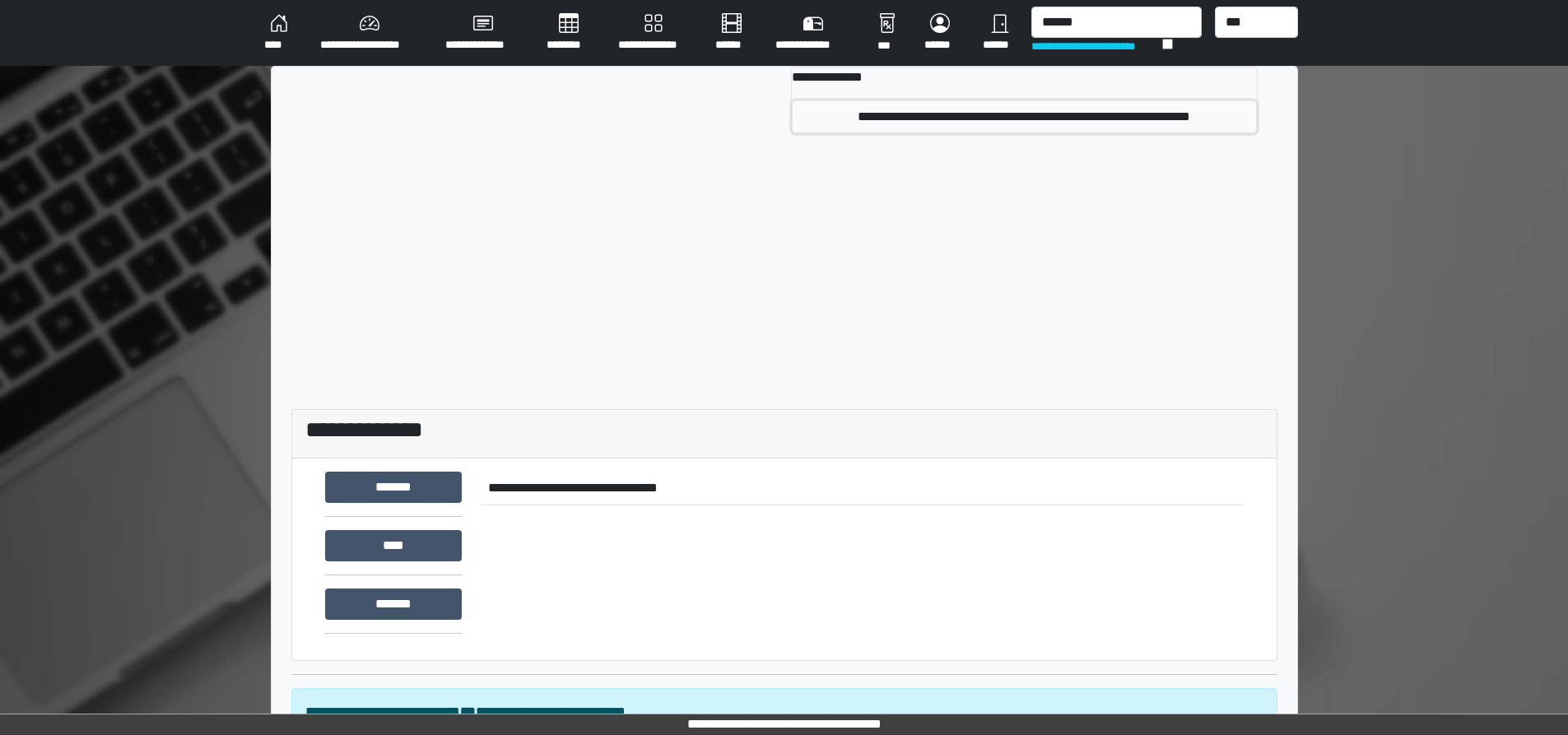 click on "**********" at bounding box center (1024, 117) 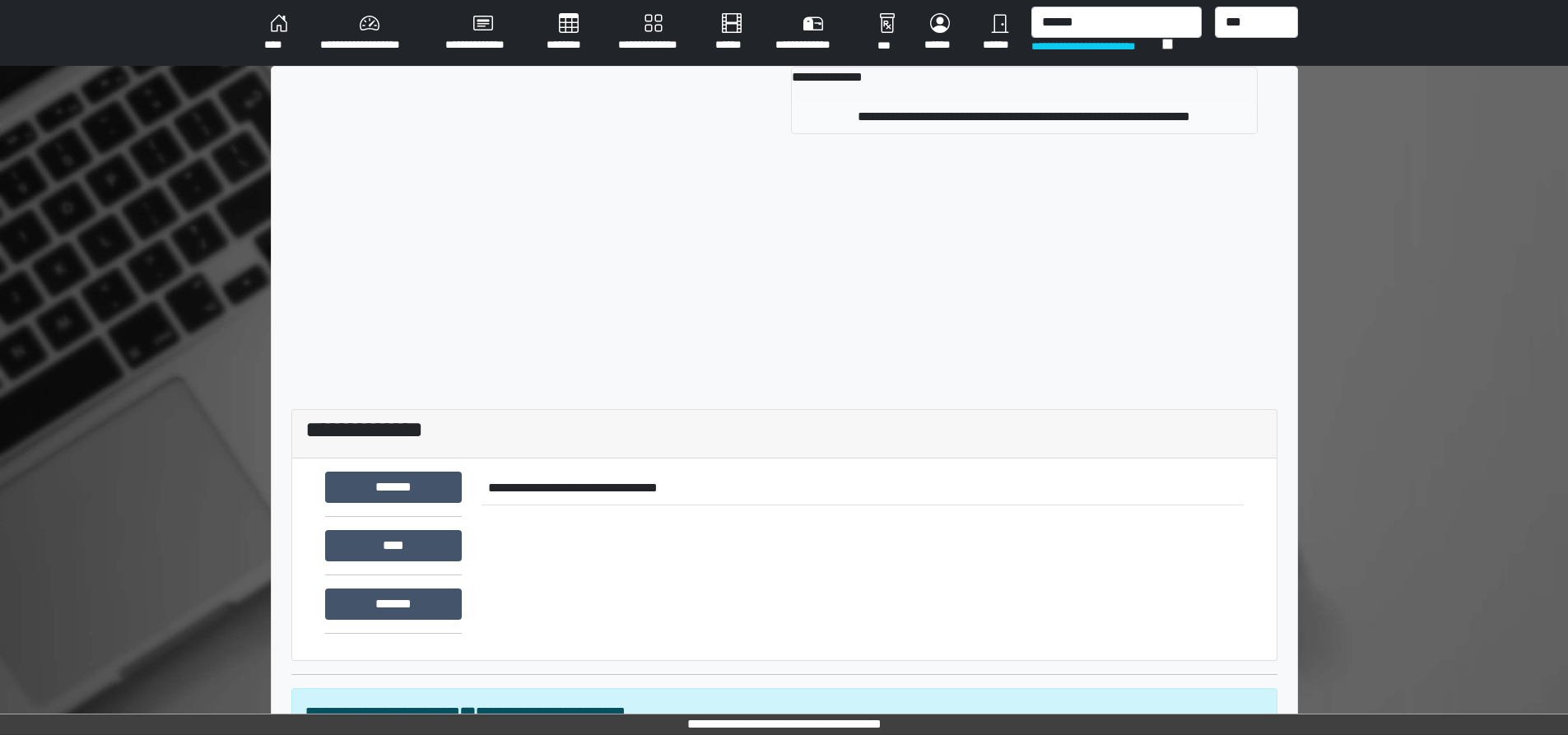 type 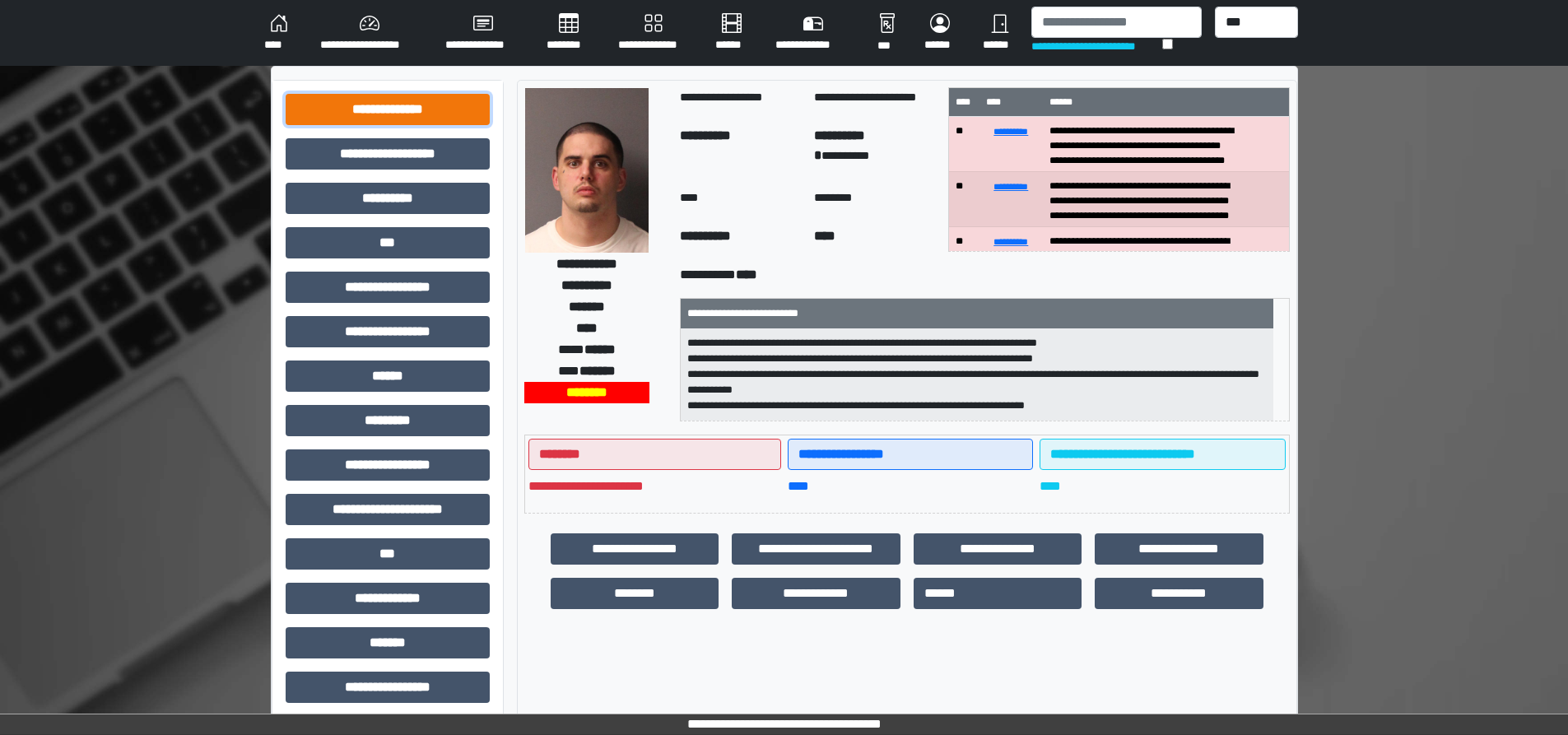 click on "**********" at bounding box center [388, 109] 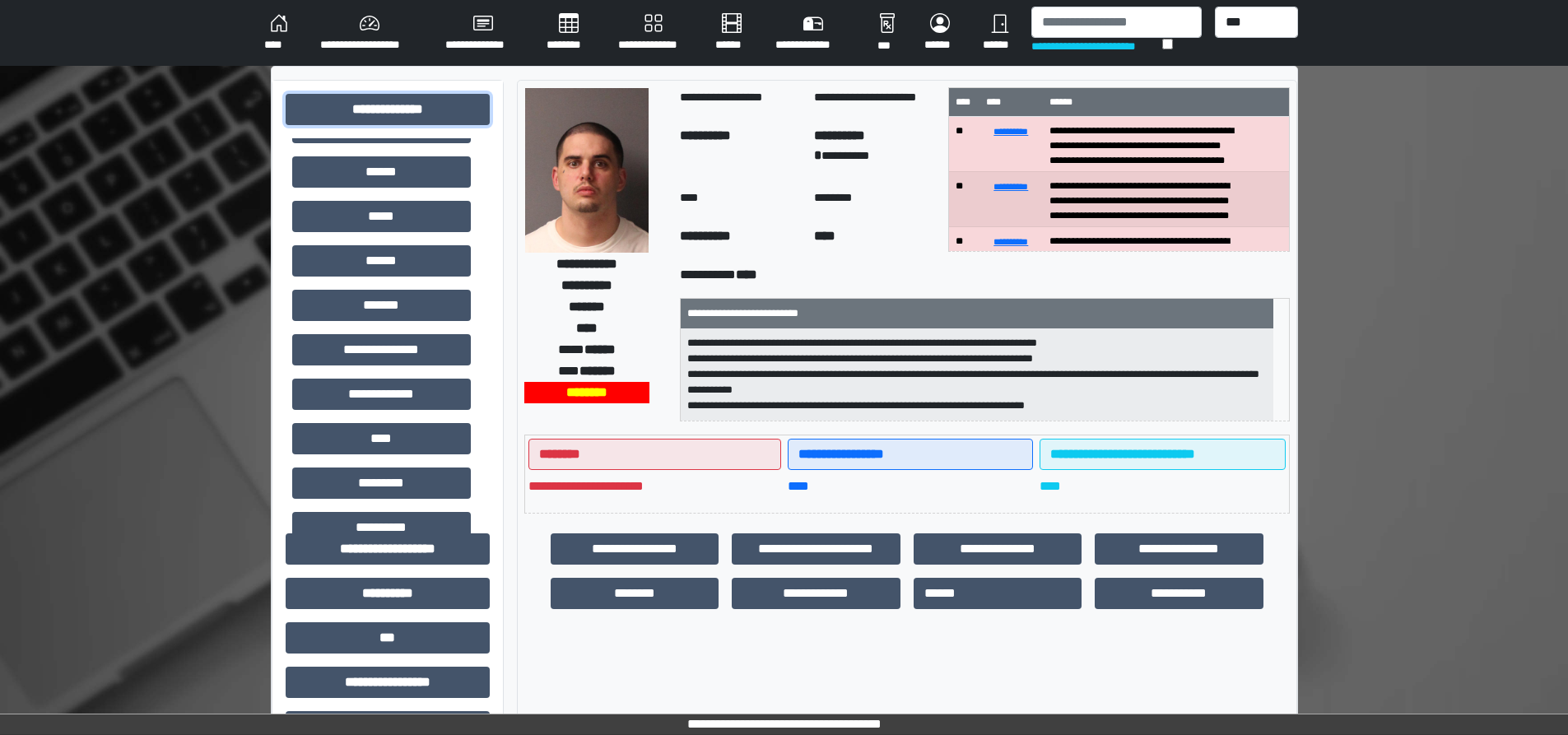 scroll, scrollTop: 329, scrollLeft: 0, axis: vertical 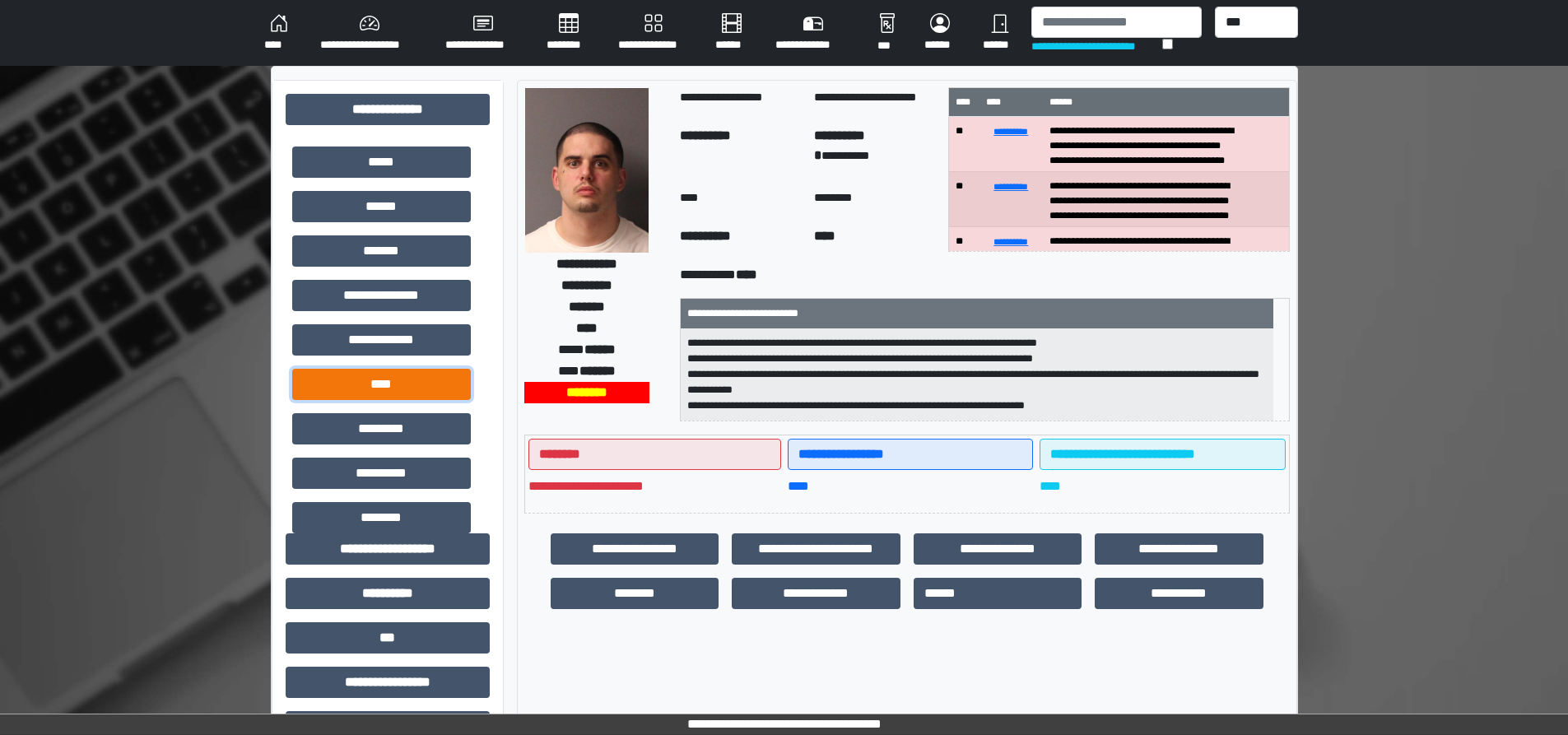 click on "****" at bounding box center [381, 384] 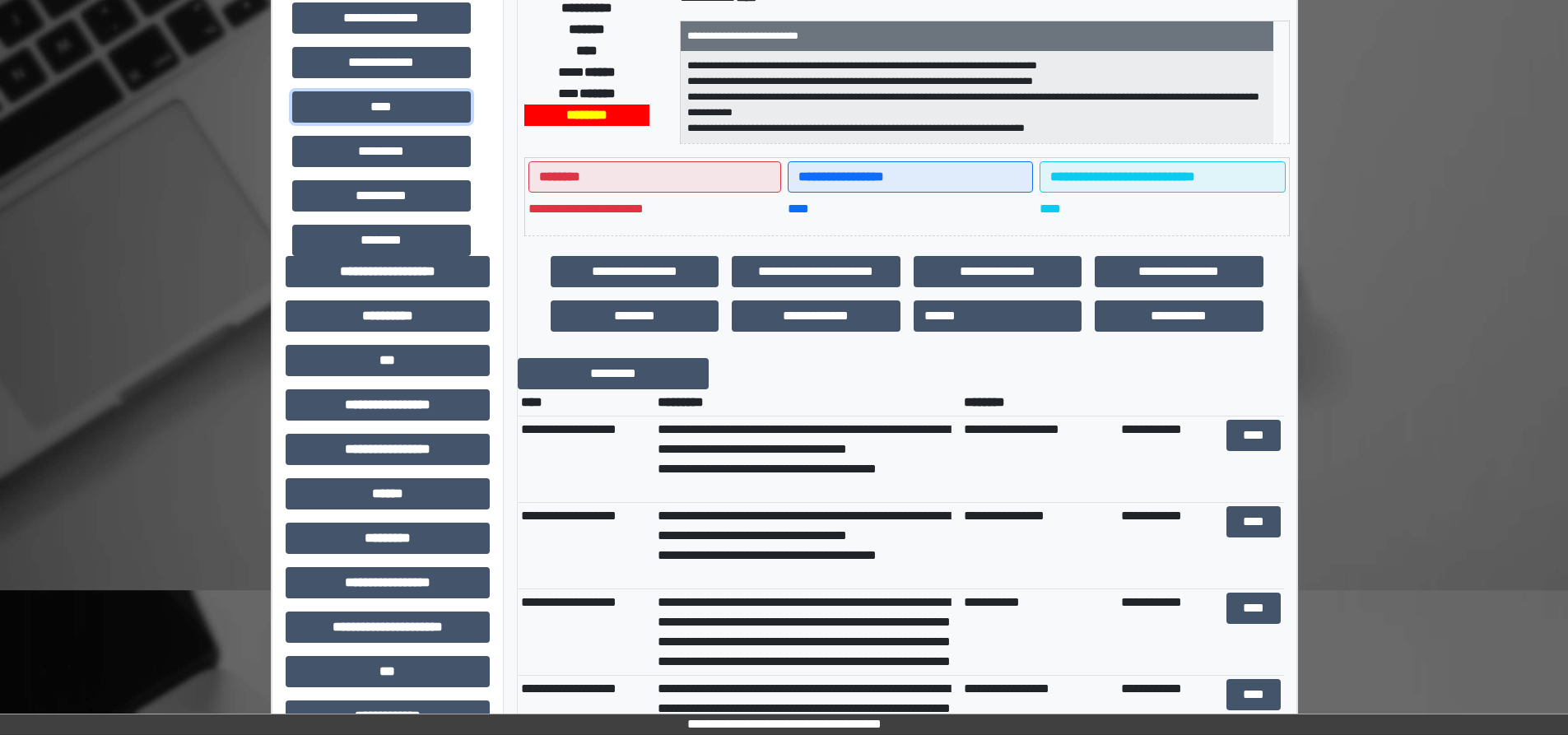 scroll, scrollTop: 329, scrollLeft: 0, axis: vertical 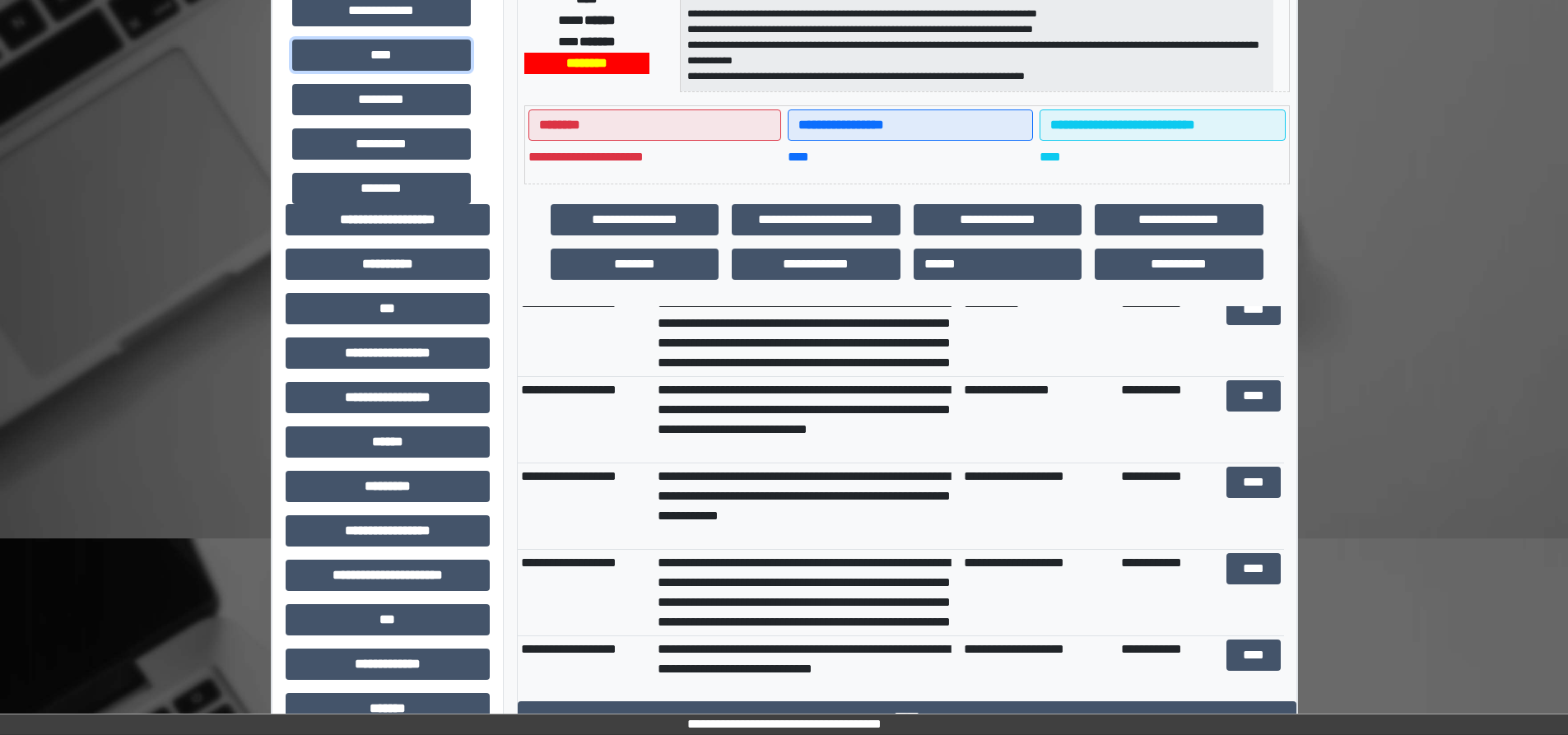 type 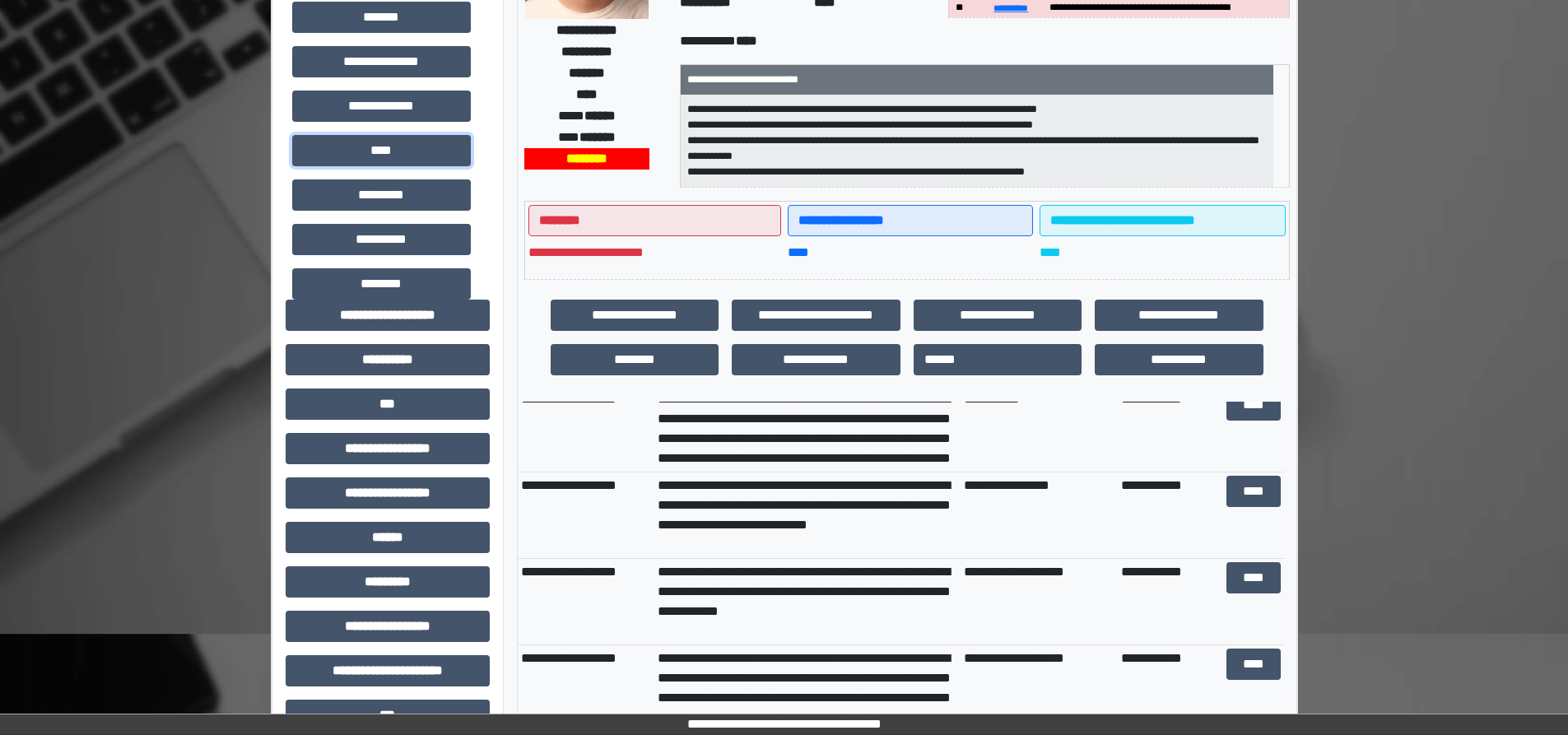 scroll, scrollTop: 0, scrollLeft: 0, axis: both 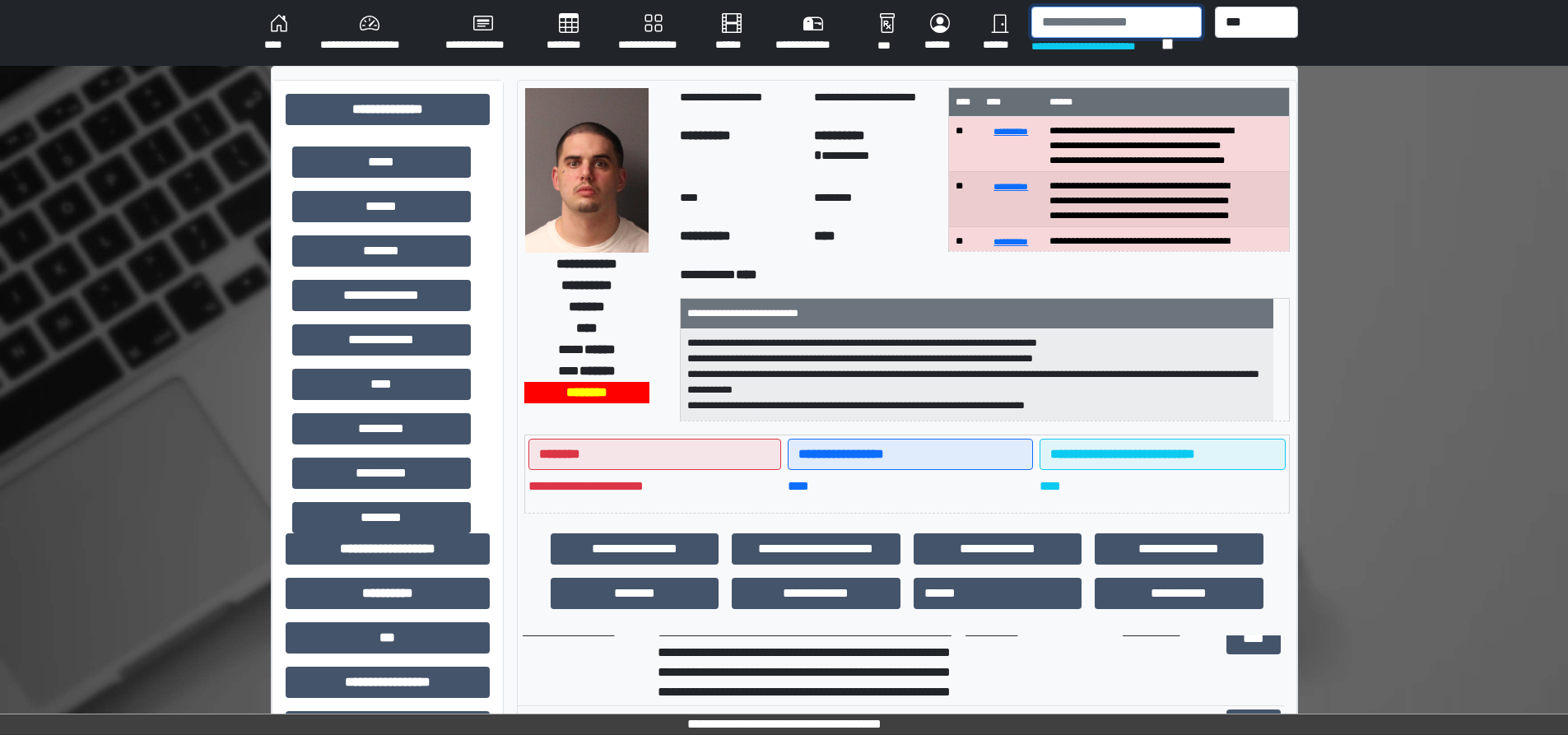 click at bounding box center (1116, 22) 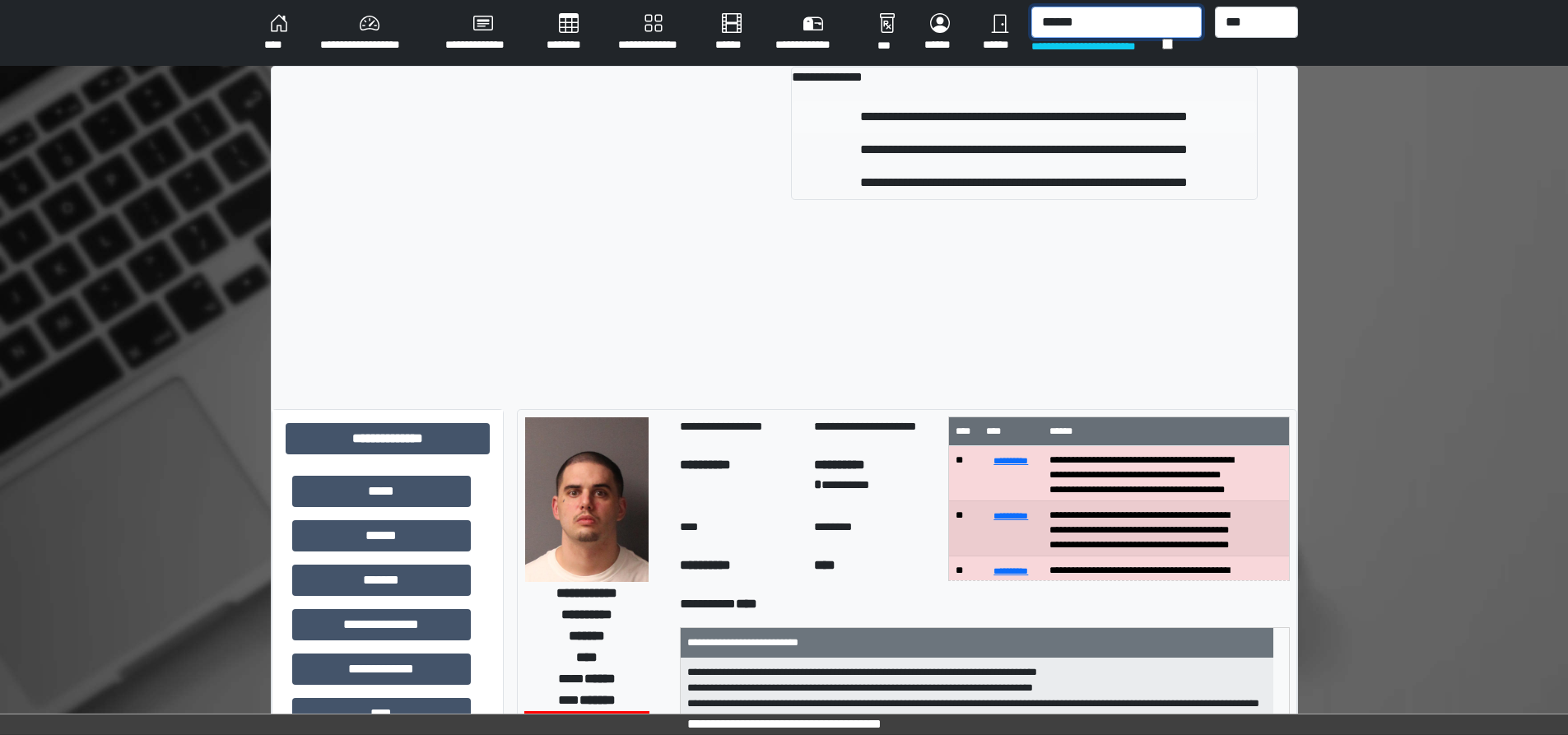 type on "******" 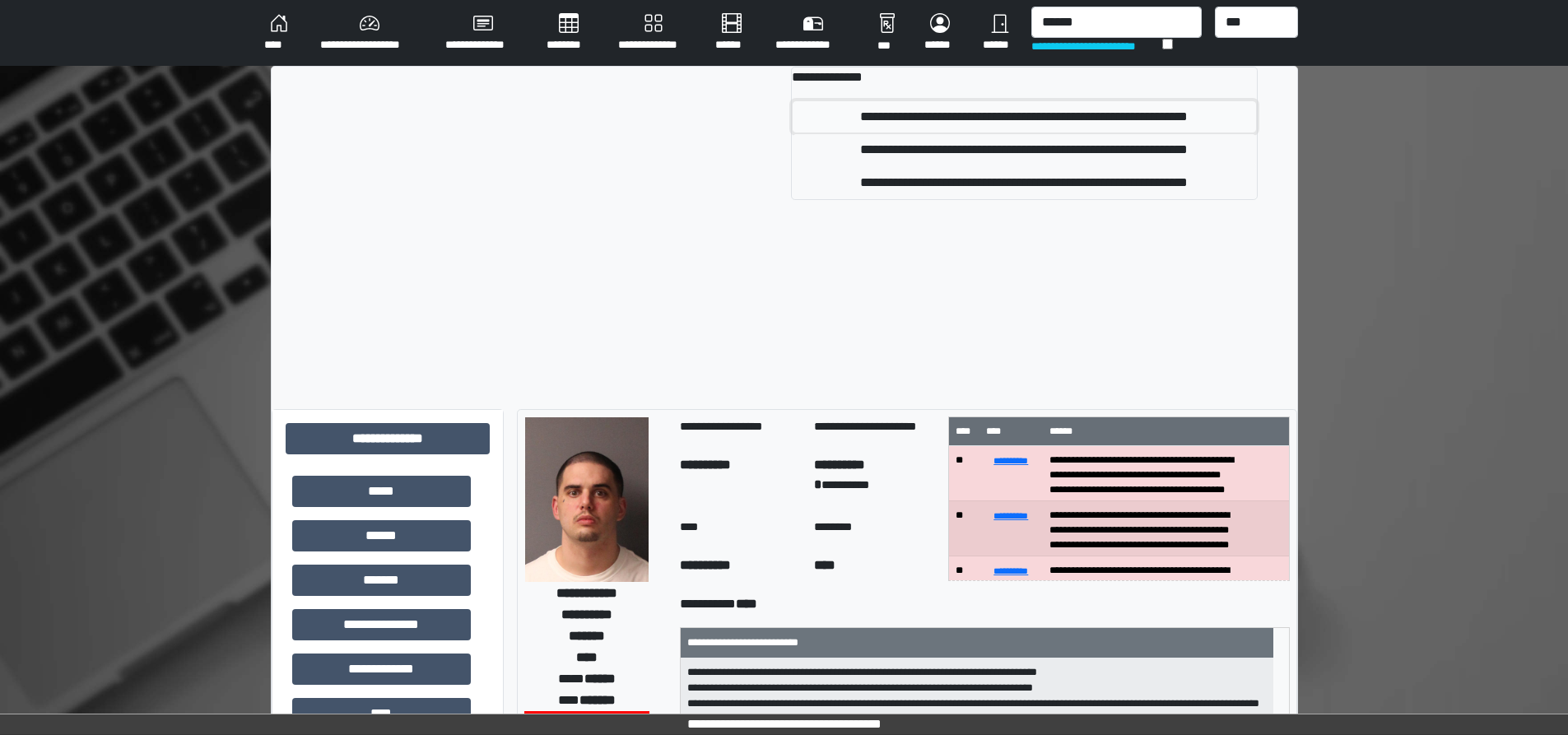 click on "**********" at bounding box center [1024, 117] 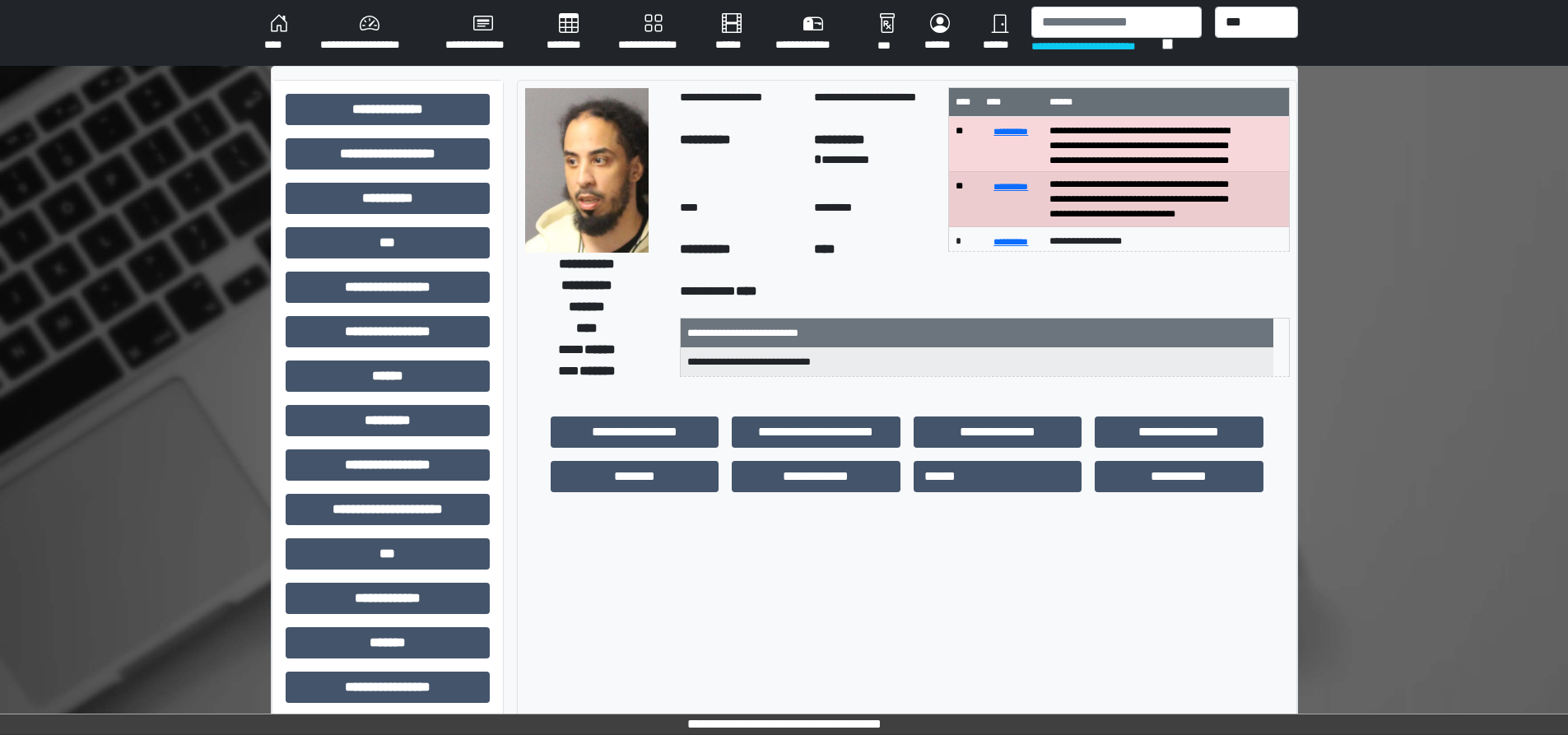scroll, scrollTop: 48, scrollLeft: 0, axis: vertical 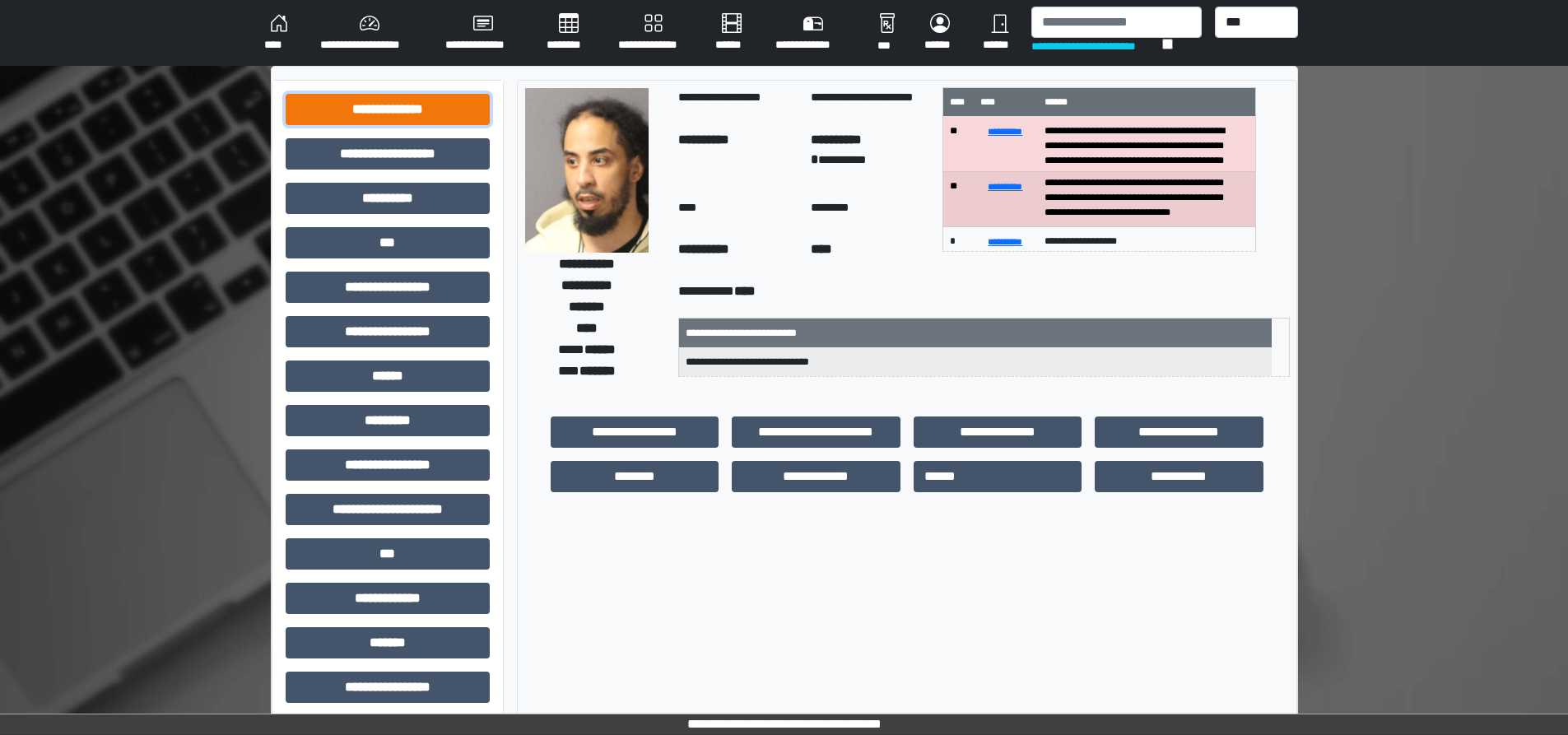 click on "**********" at bounding box center (388, 109) 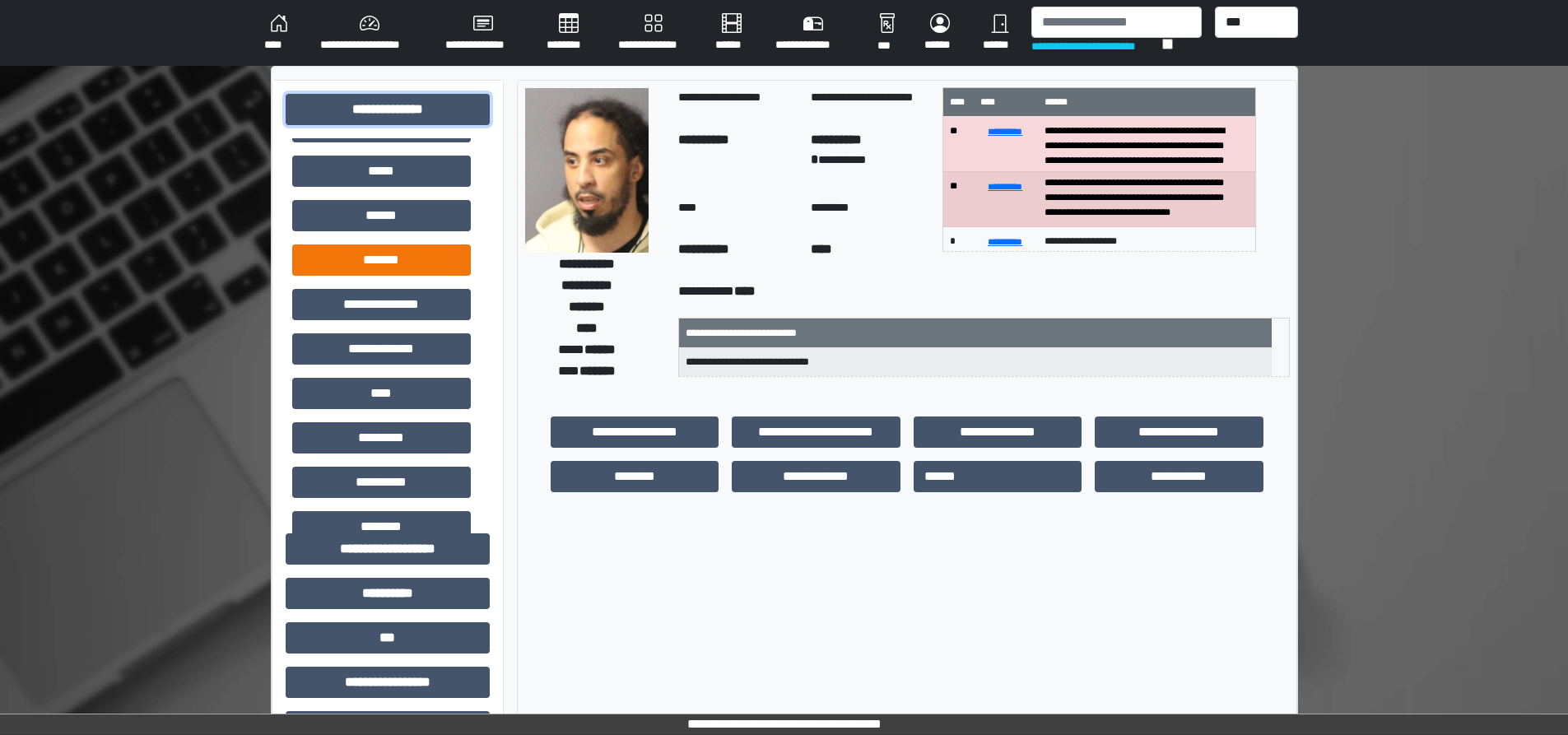 scroll, scrollTop: 329, scrollLeft: 0, axis: vertical 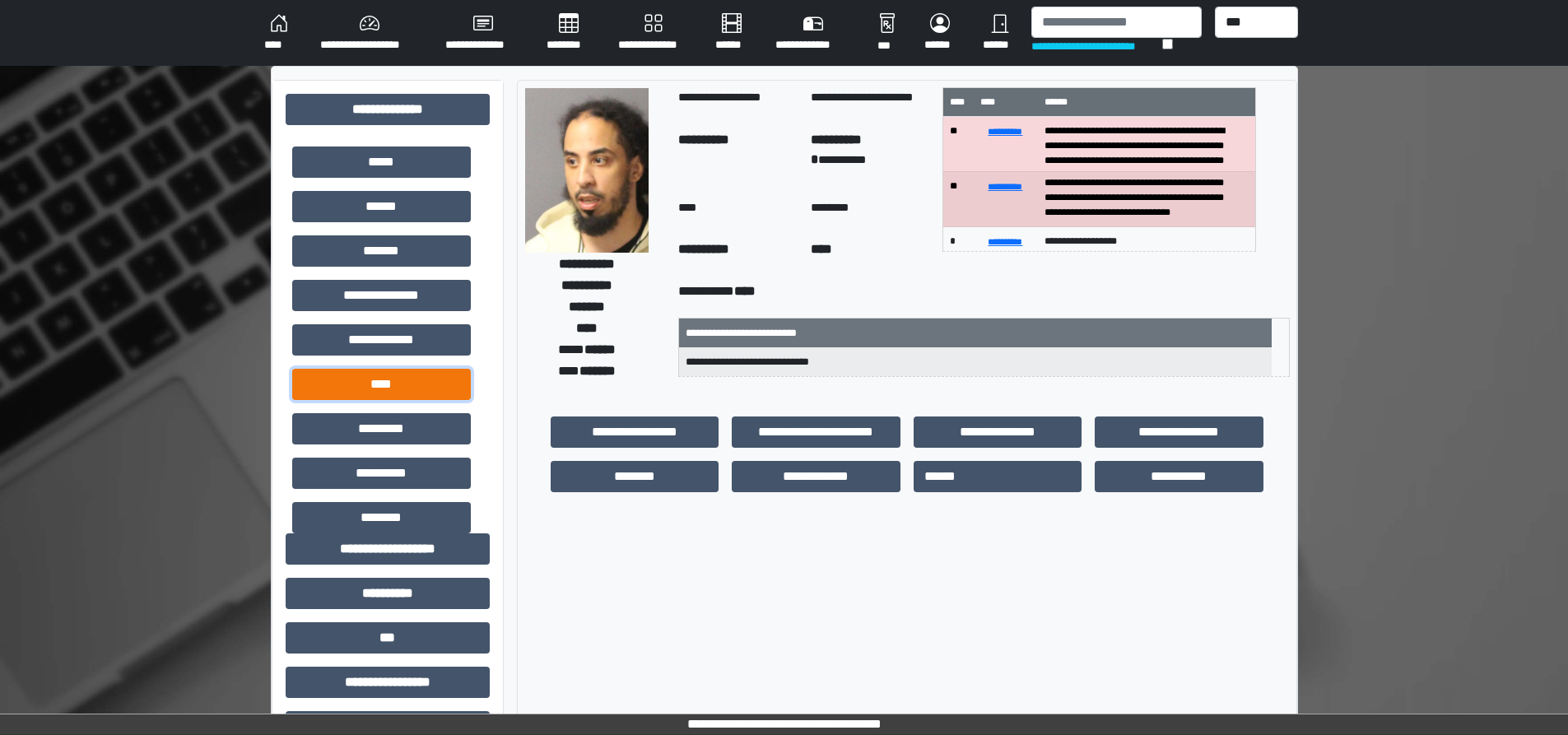 click on "****" at bounding box center [381, 384] 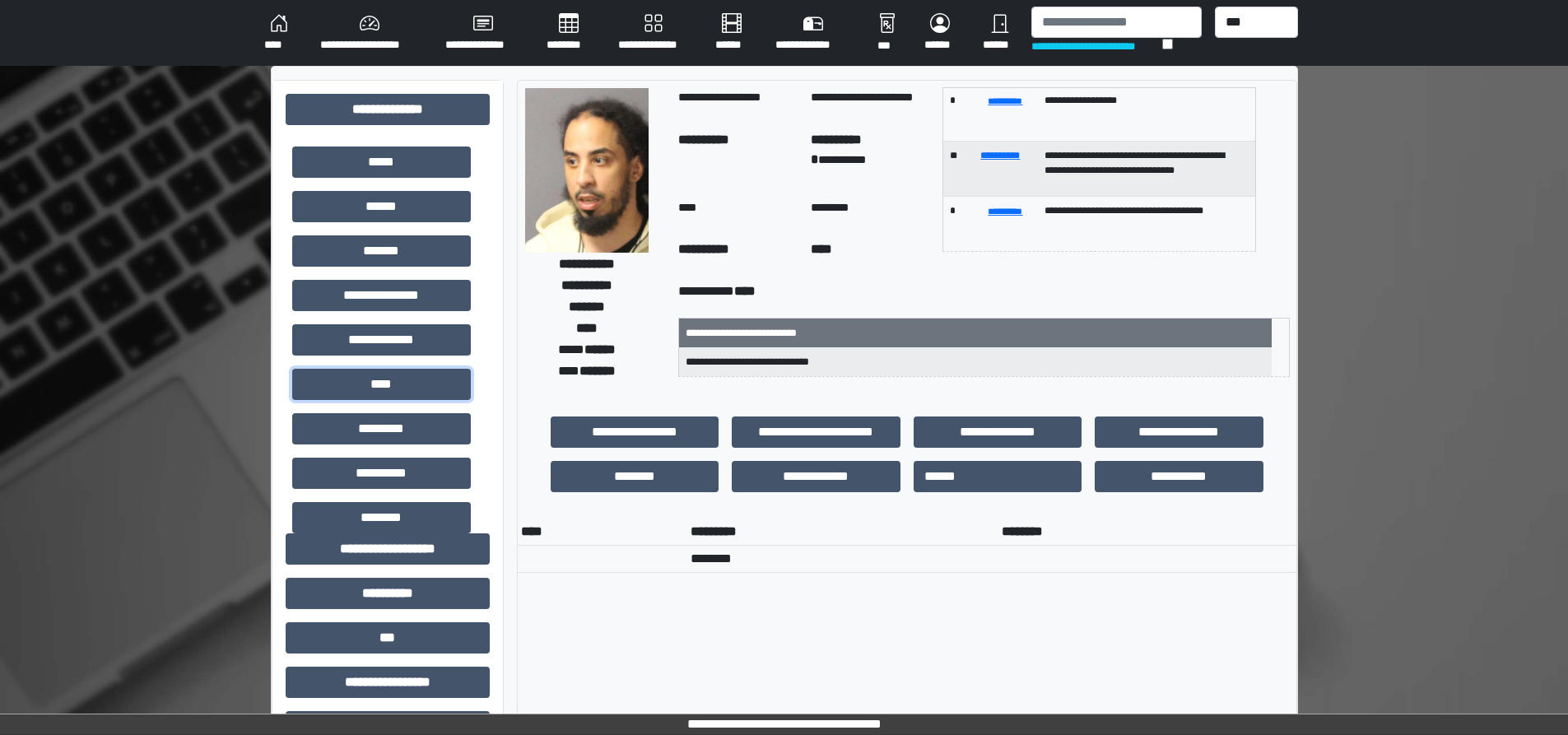 scroll, scrollTop: 210, scrollLeft: 0, axis: vertical 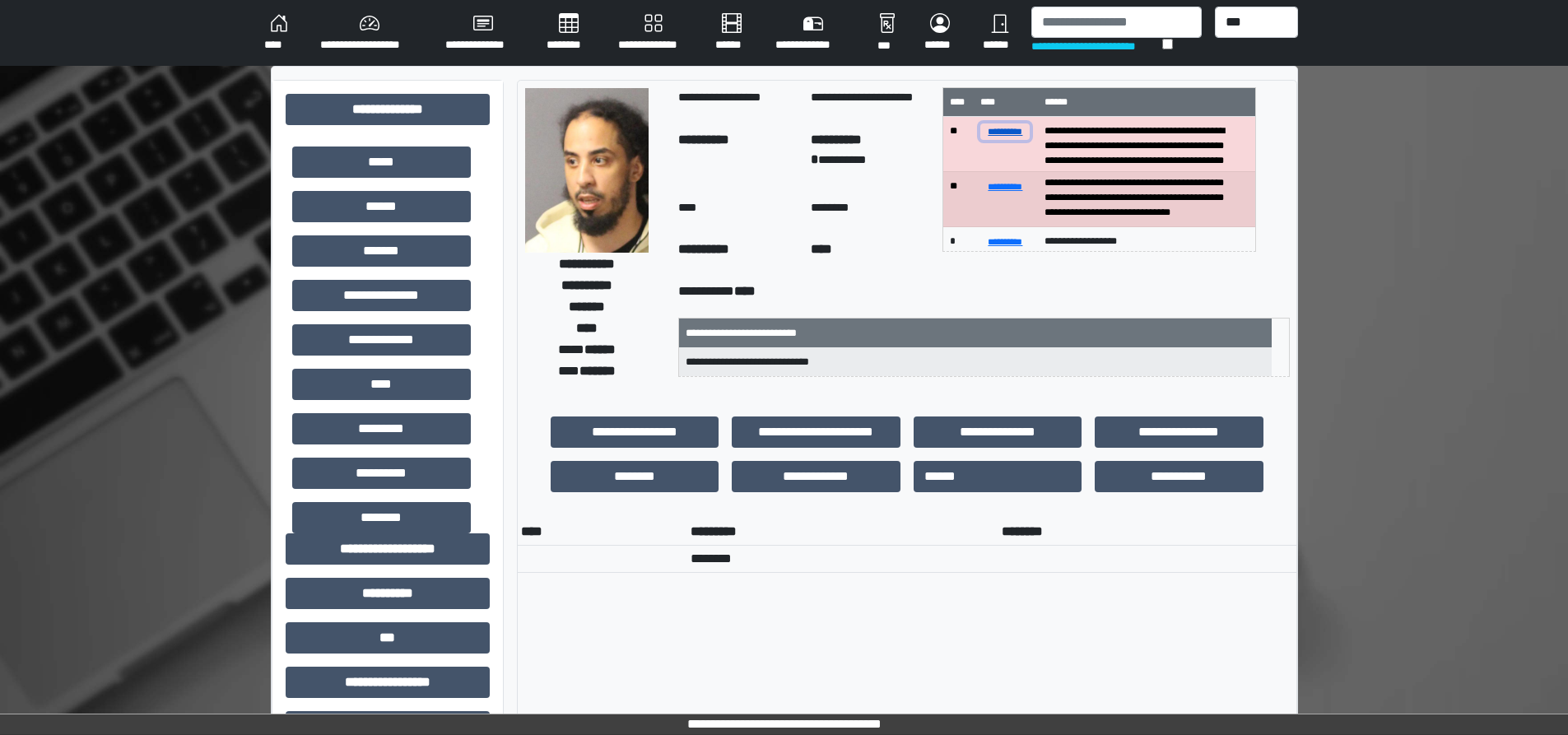 click on "**********" at bounding box center (1005, 131) 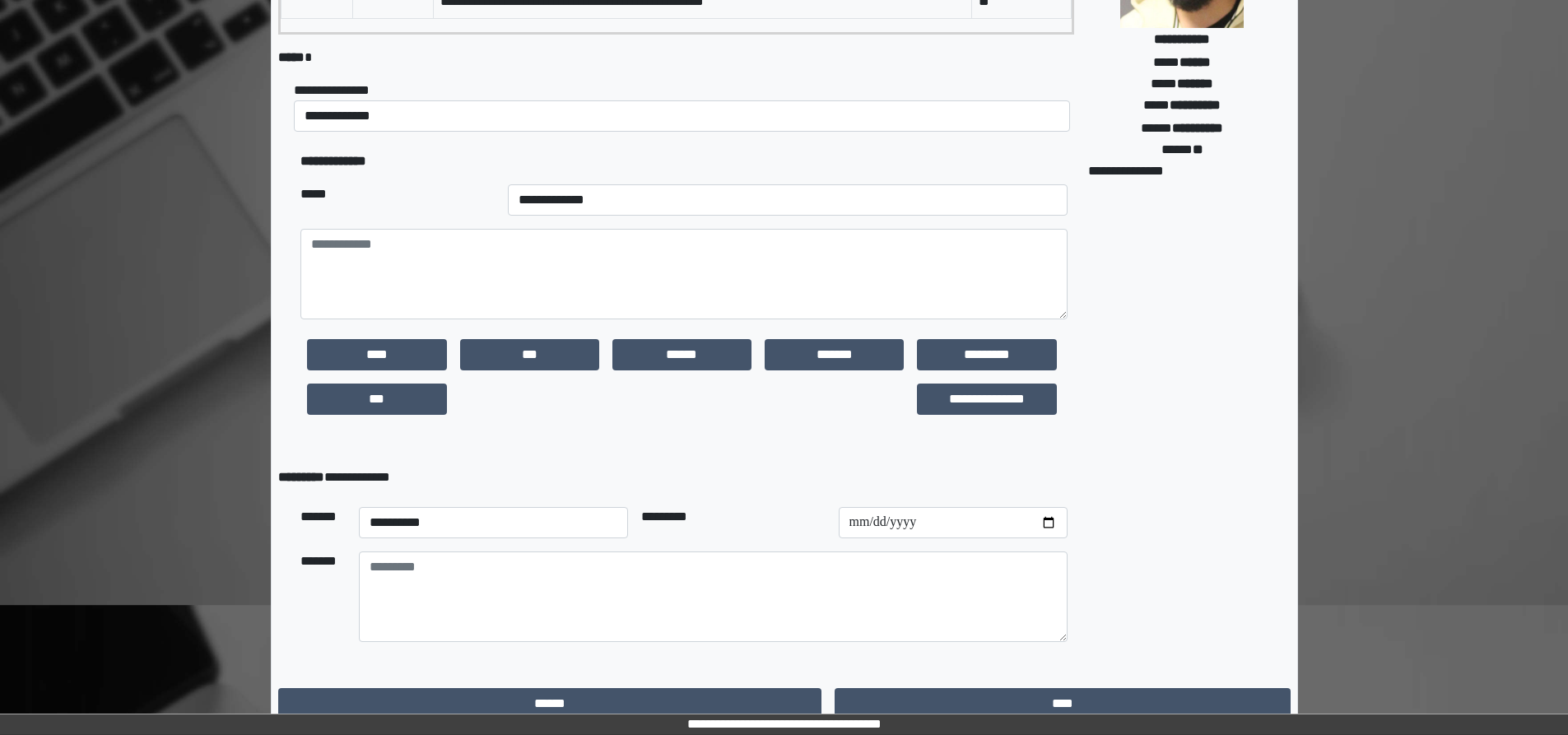 scroll, scrollTop: 281, scrollLeft: 0, axis: vertical 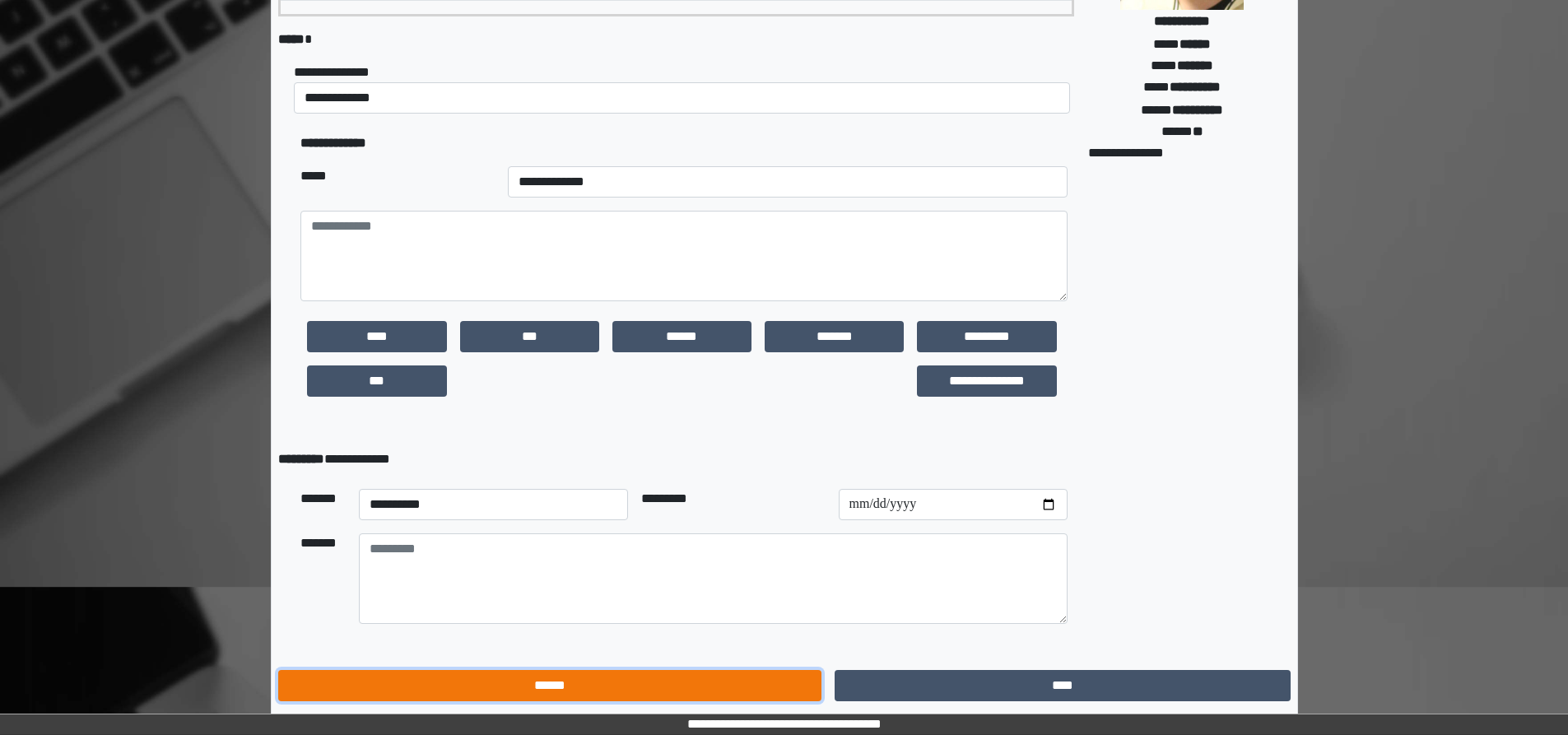 click on "******" at bounding box center (550, 686) 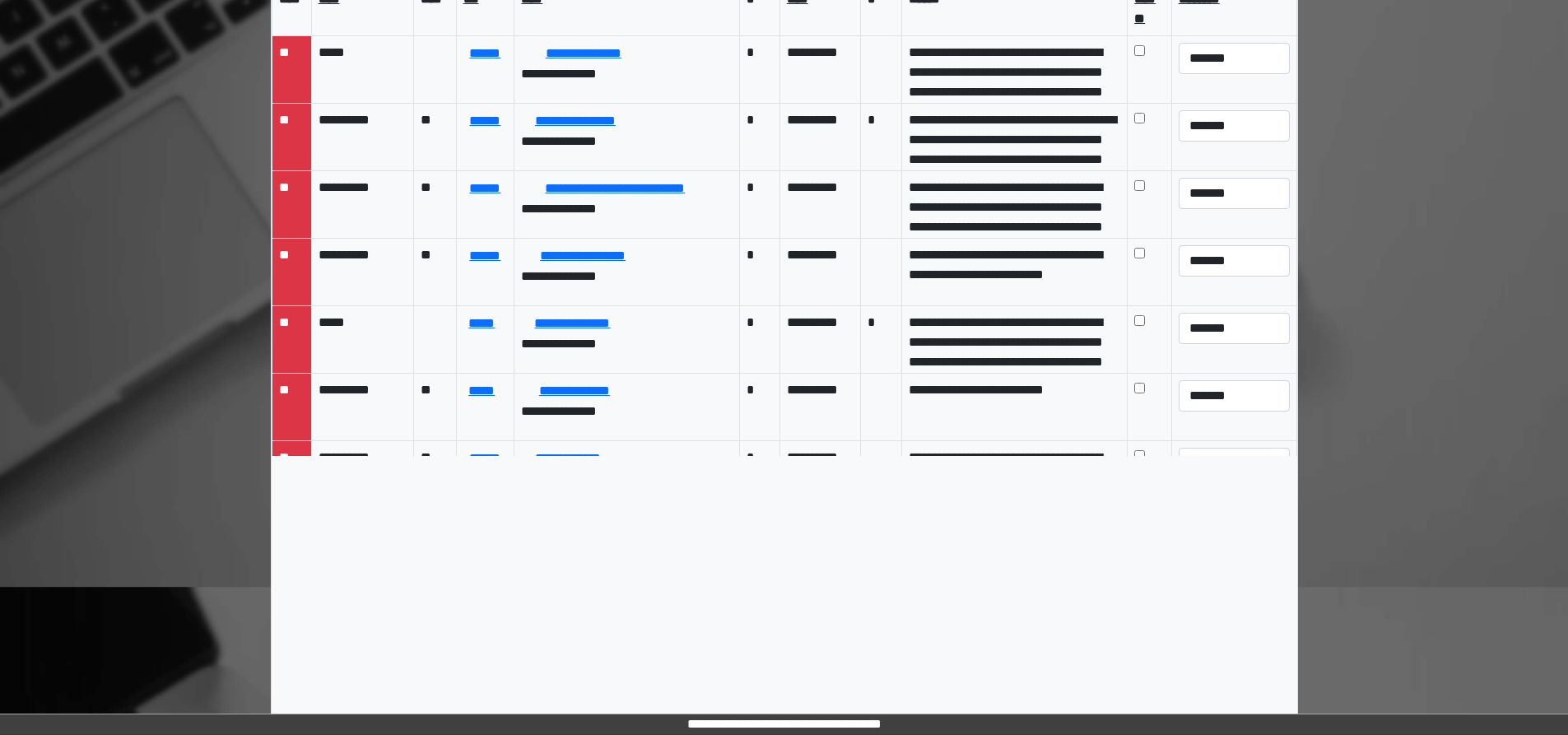 click on "*" at bounding box center [760, 407] 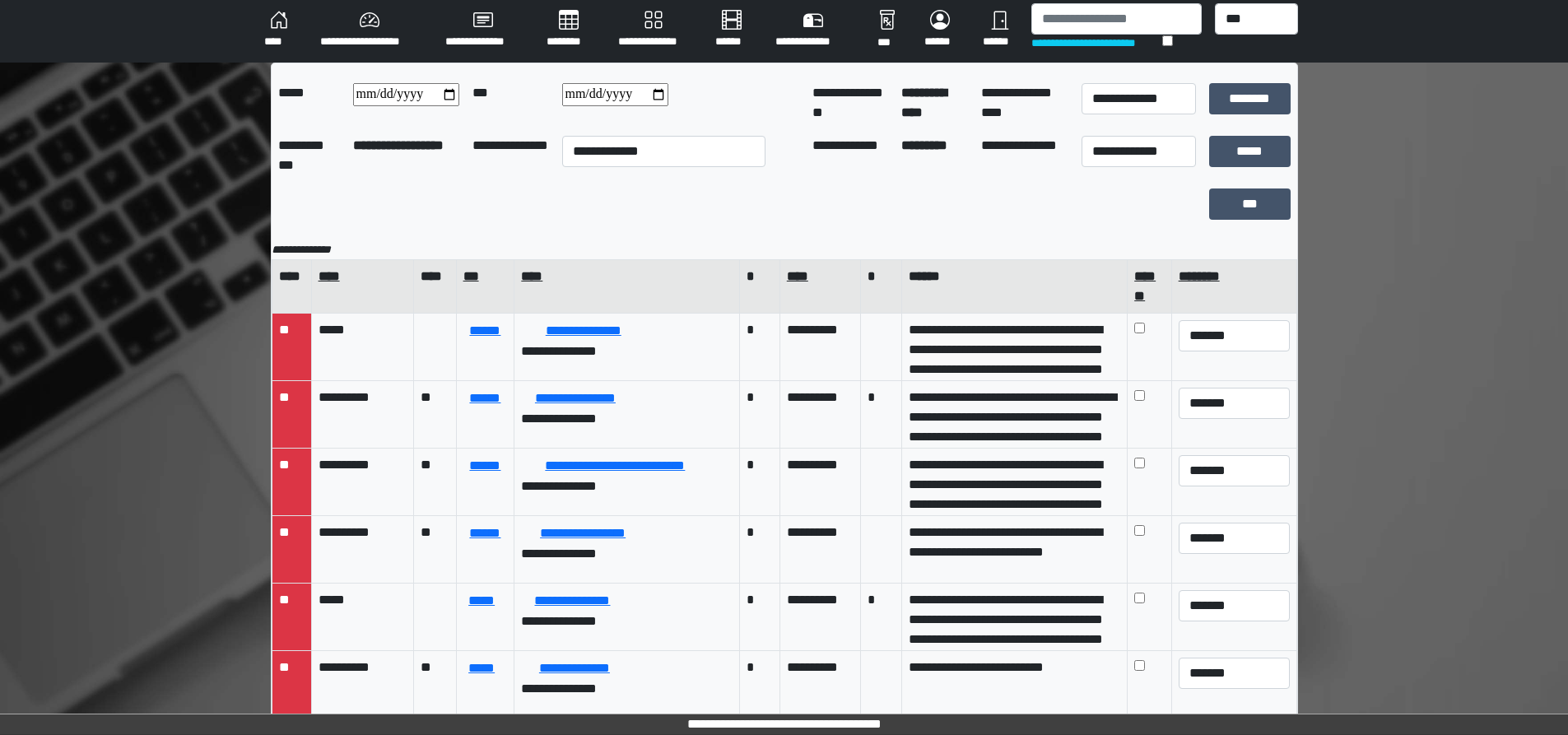 scroll, scrollTop: 0, scrollLeft: 0, axis: both 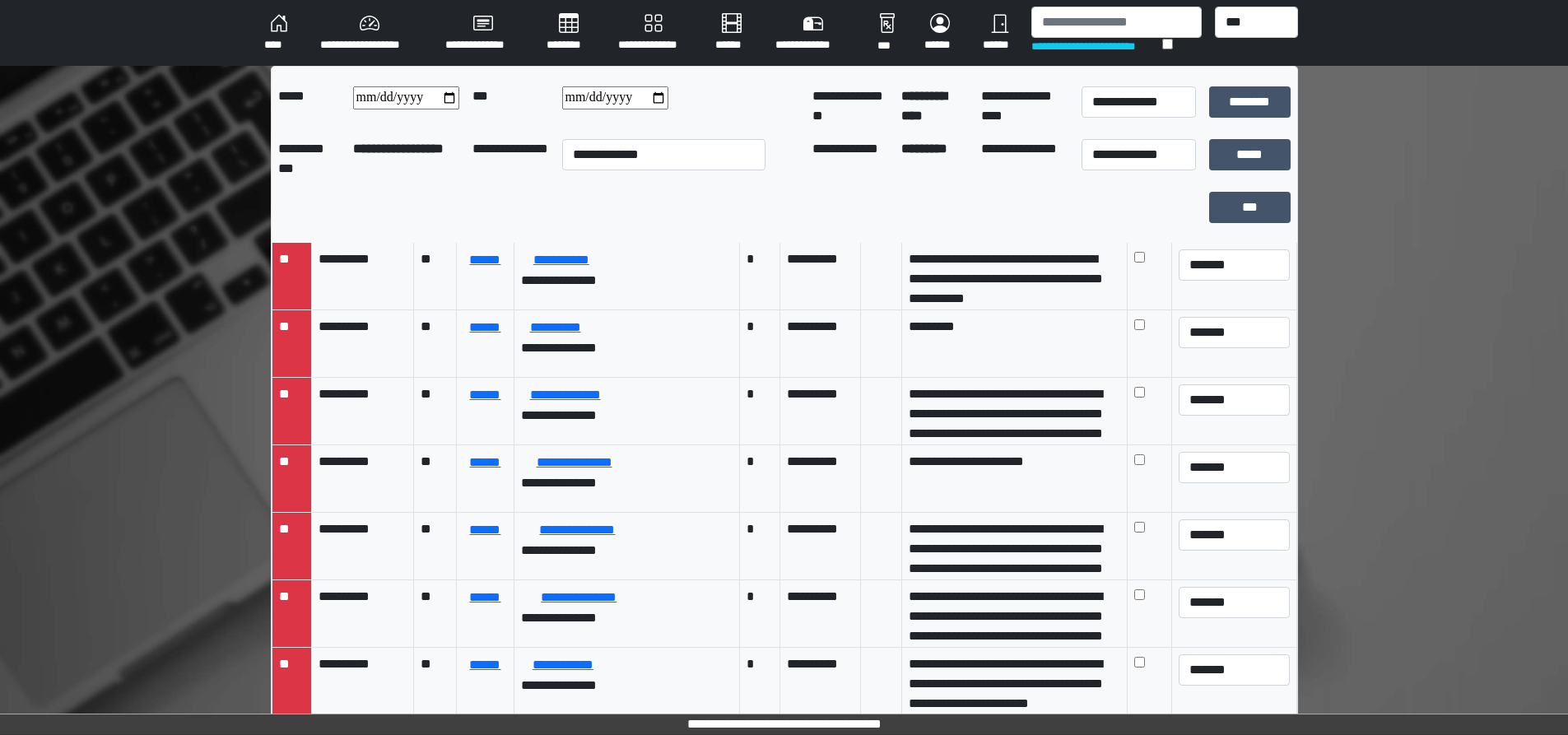 click on "**********" at bounding box center [398, 148] 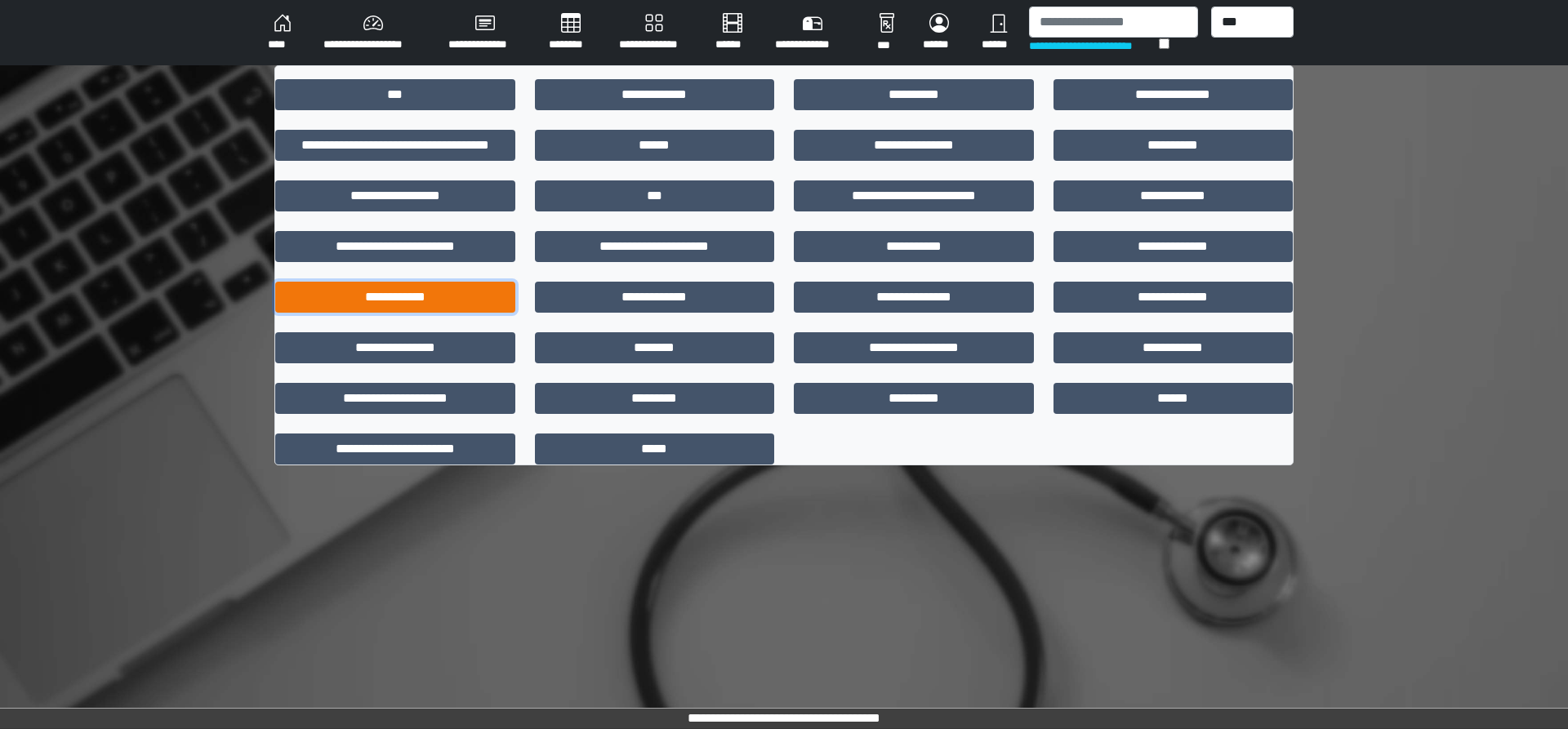 click on "**********" at bounding box center (395, 297) 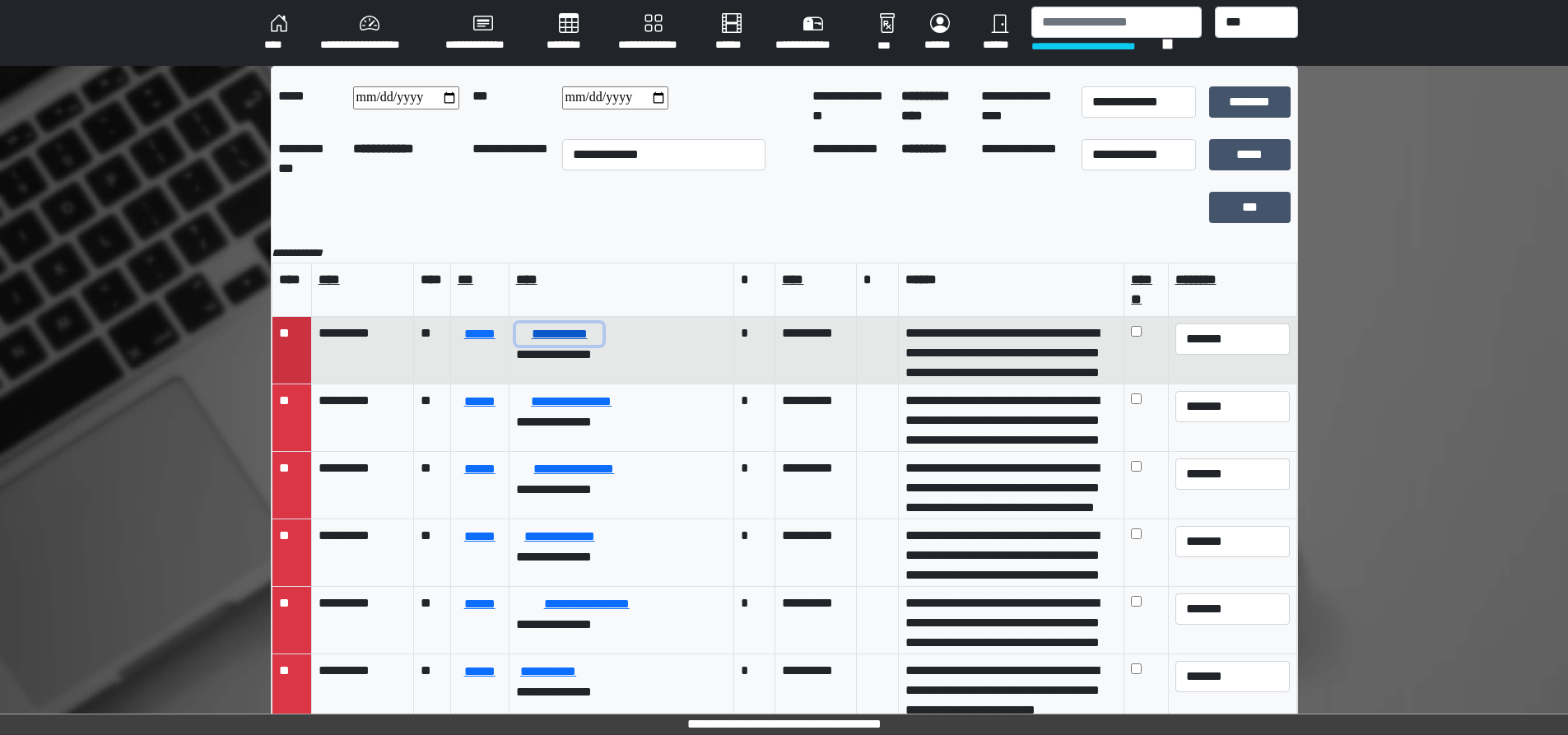 click on "**********" at bounding box center [560, 334] 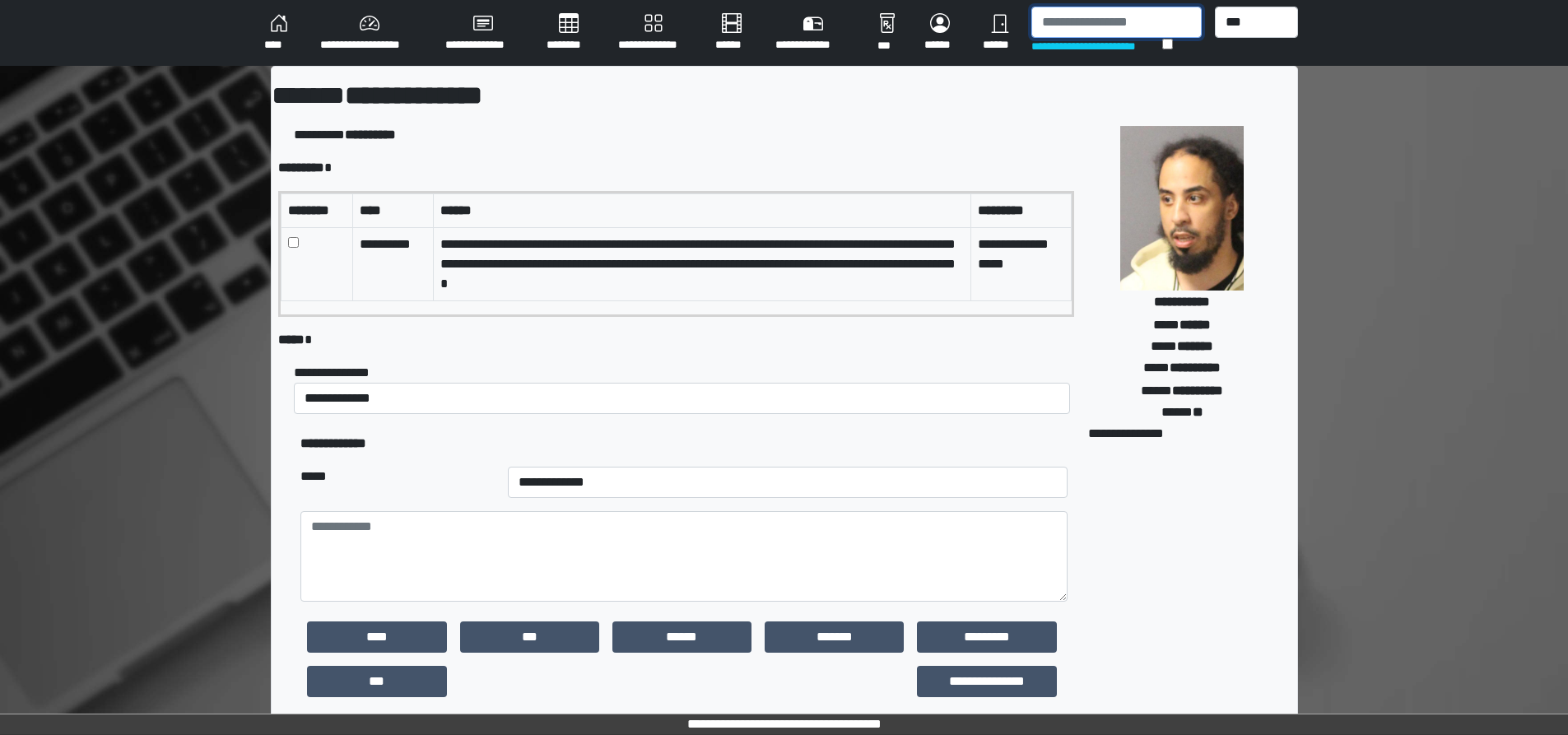 click at bounding box center (1116, 22) 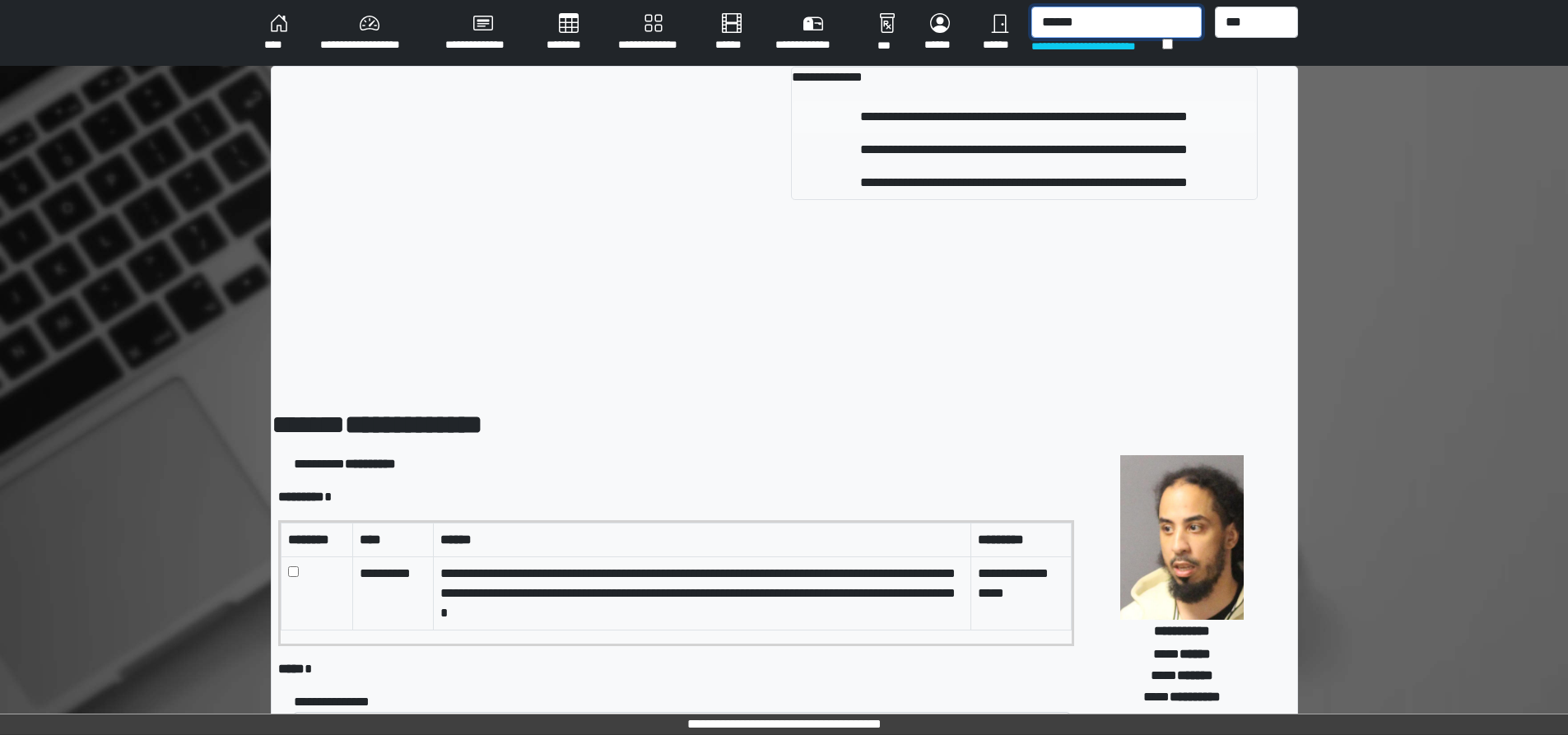 type on "******" 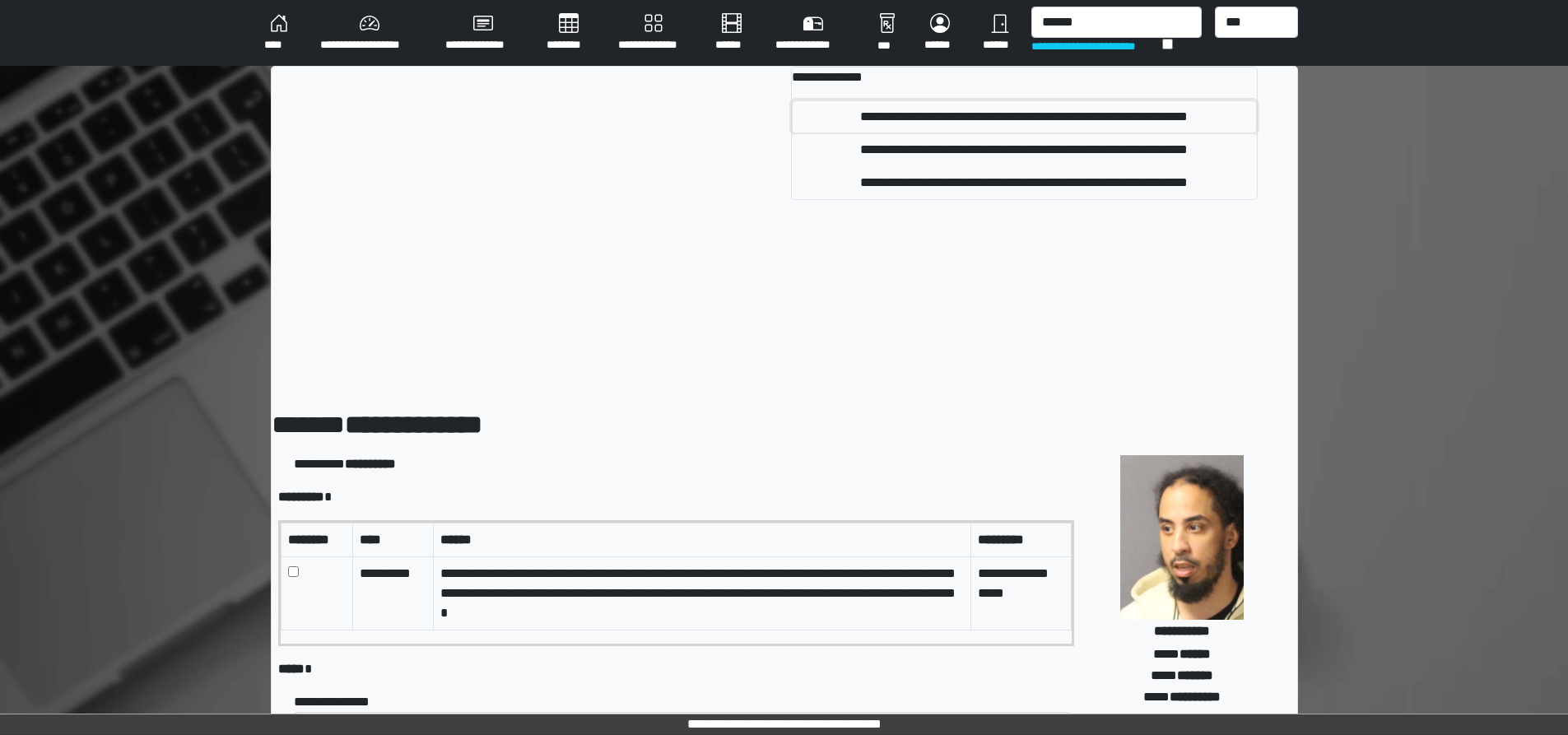 click on "**********" at bounding box center (1024, 117) 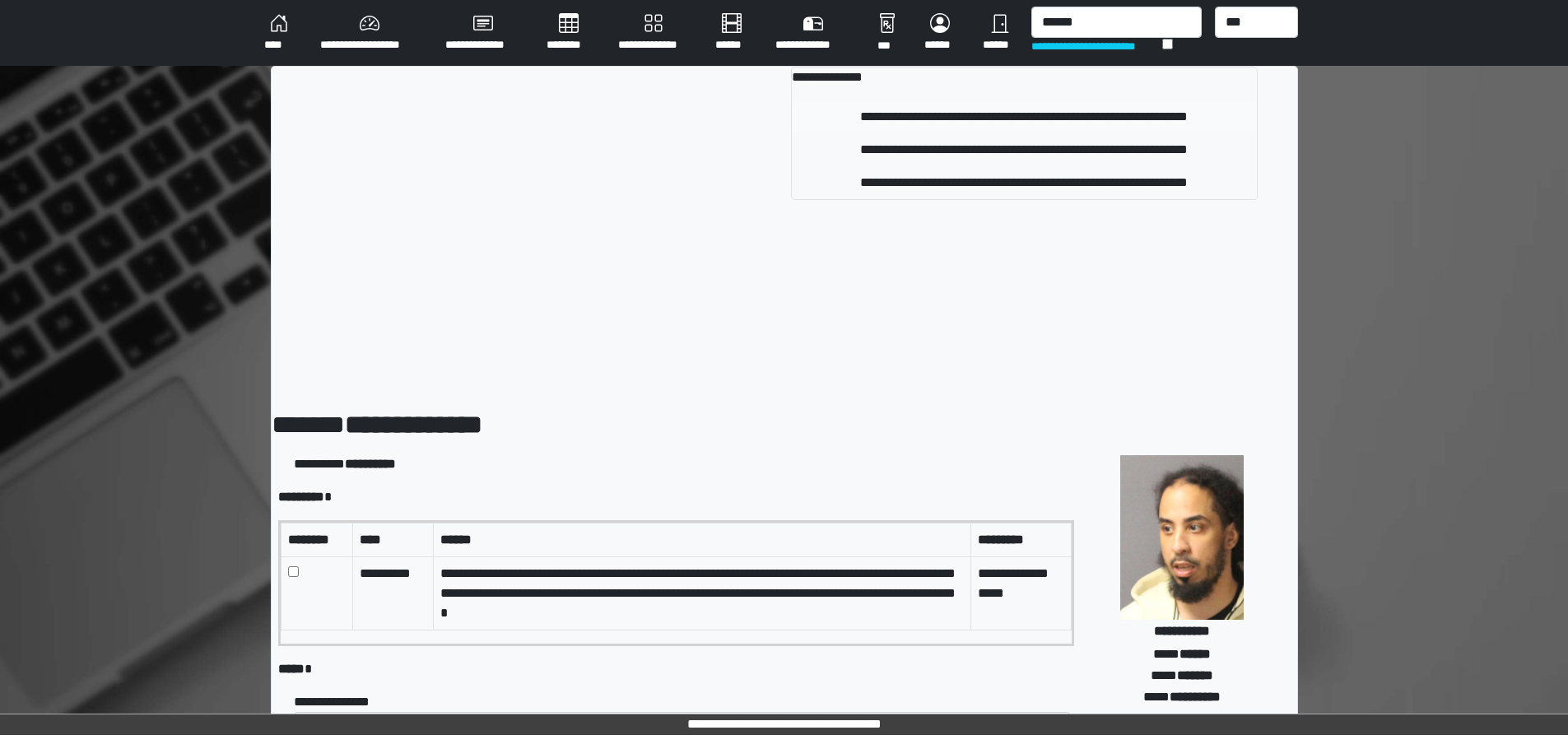 type 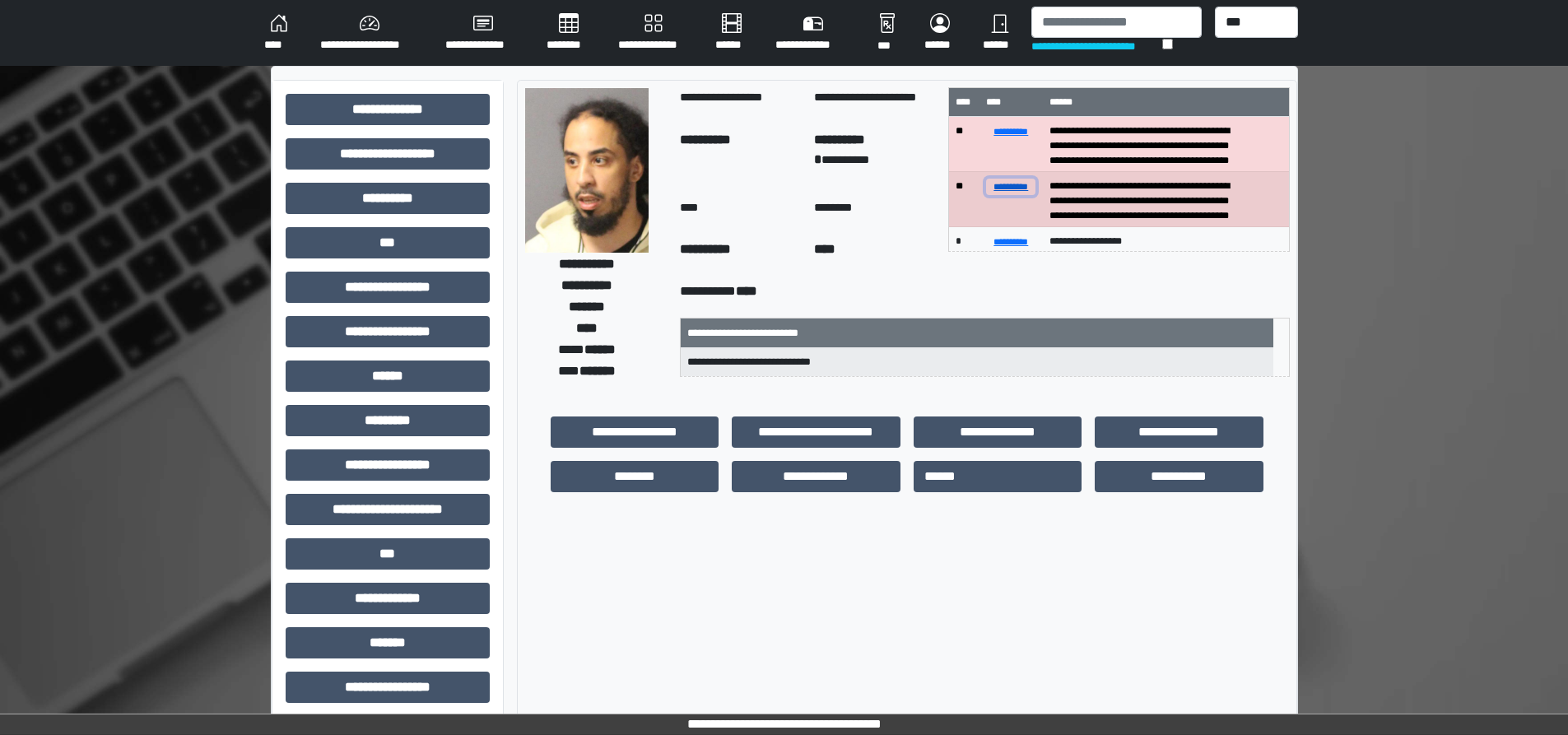 click on "**********" at bounding box center [1011, 186] 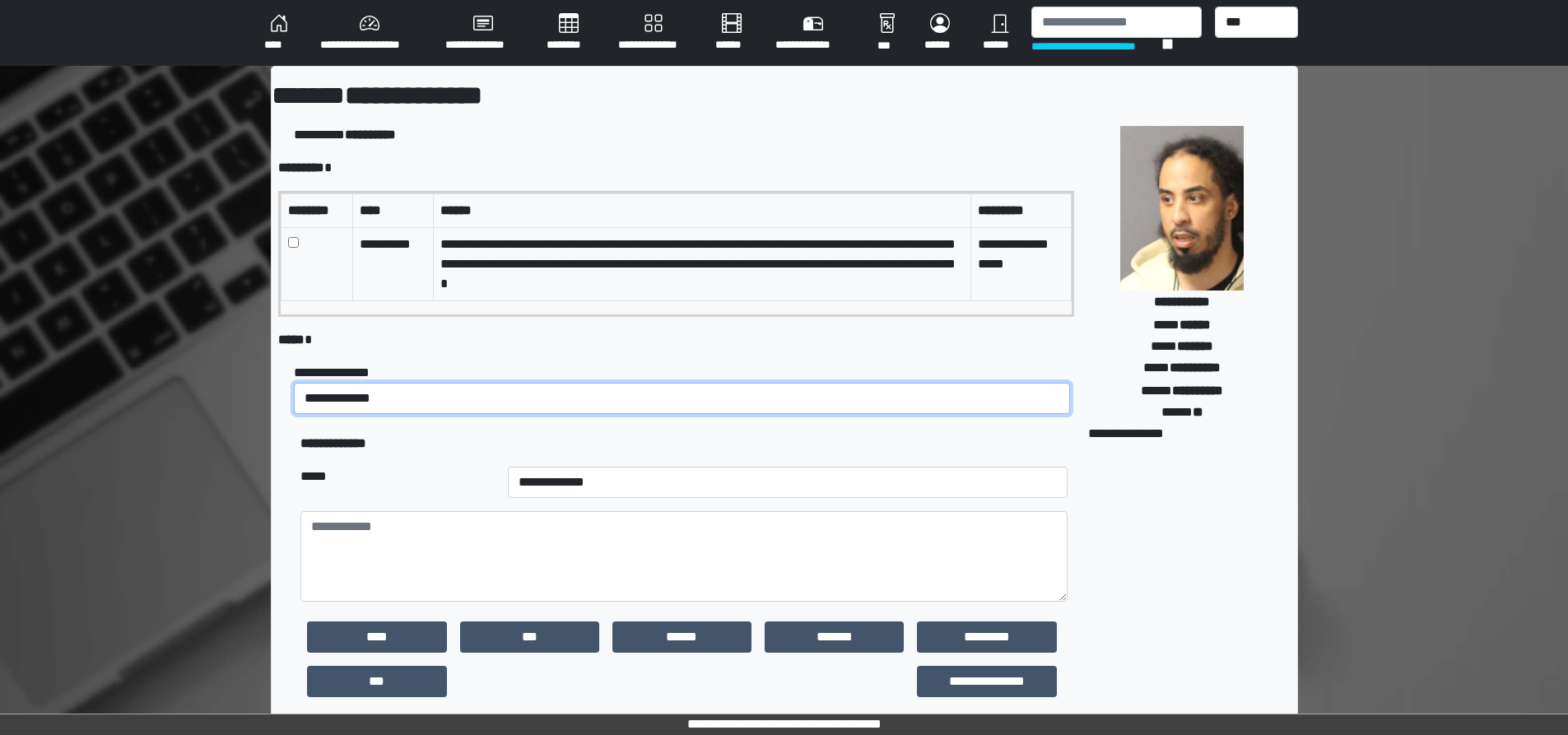 click on "**********" at bounding box center (682, 398) 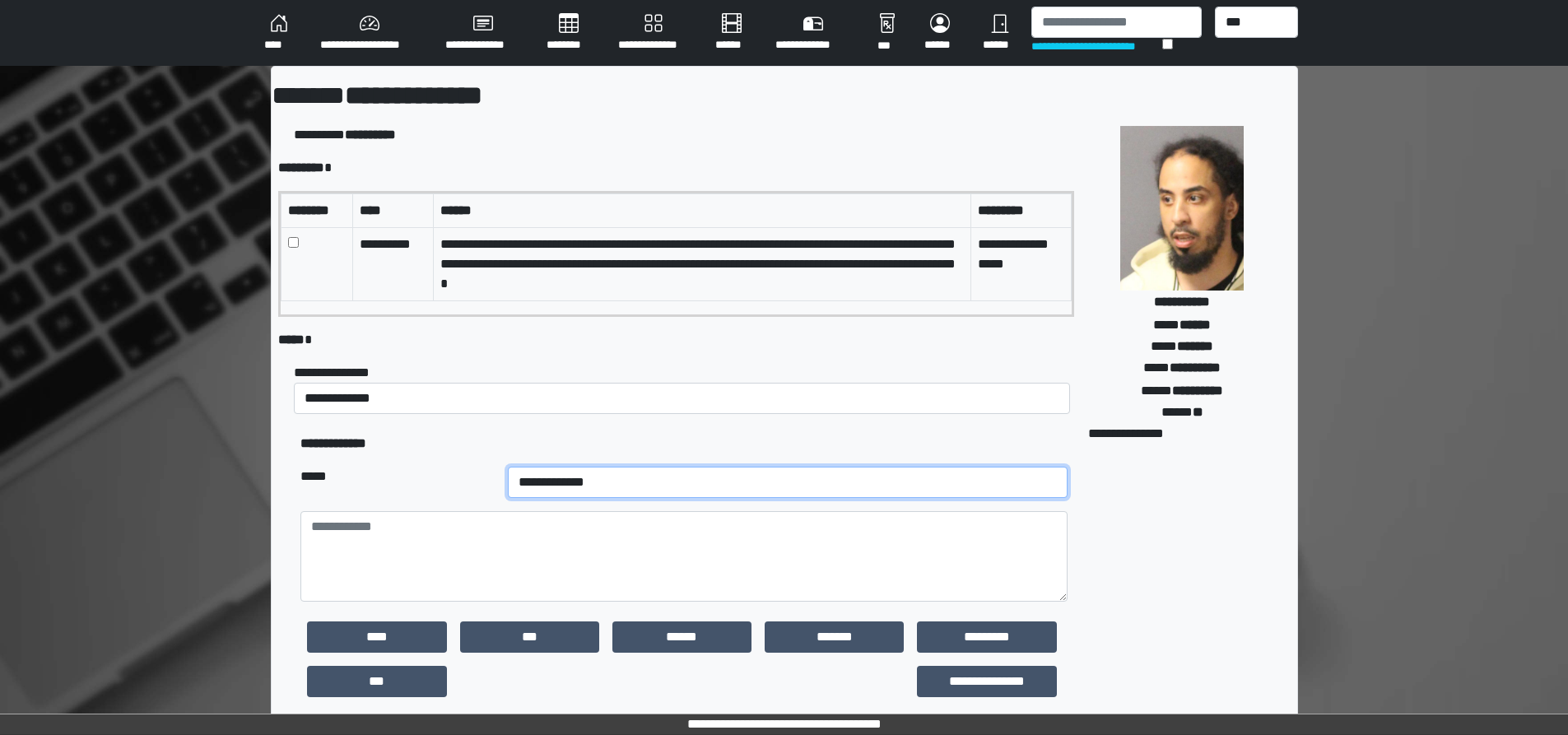 click on "**********" at bounding box center [788, 482] 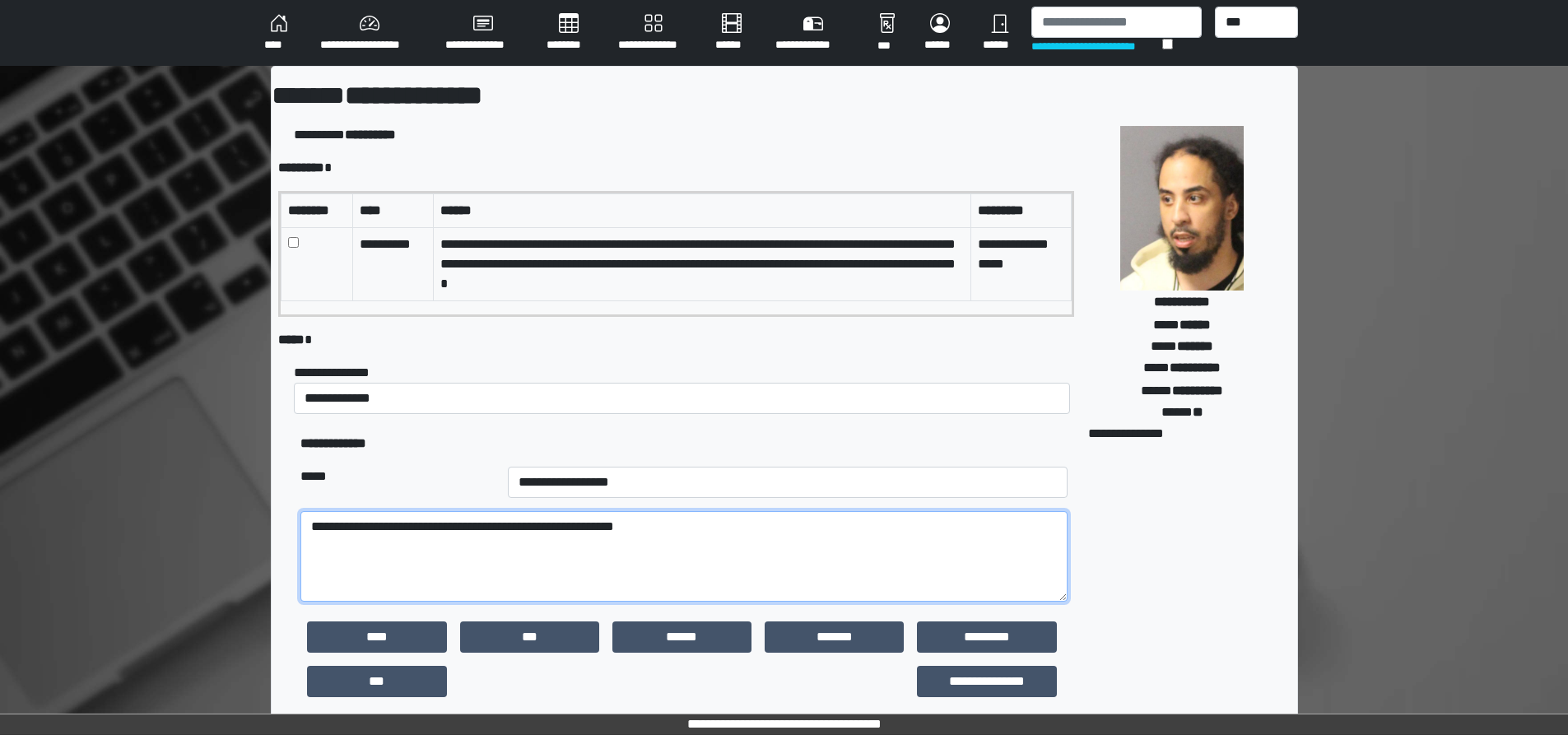 click on "**********" at bounding box center [683, 556] 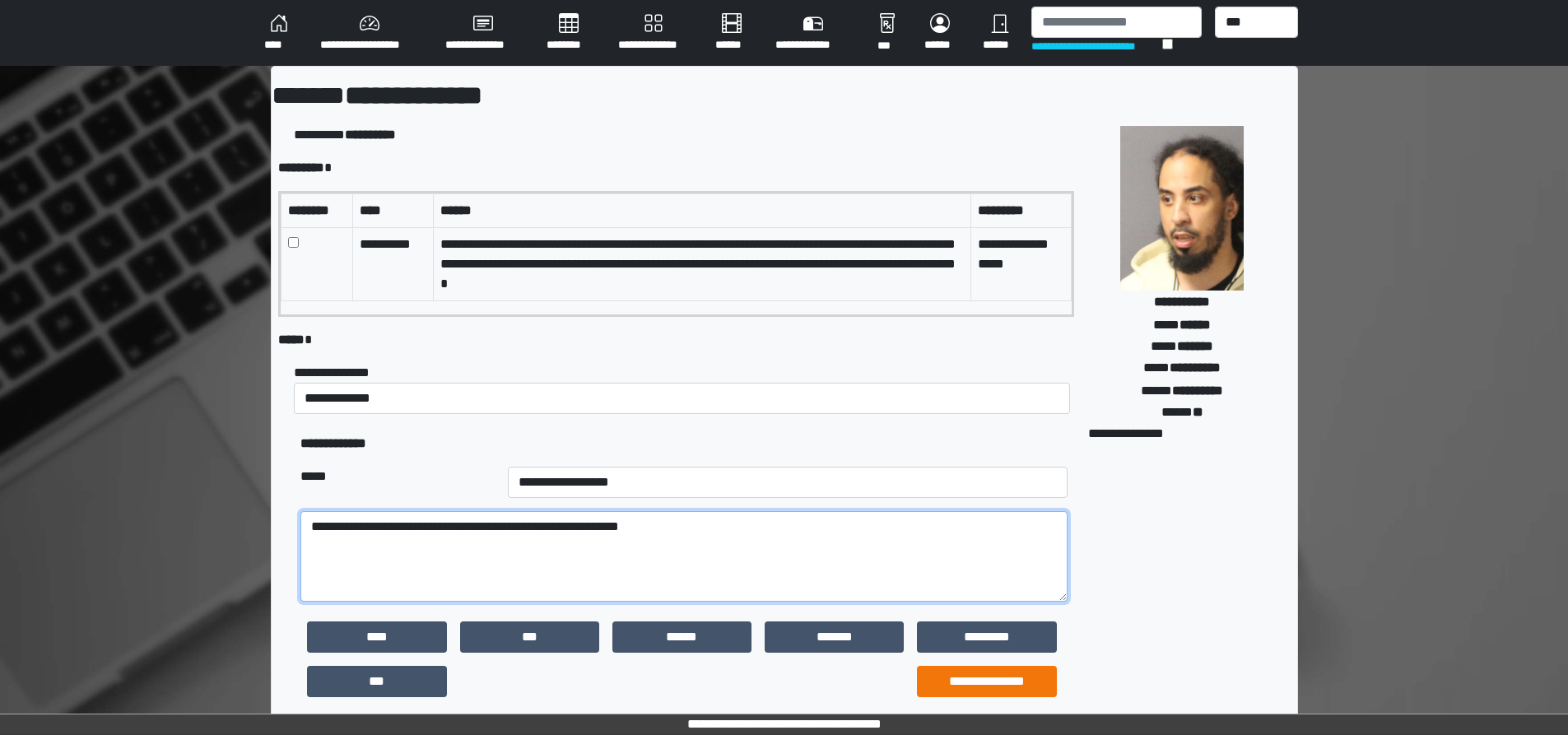 type on "**********" 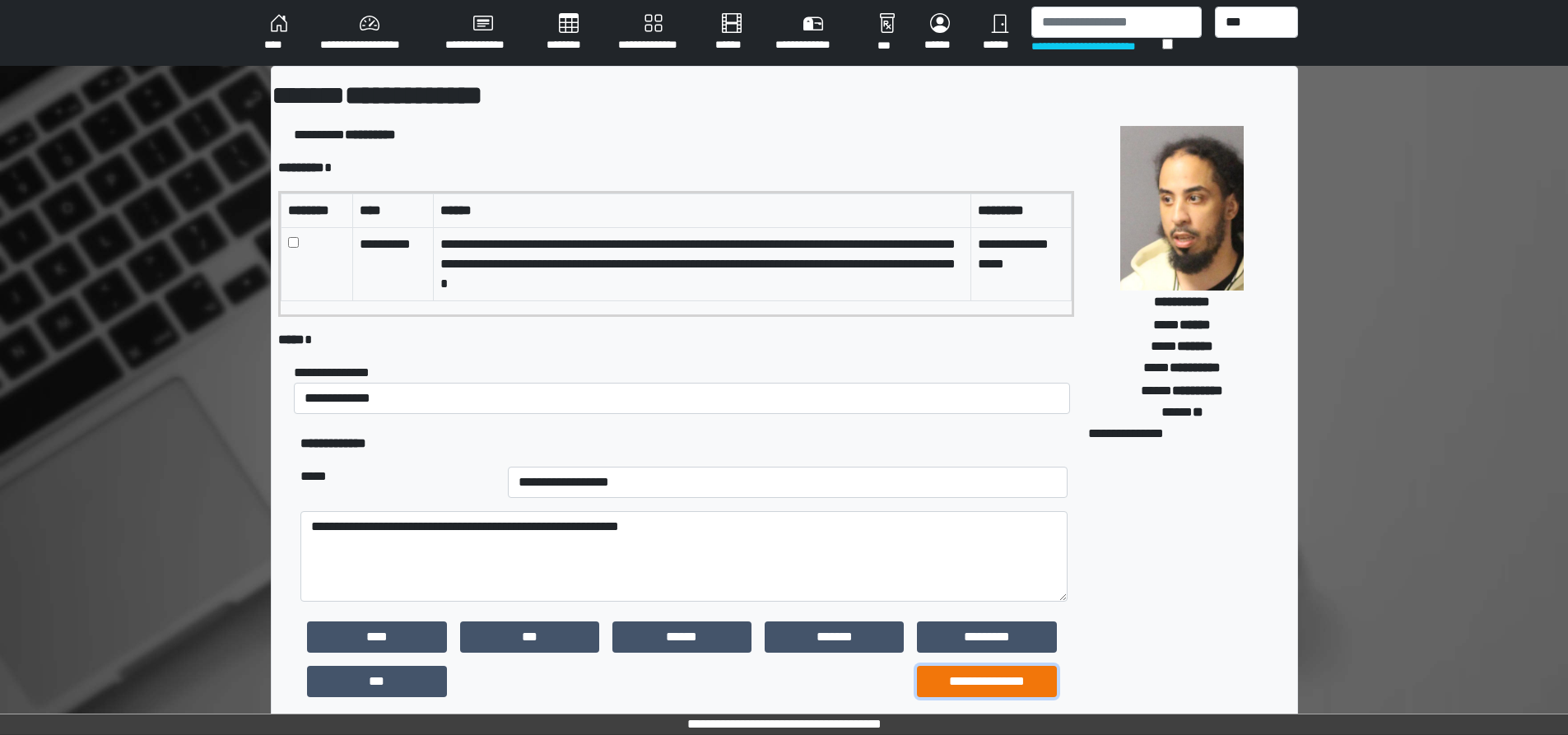 click on "**********" at bounding box center [986, 682] 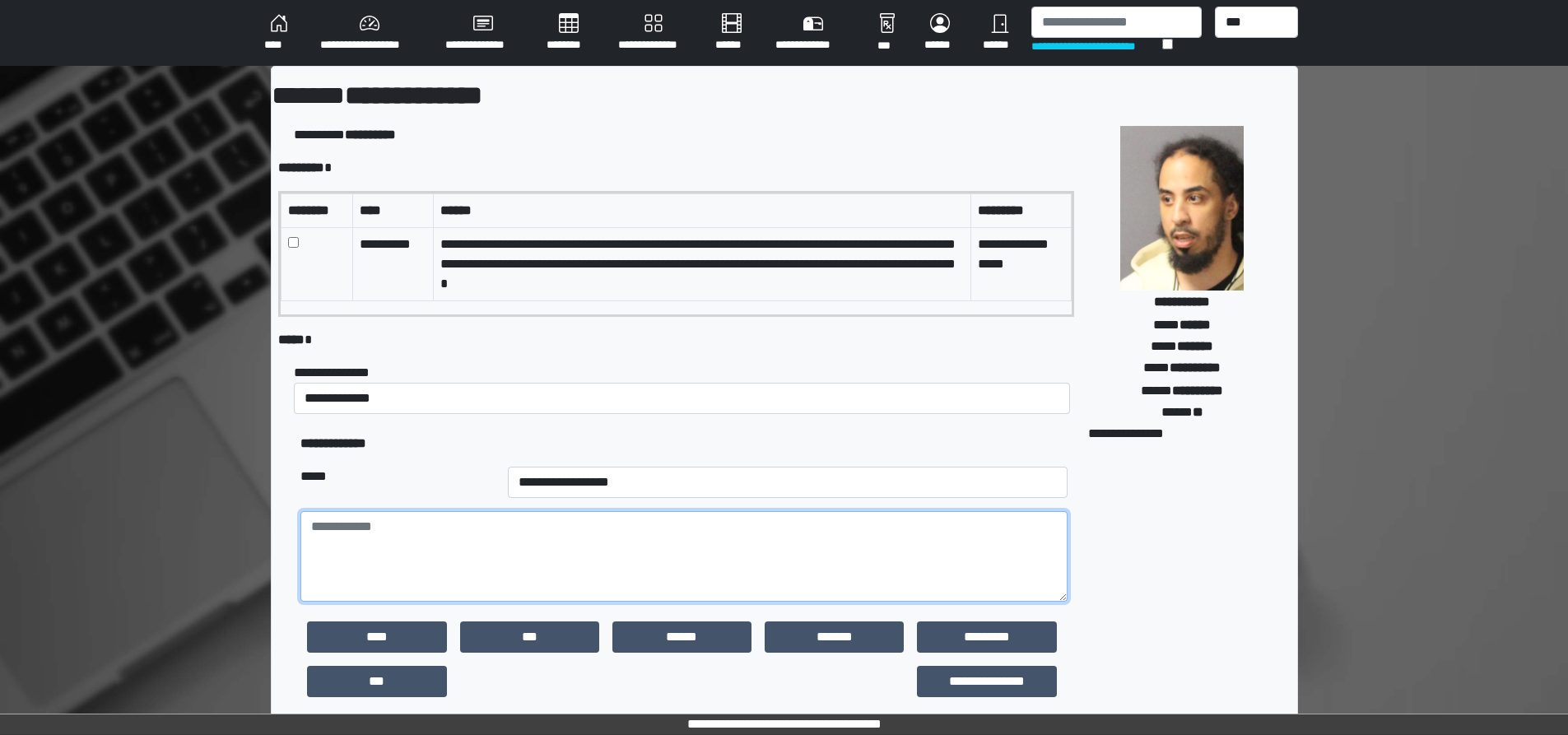 click at bounding box center [683, 556] 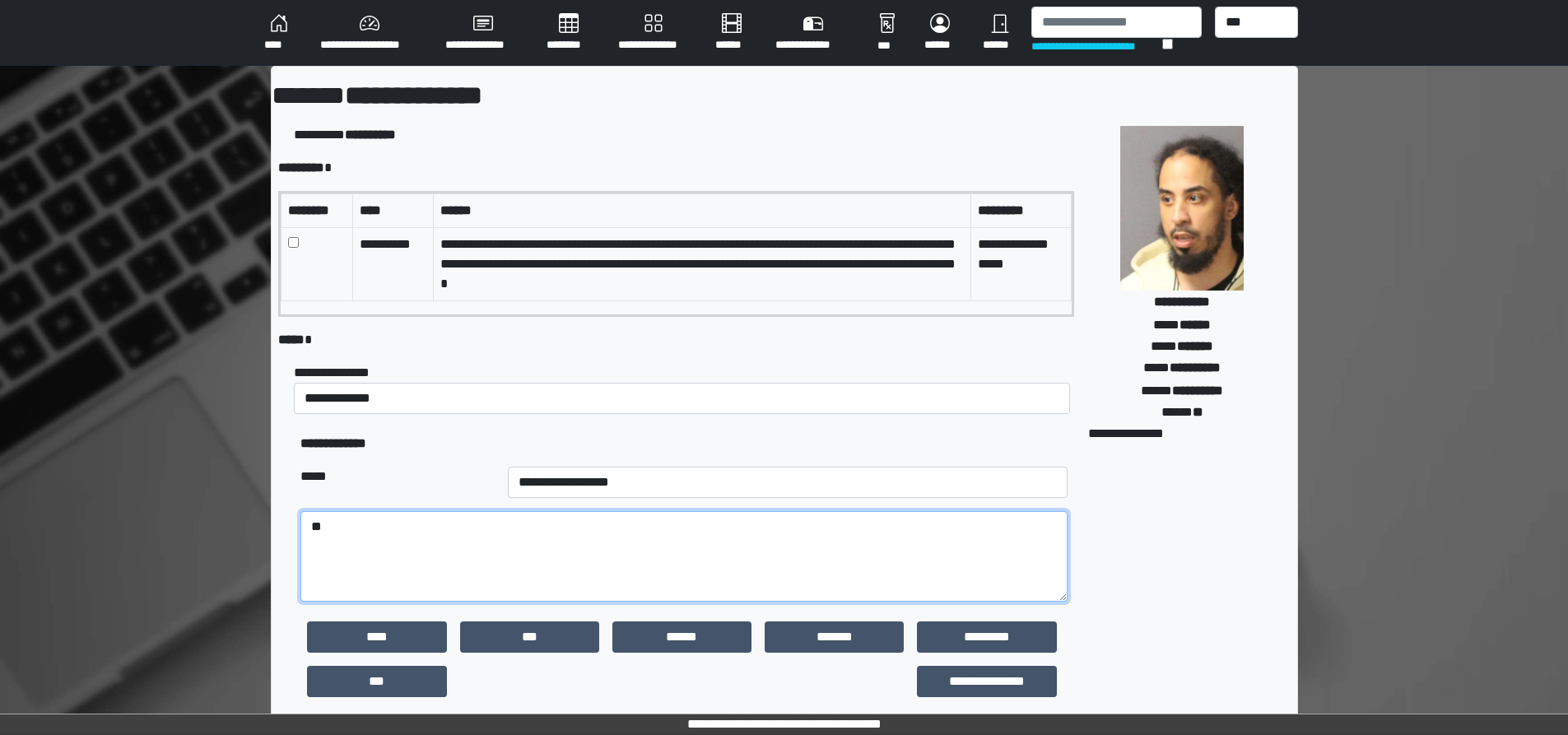 type on "*" 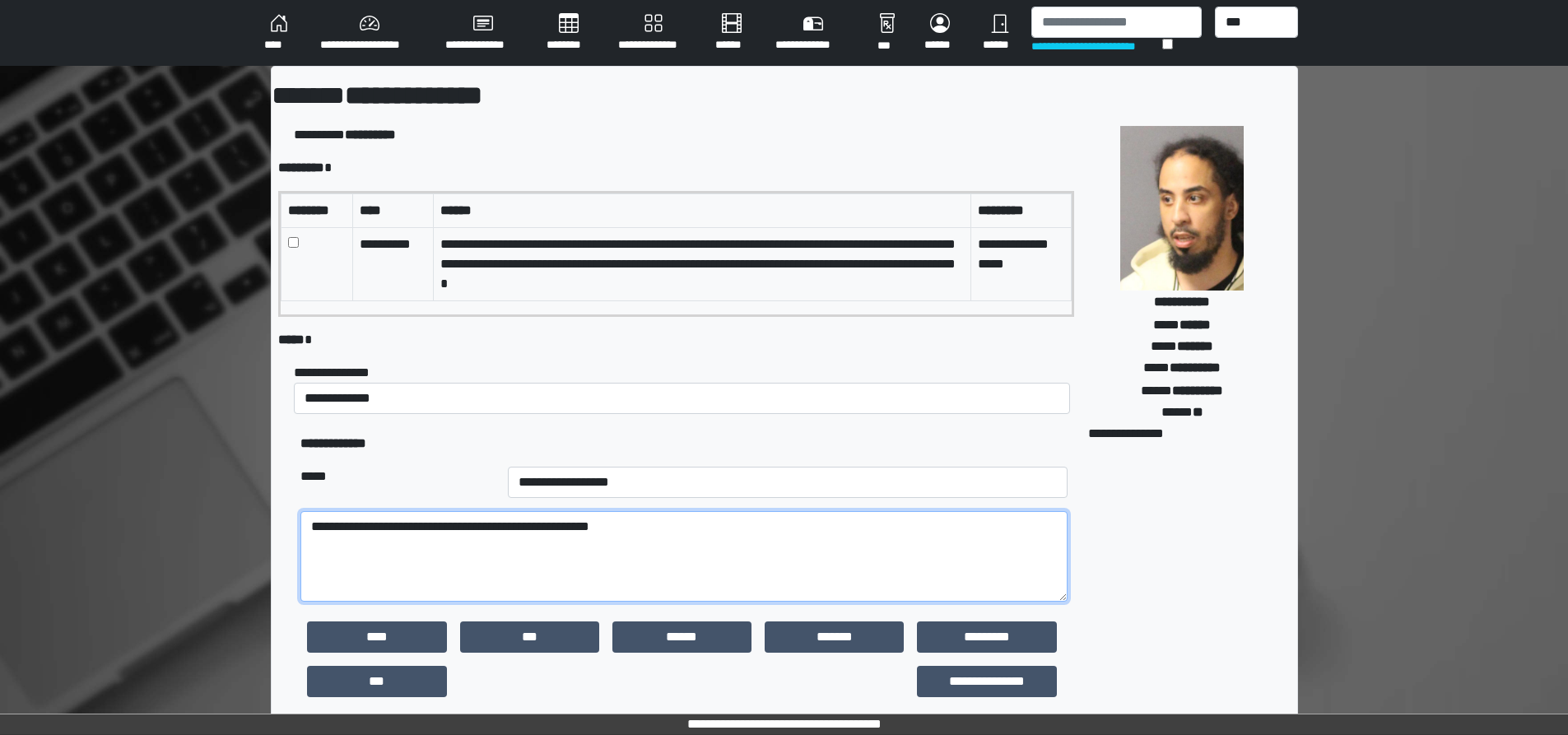 click on "**********" at bounding box center [683, 556] 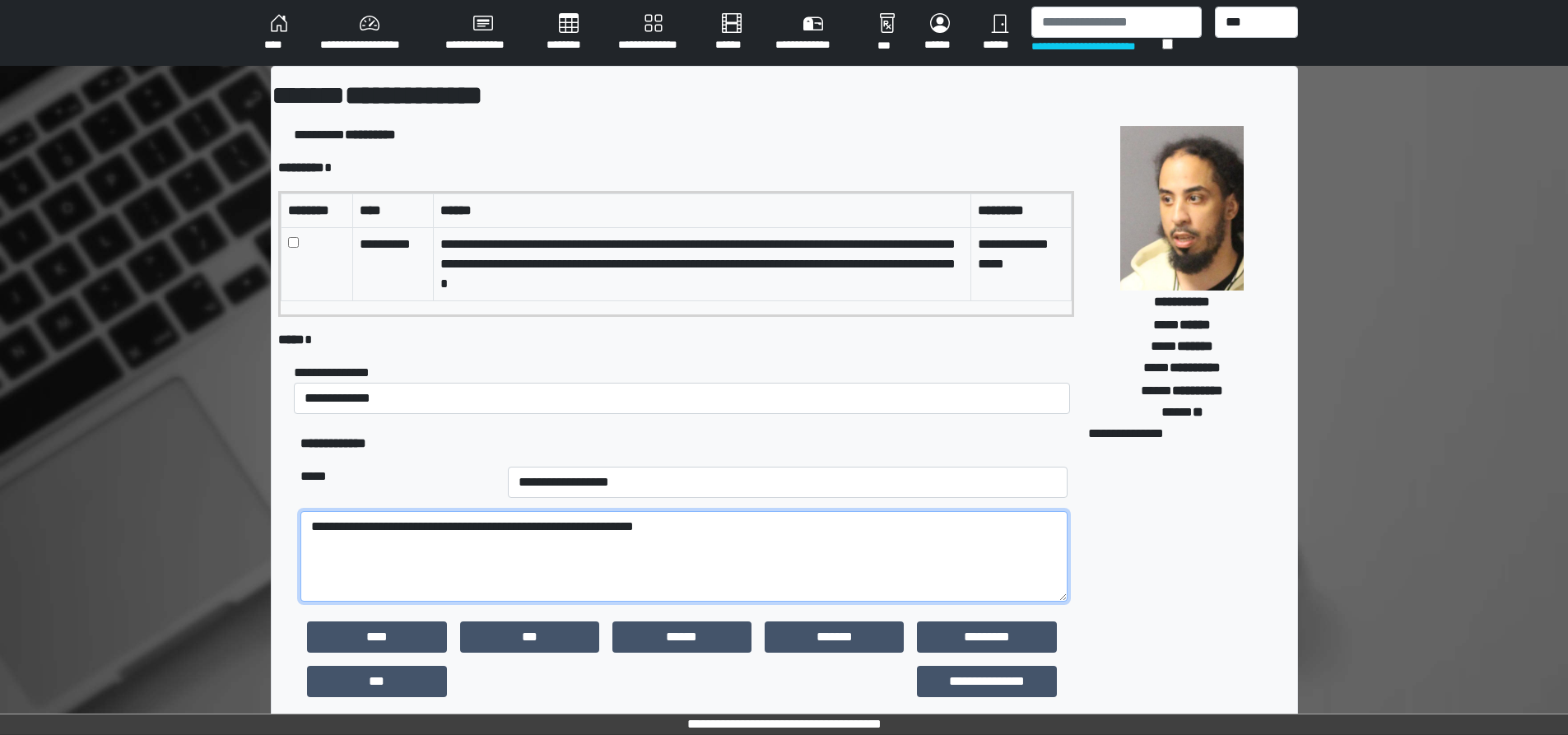 drag, startPoint x: 759, startPoint y: 527, endPoint x: 99, endPoint y: 481, distance: 661.6011 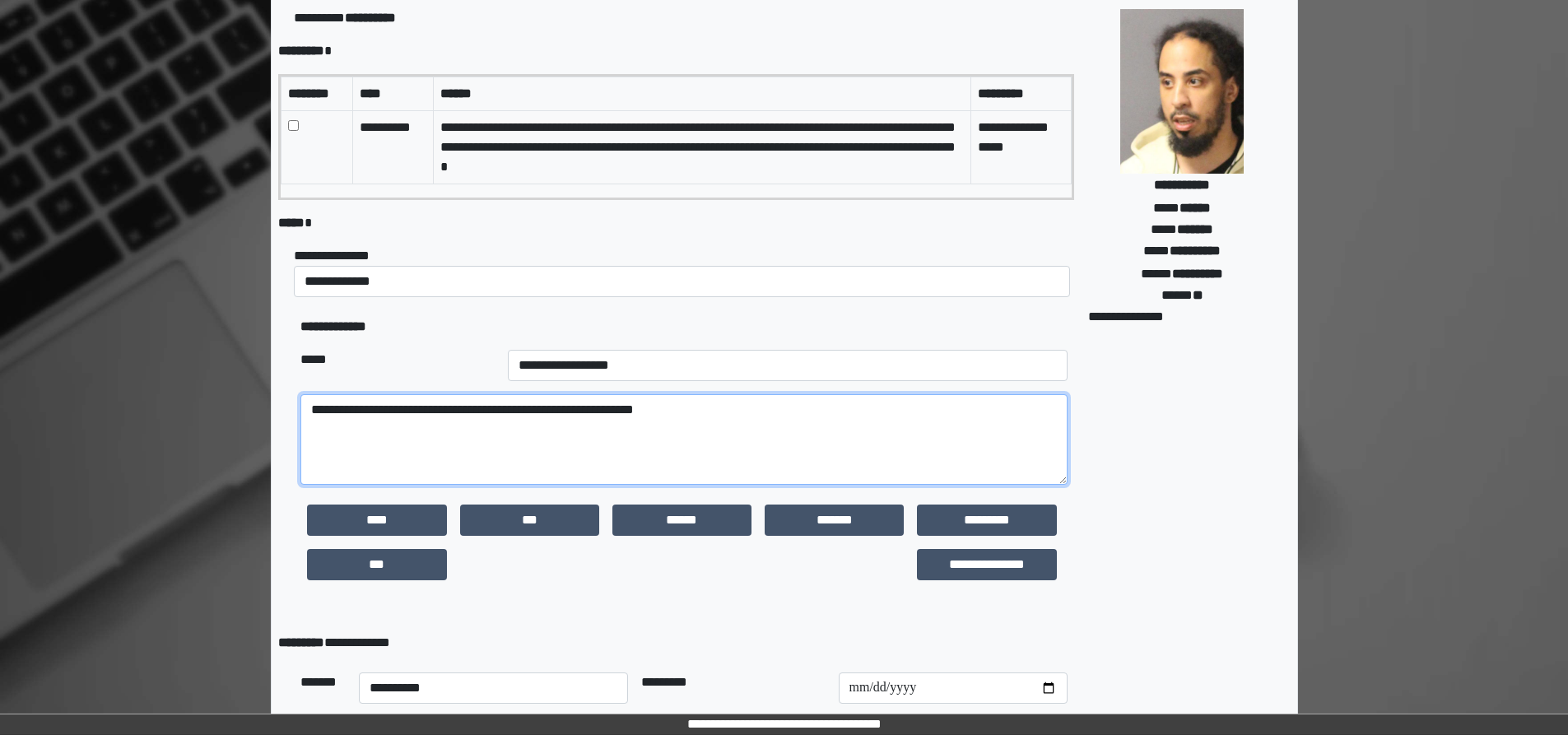 scroll, scrollTop: 300, scrollLeft: 0, axis: vertical 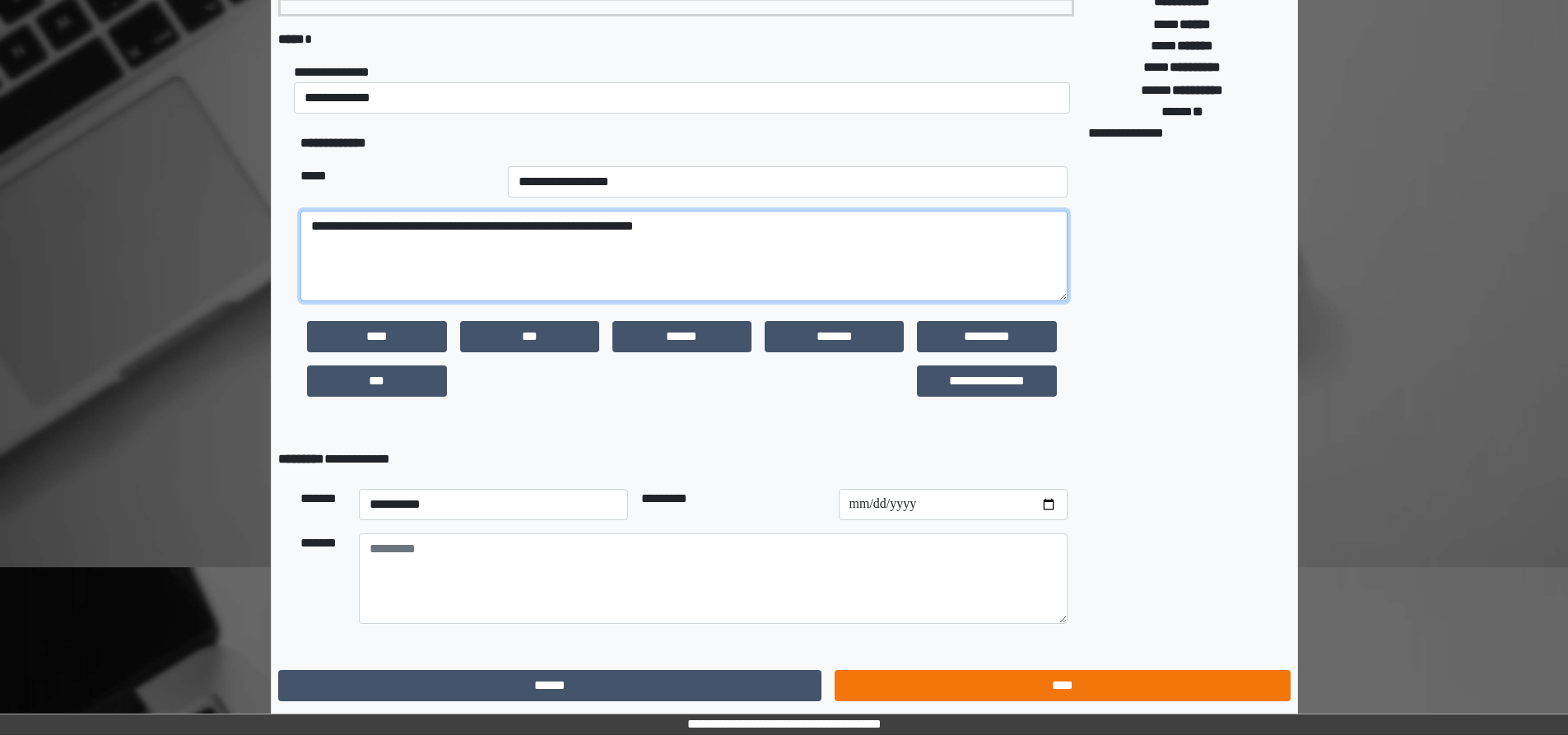 type on "**********" 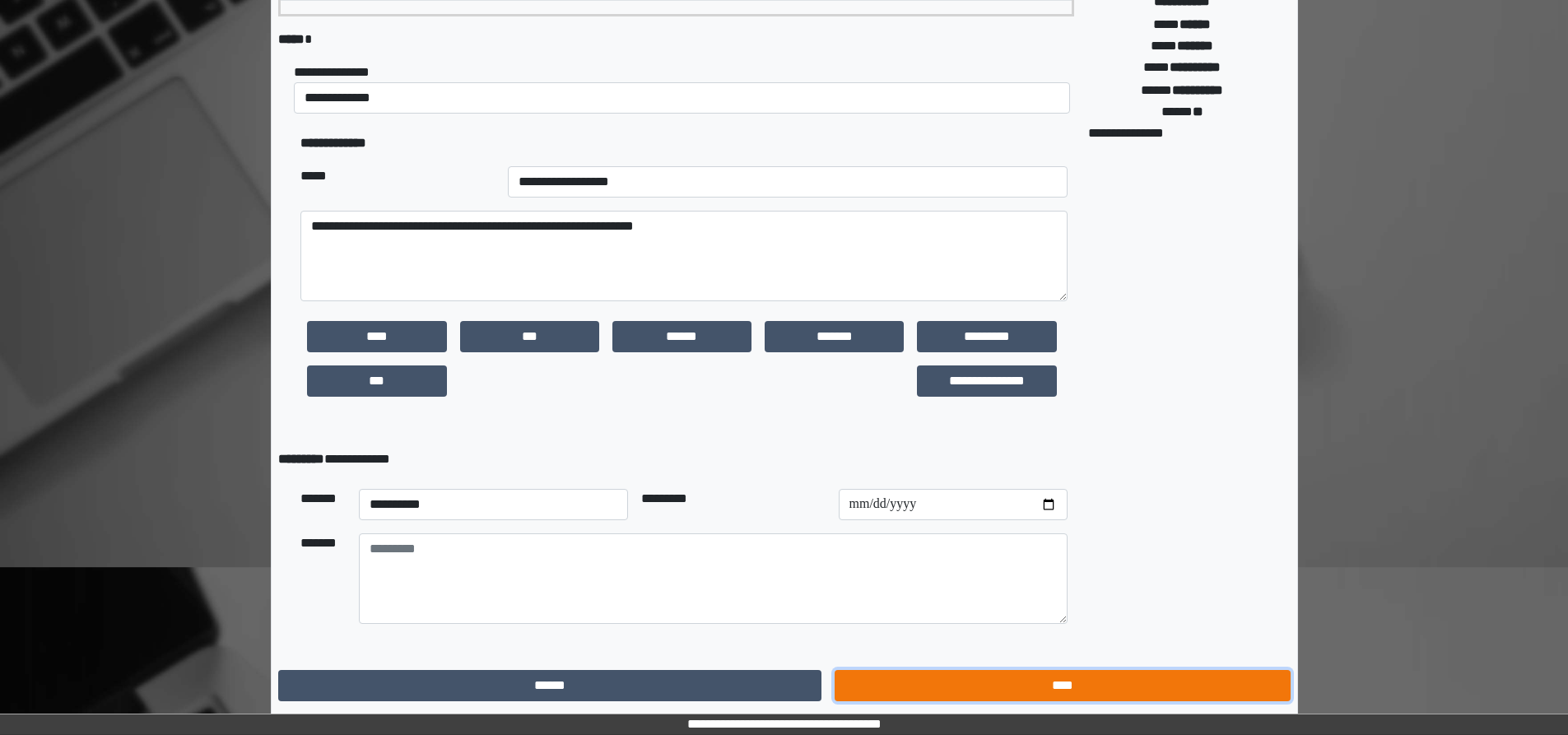 click on "****" at bounding box center (1062, 686) 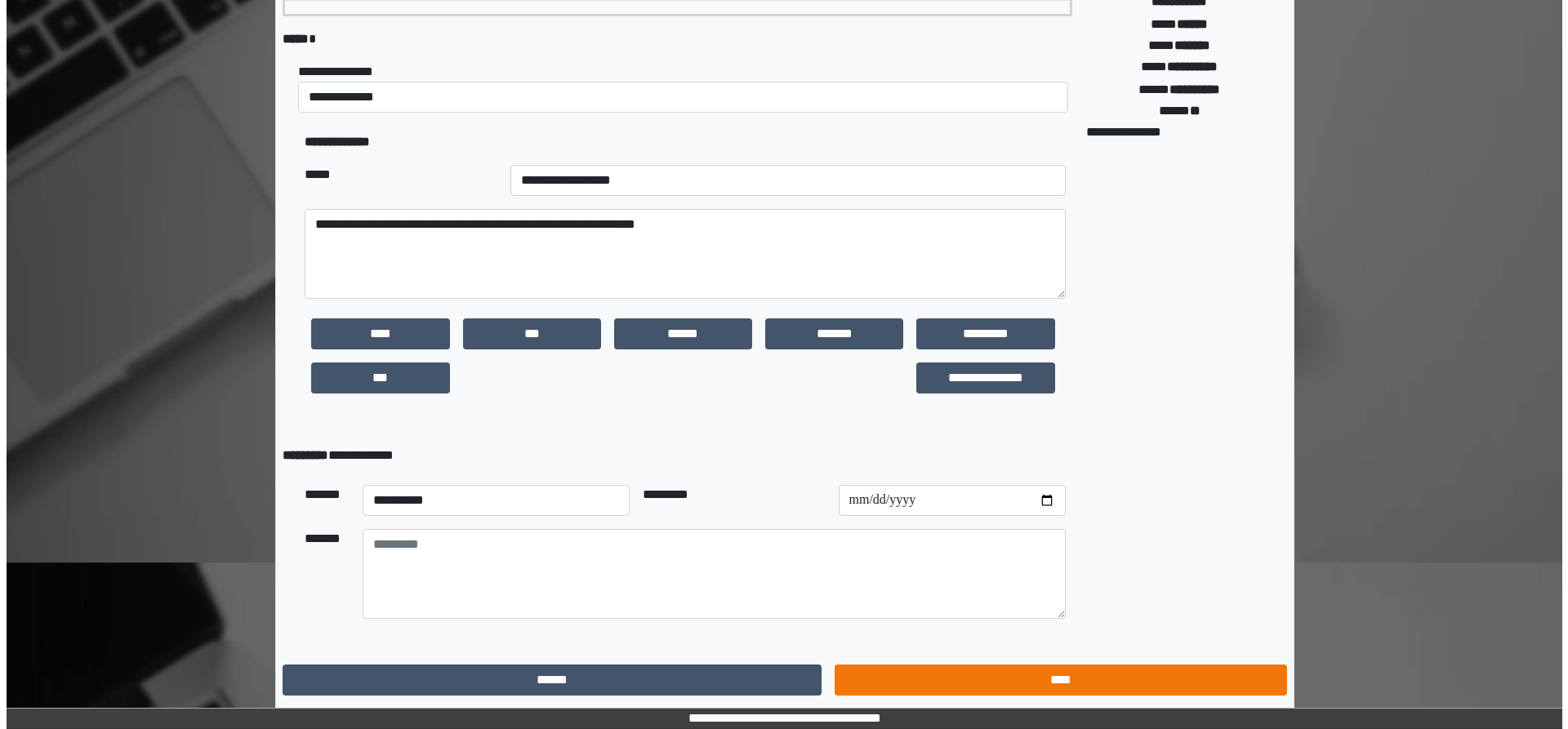 scroll, scrollTop: 0, scrollLeft: 0, axis: both 